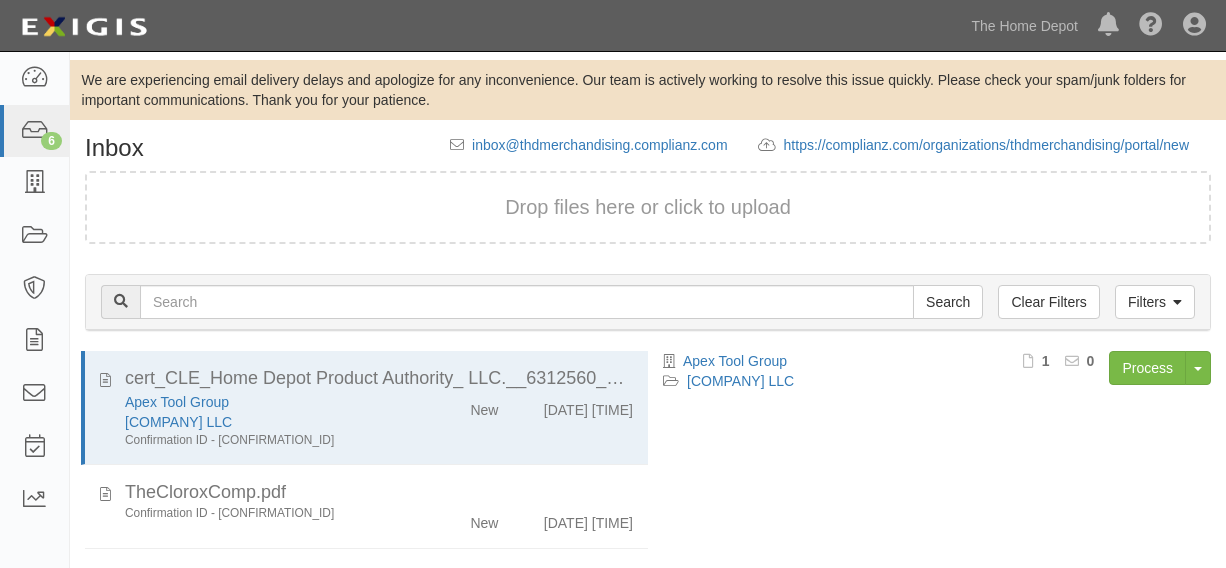 scroll, scrollTop: 0, scrollLeft: 0, axis: both 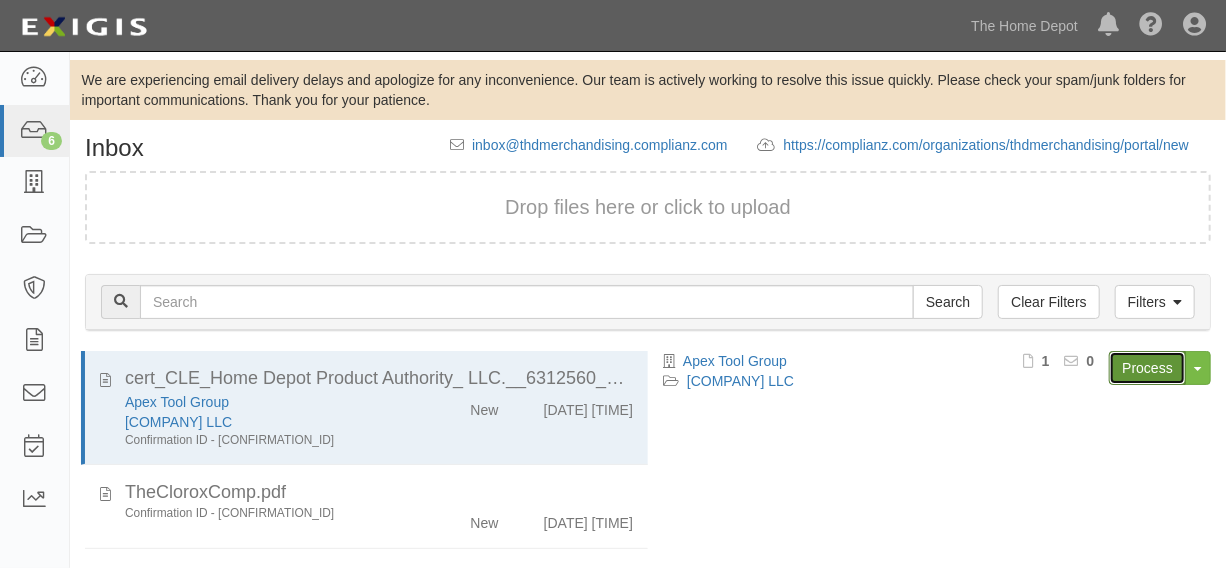 click on "Process" at bounding box center (1147, 368) 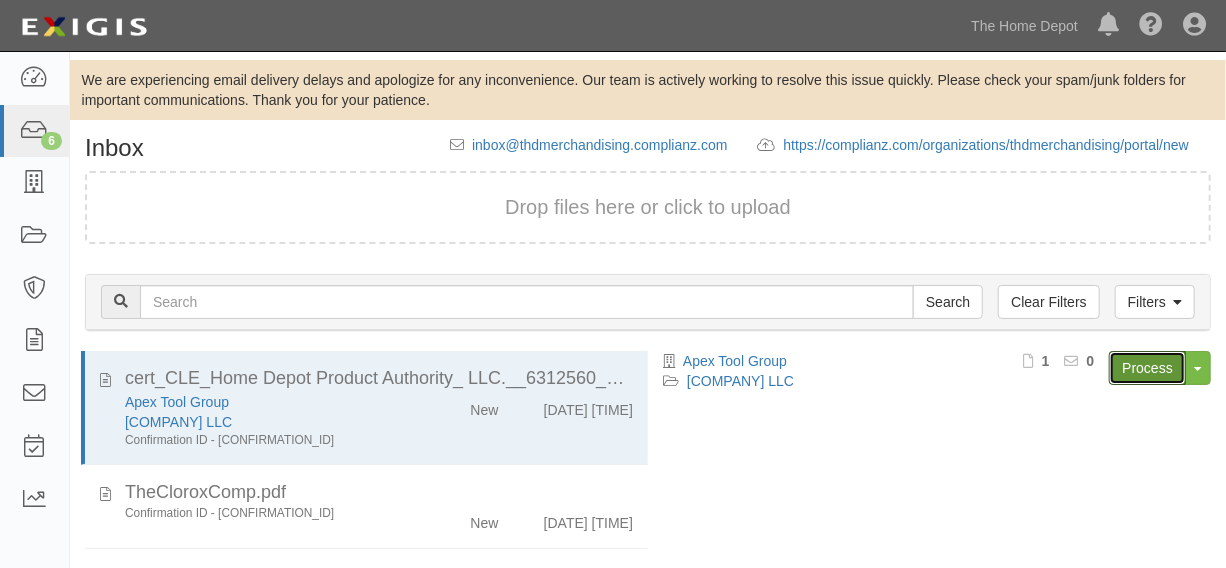 scroll, scrollTop: 144, scrollLeft: 0, axis: vertical 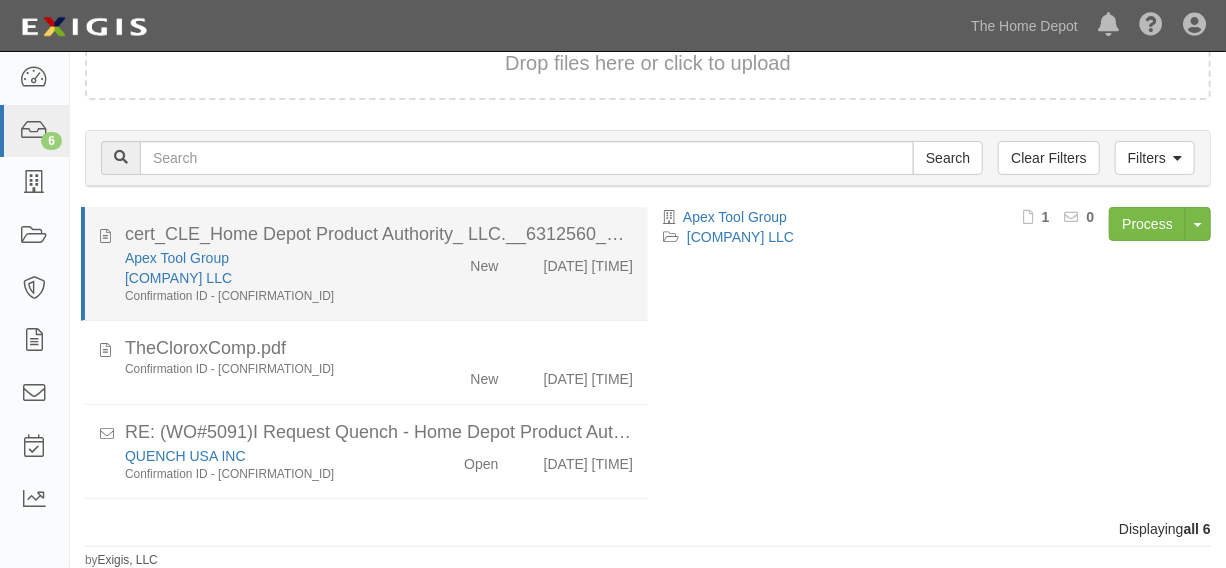 click on "Apex Tool Group" at bounding box center [267, 258] 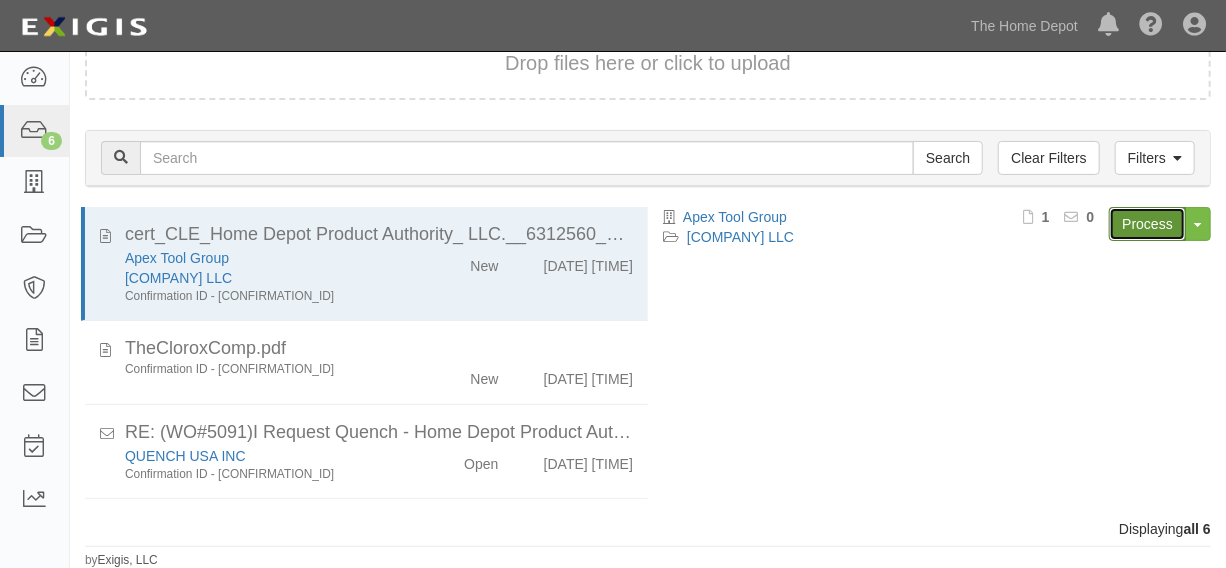 click on "Process" at bounding box center [1147, 224] 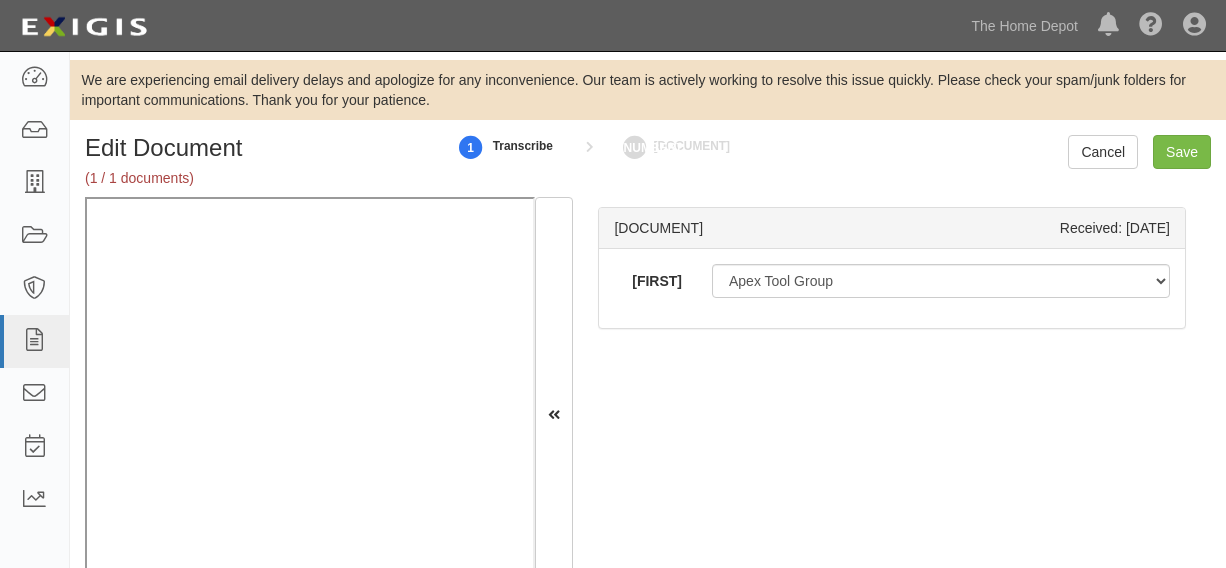 scroll, scrollTop: 0, scrollLeft: 0, axis: both 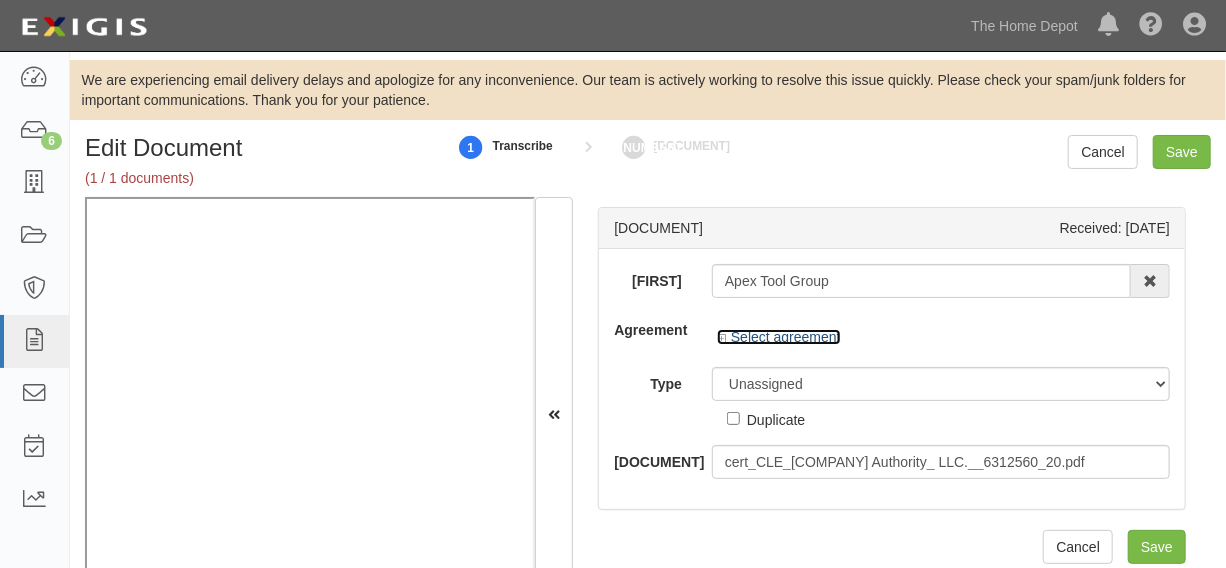 click on "Select agreement" at bounding box center (779, 337) 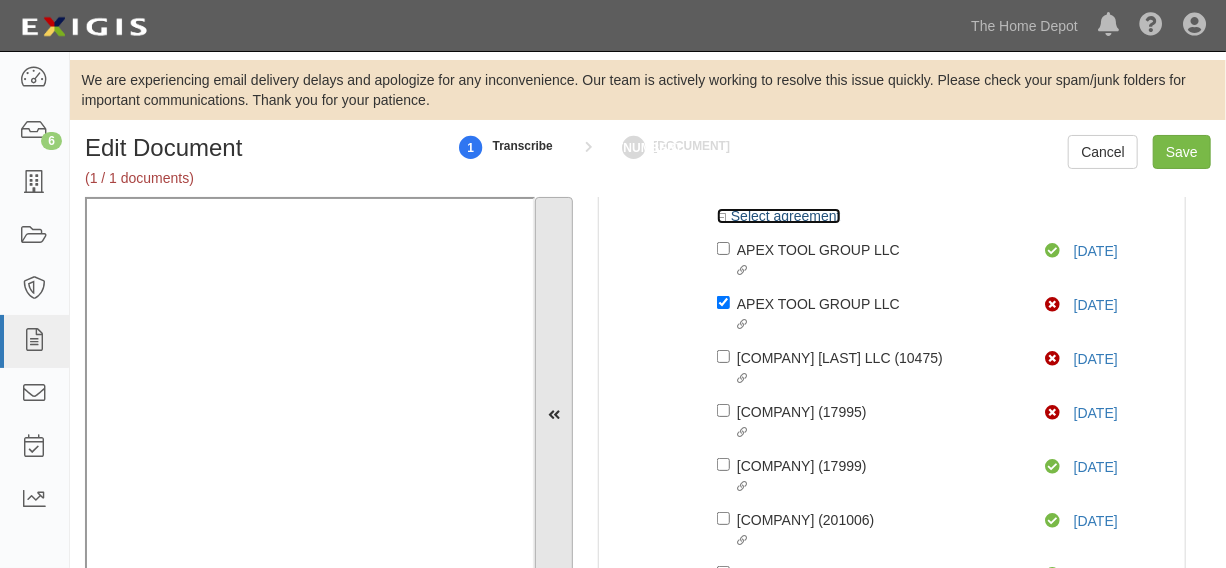 scroll, scrollTop: 181, scrollLeft: 0, axis: vertical 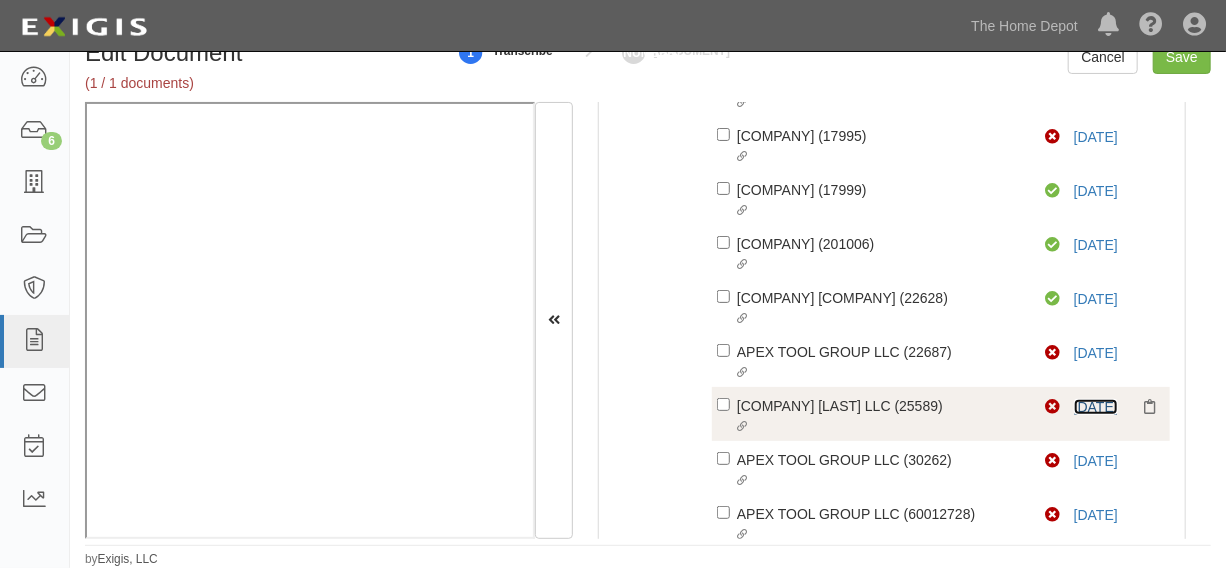 click on "7/4/26" at bounding box center [1093, 407] 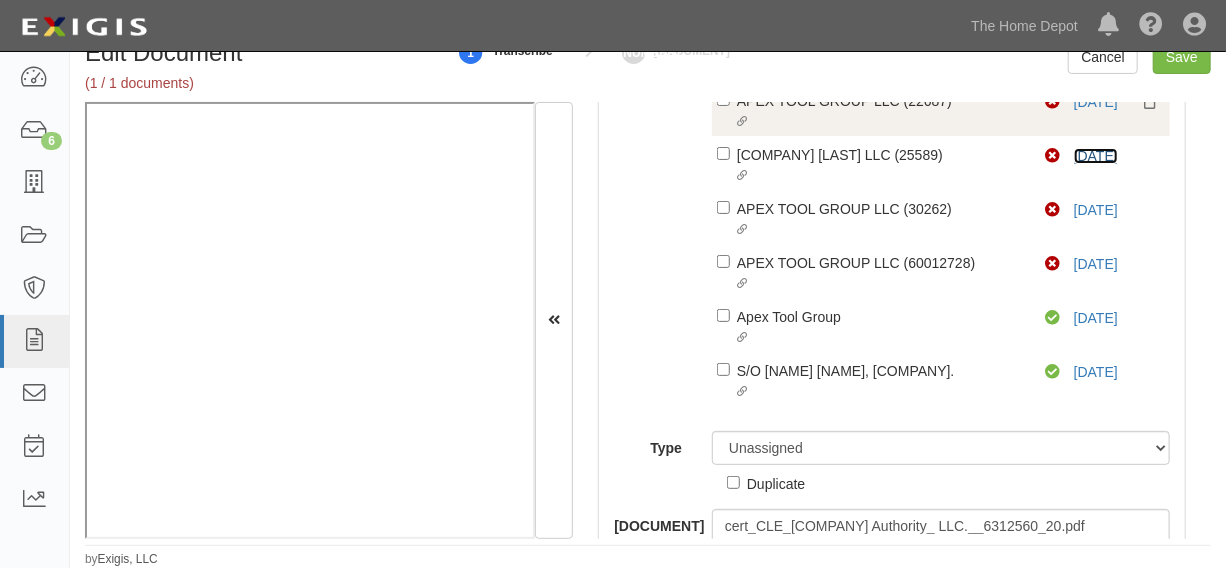 scroll, scrollTop: 636, scrollLeft: 0, axis: vertical 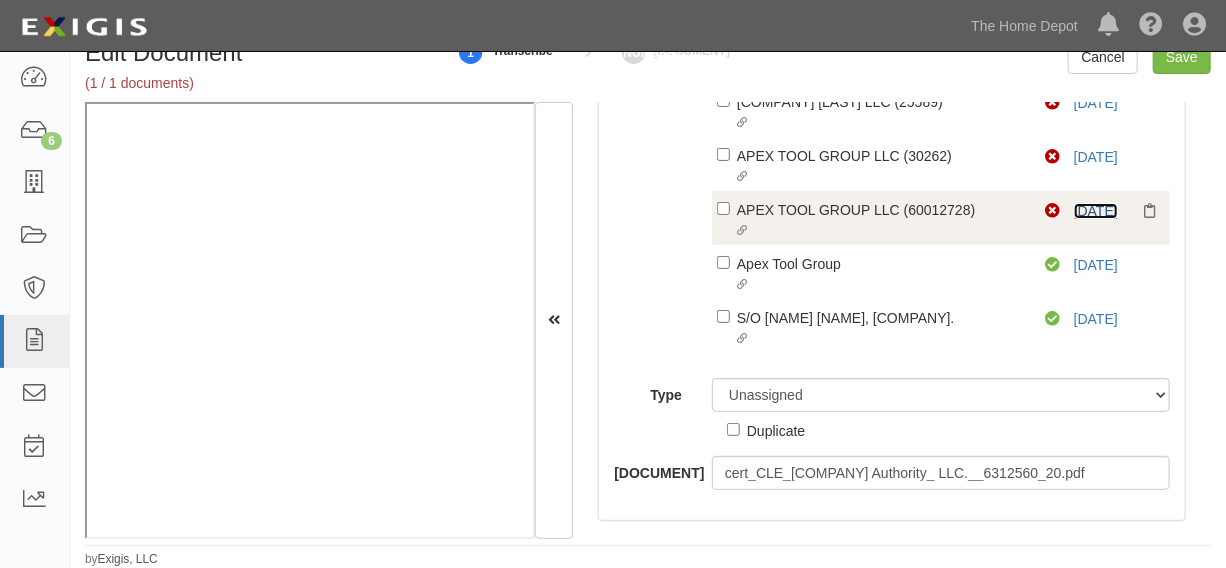 click on "7/4/26" at bounding box center (1093, 211) 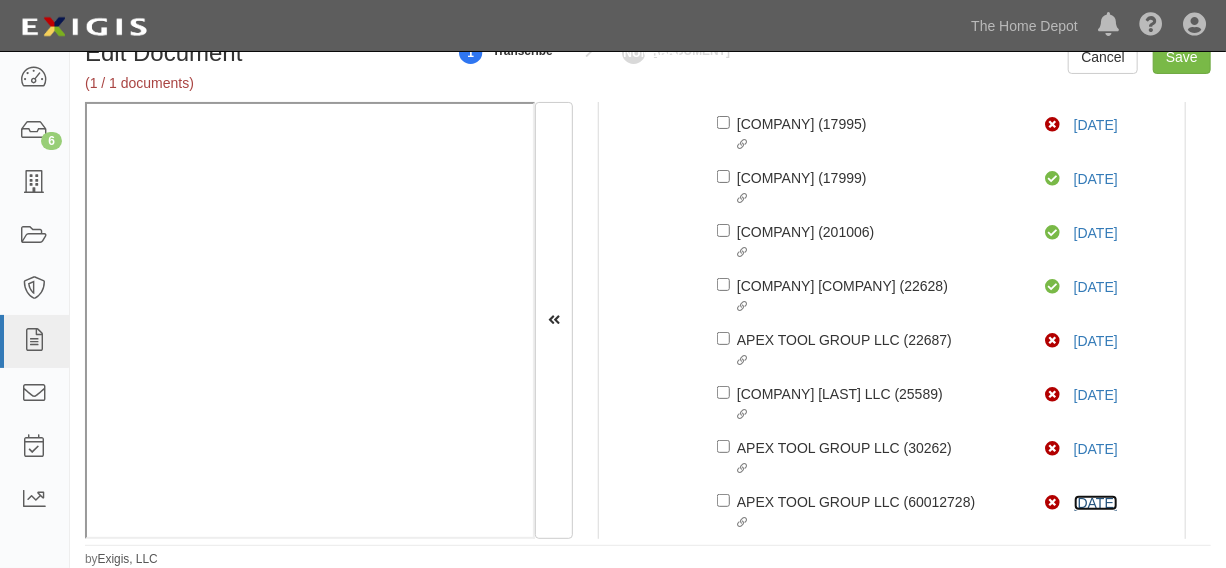 scroll, scrollTop: 332, scrollLeft: 0, axis: vertical 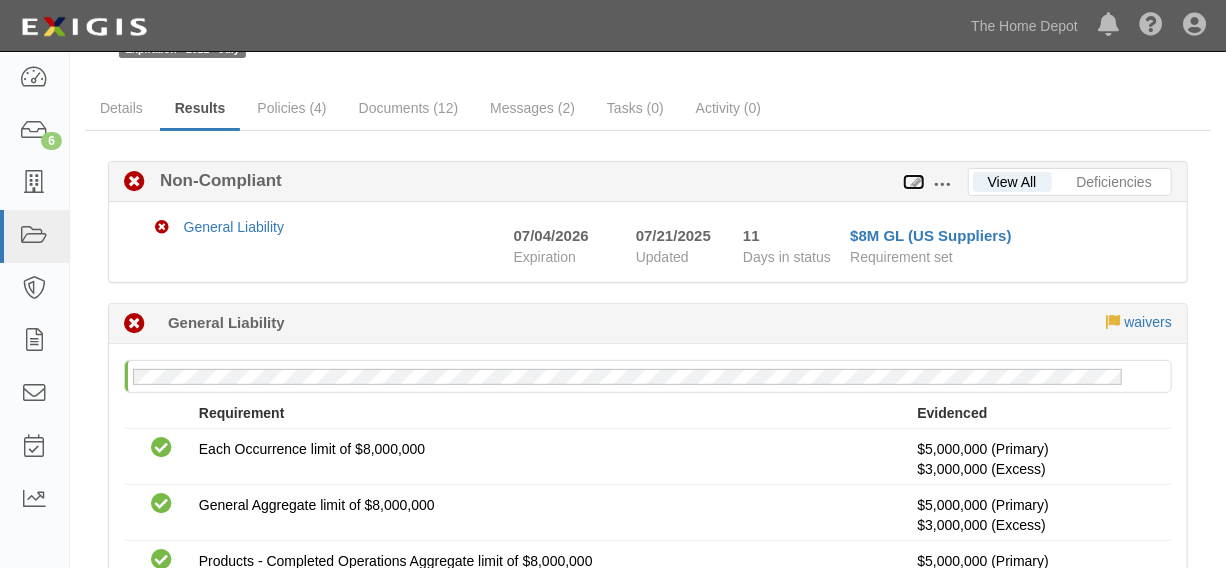 click at bounding box center [914, 183] 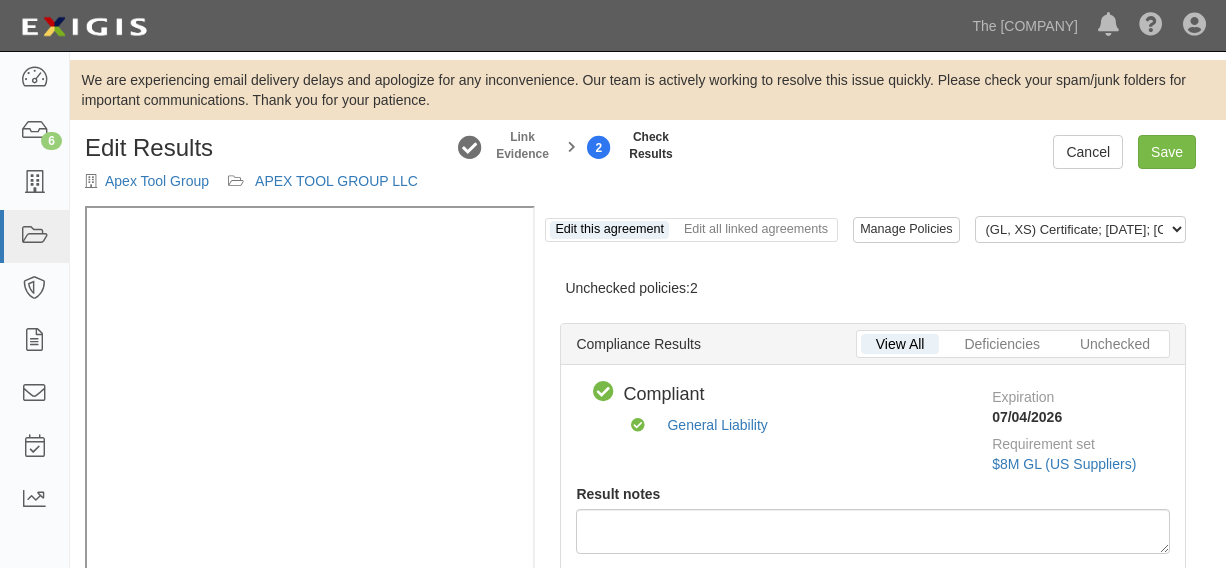 scroll, scrollTop: 0, scrollLeft: 0, axis: both 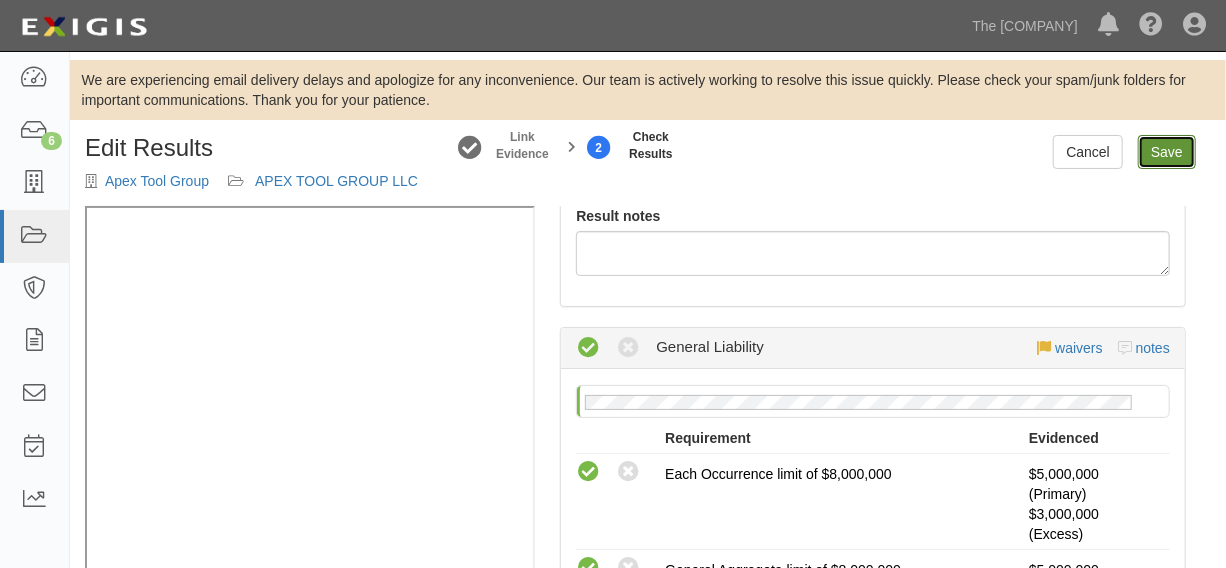 click on "Save" at bounding box center [1167, 152] 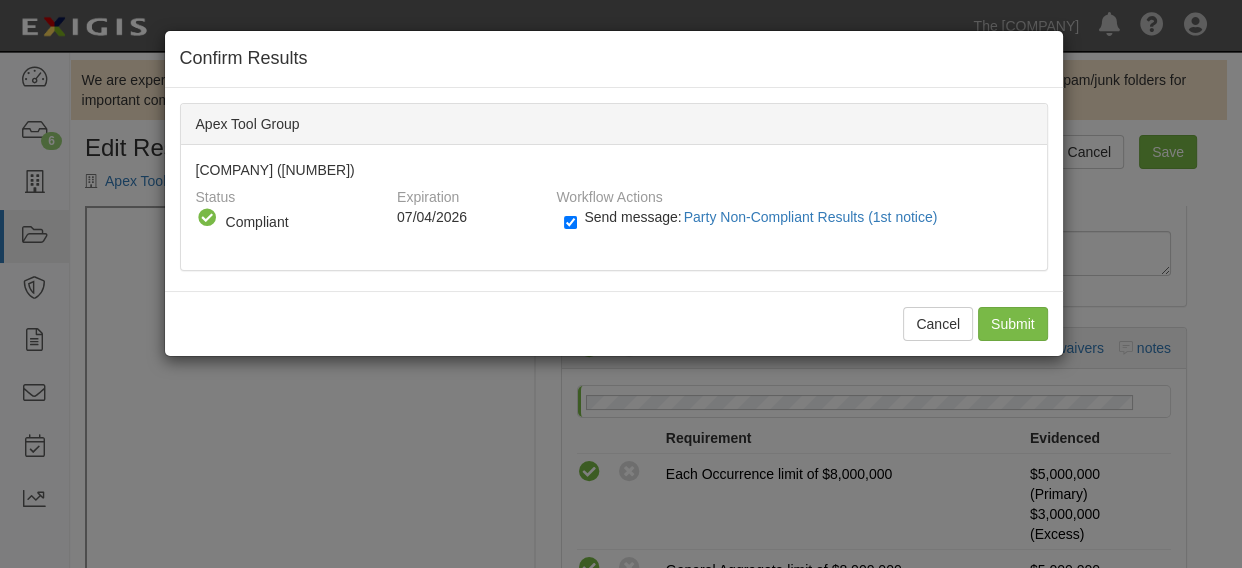 click on "Send message:  Party Non-Compliant Results (1st notice)" at bounding box center [764, 217] 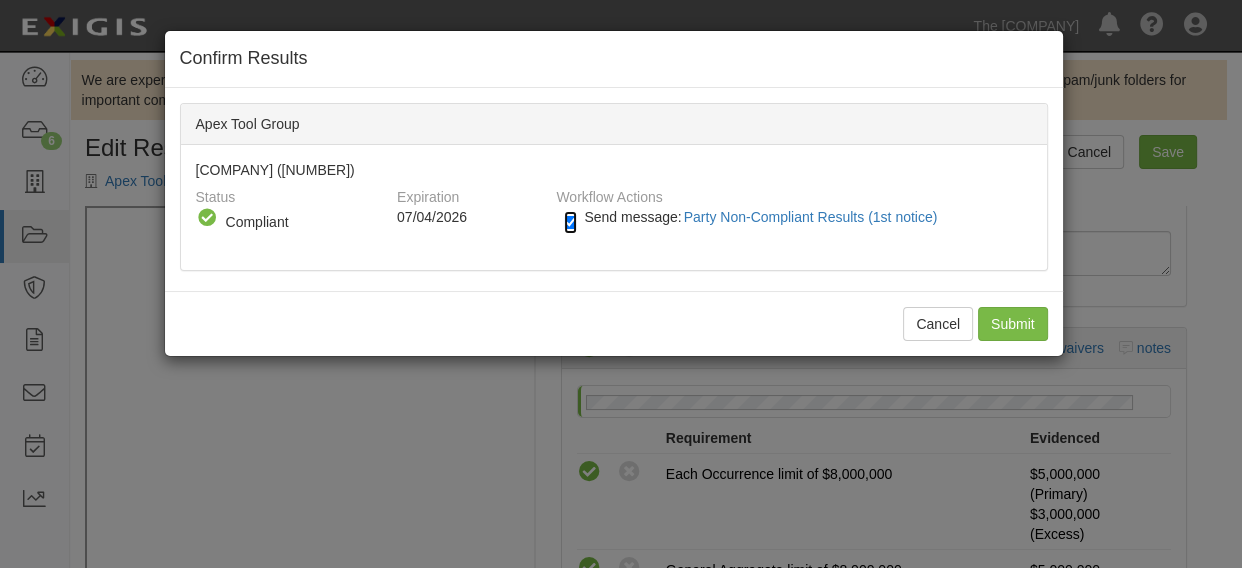 click on "Send message:  Party Non-Compliant Results (1st notice)" at bounding box center (570, 222) 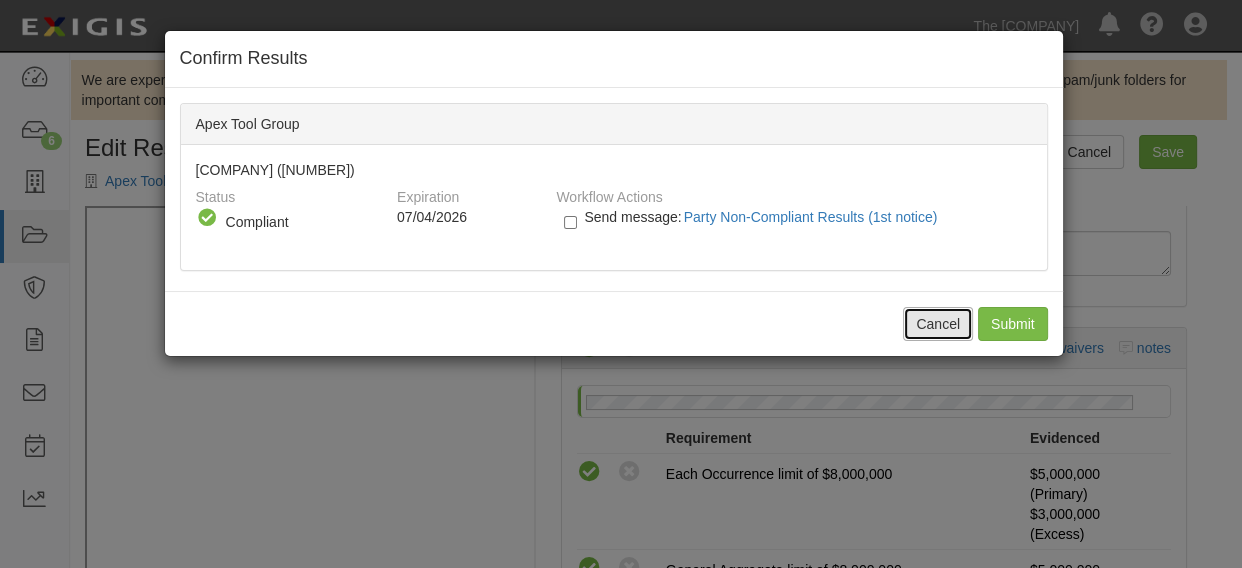 click on "Cancel" at bounding box center [938, 324] 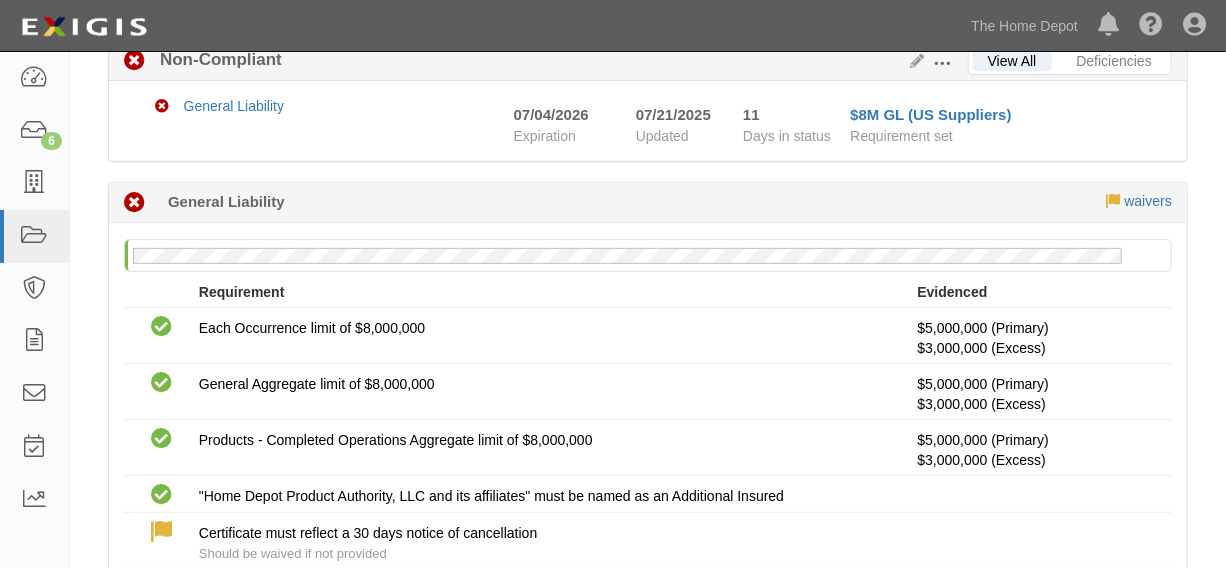 scroll, scrollTop: 0, scrollLeft: 0, axis: both 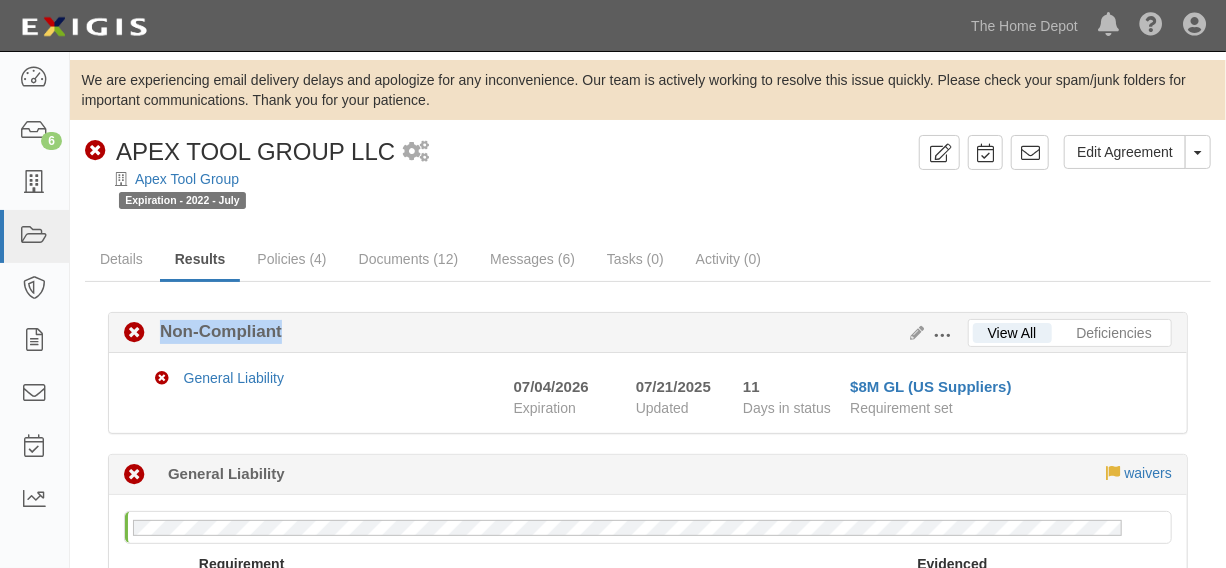 drag, startPoint x: 162, startPoint y: 326, endPoint x: 290, endPoint y: 323, distance: 128.03516 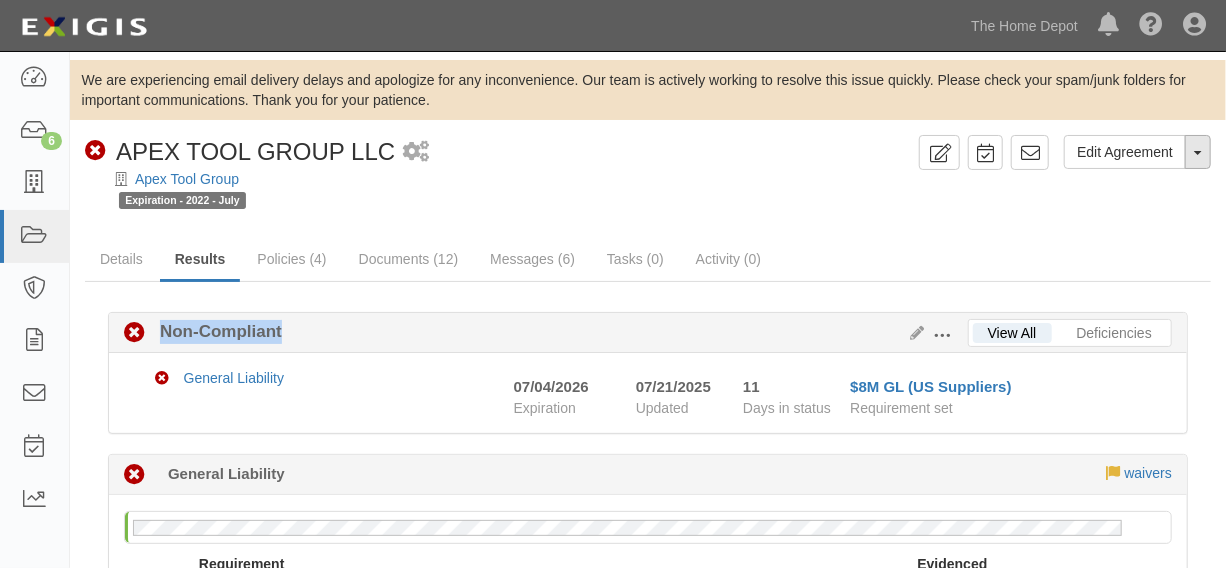 click on "Toggle Agreement Dropdown" at bounding box center [1198, 152] 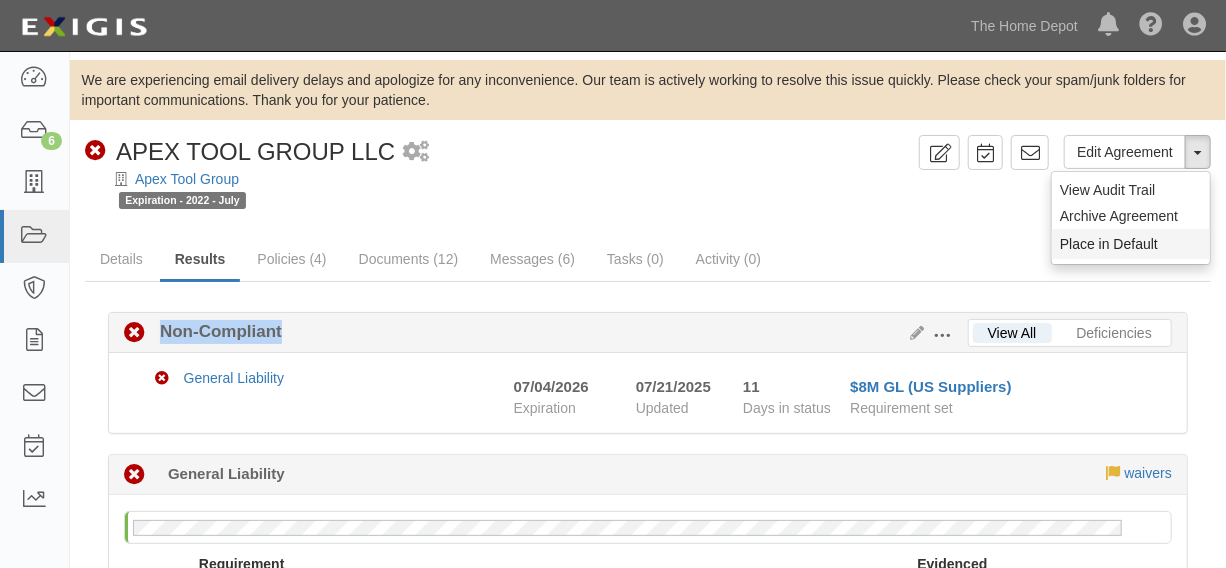 click on "Place in Default" at bounding box center [1131, 244] 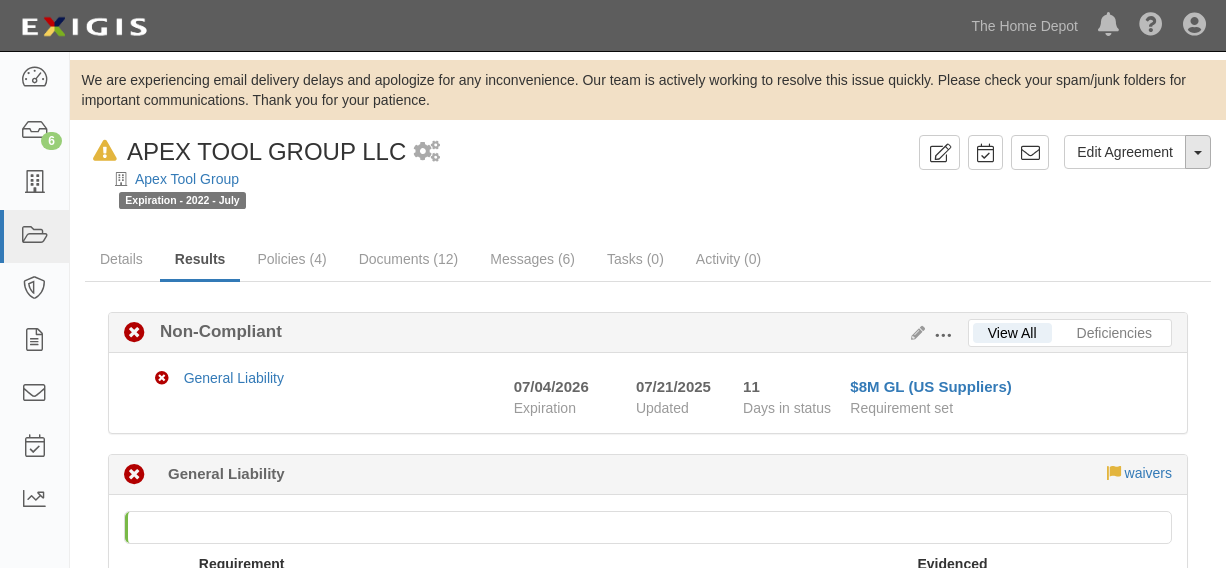 scroll, scrollTop: 0, scrollLeft: 0, axis: both 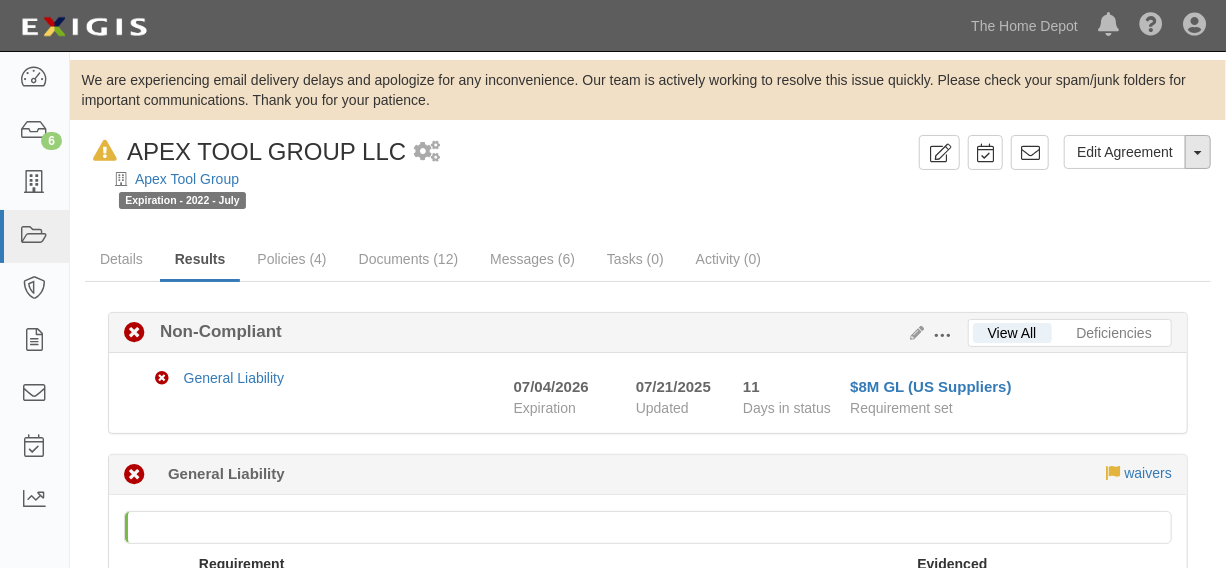 click on "Toggle Agreement Dropdown" at bounding box center (1198, 152) 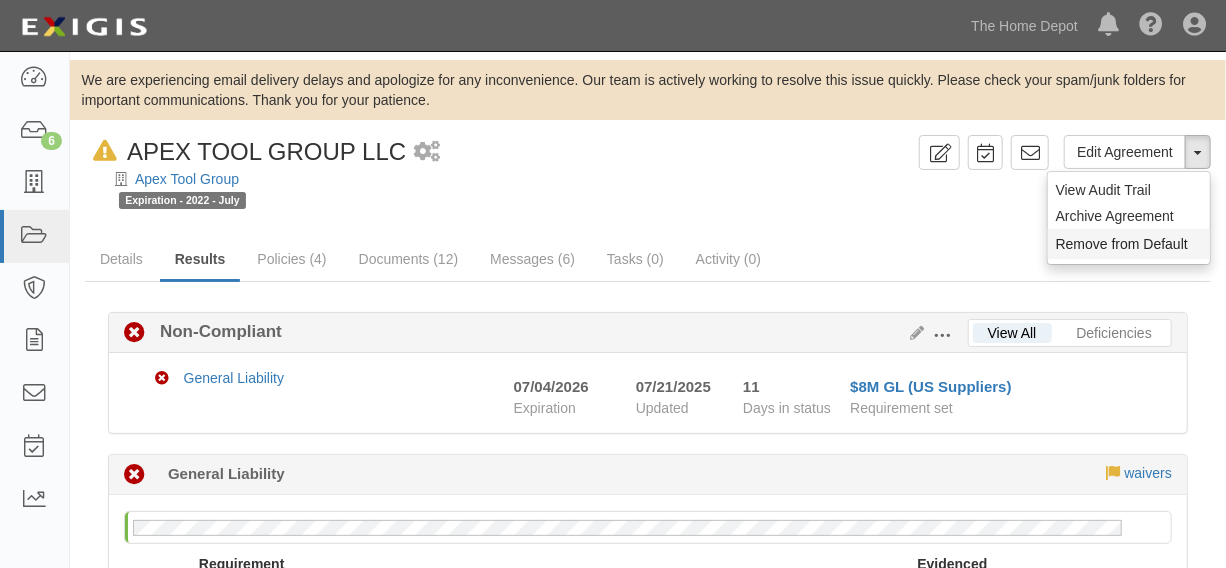 click on "Remove from Default" at bounding box center (1129, 244) 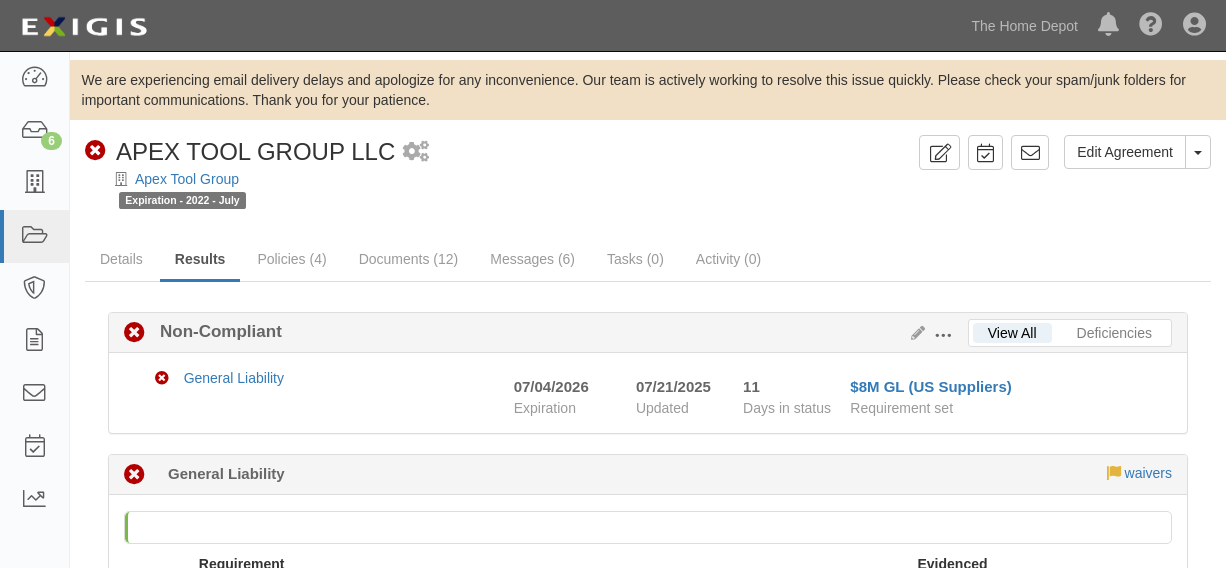 scroll, scrollTop: 0, scrollLeft: 0, axis: both 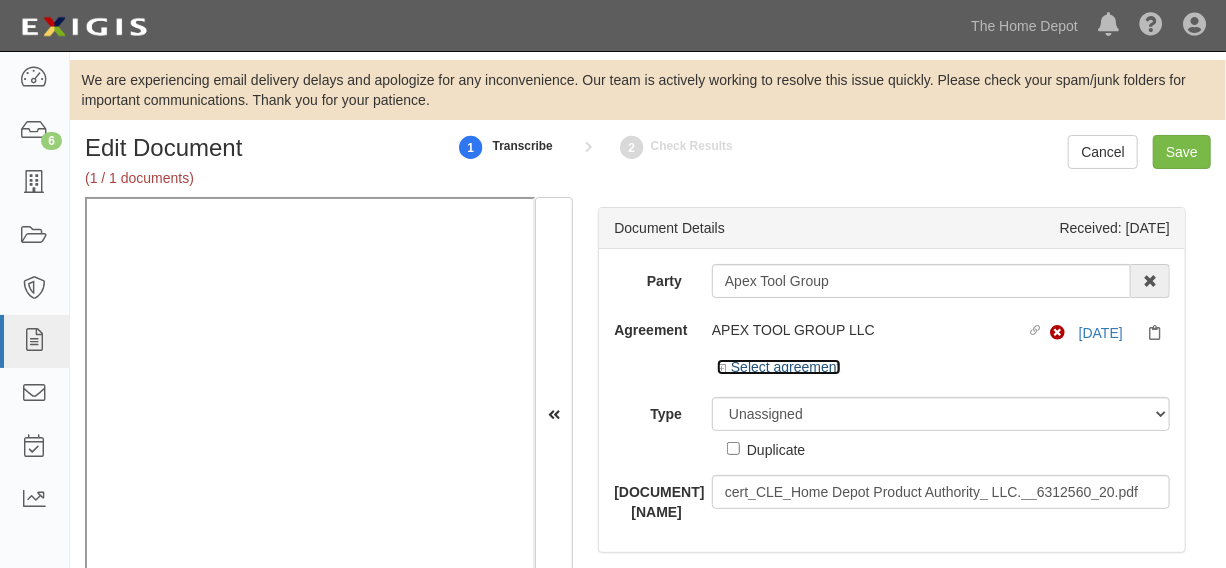 click on "Select agreement" at bounding box center [779, 367] 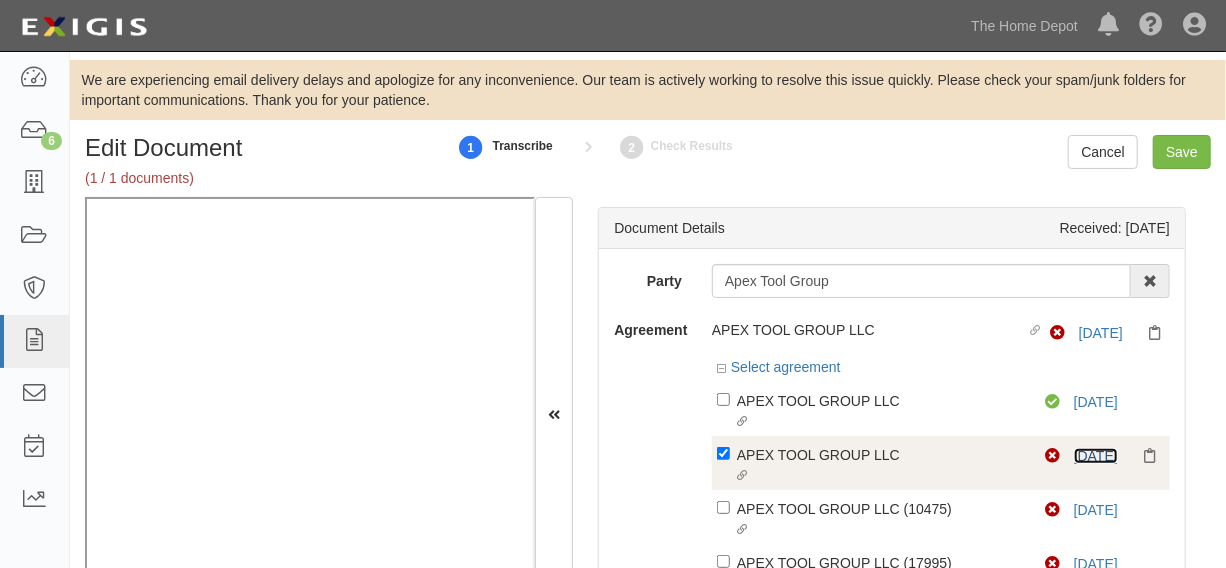 click on "7/4/26" at bounding box center [1093, 456] 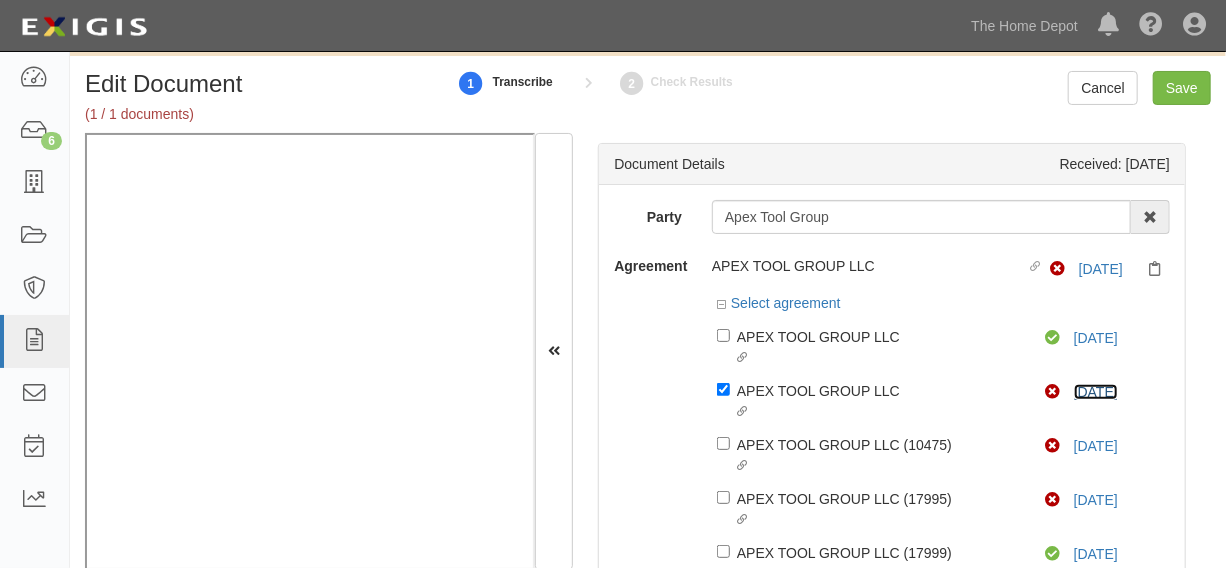 scroll, scrollTop: 95, scrollLeft: 0, axis: vertical 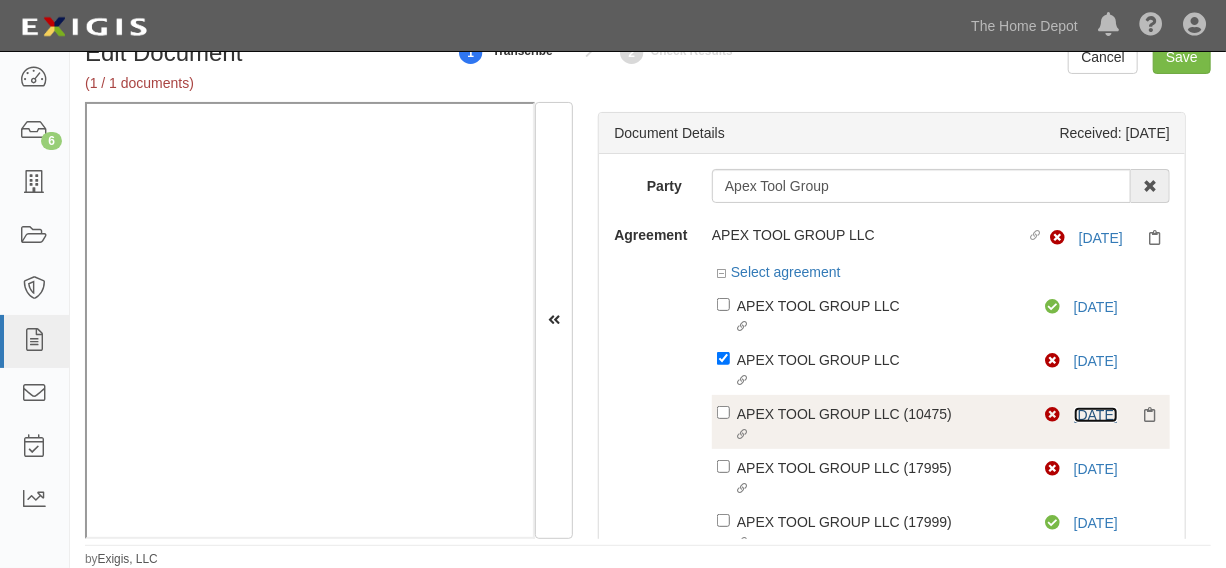 click on "7/4/26" at bounding box center [1093, 415] 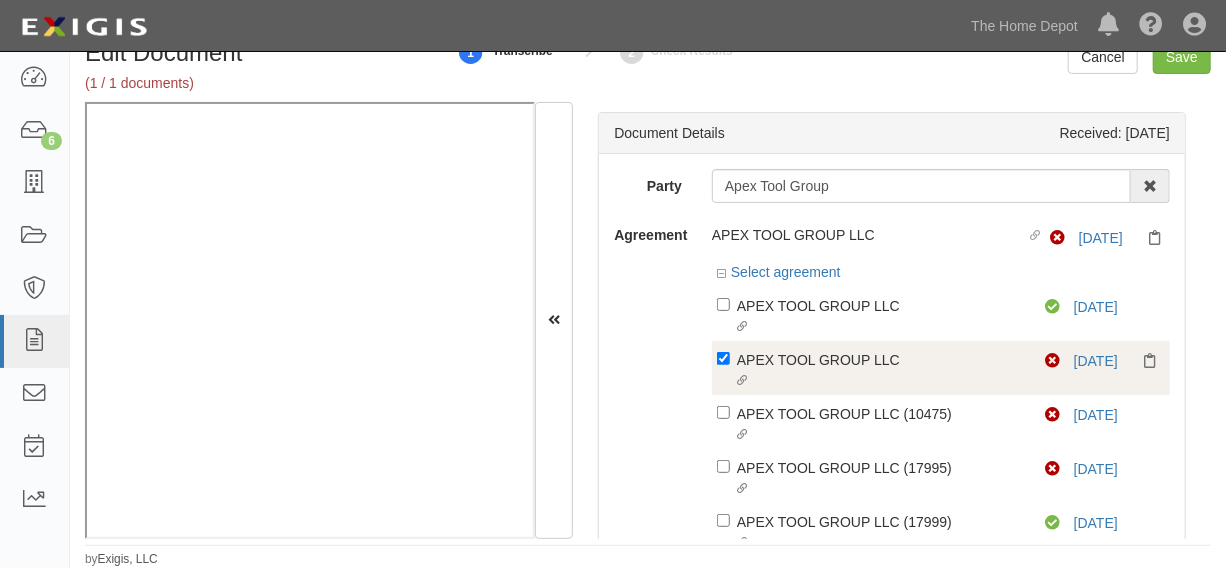click on "Linked agreement
APEX TOOL GROUP LLC
Linked agreement" at bounding box center (881, 371) 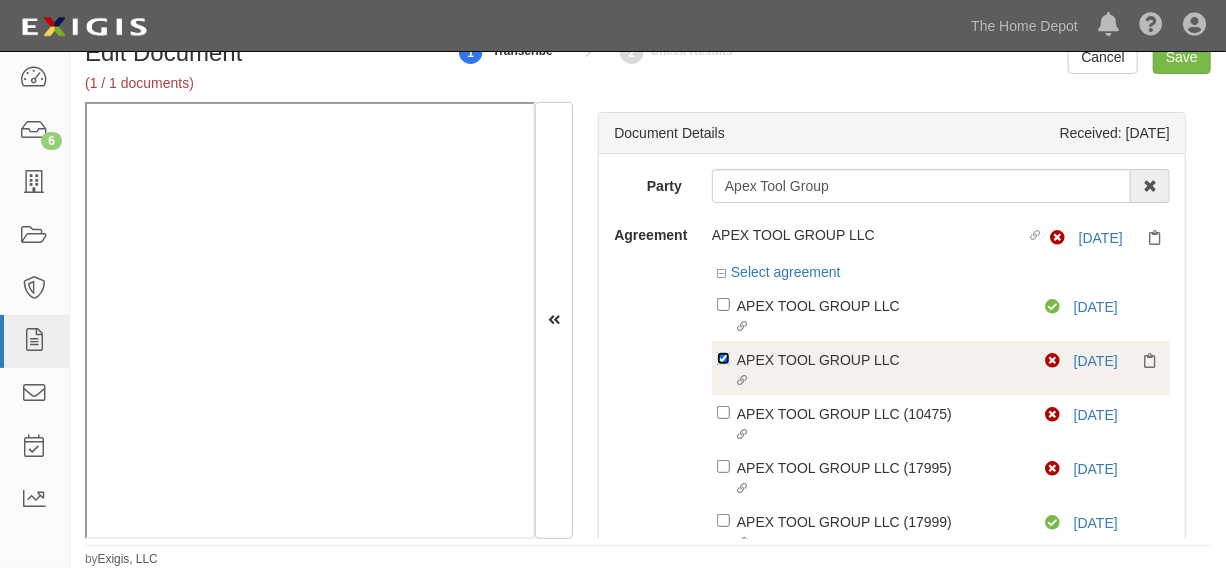 click on "Linked agreement
APEX TOOL GROUP LLC
Linked agreement" at bounding box center (723, 304) 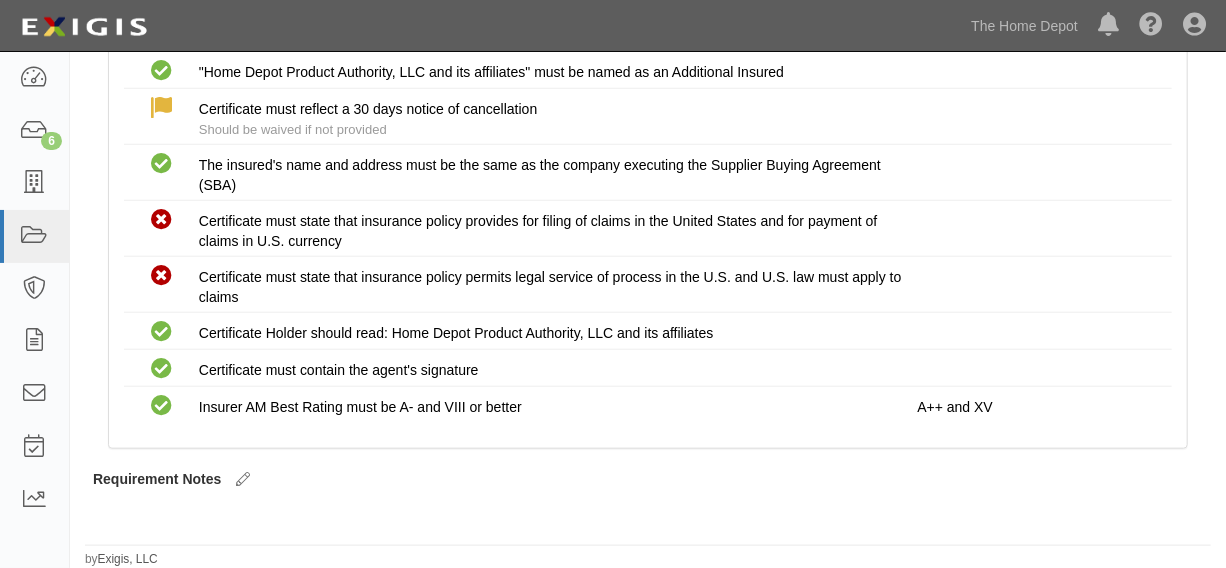 scroll, scrollTop: 564, scrollLeft: 0, axis: vertical 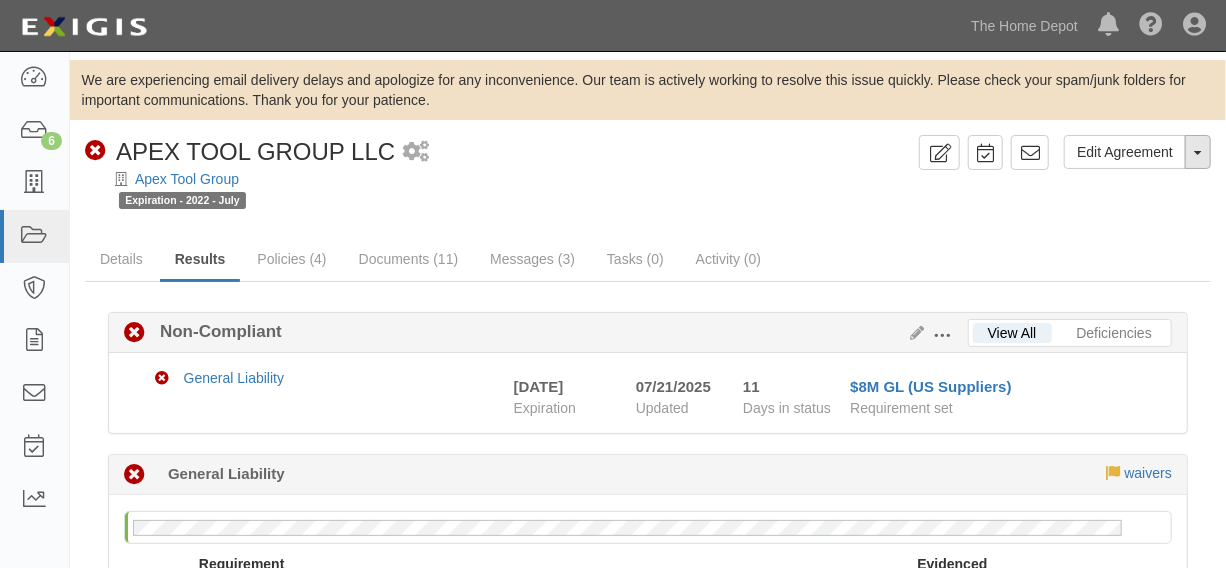 click on "Toggle Agreement Dropdown" at bounding box center (1198, 152) 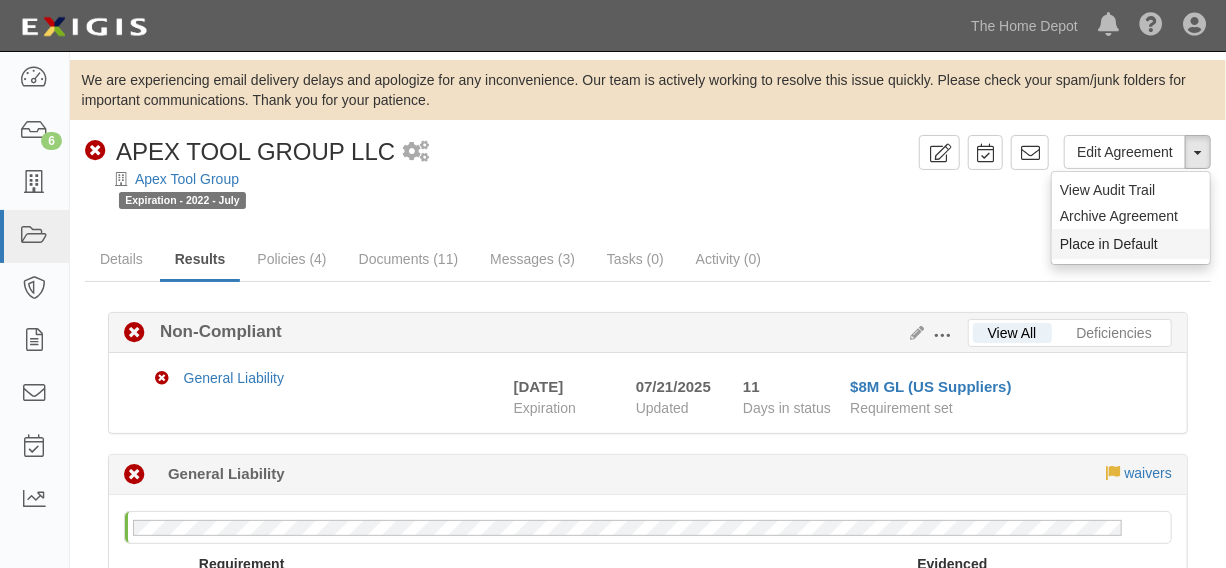 click on "Place in Default" at bounding box center [1131, 244] 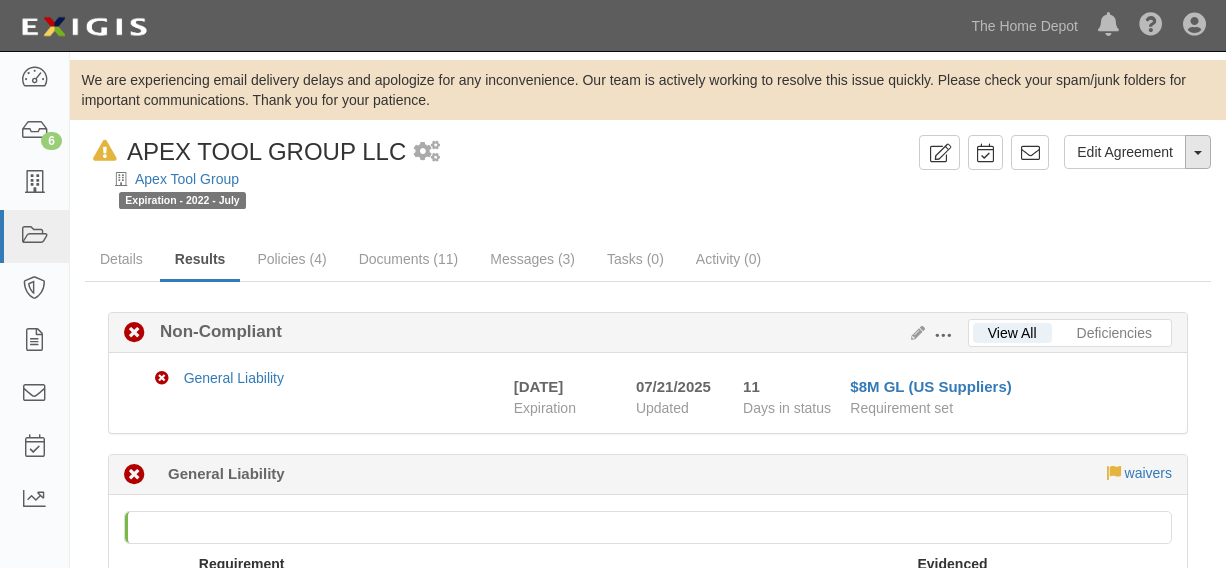 scroll, scrollTop: 0, scrollLeft: 0, axis: both 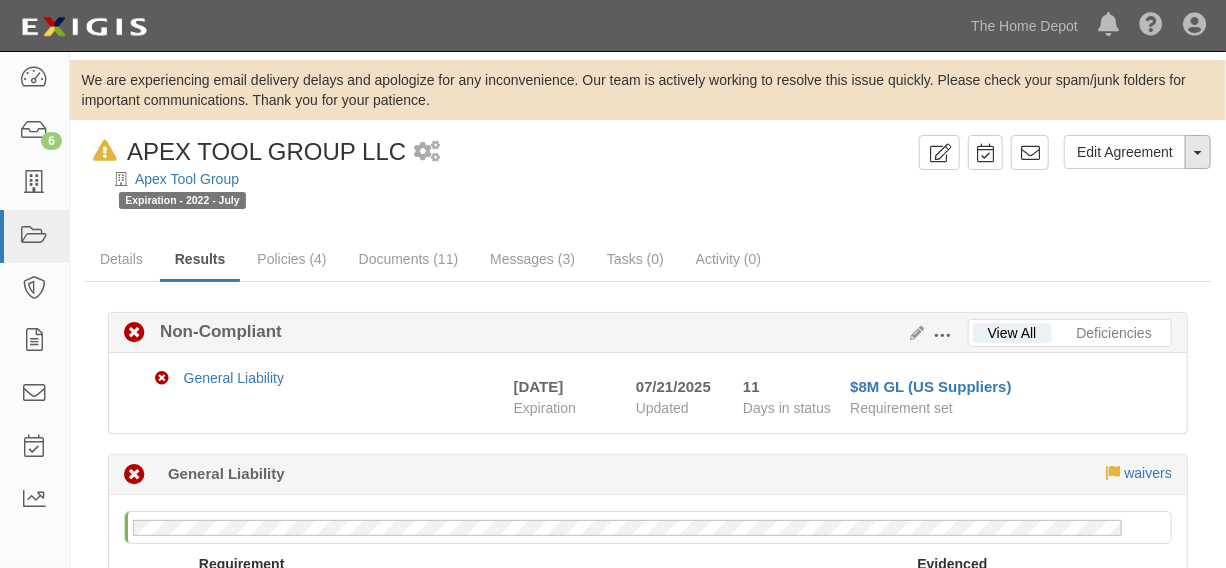 click on "Toggle Agreement Dropdown" at bounding box center [1198, 152] 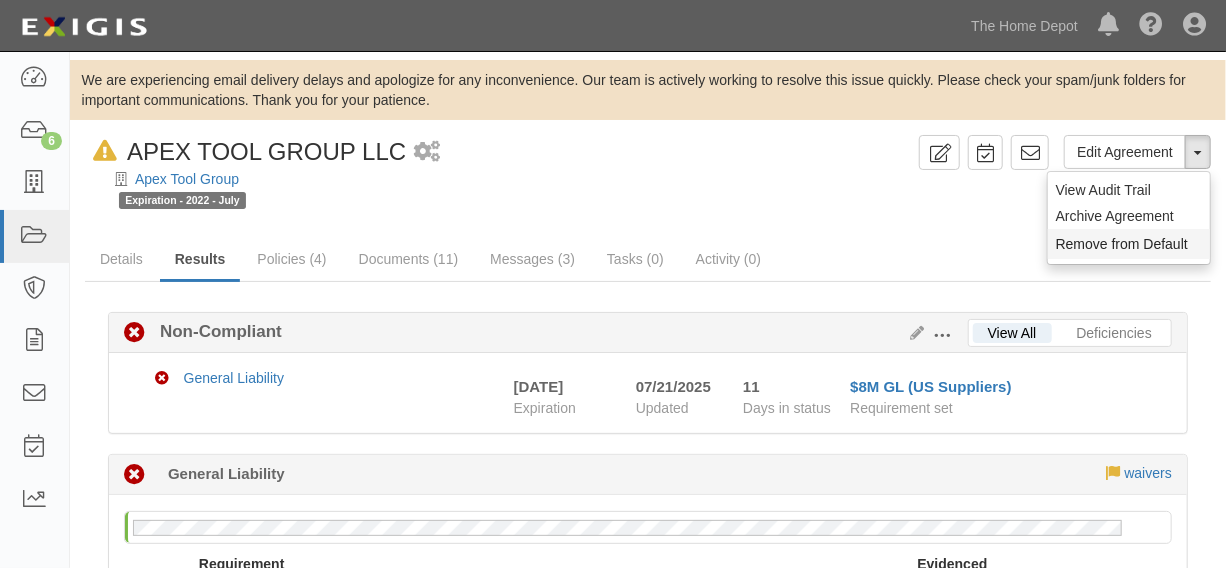 click on "Remove from Default" at bounding box center [1129, 244] 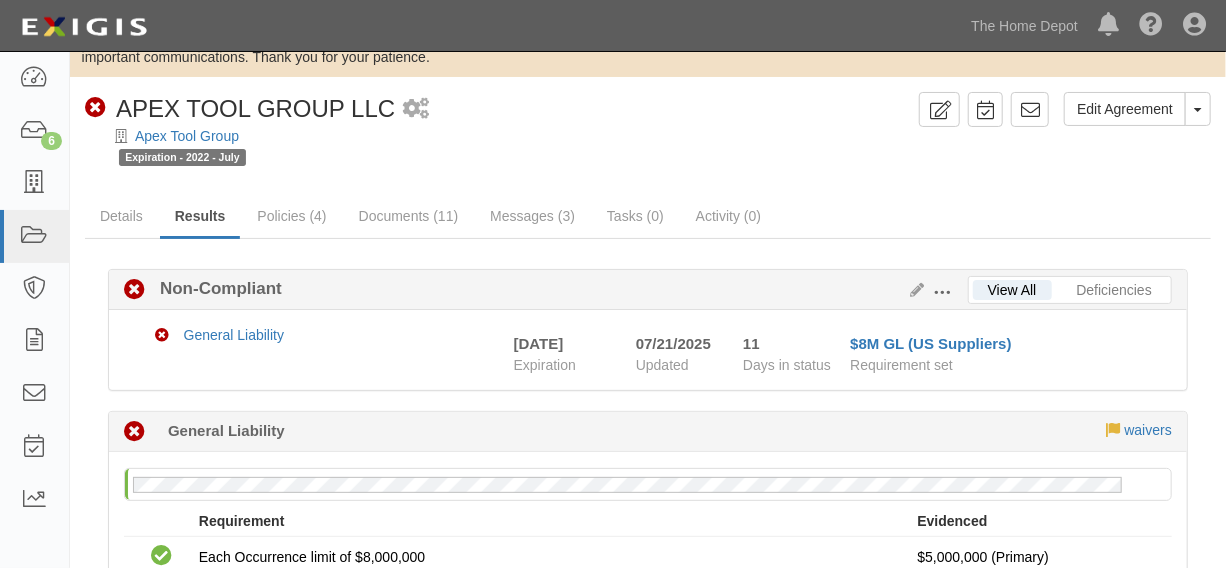 scroll, scrollTop: 0, scrollLeft: 0, axis: both 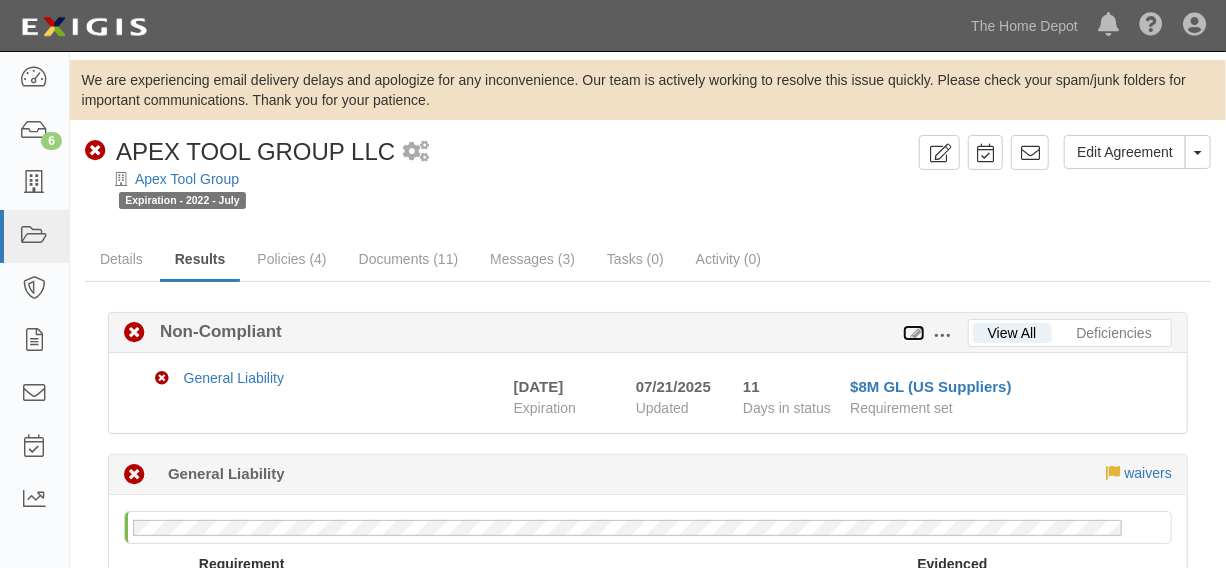 click at bounding box center (914, 334) 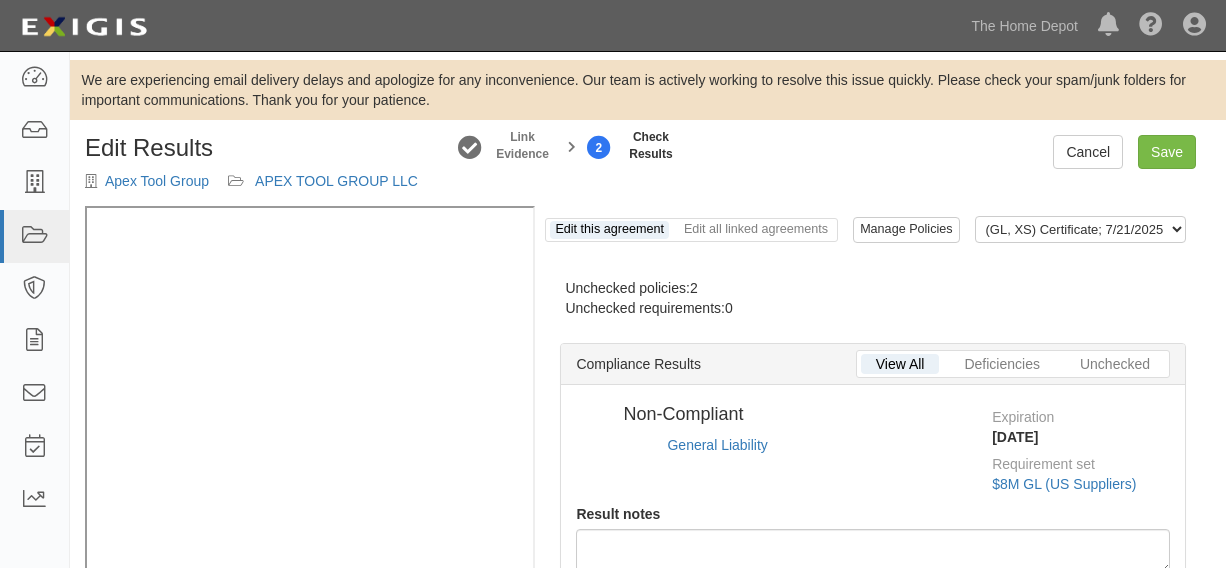 scroll, scrollTop: 0, scrollLeft: 0, axis: both 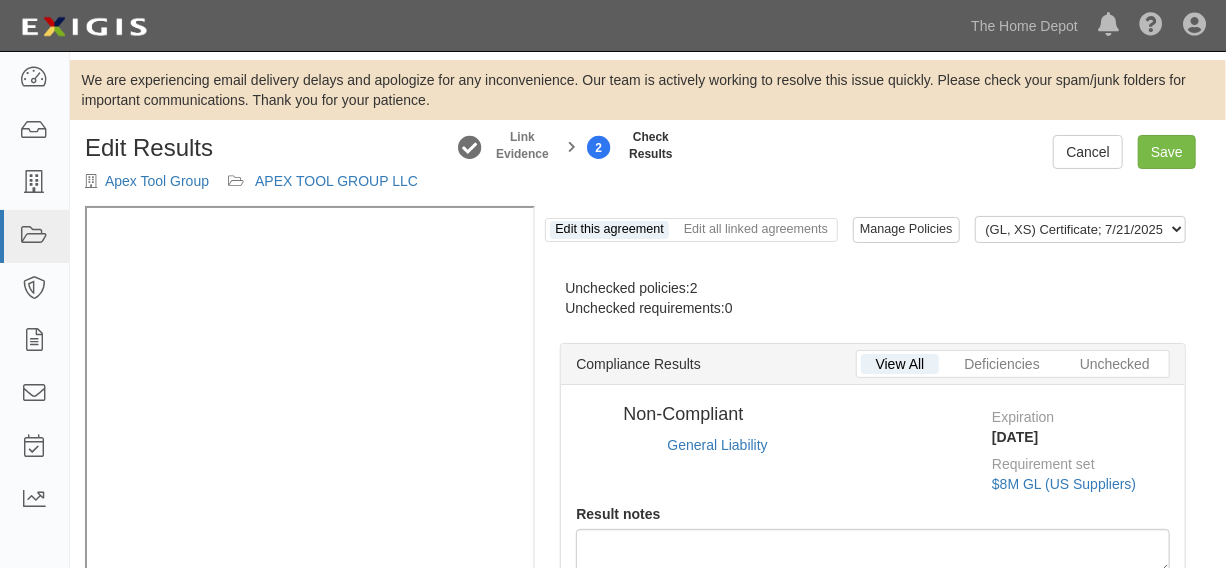 radio on "true" 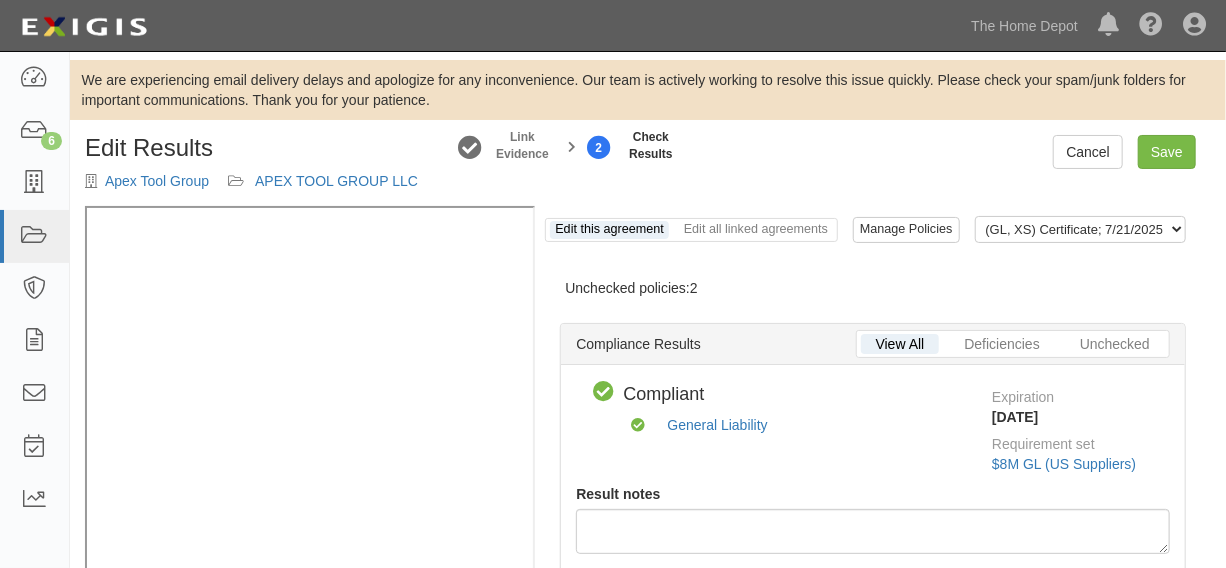 scroll, scrollTop: 151, scrollLeft: 0, axis: vertical 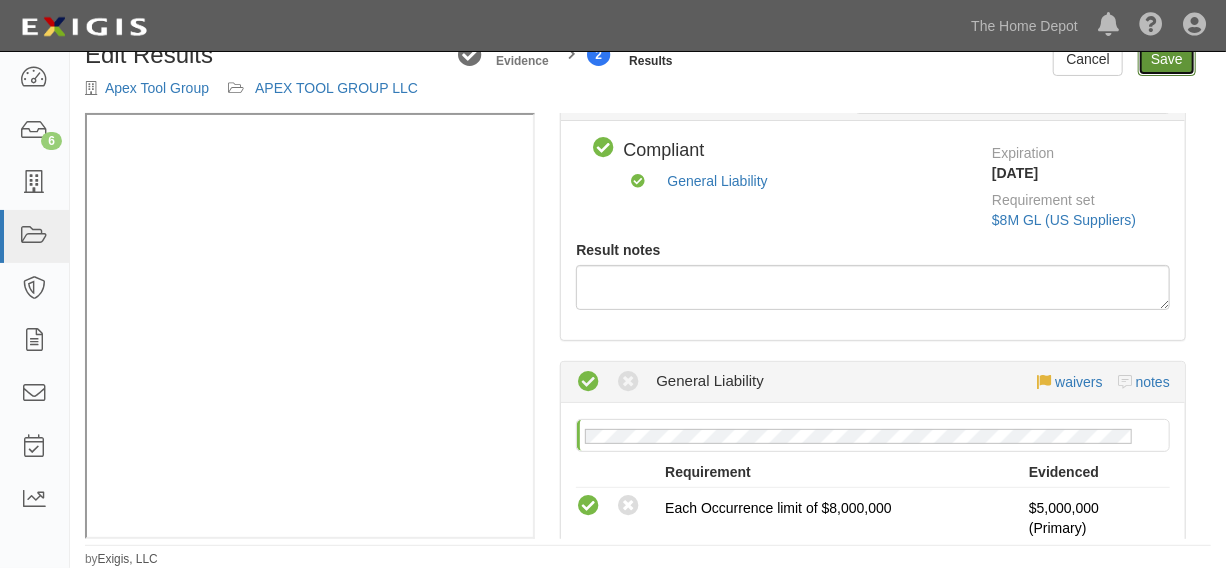 click on "Save" at bounding box center (1167, 59) 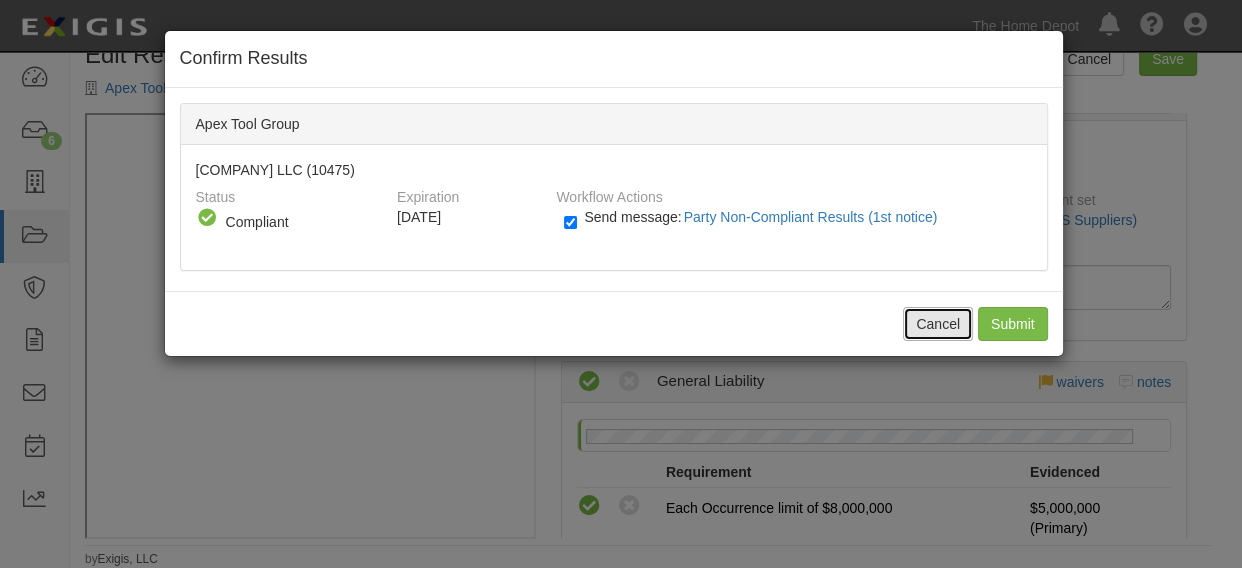click on "Cancel" at bounding box center [938, 324] 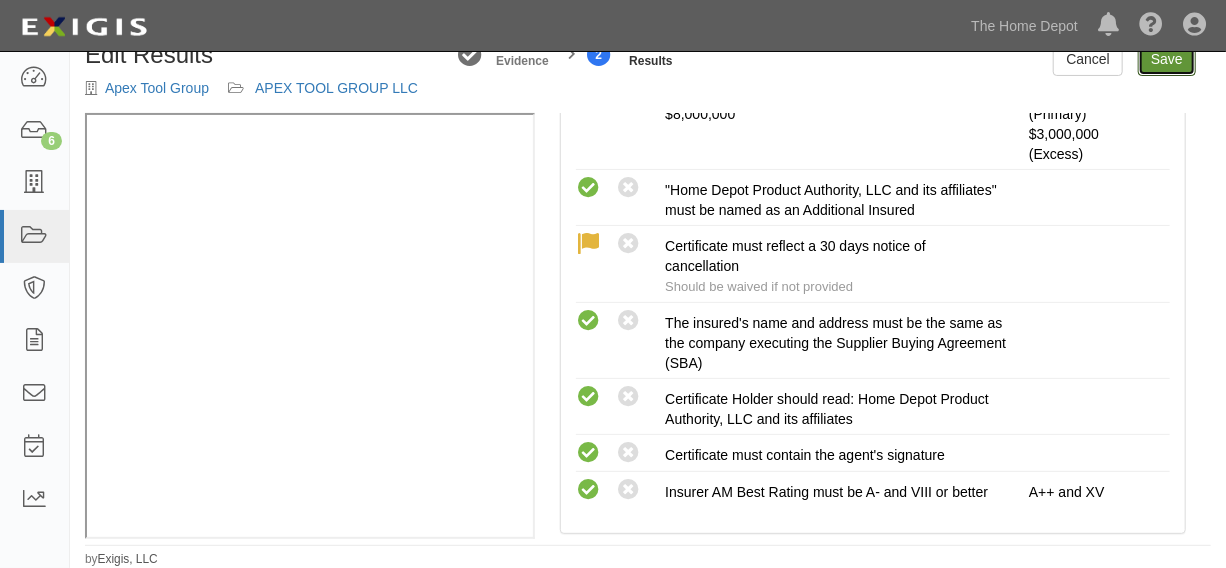 scroll, scrollTop: 0, scrollLeft: 0, axis: both 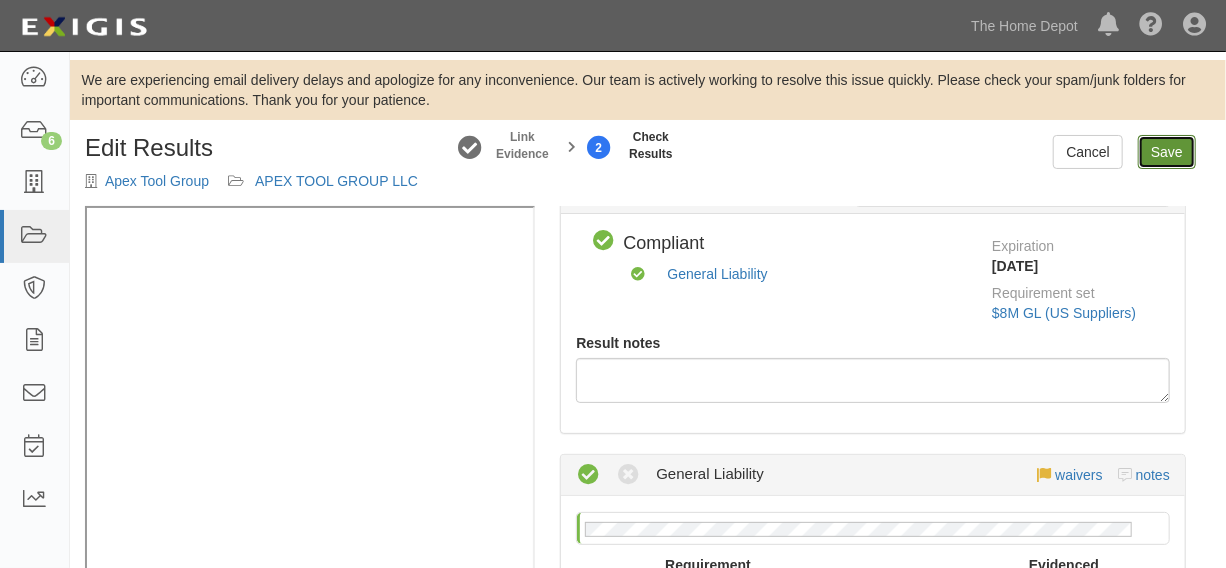 click on "Save" at bounding box center [1167, 152] 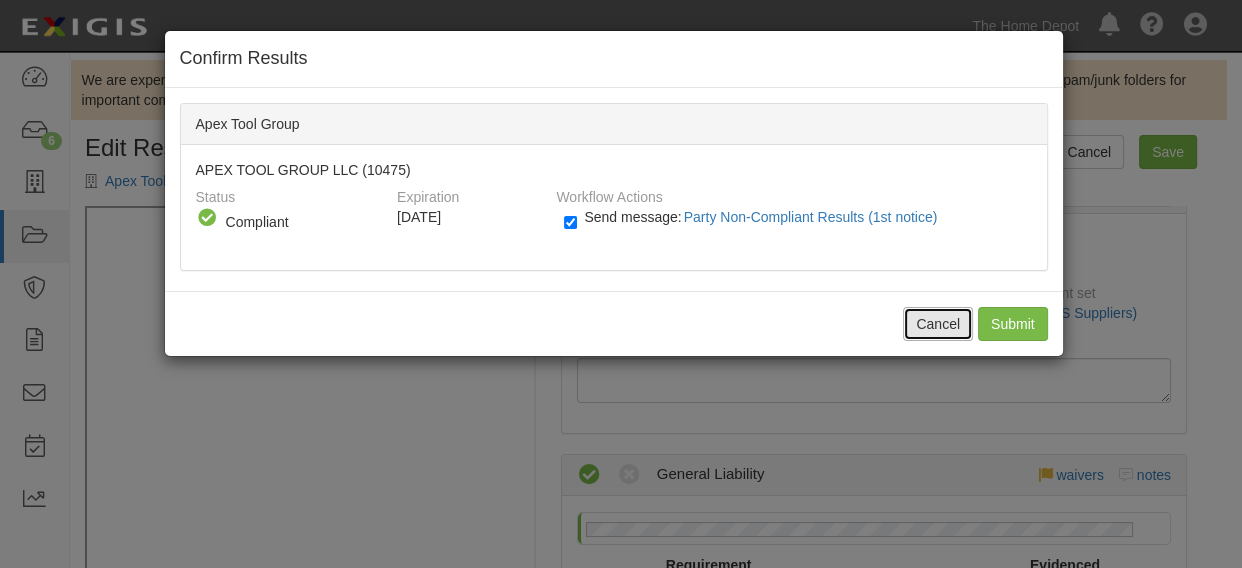 click on "Cancel" at bounding box center [938, 324] 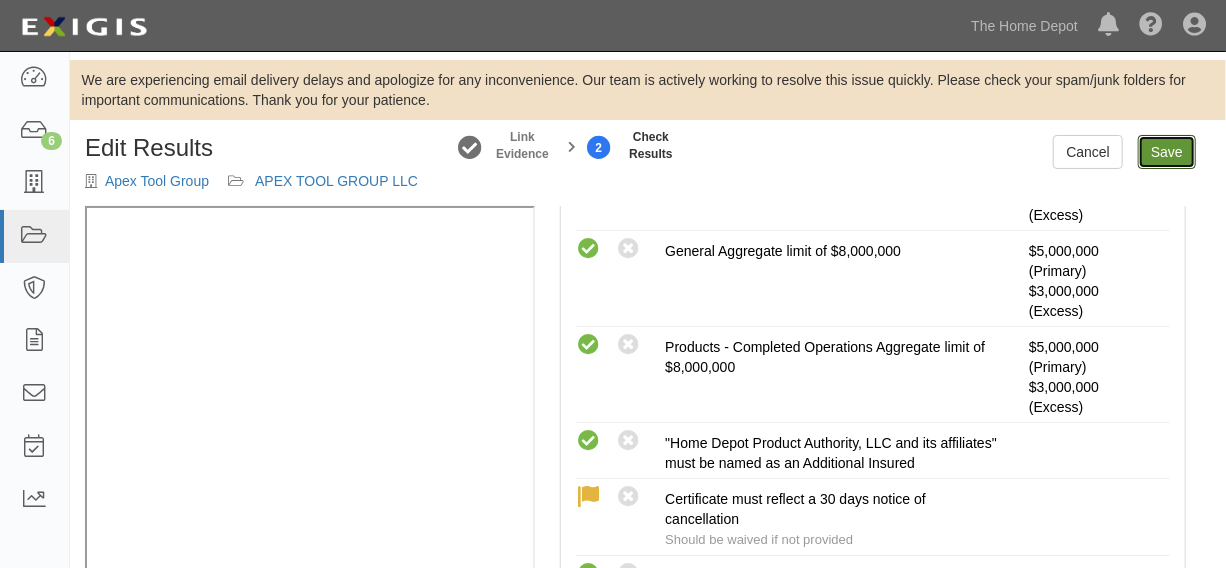 scroll, scrollTop: 606, scrollLeft: 0, axis: vertical 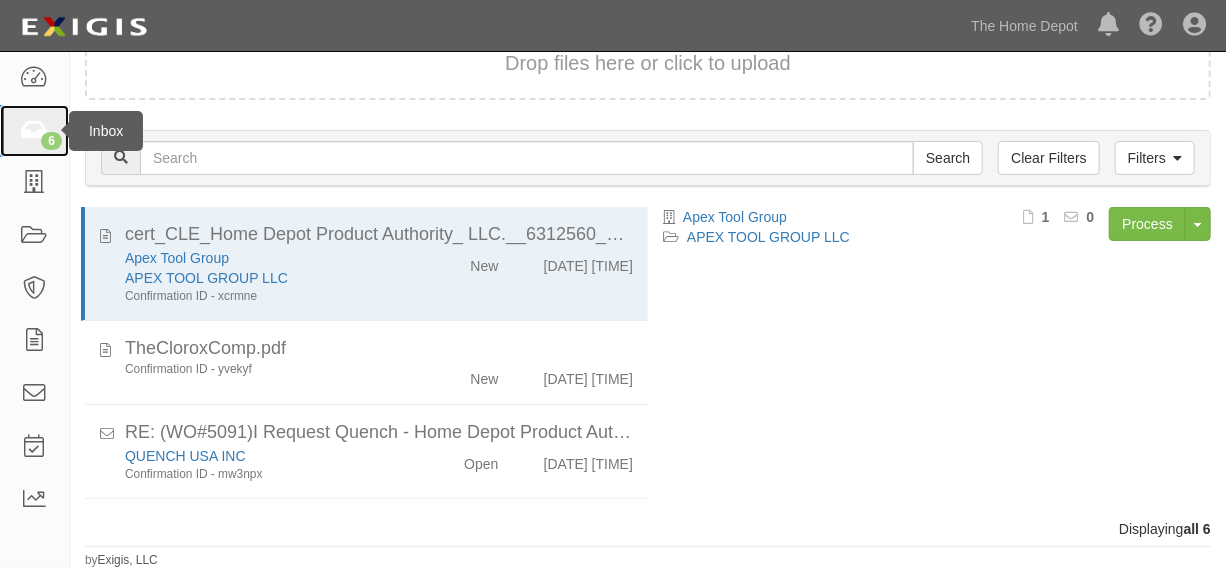 click on "6" at bounding box center [34, 131] 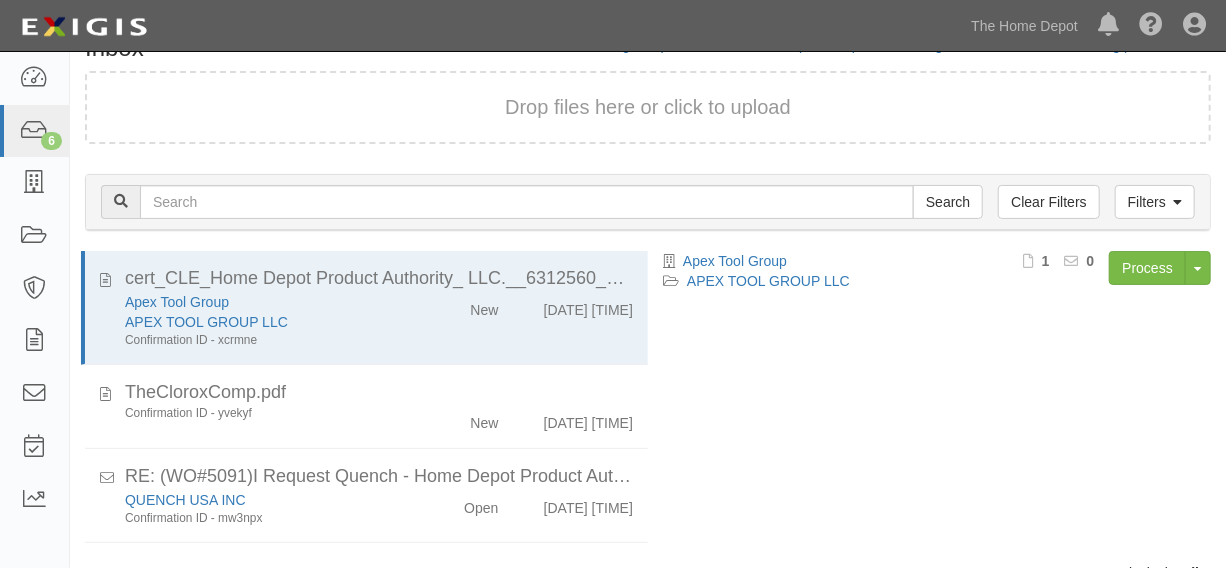 scroll, scrollTop: 144, scrollLeft: 0, axis: vertical 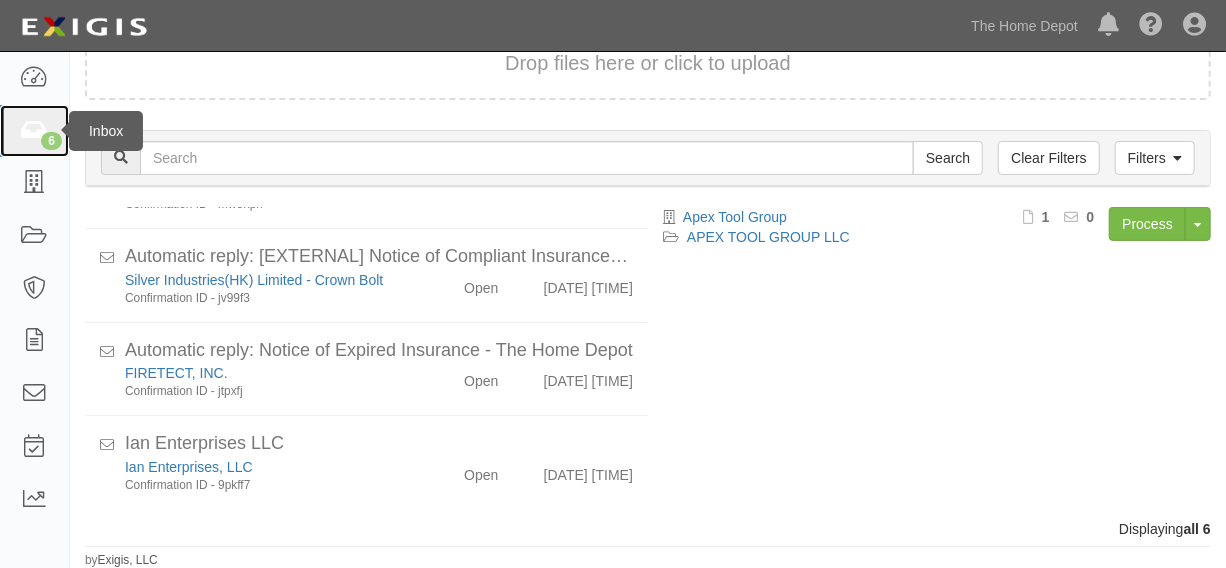 click at bounding box center (34, 131) 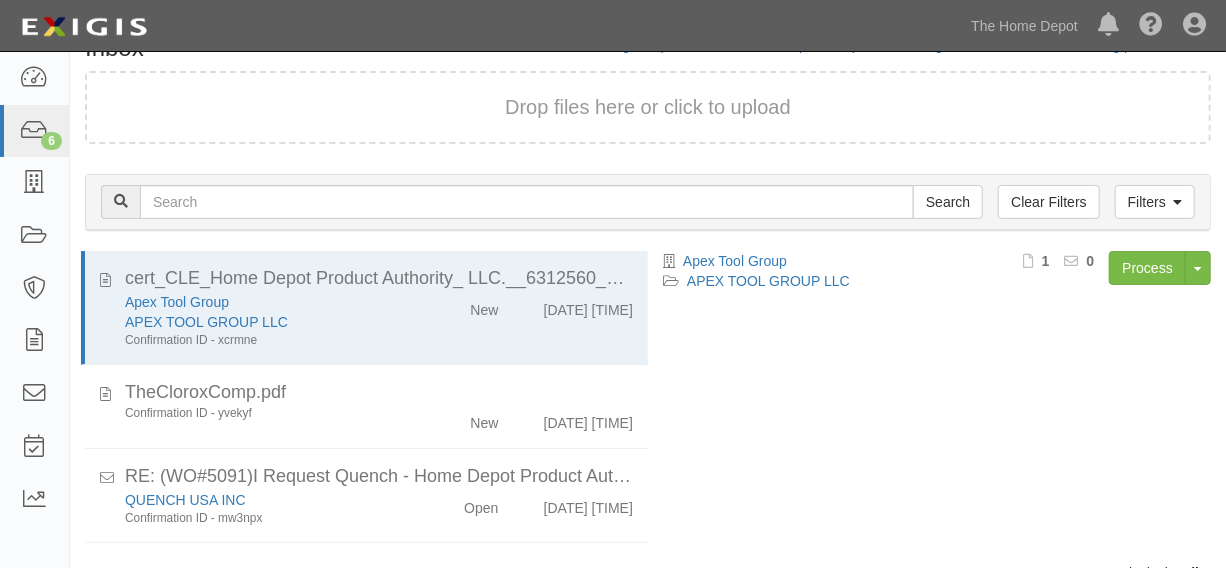scroll, scrollTop: 144, scrollLeft: 0, axis: vertical 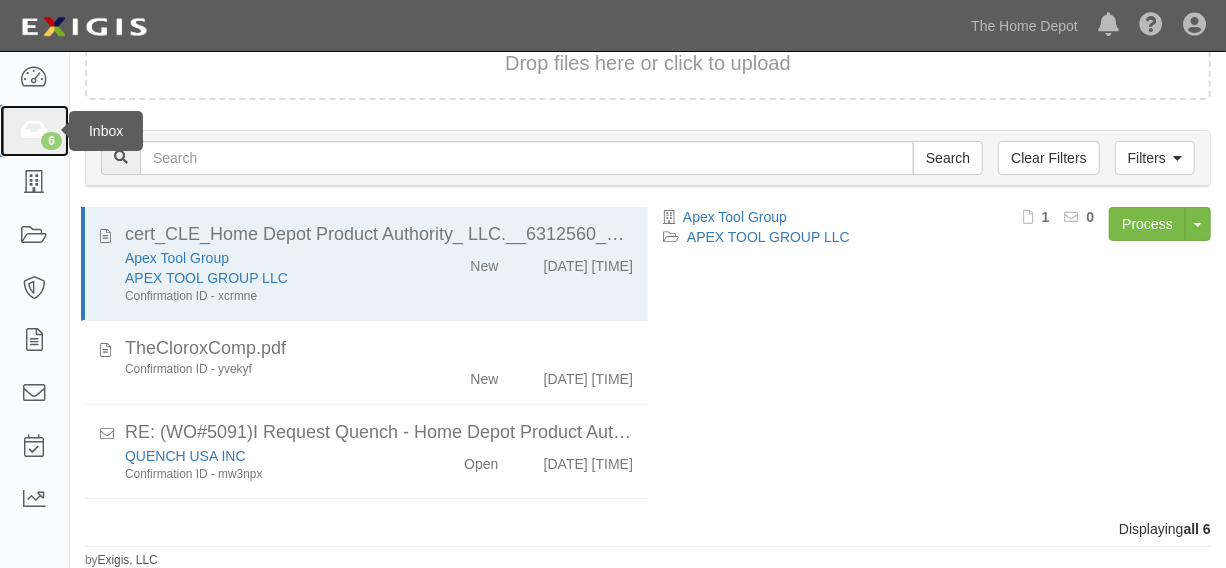 click at bounding box center [34, 131] 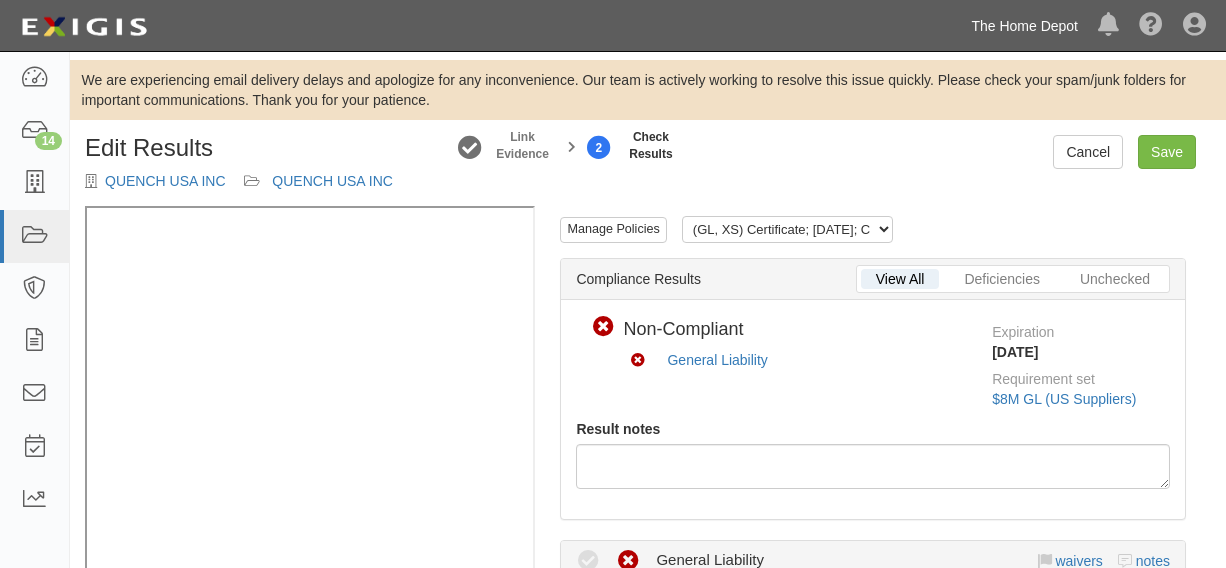 click on "The Home Depot" at bounding box center (1024, 26) 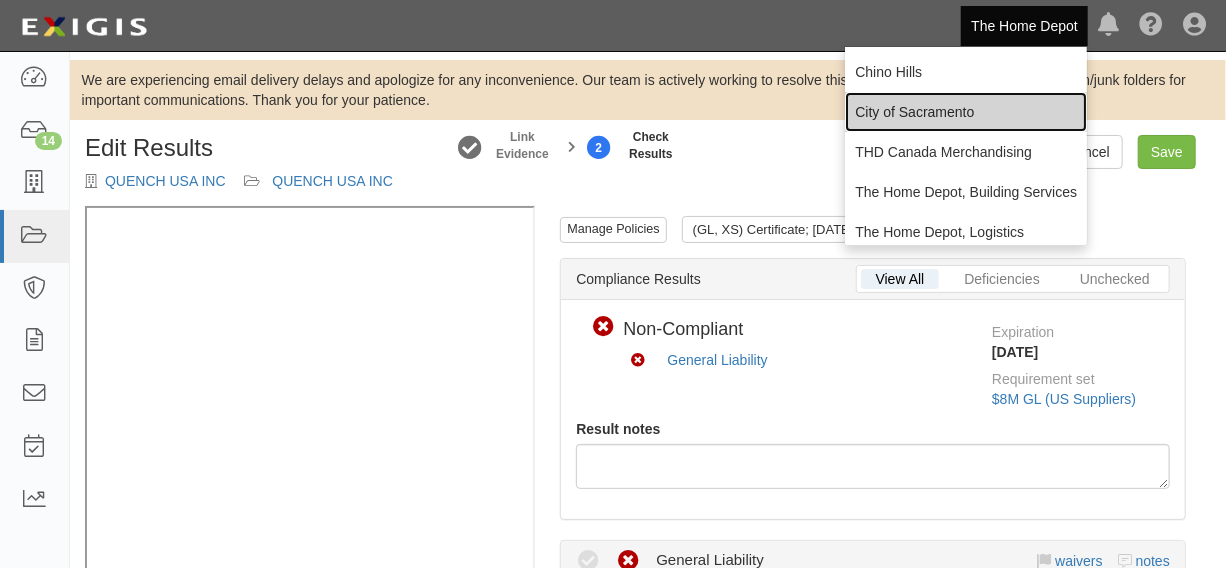 click on "City of Sacramento" at bounding box center (966, 112) 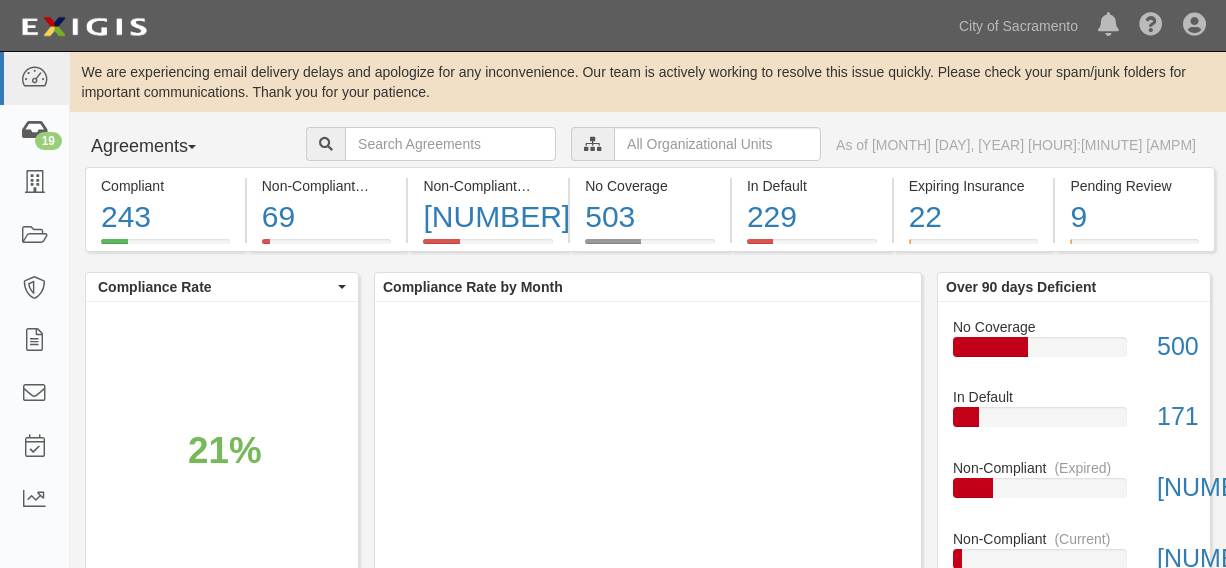 click on "19" at bounding box center [34, 131] 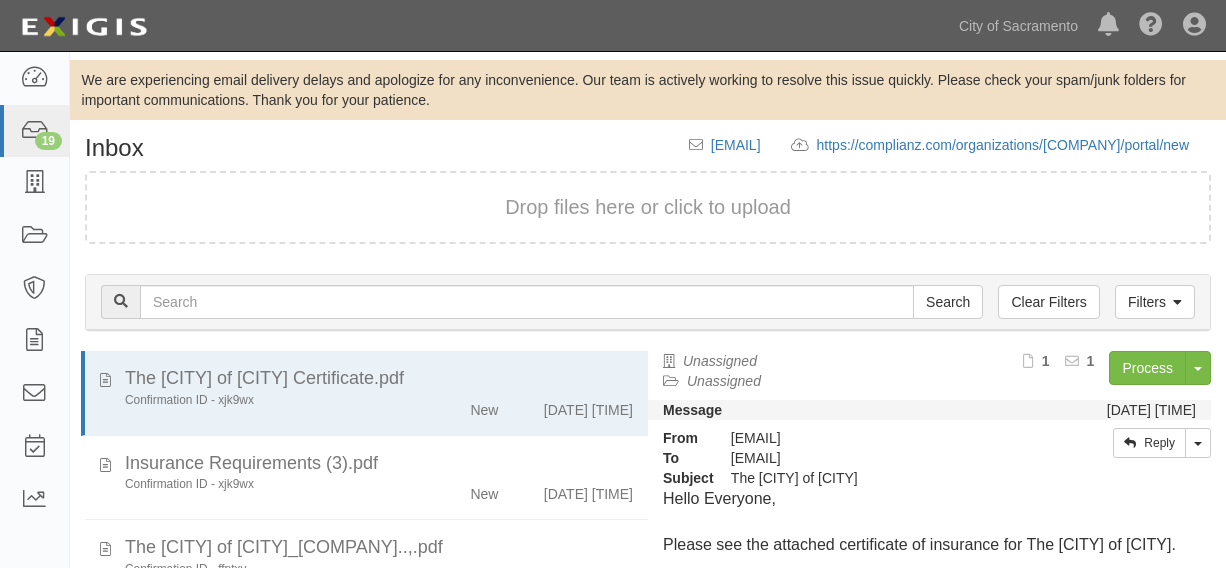 scroll, scrollTop: 0, scrollLeft: 0, axis: both 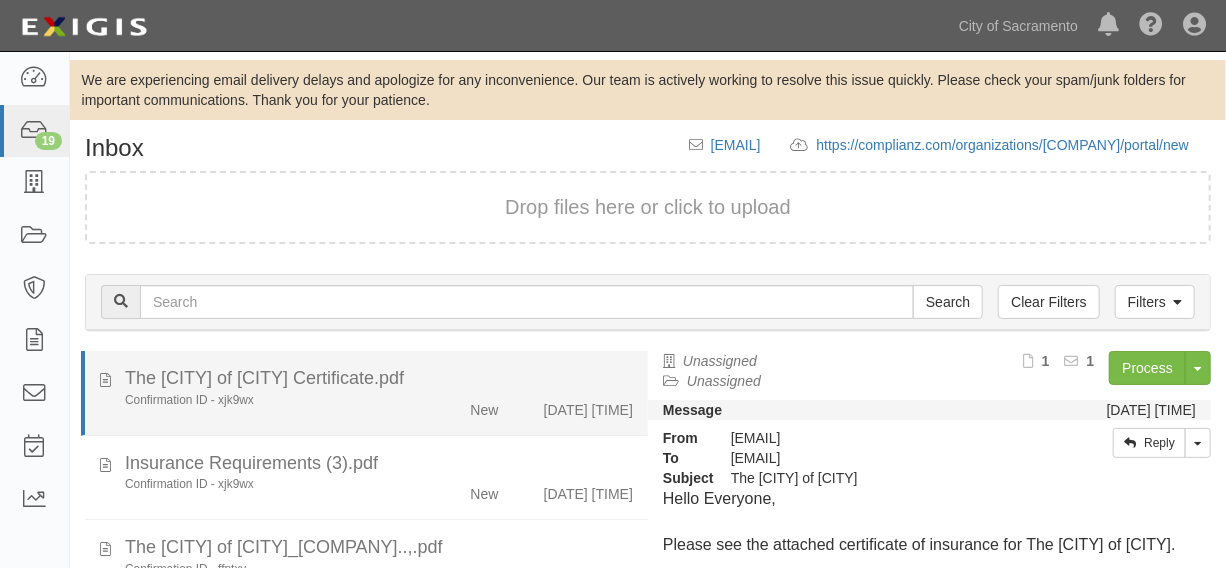 click on "Brazilian Center for Cultural Exchange of Sacremento Certificate.pdf" 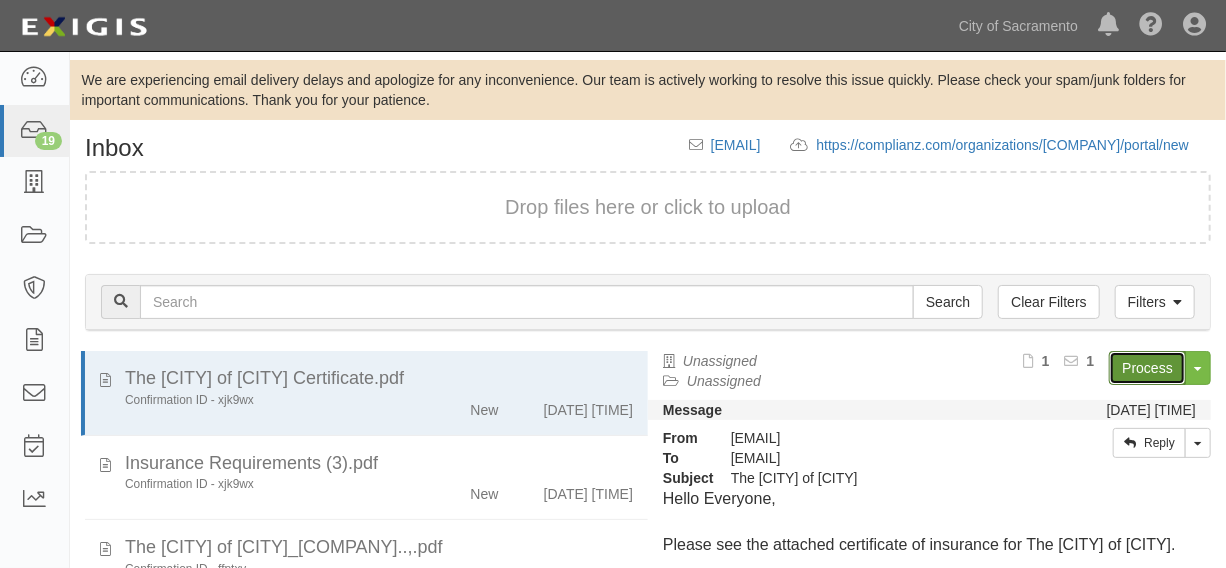 click on "Process" at bounding box center [1147, 368] 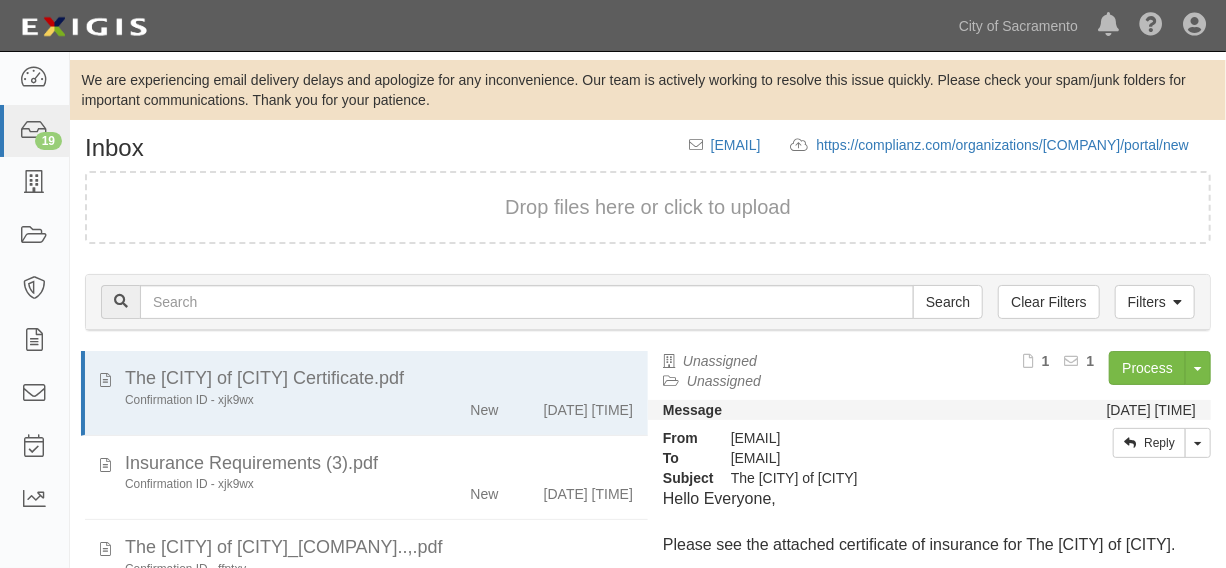 scroll, scrollTop: 144, scrollLeft: 0, axis: vertical 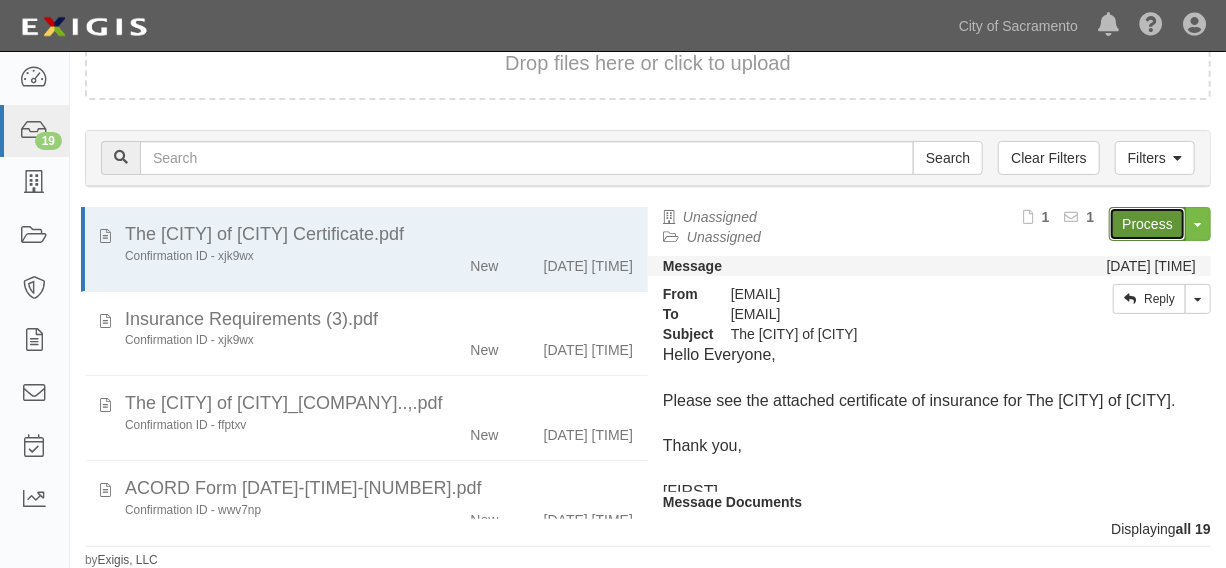 click on "Process" at bounding box center [1147, 224] 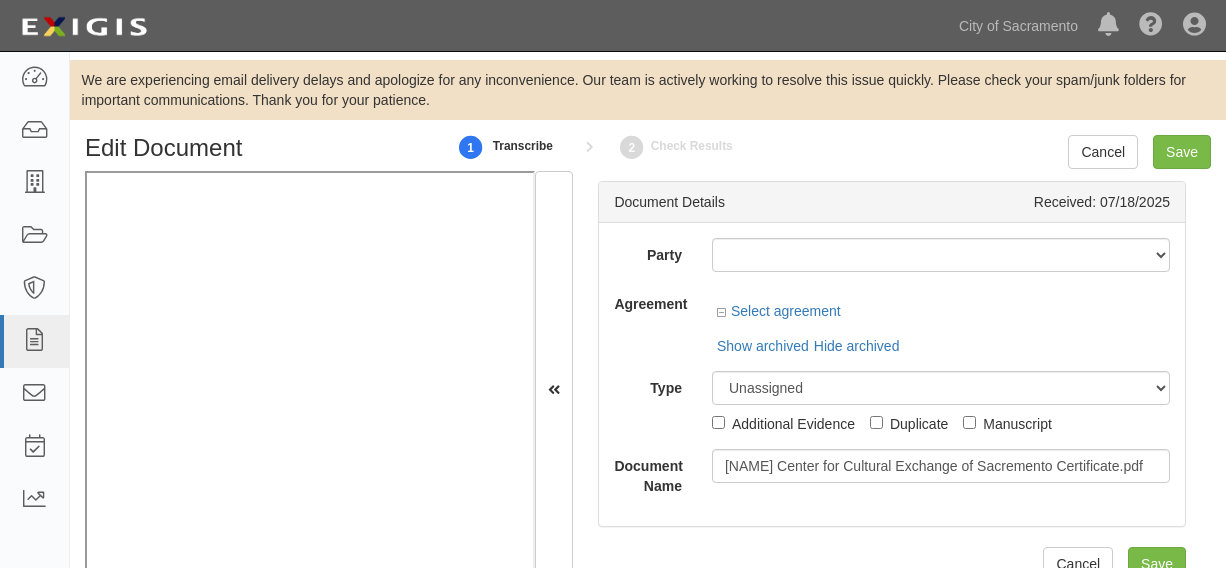 scroll, scrollTop: 0, scrollLeft: 0, axis: both 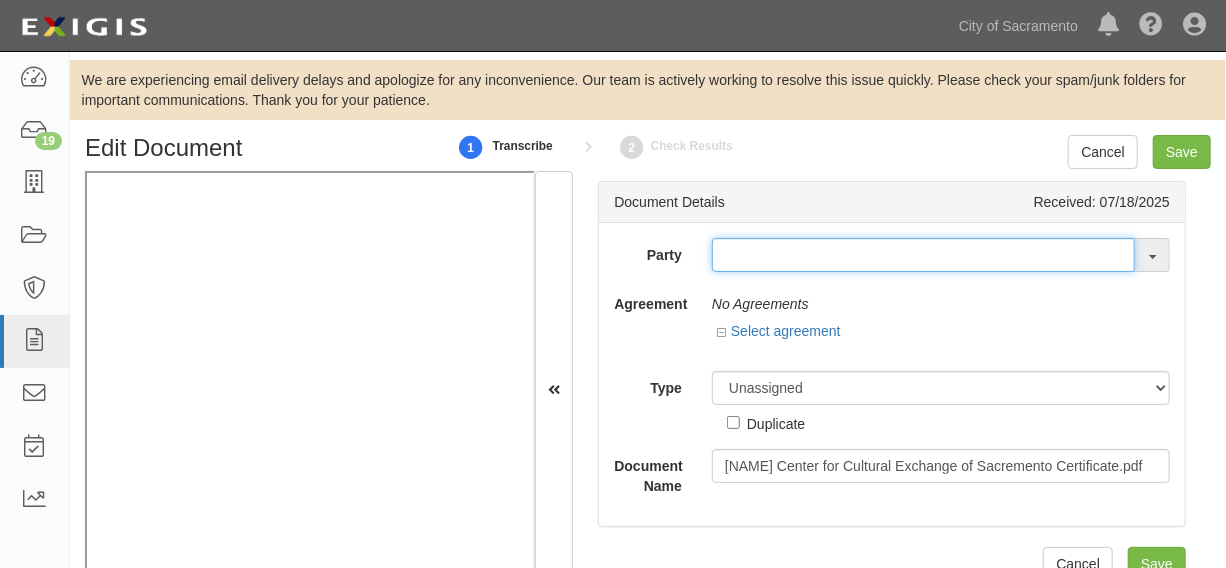 click at bounding box center [923, 255] 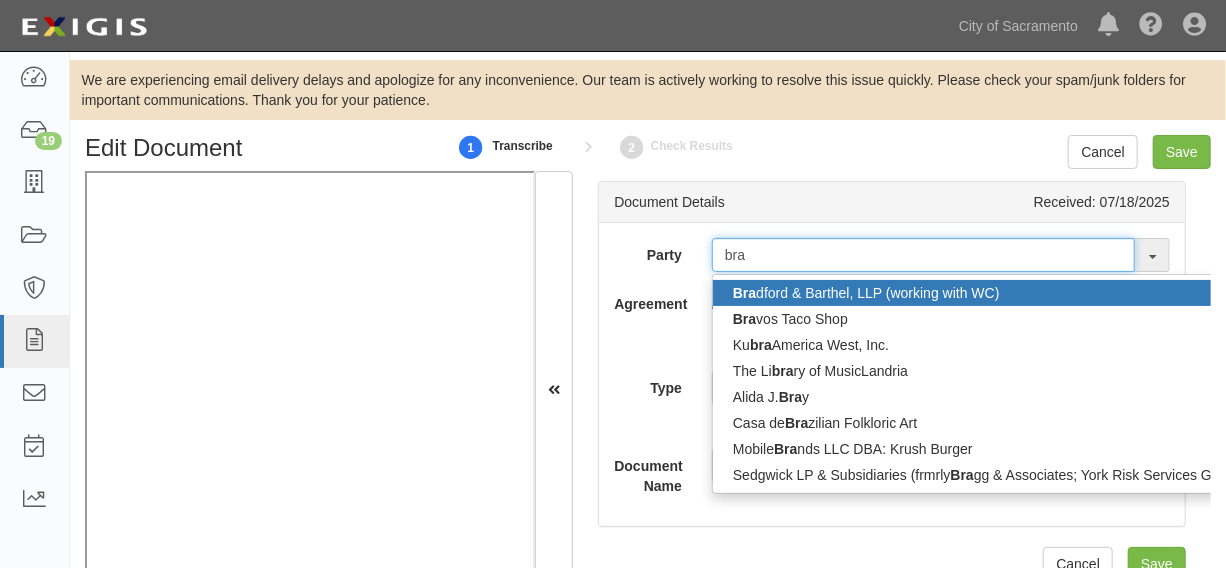 type on "braz" 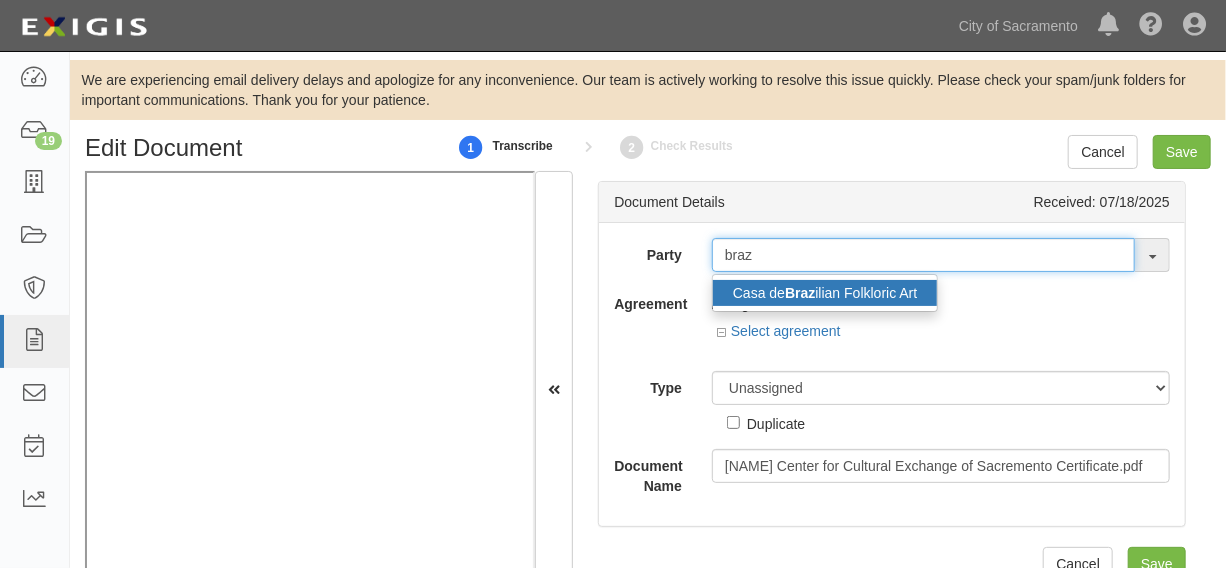 drag, startPoint x: 786, startPoint y: 257, endPoint x: 679, endPoint y: 243, distance: 107.912 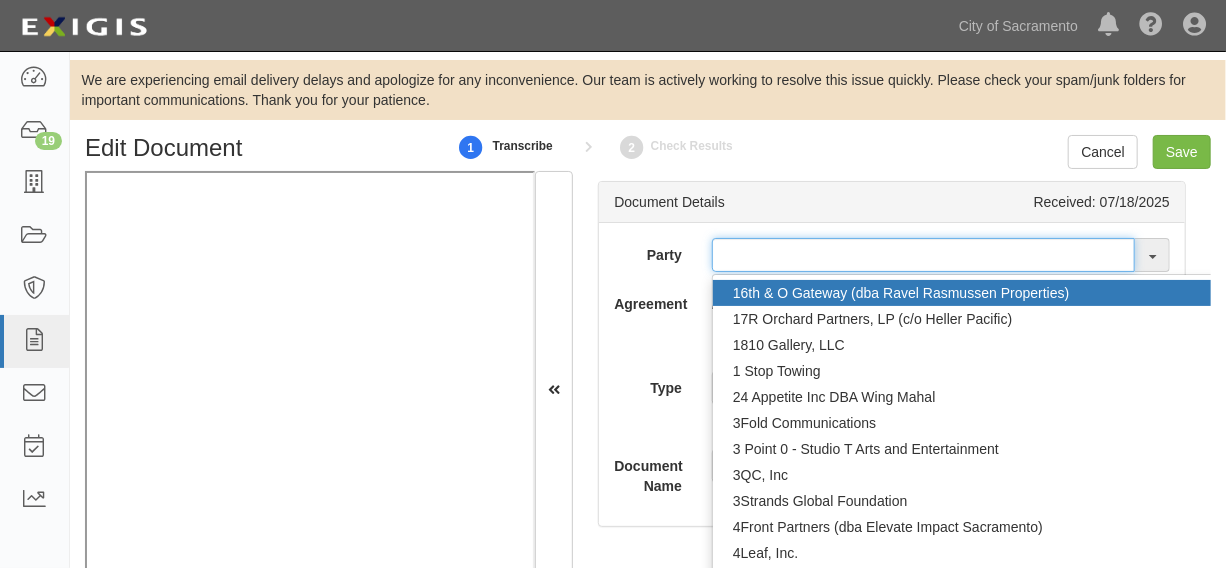 type on "-" 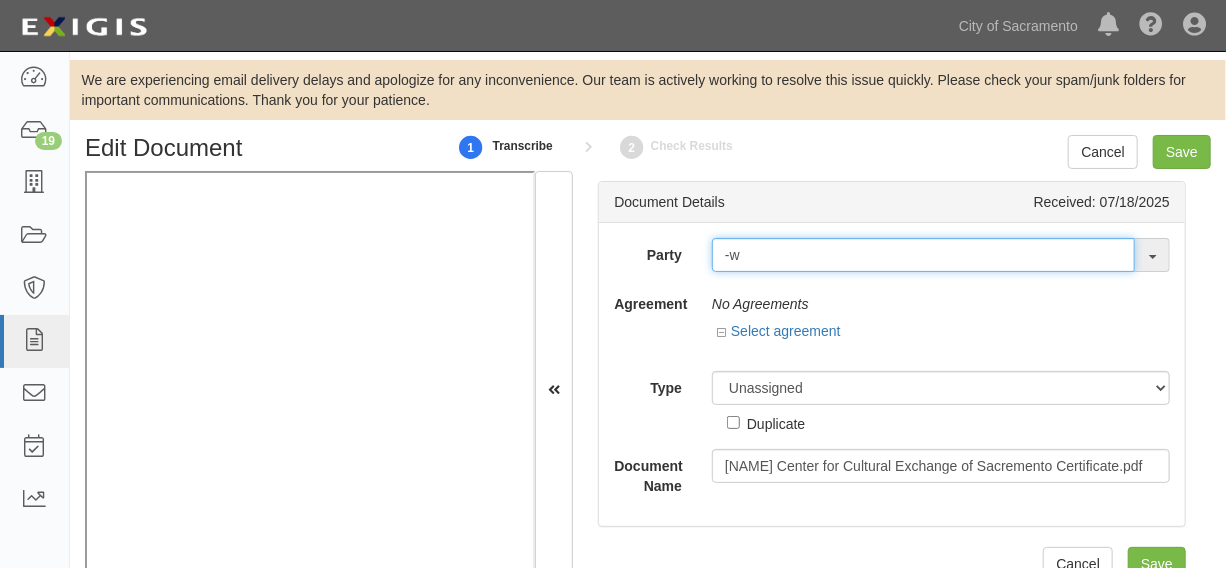 type on "-" 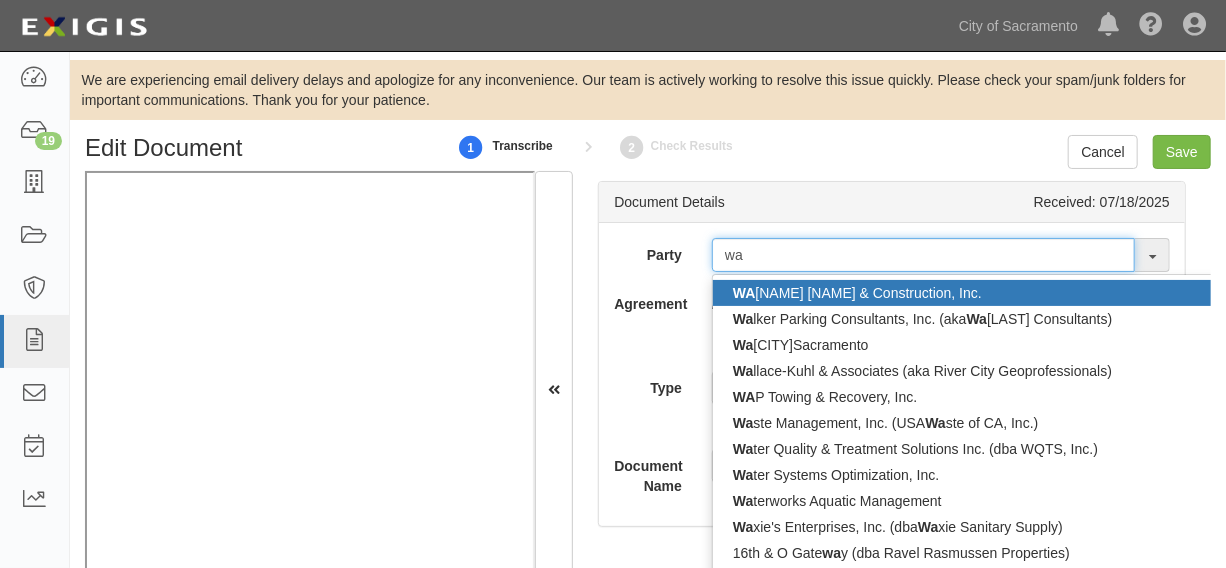type on "wa" 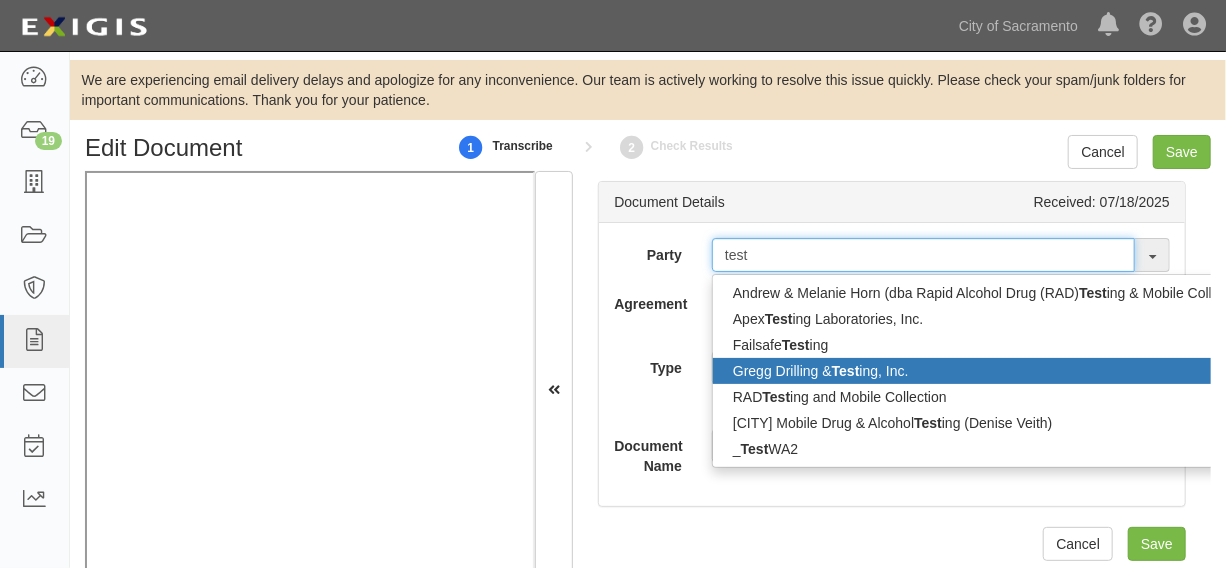 type on "test" 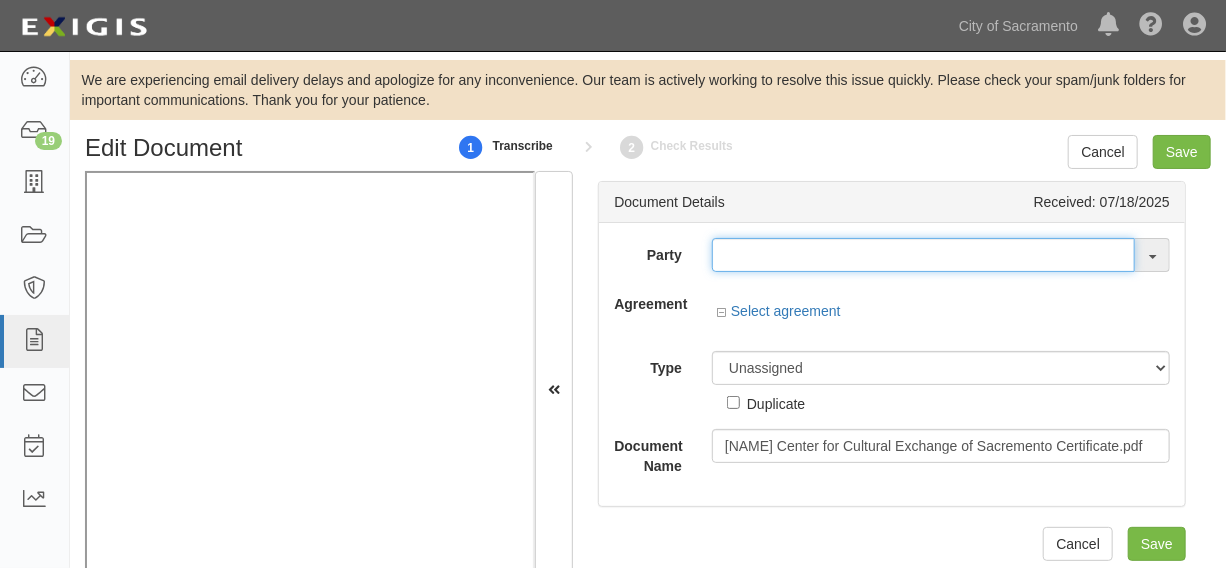click at bounding box center [923, 255] 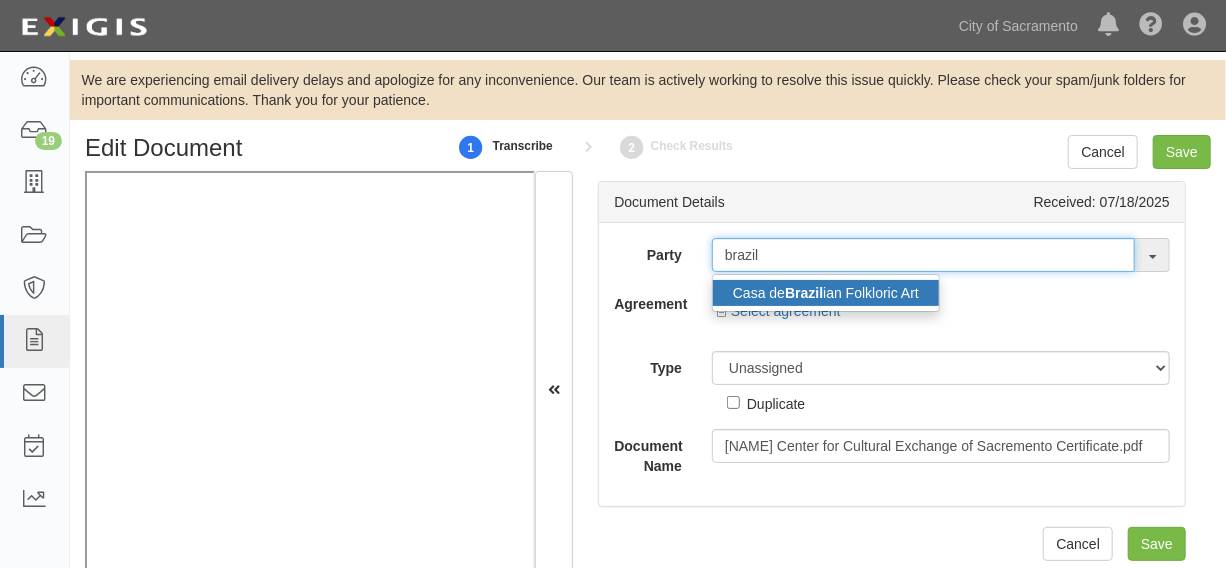 type on "brazill" 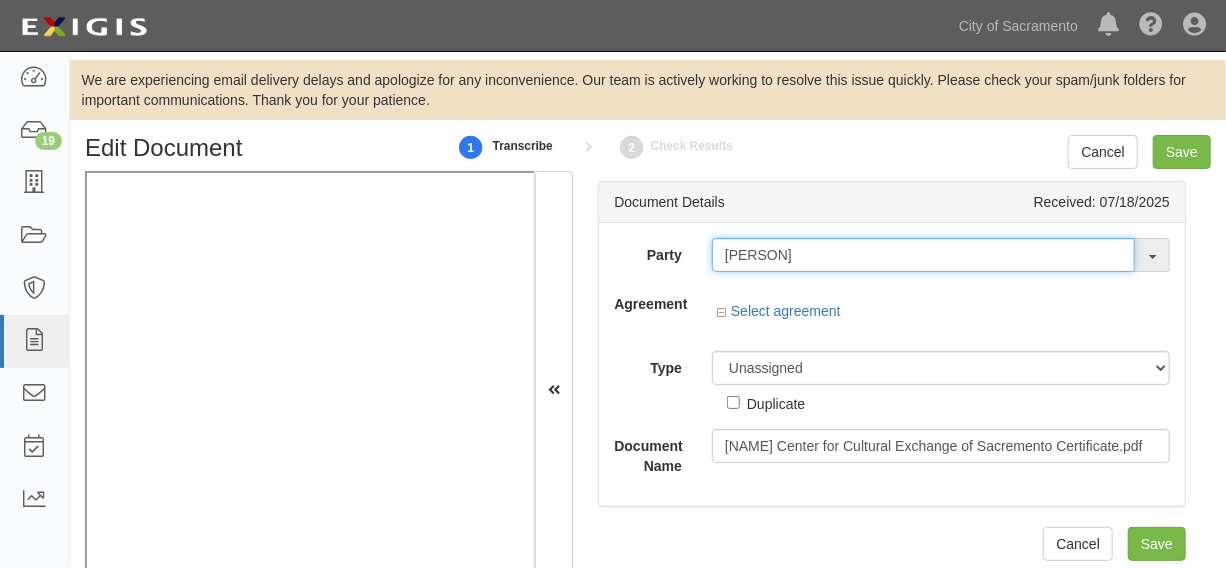 type 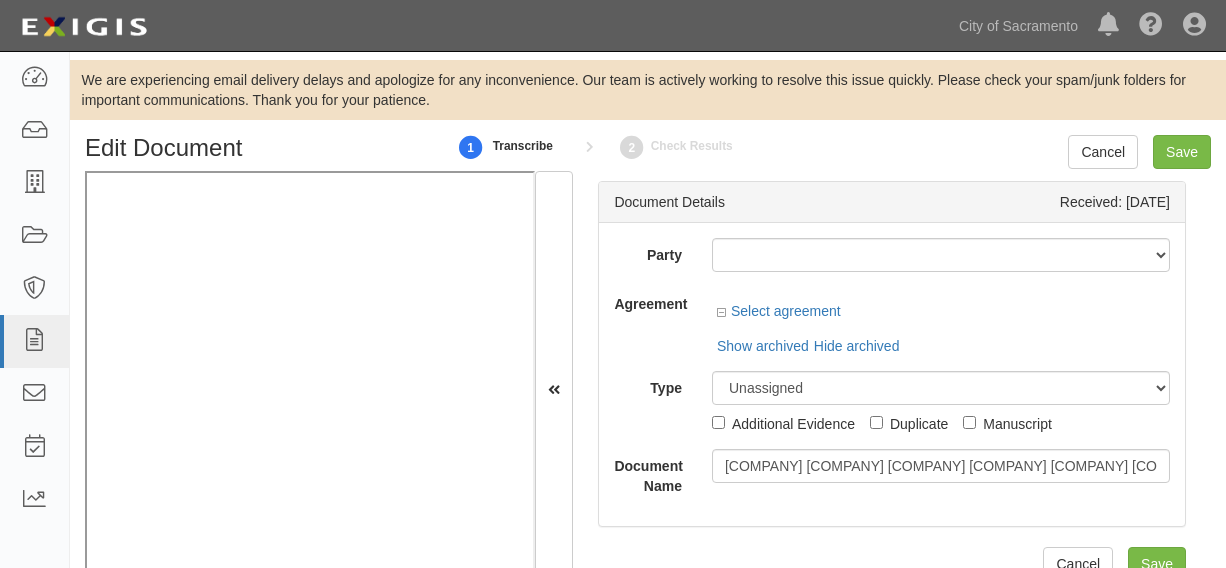 scroll, scrollTop: 0, scrollLeft: 0, axis: both 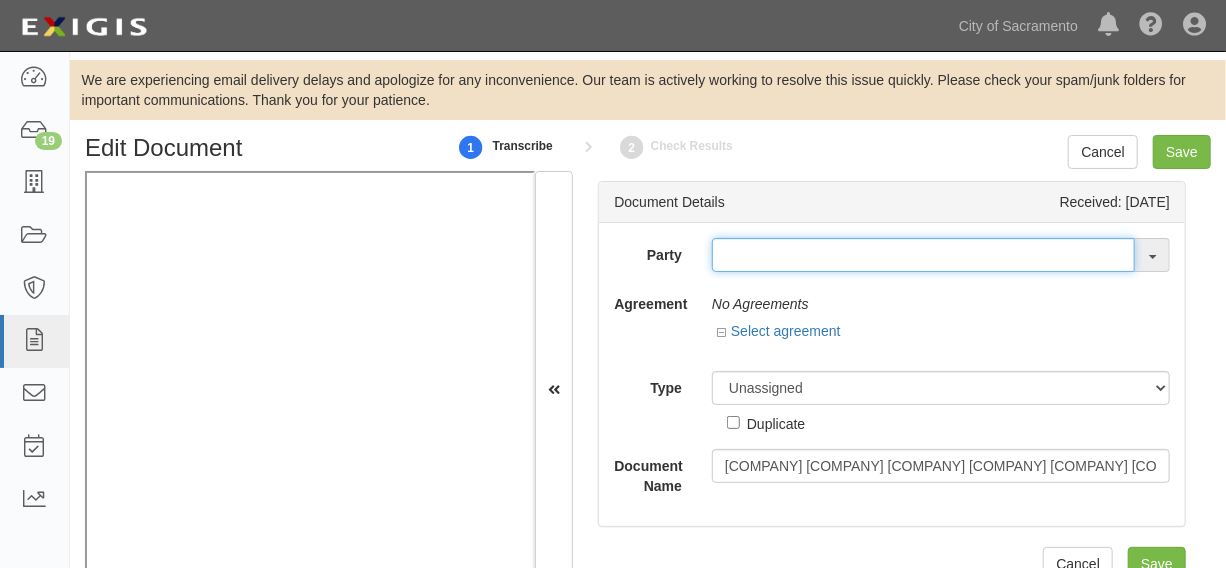 drag, startPoint x: 0, startPoint y: 0, endPoint x: 750, endPoint y: 259, distance: 793.4614 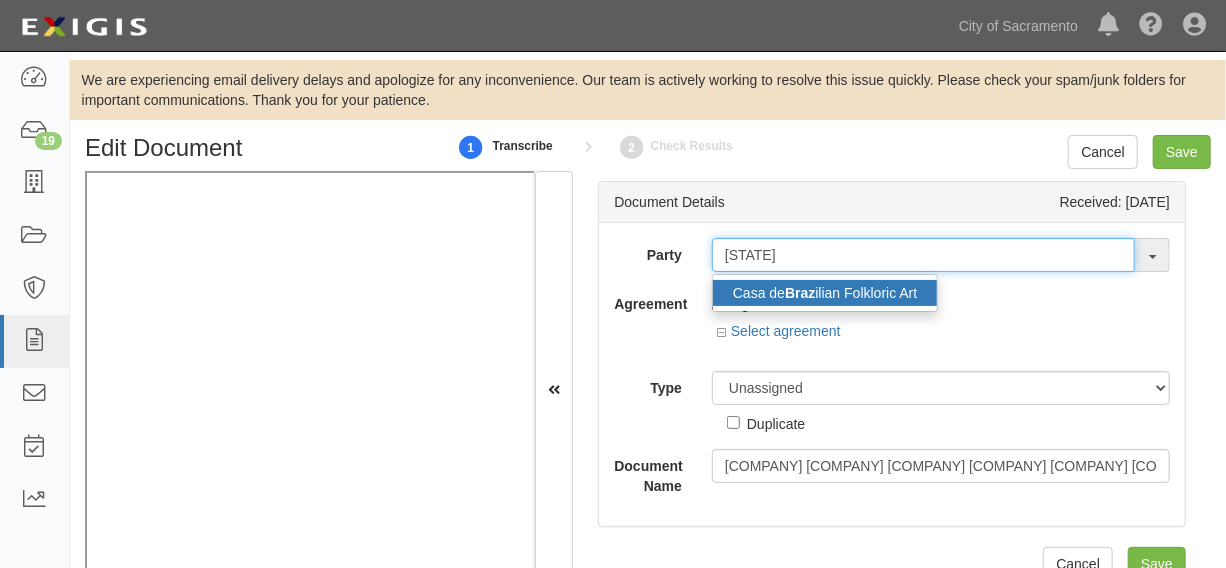 type on "brazil" 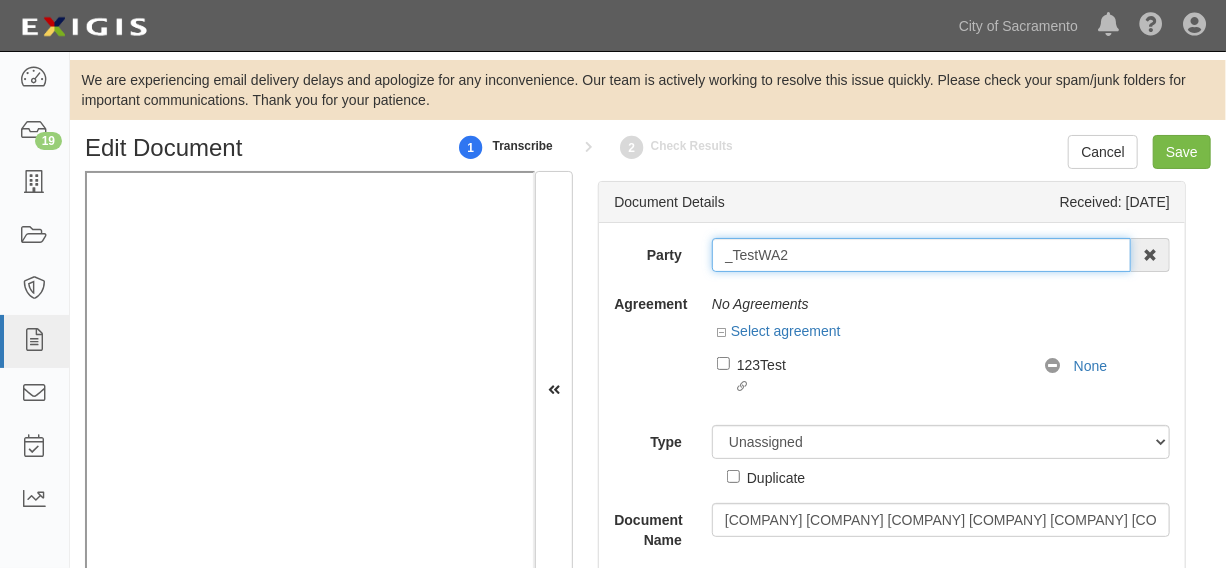 type on "_TestWA2" 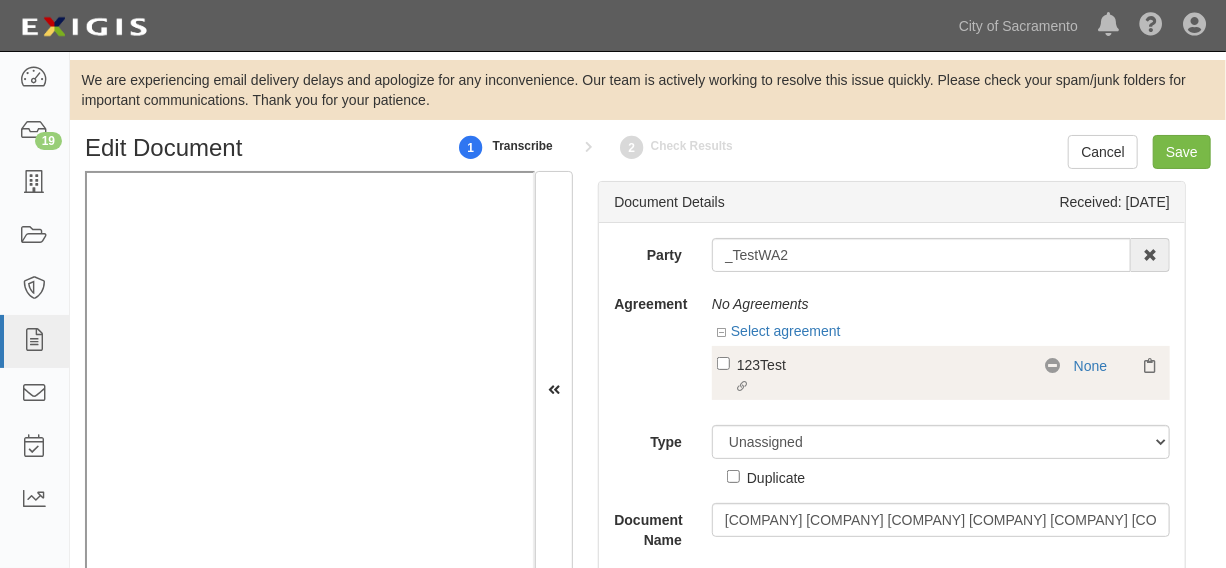 click on "123Test" at bounding box center [880, 364] 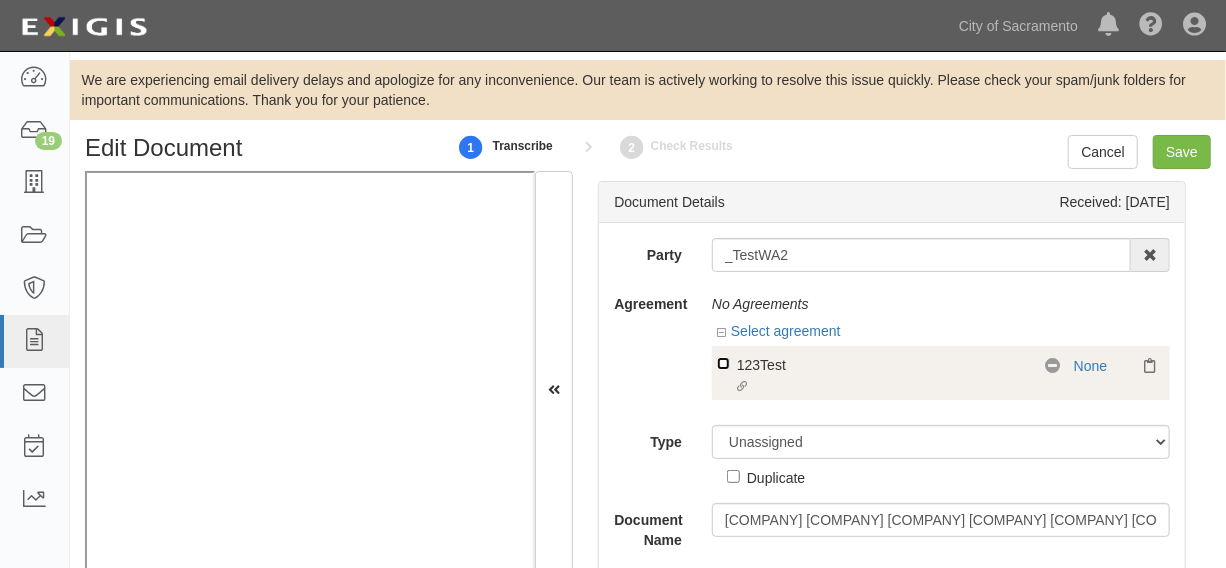 click on "Linked agreement
123Test
Linked agreement" at bounding box center (723, 363) 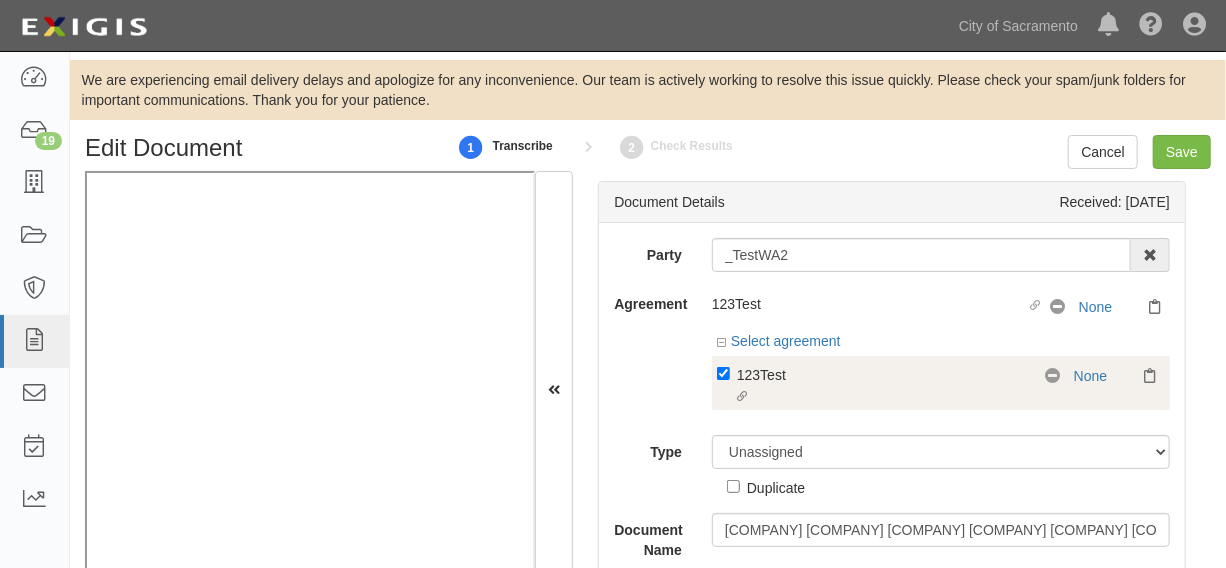 click on "123Test" at bounding box center (880, 374) 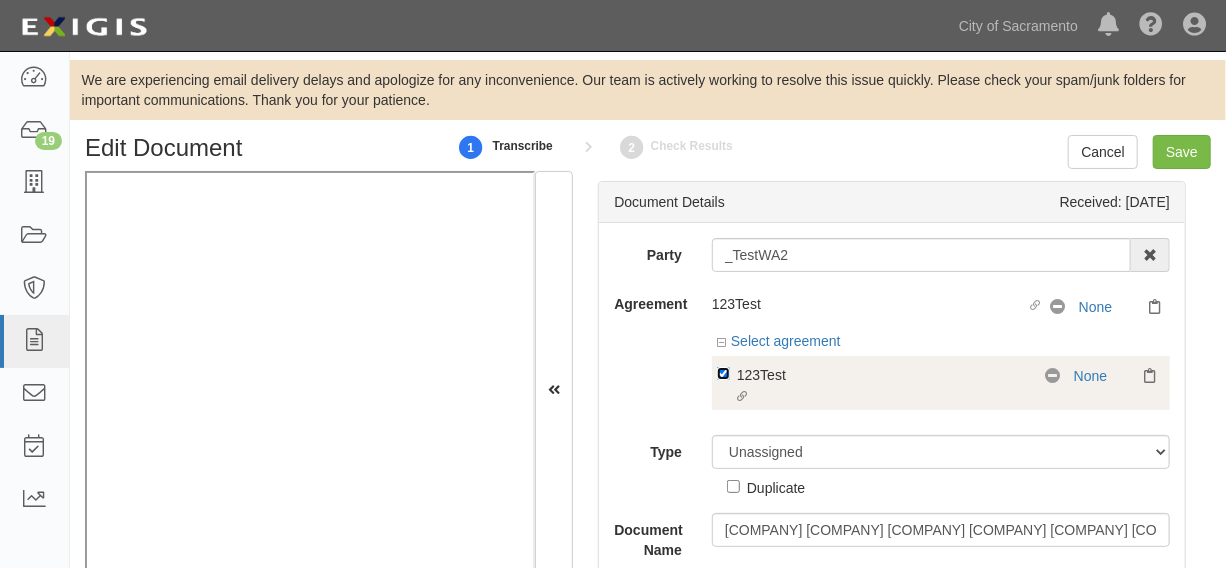 click on "Linked agreement
123Test
Linked agreement" at bounding box center [723, 373] 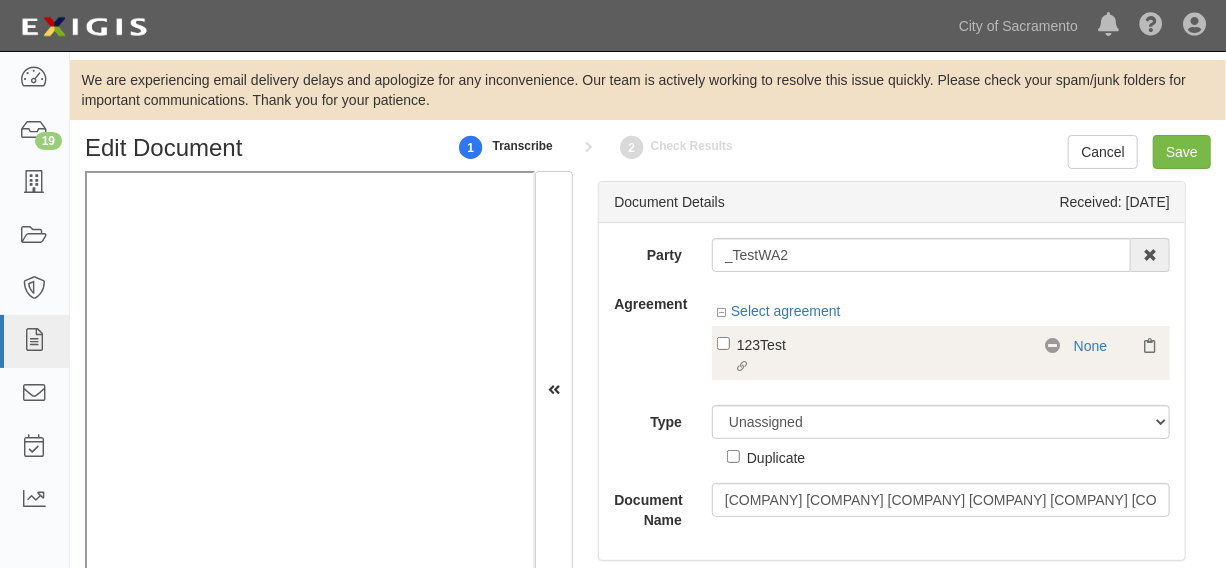 click on "Linked agreement
123Test
Linked agreement" at bounding box center [881, 356] 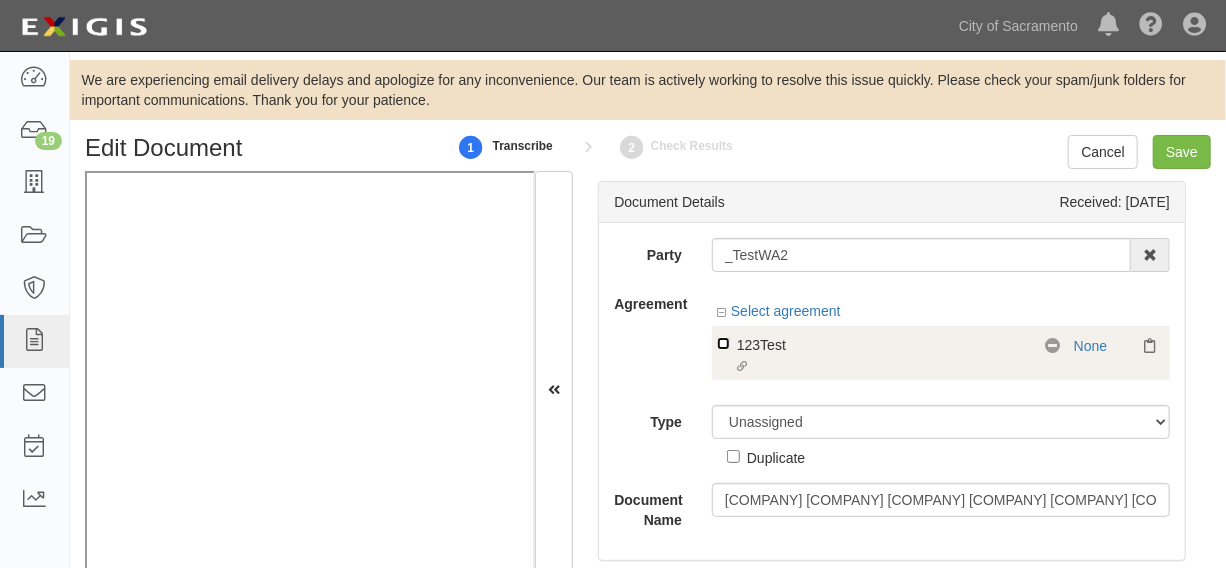 click on "Linked agreement
123Test
Linked agreement" at bounding box center [723, 343] 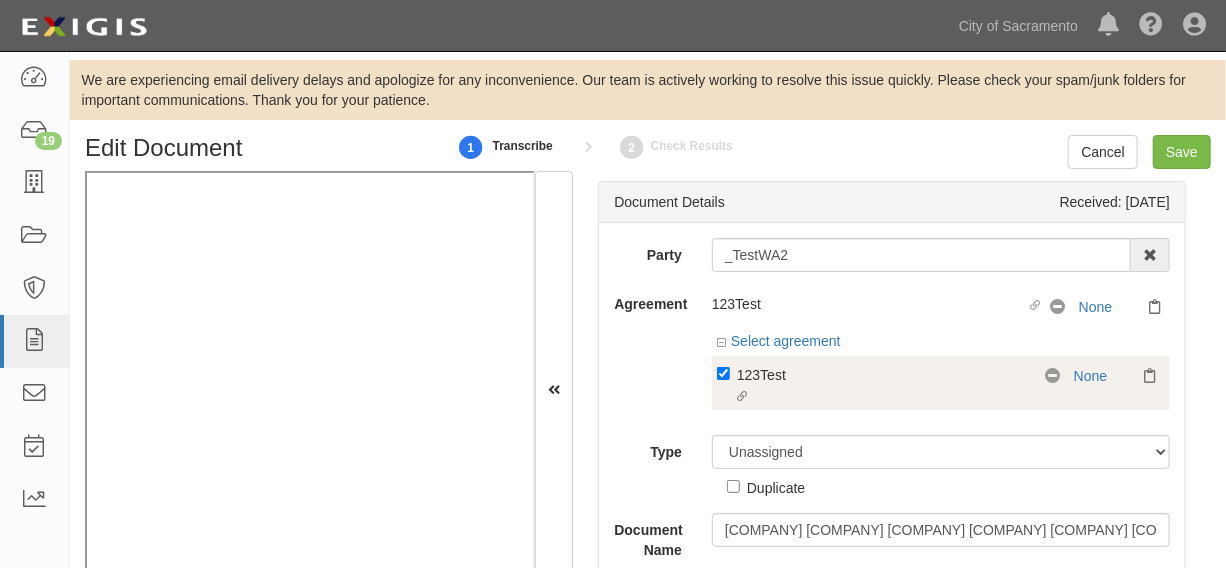 click on "123Test" at bounding box center (880, 374) 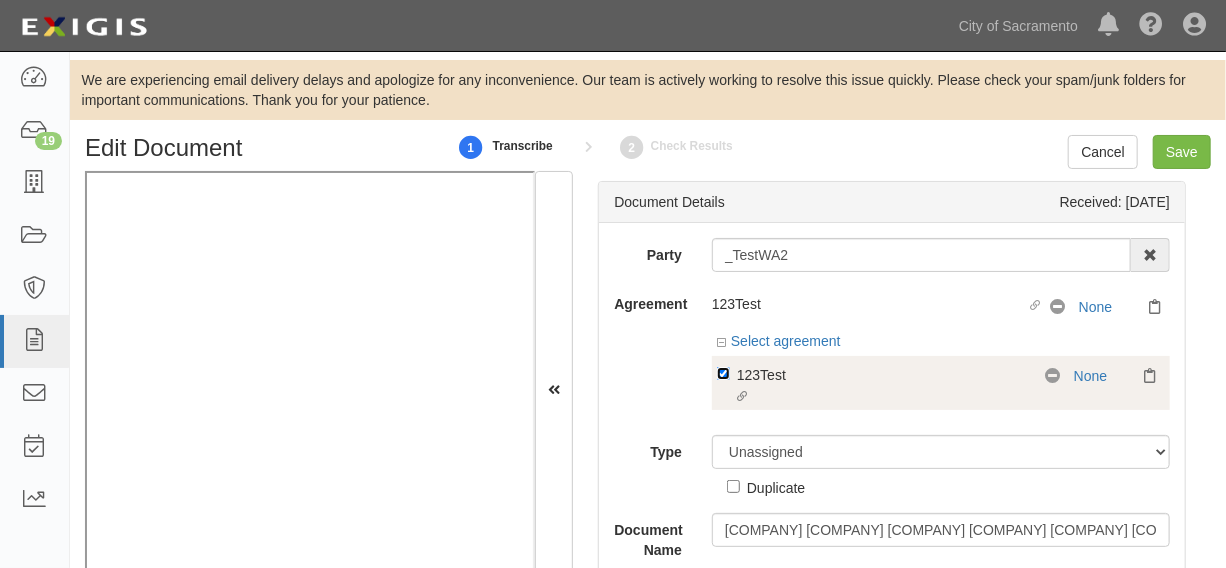 click on "Linked agreement
123Test
Linked agreement" at bounding box center (723, 373) 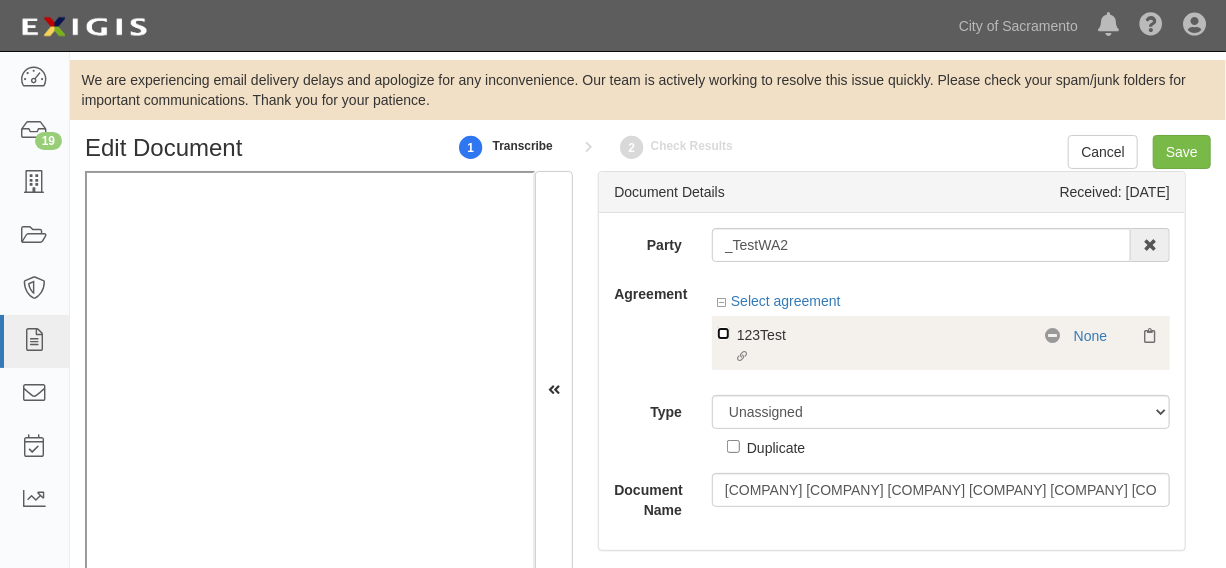 scroll, scrollTop: 16, scrollLeft: 0, axis: vertical 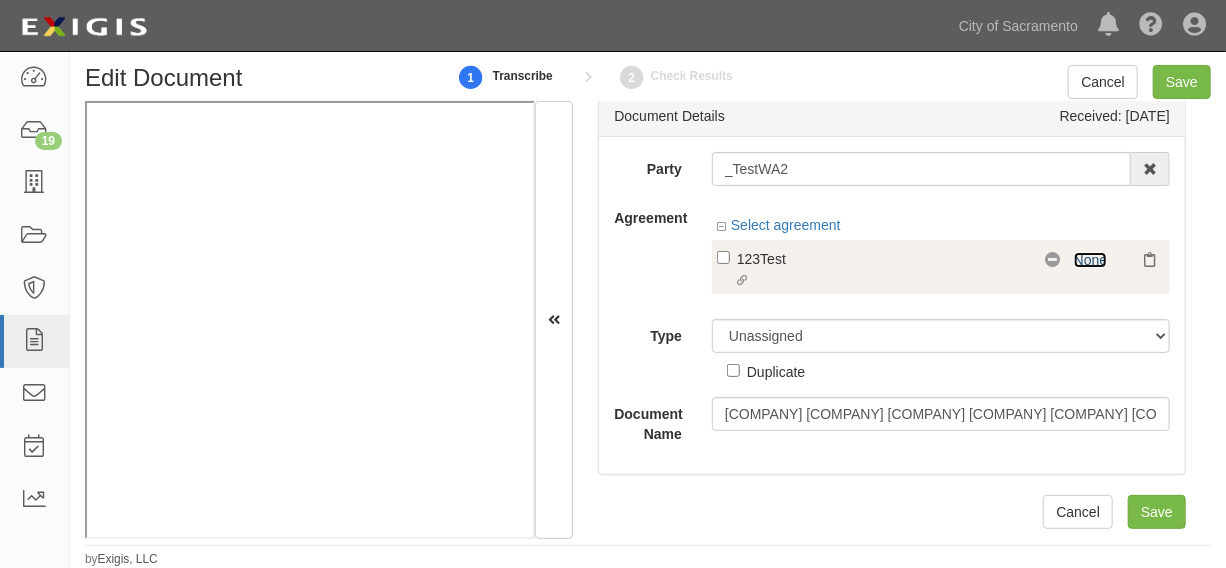 click on "None" at bounding box center [1090, 260] 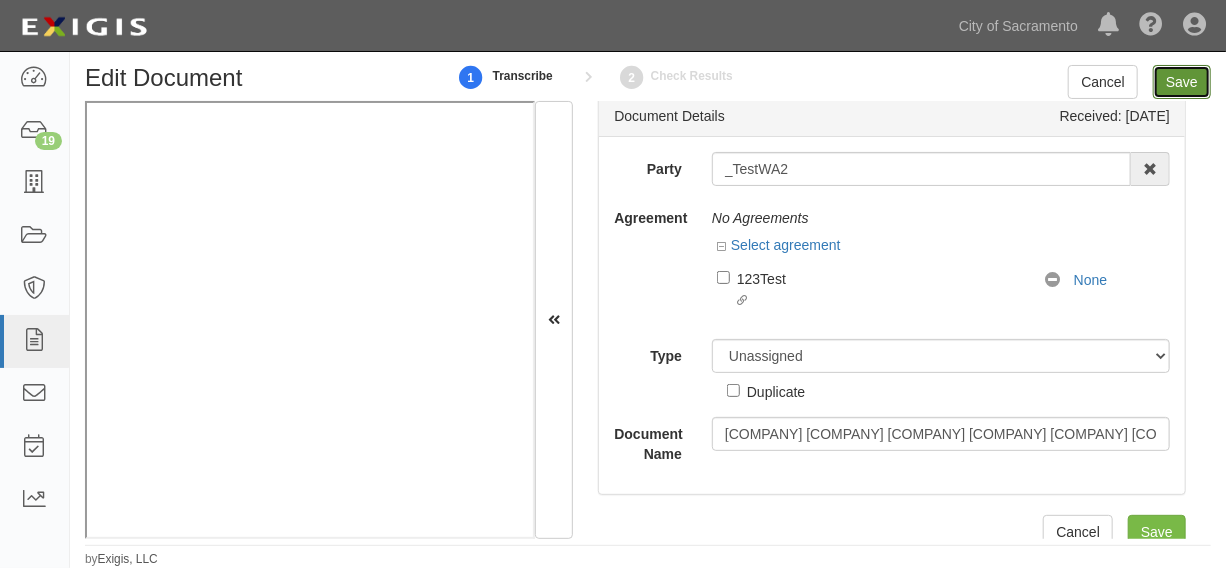click on "Save" at bounding box center [1182, 82] 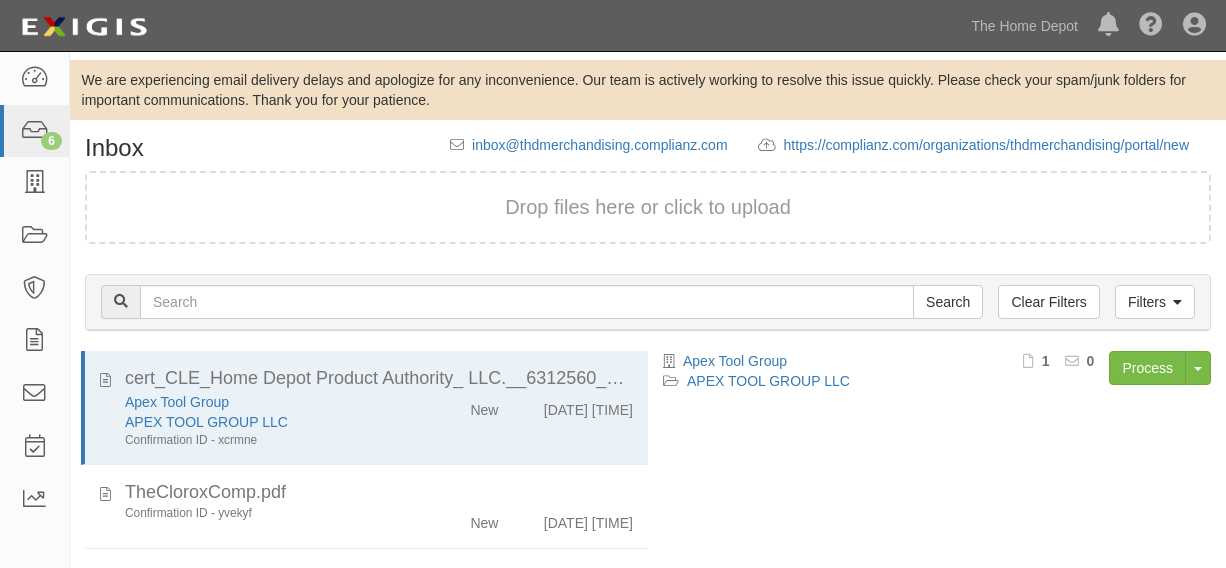 scroll, scrollTop: 0, scrollLeft: 0, axis: both 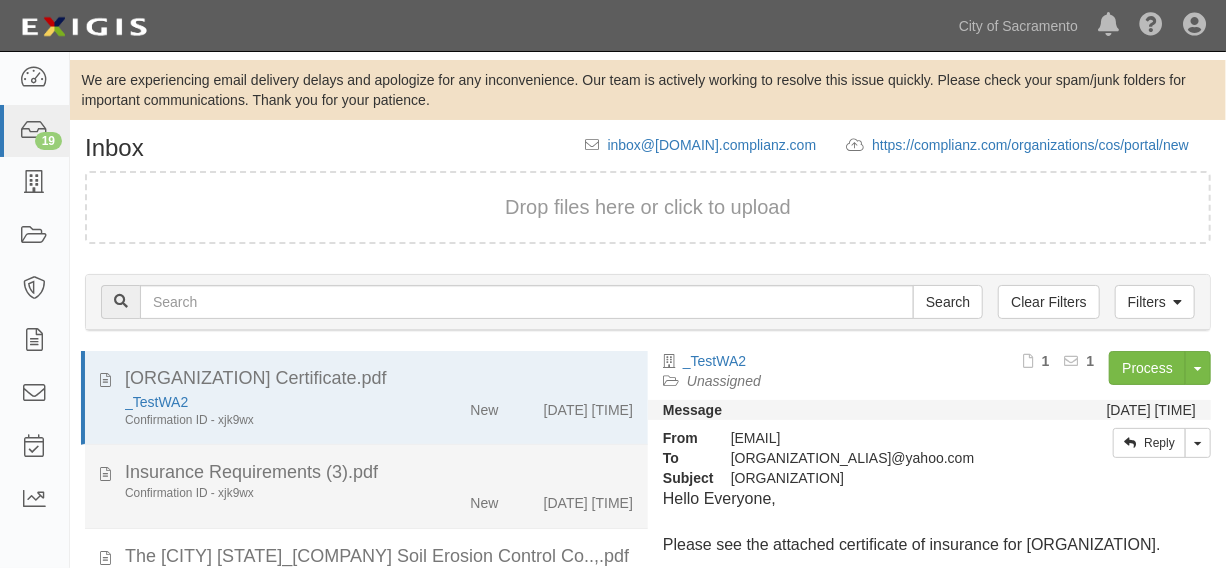 click on "New" 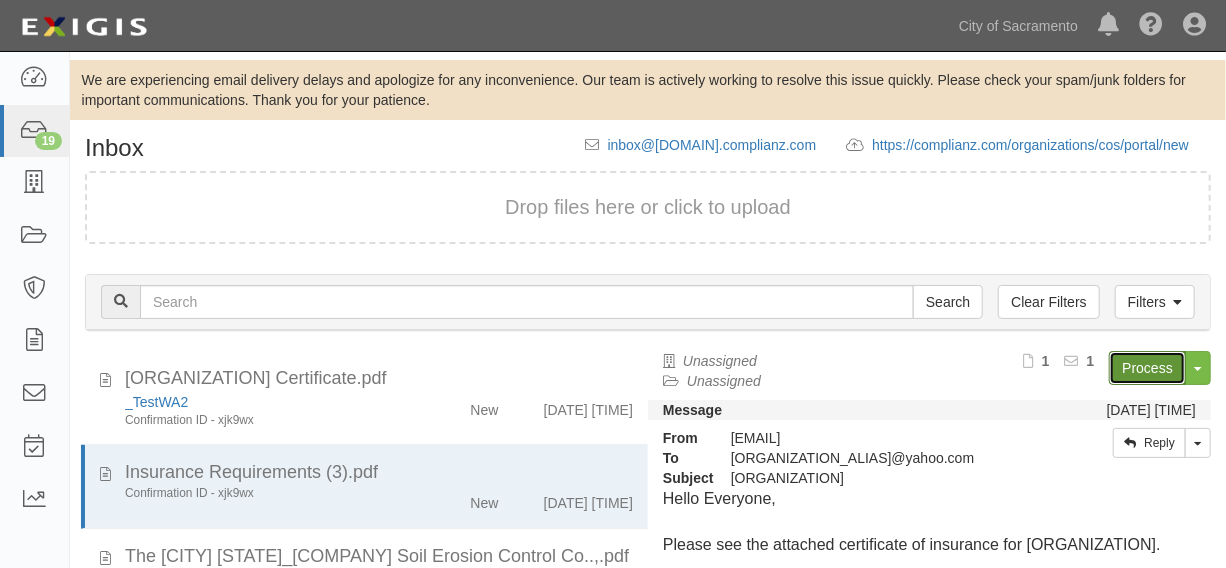 click on "Process" at bounding box center [1147, 368] 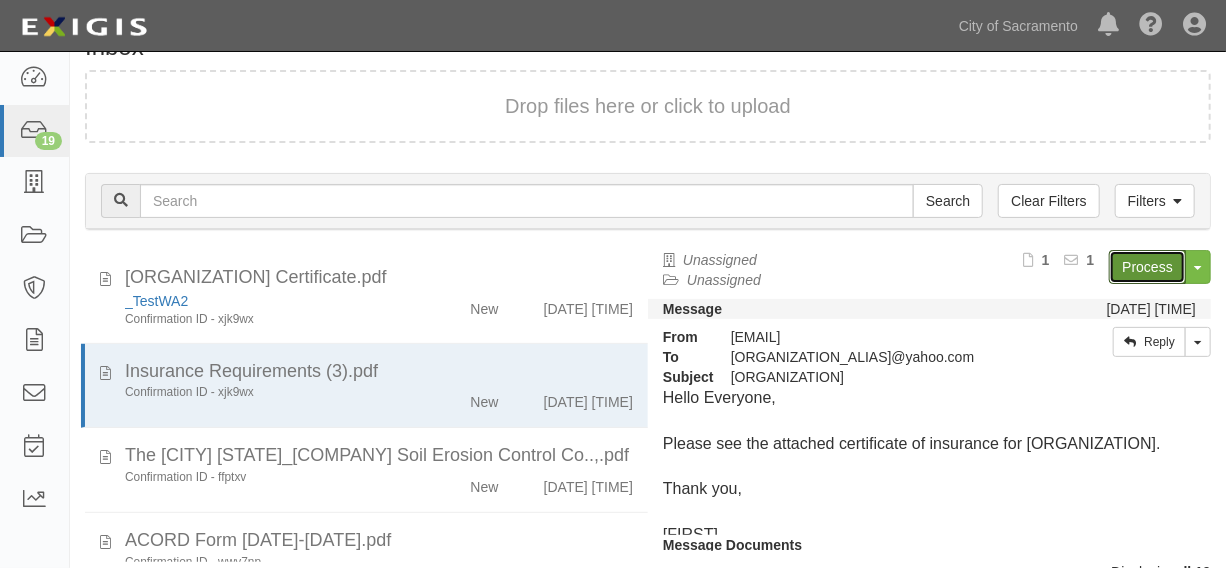 scroll, scrollTop: 144, scrollLeft: 0, axis: vertical 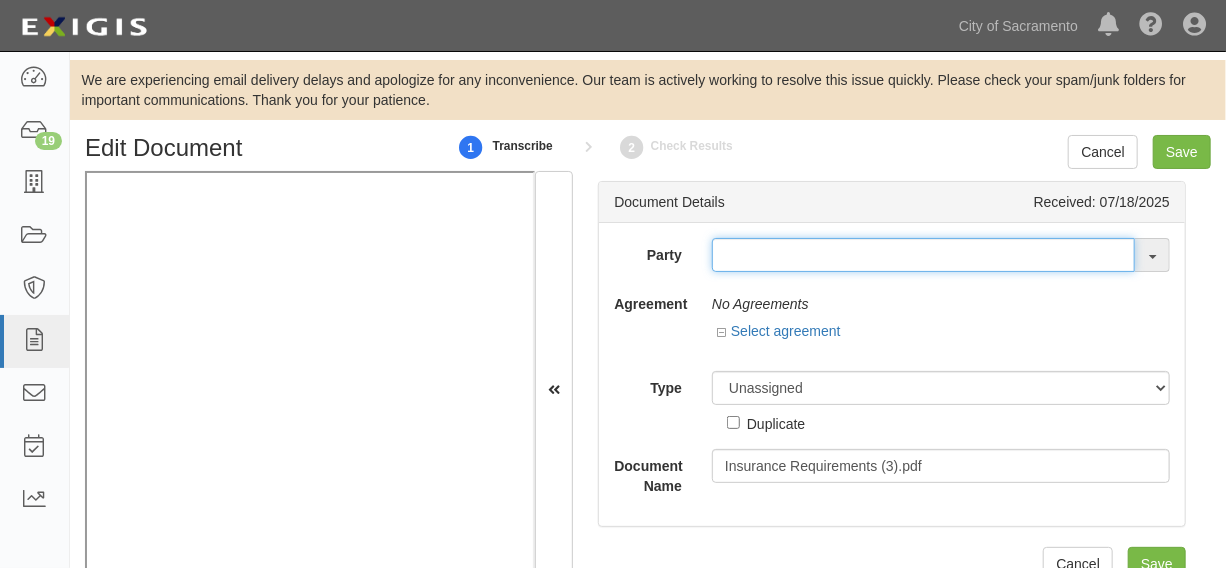 click at bounding box center (923, 255) 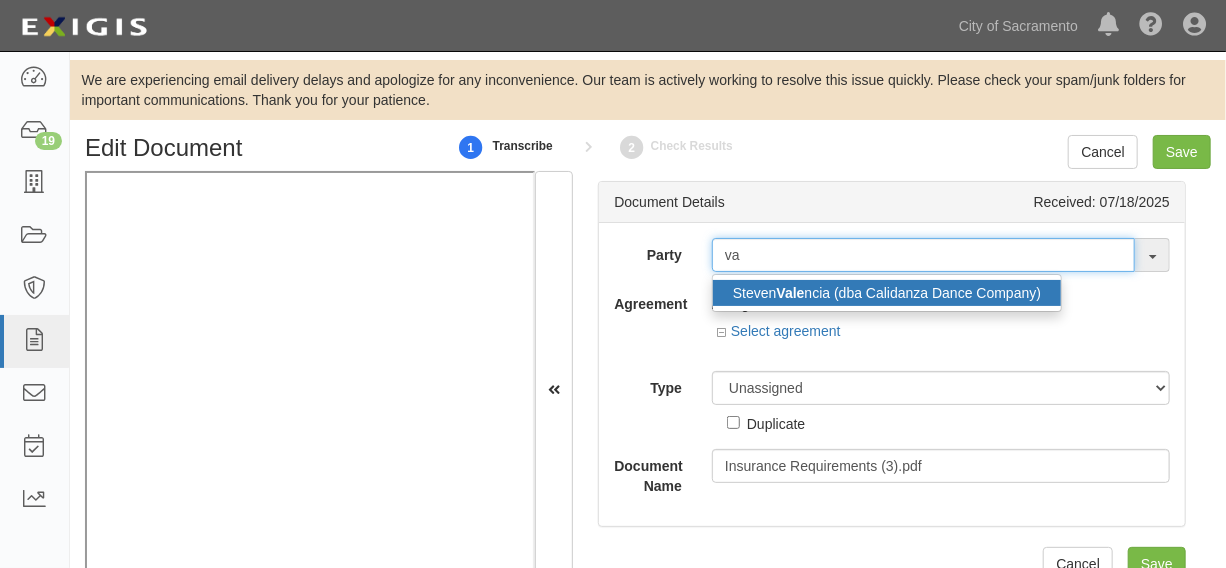 type on "v" 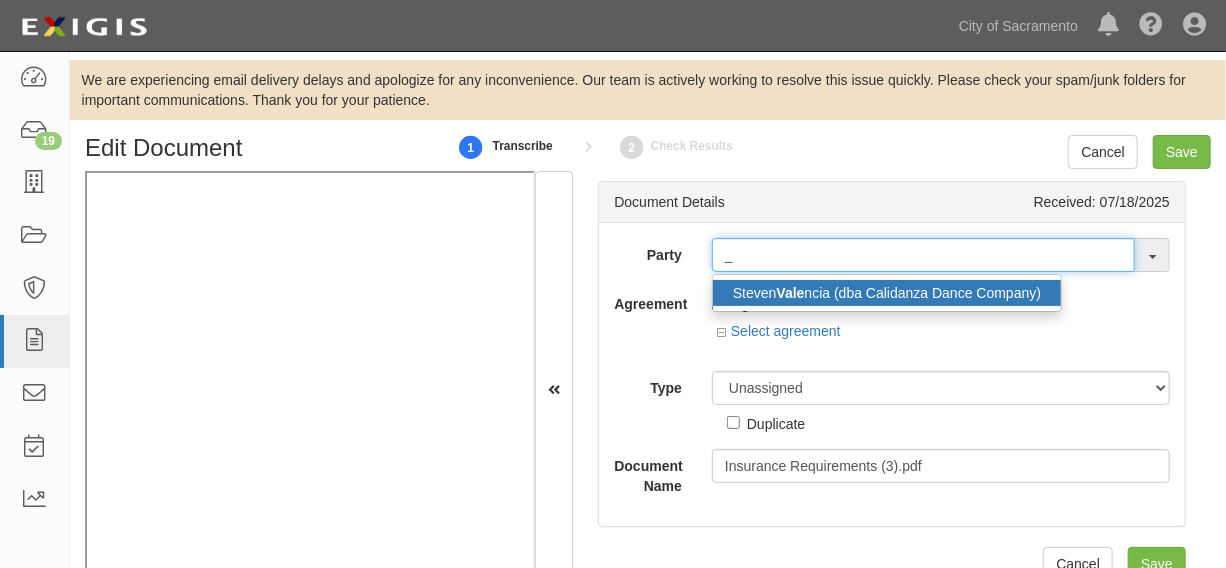 click on "_" at bounding box center (923, 255) 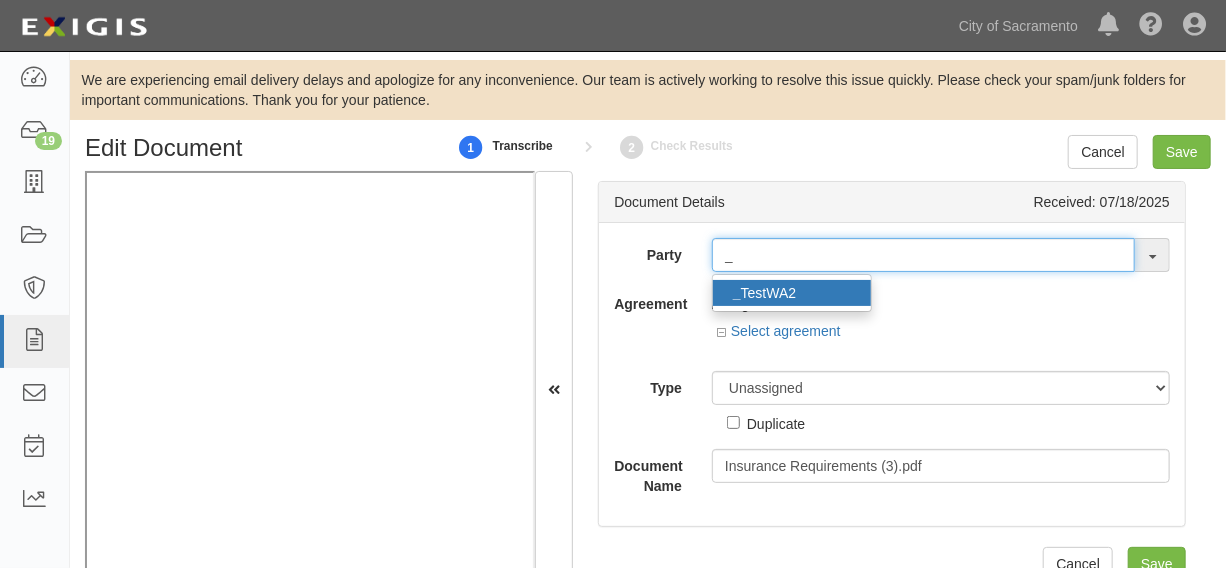 type on "_" 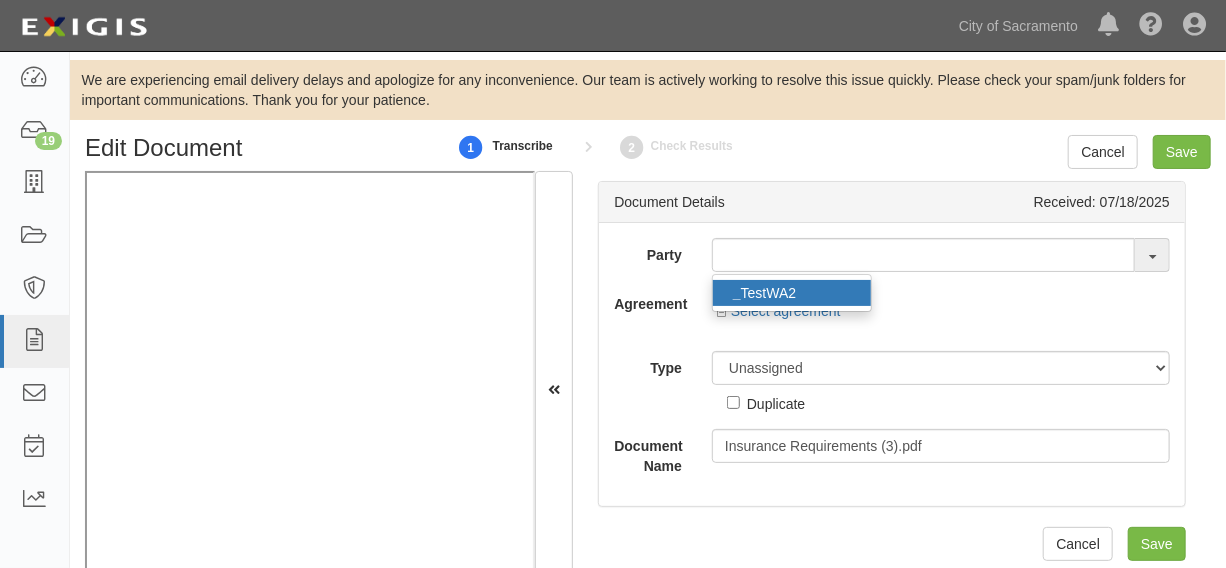 click on "_ TestWA2" at bounding box center [792, 293] 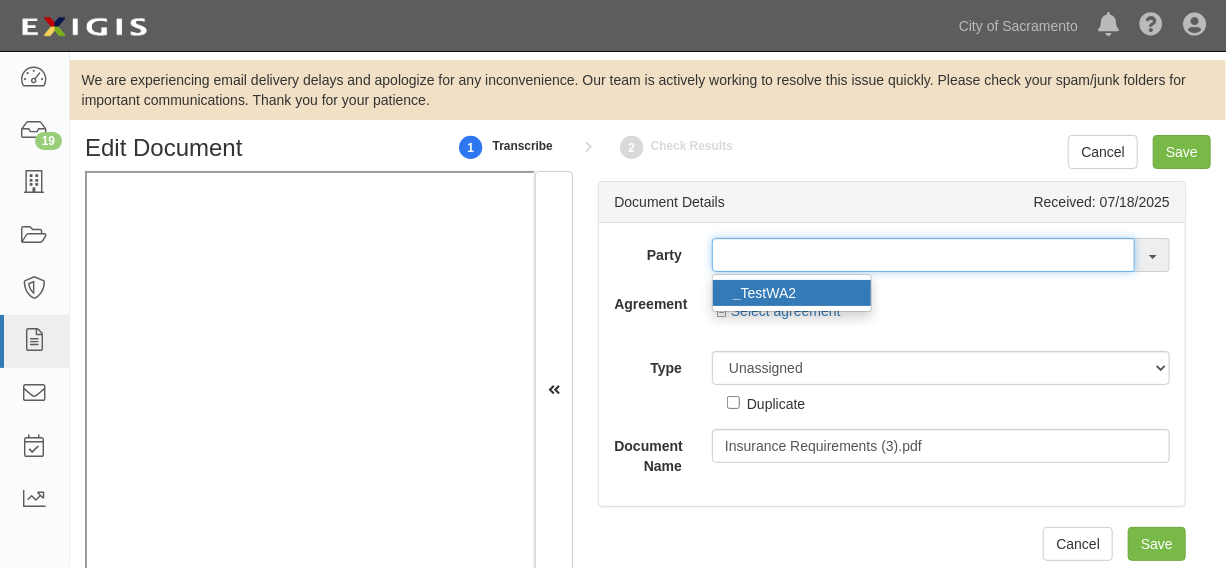type on "_TestWA2" 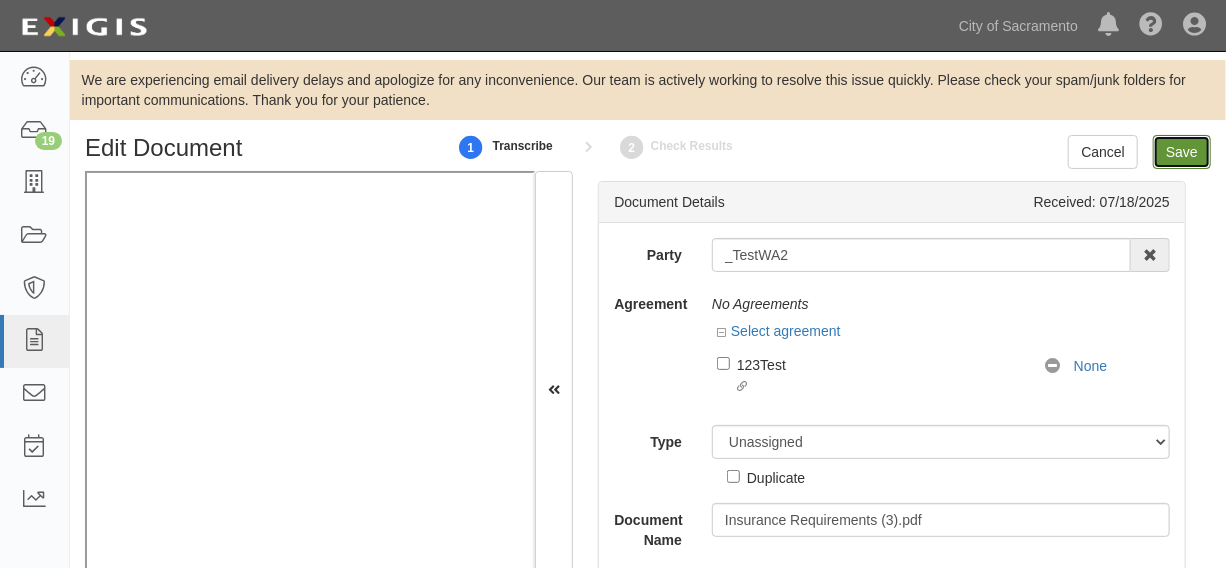 click on "Save" at bounding box center [1182, 152] 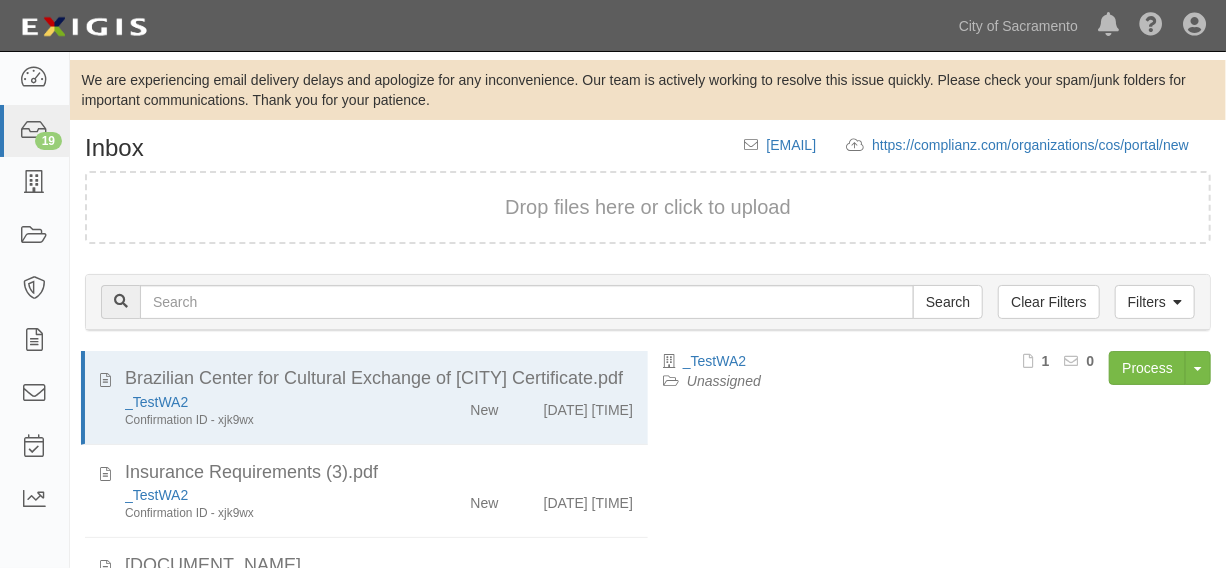 scroll, scrollTop: 144, scrollLeft: 0, axis: vertical 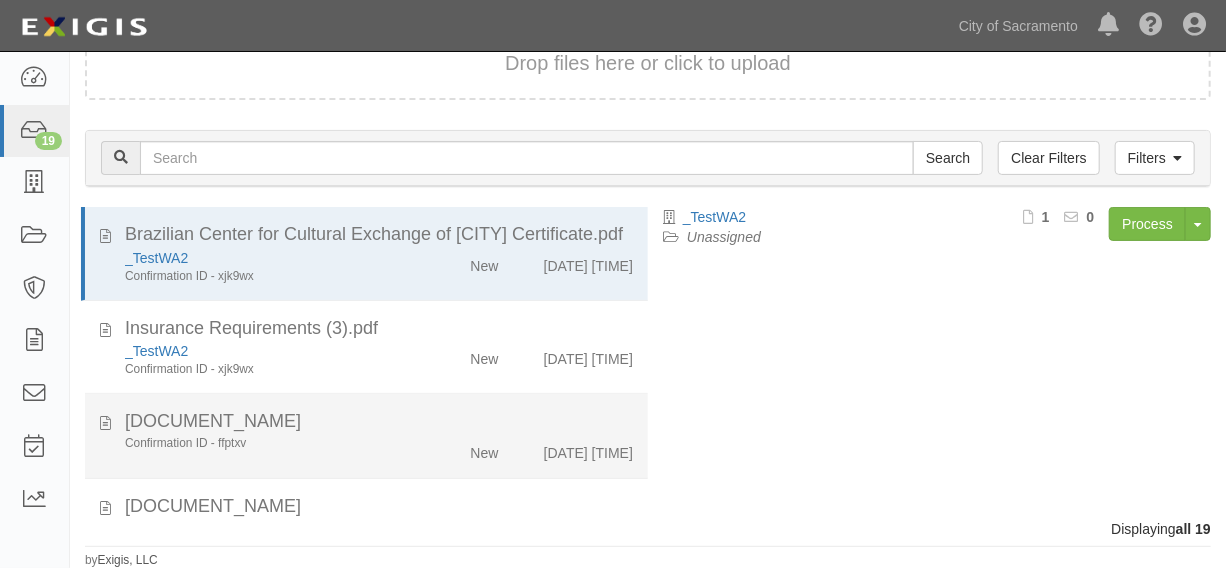 click on "Confirmation ID - ffptxv
New
7/19/25 12:15 am" 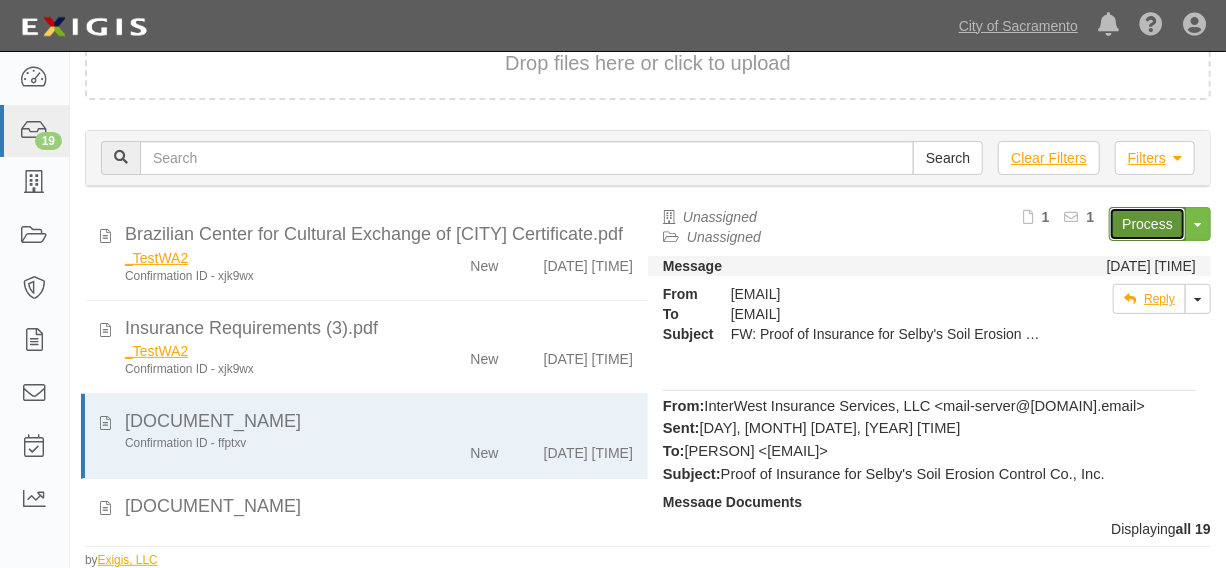 click on "Process" at bounding box center (1147, 224) 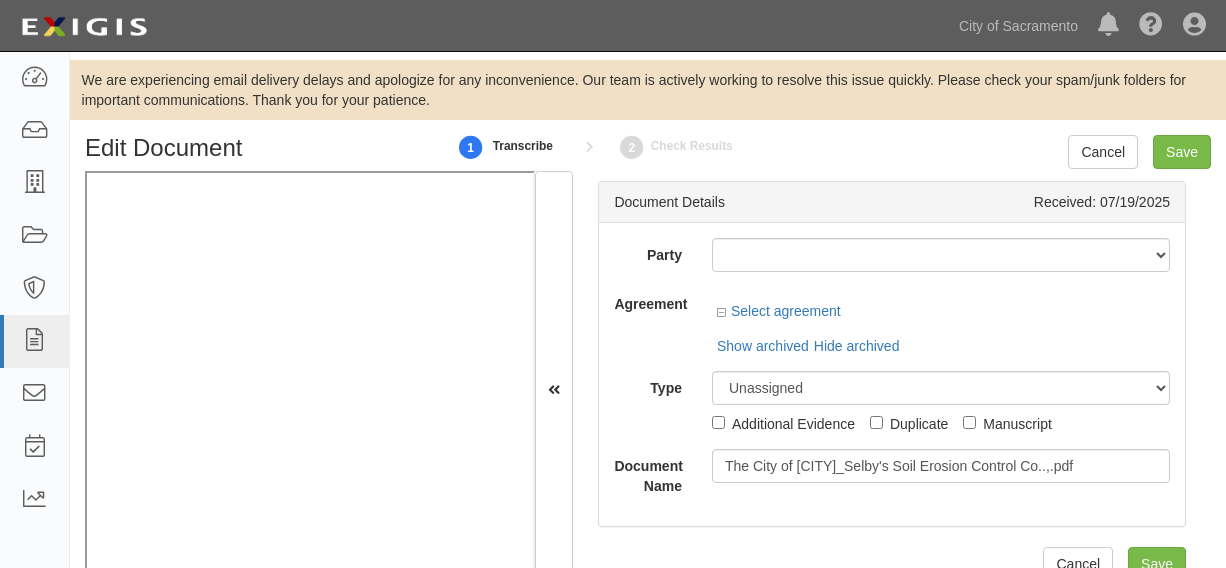 scroll, scrollTop: 0, scrollLeft: 0, axis: both 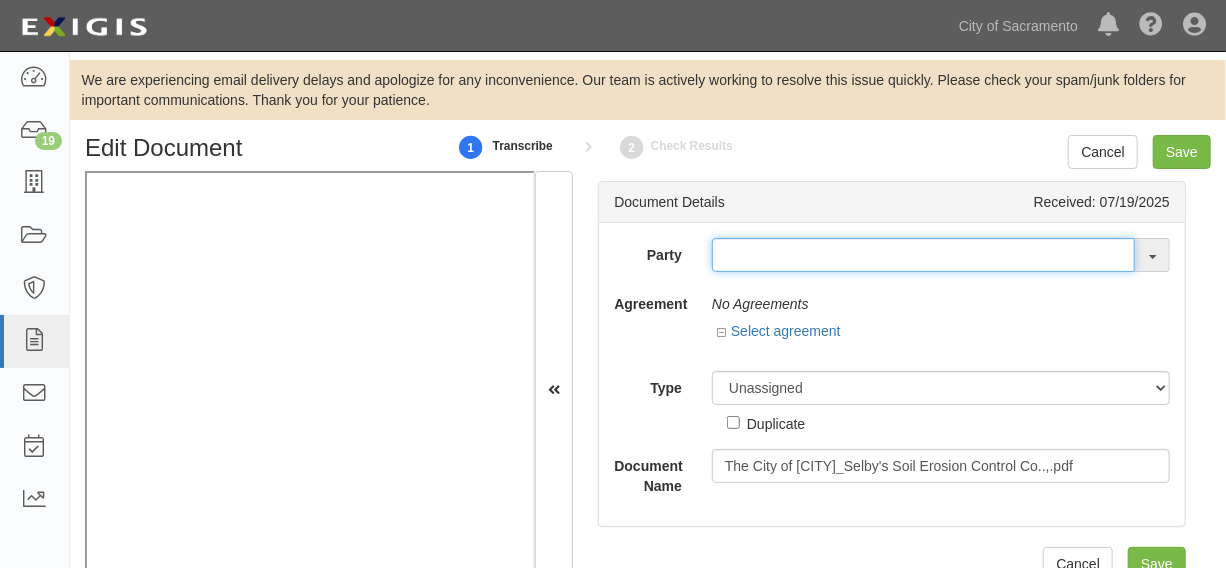 click at bounding box center [923, 255] 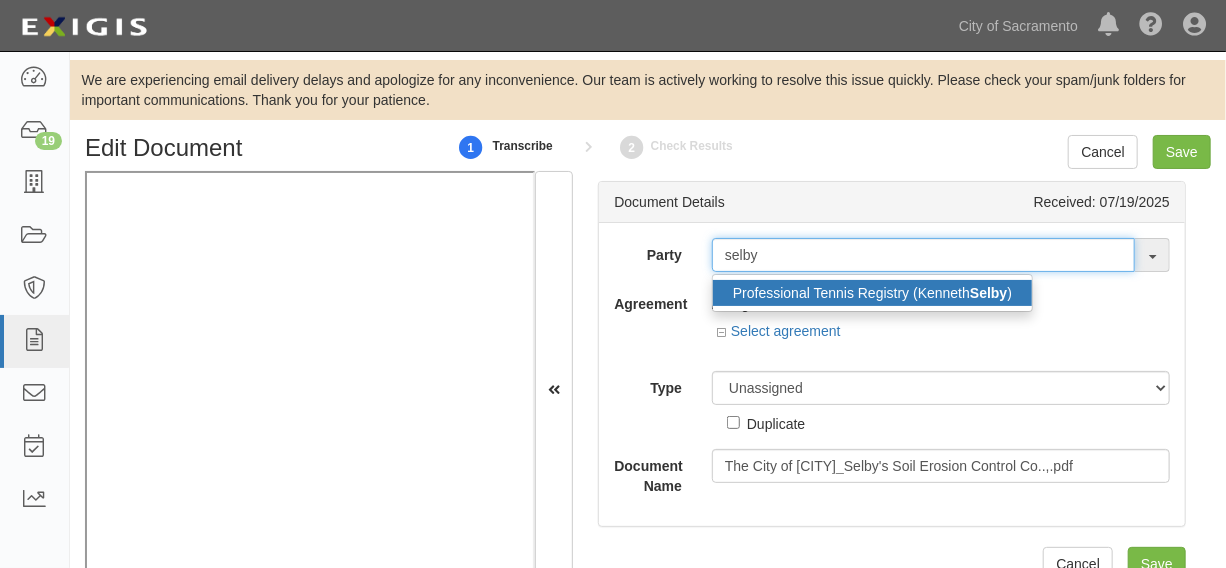 type on "selby" 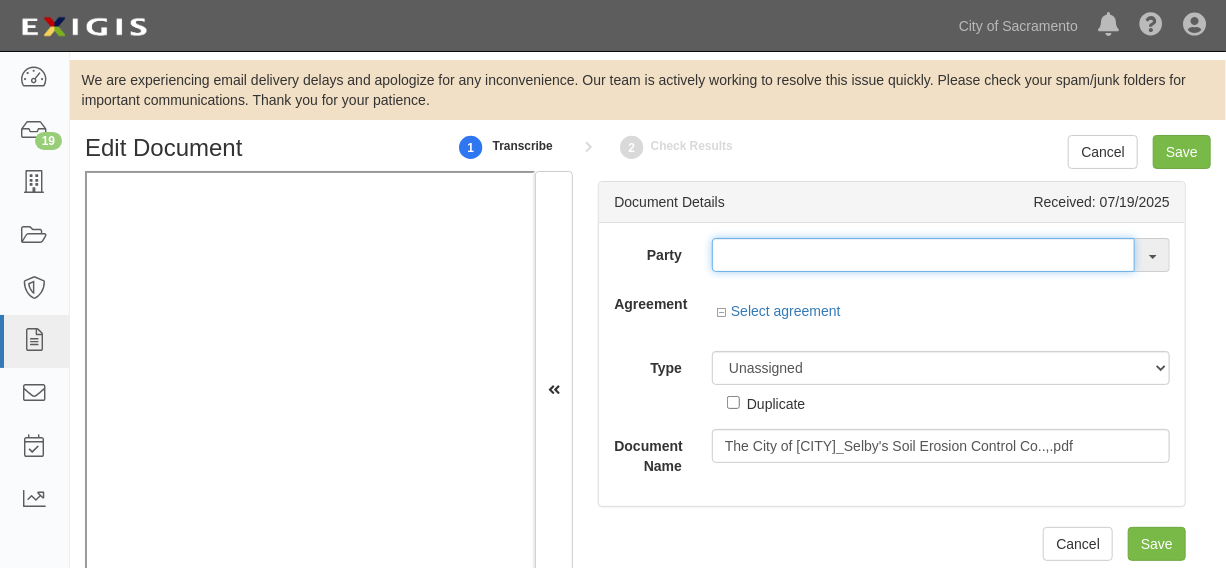 click at bounding box center (923, 255) 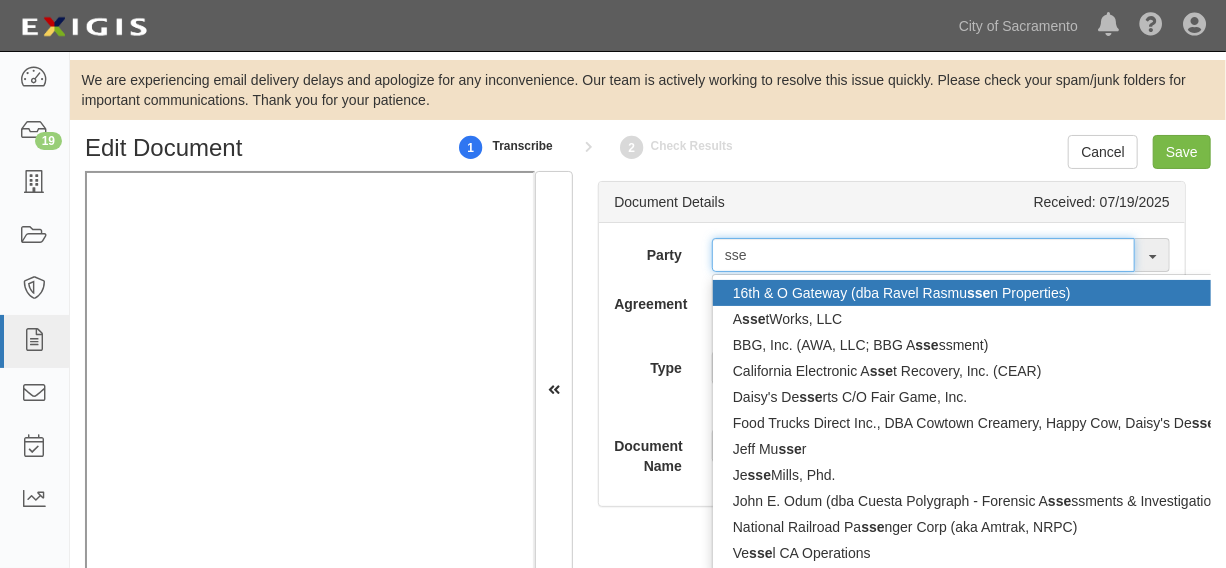type on "ssec" 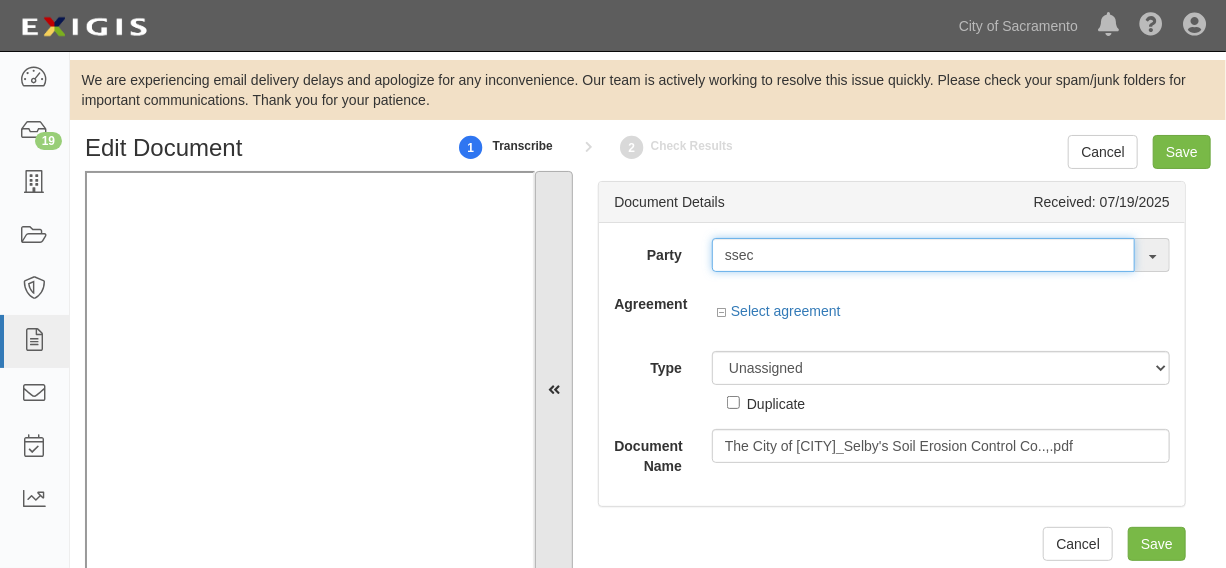 drag, startPoint x: 777, startPoint y: 264, endPoint x: 540, endPoint y: 263, distance: 237.0021 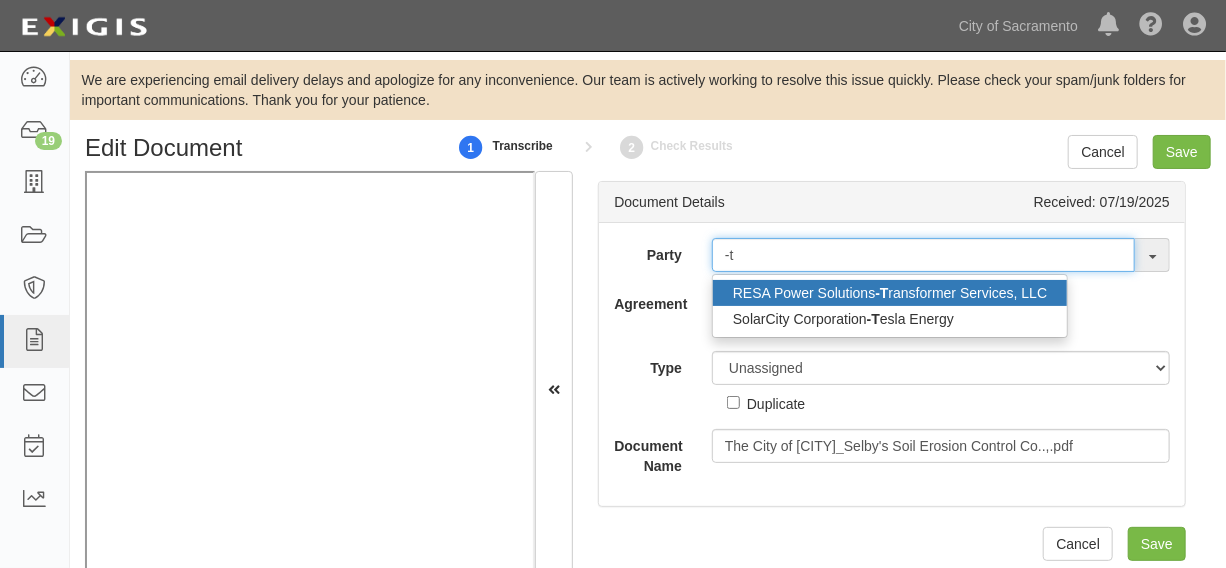 type on "-" 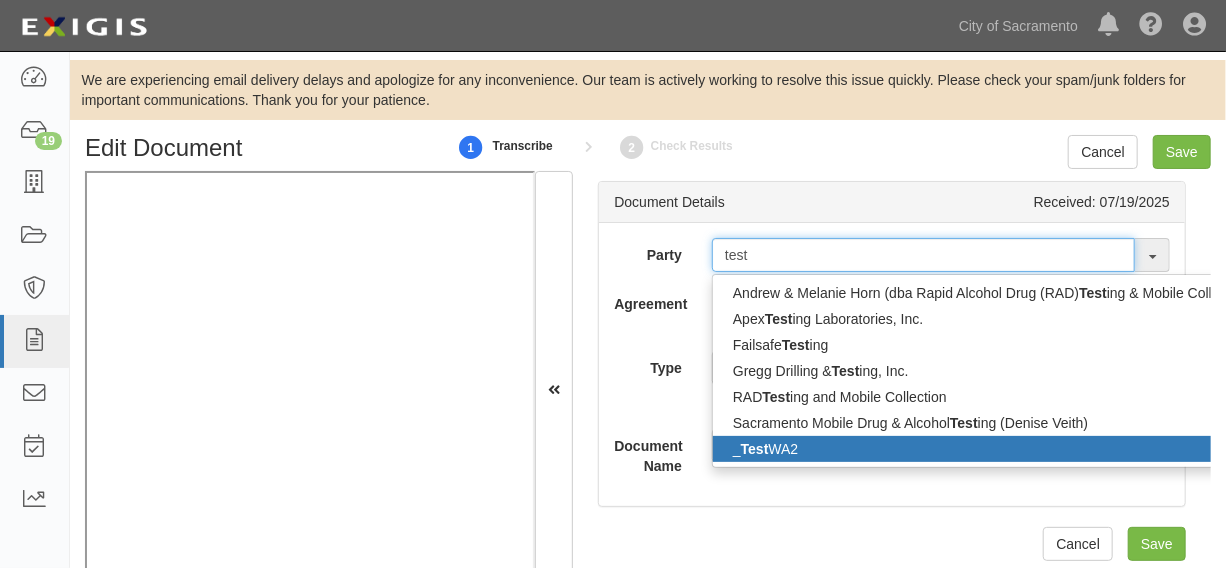 type on "test" 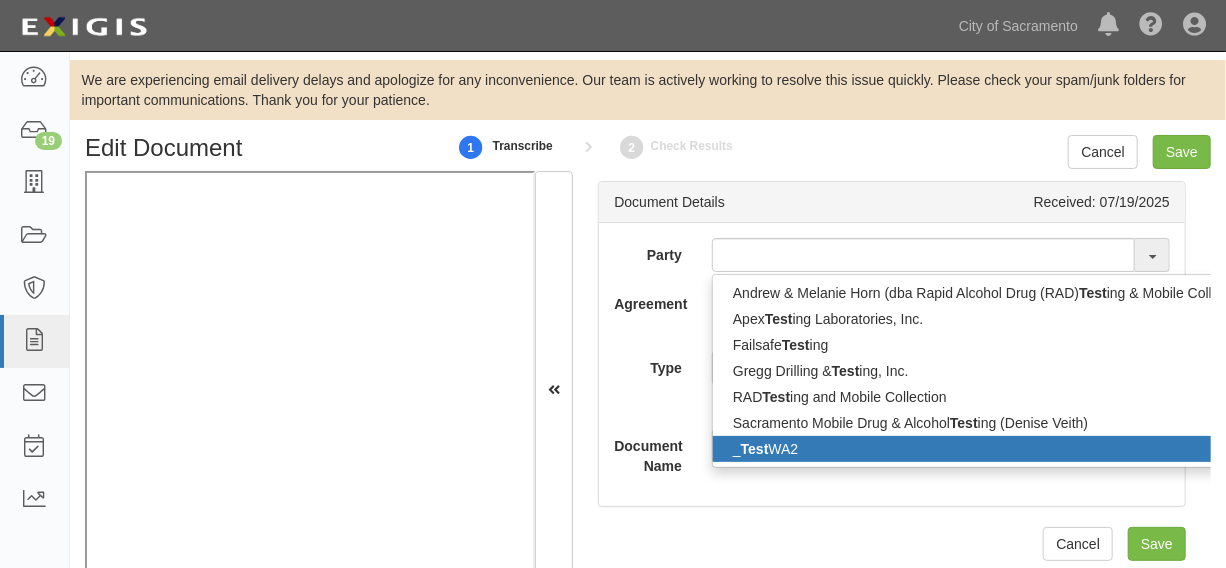 click on "_ Test WA2" at bounding box center (993, 449) 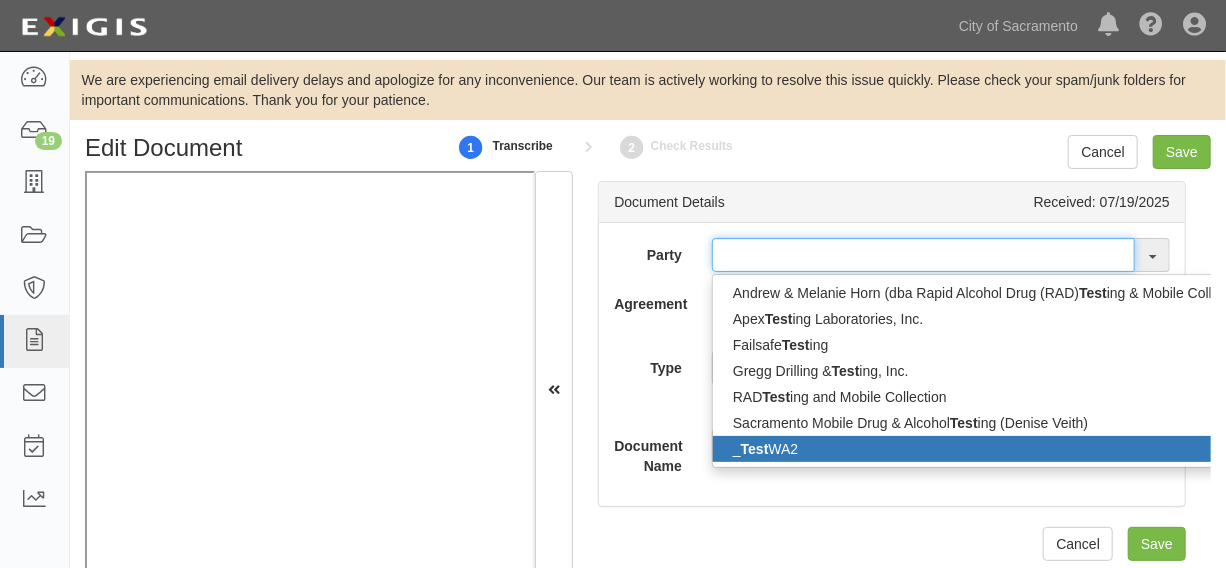 type on "_TestWA2" 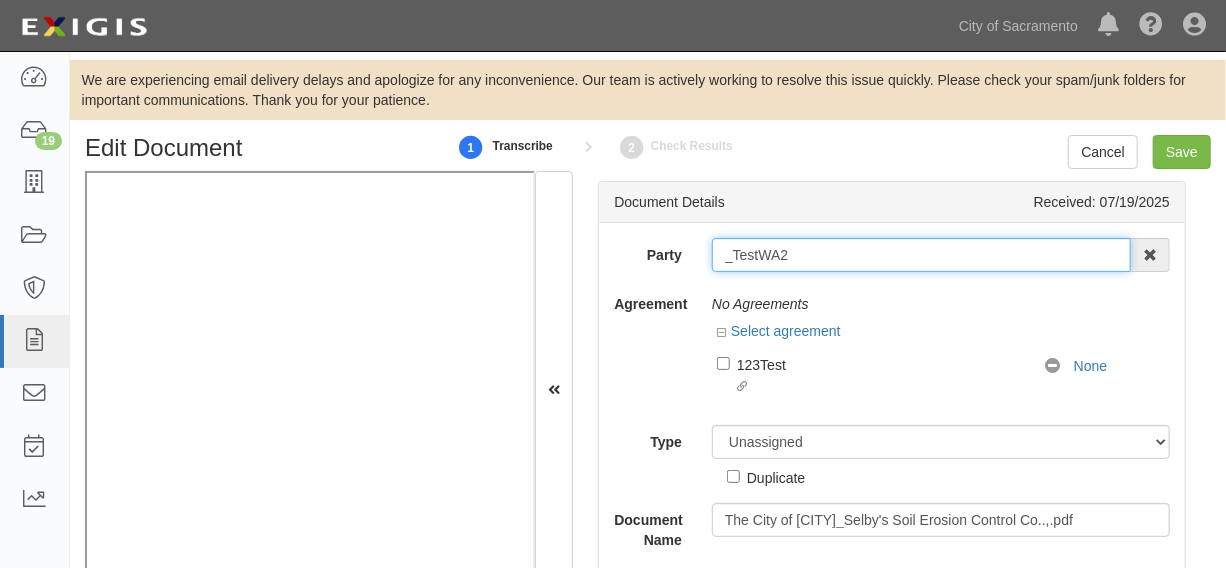 drag, startPoint x: 787, startPoint y: 263, endPoint x: 679, endPoint y: 271, distance: 108.29589 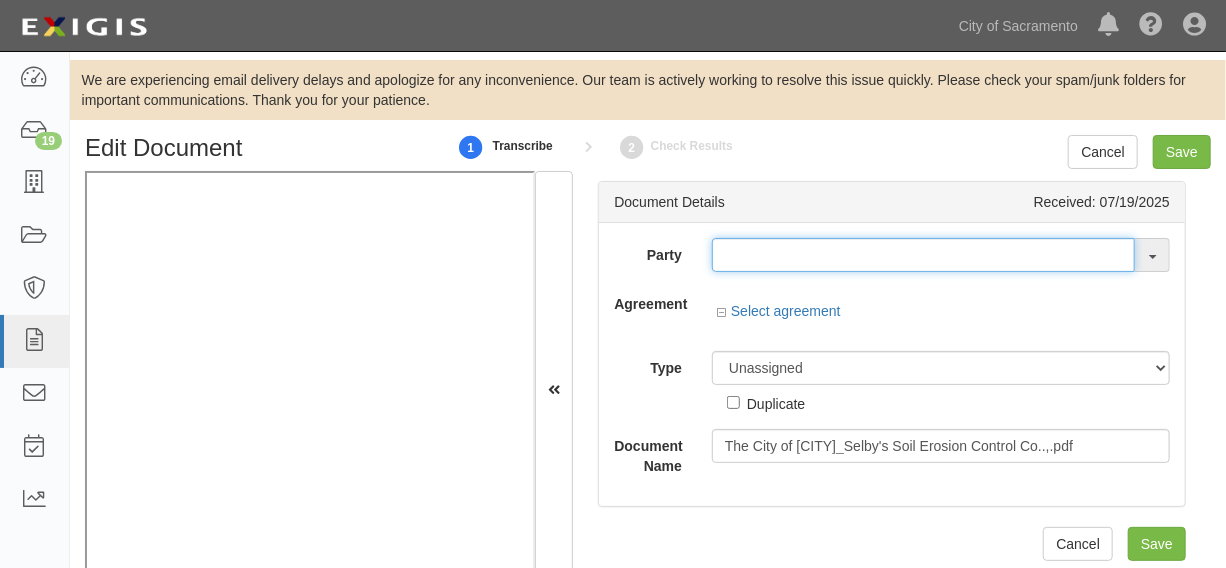 click at bounding box center (923, 255) 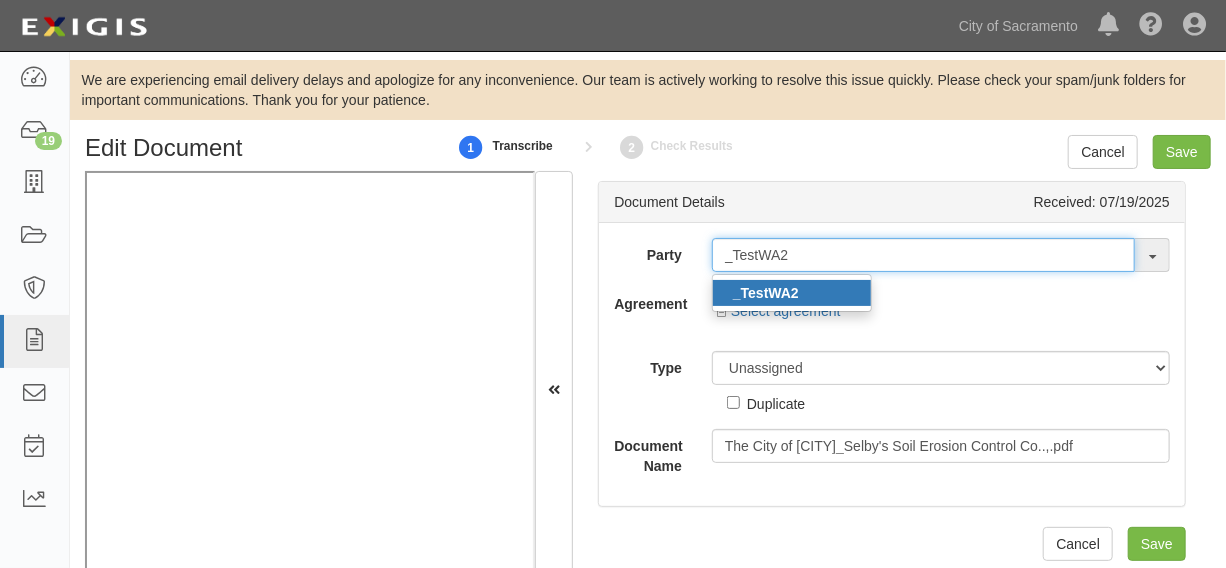 type on "_TestWA2" 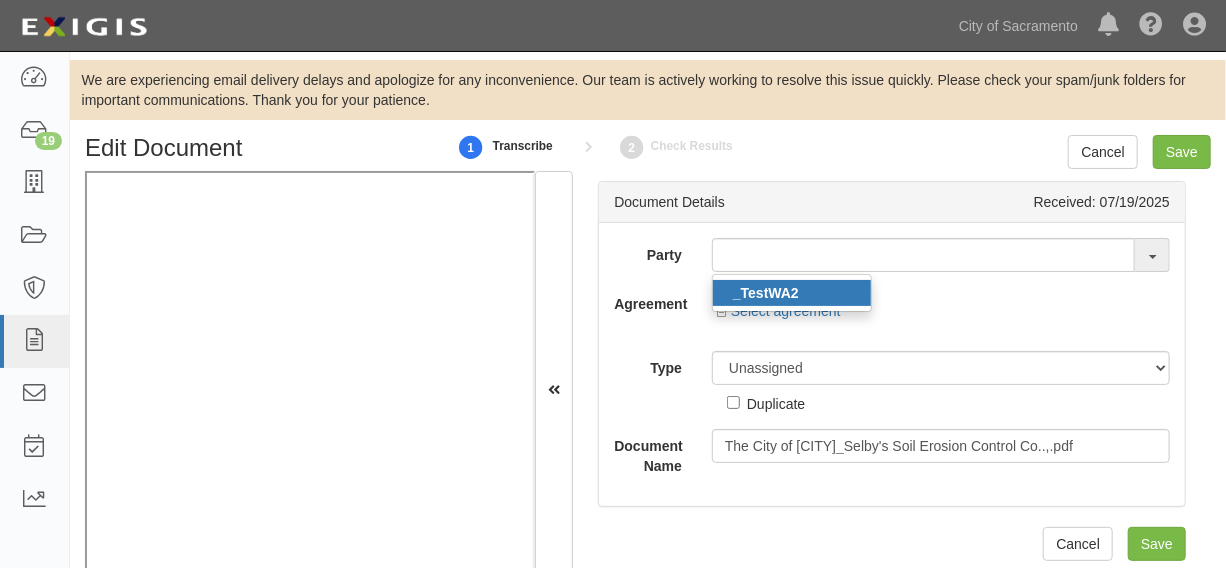 click on "_TestWA2" at bounding box center [766, 293] 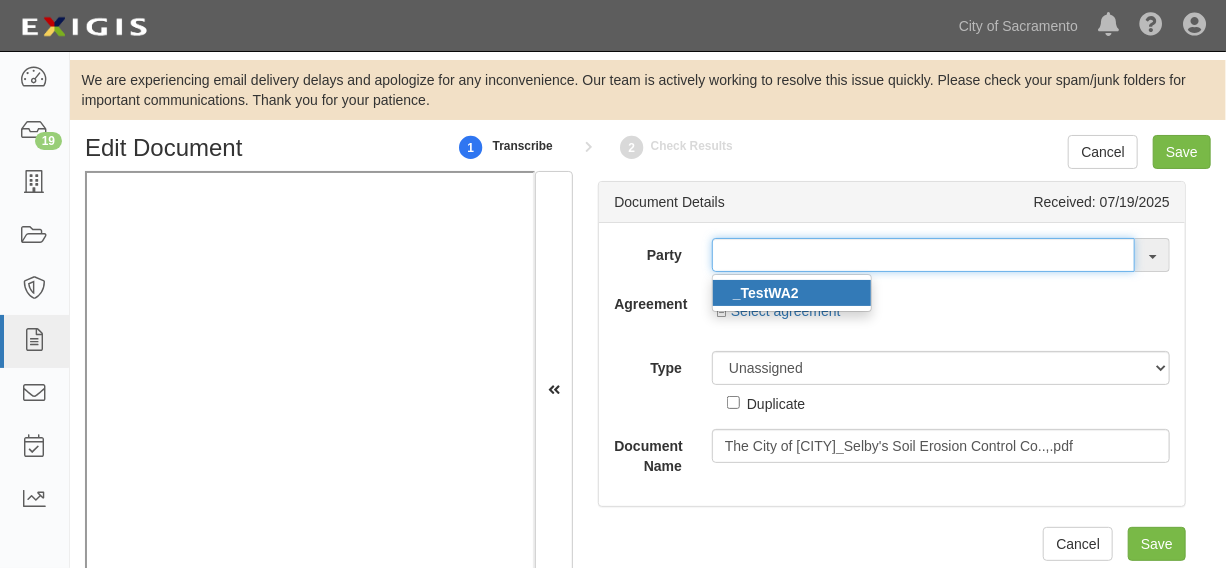 type on "_TestWA2" 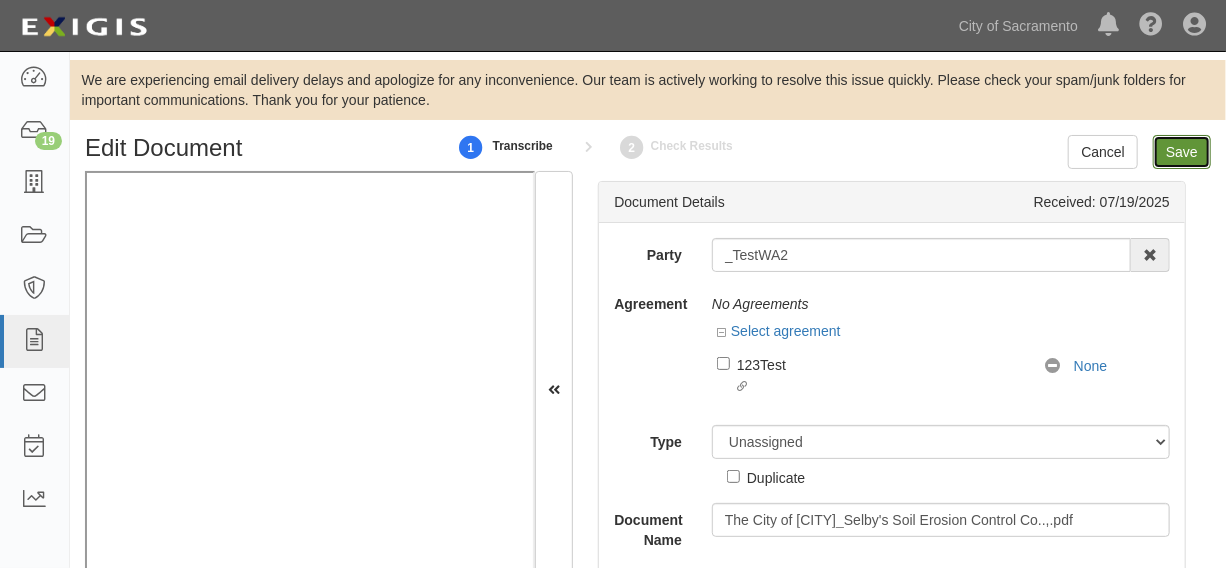 click on "Save" at bounding box center (1182, 152) 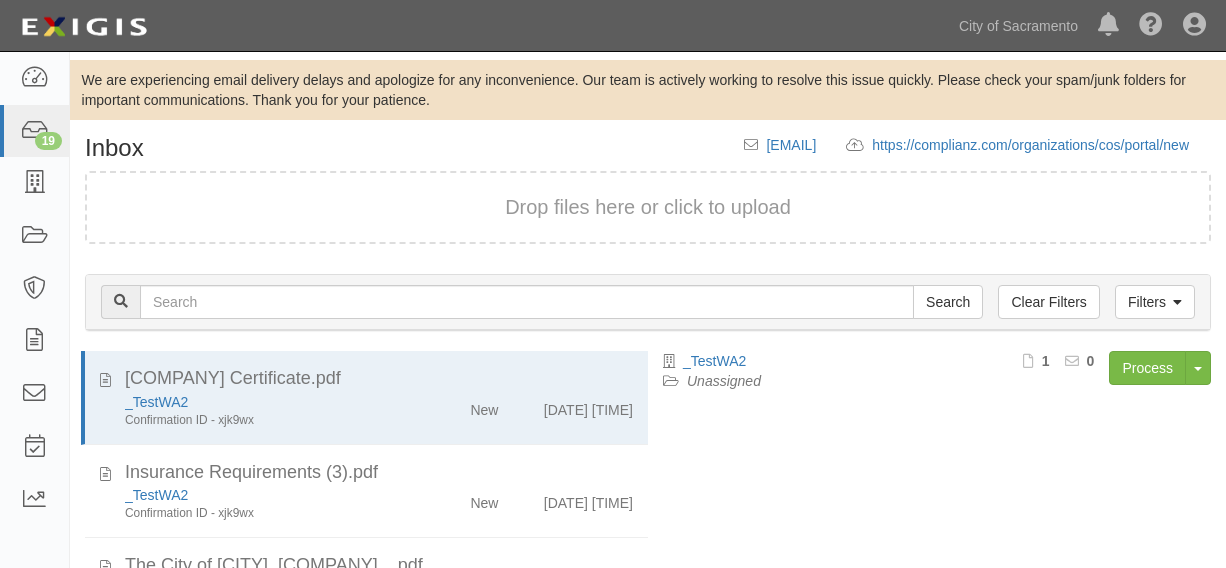 scroll, scrollTop: 144, scrollLeft: 0, axis: vertical 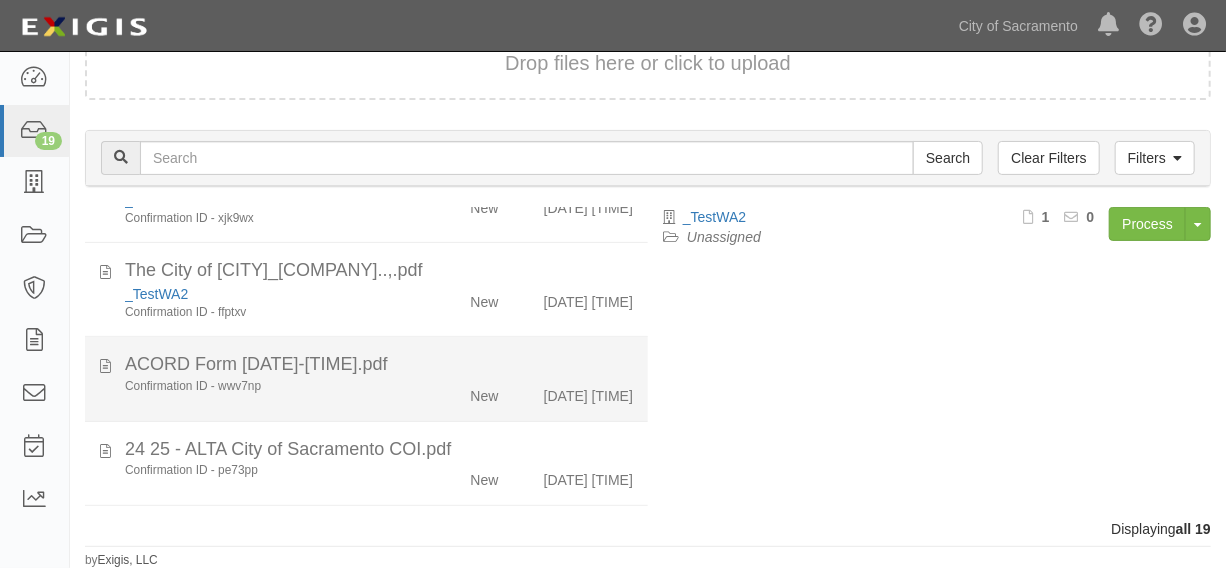 drag, startPoint x: 379, startPoint y: 420, endPoint x: 123, endPoint y: 434, distance: 256.38254 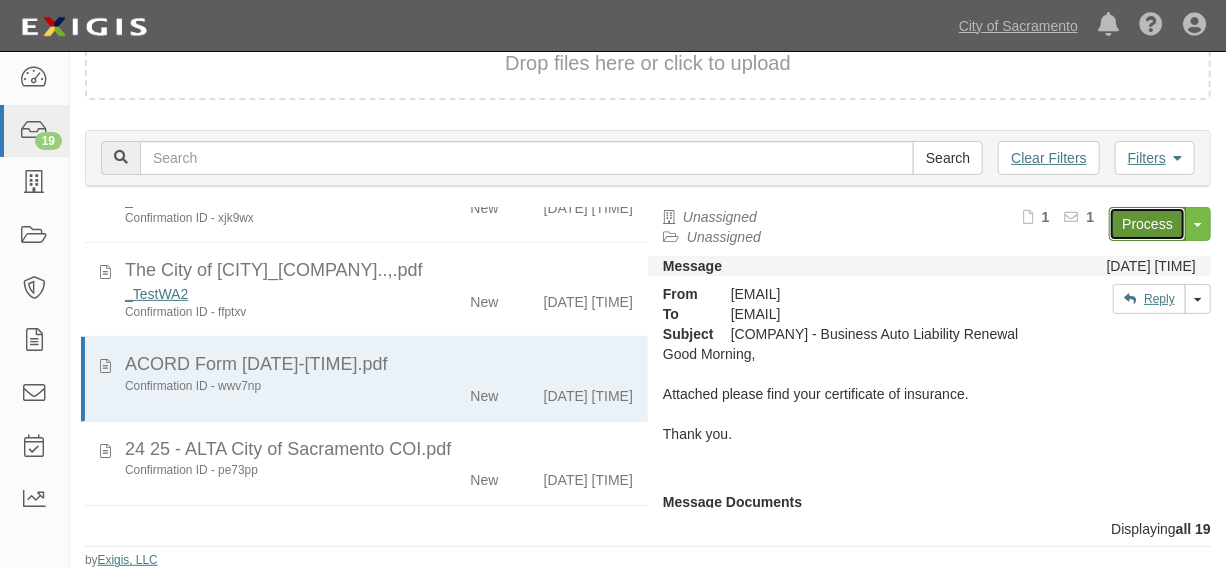 click on "Process" at bounding box center [1147, 224] 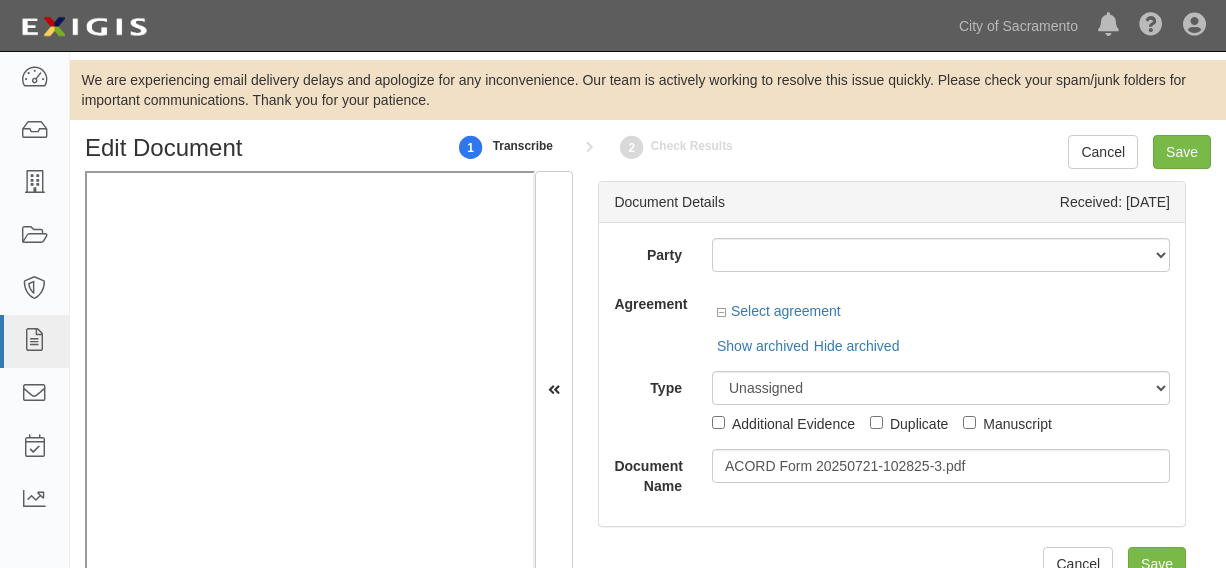 scroll, scrollTop: 0, scrollLeft: 0, axis: both 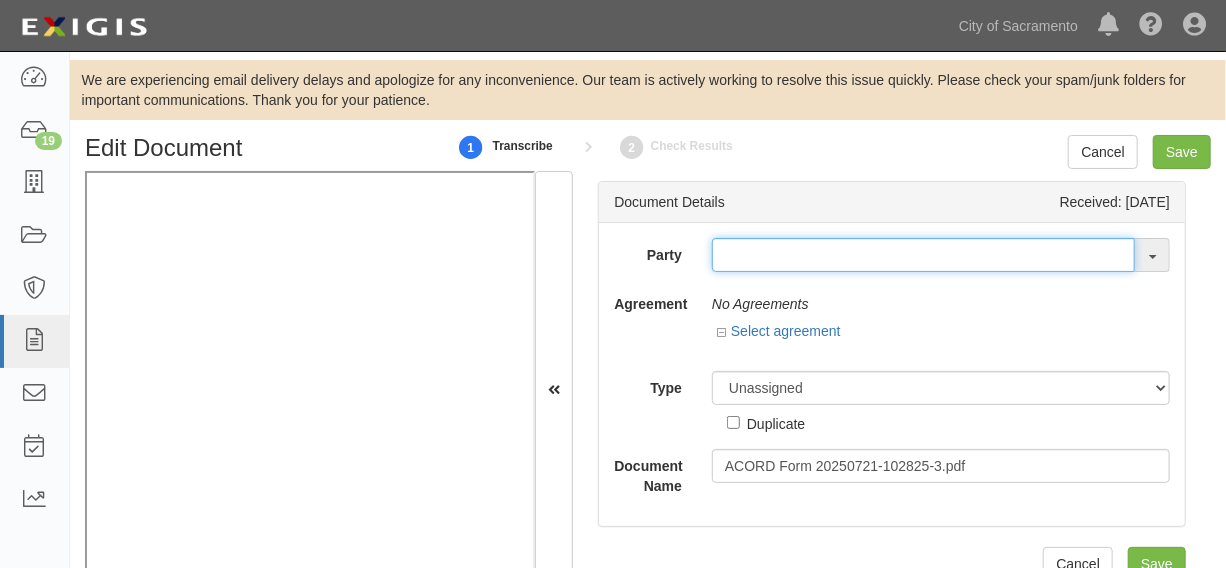 click at bounding box center (923, 255) 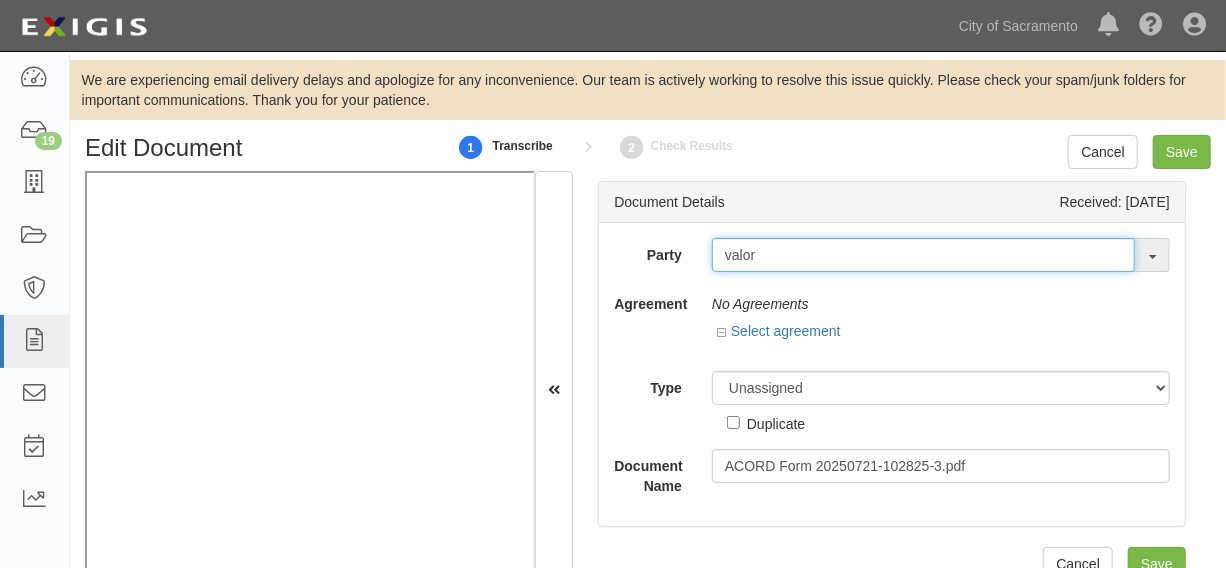 type on "valor" 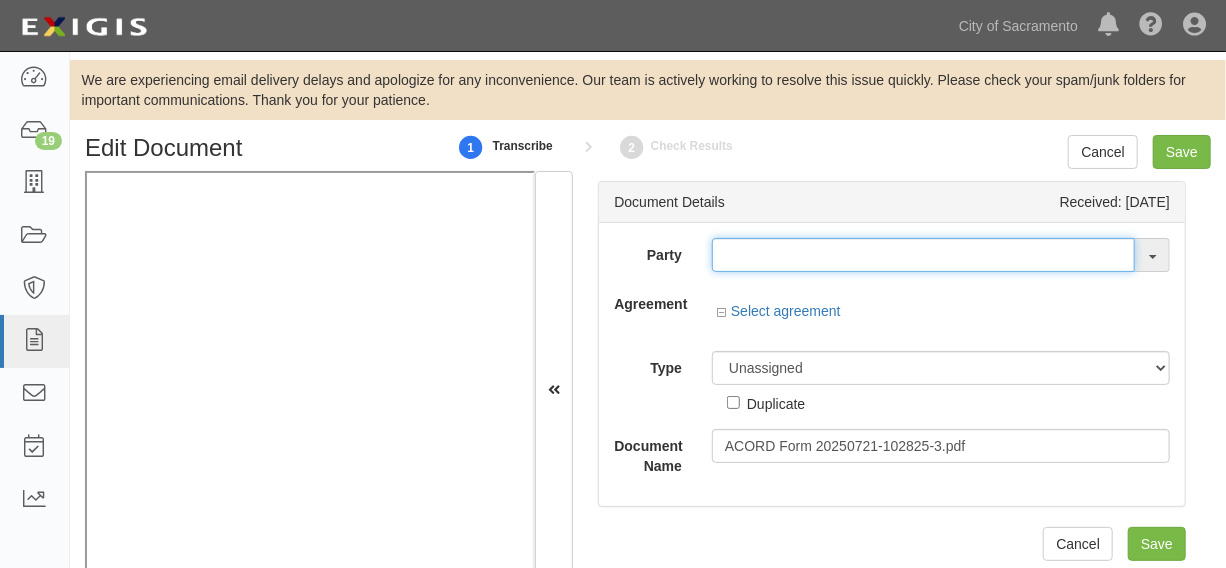 paste on "_TestWA2" 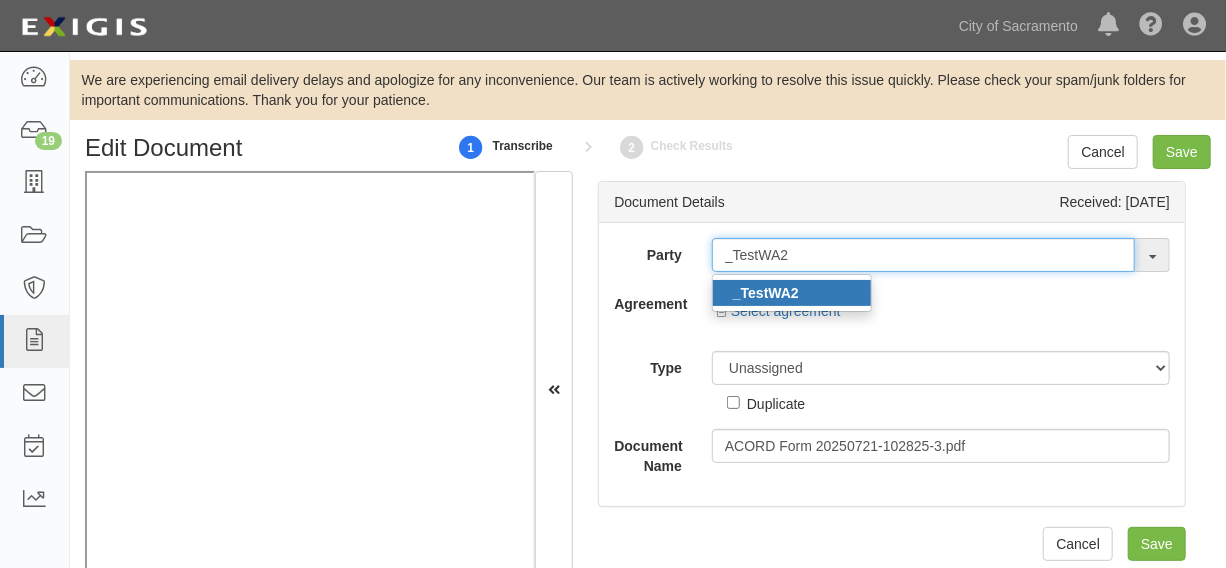 type on "_TestWA2" 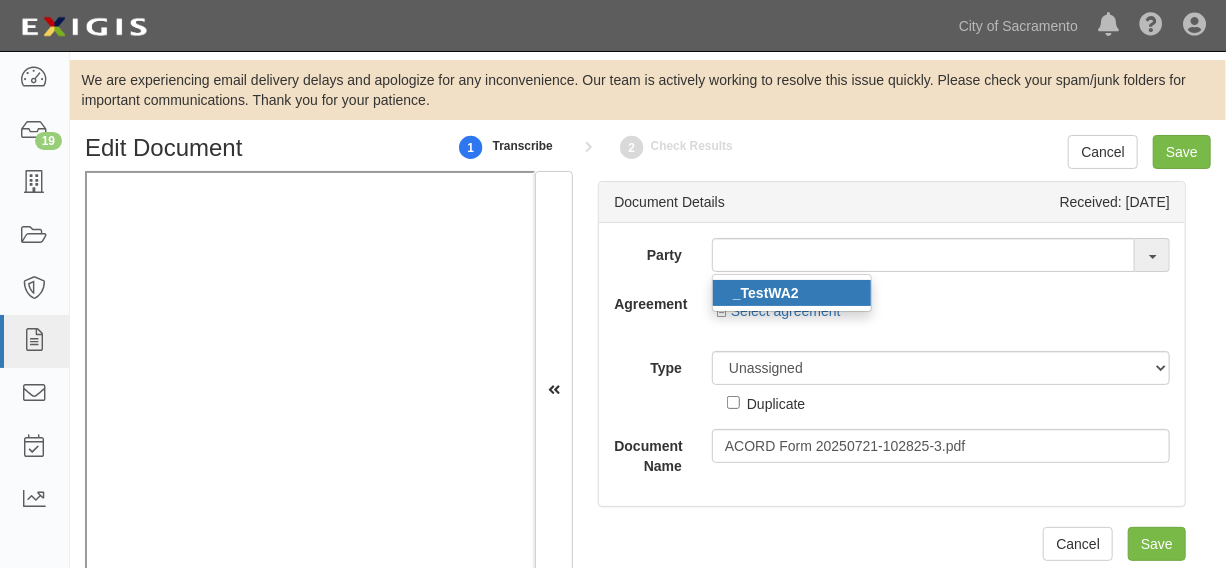 click on "_TestWA2" at bounding box center (766, 293) 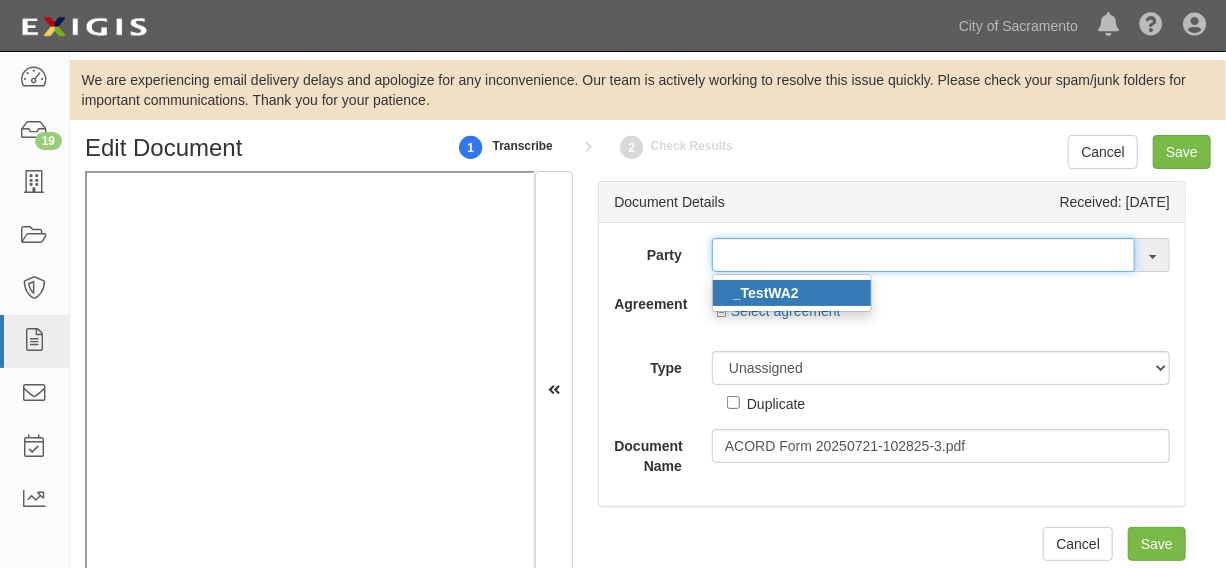 type on "_TestWA2" 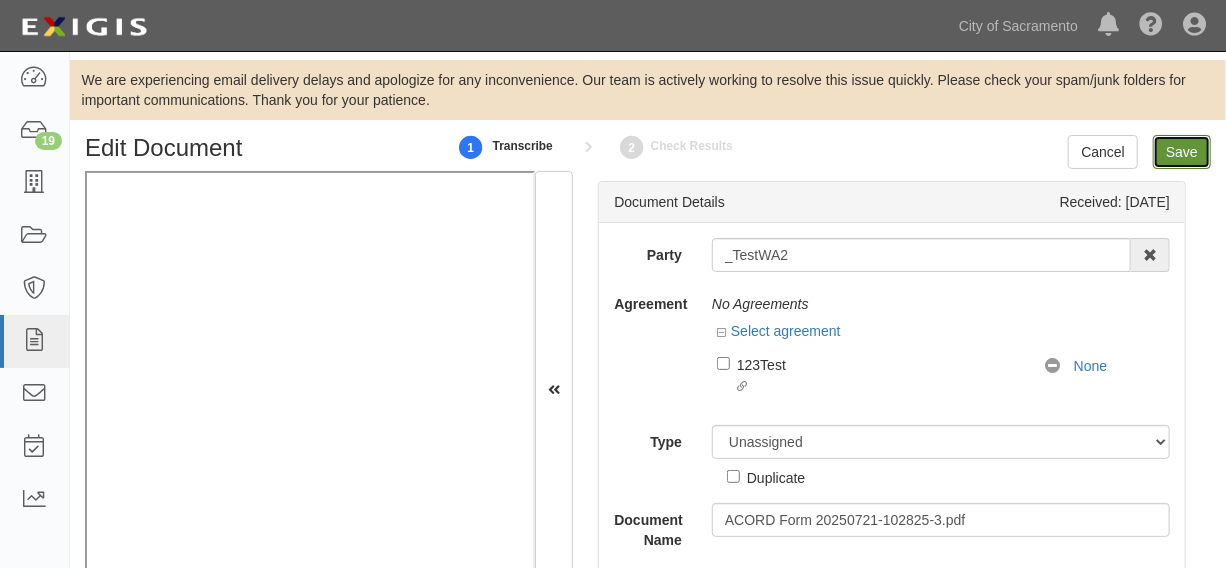 click on "Save" at bounding box center [1182, 152] 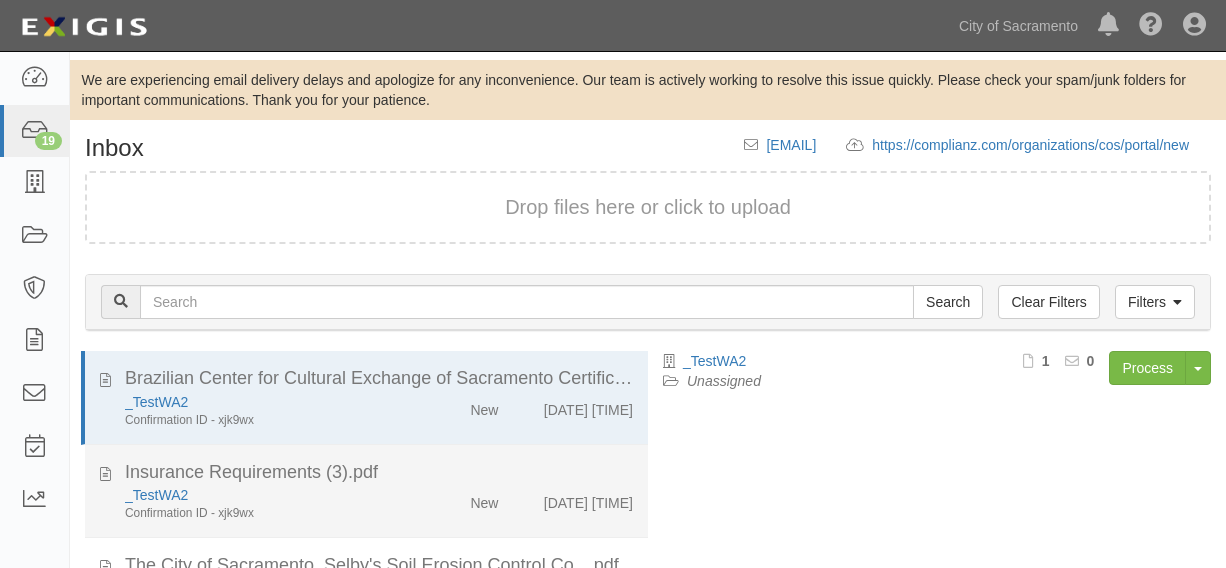 scroll, scrollTop: 144, scrollLeft: 0, axis: vertical 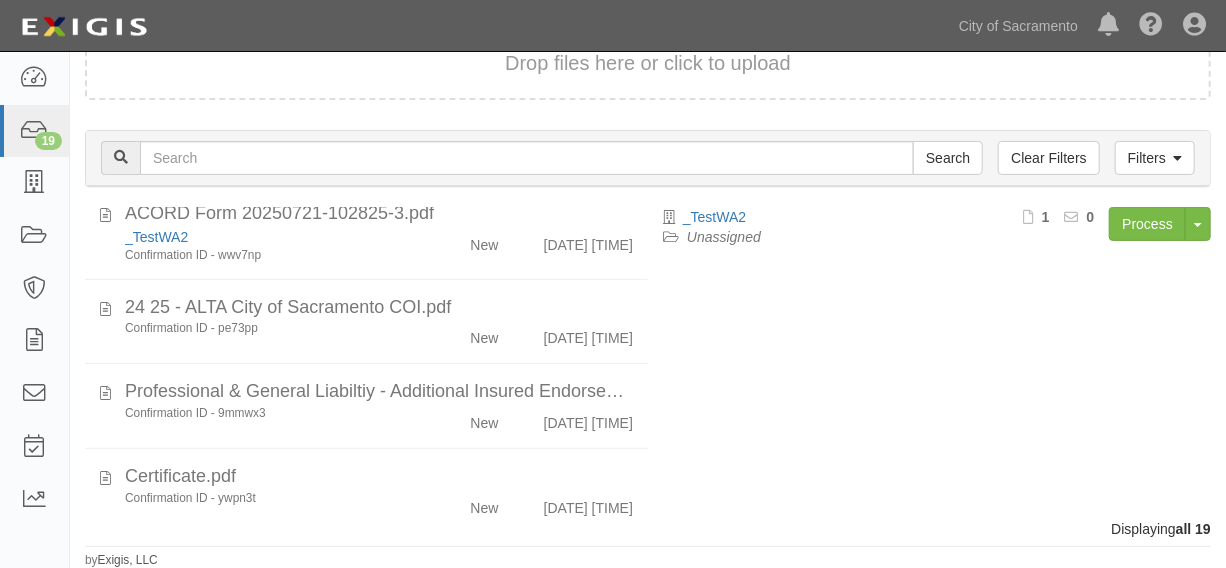 click on "Confirmation ID - pe73pp
New
7/23/25 3:17 am" 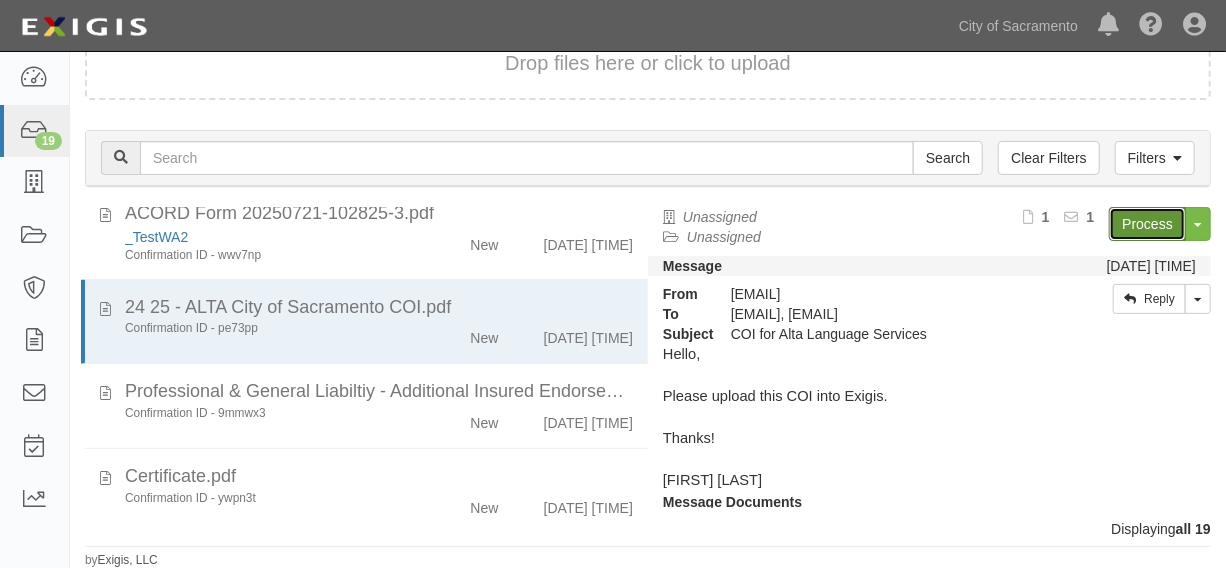 click on "Process" at bounding box center [1147, 224] 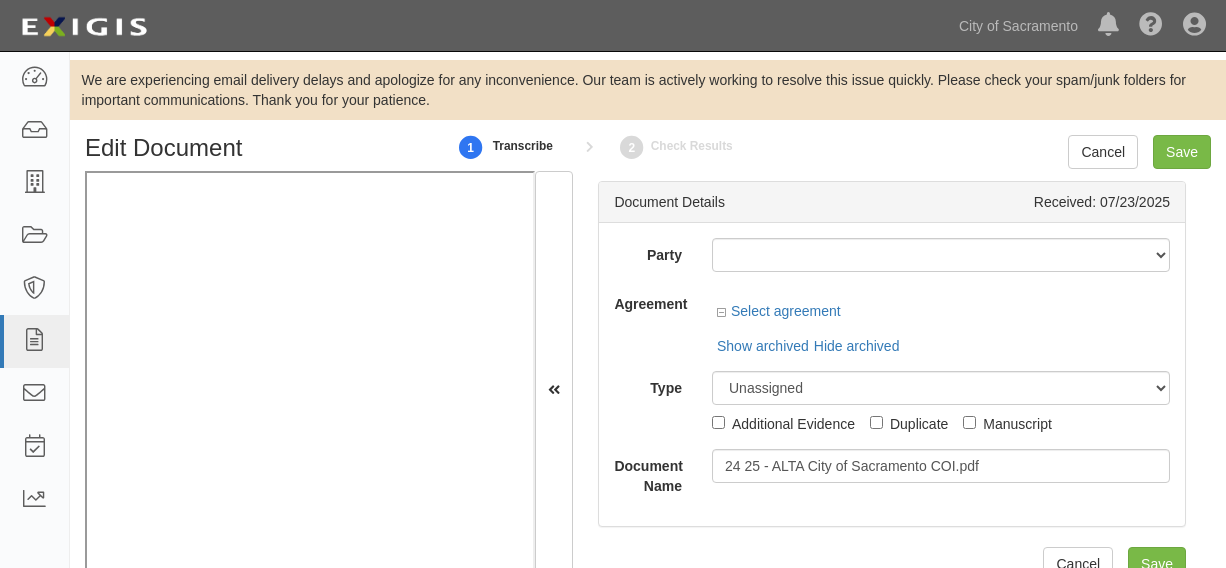 scroll, scrollTop: 0, scrollLeft: 0, axis: both 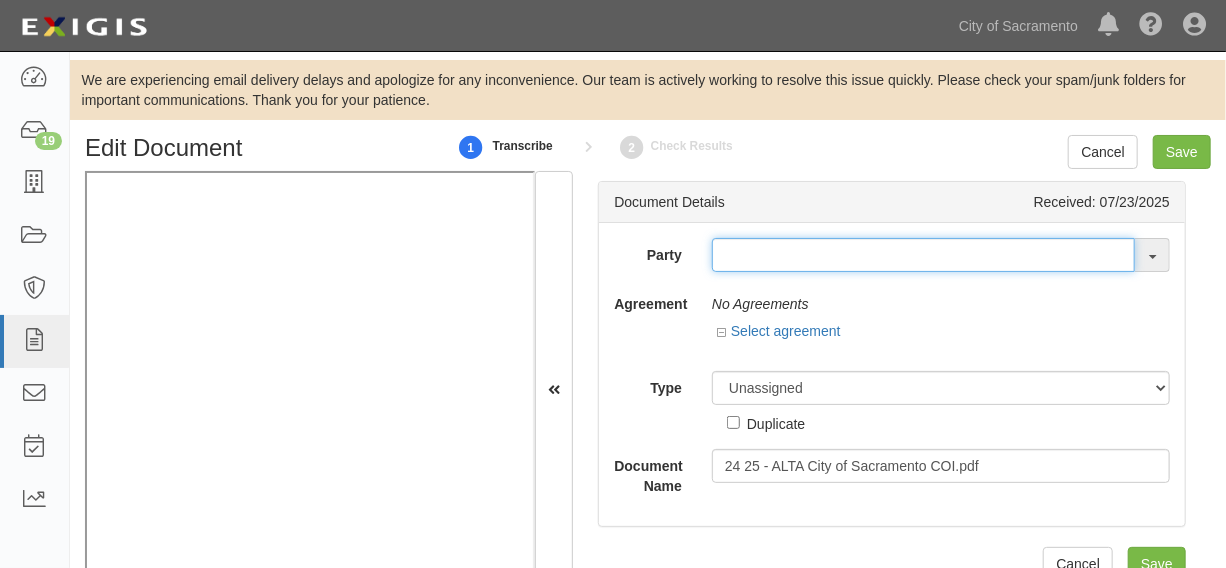 click at bounding box center (923, 255) 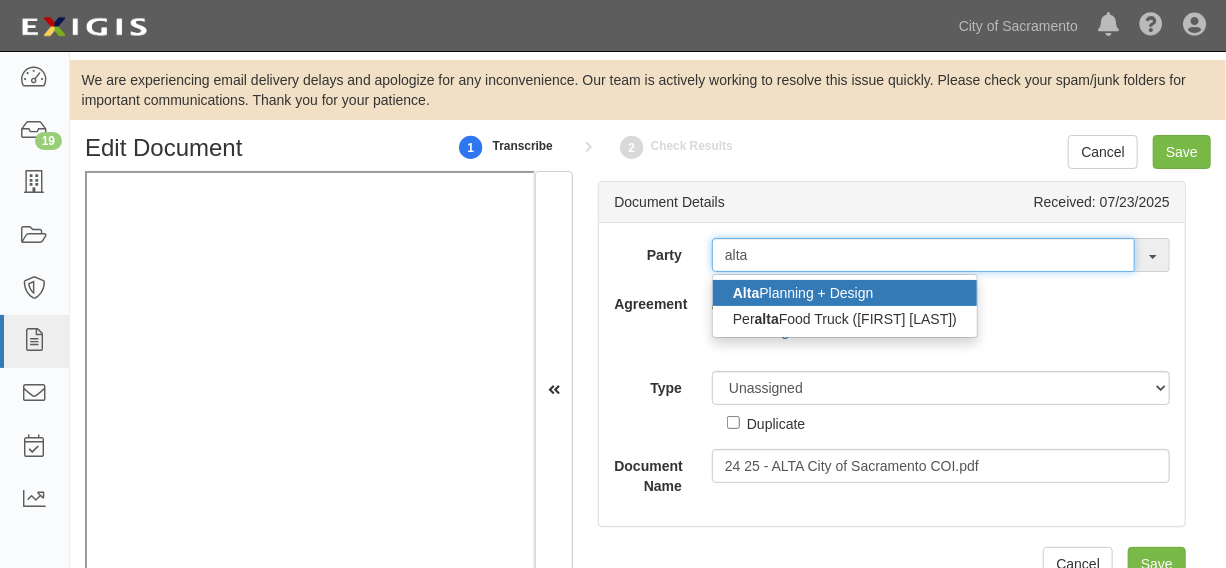 type on "alta l" 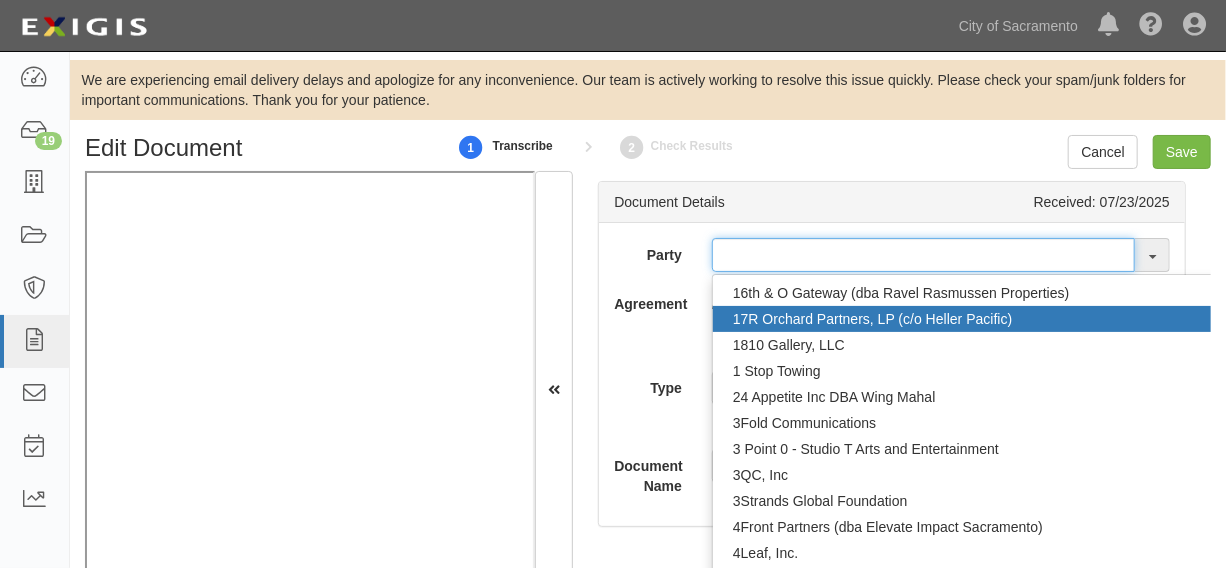 paste on "_TestWA2" 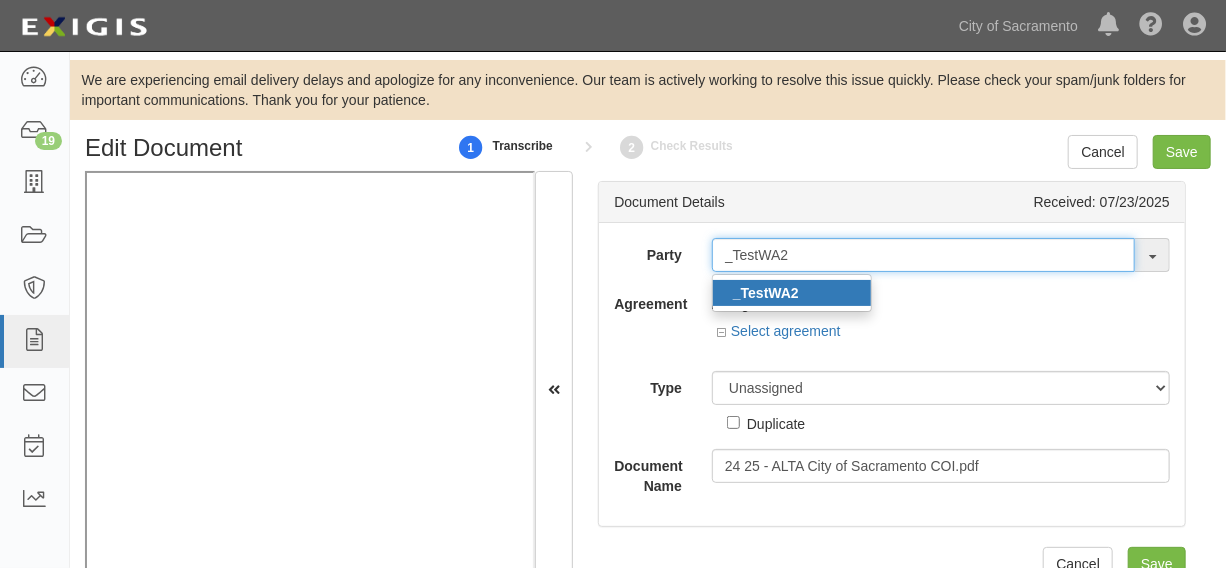 type on "_TestWA2" 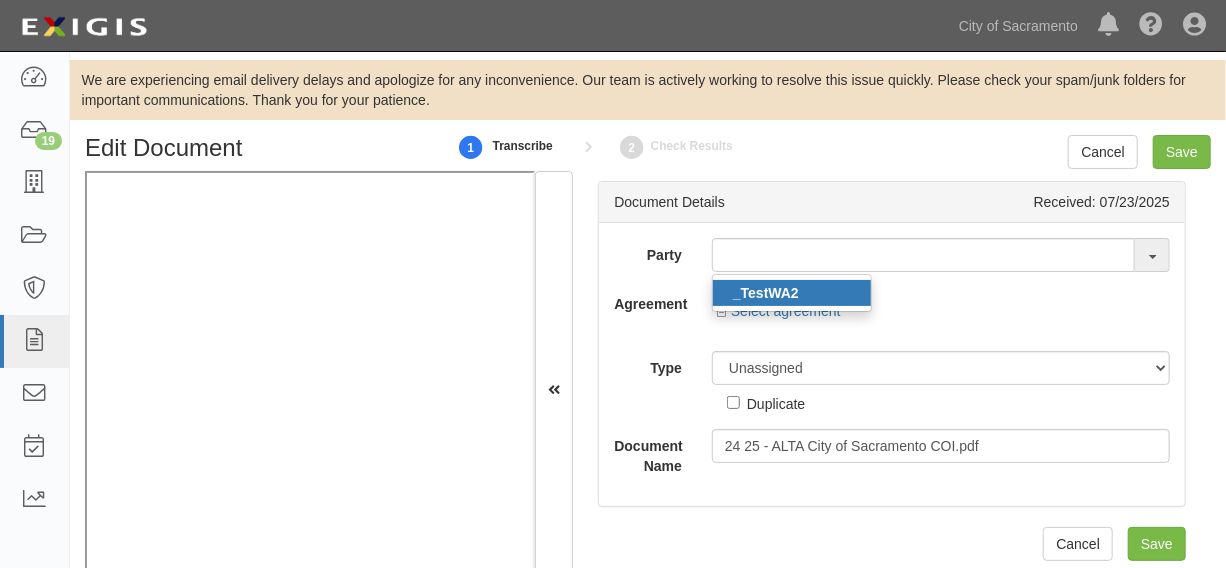 click on "_TestWA2" at bounding box center (792, 293) 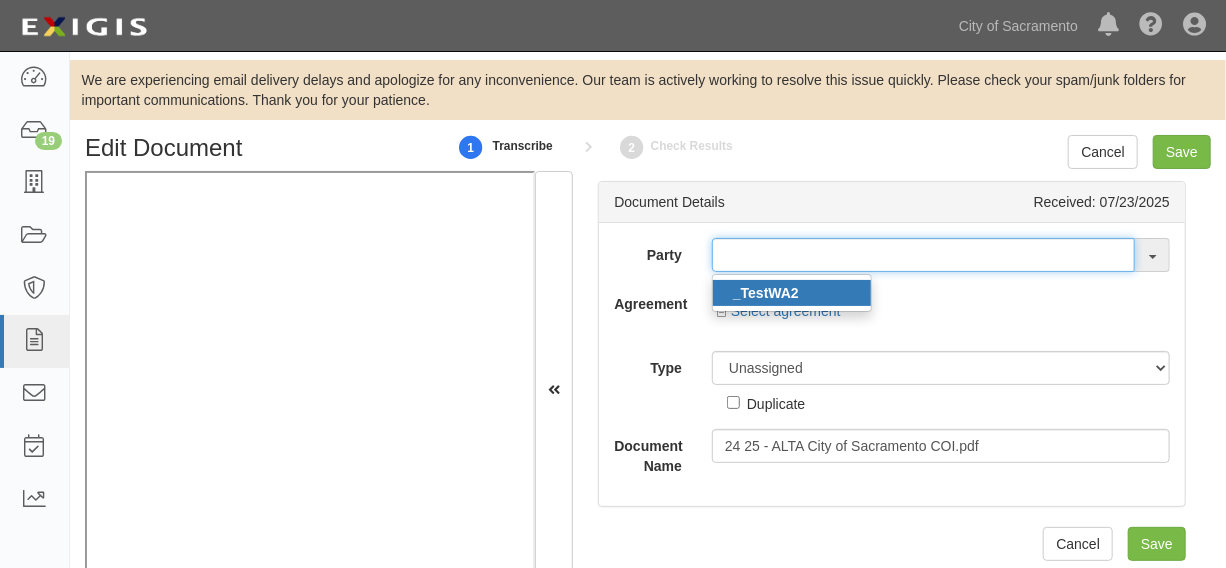 type on "_TestWA2" 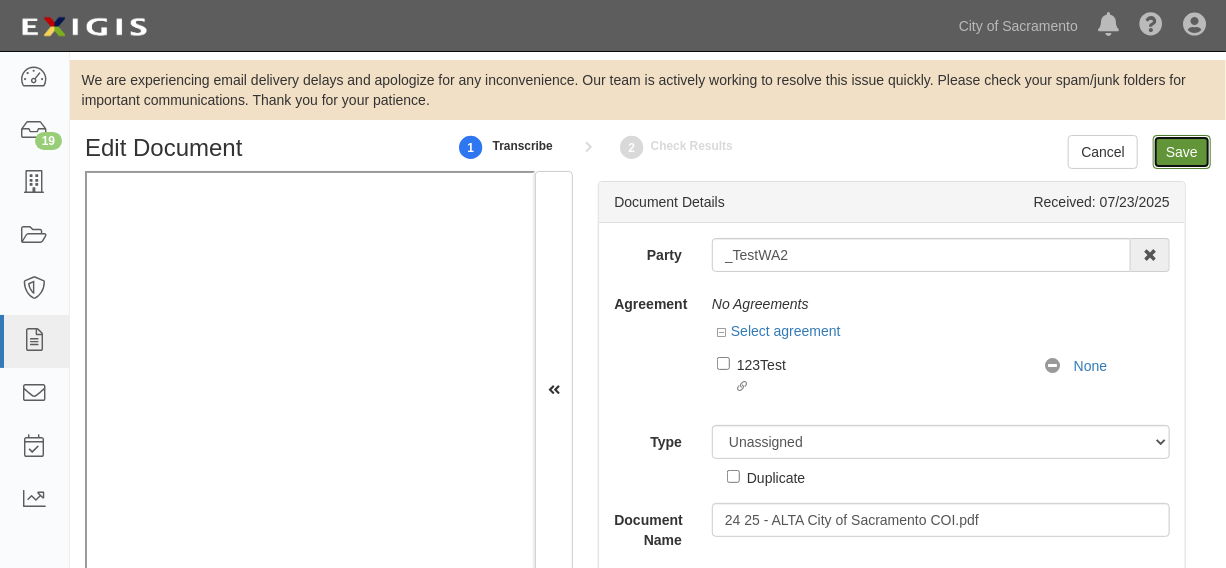 click on "Save" at bounding box center [1182, 152] 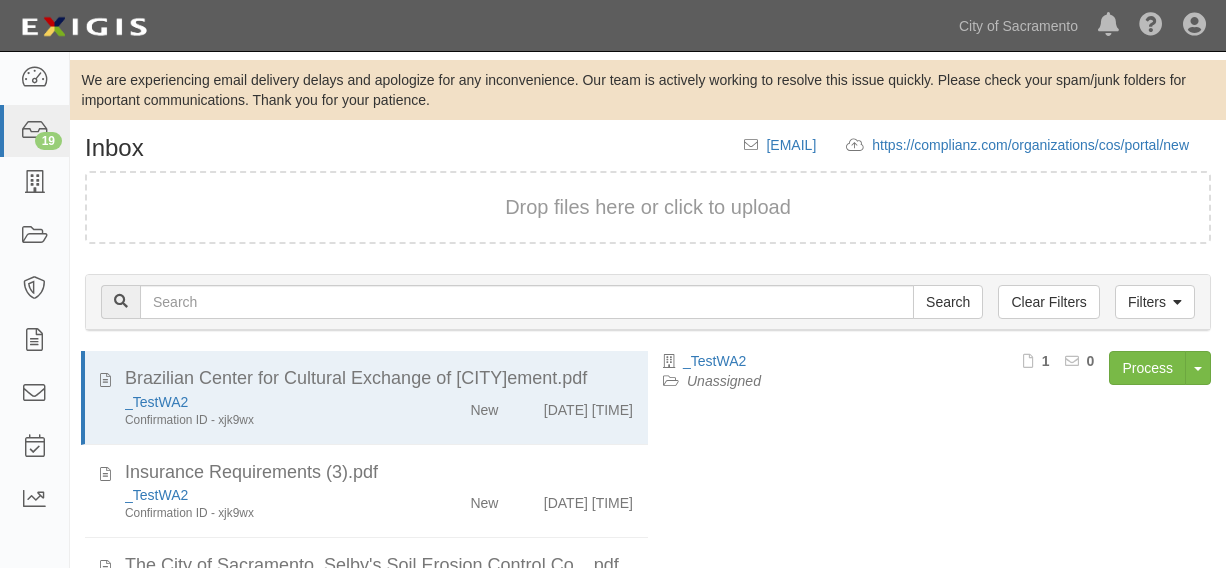 scroll, scrollTop: 144, scrollLeft: 0, axis: vertical 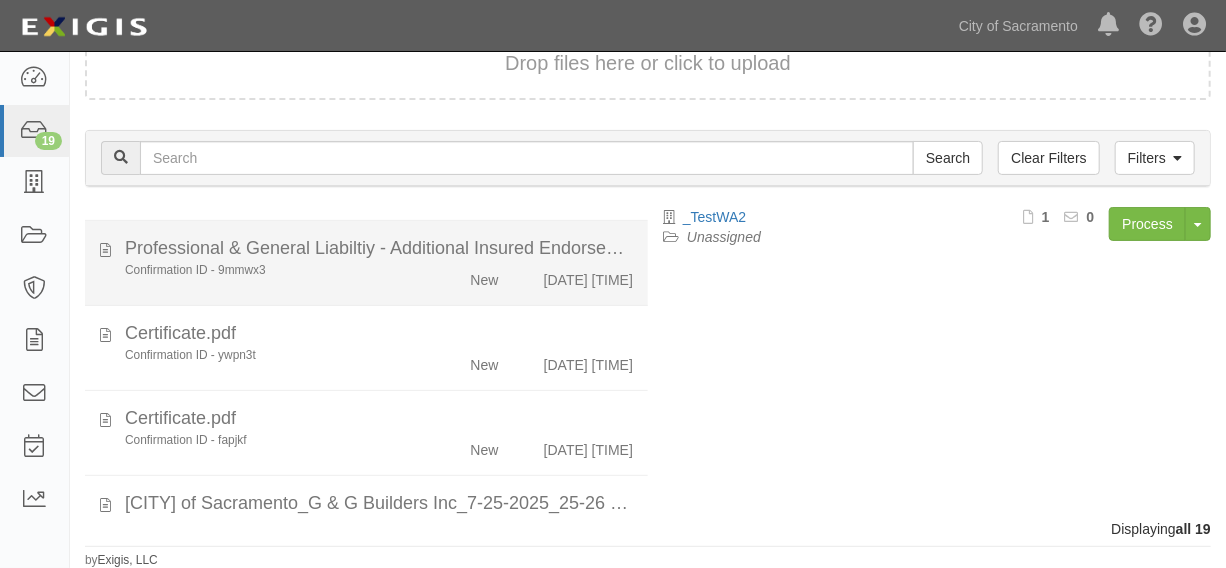 click on "Confirmation ID - 9mmwx3
New
7/23/25 8:34 pm" 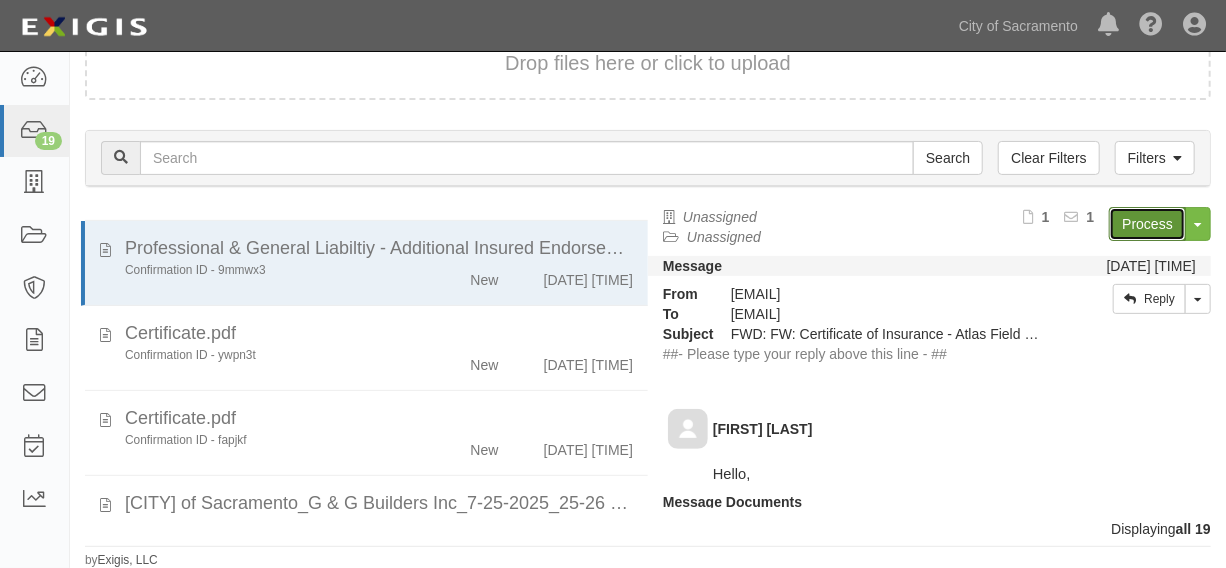 click on "Process" at bounding box center [1147, 224] 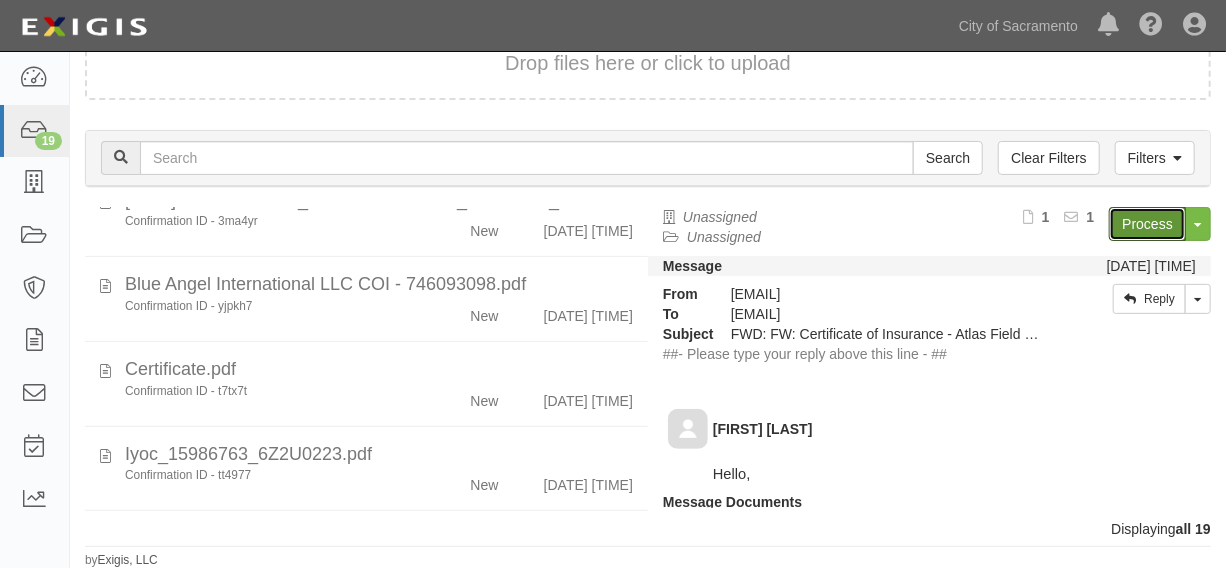 scroll, scrollTop: 909, scrollLeft: 0, axis: vertical 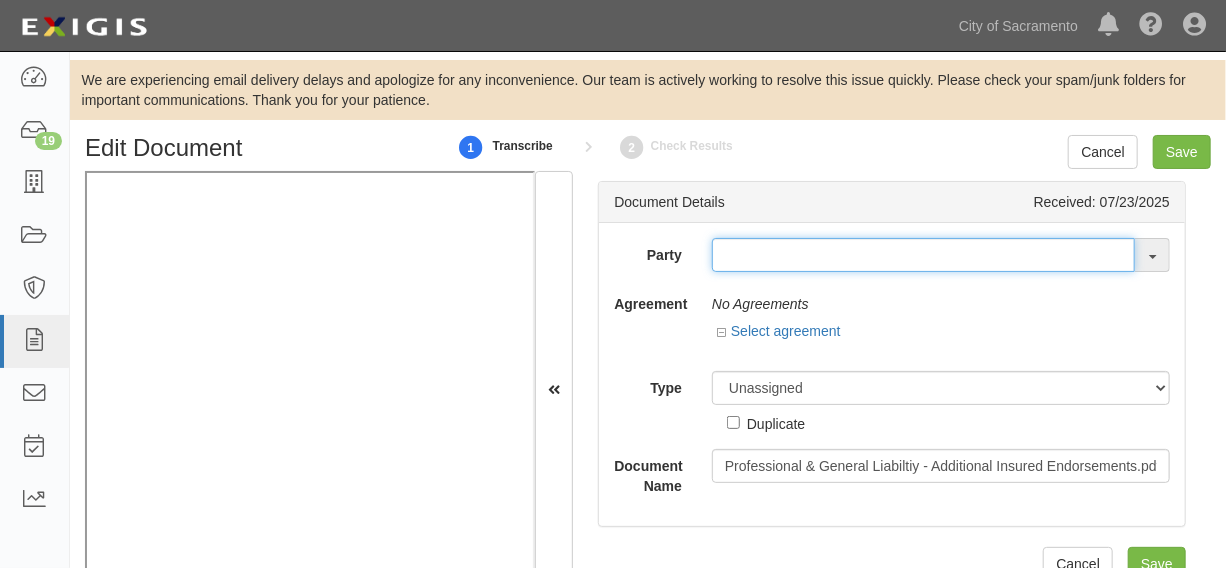 click at bounding box center [923, 255] 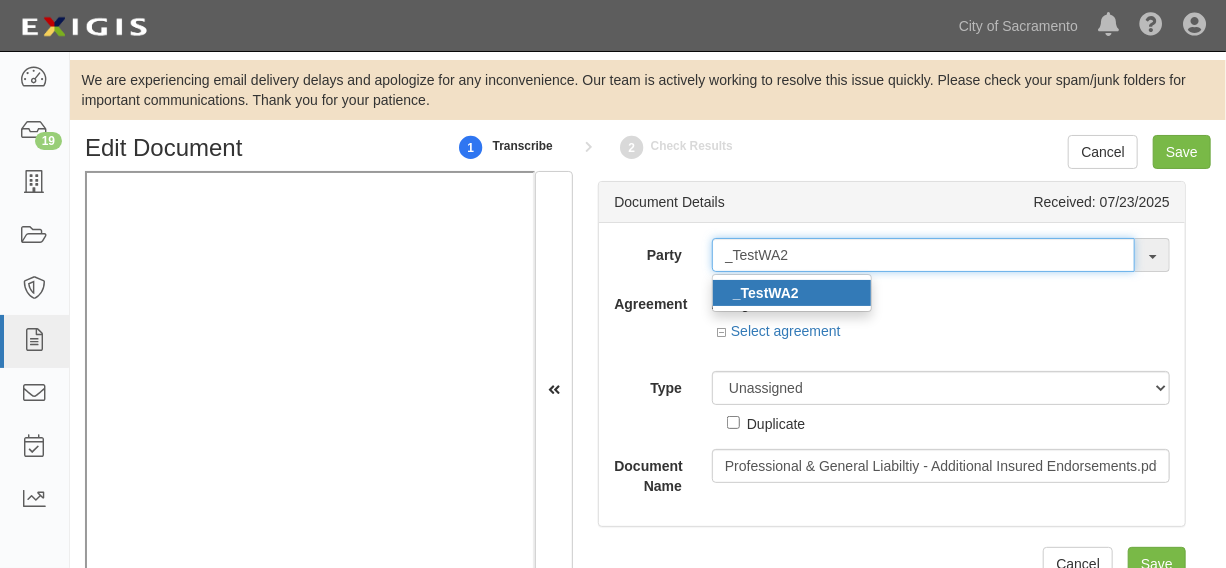 type on "_TestWA2" 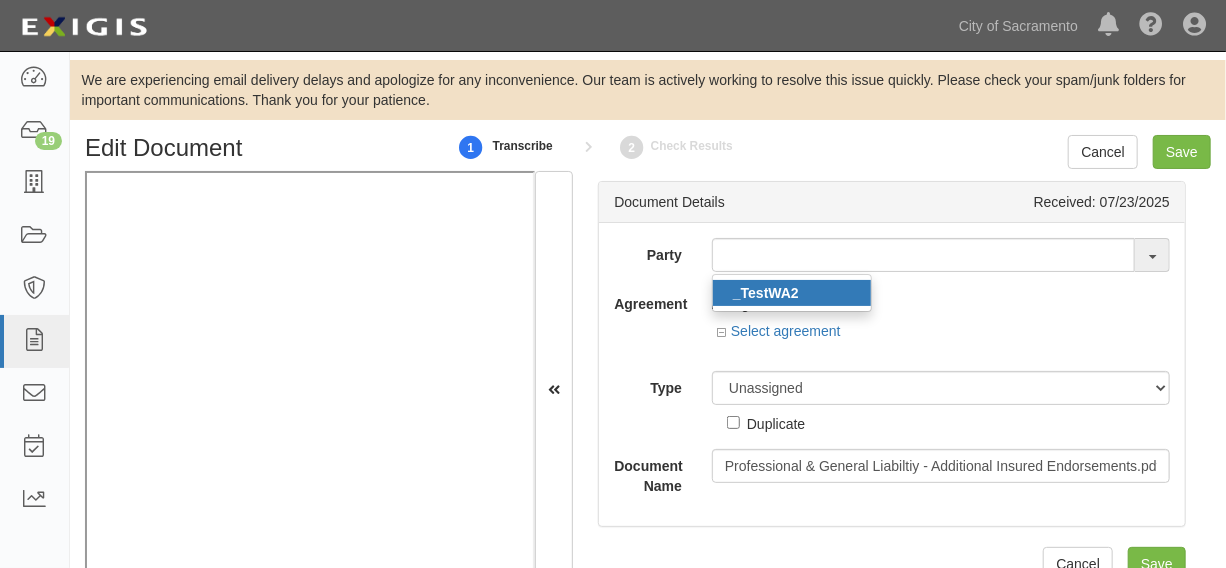 click on "_TestWA2" at bounding box center (792, 293) 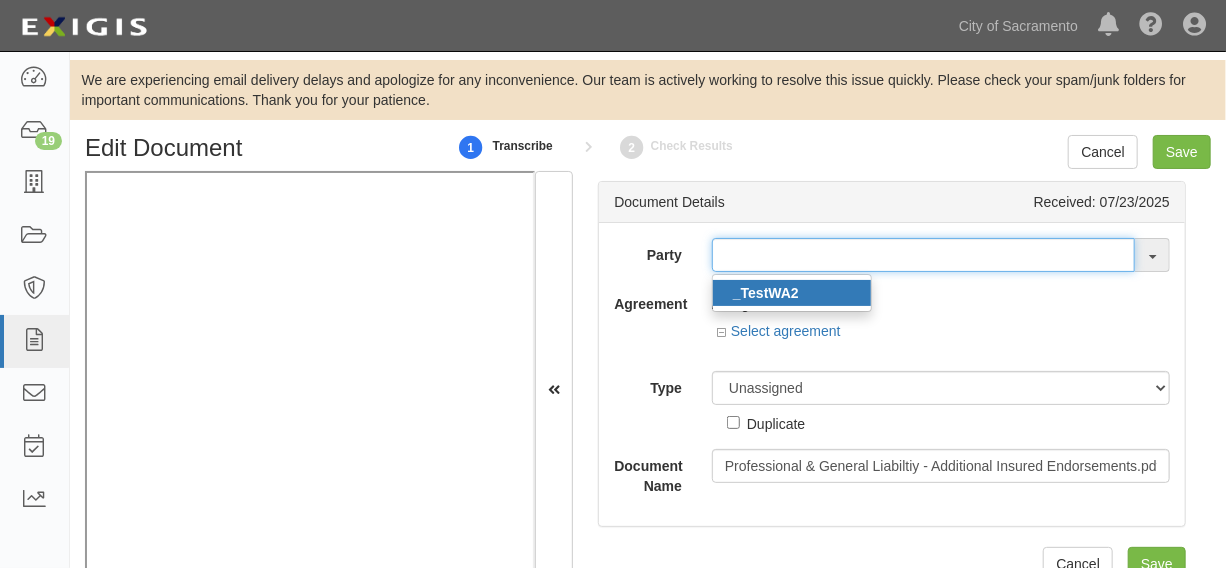 type on "_TestWA2" 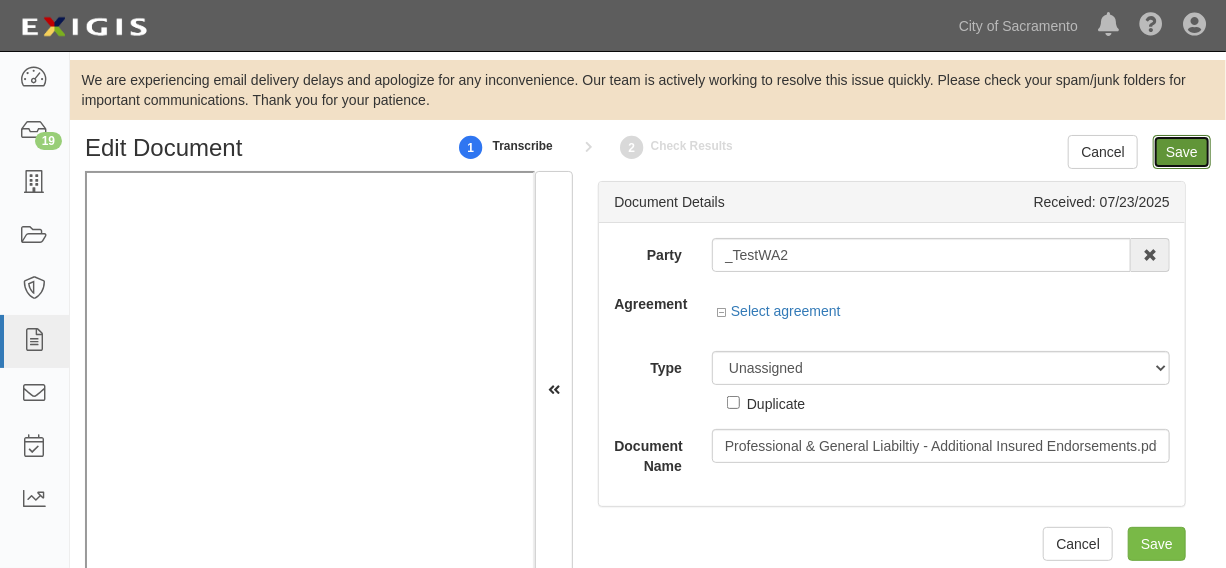 click on "Save" at bounding box center [1182, 152] 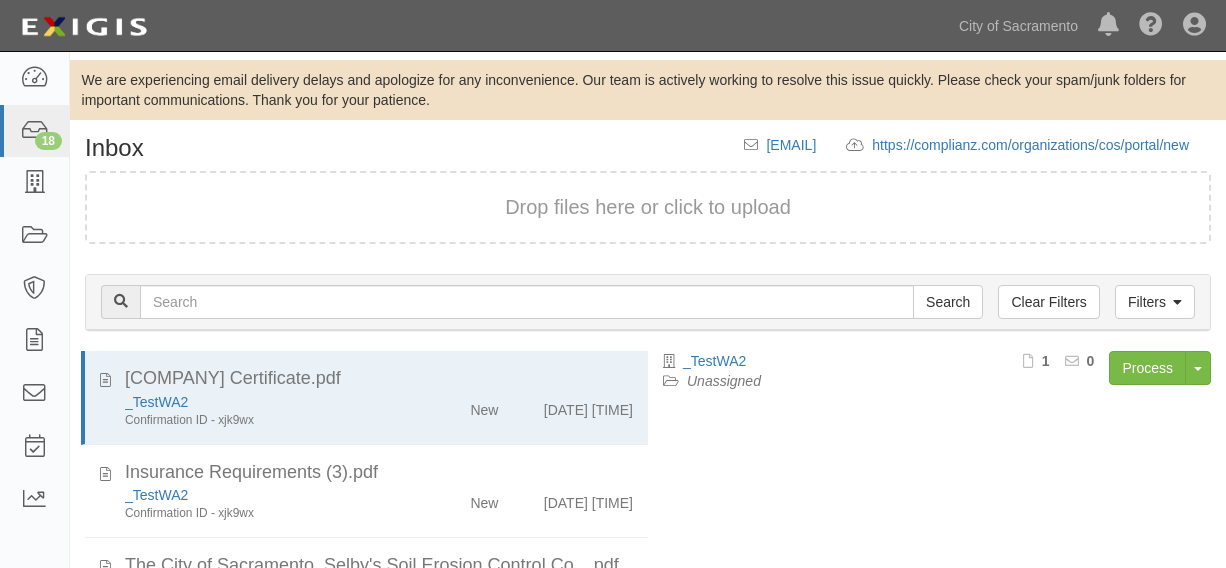 scroll, scrollTop: 122, scrollLeft: 0, axis: vertical 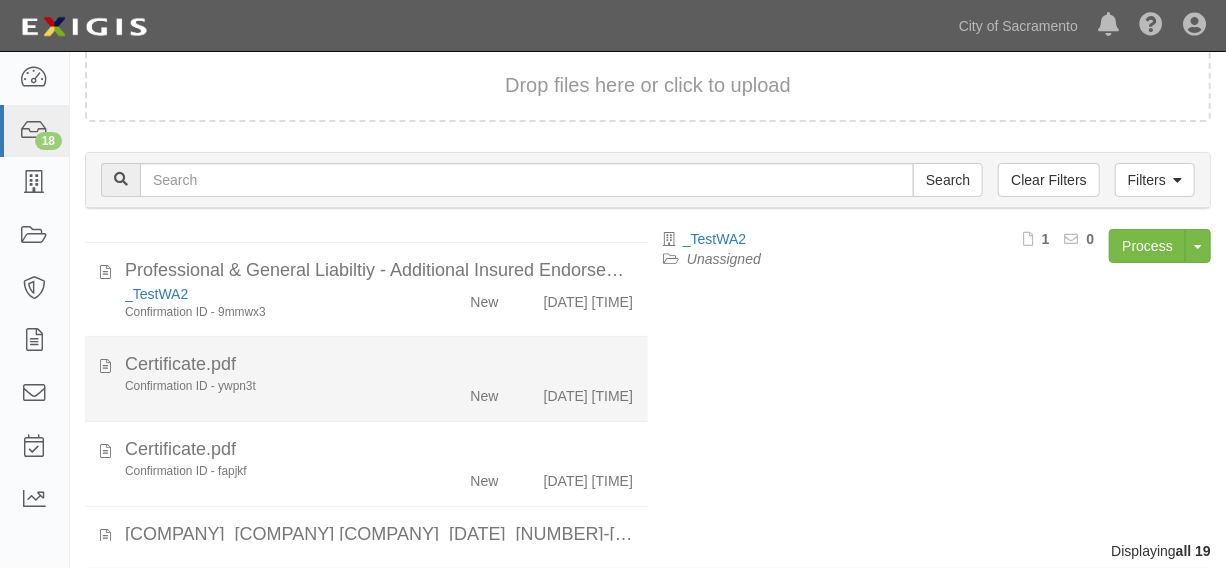 click on "New" 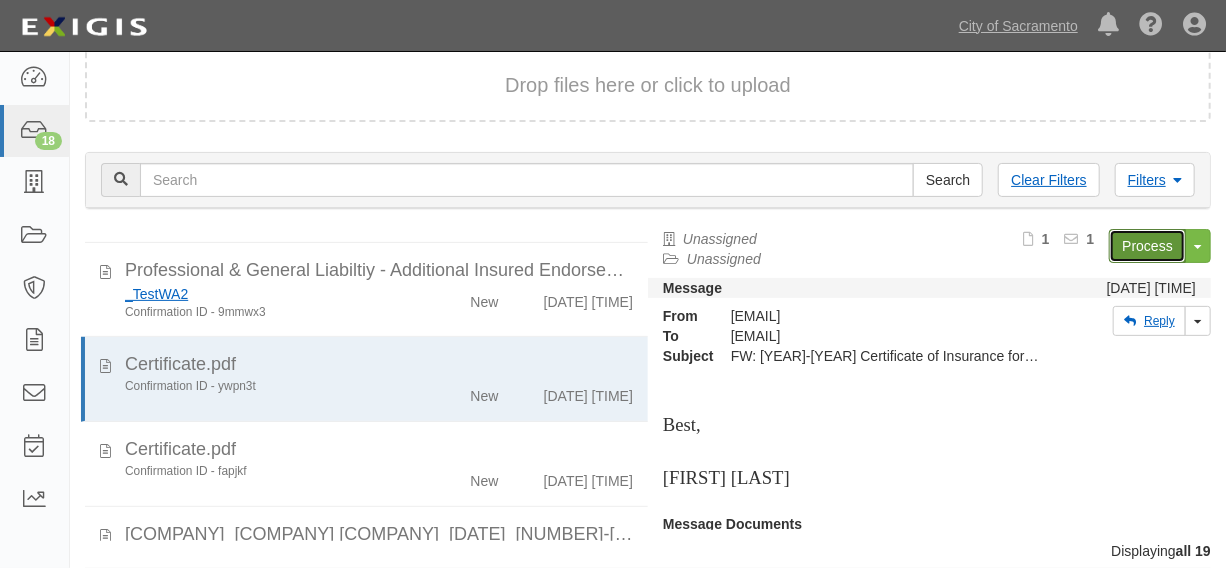 click on "Process" at bounding box center [1147, 246] 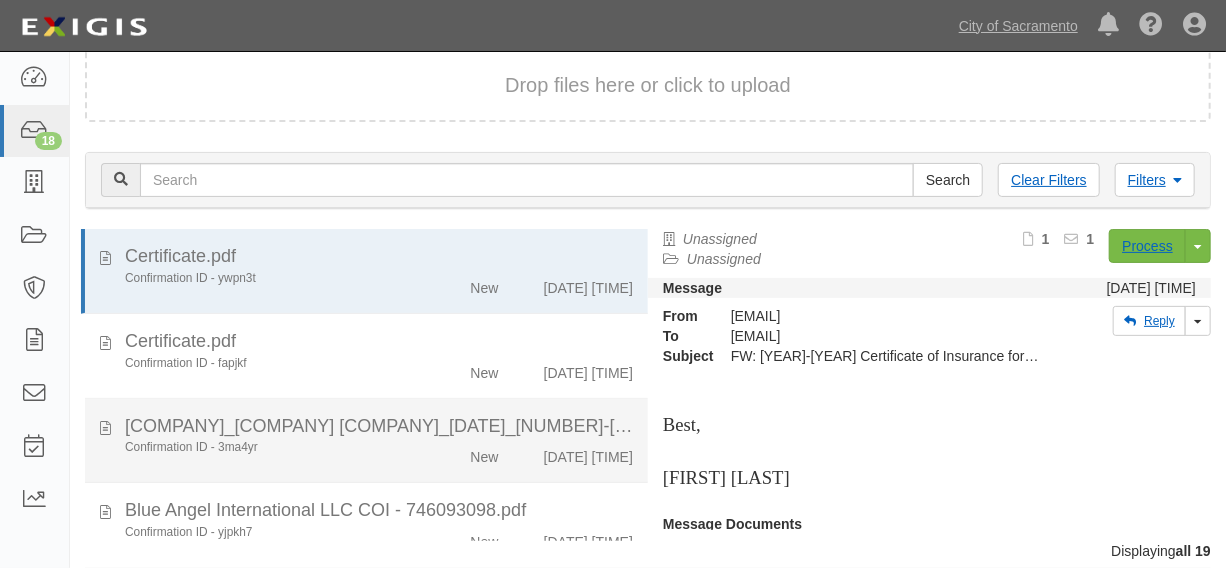 scroll, scrollTop: 606, scrollLeft: 0, axis: vertical 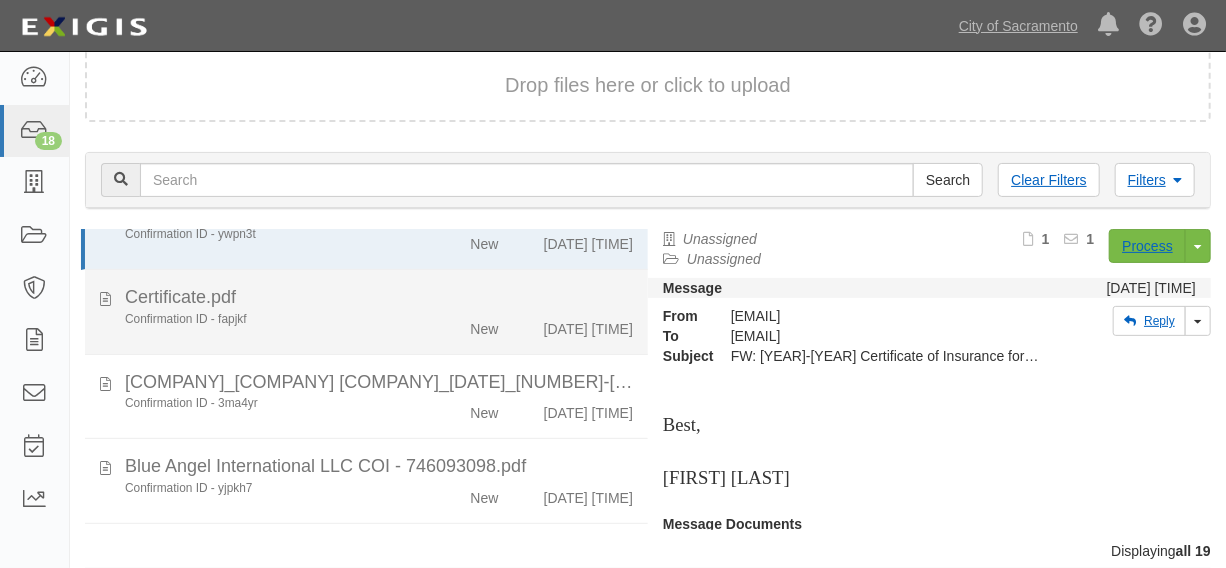 click on "Confirmation ID - [ALPHANUMERIC]
New
[DATE] [TIME]" 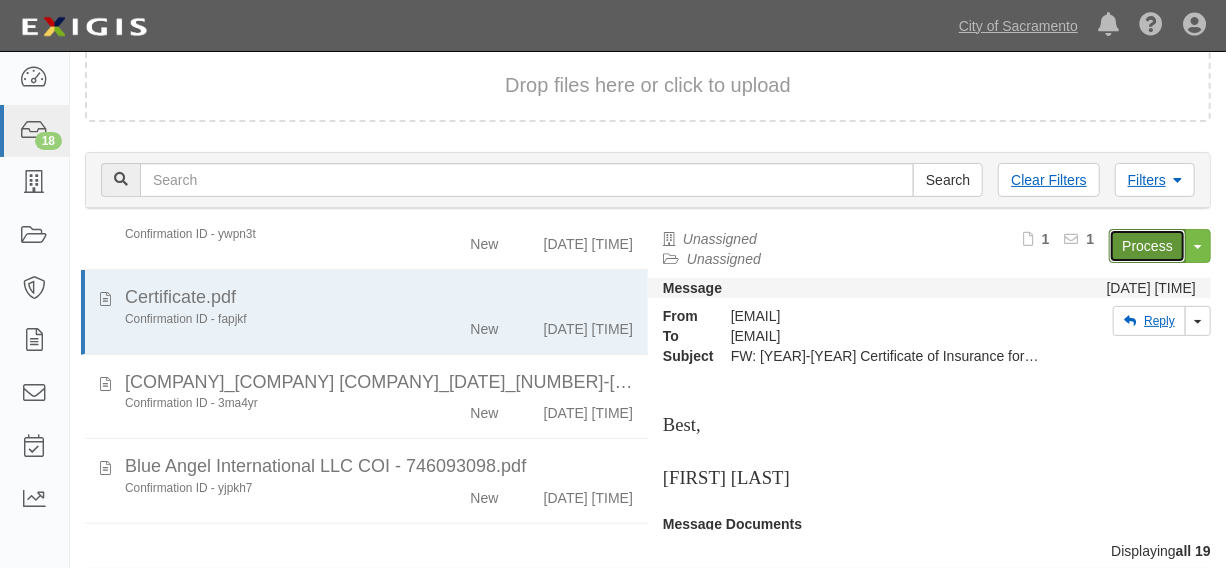 click on "Process" at bounding box center [1147, 246] 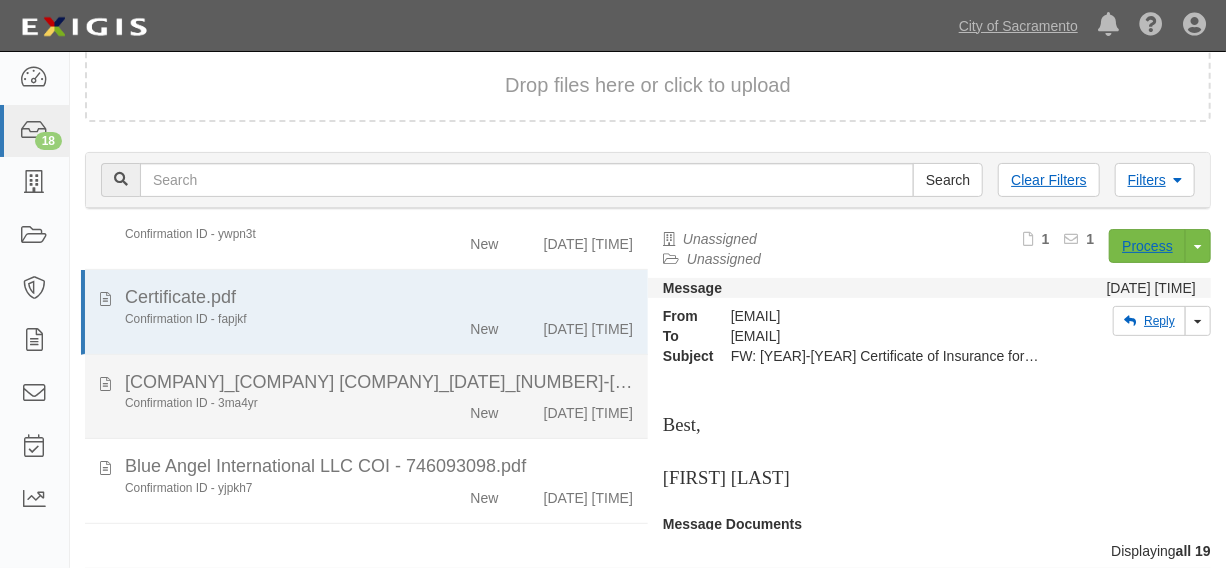 click on "City of Sacramento_G & G Builders Inc_7-25-2025_25-26 GL, XS, POLL PROF,.pdf" 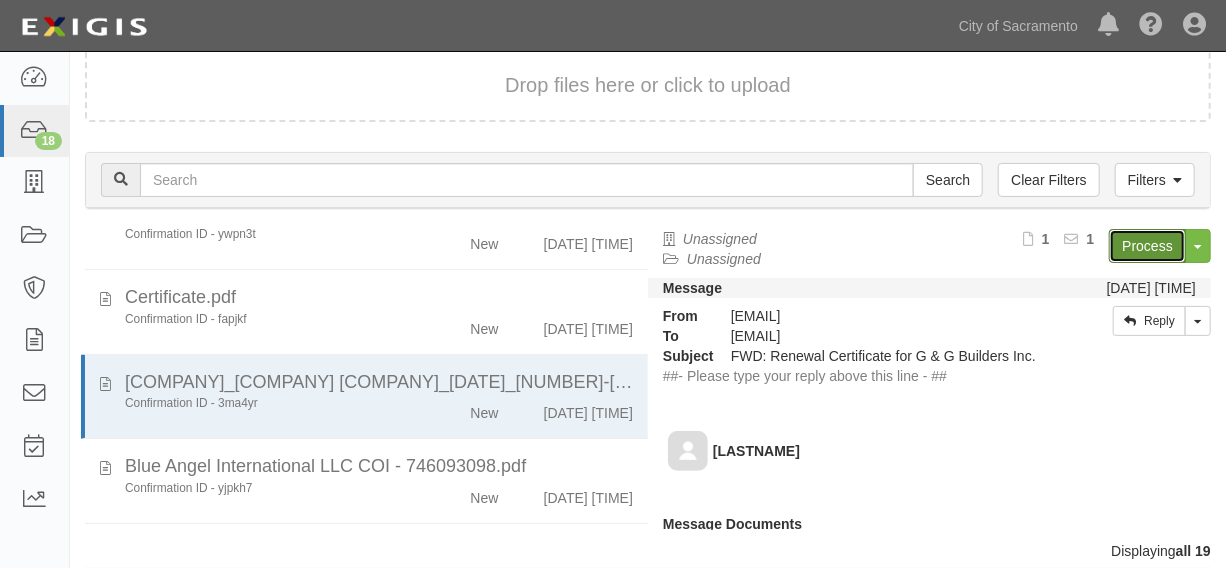 click on "Process" at bounding box center (1147, 246) 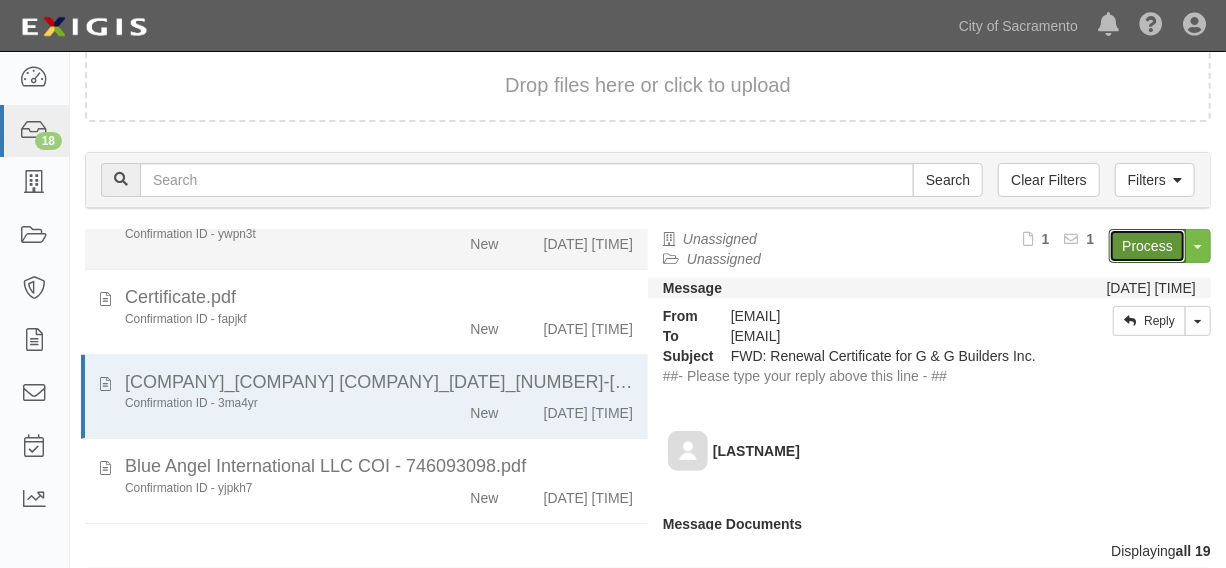 scroll, scrollTop: 757, scrollLeft: 0, axis: vertical 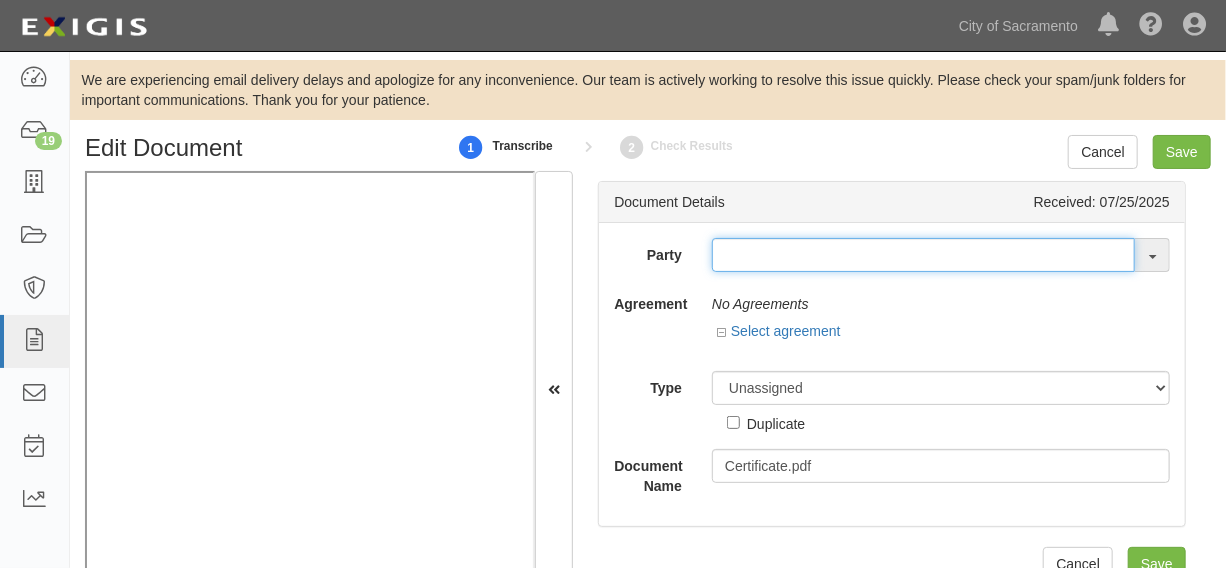 click at bounding box center [923, 255] 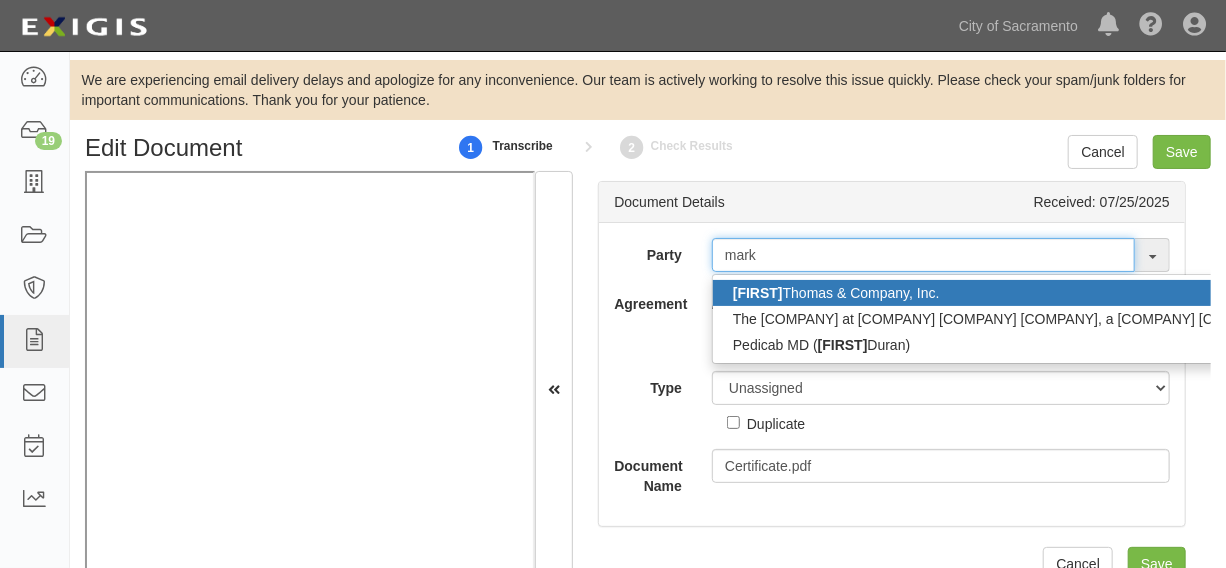 type on "mark" 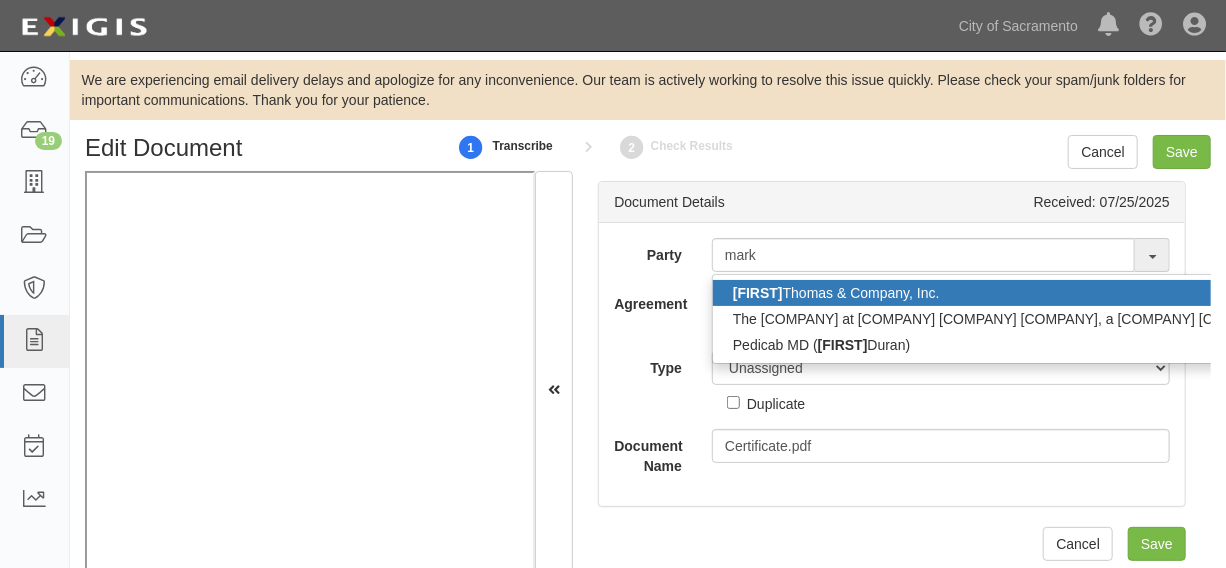 type 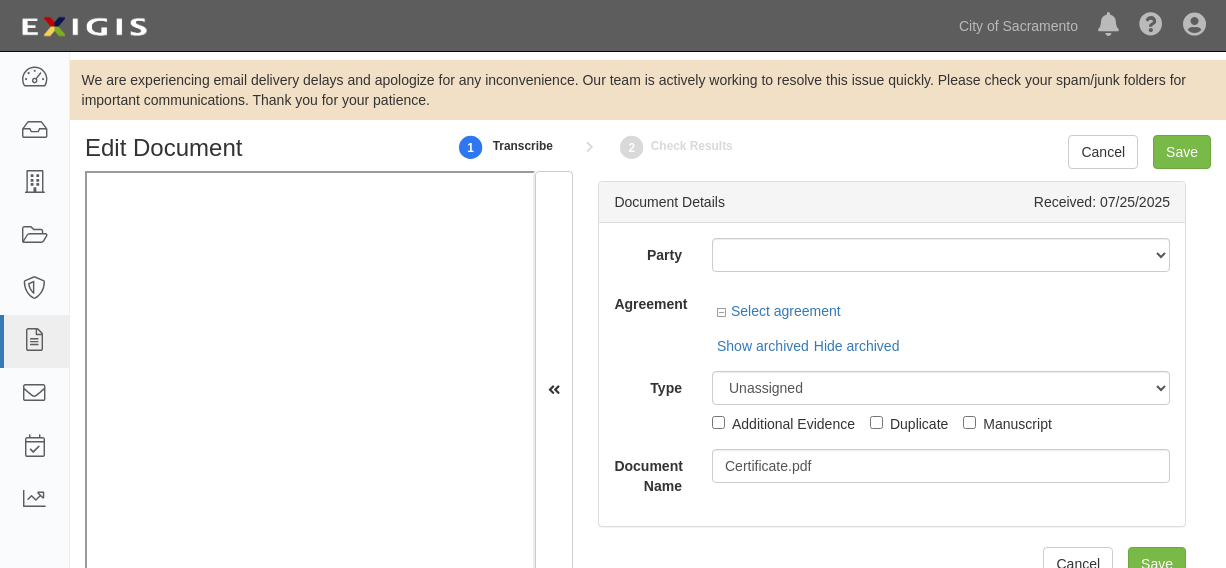 scroll, scrollTop: 0, scrollLeft: 0, axis: both 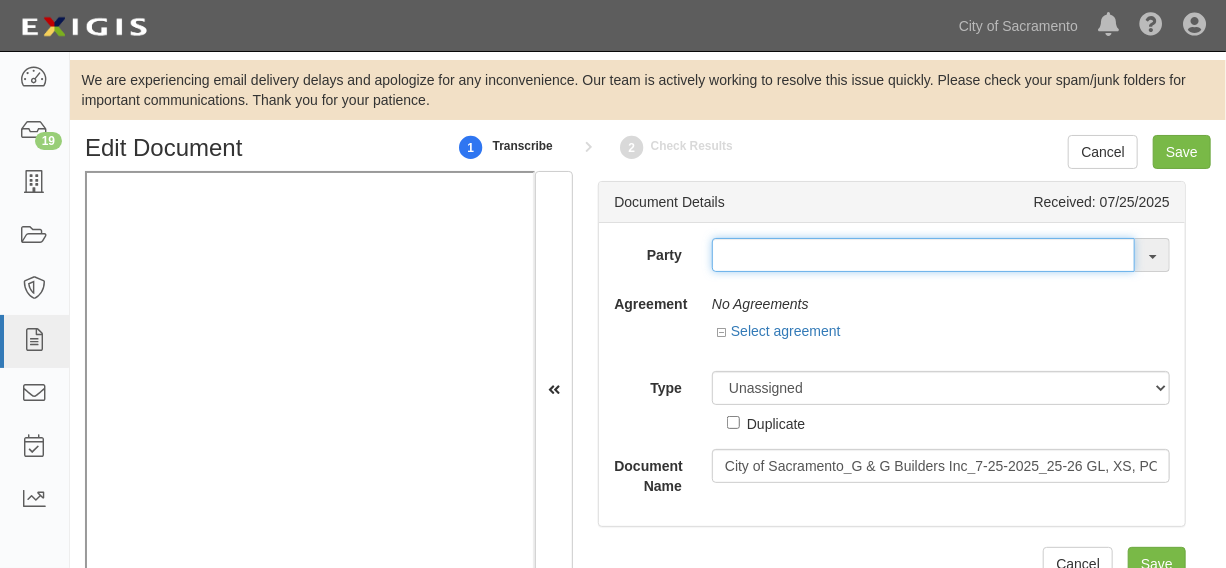 click at bounding box center [923, 255] 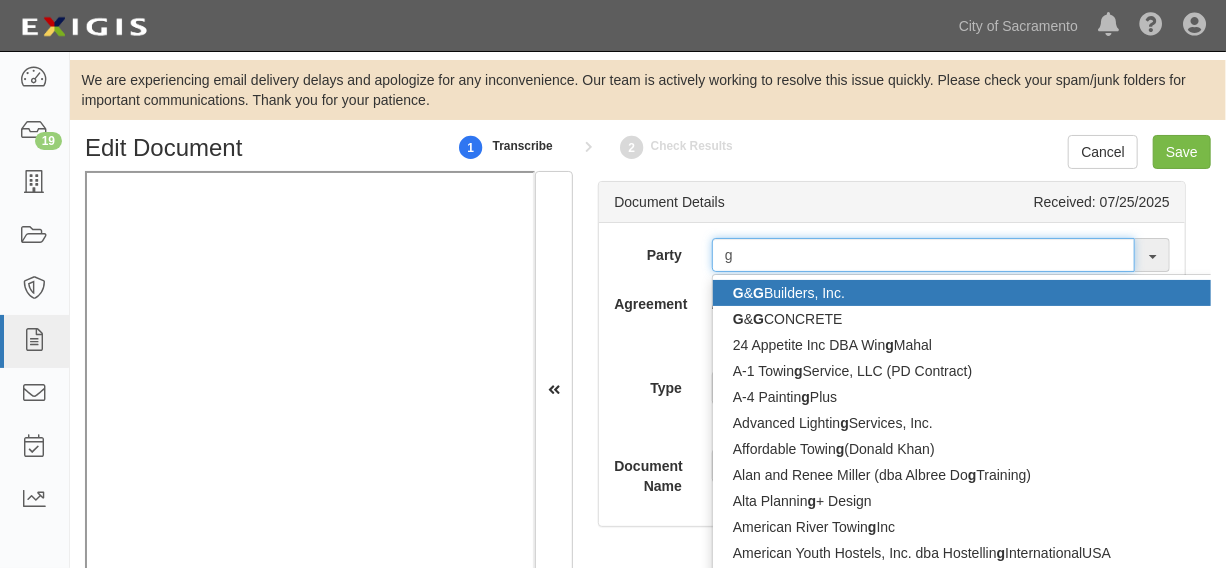 type on "g" 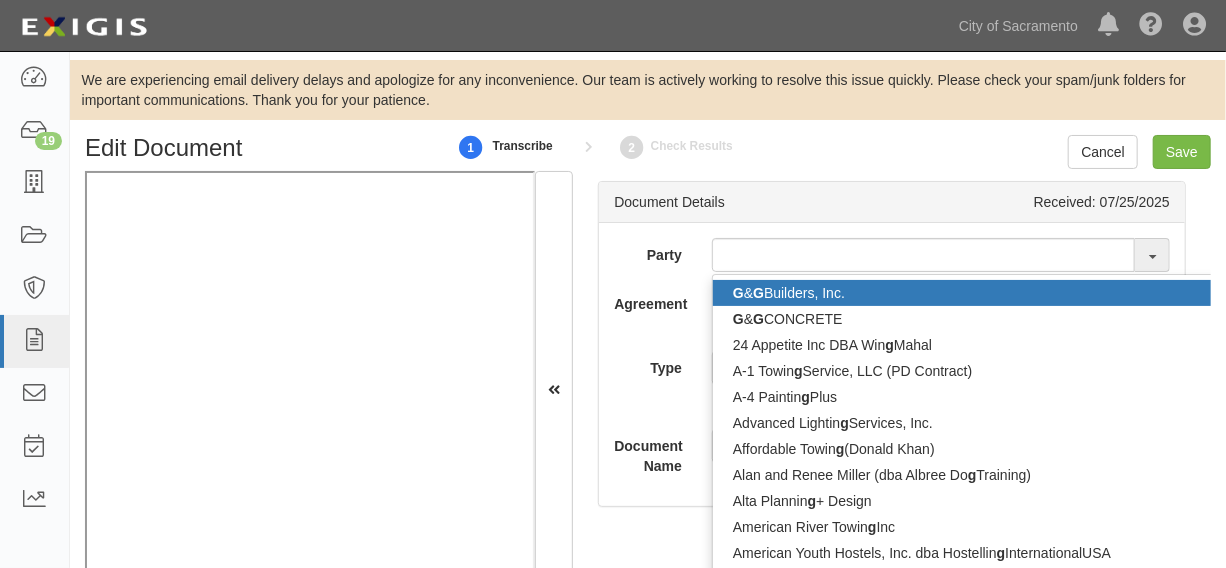 click on "G  &  G  Builders, Inc." at bounding box center (1038, 293) 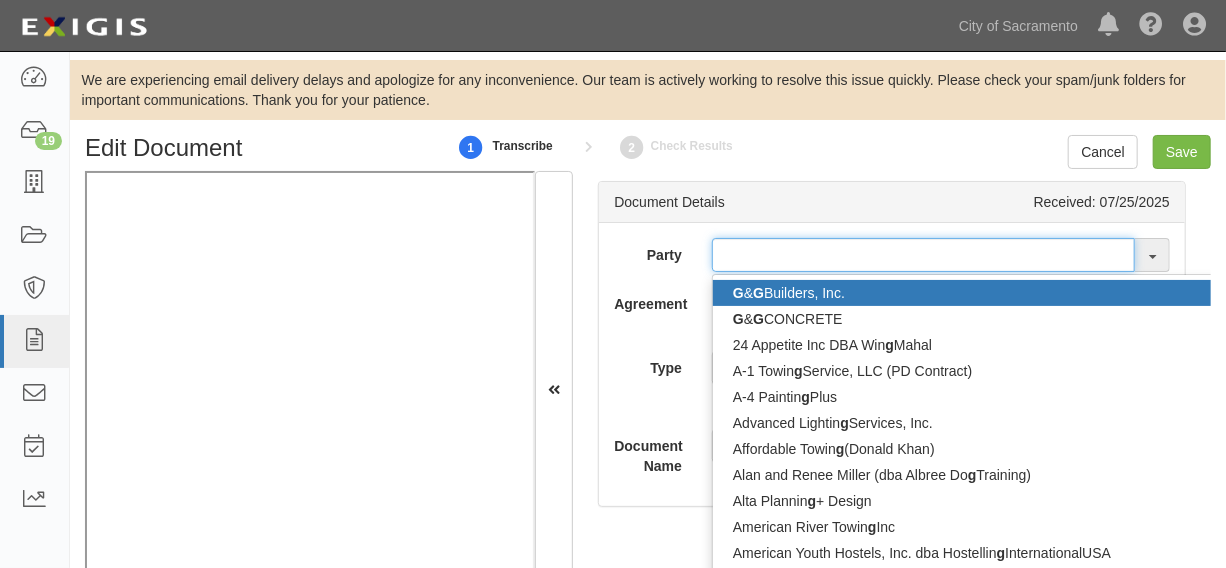 type on "G & G Builders, Inc." 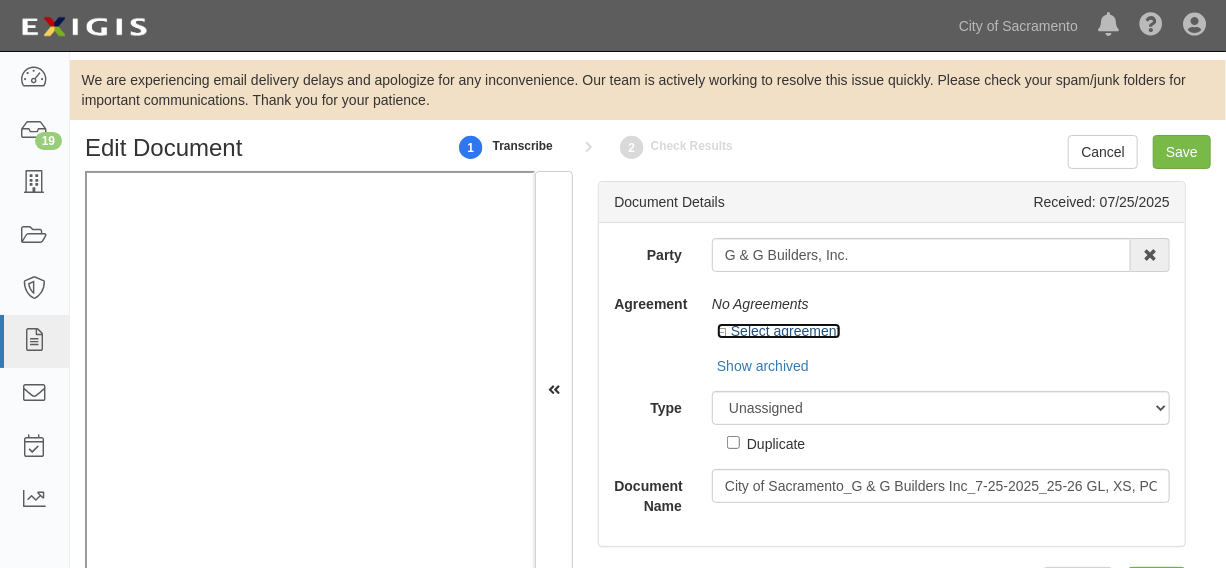 click on "Select agreement" at bounding box center (779, 331) 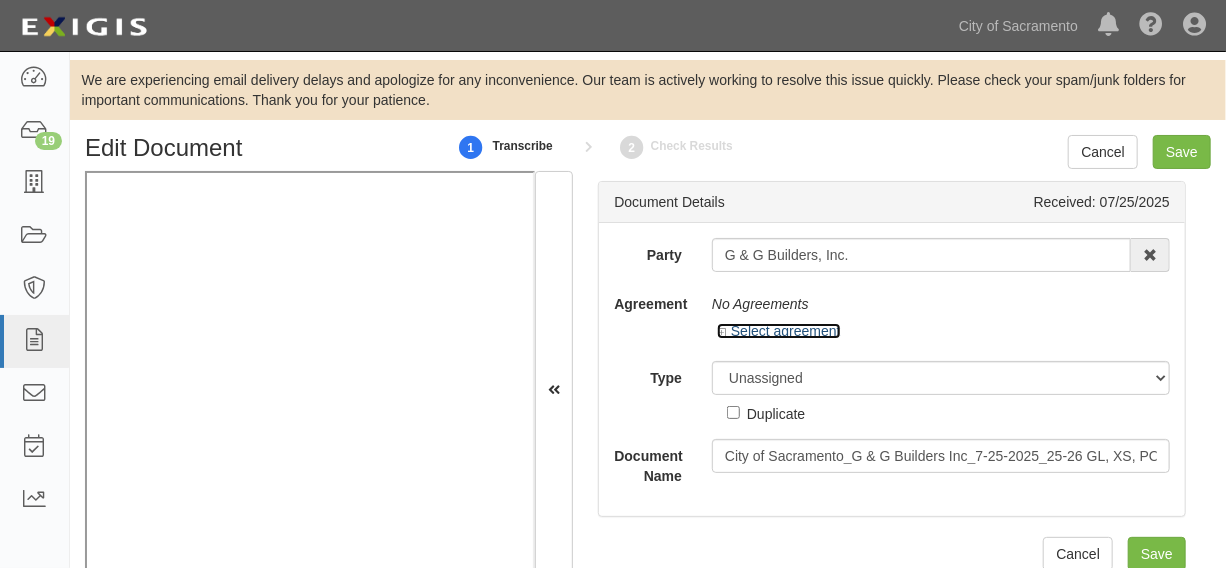 click on "Select agreement" at bounding box center (779, 331) 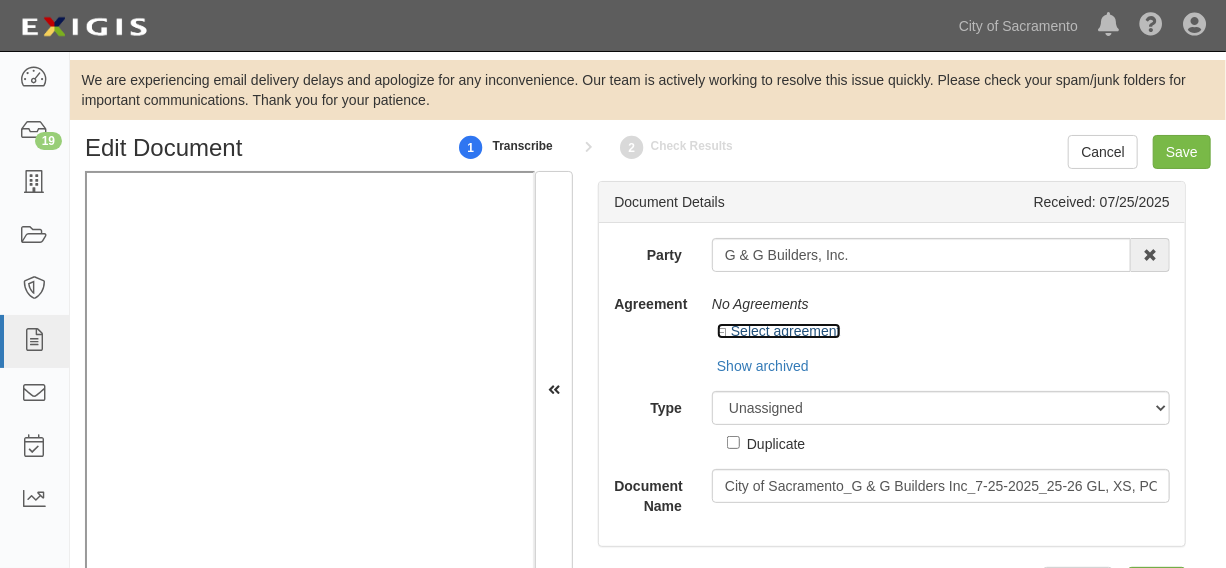 click on "Select agreement" at bounding box center (779, 331) 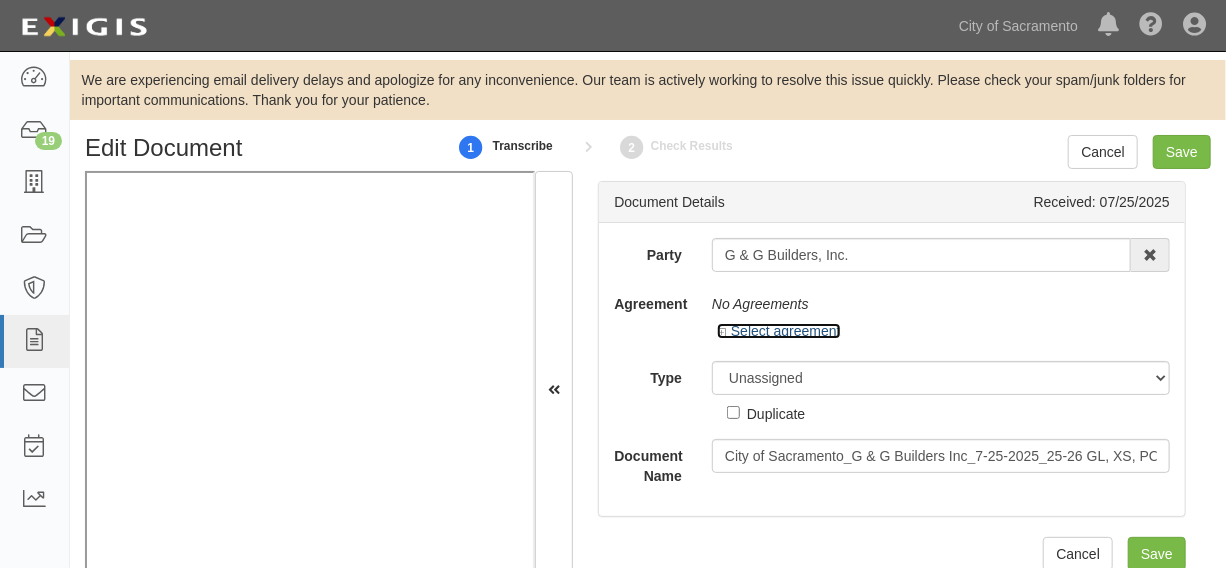 click on "Select agreement" at bounding box center [779, 331] 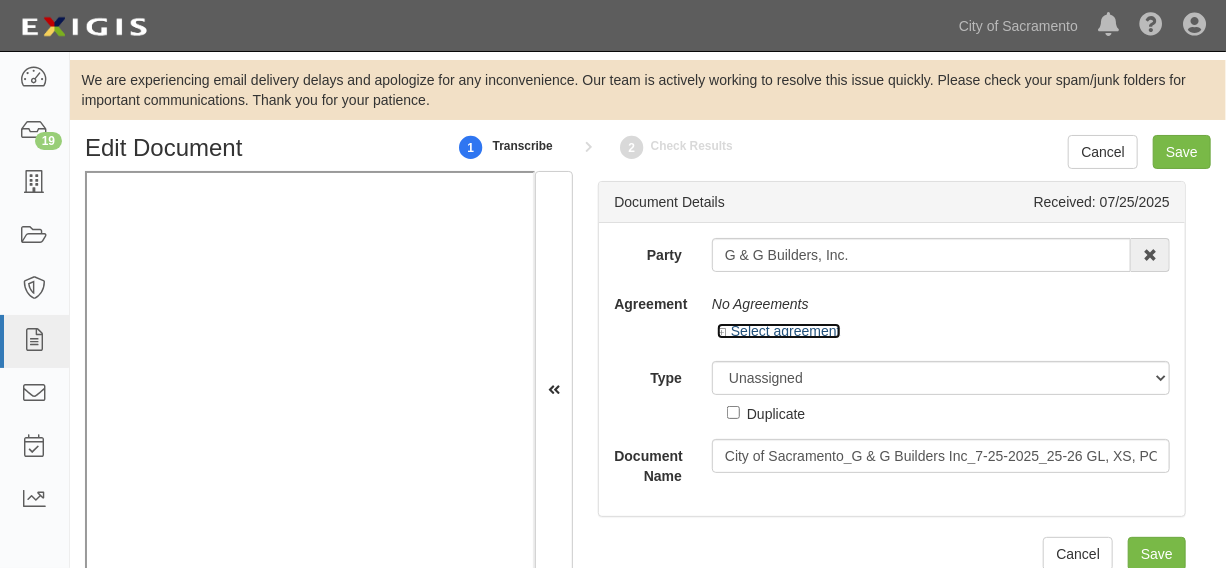 click on "Select agreement" at bounding box center [779, 331] 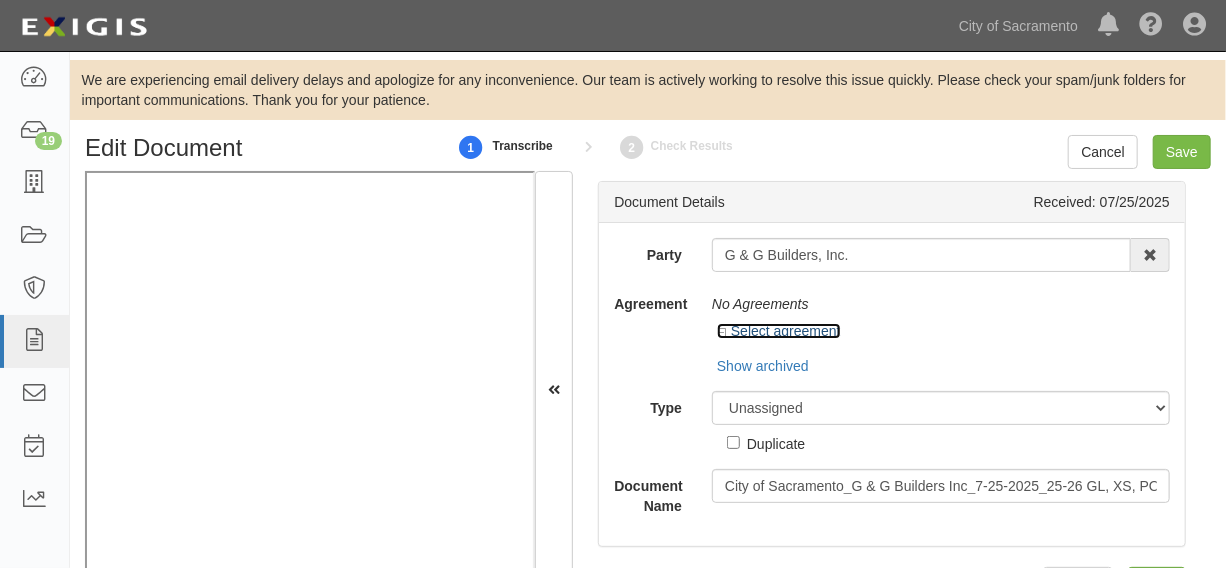 click on "Select agreement" at bounding box center [779, 331] 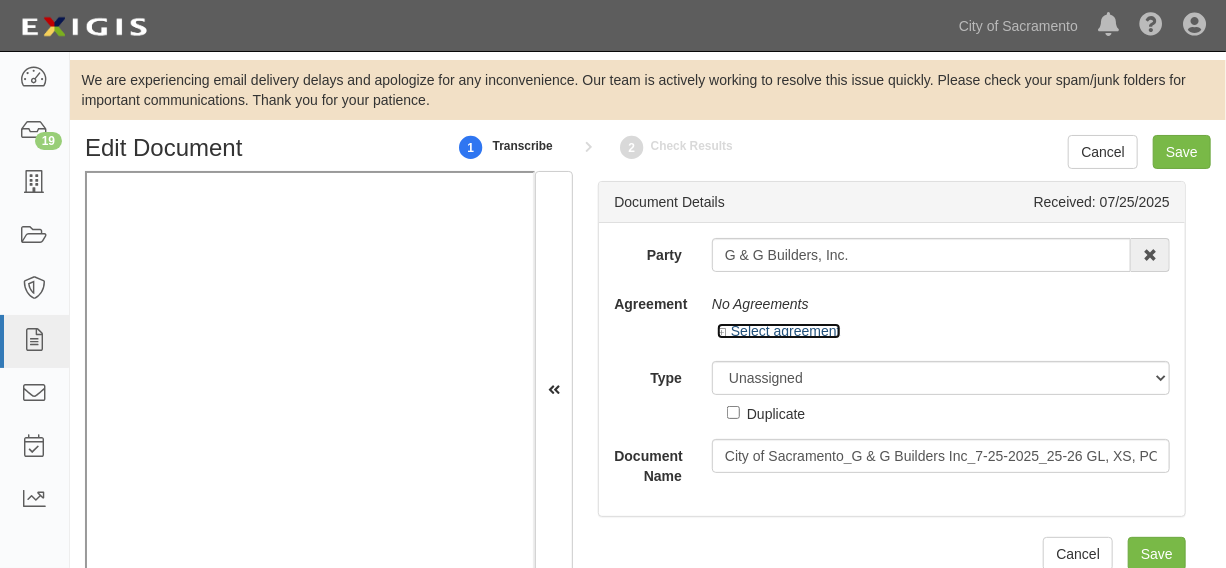 click on "Select agreement" at bounding box center [779, 331] 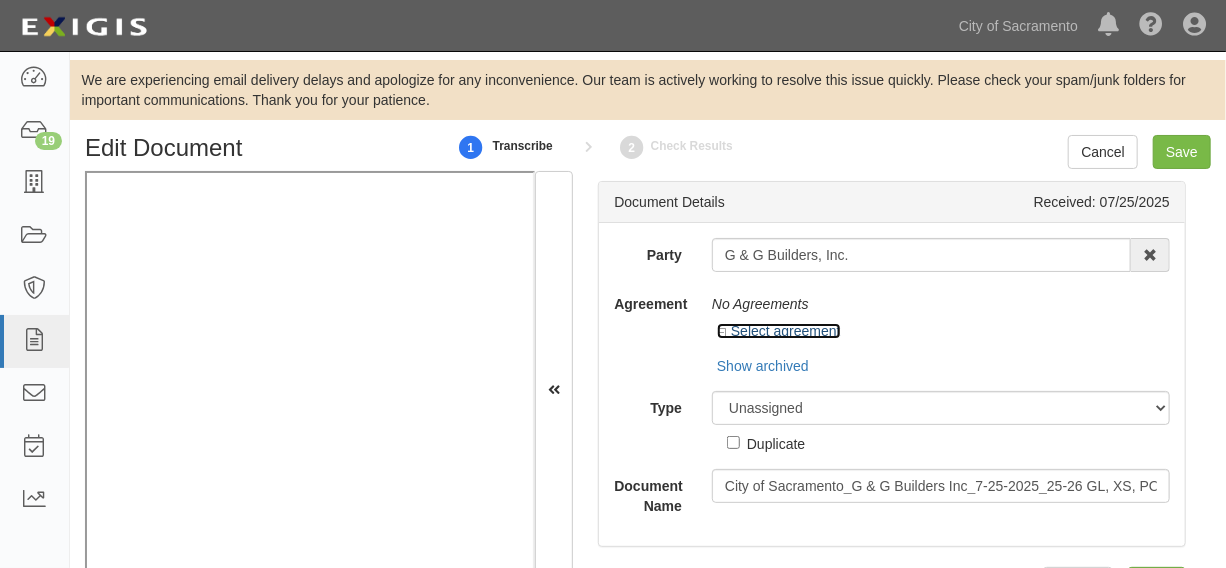 click on "Select agreement" at bounding box center [779, 331] 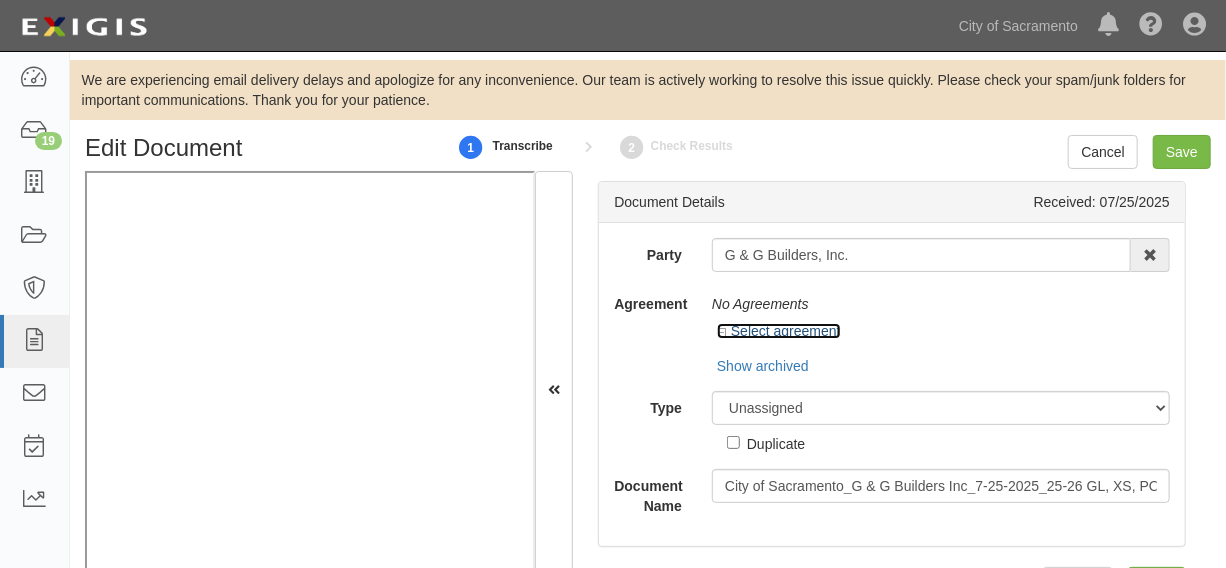 click on "Select agreement" at bounding box center [779, 331] 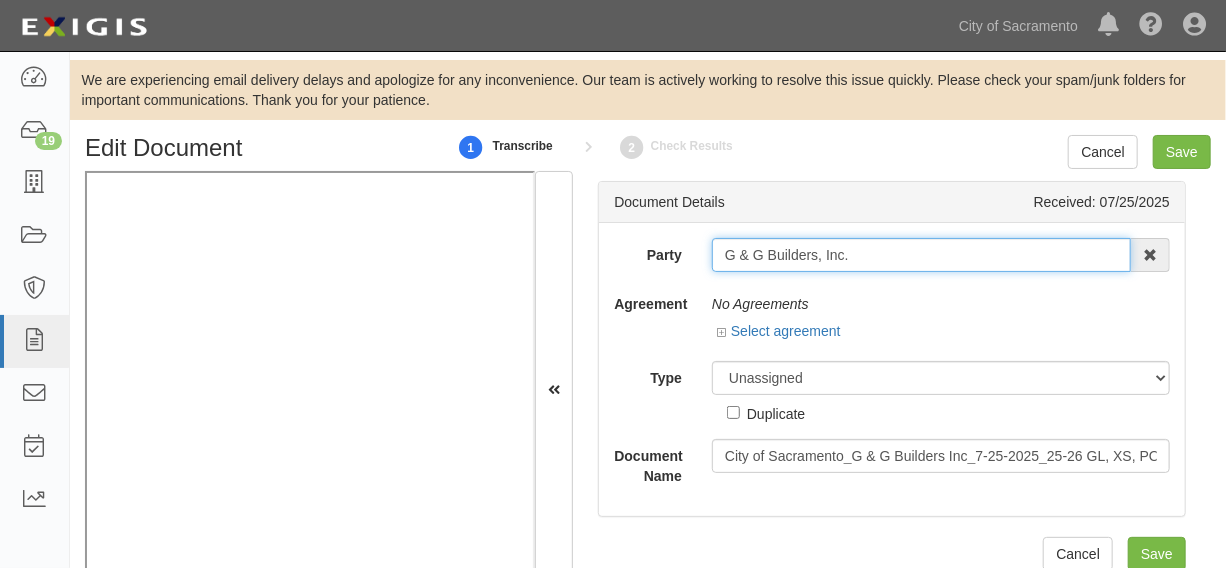 drag, startPoint x: 721, startPoint y: 252, endPoint x: 870, endPoint y: 249, distance: 149.0302 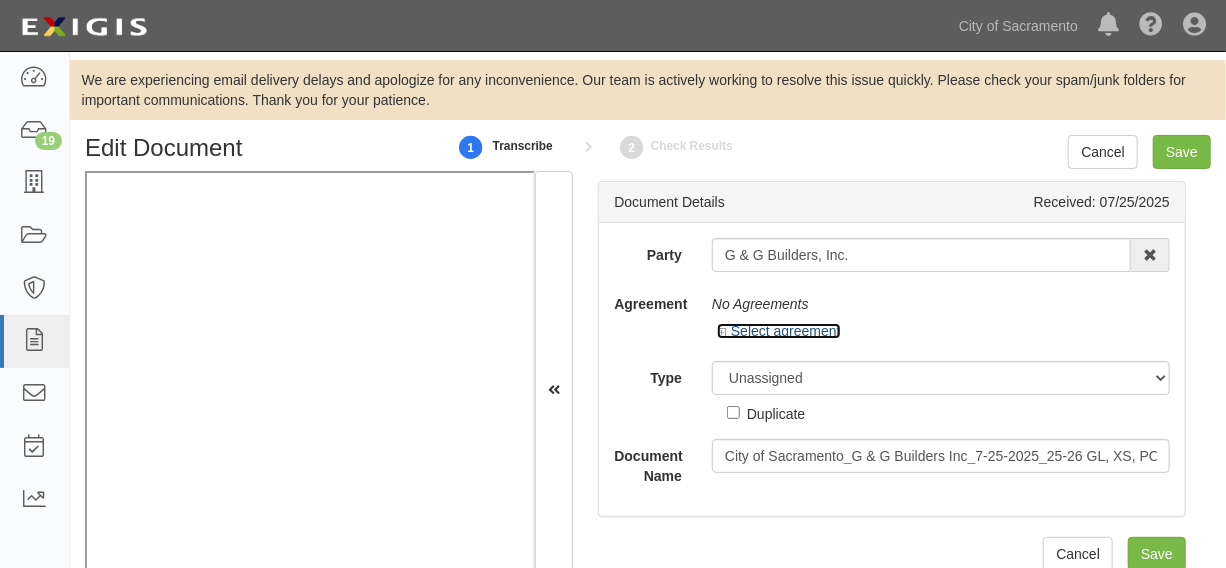 click on "Select agreement" at bounding box center [779, 331] 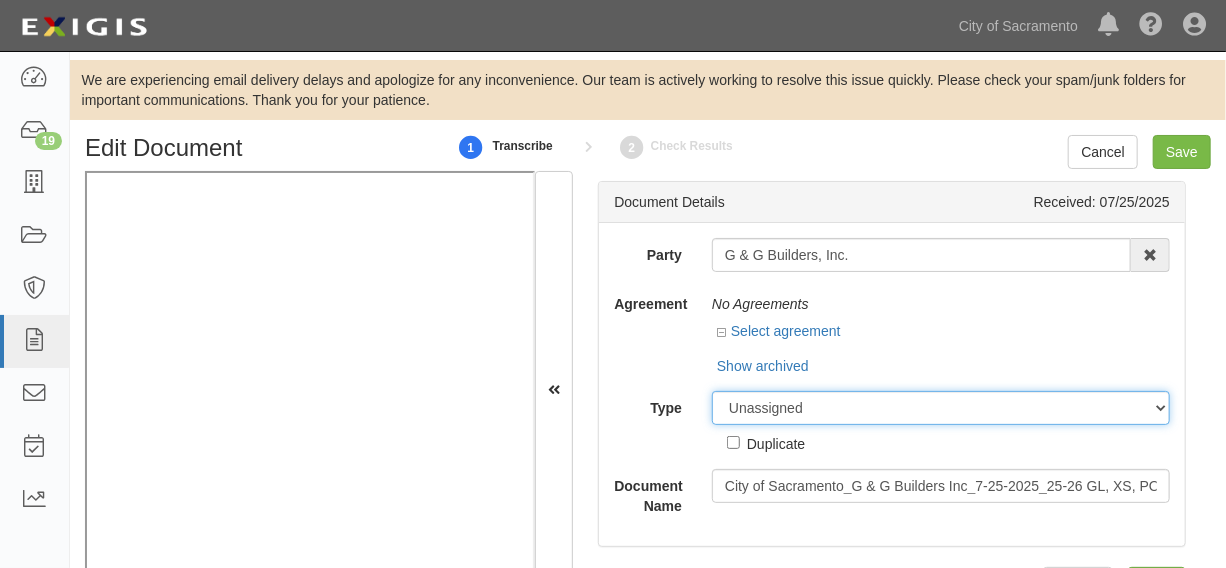 click on "Unassigned
Binder
Cancellation Notice
Certificate
Contract
Endorsement
Insurance Policy
Junk
Other Document
Policy Declarations
Reinstatement Notice
Requirements
Waiver Request" at bounding box center (941, 408) 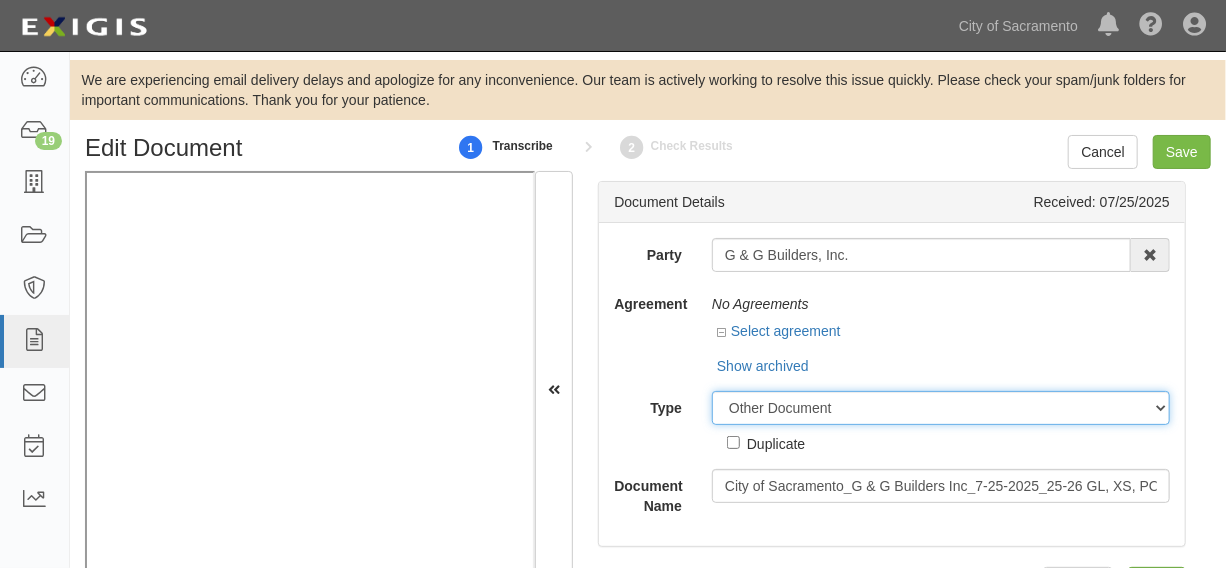 click on "Unassigned
Binder
Cancellation Notice
Certificate
Contract
Endorsement
Insurance Policy
Junk
Other Document
Policy Declarations
Reinstatement Notice
Requirements
Waiver Request" at bounding box center [941, 408] 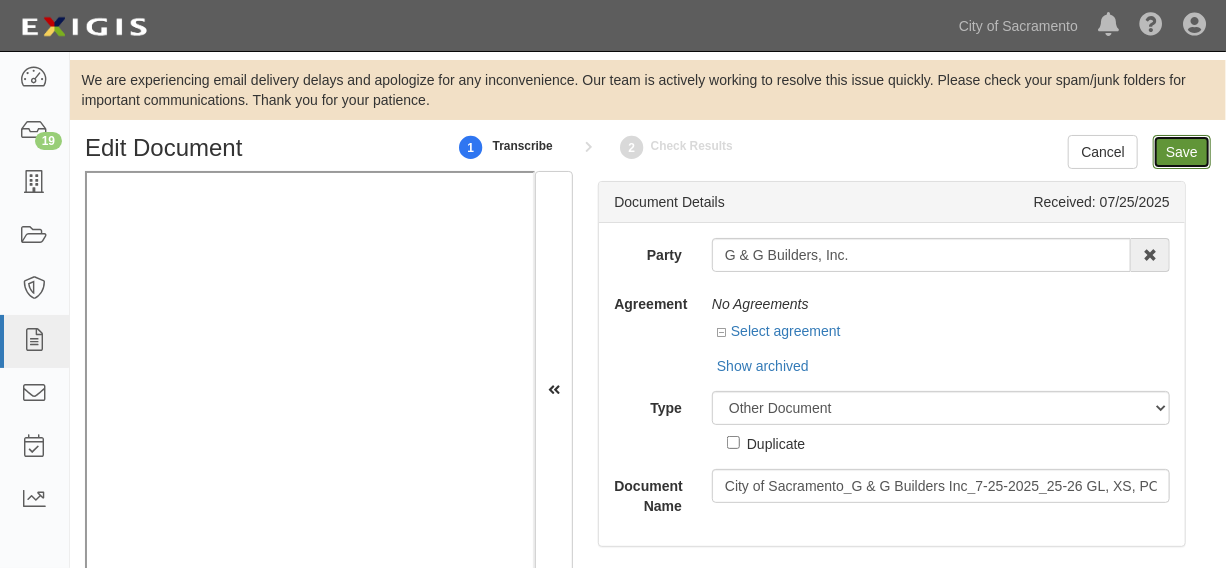 click on "Save" at bounding box center (1182, 152) 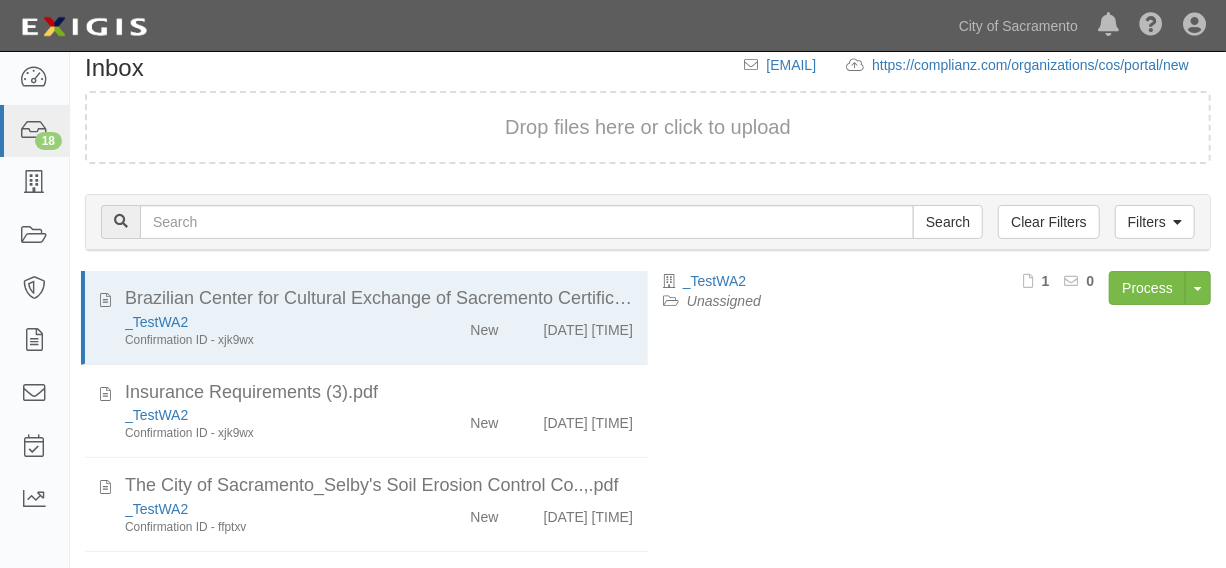 scroll, scrollTop: 144, scrollLeft: 0, axis: vertical 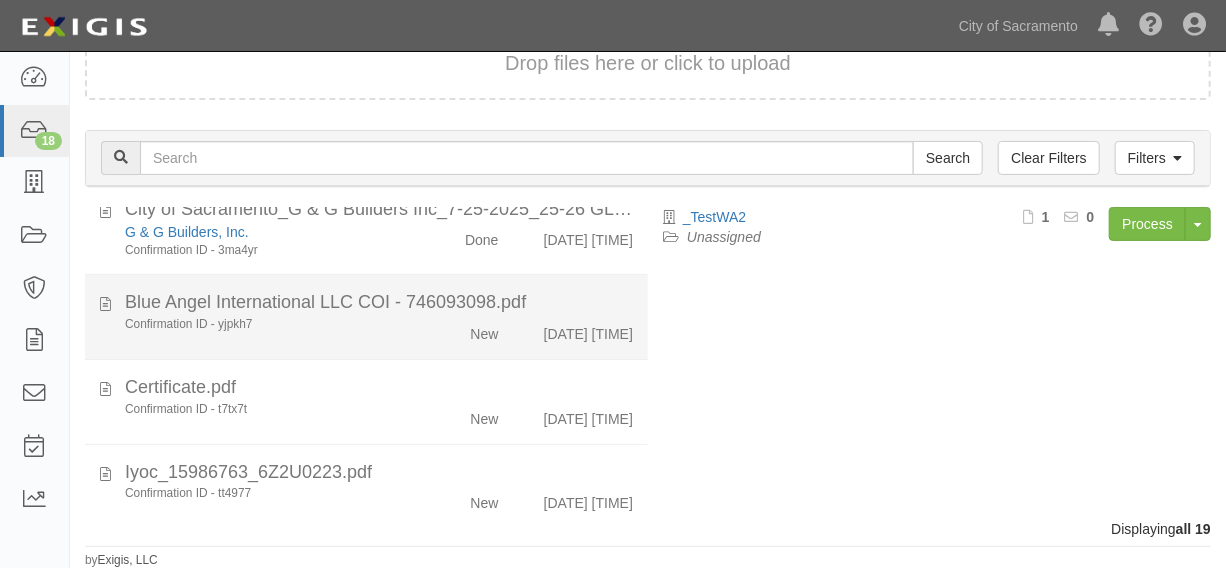 click on "Confirmation ID - yjpkh7
New
7/26/25 2:42 am" 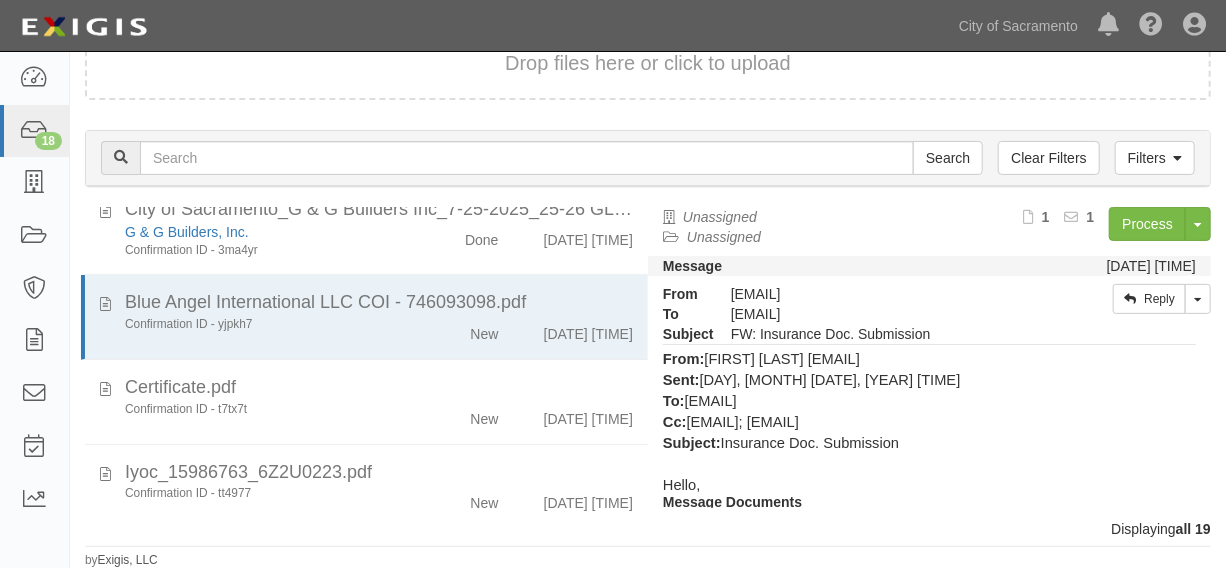 click on "Process Toggle Document Dropdown Archive Document Delete Document Close Mark as Done Toggle Task Dropdown Edit Task Delete Task 1 1" at bounding box center (1047, 231) 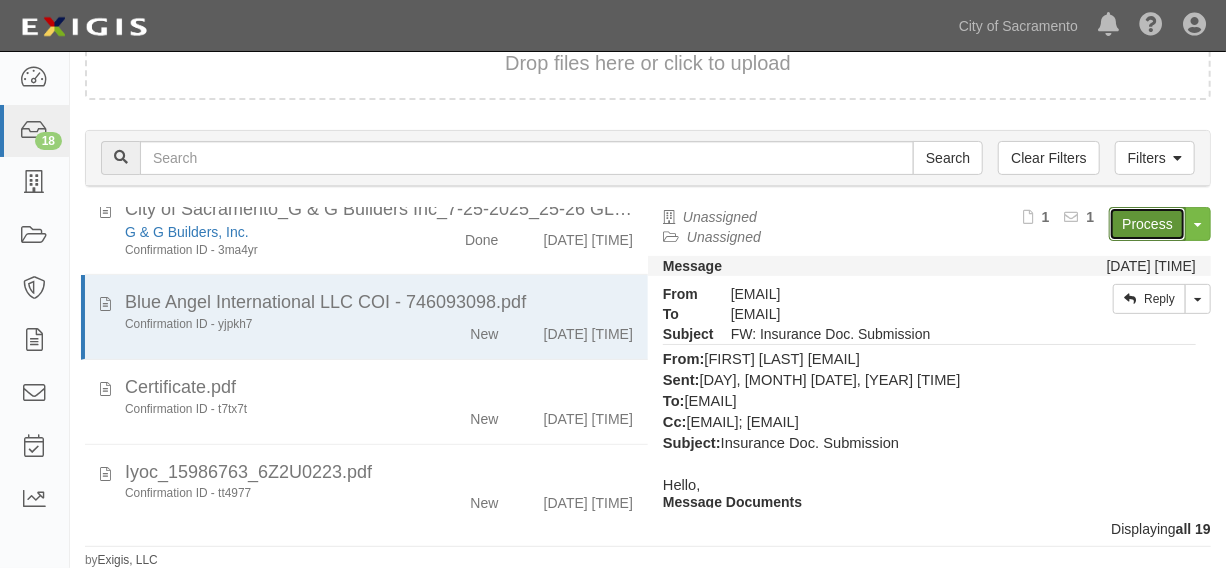 click on "Process" at bounding box center [1147, 224] 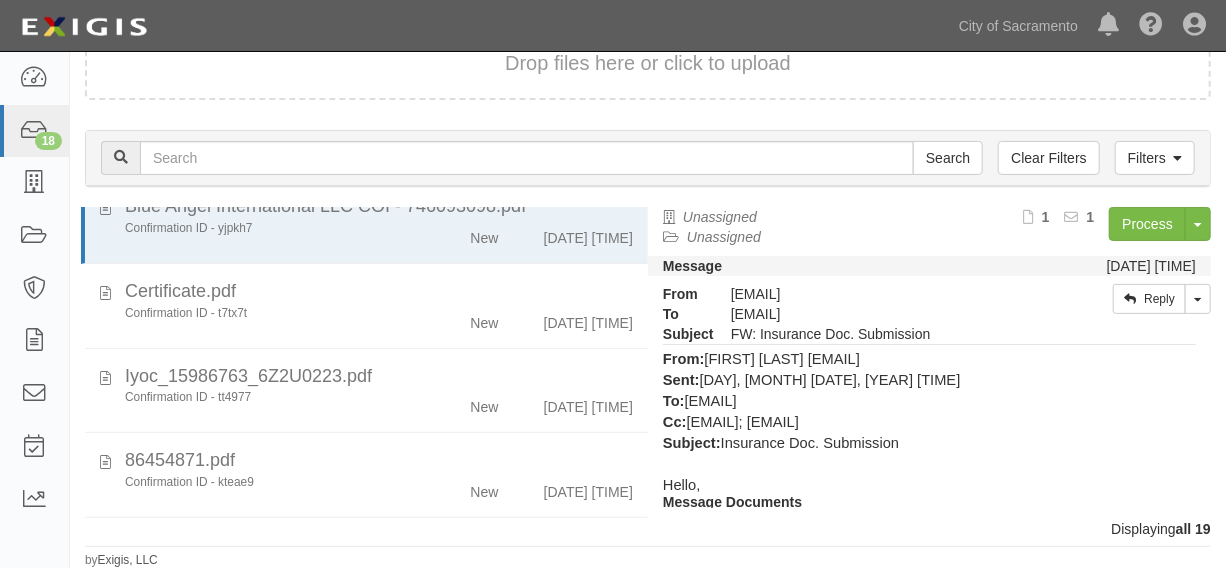 scroll, scrollTop: 763, scrollLeft: 0, axis: vertical 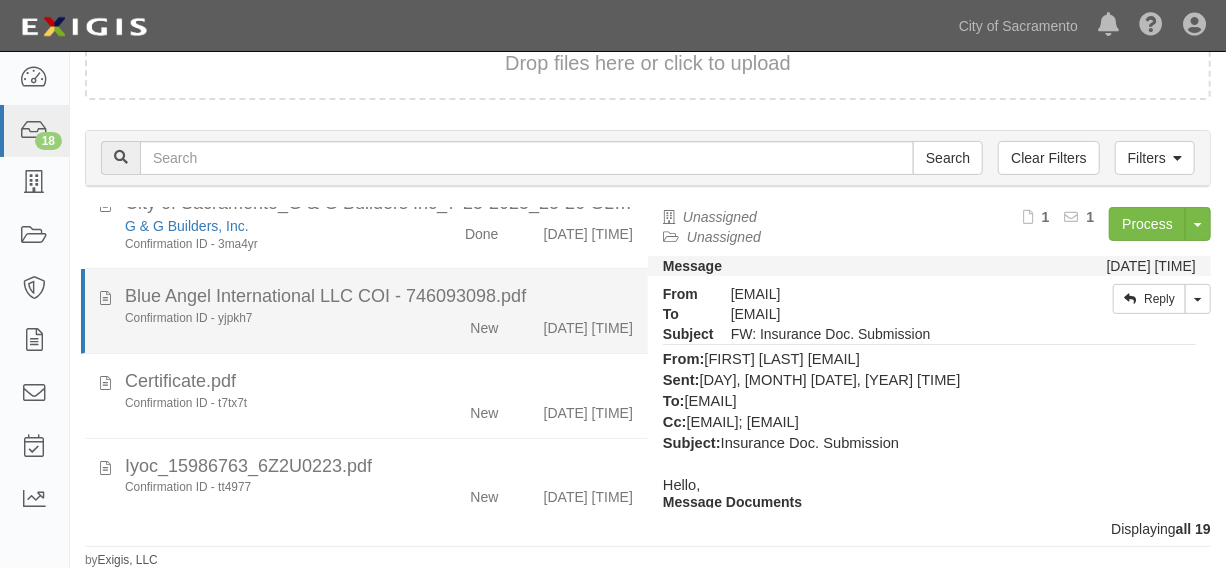 click on "Confirmation ID - yjpkh7
New
7/26/25 2:42 am" 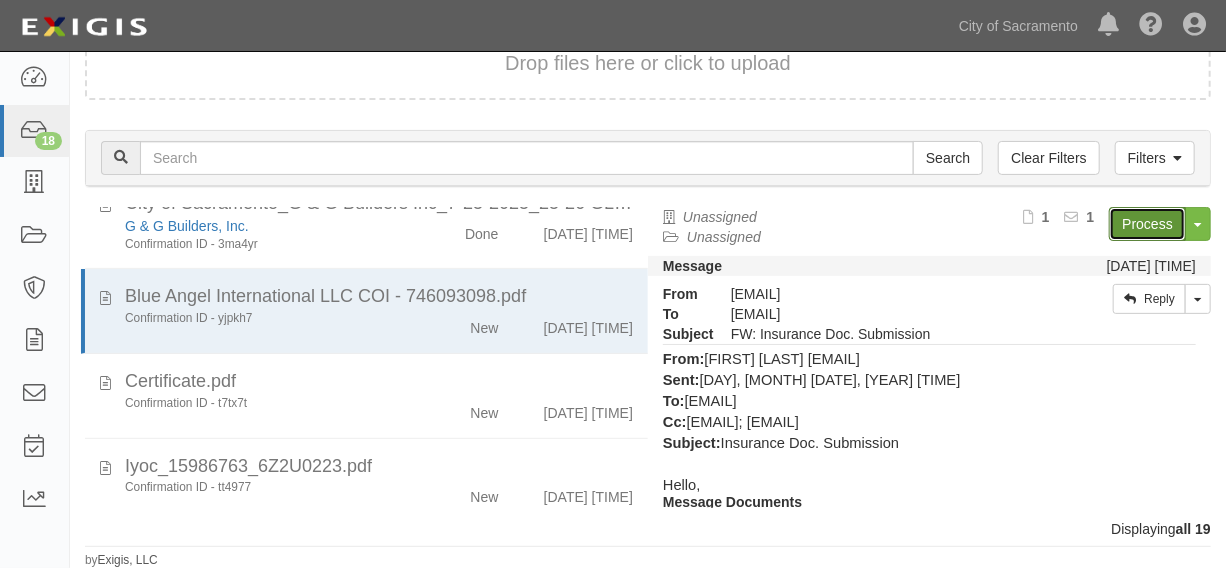 click on "Process" at bounding box center (1147, 224) 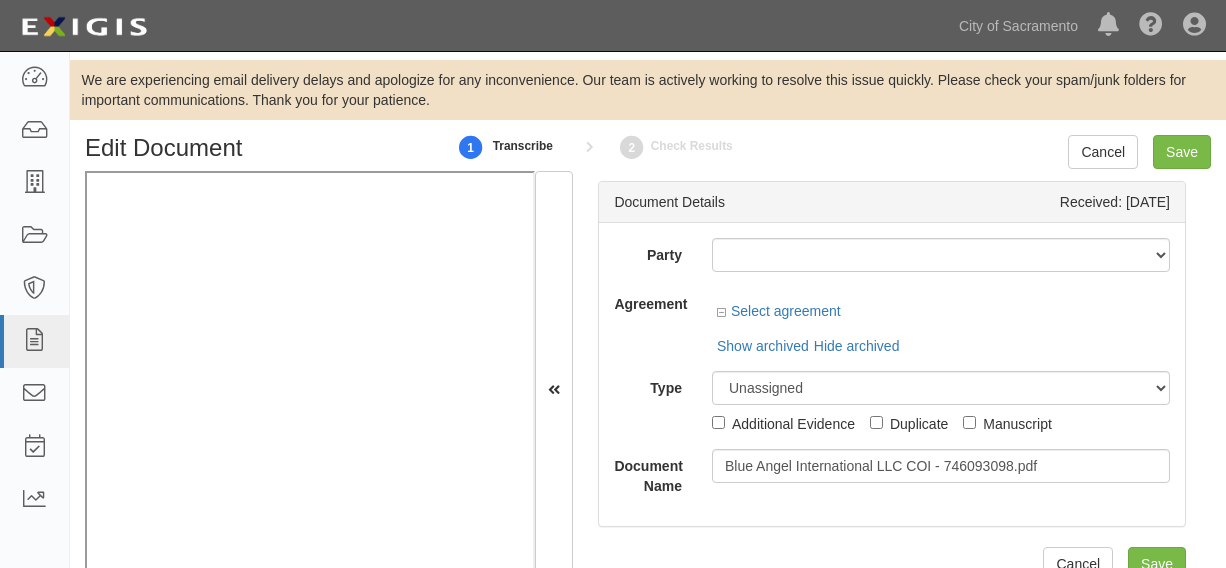 scroll, scrollTop: 0, scrollLeft: 0, axis: both 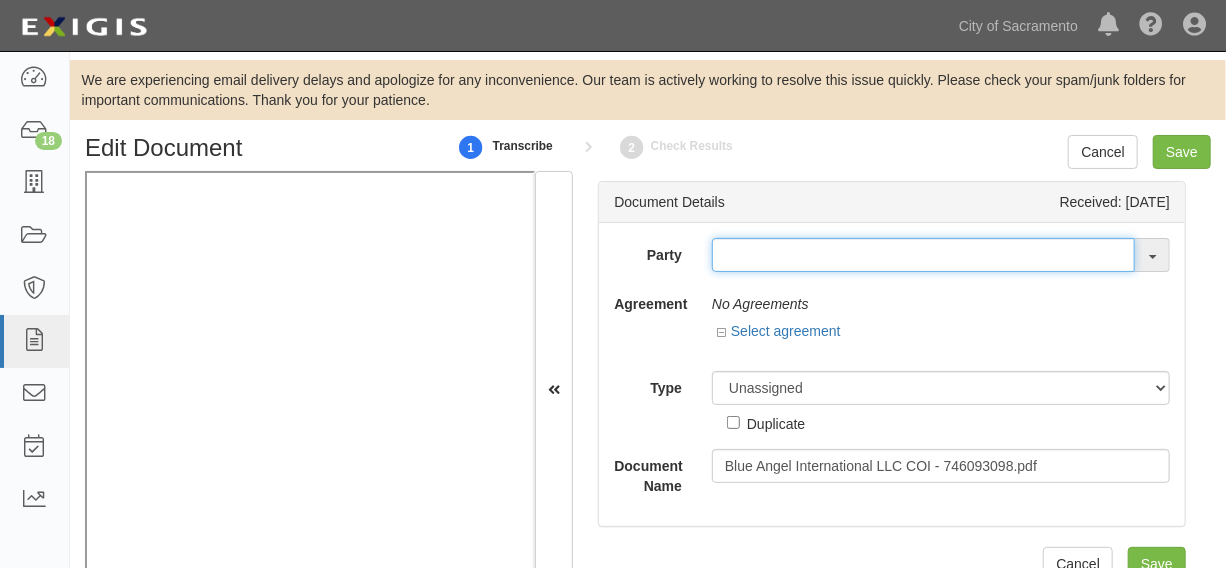 click at bounding box center [923, 255] 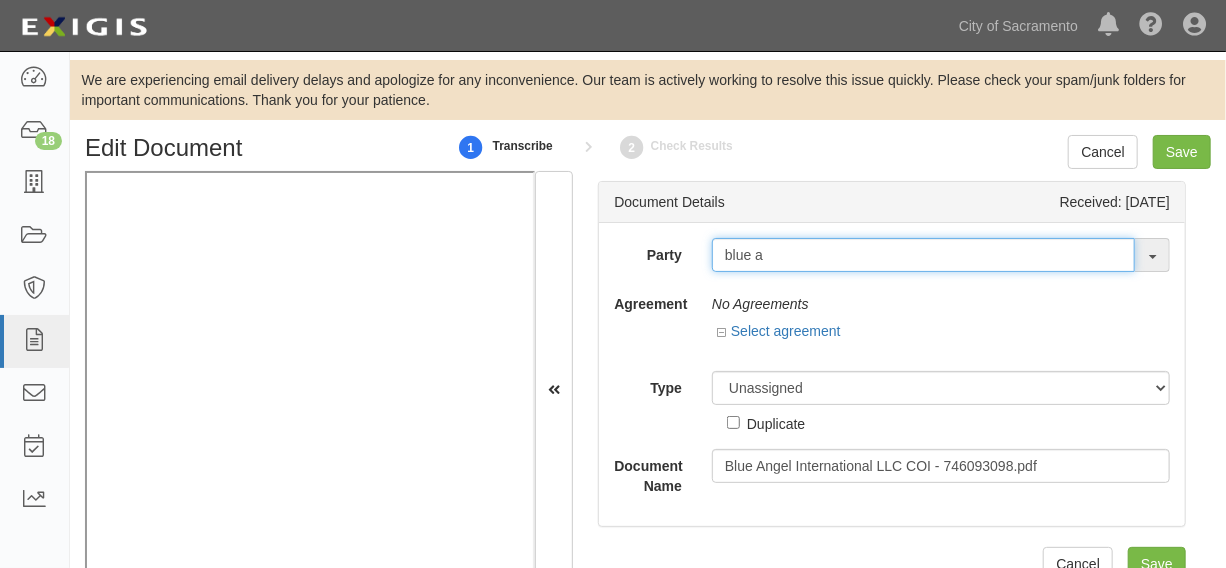 type on "blue an" 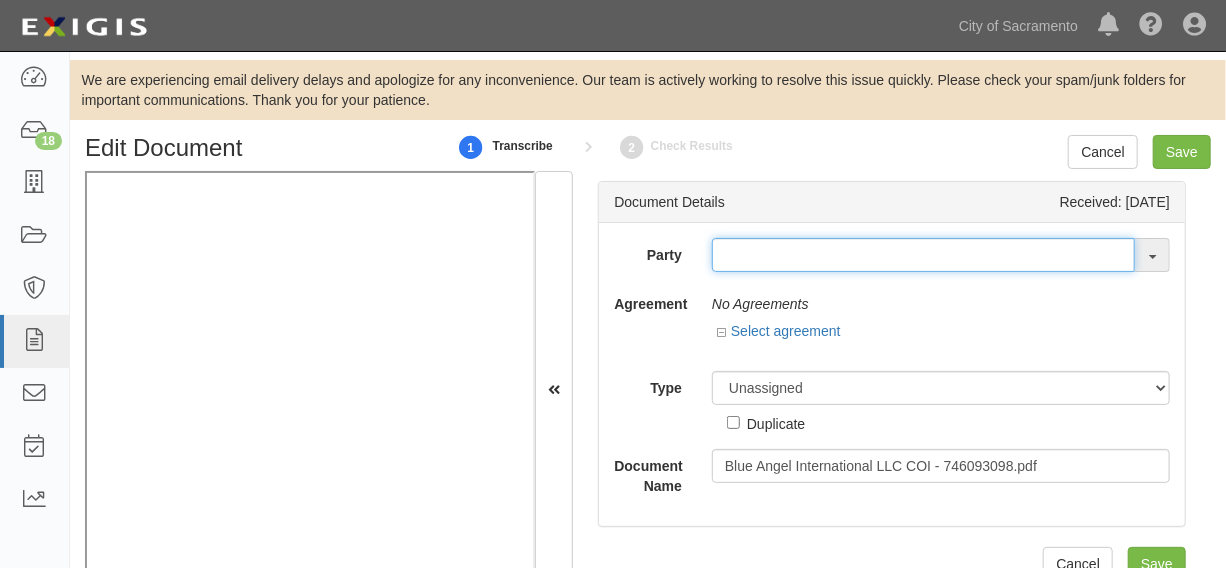 paste on "_TestWA2" 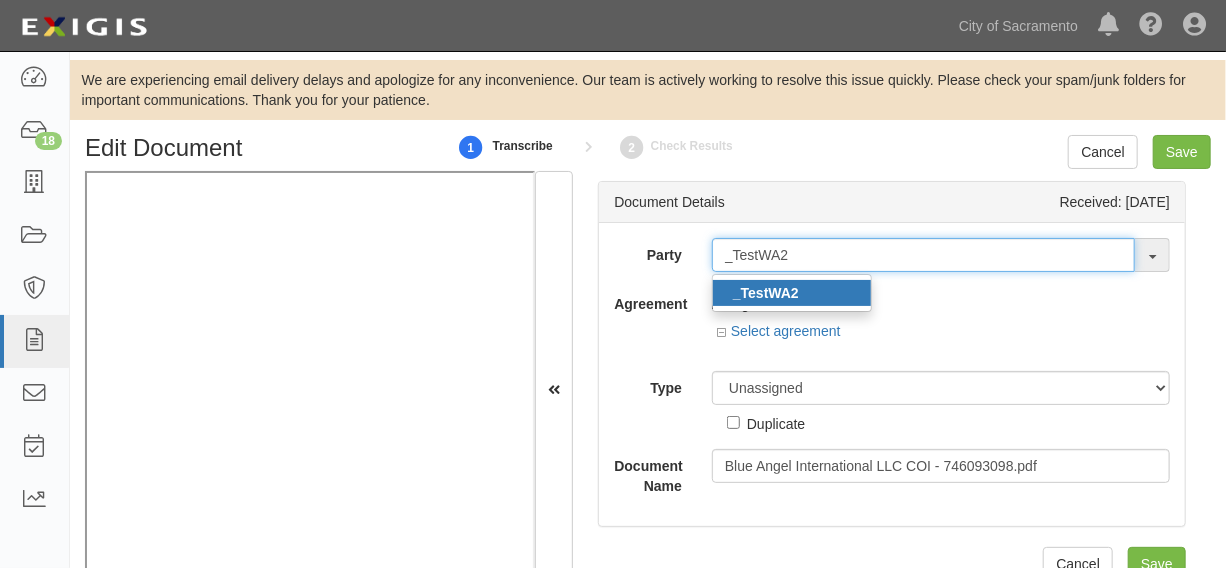type on "_TestWA2" 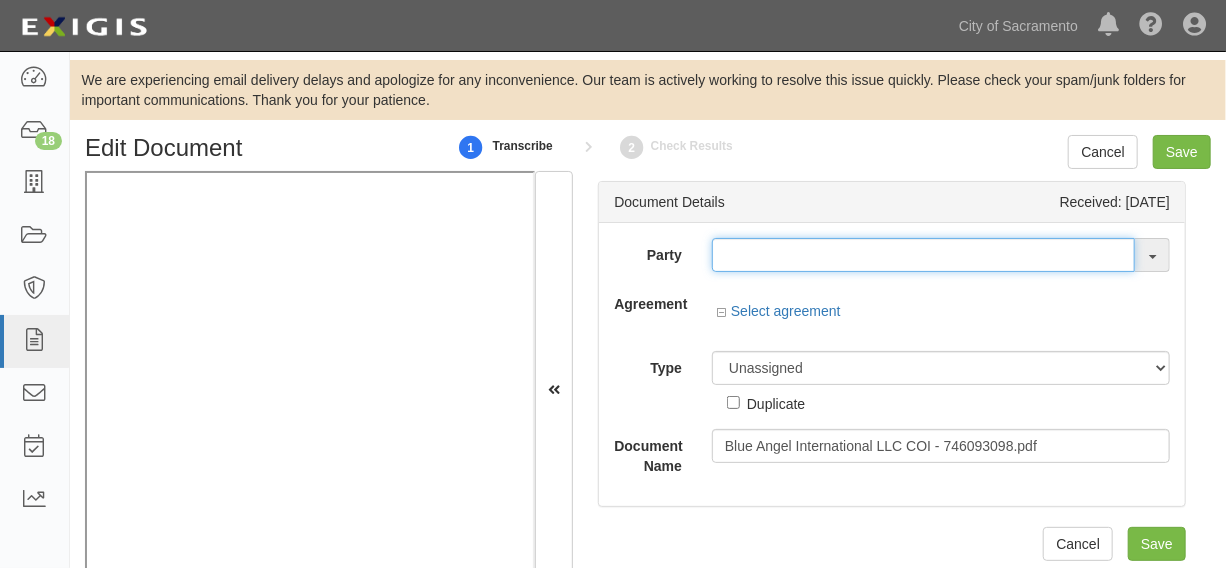 click at bounding box center [923, 255] 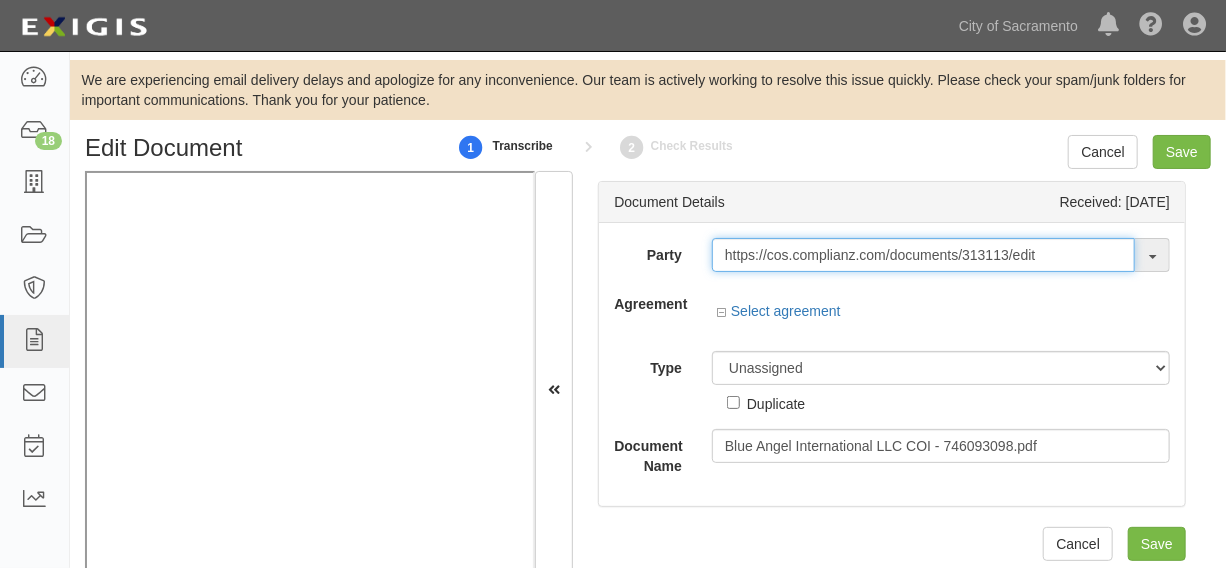 type on "https://cos.complianz.com/documents/313113/edit" 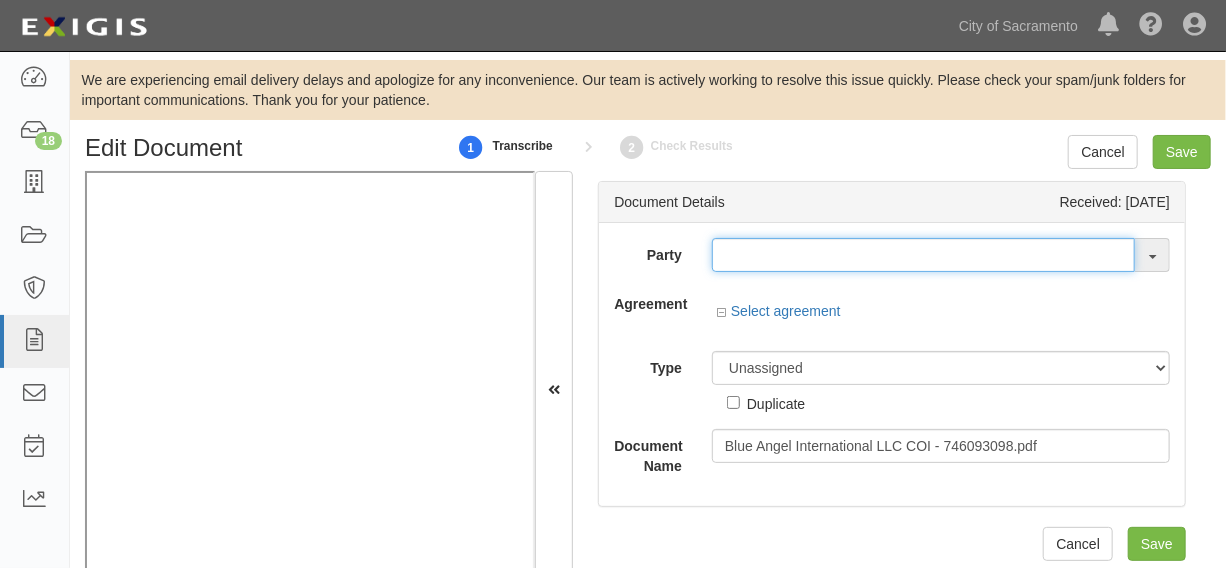 paste on "_TestWA2" 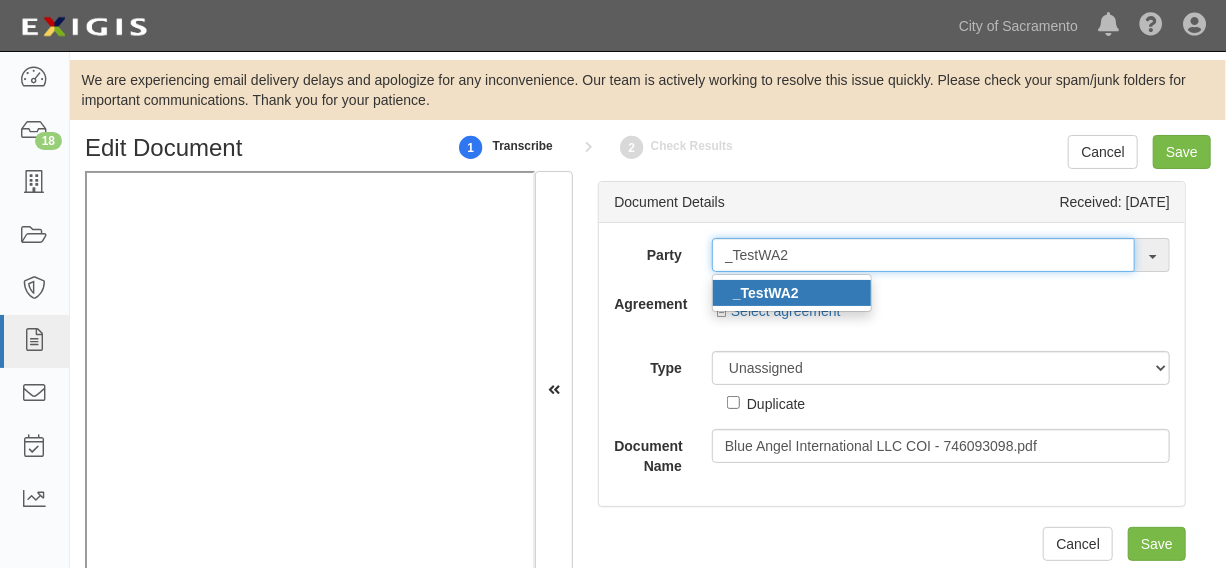type on "_TestWA2" 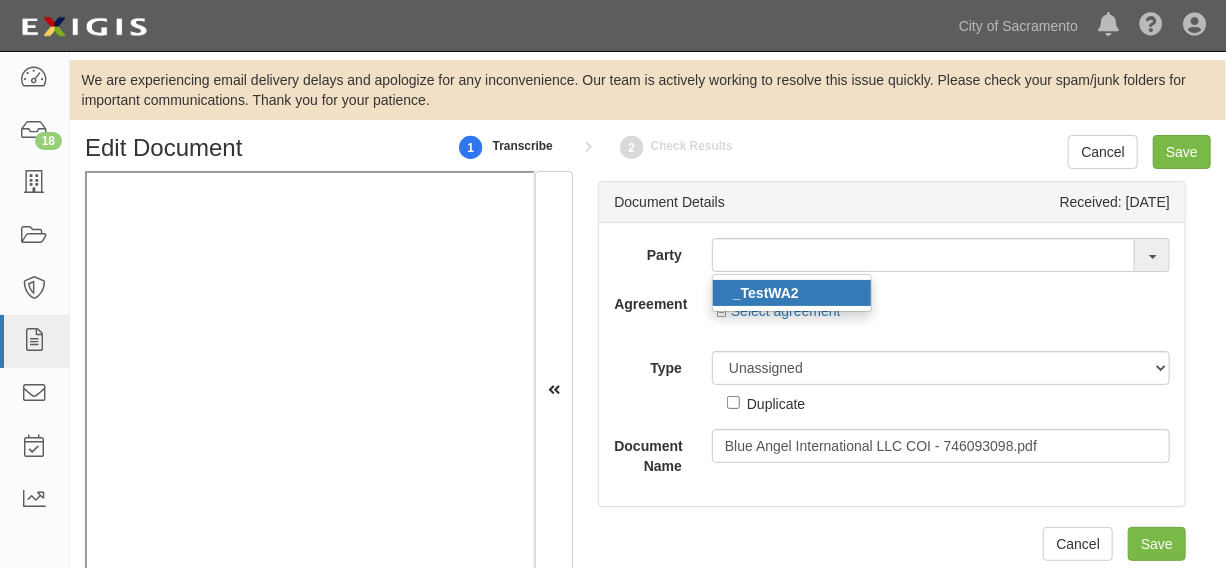 click on "_TestWA2" at bounding box center (792, 293) 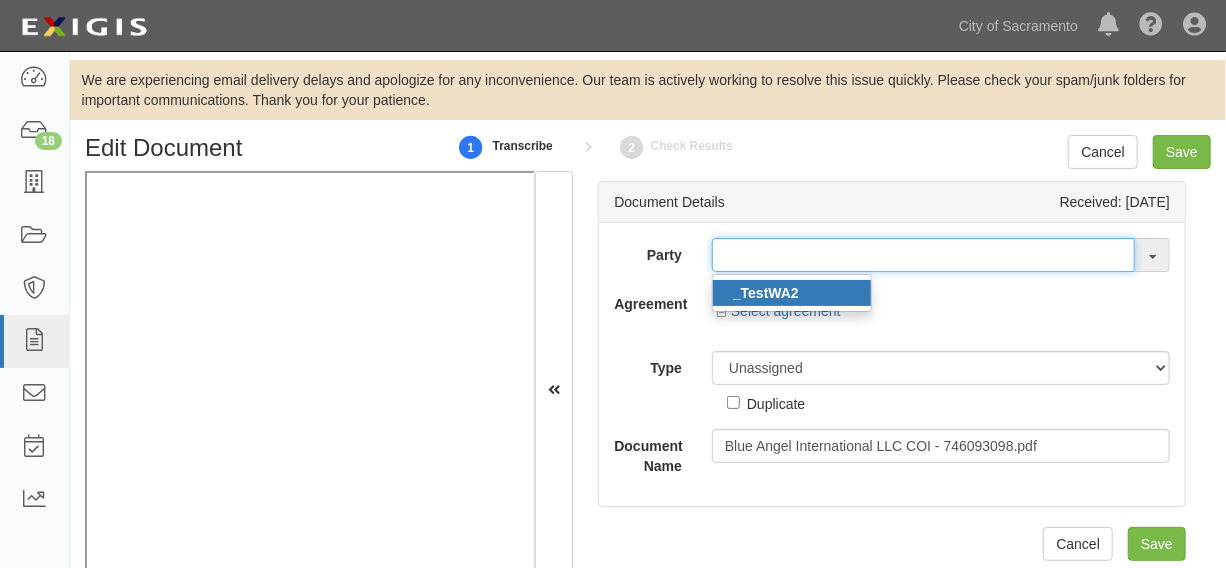 type on "_TestWA2" 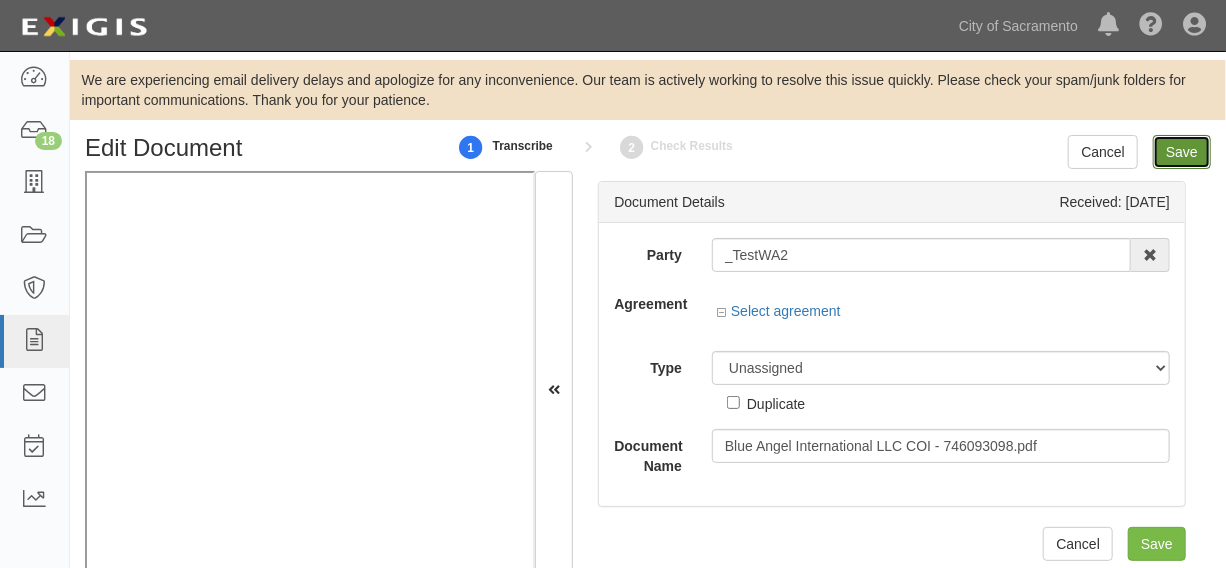 click on "Save" at bounding box center [1182, 152] 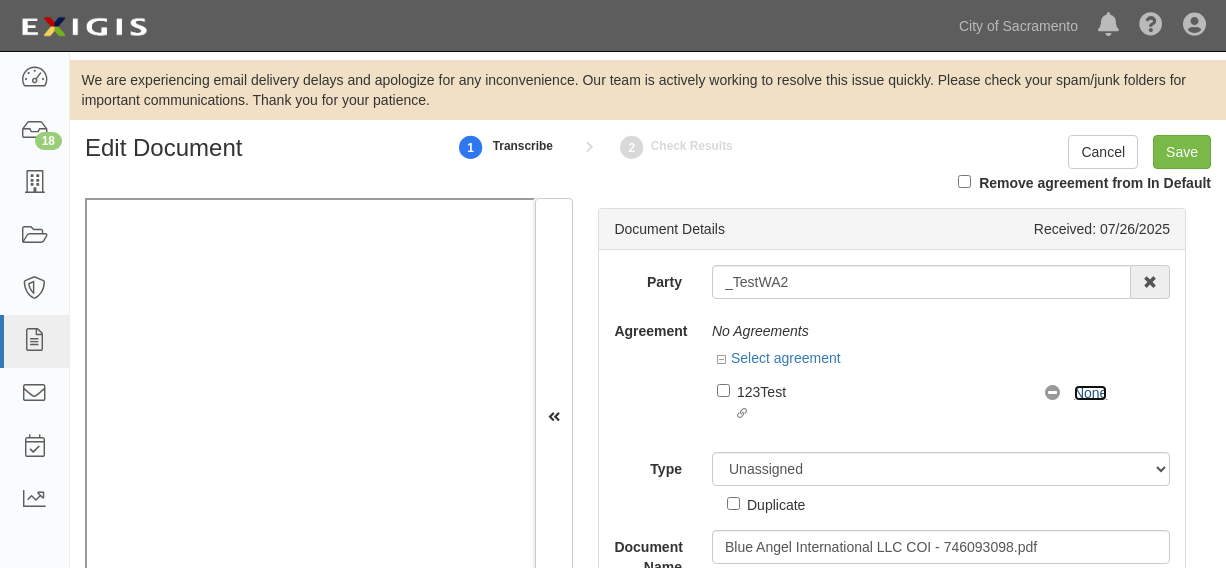 scroll, scrollTop: 0, scrollLeft: 0, axis: both 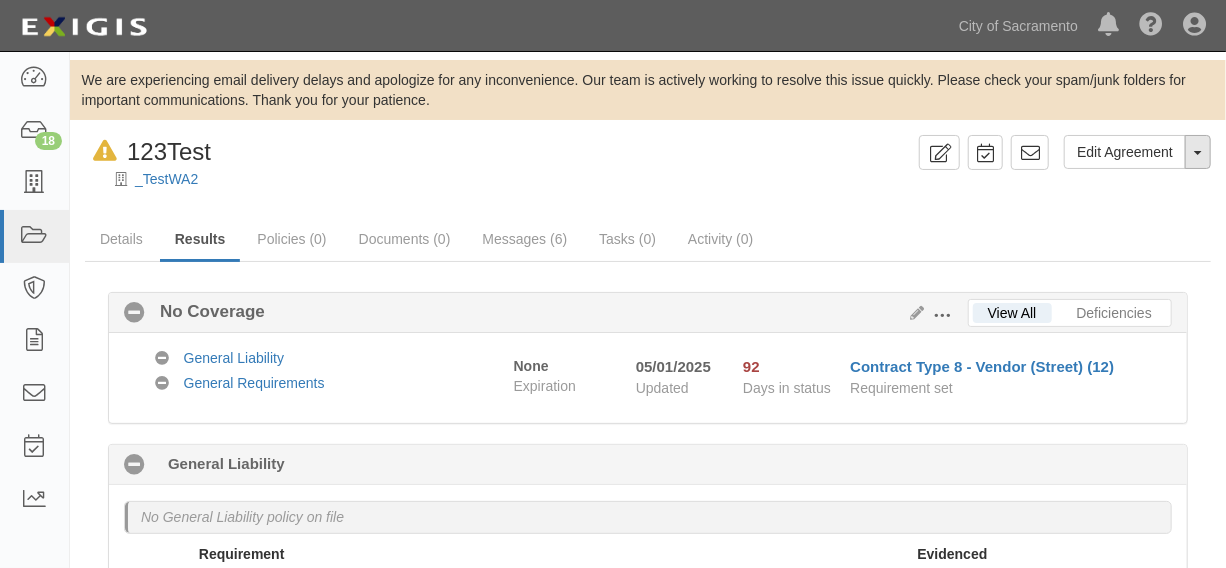 click on "Toggle Agreement Dropdown" at bounding box center (1198, 152) 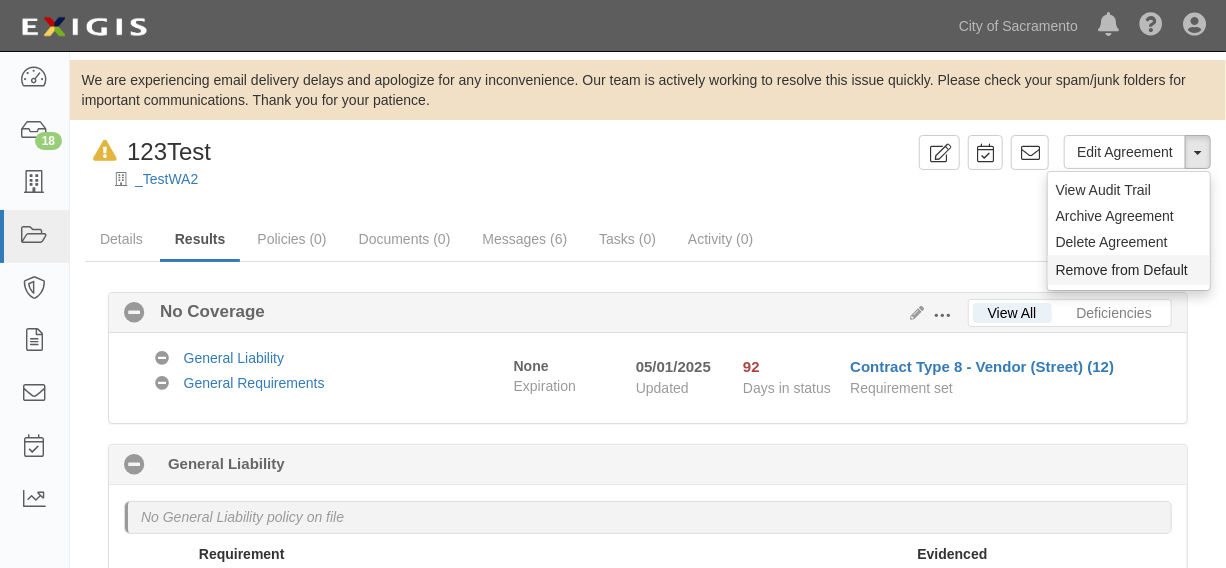 click on "Remove from Default" at bounding box center (1129, 270) 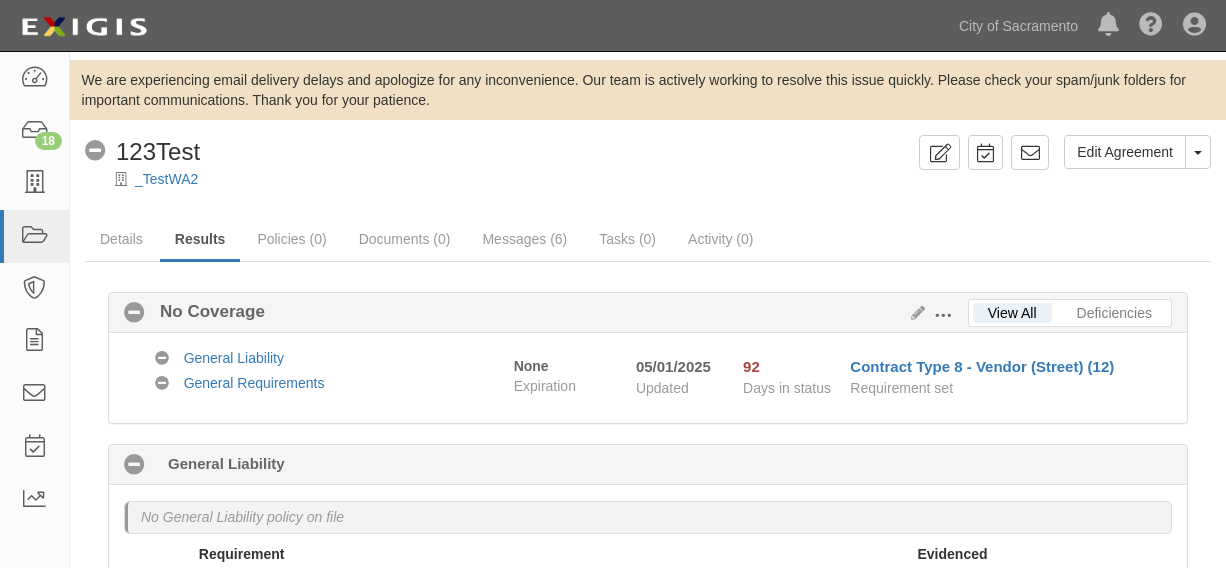scroll, scrollTop: 0, scrollLeft: 0, axis: both 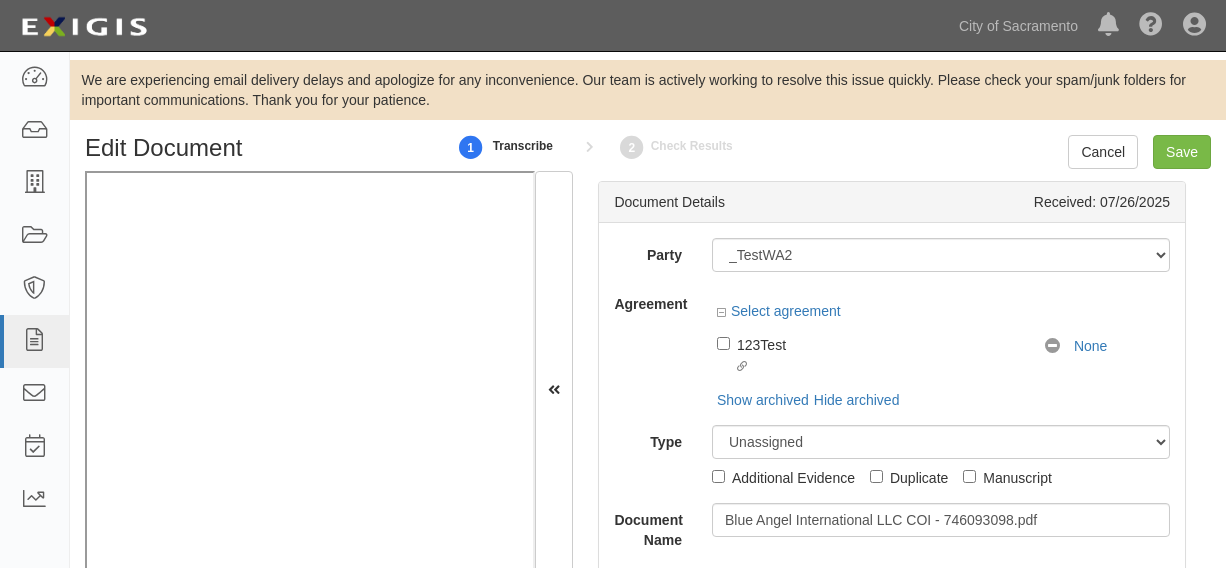 click on "Save" at bounding box center [1182, 152] 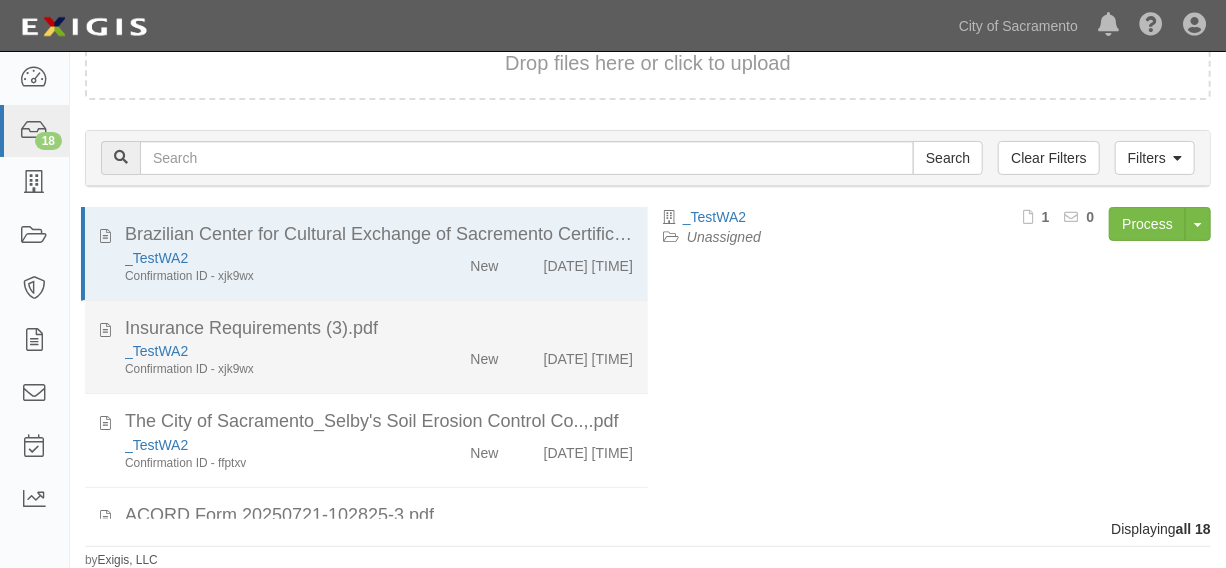 scroll, scrollTop: 144, scrollLeft: 0, axis: vertical 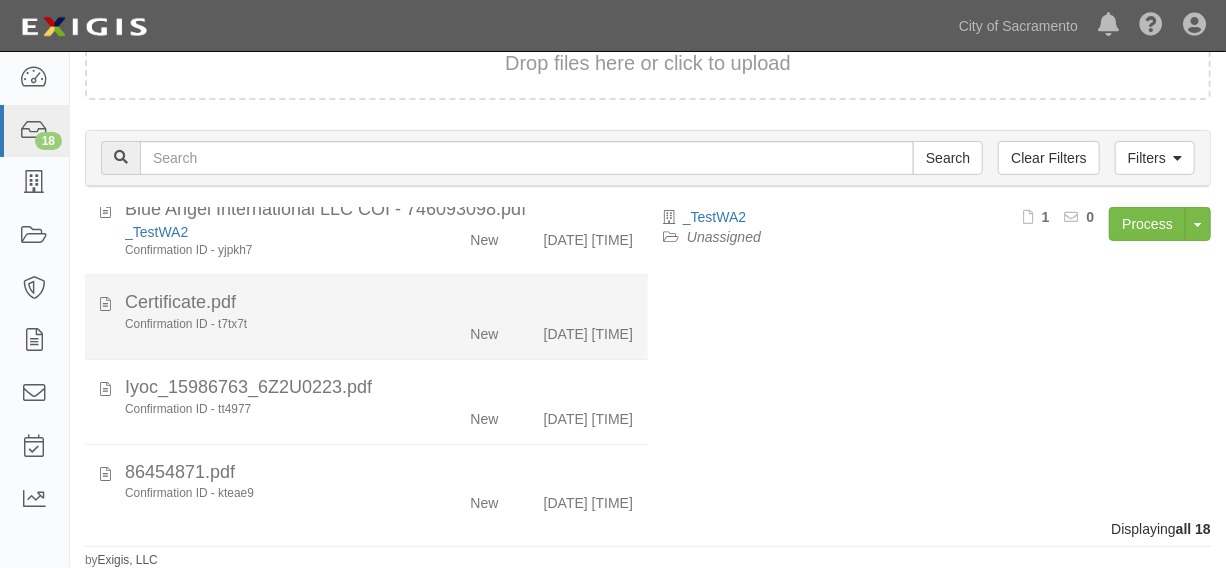 drag, startPoint x: 370, startPoint y: 426, endPoint x: 382, endPoint y: 428, distance: 12.165525 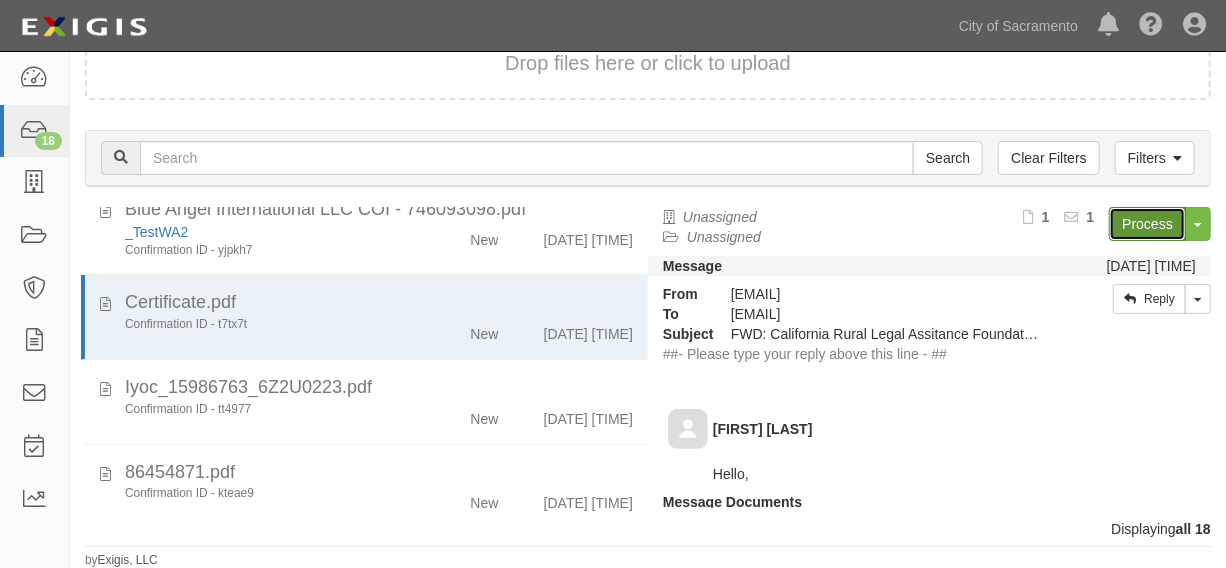 click on "Process" at bounding box center [1147, 224] 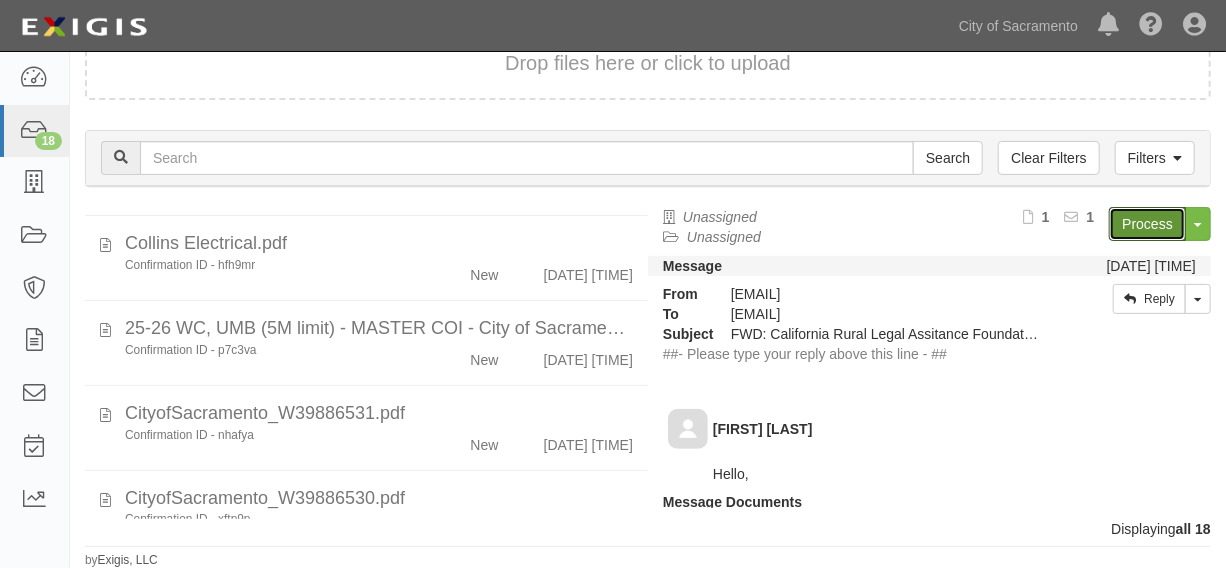 scroll, scrollTop: 1211, scrollLeft: 0, axis: vertical 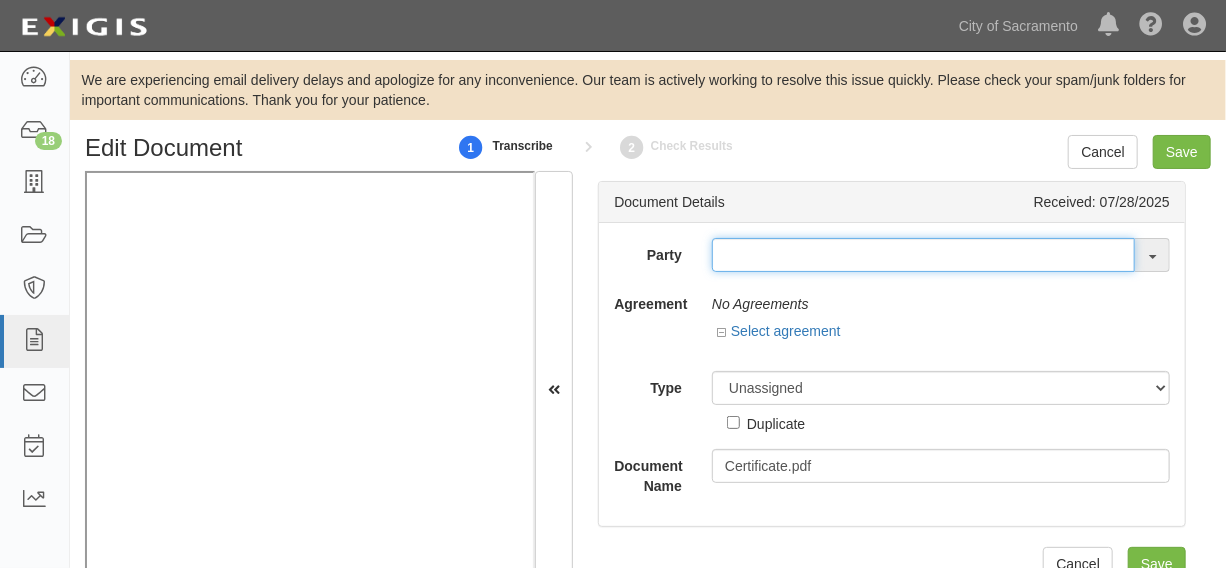 click at bounding box center (923, 255) 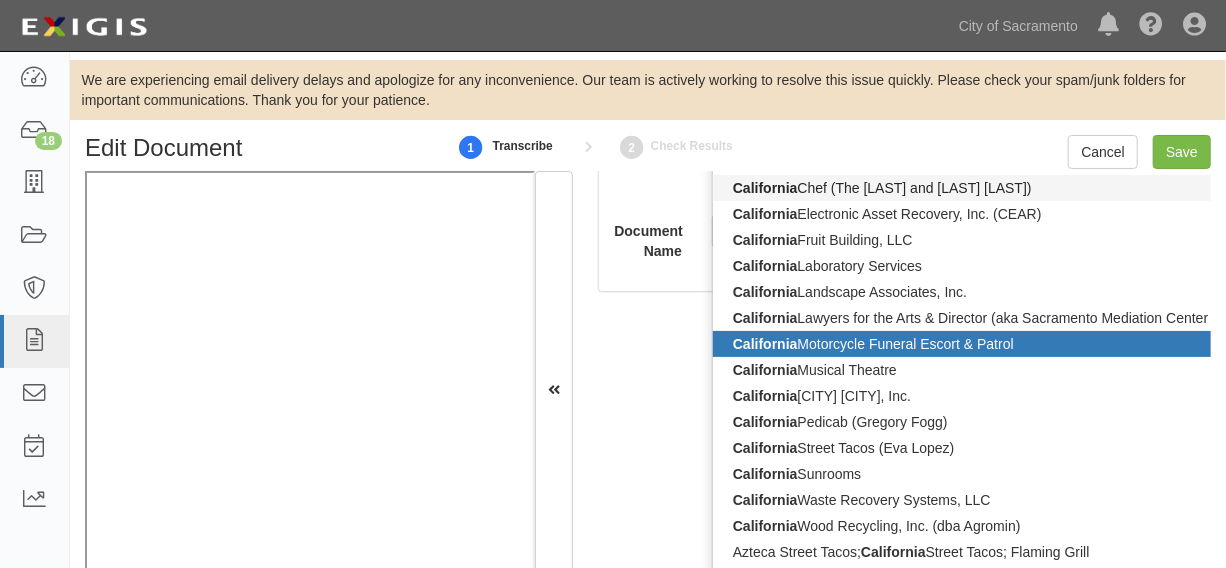 scroll, scrollTop: 300, scrollLeft: 0, axis: vertical 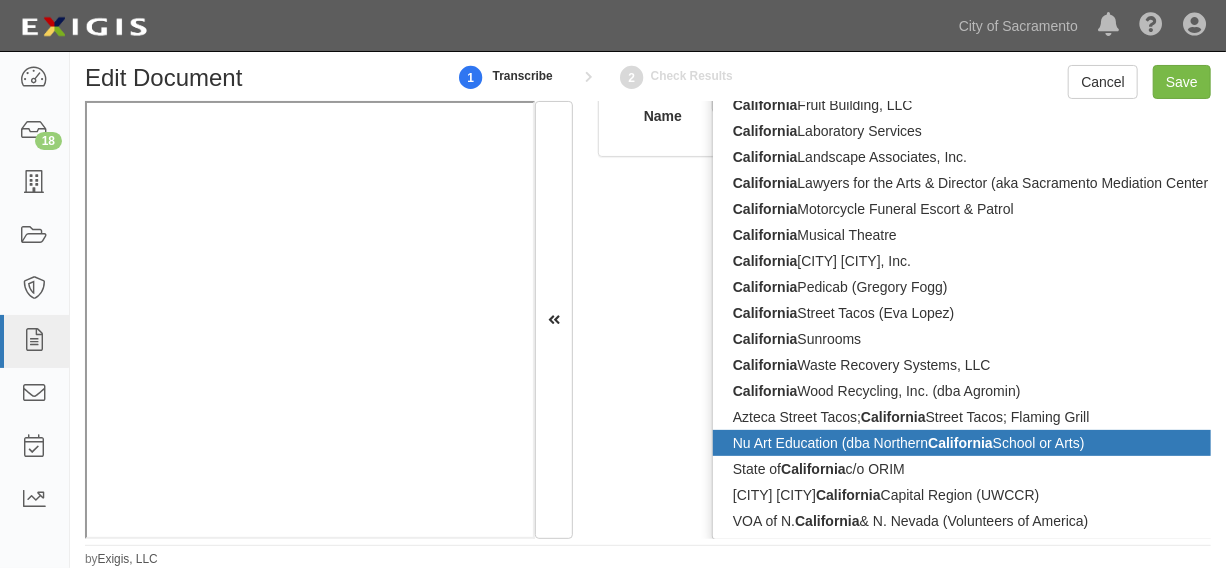 type on "california" 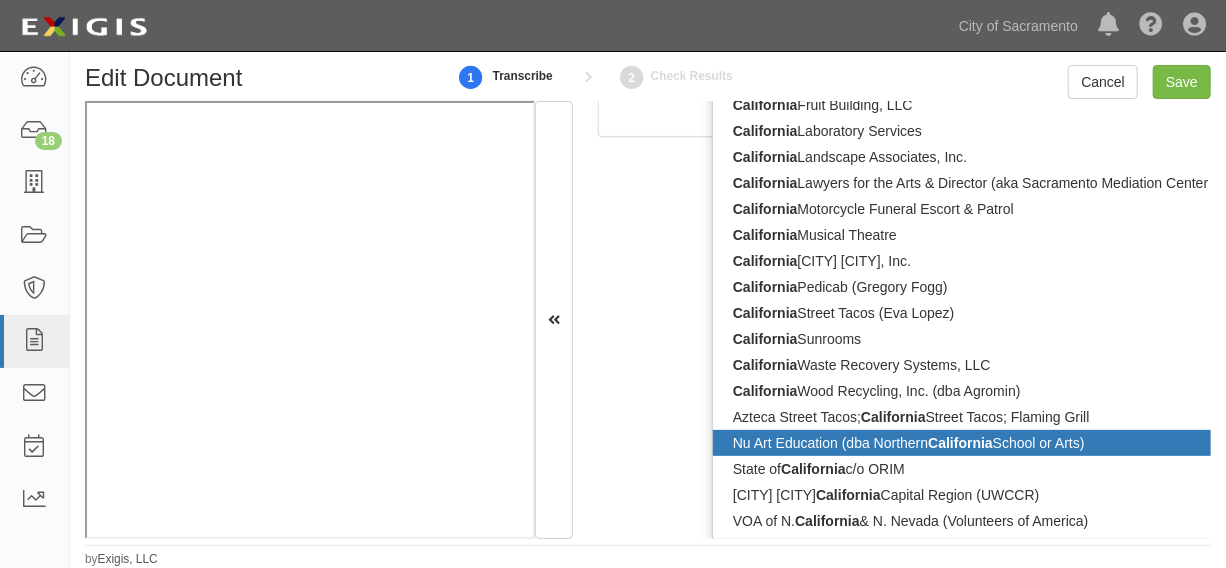 click on "Document Details Received: 07/28/2025 Party
California  Advisors, LLC California  Auto House California  Auto House & Towing DBA  California  Auto California  Black Chamber of Commerce Foundation California  Boiler Works, Inc. California  Chef   (The Bui and Lein Pham) California  Electronic Asset Recovery, Inc. (CEAR) California  Fruit Building, LLC California  Laboratory Services California  Landscape Associates, Inc.  California  Lawyers for the Arts & Director (aka Sacramento Mediation Center Program) California  Motorcycle Funeral Escort & Patrol California  Musical Theatre California  Patrol Operations, Inc. California  Pedicab (Gregory Fogg) California  Street Tacos (Eva Lopez) California  Sunrooms California  Waste Recovery Systems, LLC California  Wood Recycling, Inc. (dba Agromin) Azteca Street Tacos;  California  Street Tacos; Flaming Grill Nu Art Education (dba Northern  California  School or Arts) State of  California  c/o ORIM United Way  California  VOA of N." at bounding box center [892, 319] 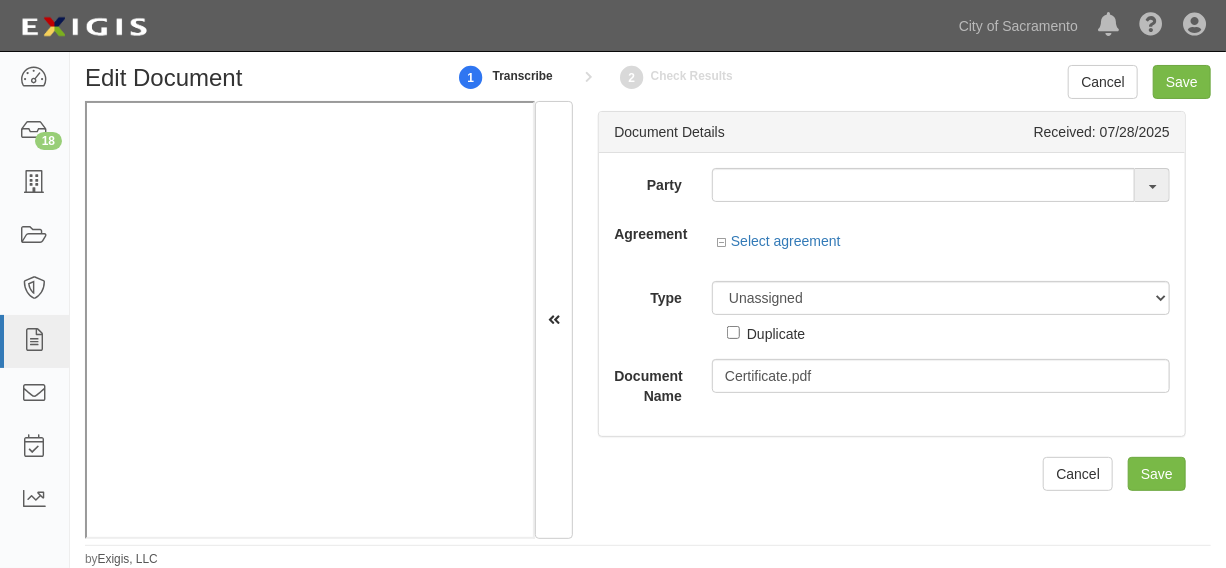 scroll, scrollTop: 0, scrollLeft: 0, axis: both 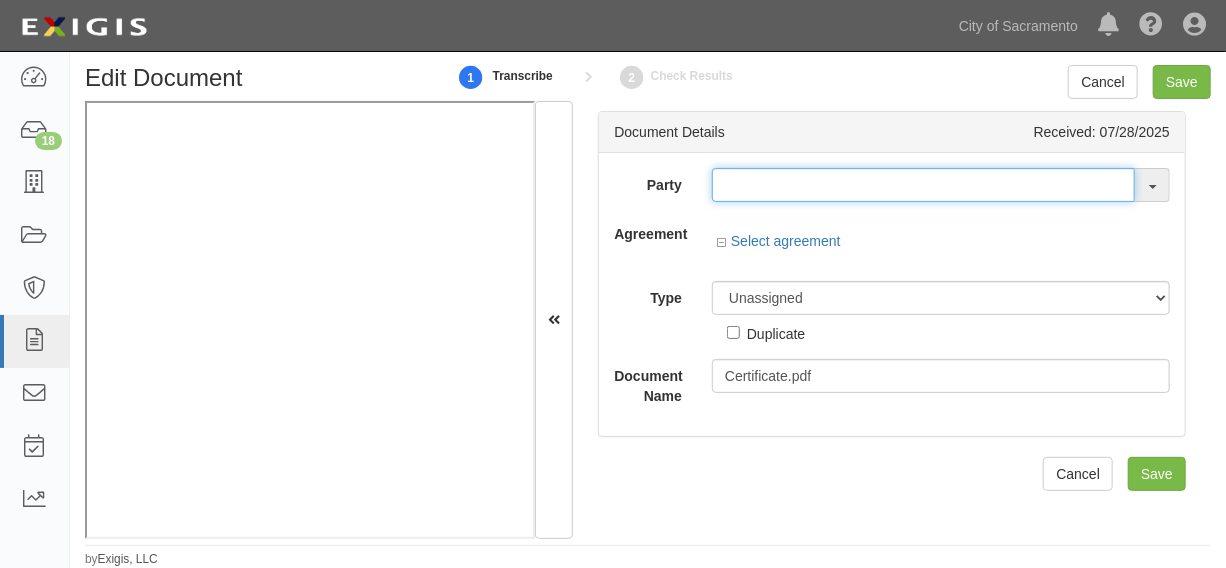 click at bounding box center [923, 185] 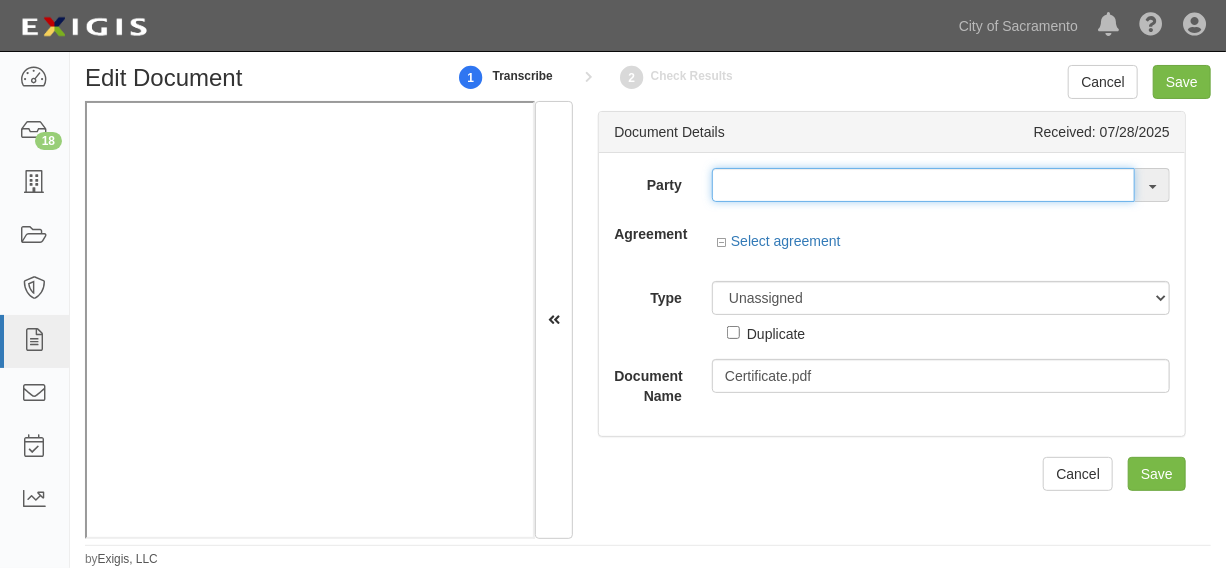 paste on "_TestWA2" 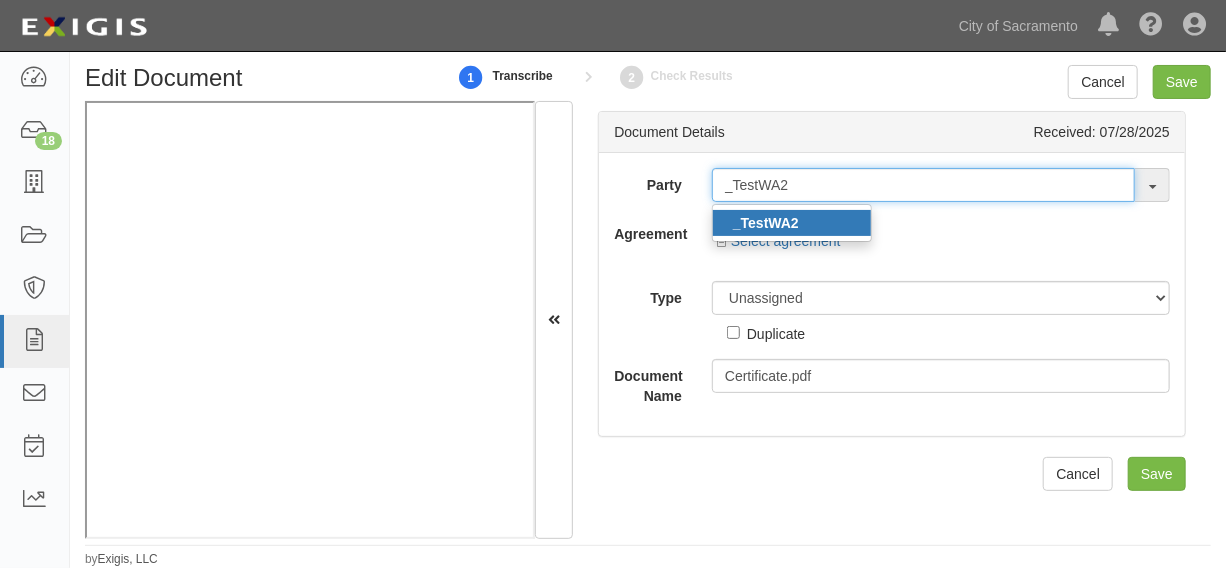 type on "_TestWA2" 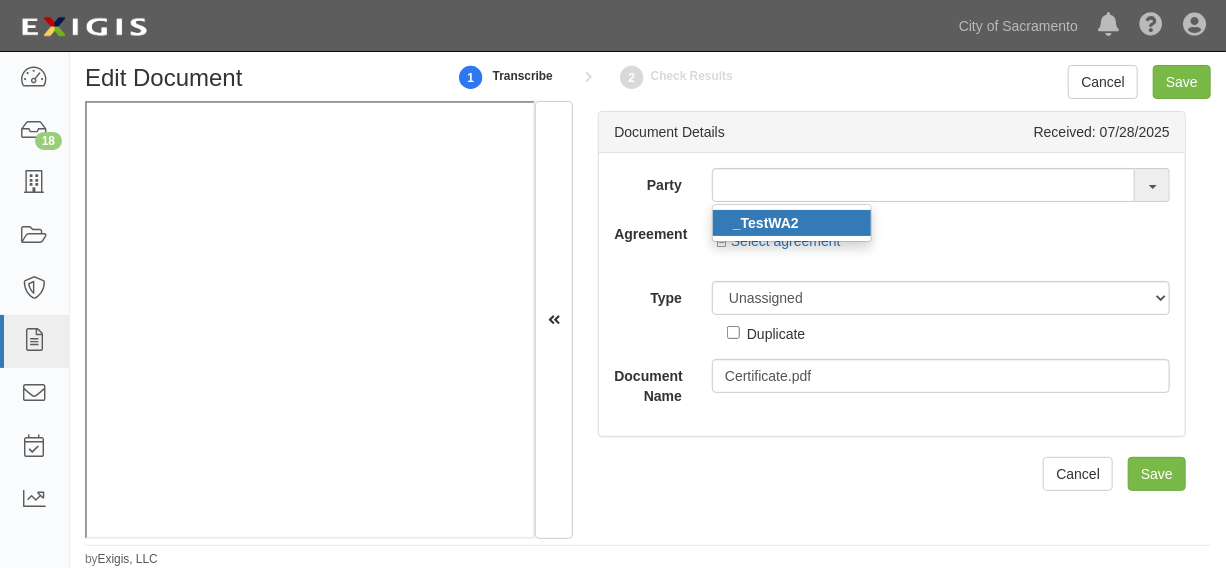 click on "_TestWA2" at bounding box center (792, 223) 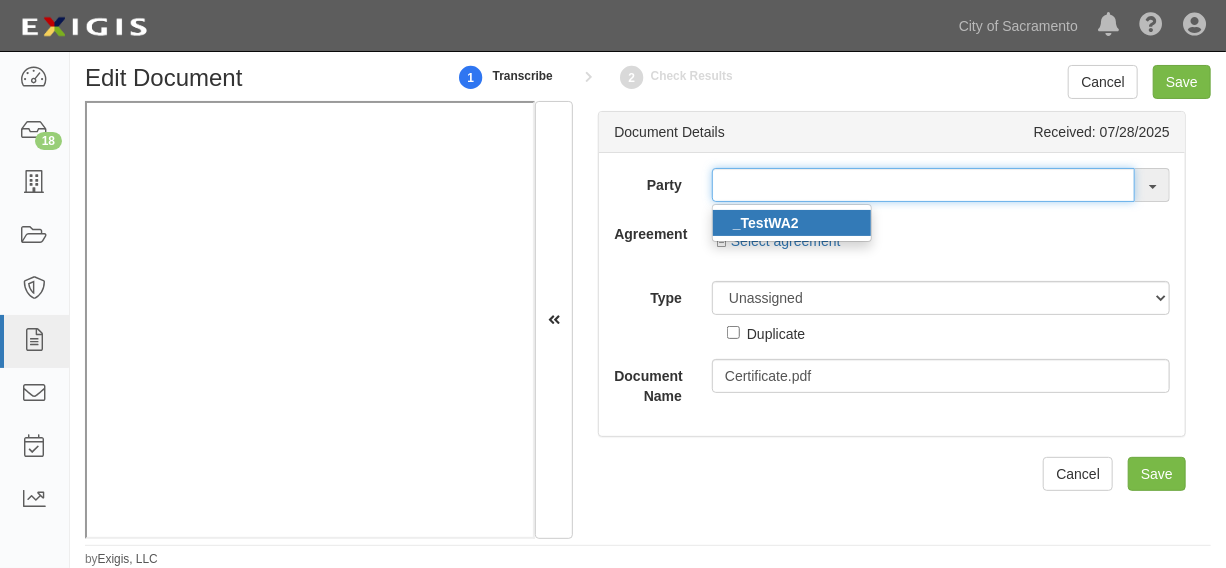 type on "_TestWA2" 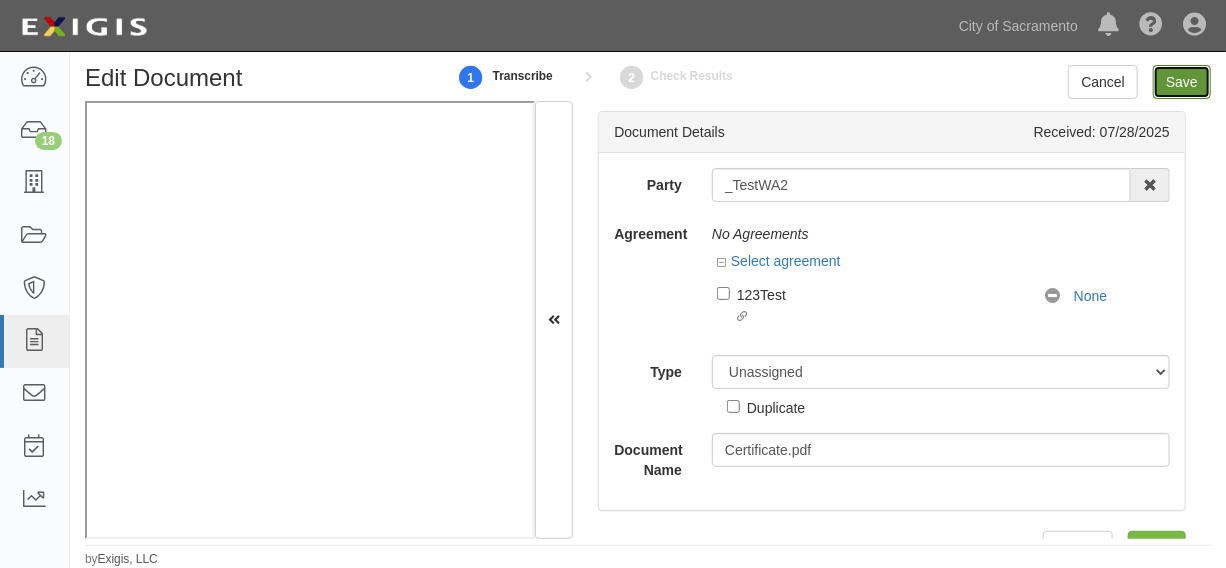 click on "Save" at bounding box center [1182, 82] 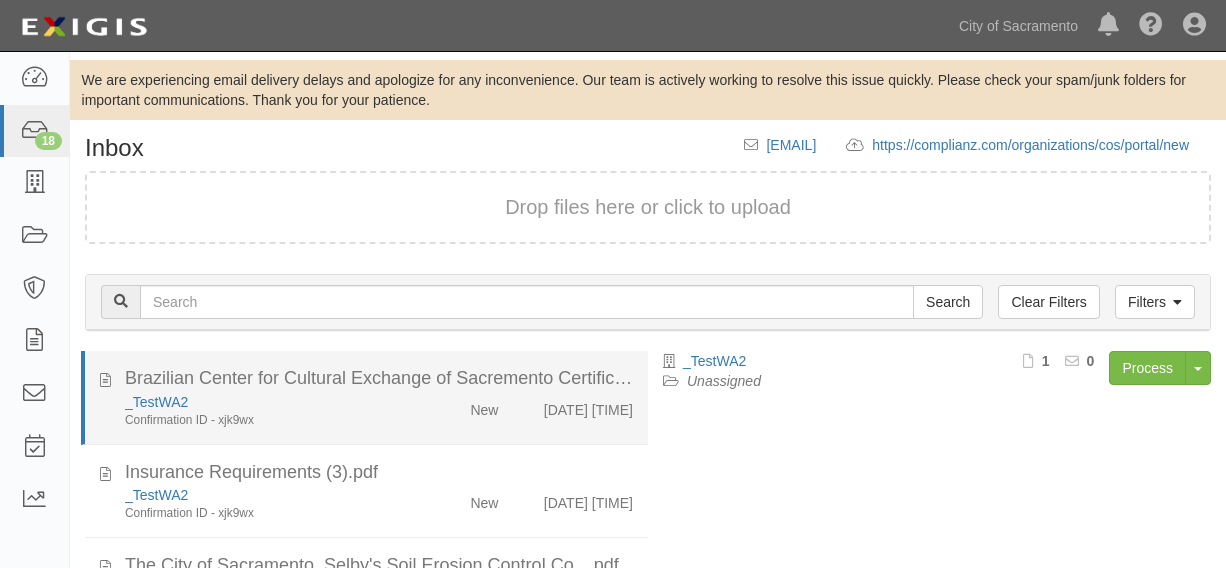 scroll, scrollTop: 144, scrollLeft: 0, axis: vertical 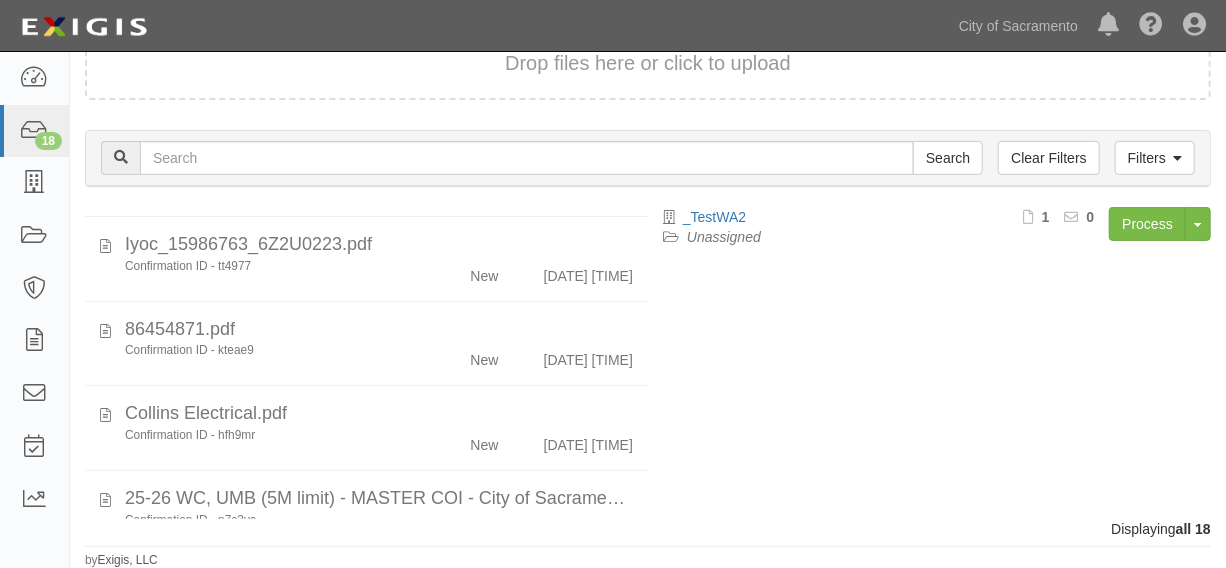 click on "Confirmation ID - tt4977
New
[DATE] [TIME]" 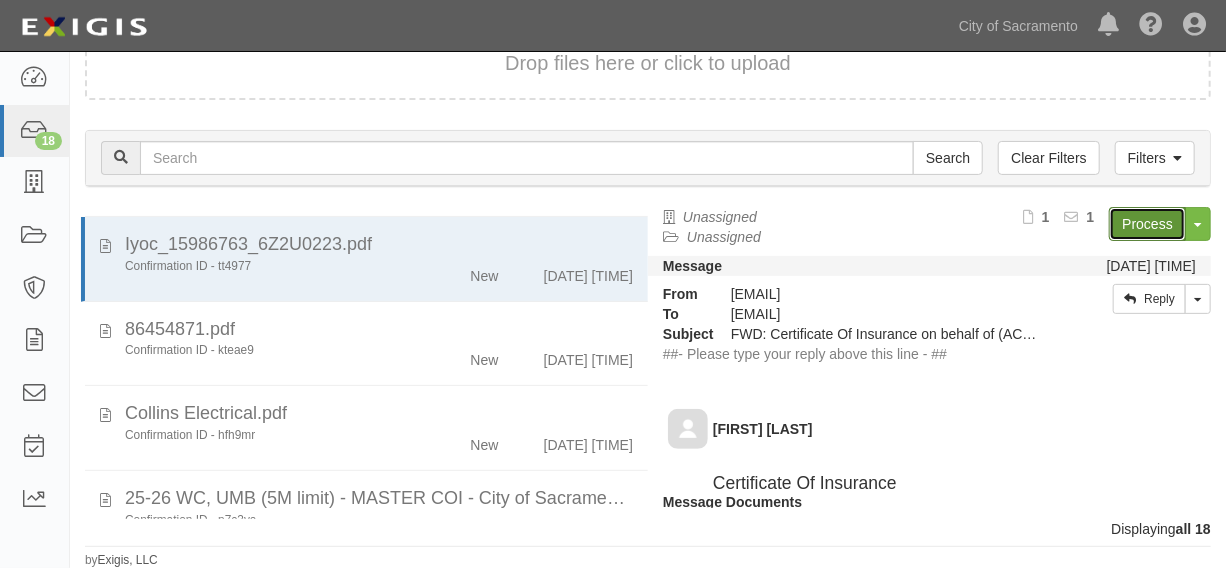 click on "Process" at bounding box center [1147, 224] 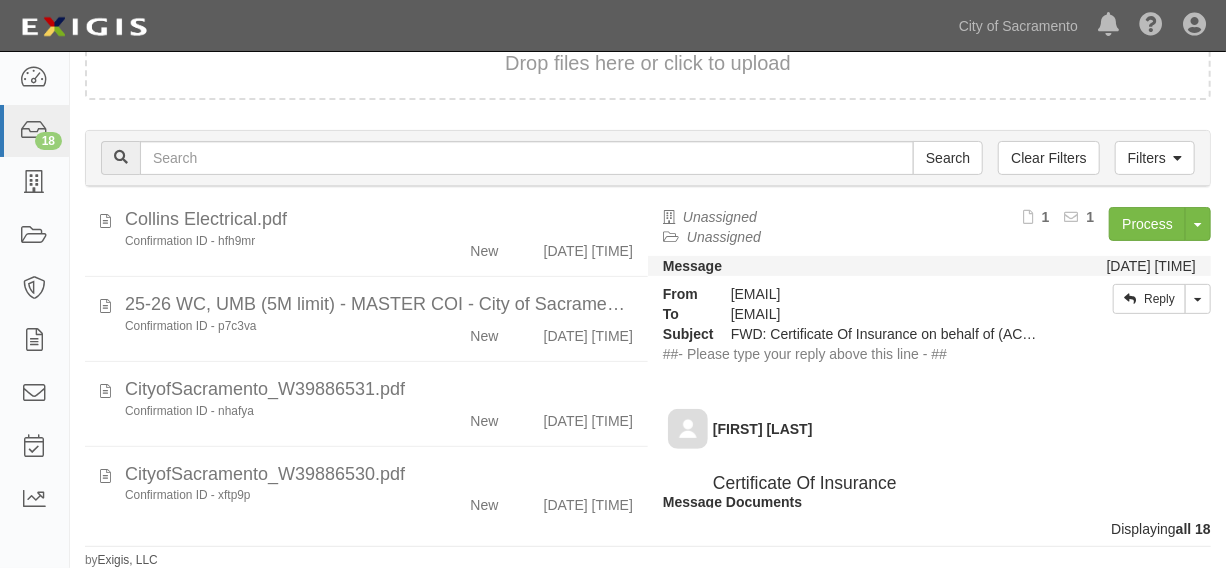 scroll, scrollTop: 1060, scrollLeft: 0, axis: vertical 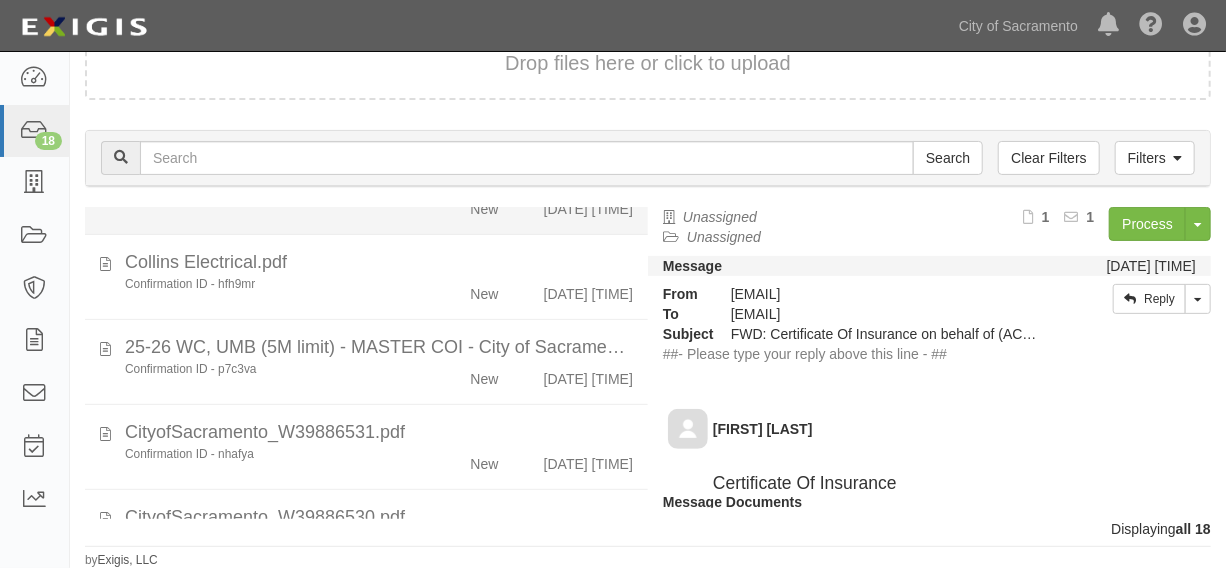 drag, startPoint x: 437, startPoint y: 369, endPoint x: 504, endPoint y: 365, distance: 67.11929 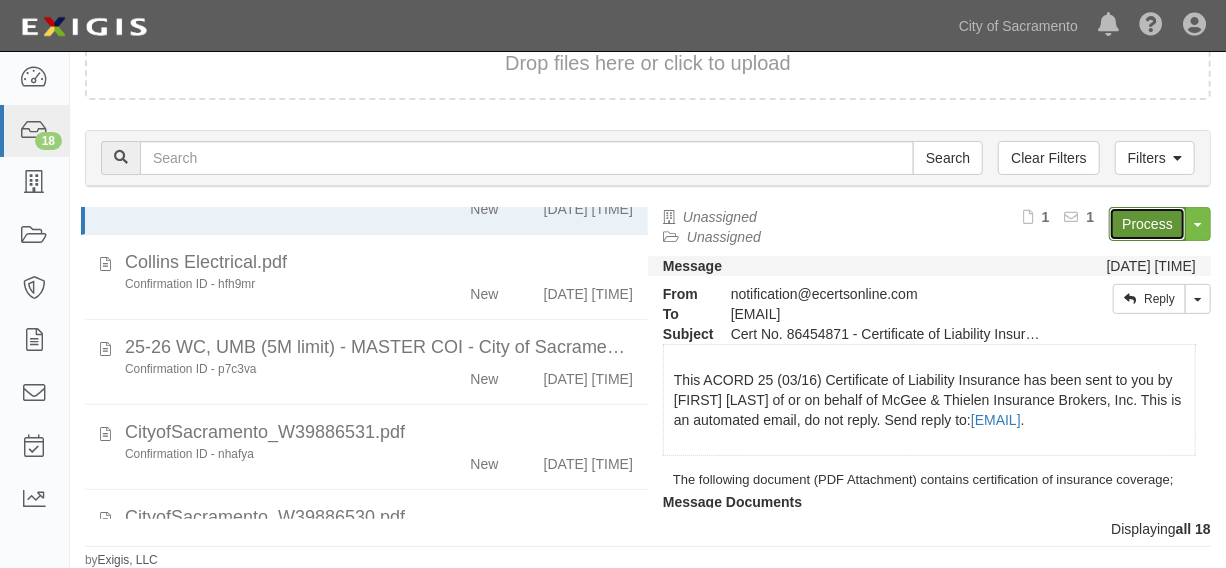 click on "Process" at bounding box center (1147, 224) 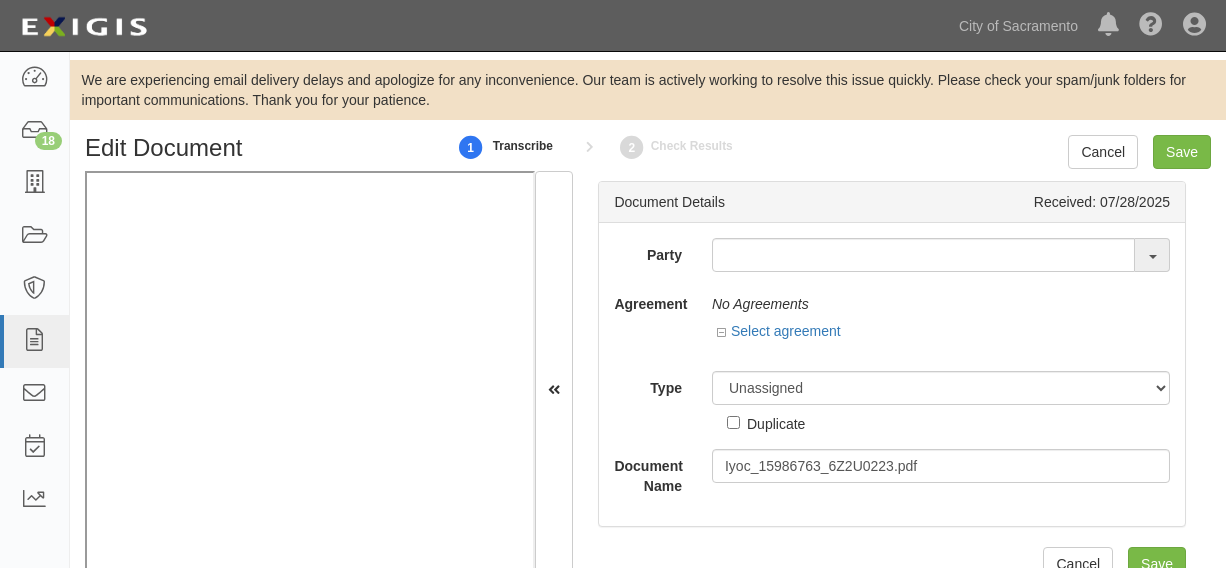 scroll, scrollTop: 0, scrollLeft: 0, axis: both 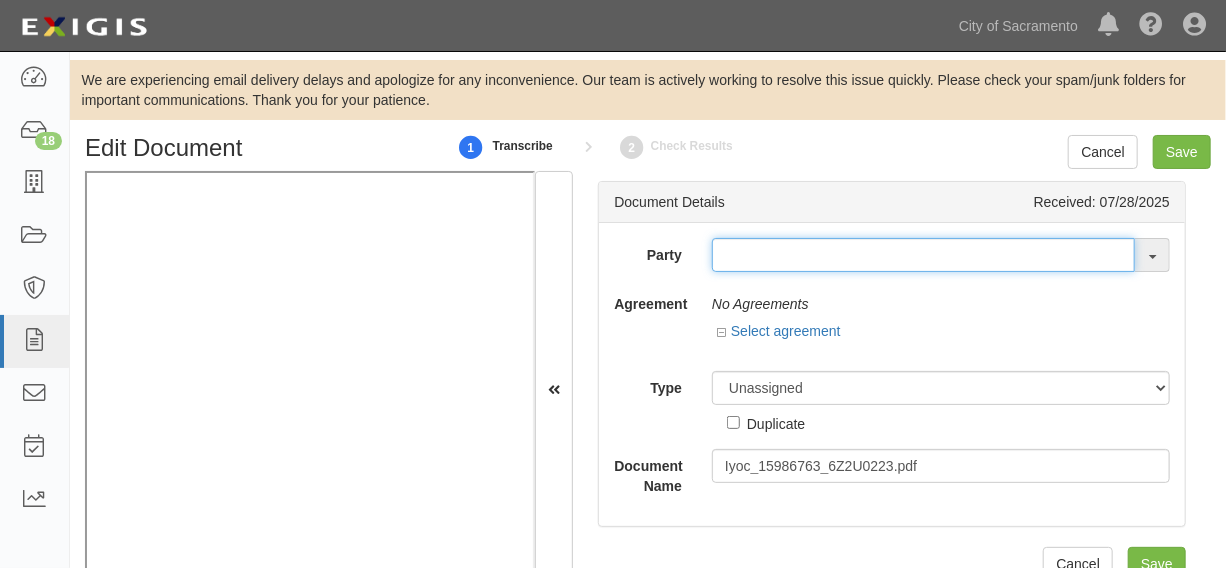 click at bounding box center [923, 255] 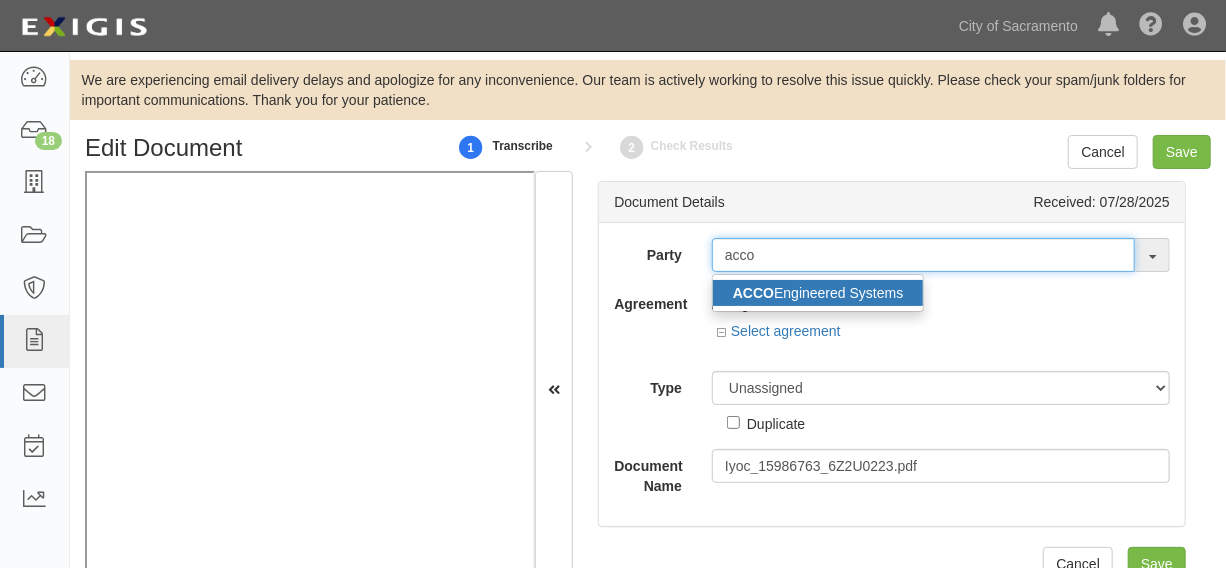 type on "acco" 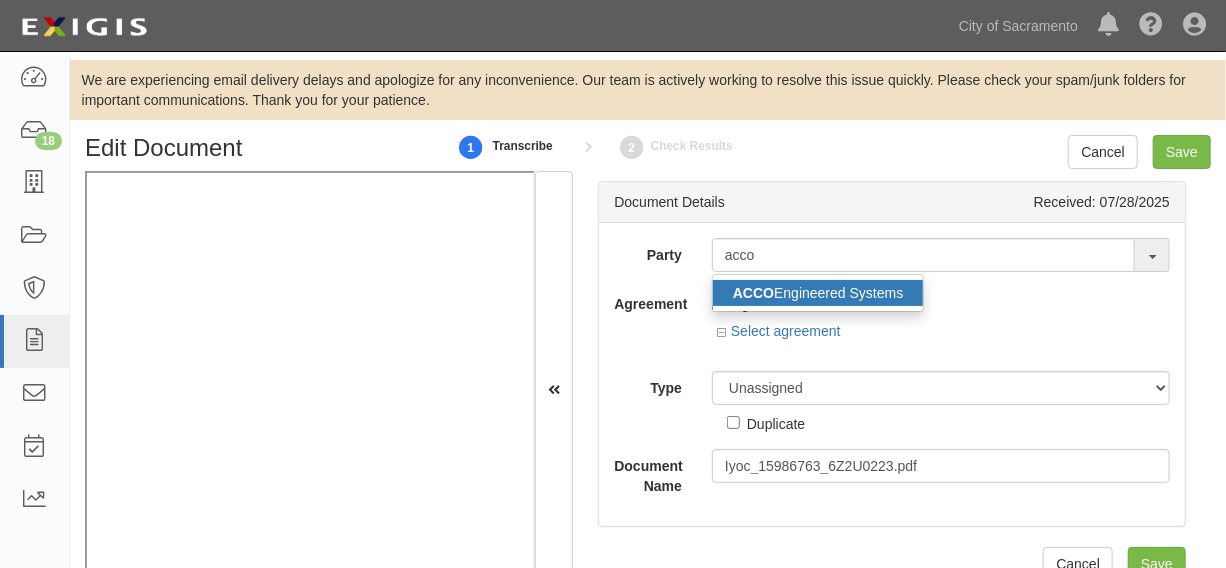 type 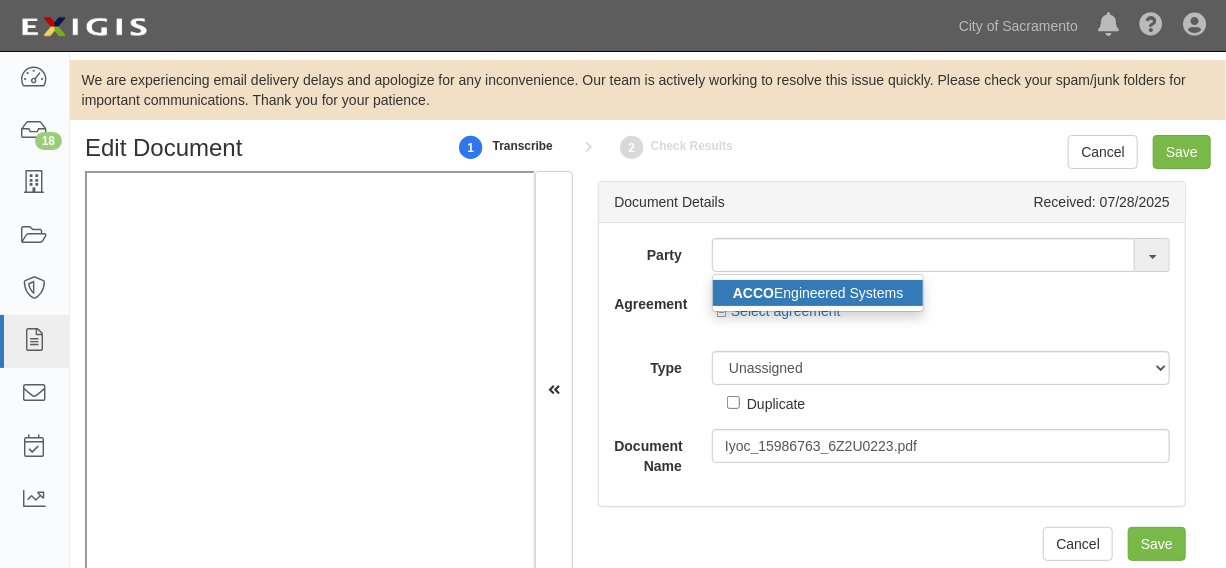 click on "Party
ACCO  Engineered Systems
16th & O Gateway (dba Ravel Rasmussen Properties)
17R Orchard Partners, LP (c/o Heller Pacific)
1810 Gallery, LLC
1 Stop Towing
24 Appetite Inc DBA Wing Mahal
3Fold Communications
3 Point 0 - Studio T Arts and Entertainment
3QC, Inc
3Strands Global Foundation
4Front Partners (dba Elevate Impact Sacramento)
4Leaf, Inc.
5 Bars, LLC
916 Ink
A-1 Towing Service, LLC (PD Contract)
A-4 Painting Plus
AAA Crane Services
AAA Motorcycle Escort Services of California
A & A Cheap Towing
Aaron Burt & Dawn Tempest (dba Forensiclean Contamination Cleanup)
AA Towing
ABC Mobile Truck Repair
Abe Janitorial Supply, Inc. (Sam Nabahani)
ABS Direct, Inc.
Accela, Inc.
Access Sacramento  (Sac Community Cable Foundation, Inc.)
Access Systems, Inc (ASI)
ACCO Engineered Systems
Ace in the Hole Towing
ACF Technologies, Inc.
Adam Frank Incorporated" at bounding box center (892, 357) 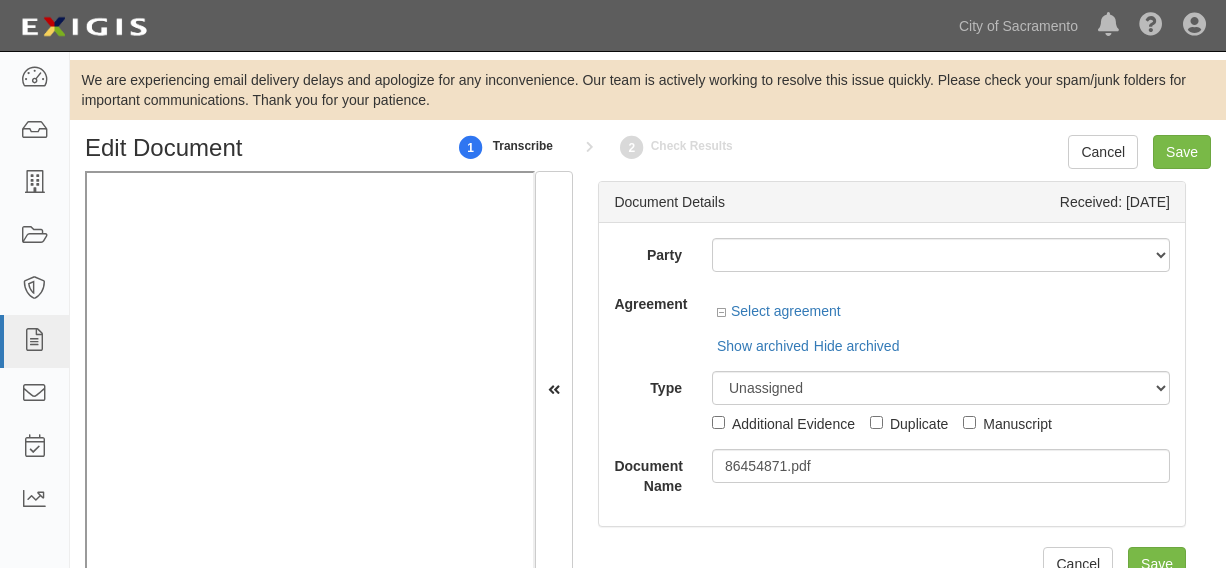 scroll, scrollTop: 0, scrollLeft: 0, axis: both 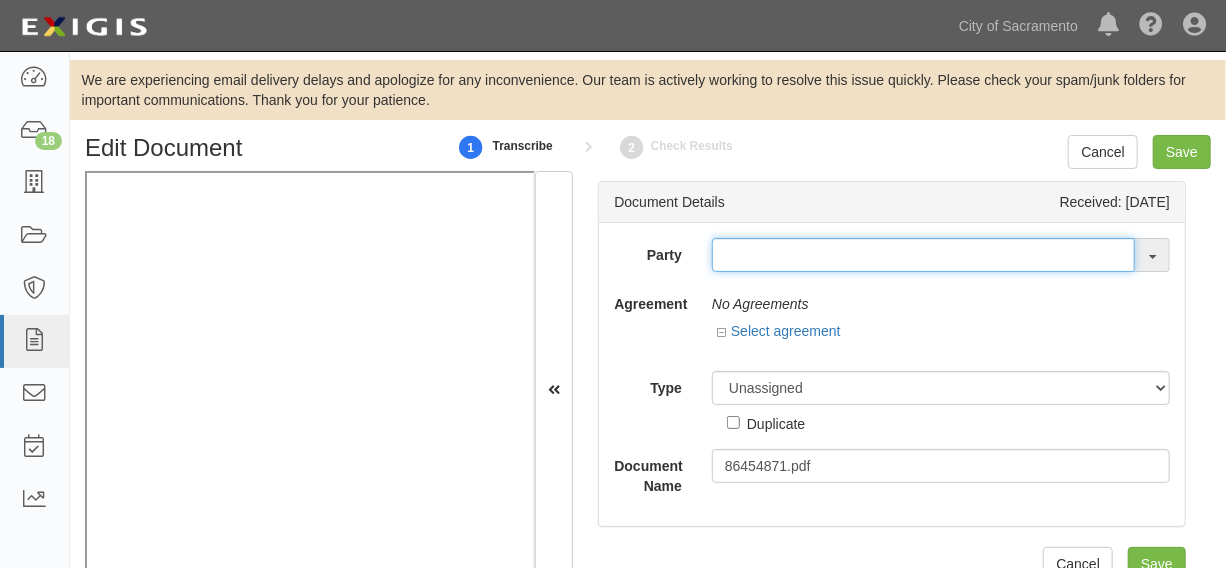 click at bounding box center [923, 255] 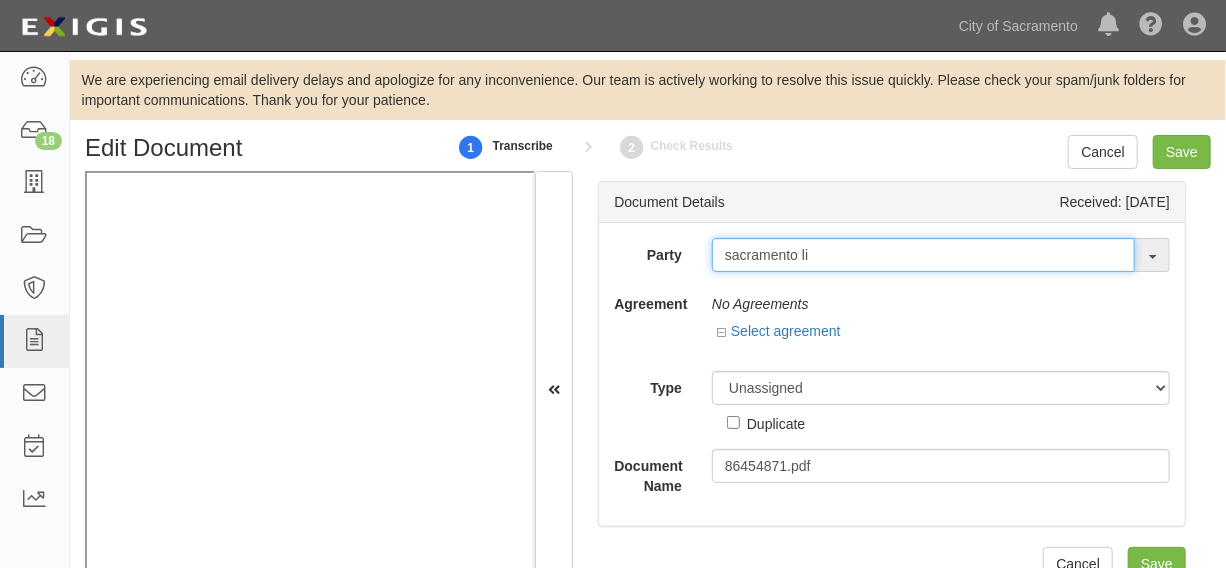 type on "sacramento li" 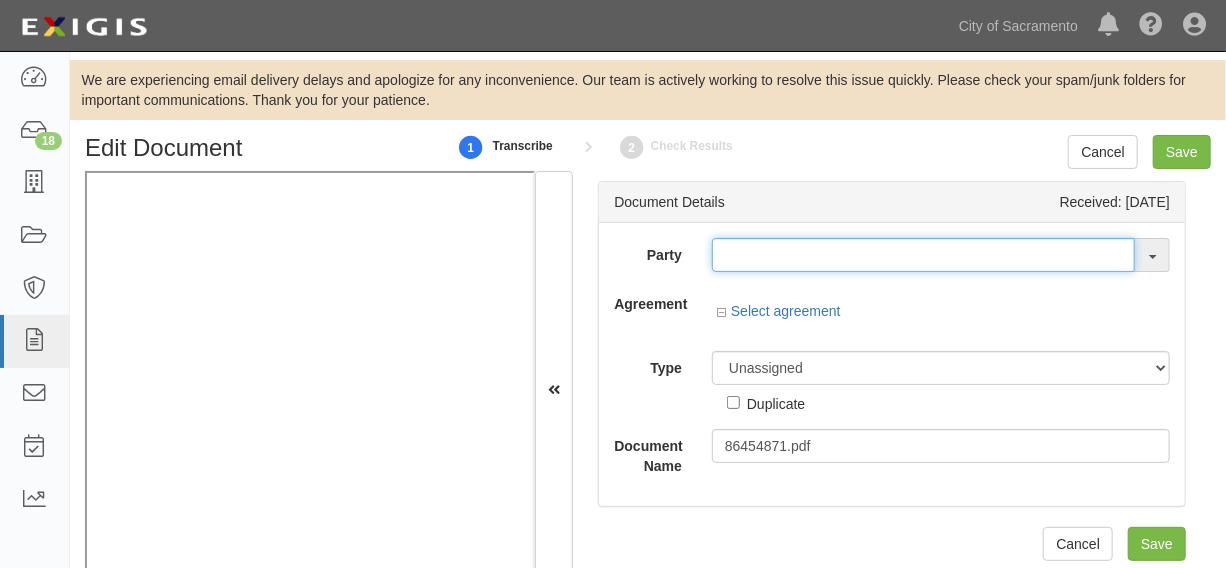 click at bounding box center (923, 255) 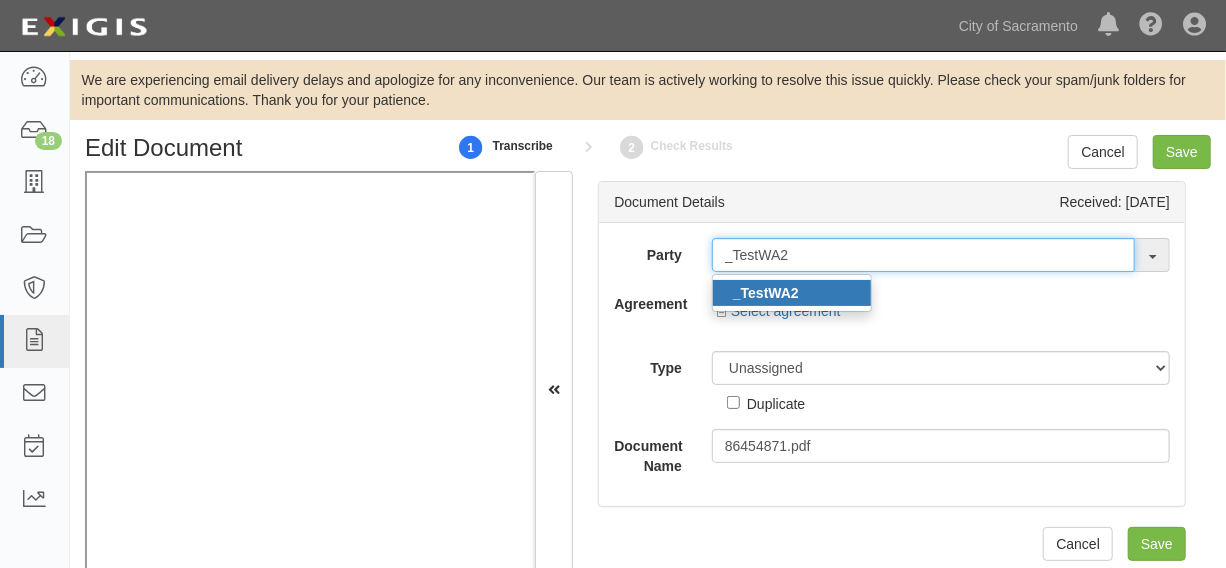 type on "_TestWA2" 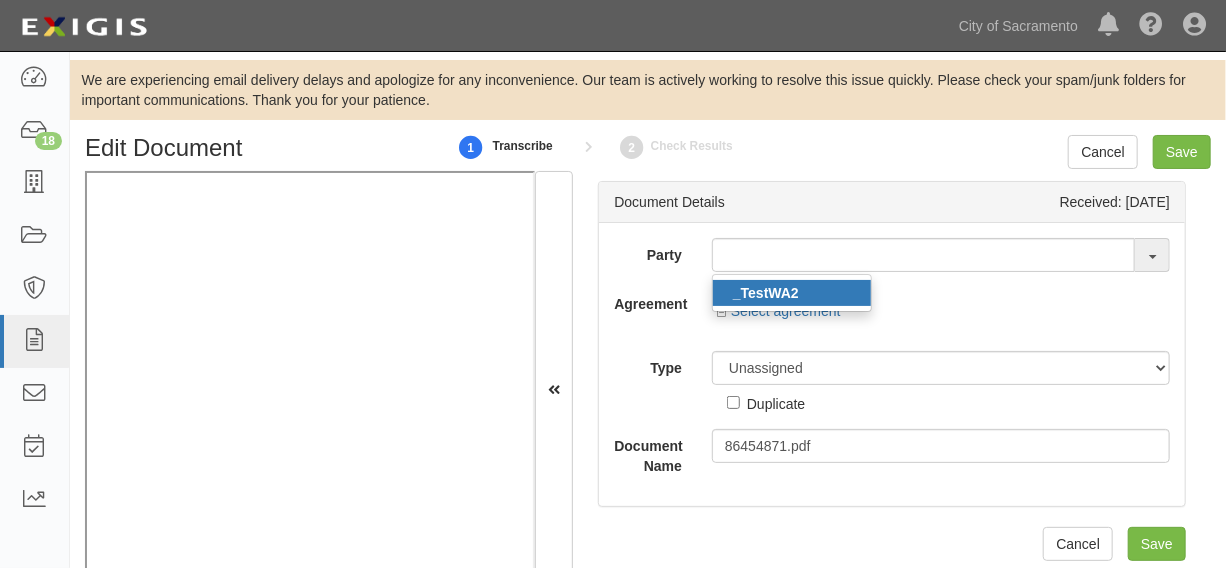 click on "_TestWA2" at bounding box center (766, 293) 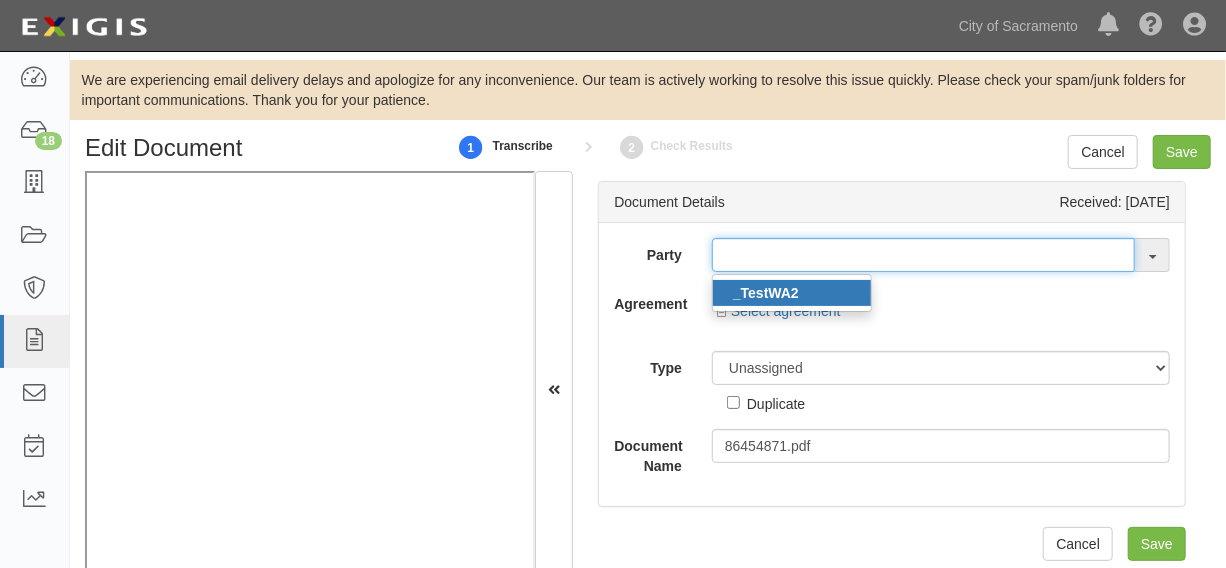 type on "_TestWA2" 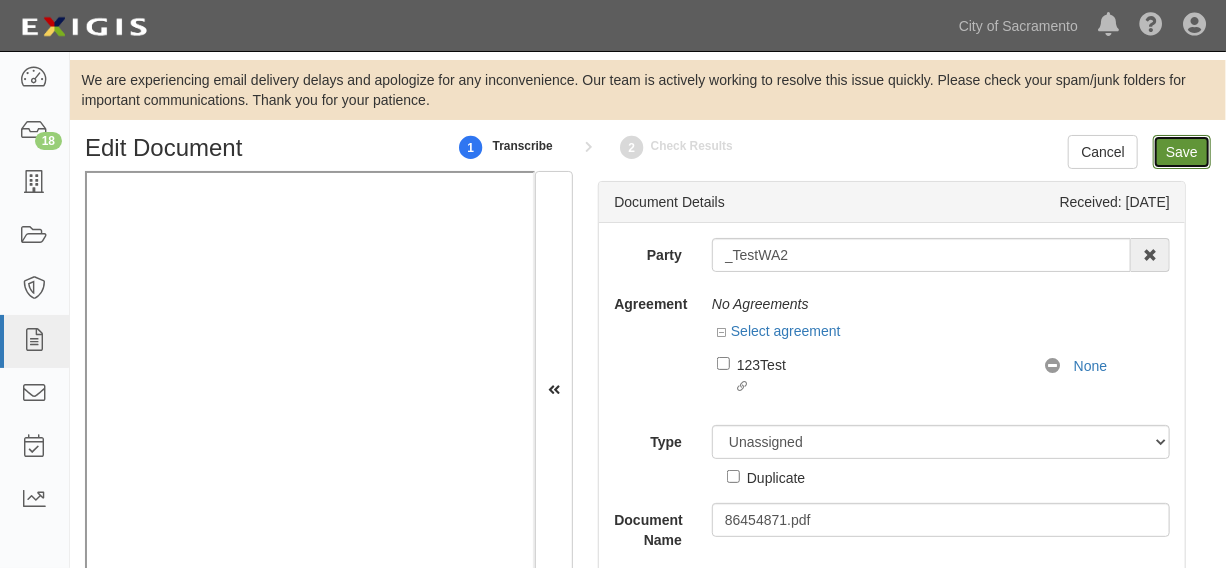 click on "Save" at bounding box center (1182, 152) 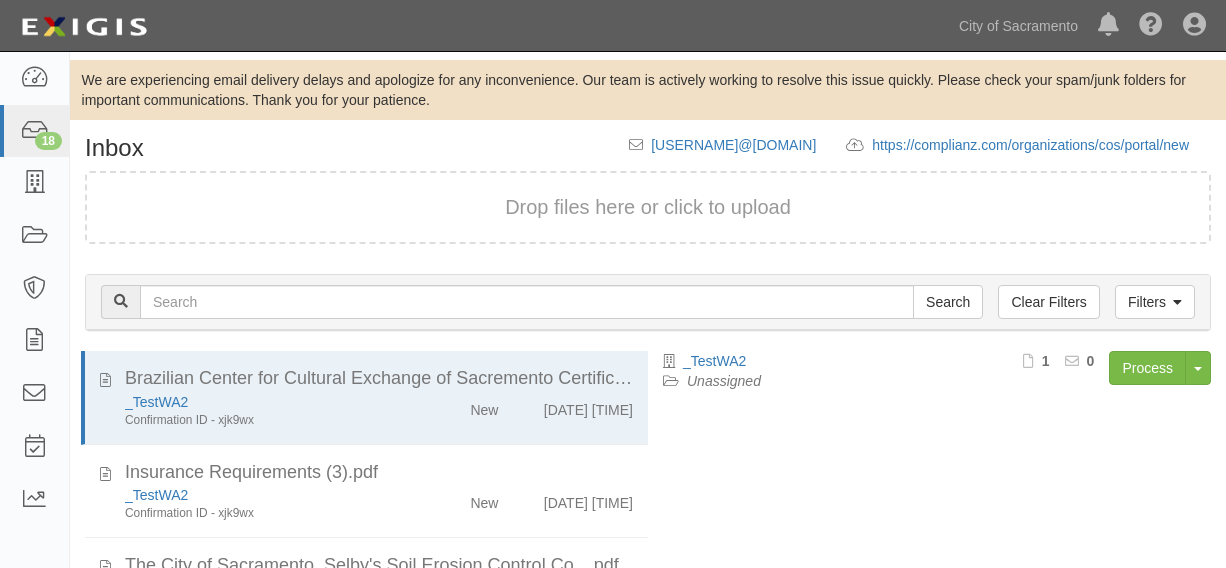 scroll, scrollTop: 144, scrollLeft: 0, axis: vertical 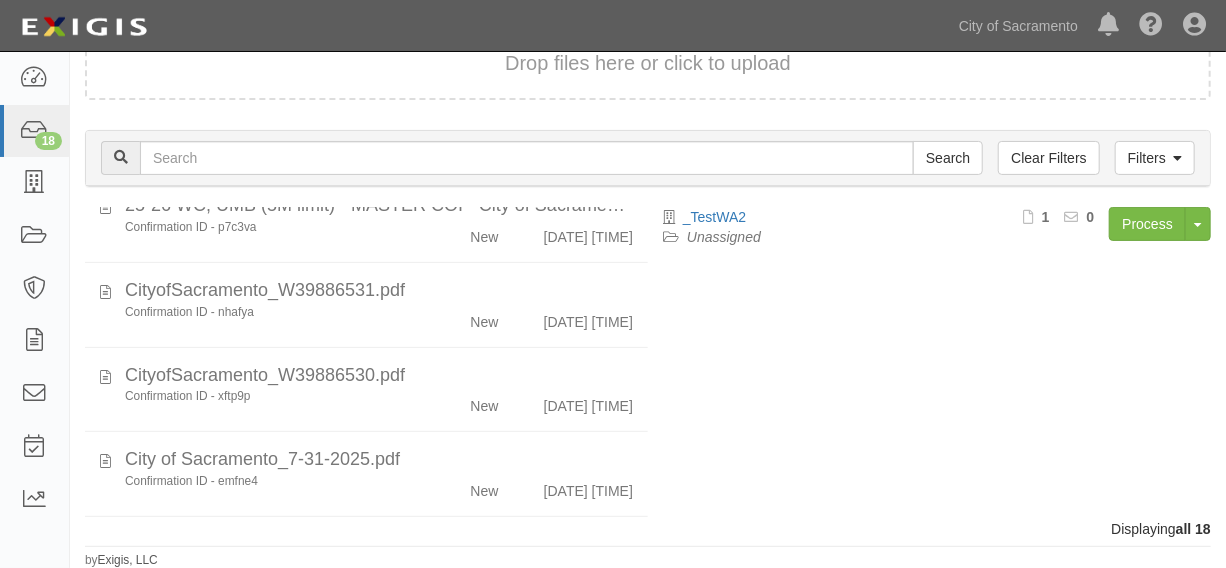 click on "Confirmation ID - hfh9mr
New
7/29/25 4:56 am" 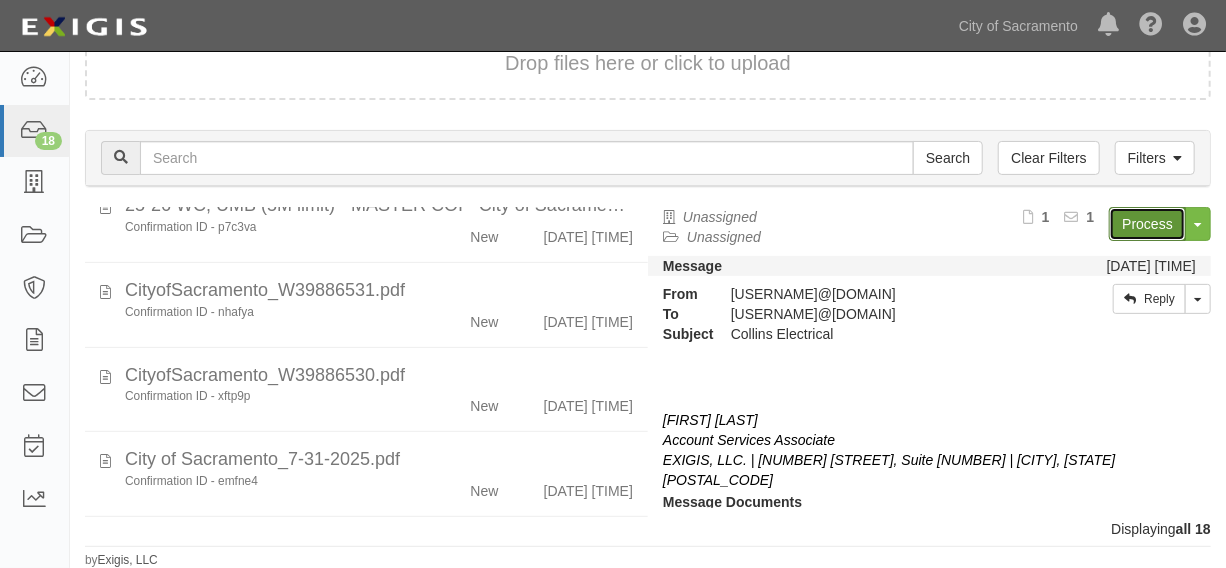 click on "Process" at bounding box center (1147, 224) 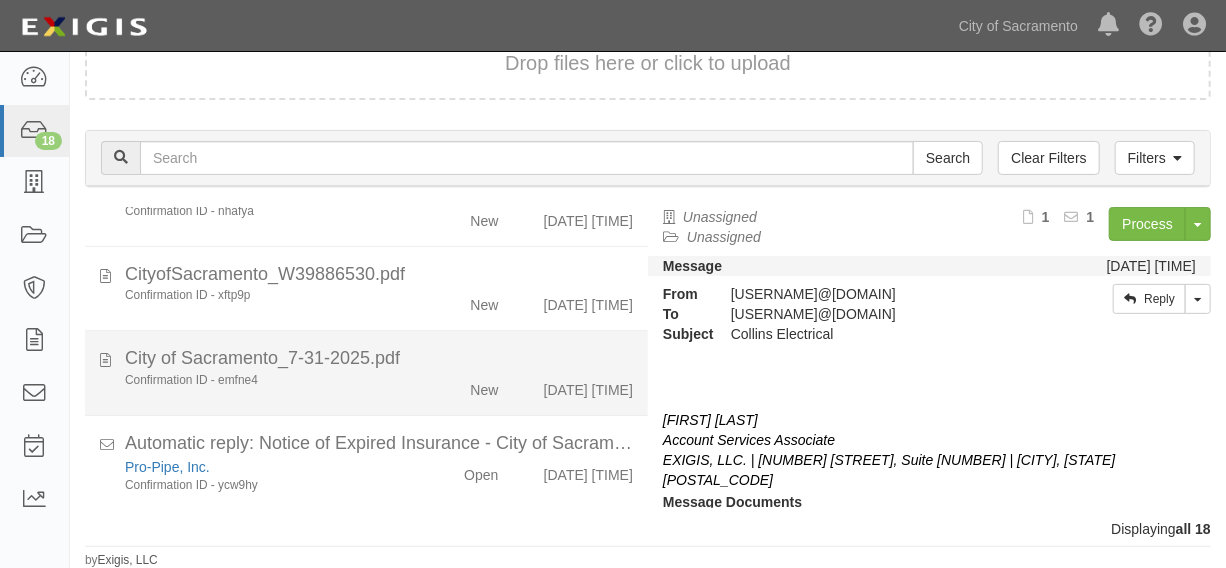 scroll, scrollTop: 1265, scrollLeft: 0, axis: vertical 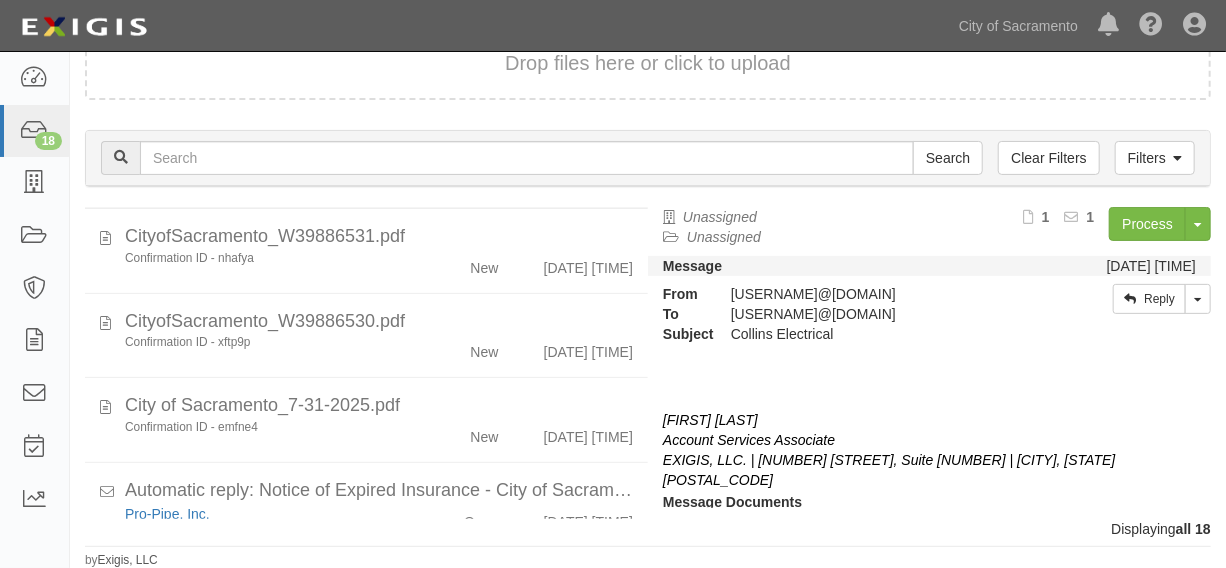 click on "Confirmation ID - p7c3va
New
7/30/25 1:07 pm" 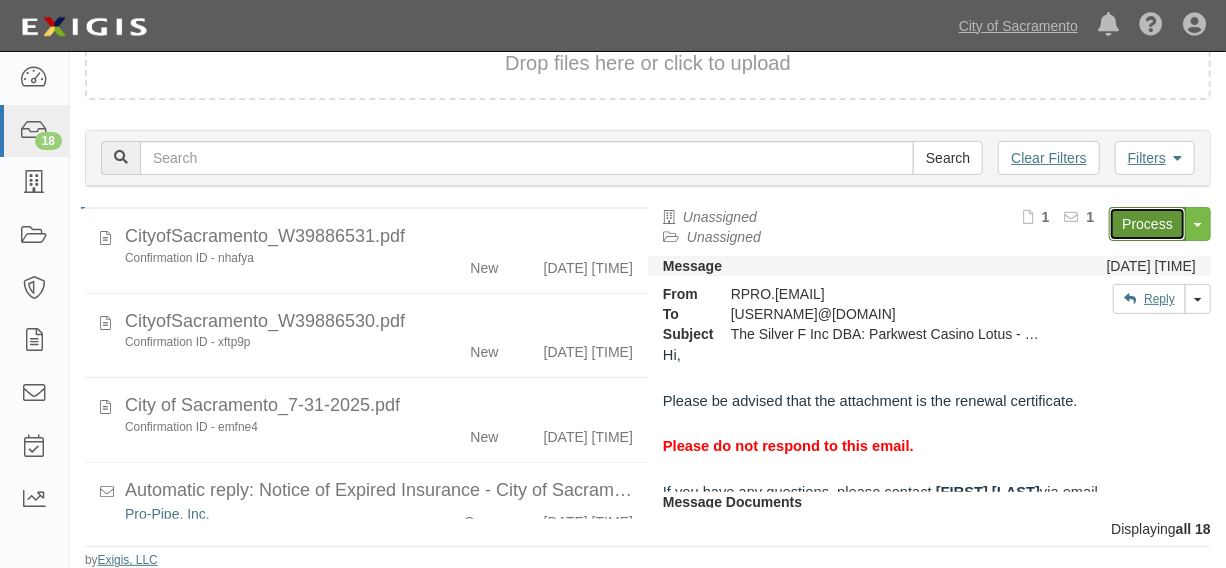 click on "Process" at bounding box center (1147, 224) 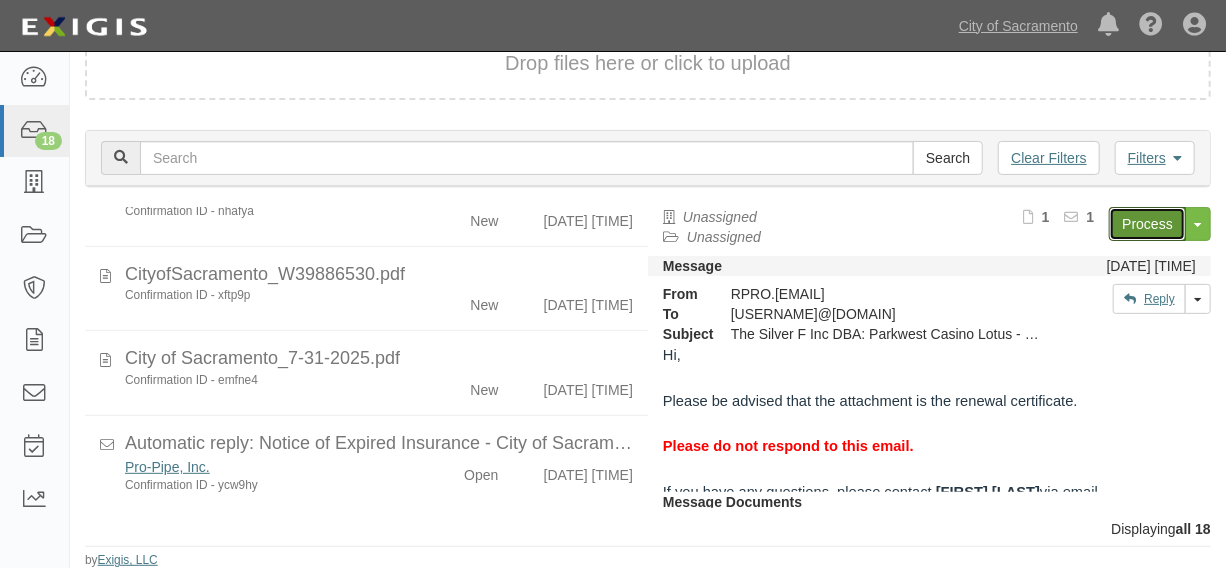 scroll, scrollTop: 1416, scrollLeft: 0, axis: vertical 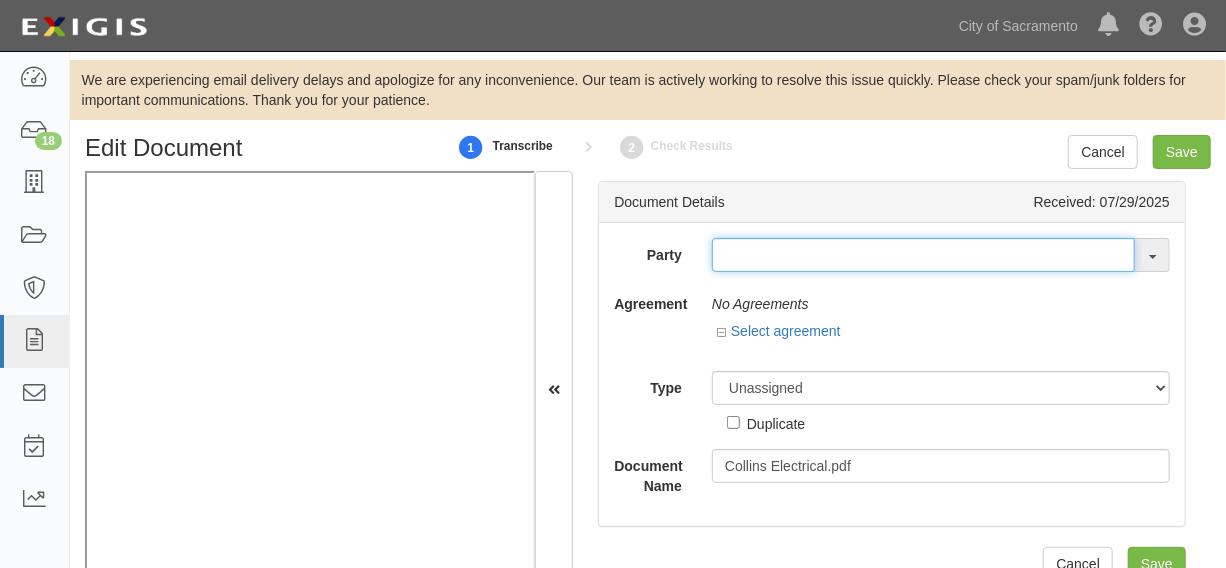 click at bounding box center [923, 255] 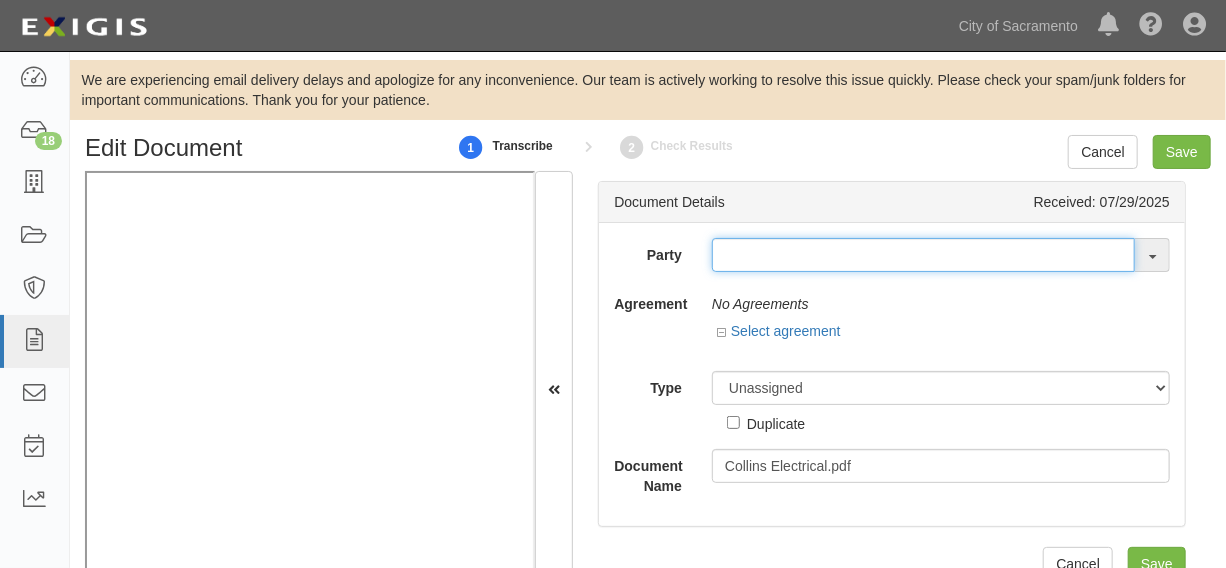 click at bounding box center (923, 255) 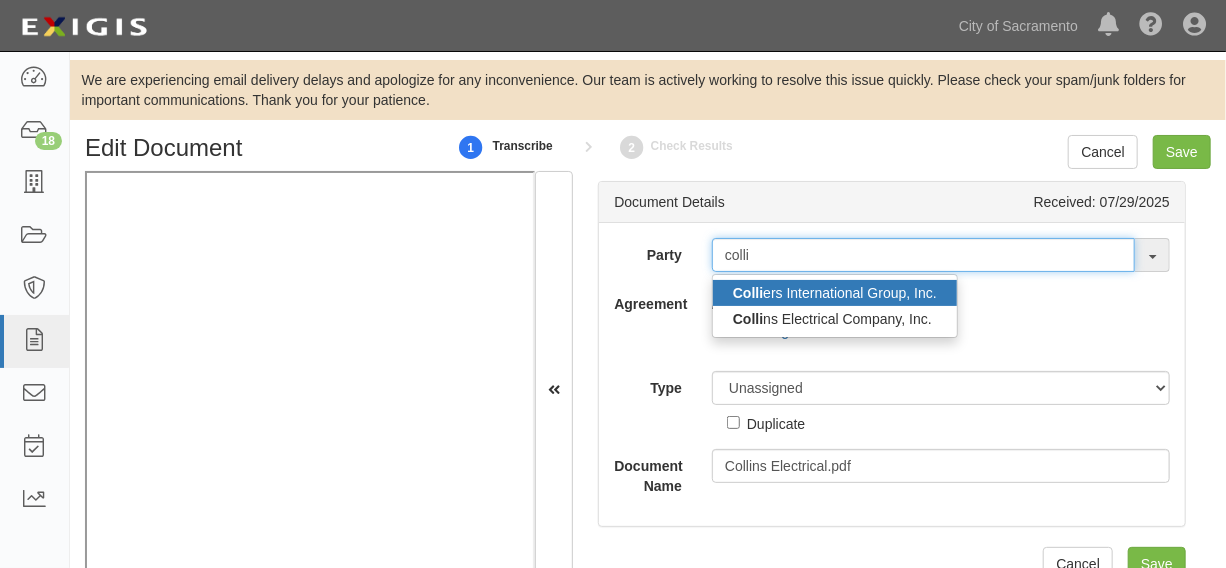 type on "collin" 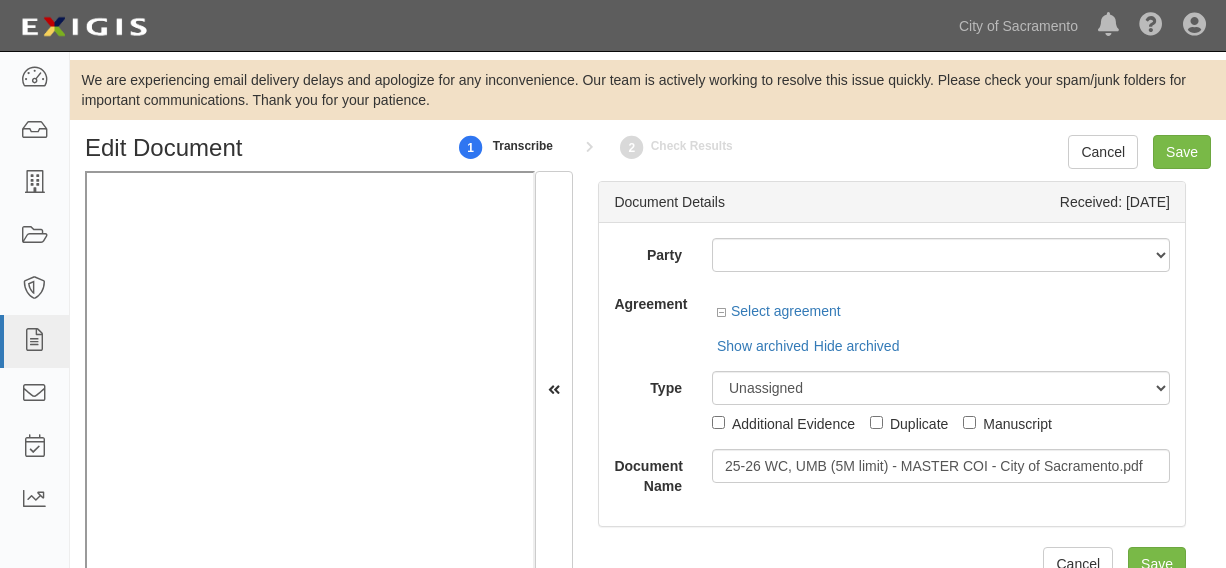 scroll, scrollTop: 0, scrollLeft: 0, axis: both 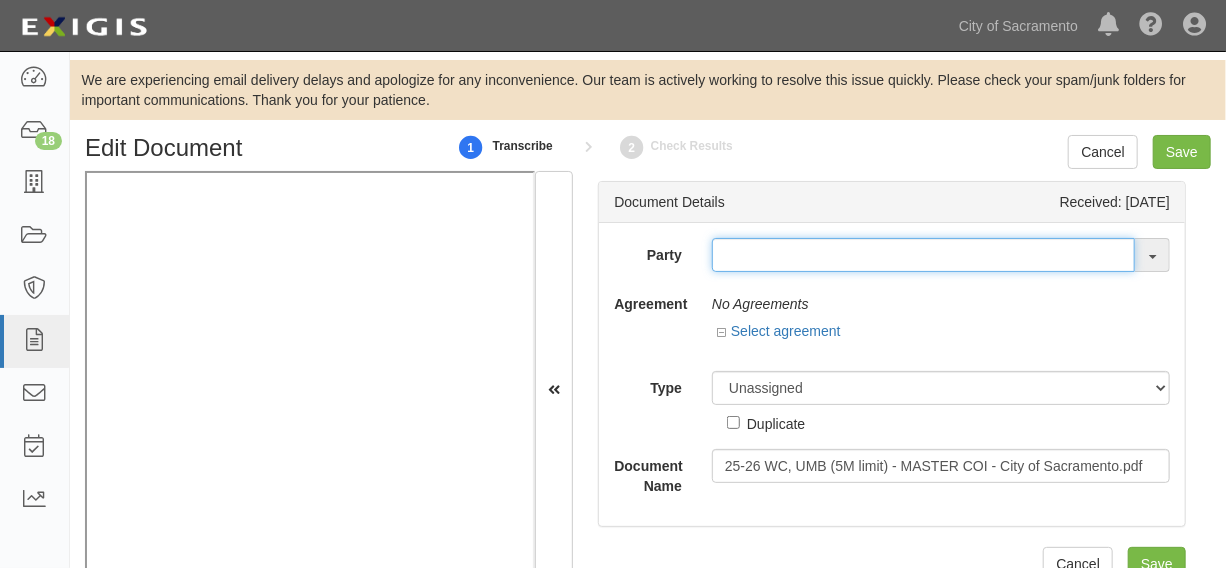 click at bounding box center (923, 255) 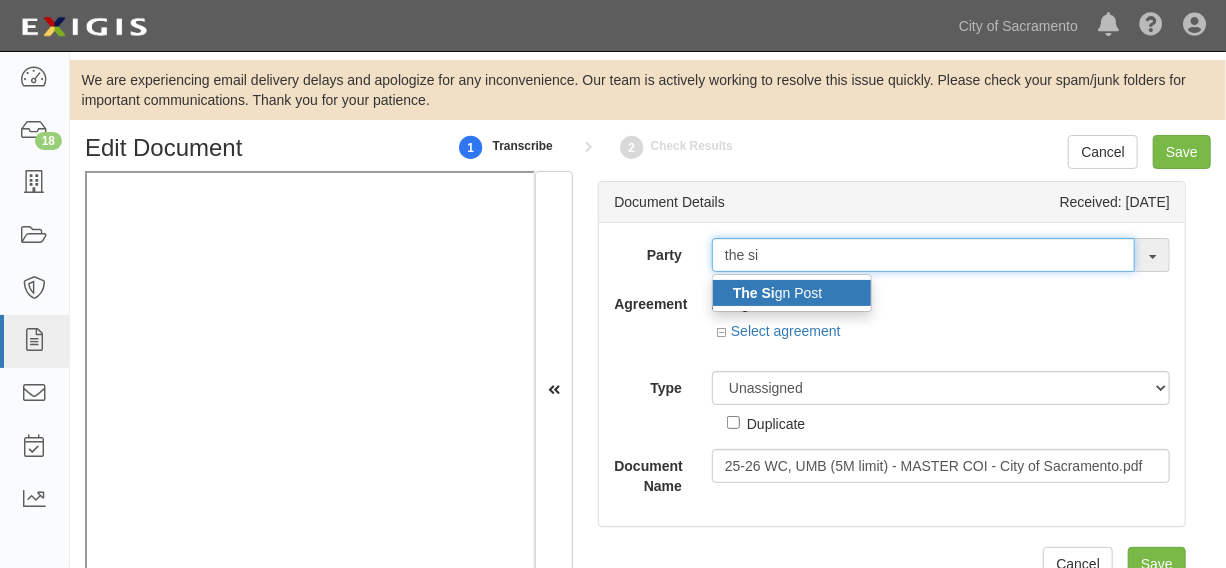 type on "the sil" 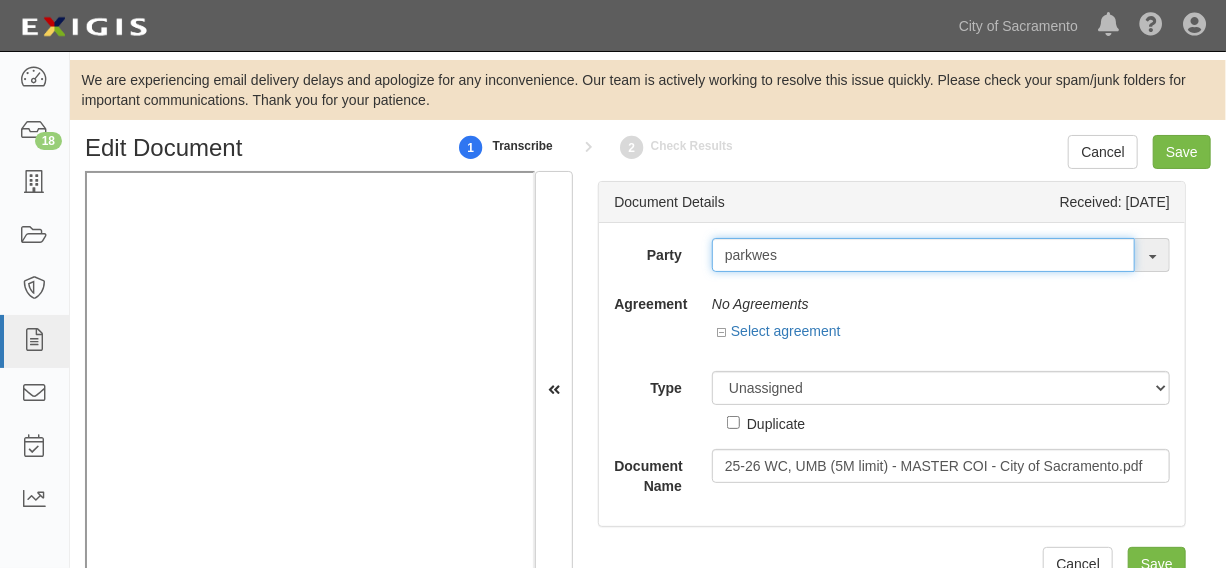 type on "parkwes" 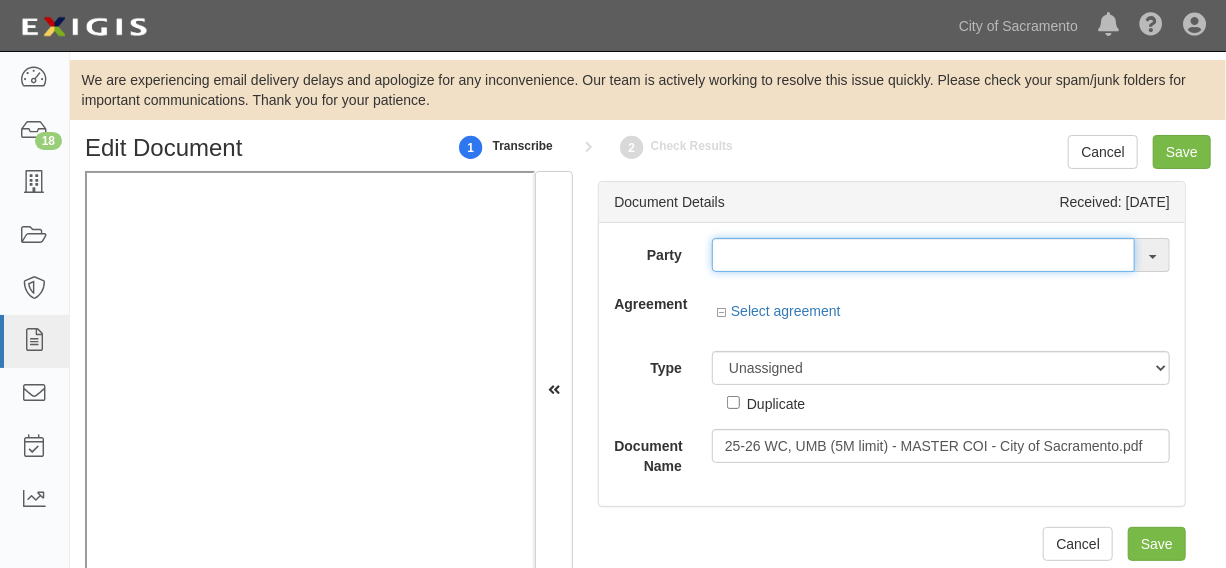 click at bounding box center [923, 255] 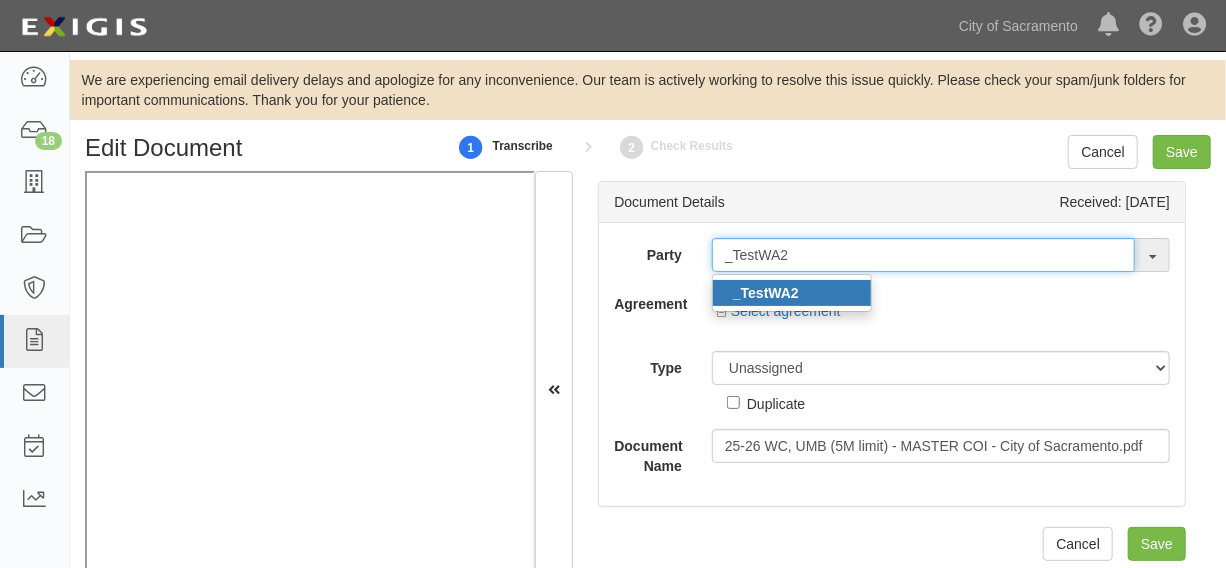 type on "_TestWA2" 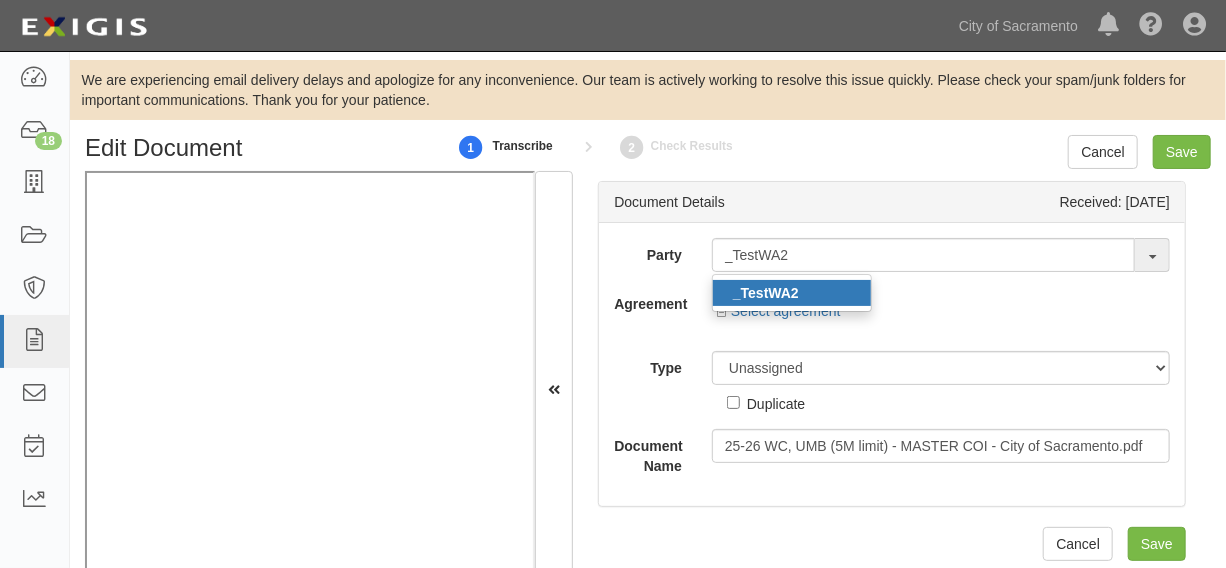 click on "_TestWA2" at bounding box center (792, 293) 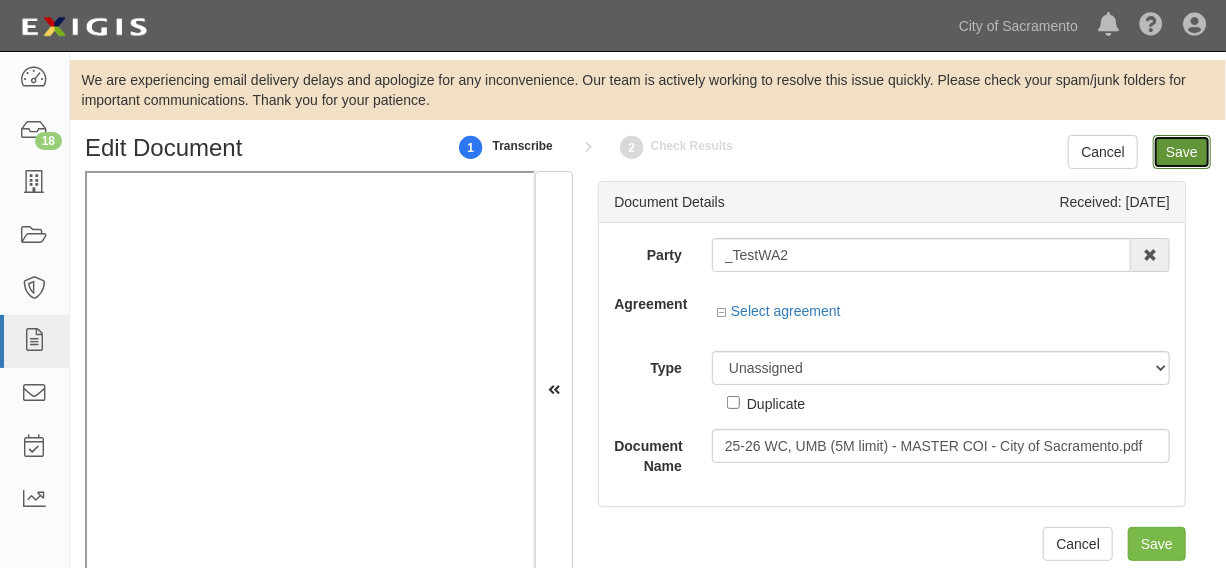 click on "Save" at bounding box center [1182, 152] 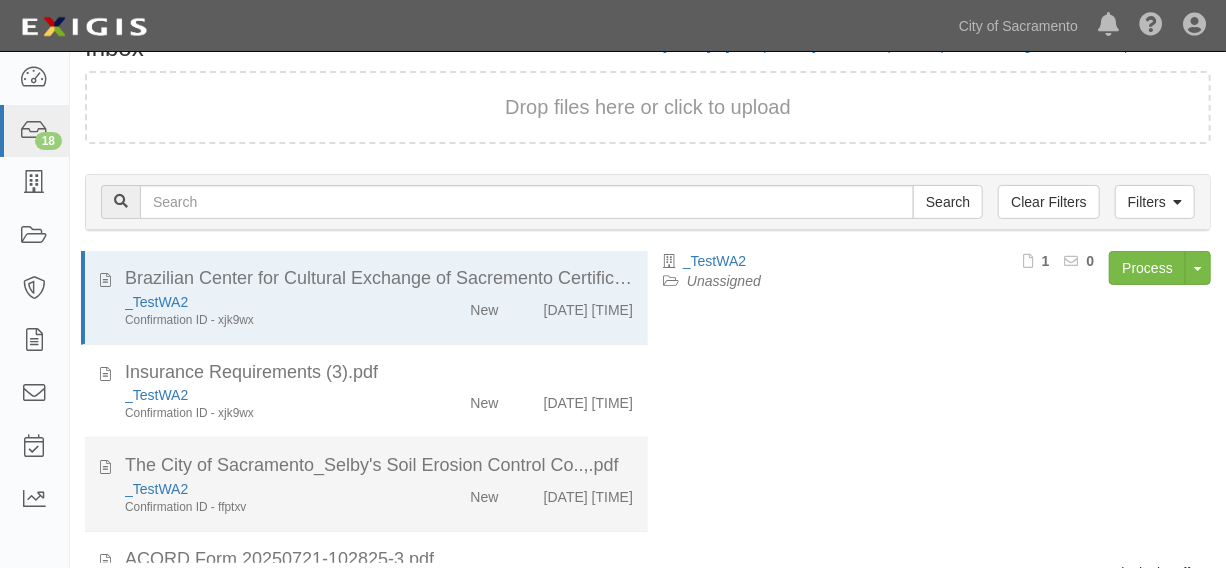 scroll, scrollTop: 144, scrollLeft: 0, axis: vertical 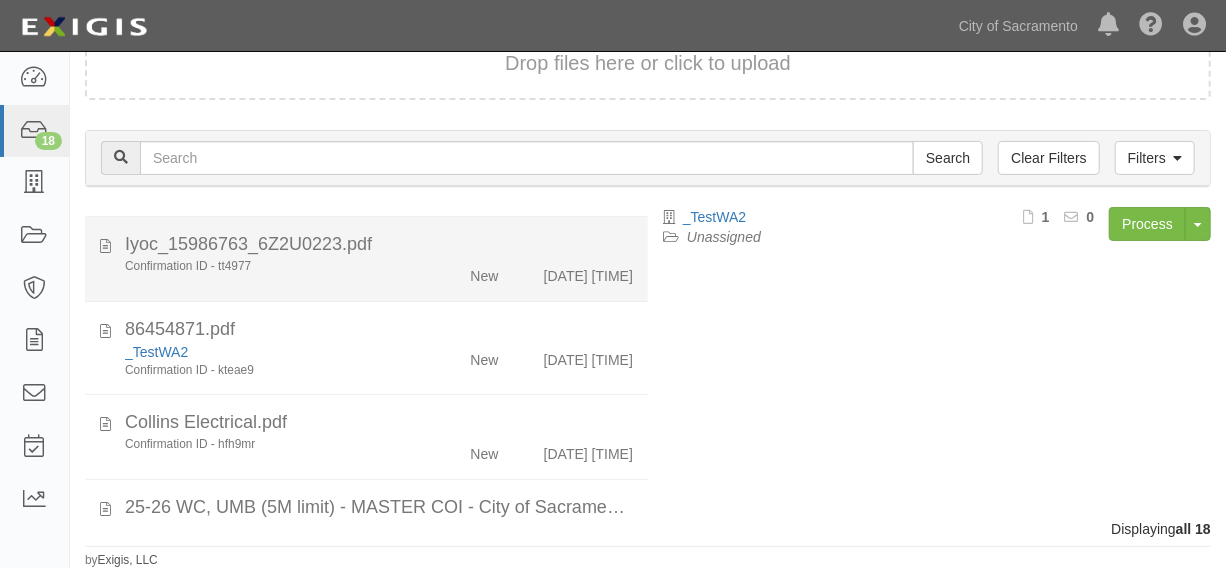 click on "New" 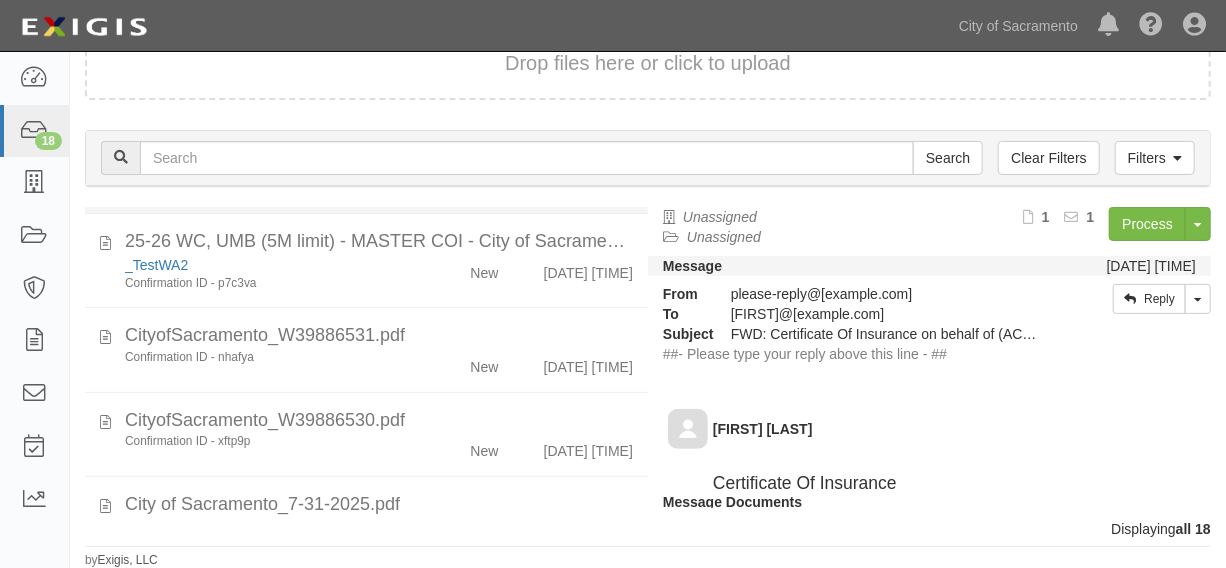 scroll, scrollTop: 1211, scrollLeft: 0, axis: vertical 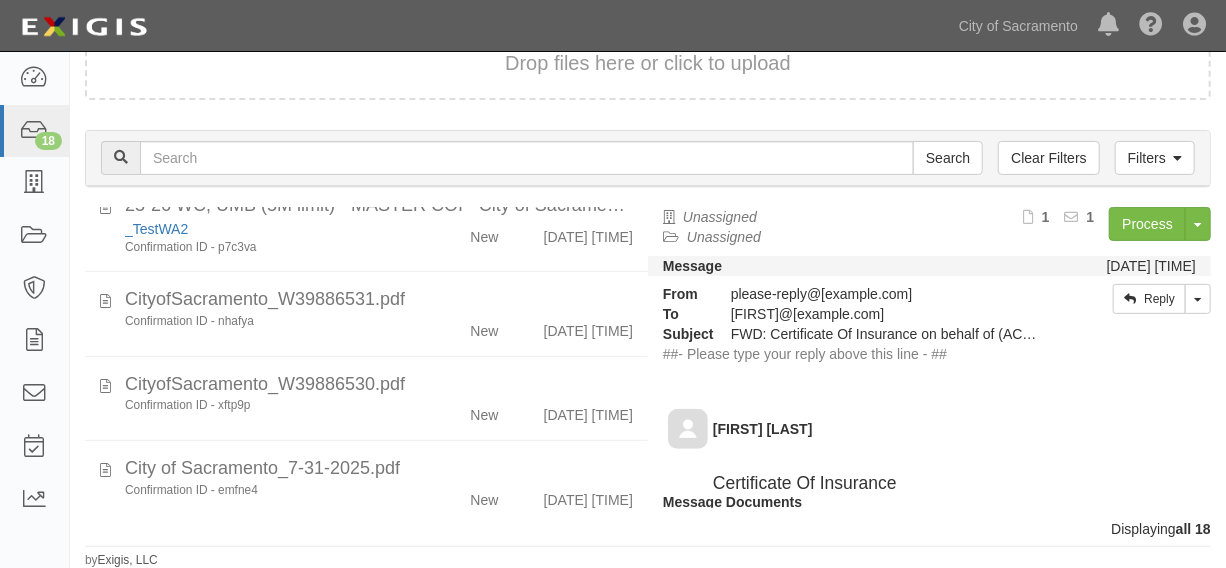 click on "New" 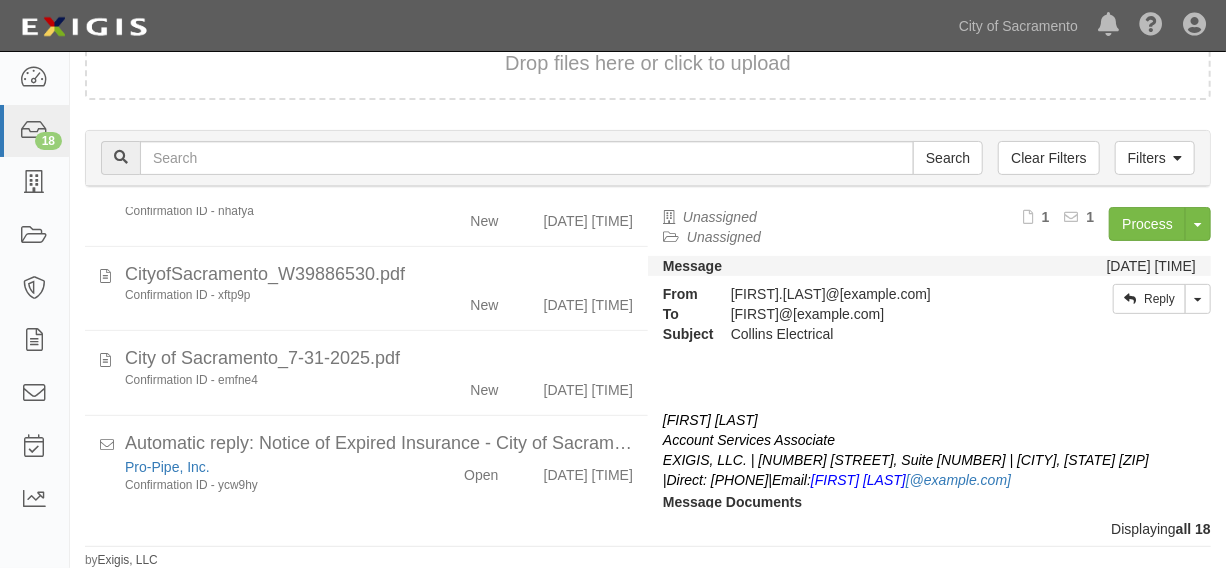 scroll, scrollTop: 1363, scrollLeft: 0, axis: vertical 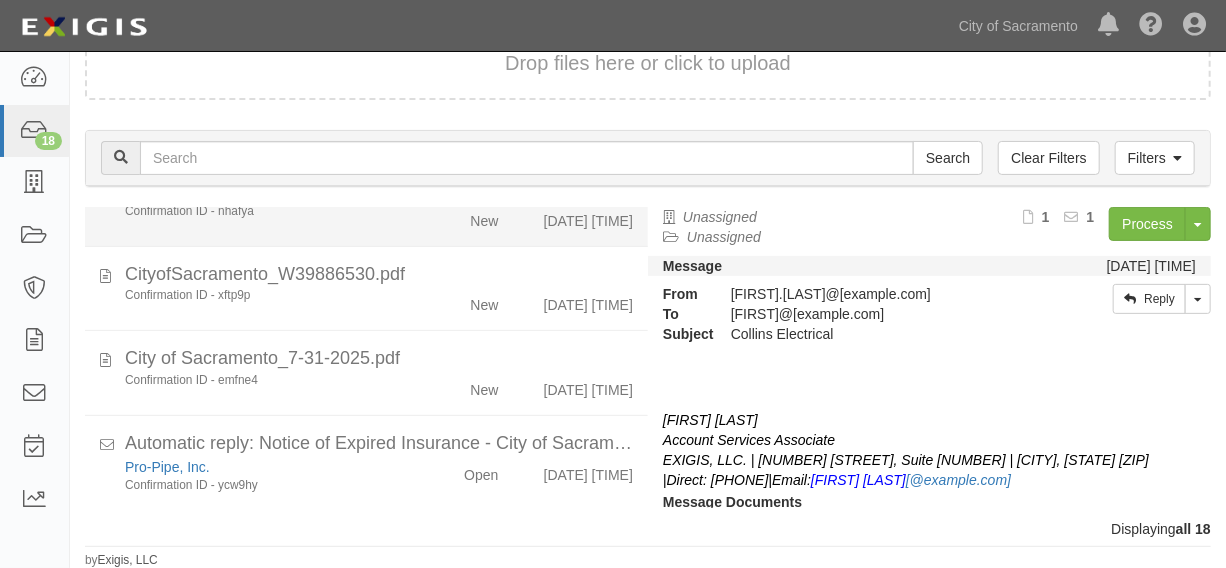 click on "New" 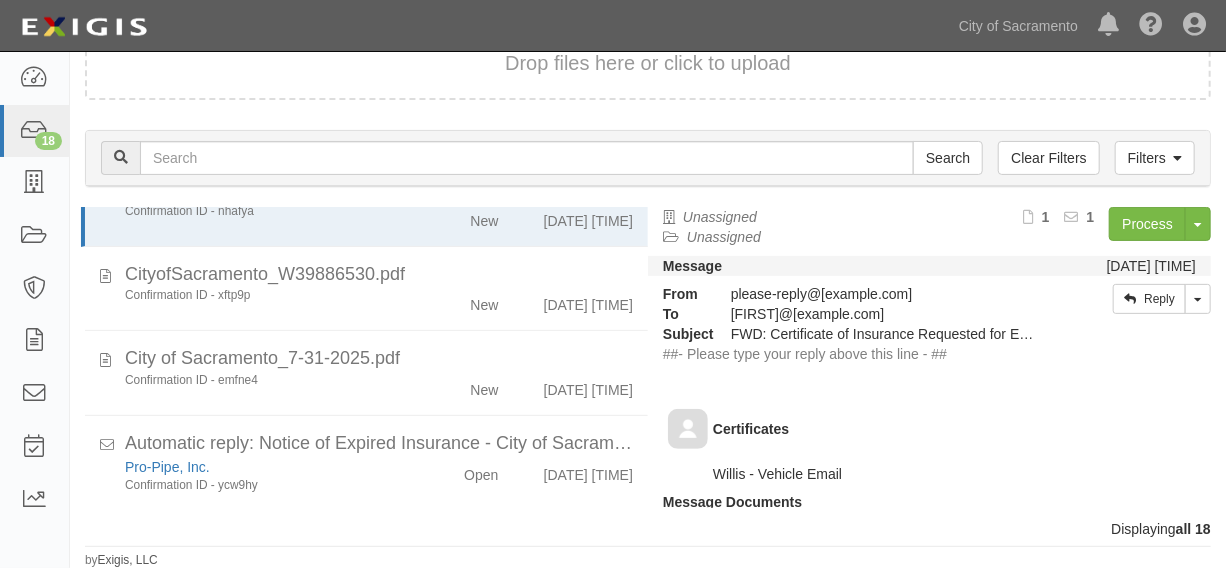 scroll, scrollTop: 1515, scrollLeft: 0, axis: vertical 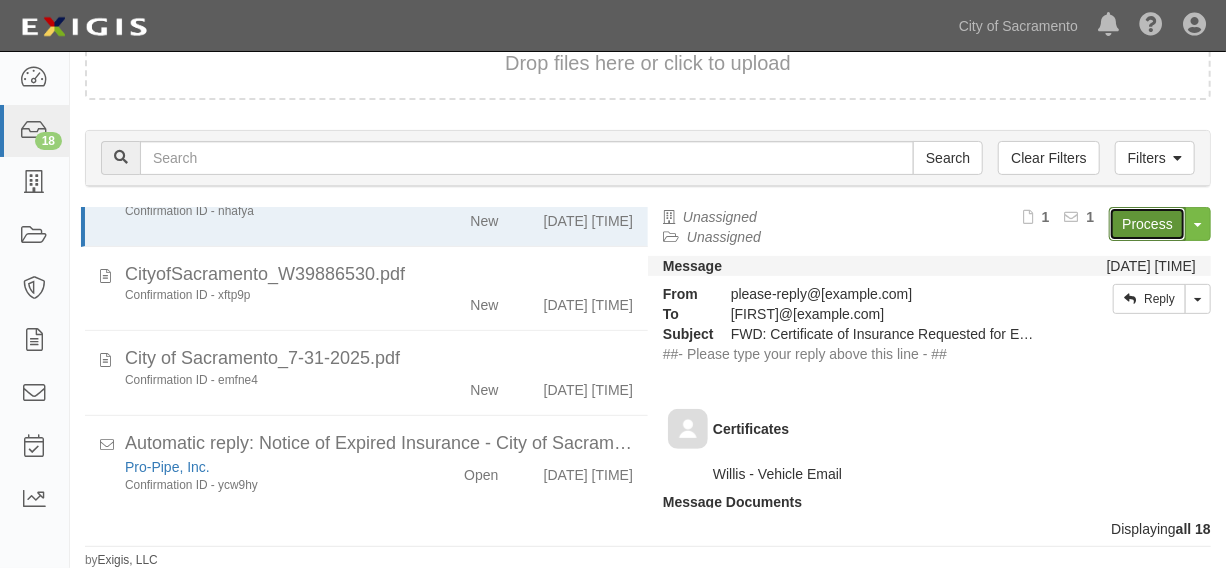 click on "Process" at bounding box center [1147, 224] 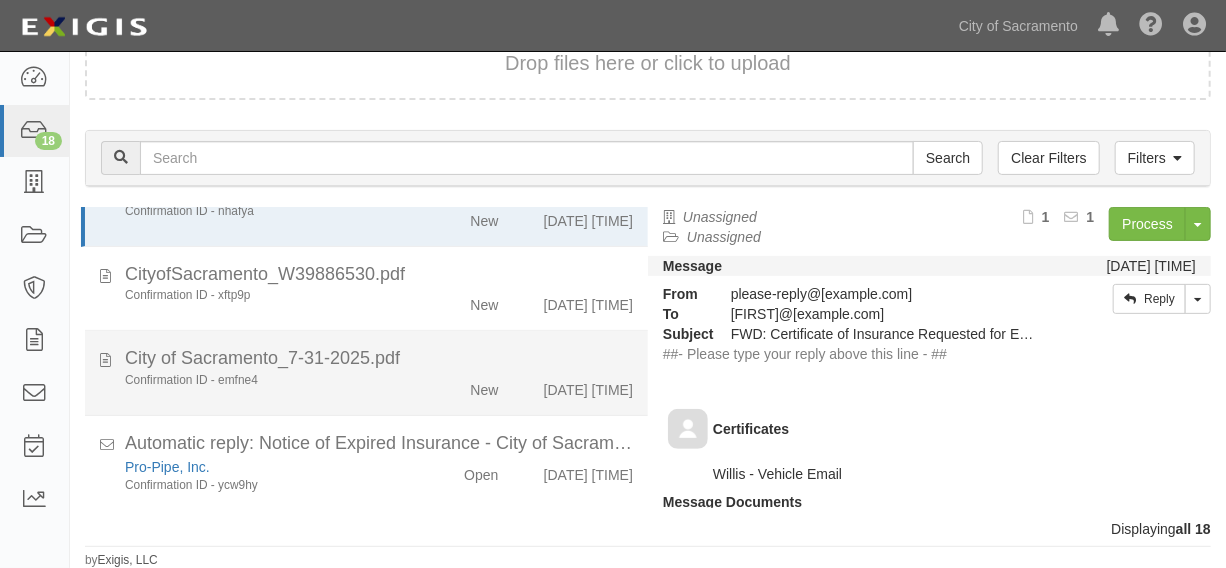 scroll, scrollTop: 1416, scrollLeft: 0, axis: vertical 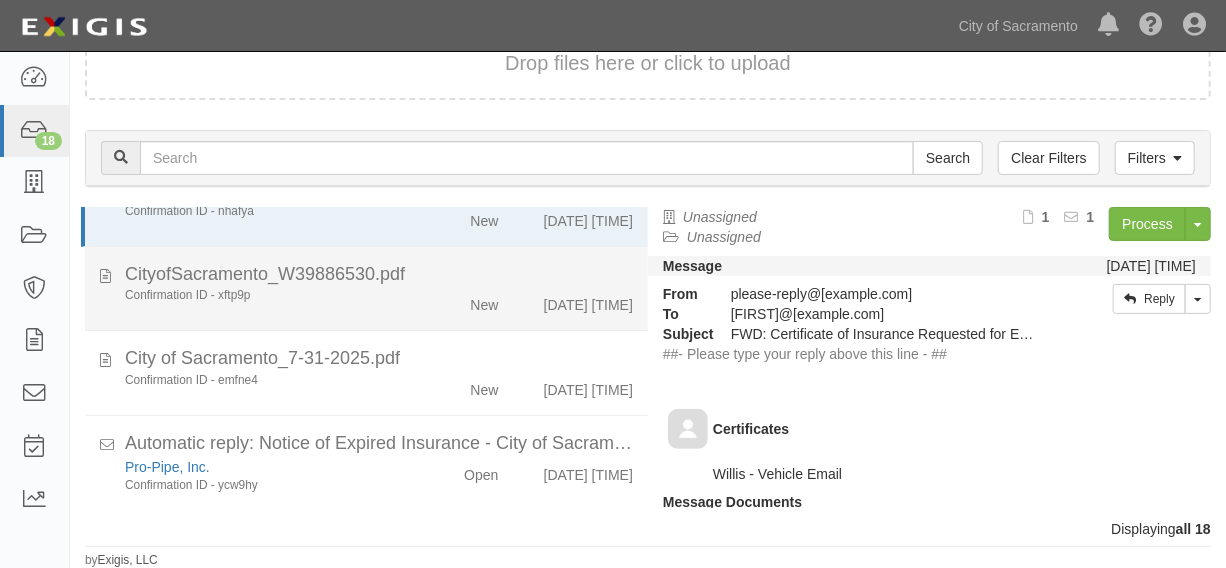click on "Confirmation ID - xftp9p" 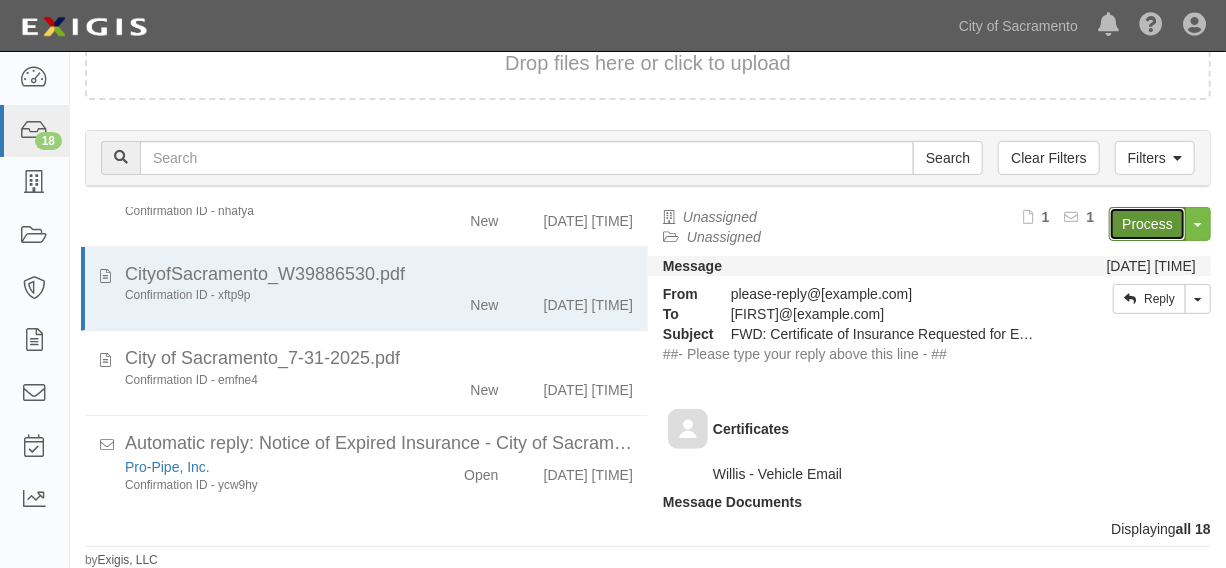 click on "Process" at bounding box center (1147, 224) 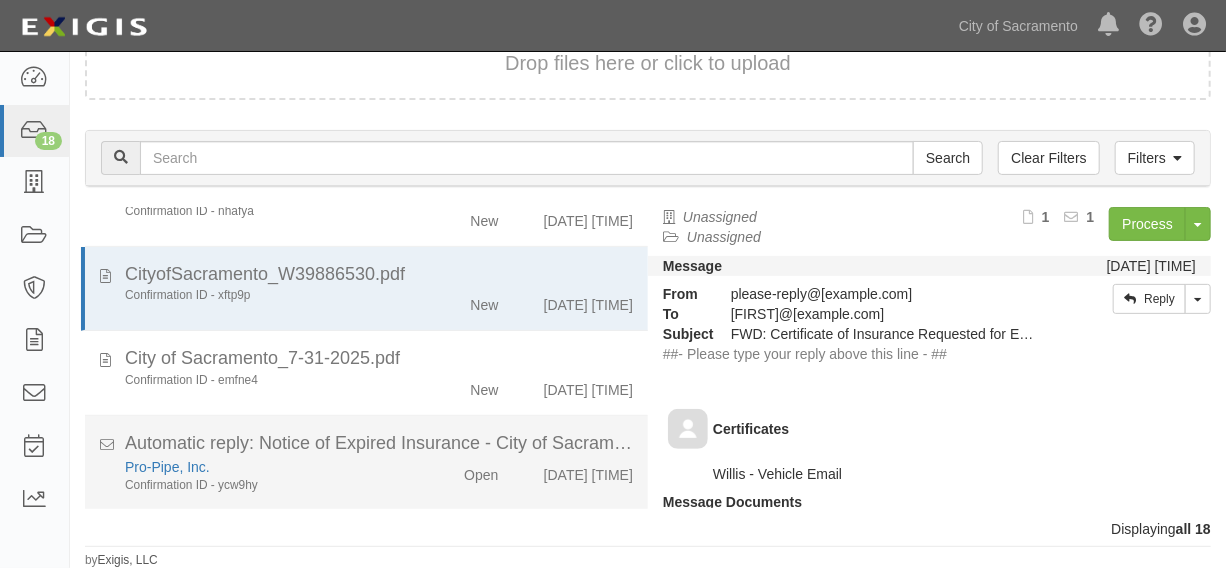 scroll, scrollTop: 1568, scrollLeft: 0, axis: vertical 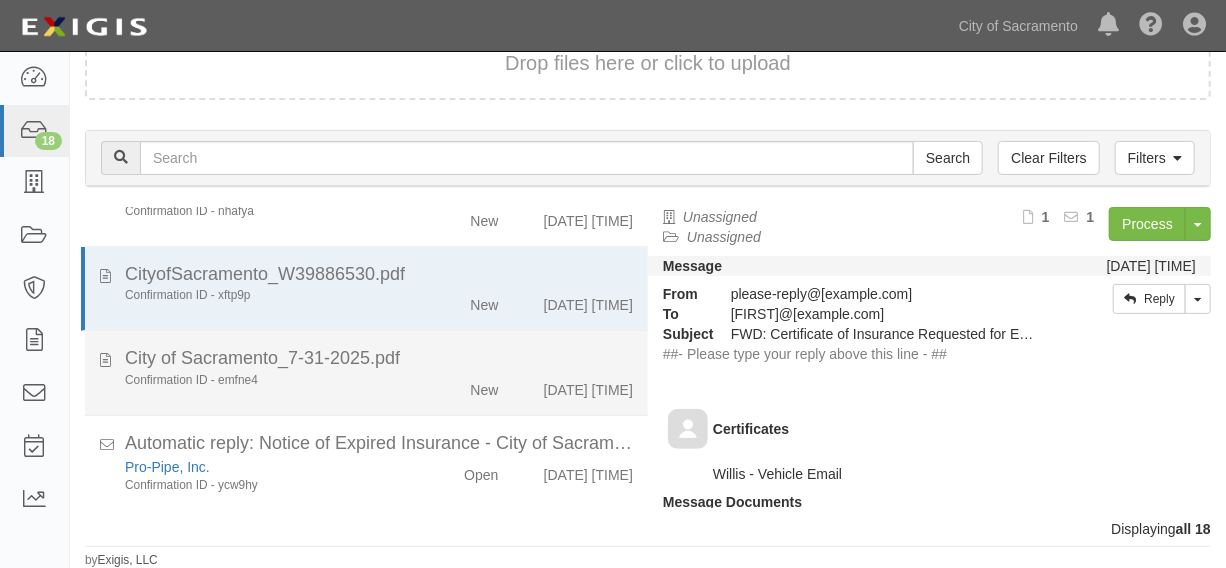 click on "Confirmation ID - emfne4
New
7/31/25 8:29 pm" 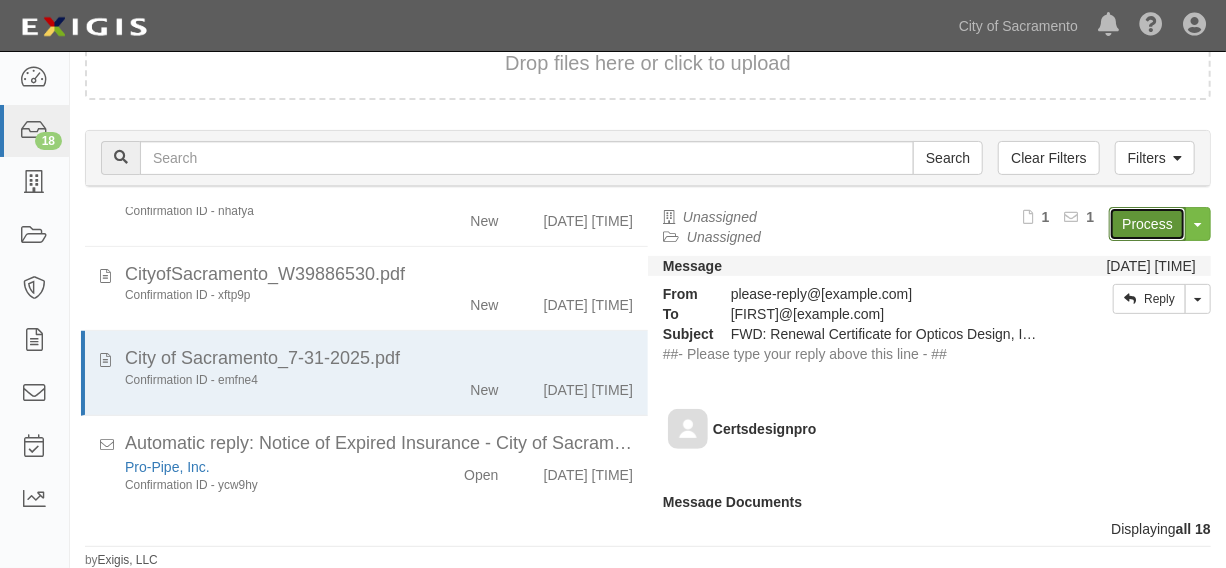 click on "Process" at bounding box center (1147, 224) 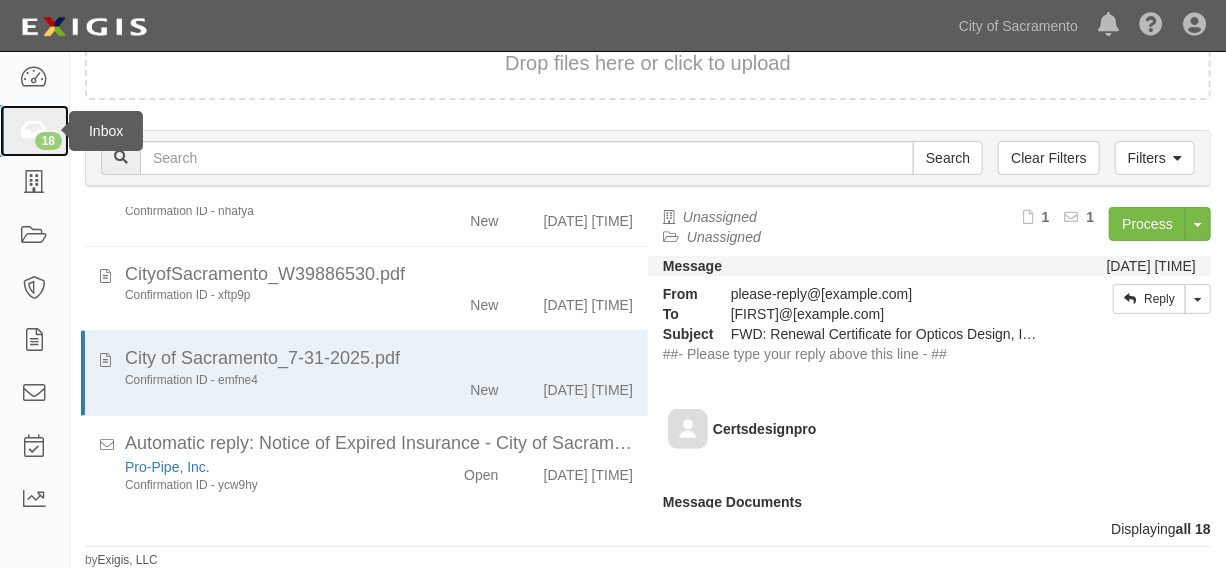 click on "18" at bounding box center [48, 141] 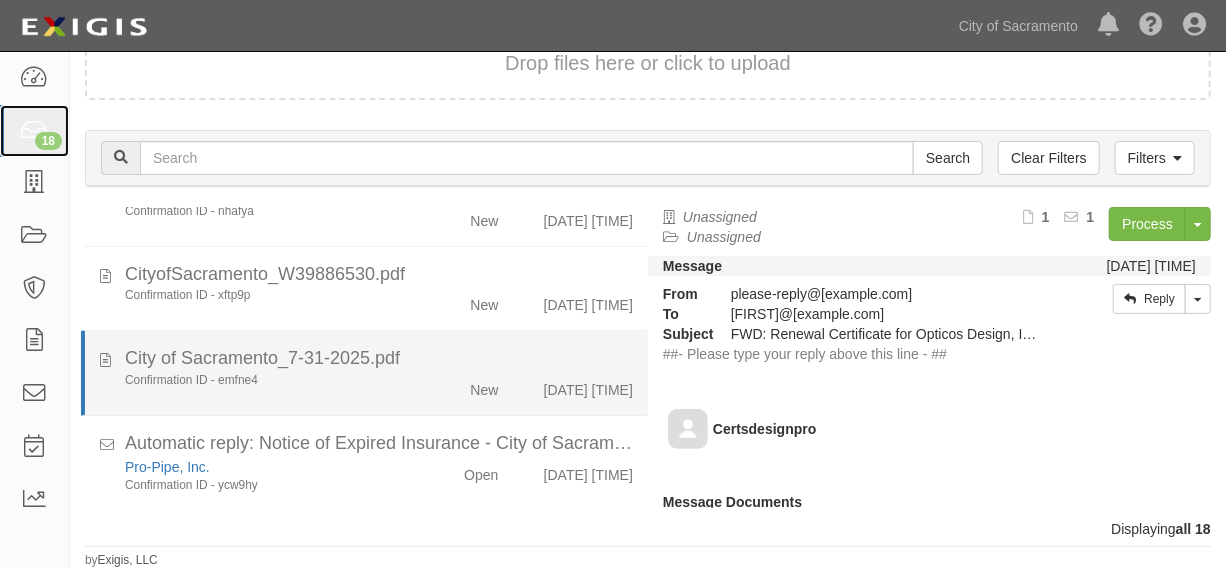 scroll, scrollTop: 1274, scrollLeft: 0, axis: vertical 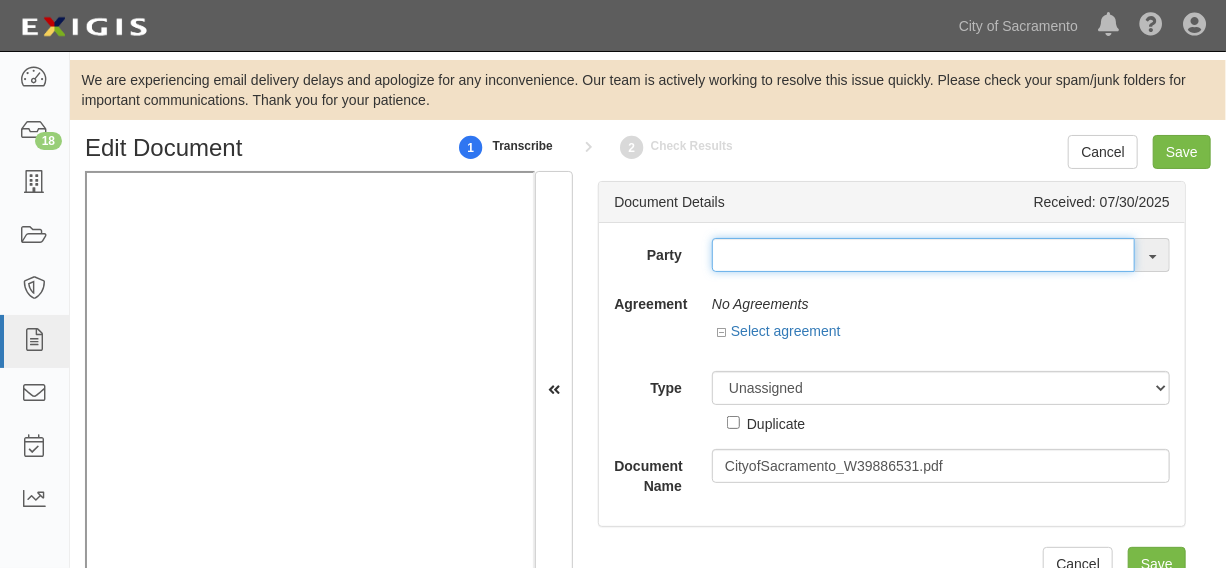click at bounding box center (923, 255) 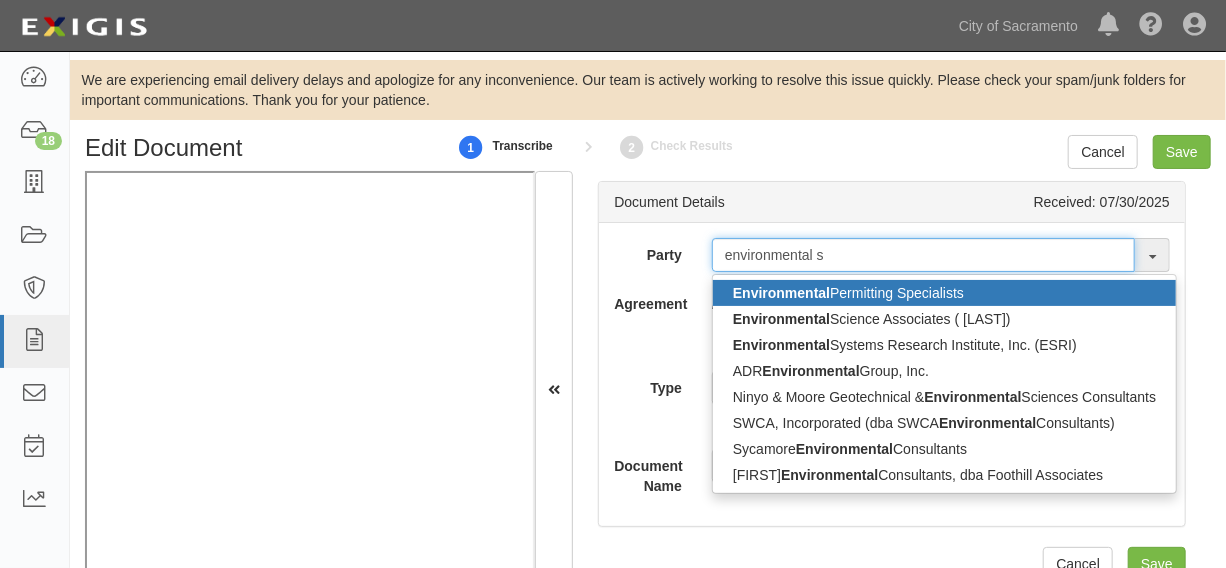 type on "environmental sc" 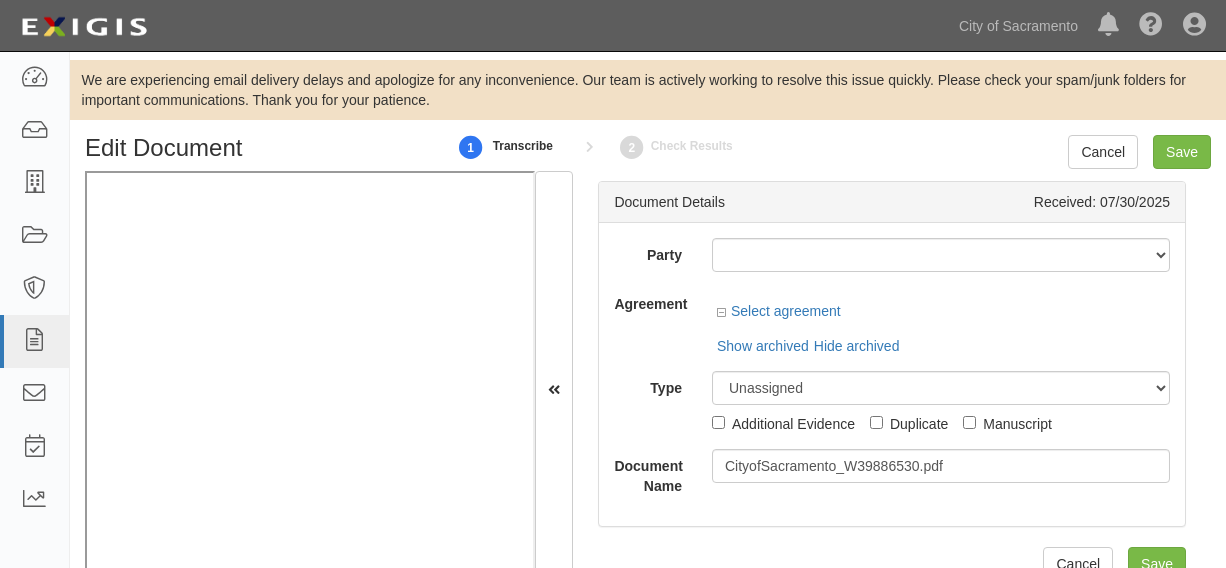 scroll, scrollTop: 0, scrollLeft: 0, axis: both 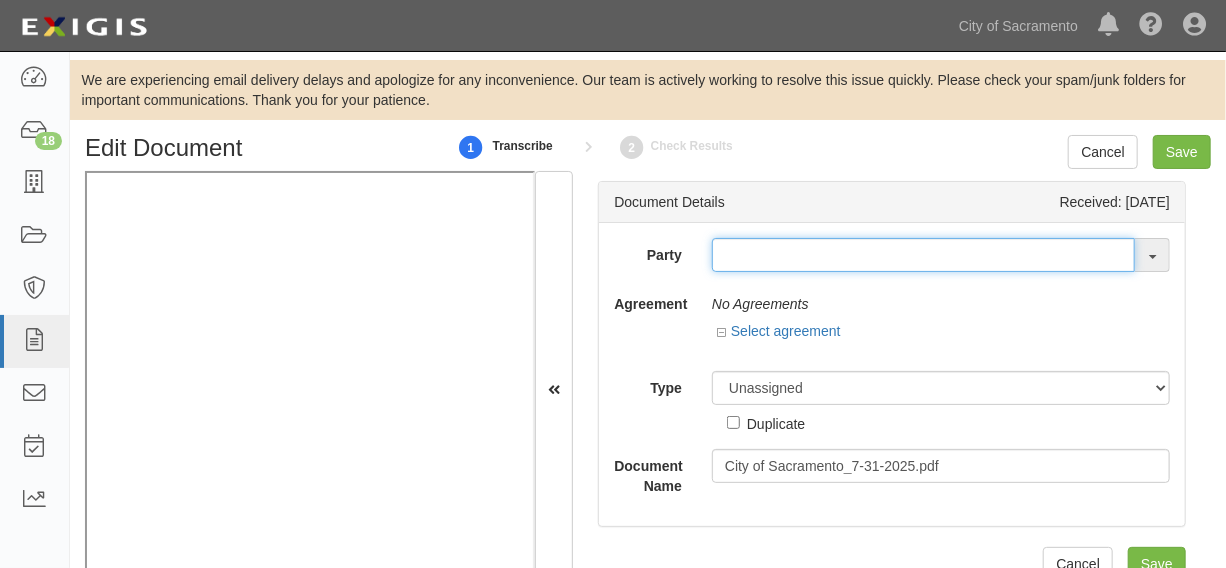 click at bounding box center [923, 255] 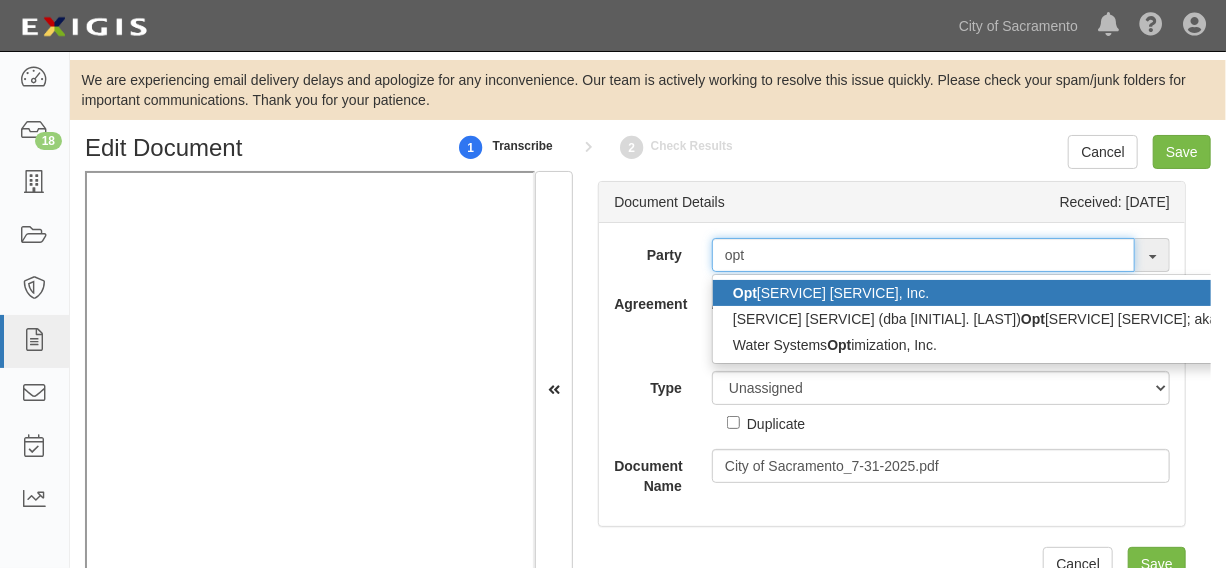 type on "opti" 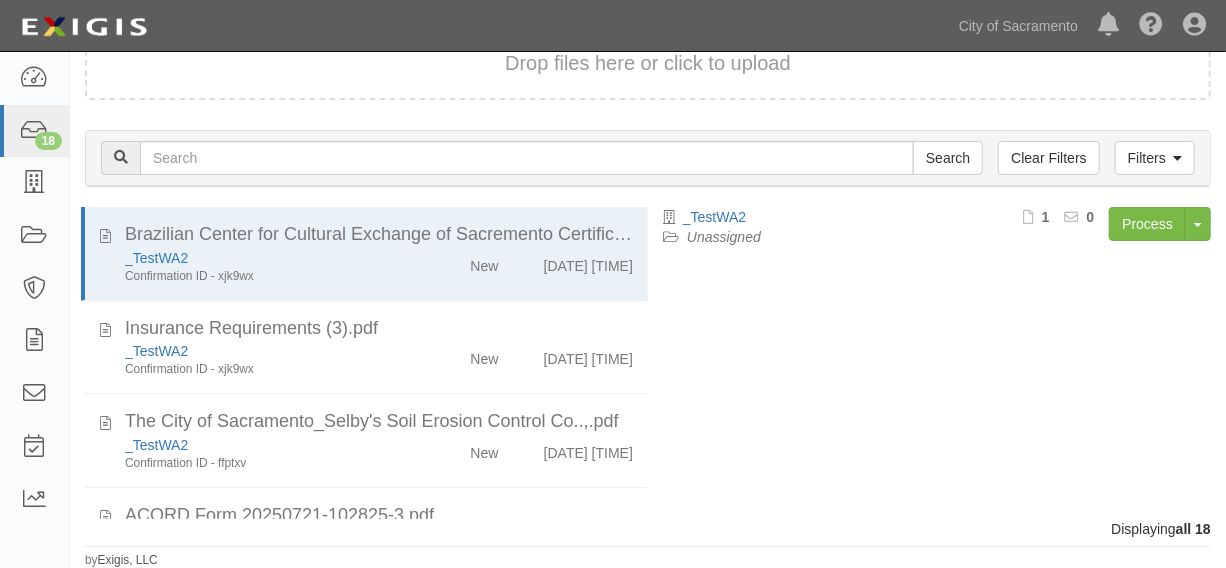 scroll, scrollTop: 144, scrollLeft: 0, axis: vertical 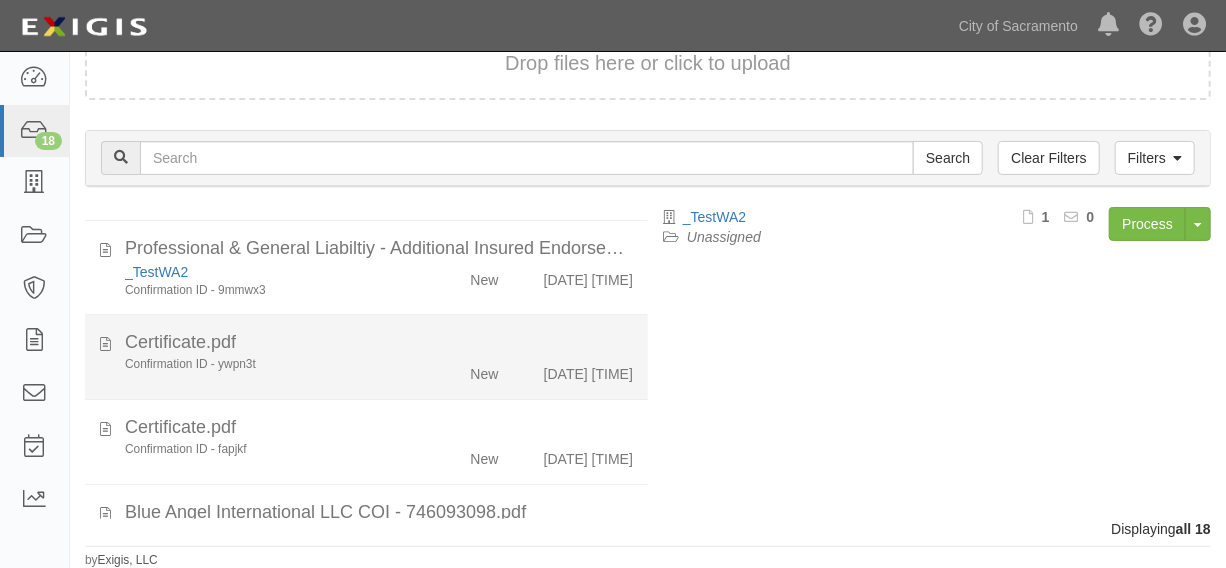 click on "New" at bounding box center (469, 633) 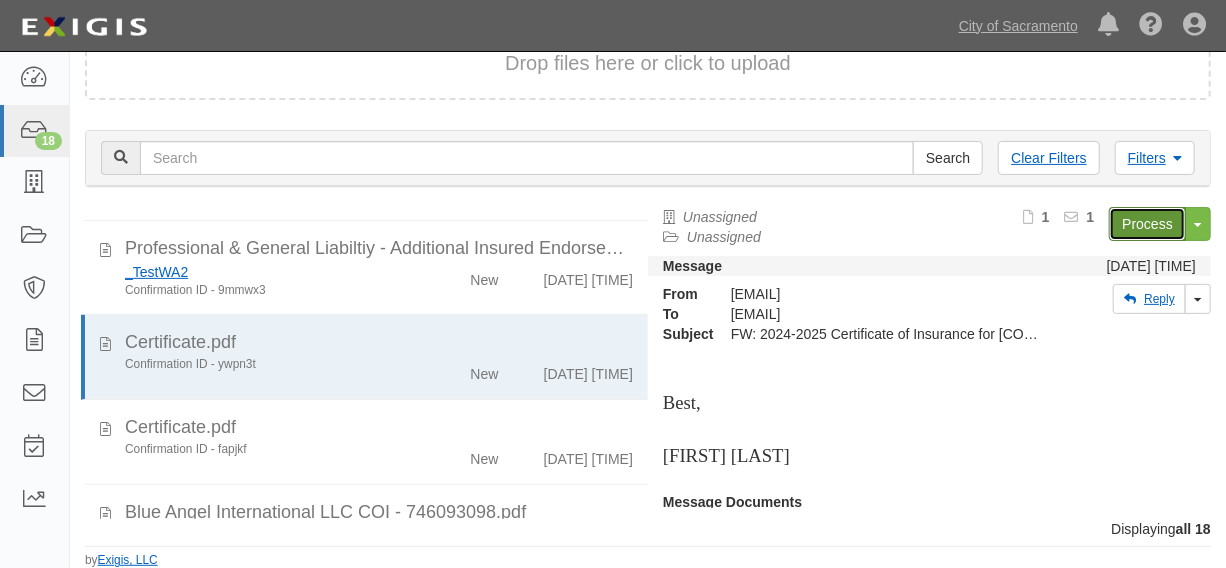 click on "Process" at bounding box center [1147, 224] 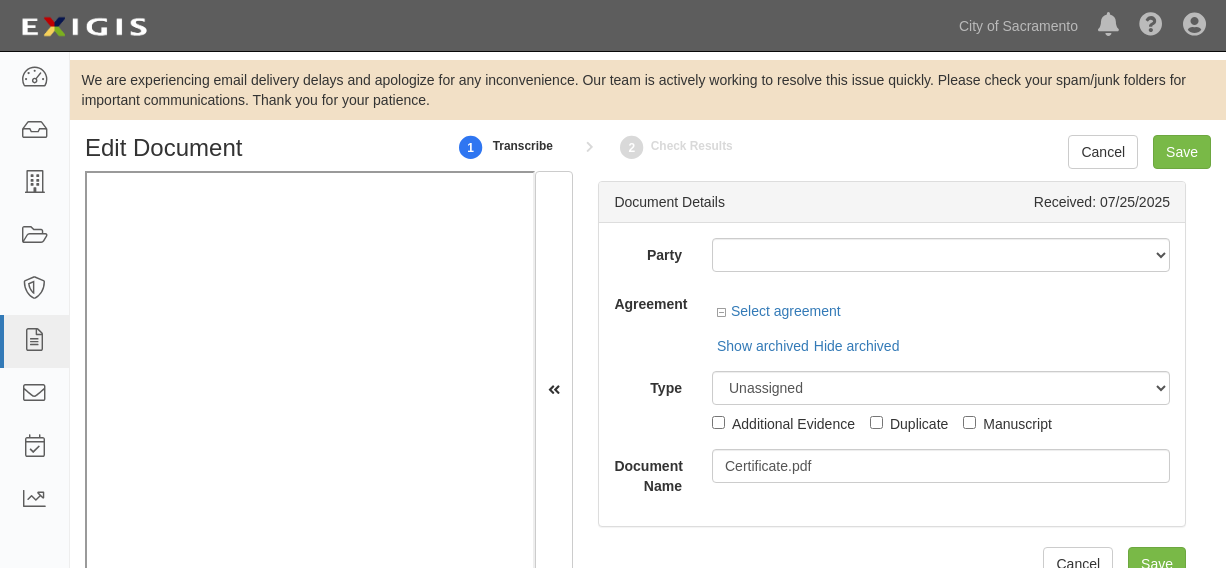 scroll, scrollTop: 0, scrollLeft: 0, axis: both 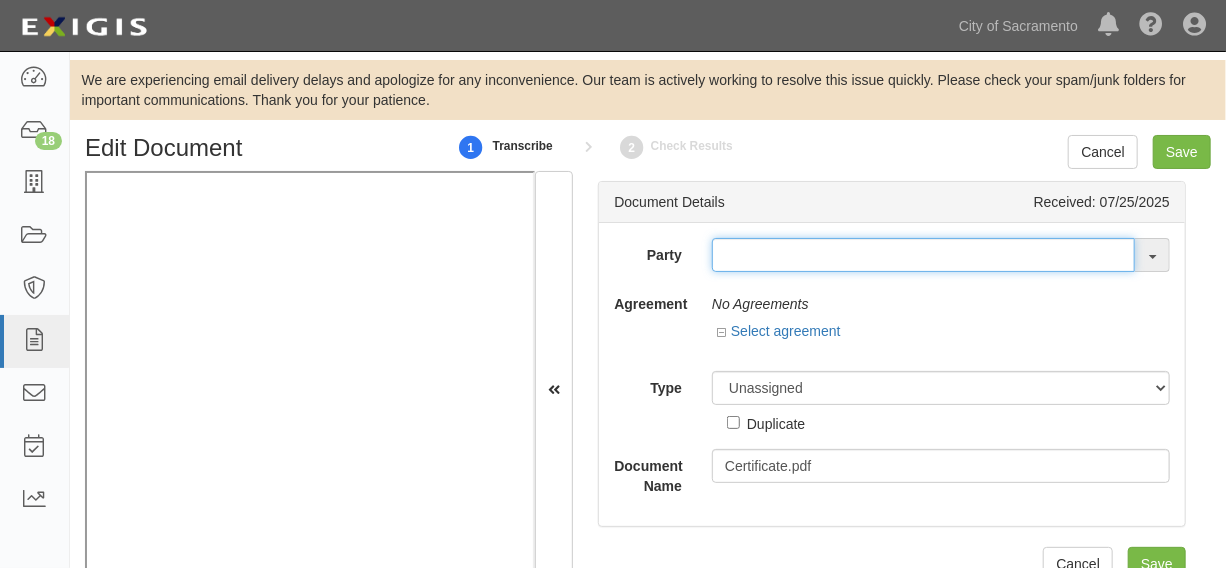 click at bounding box center (923, 255) 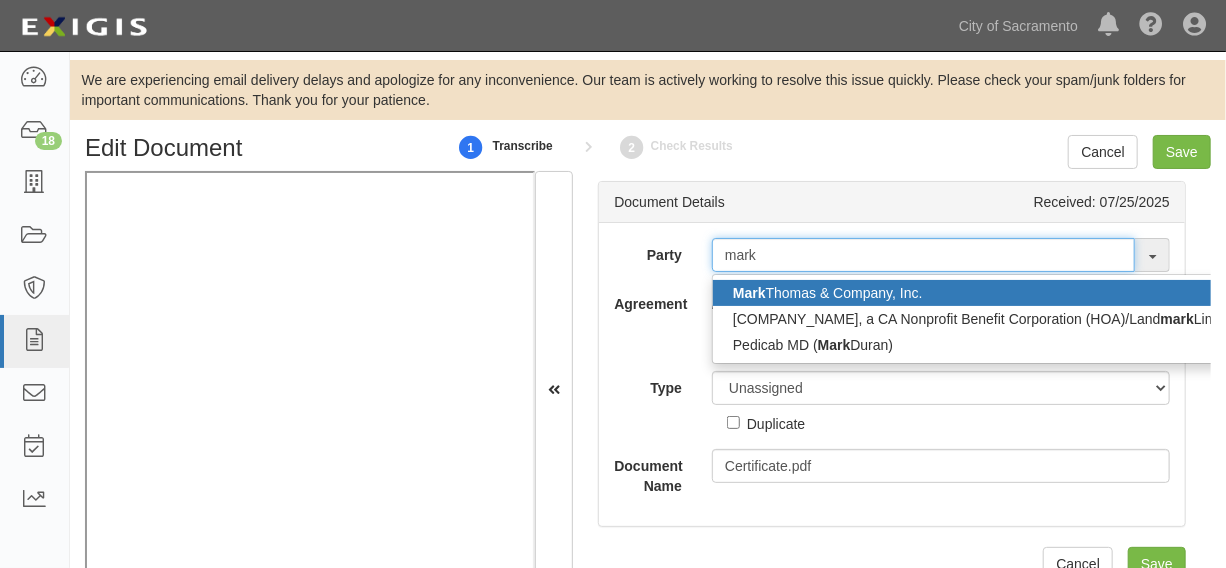 type on "mark" 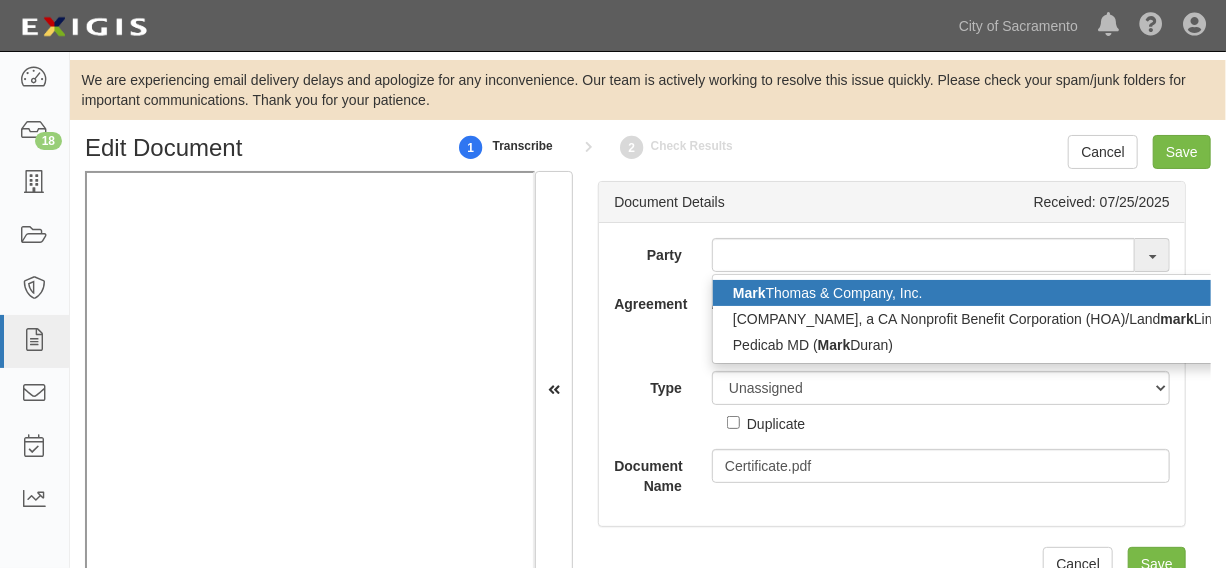 click on "Mark  Thomas & Company, Inc." at bounding box center (1076, 293) 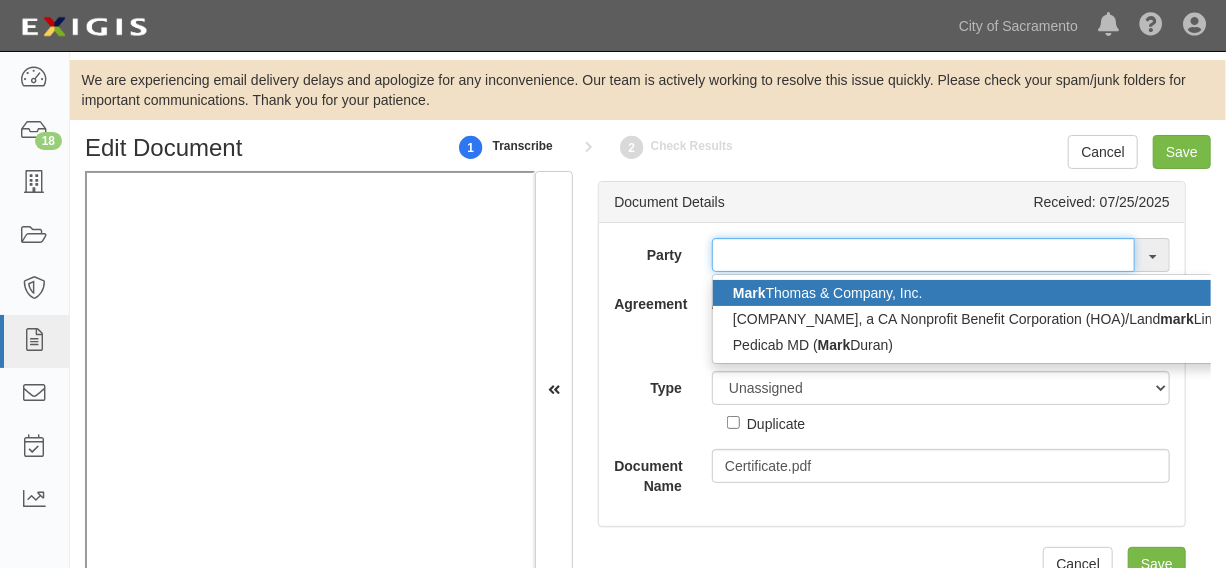 type on "Mark Thomas & Company, Inc." 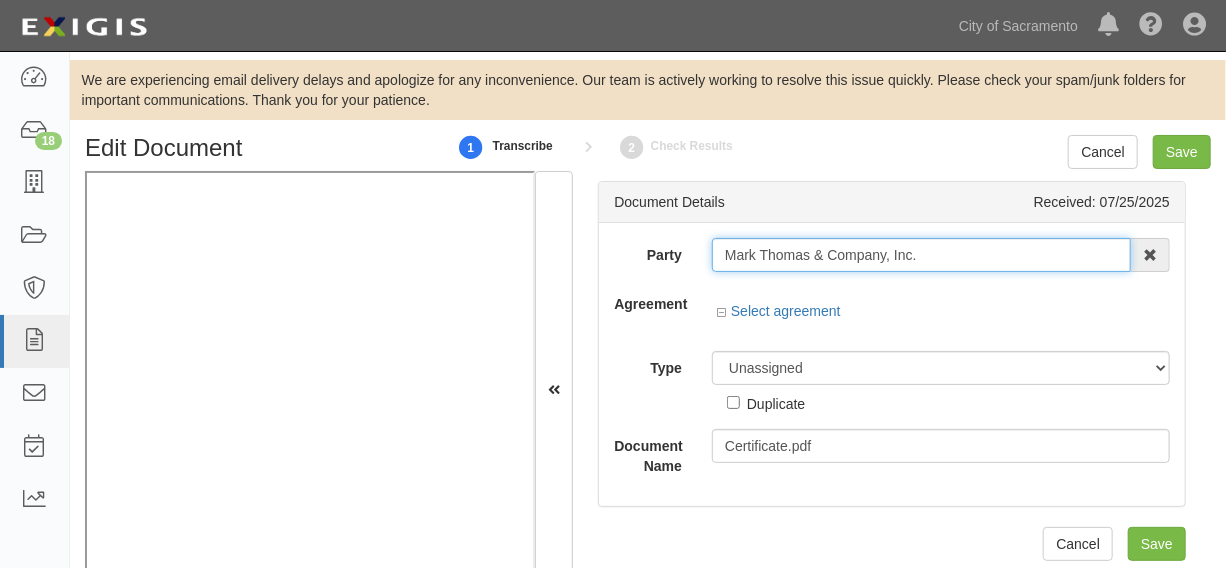 drag, startPoint x: 716, startPoint y: 253, endPoint x: 954, endPoint y: 251, distance: 238.0084 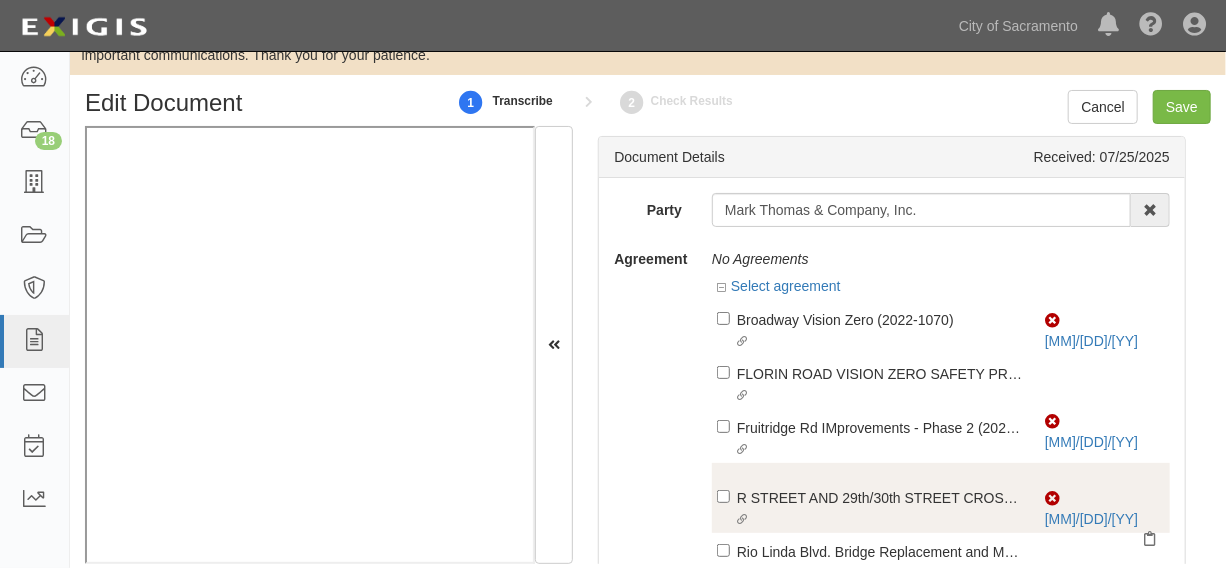scroll, scrollTop: 70, scrollLeft: 0, axis: vertical 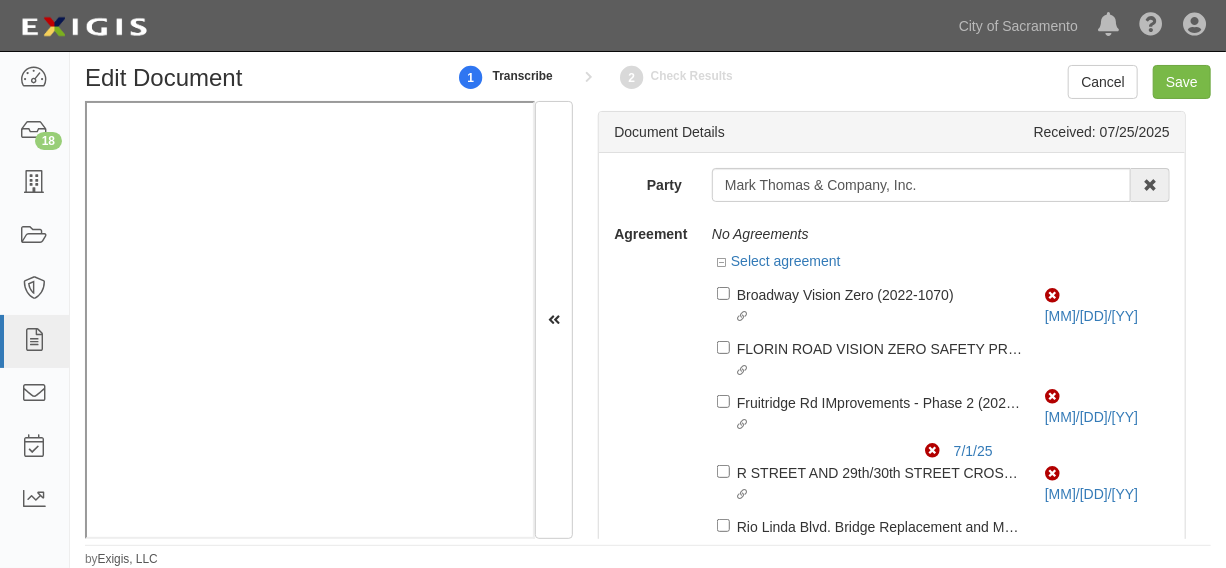 click at bounding box center [310, 319] 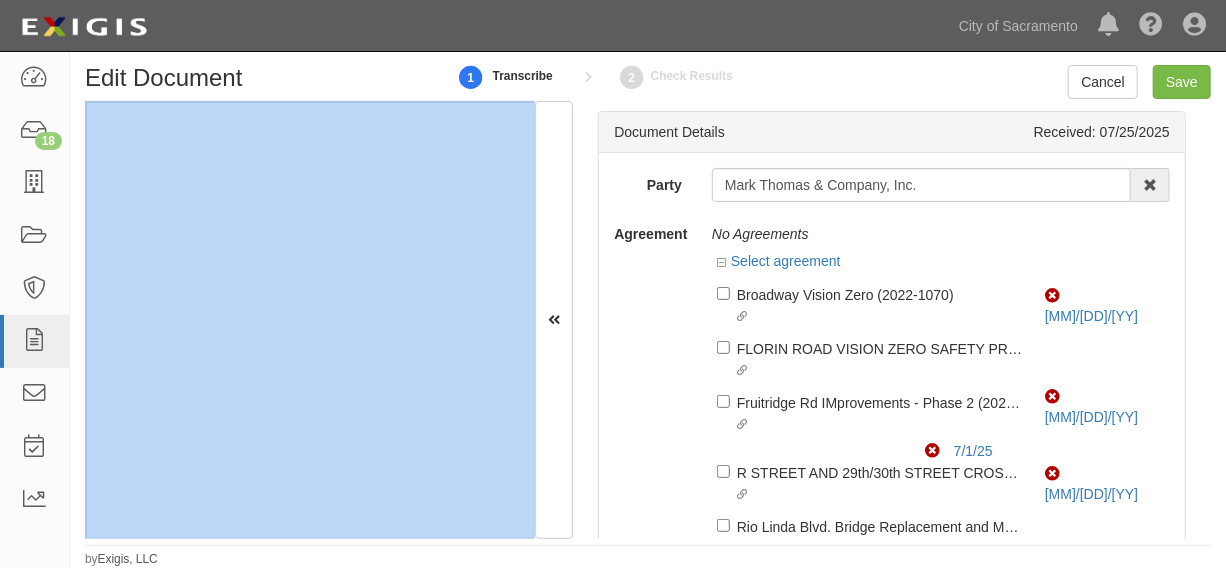 click at bounding box center (310, 319) 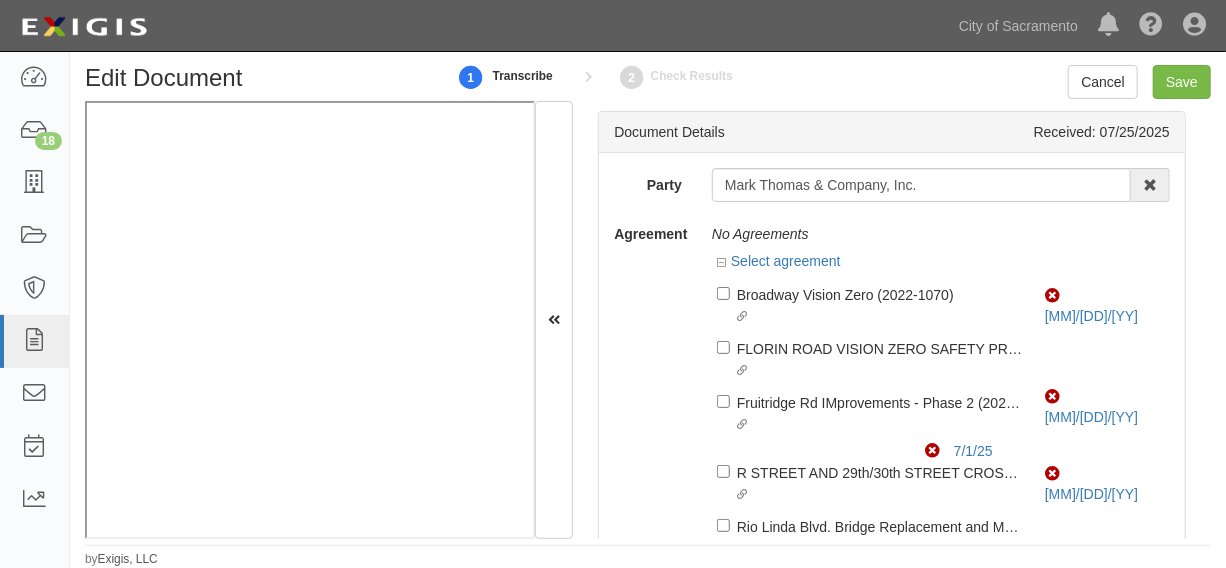 click on "Agreement No Agreements Select agreement
Linked agreement
Broadway Vision Zero (2022-1070)
Linked agreement
Non-Compliant
9/15/24
Linked agreement
FLORIN ROAD VISION ZERO SAFETY PROJECT (2022-0275)
Linked agreement
Non-Compliant
9/15/24" at bounding box center [892, 396] 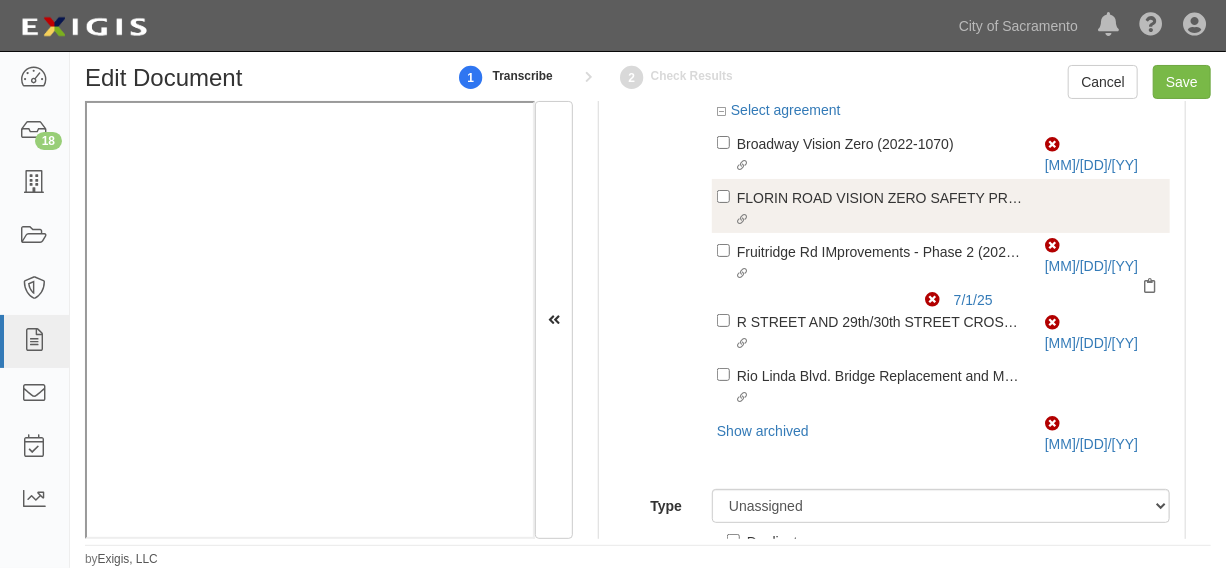 scroll, scrollTop: 0, scrollLeft: 0, axis: both 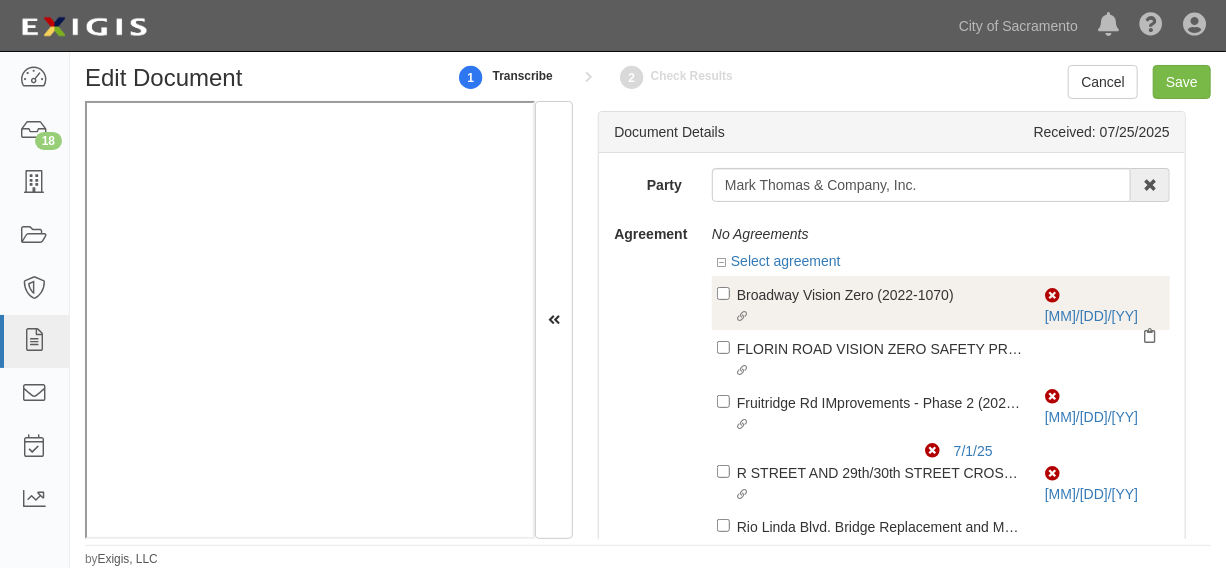 click on "Broadway Vision Zero (2022-1070)" at bounding box center (880, 294) 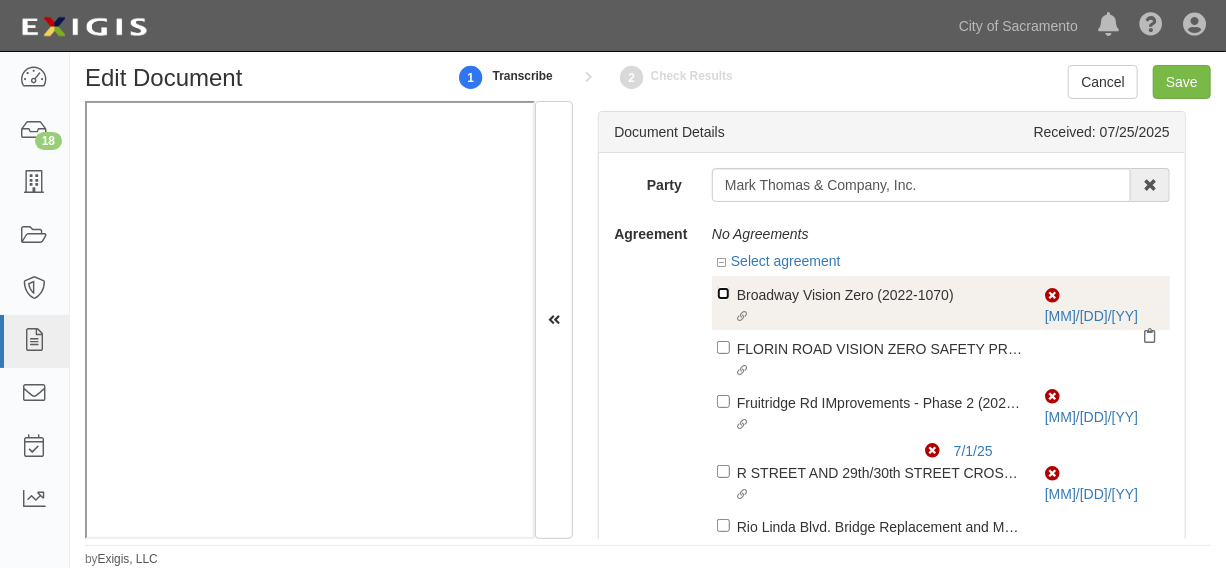 click on "Linked agreement
Broadway Vision Zero (2022-1070)
Linked agreement" at bounding box center [723, 293] 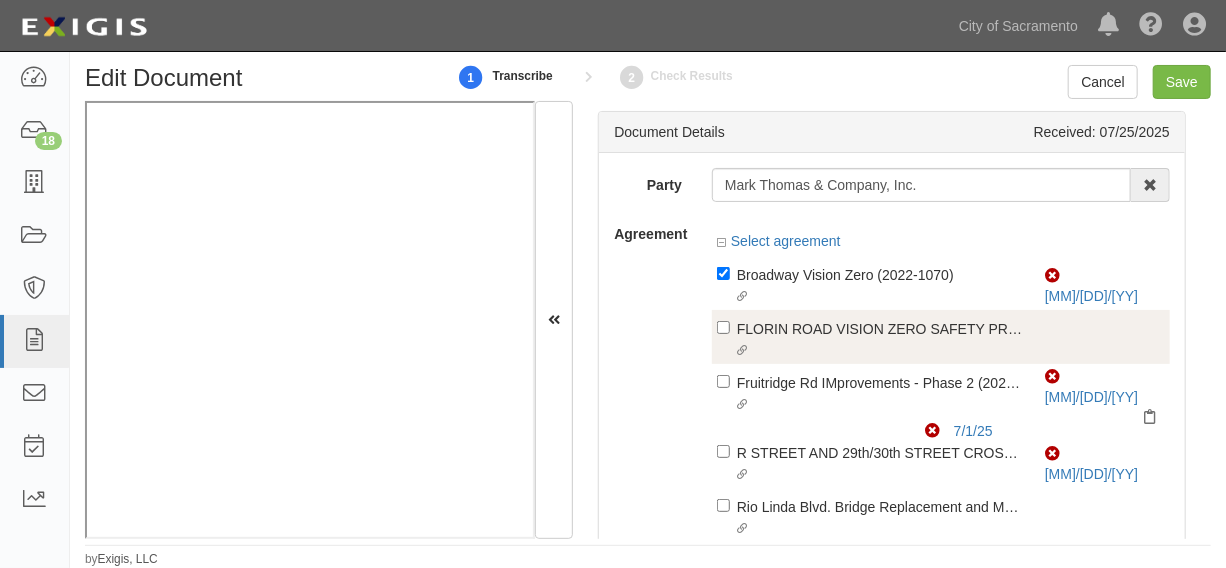 click on "Linked agreement
FLORIN ROAD VISION ZERO SAFETY PROJECT (2022-0275)
Linked agreement" at bounding box center [881, 340] 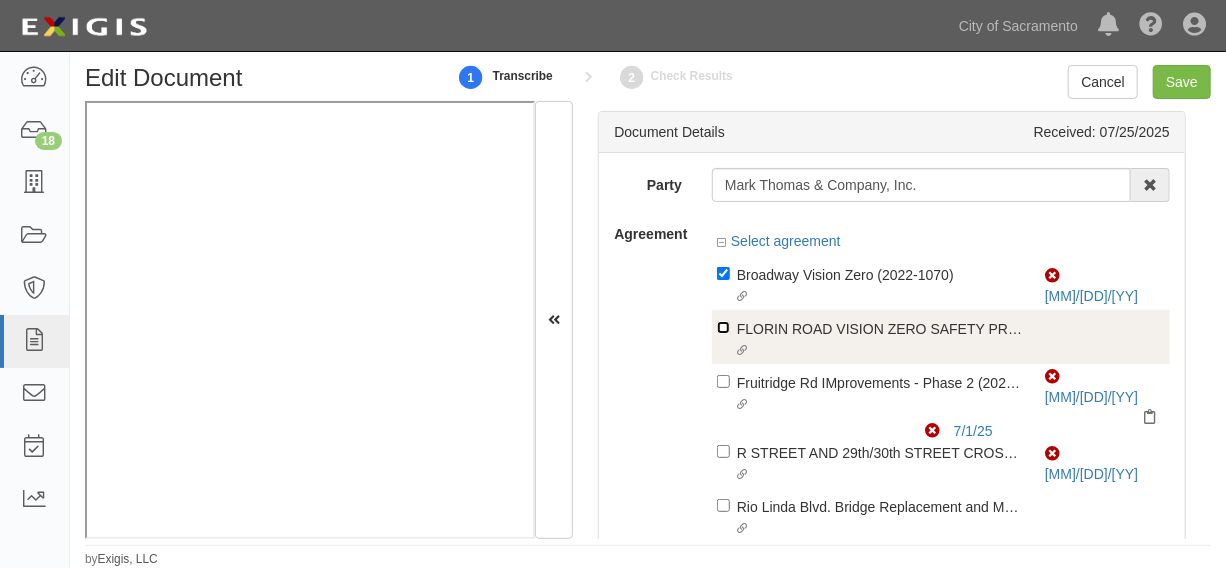 click on "Linked agreement
FLORIN ROAD VISION ZERO SAFETY PROJECT (2022-0275)
Linked agreement" at bounding box center [723, 273] 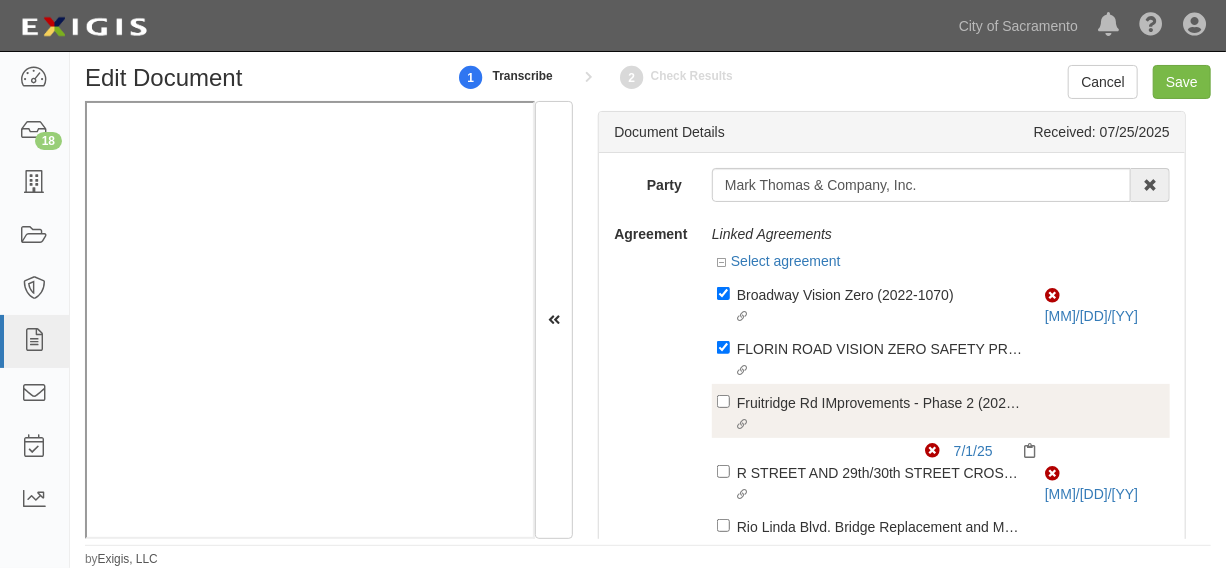 click on "Fruitridge Rd IMprovements - Phase 2 (2024-0993)" at bounding box center (880, 294) 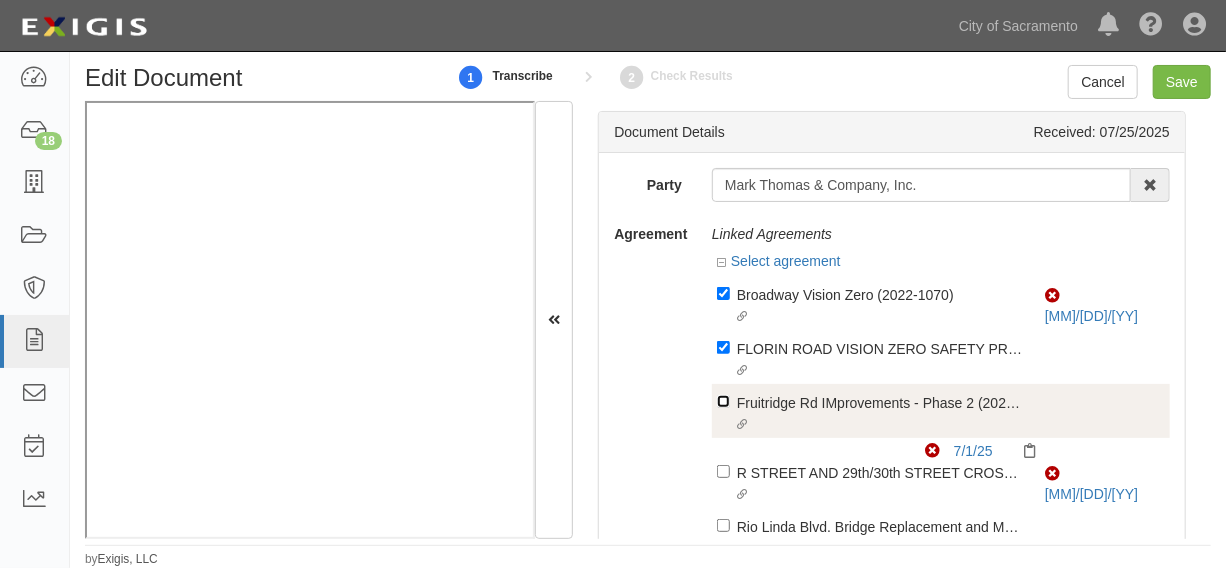 click on "Linked agreement
Fruitridge Rd IMprovements - Phase 2 (2024-0993)
Linked agreement" at bounding box center (723, 293) 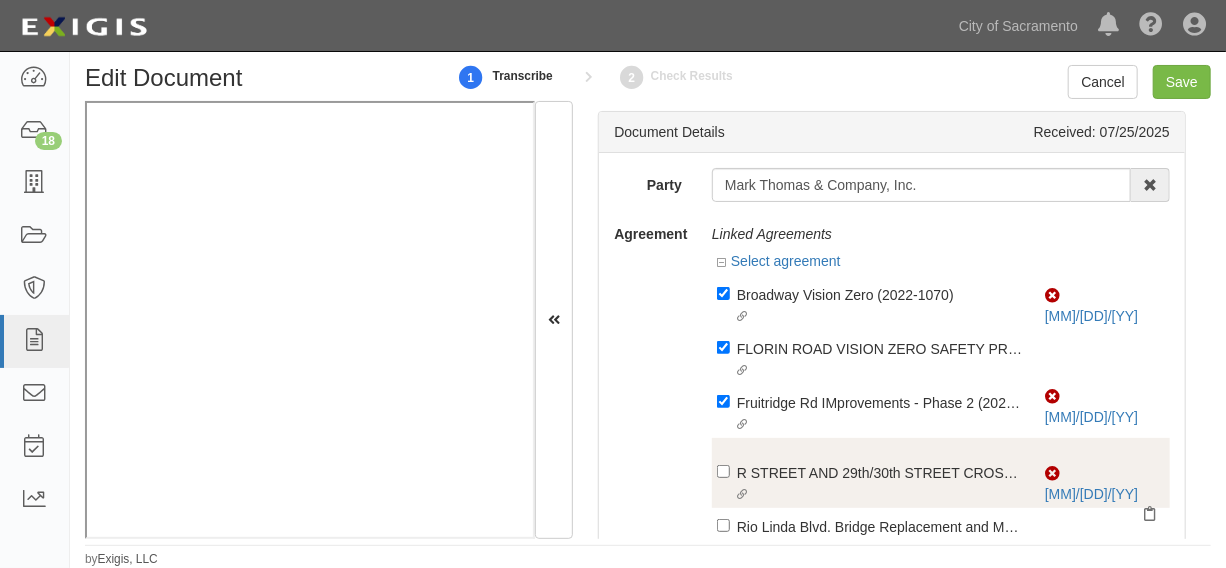 click on "R STREET AND 29th/30th STREET CROSSINGS PROJECT (2023-0044)" at bounding box center (880, 294) 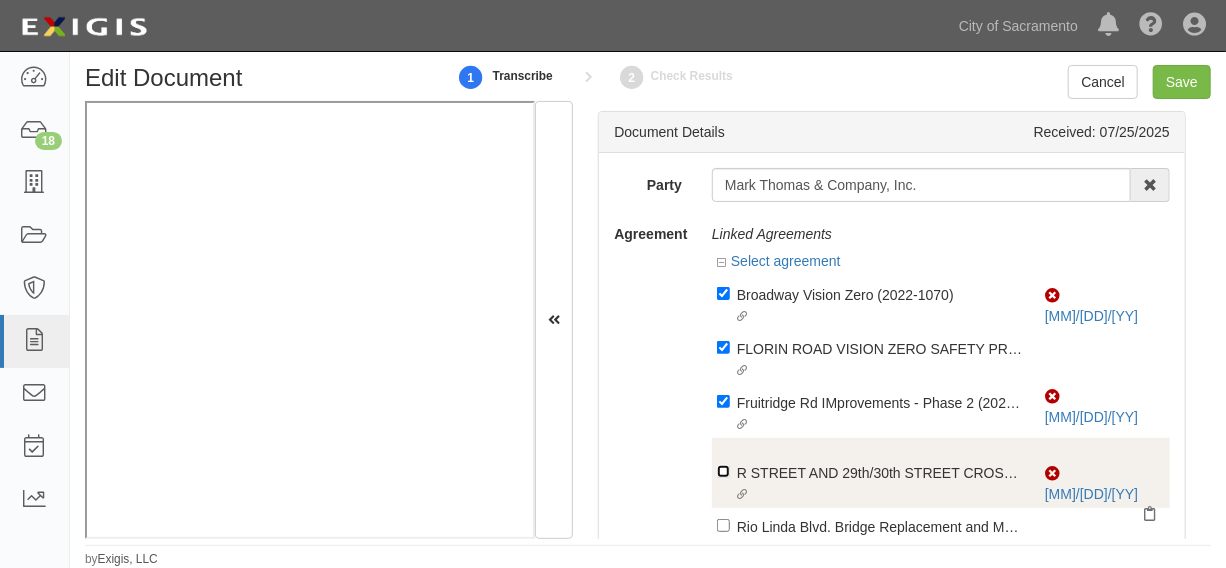 click on "Linked agreement
R STREET AND 29th/30th STREET CROSSINGS PROJECT (2023-0044)
Linked agreement" at bounding box center (723, 293) 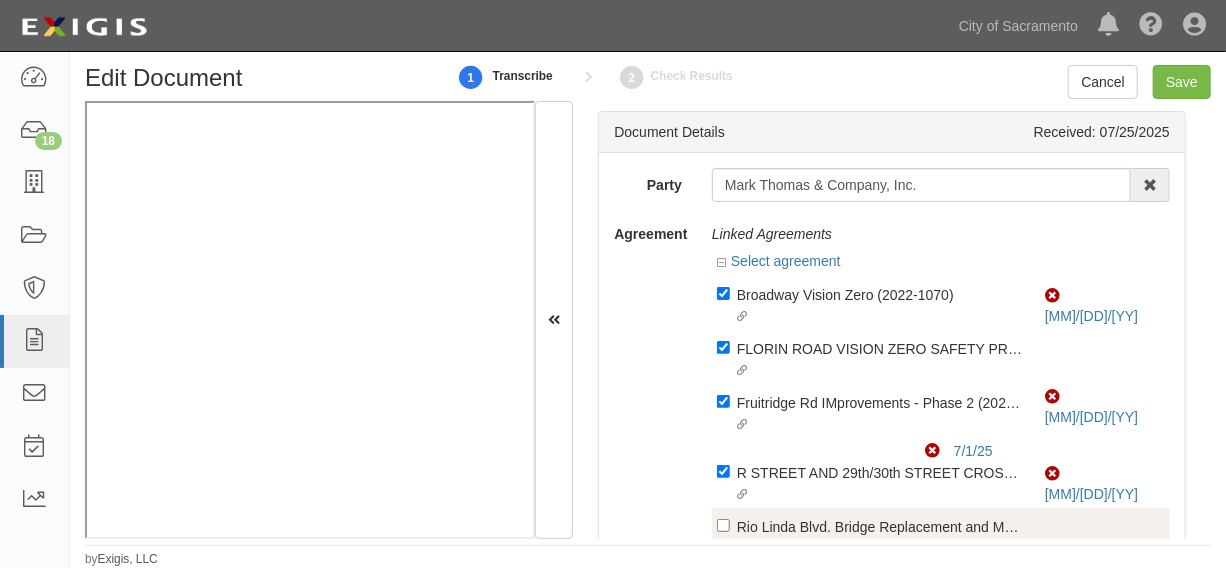 click on "Rio Linda Blvd. Bridge Replacement and Main Ave Intersection Alignment Project (2011-1290-18)" at bounding box center (880, 294) 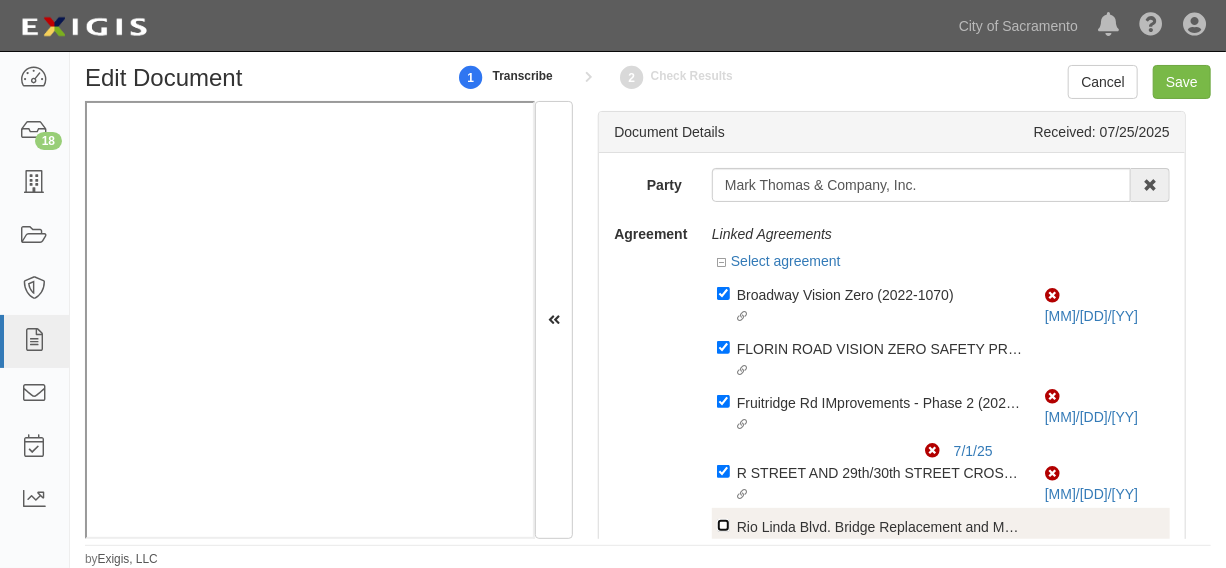 click on "Linked agreement
Rio Linda Blvd. Bridge Replacement and Main Ave Intersection Alignment Project (2011-1290-18)
Linked agreement" at bounding box center [723, 293] 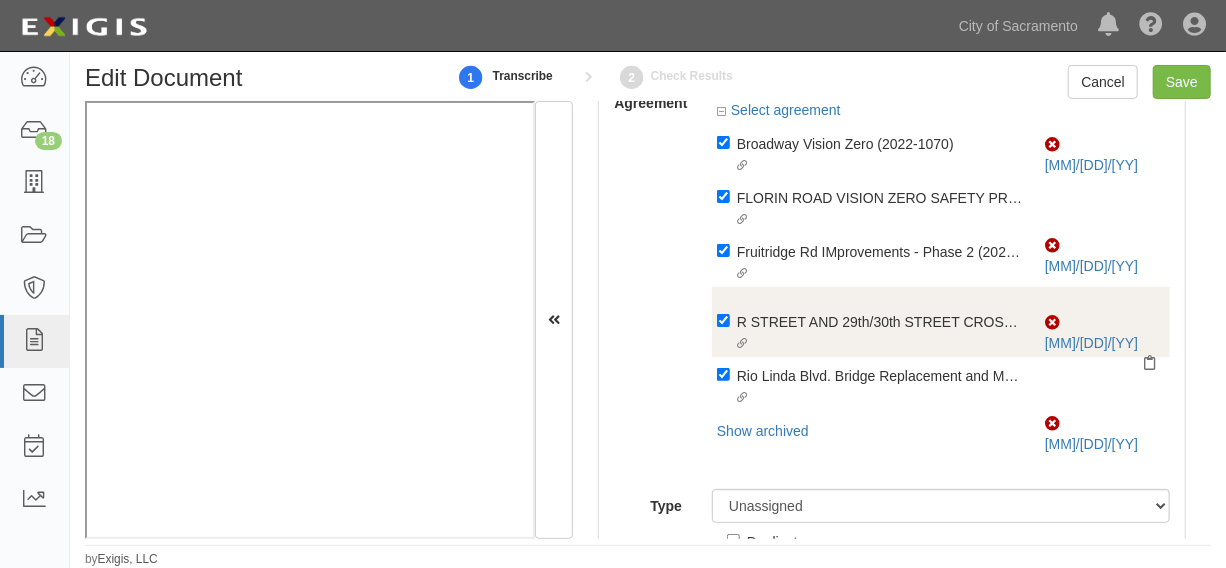 scroll, scrollTop: 0, scrollLeft: 0, axis: both 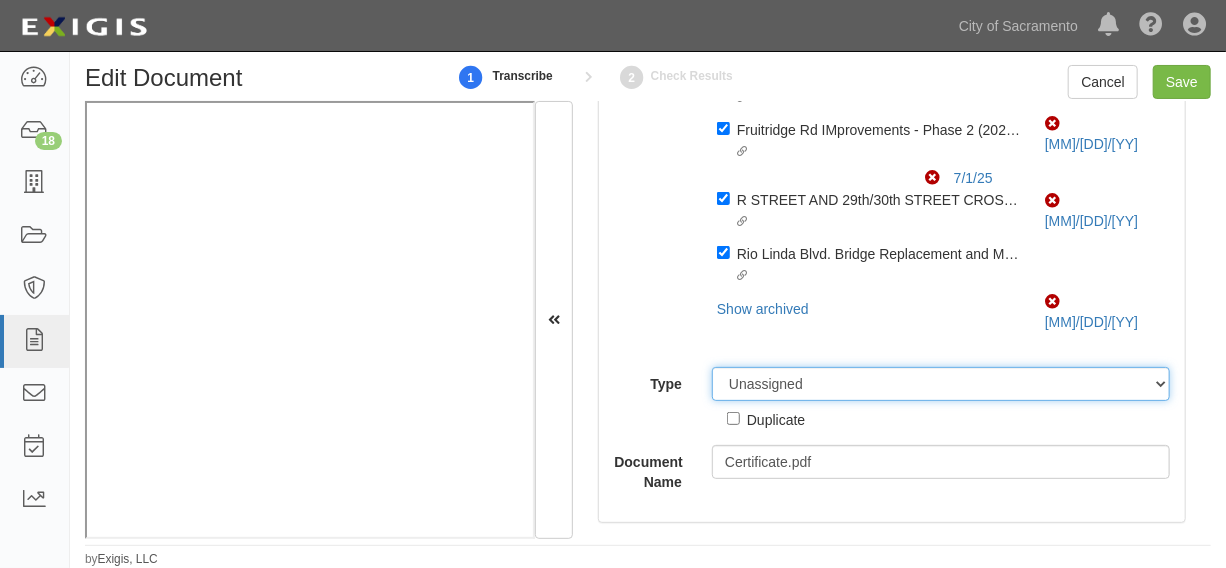 click on "Unassigned
Binder
Cancellation Notice
Certificate
Contract
Endorsement
Insurance Policy
Junk
Other Document
Policy Declarations
Reinstatement Notice
Requirements
Waiver Request" at bounding box center (941, 335) 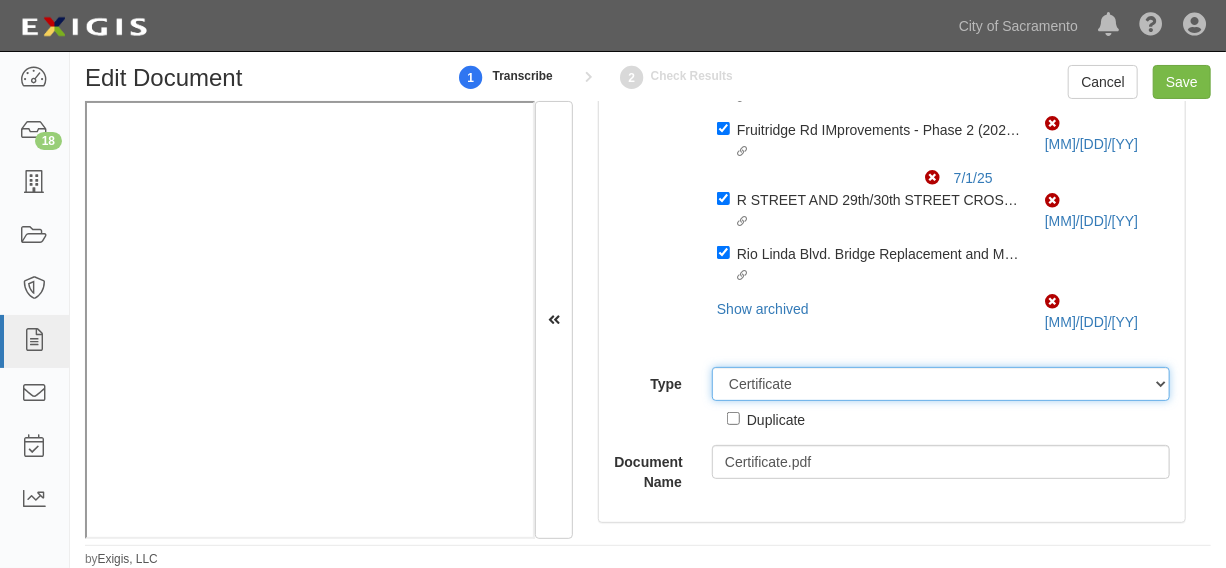 click on "Unassigned
Binder
Cancellation Notice
Certificate
Contract
Endorsement
Insurance Policy
Junk
Other Document
Policy Declarations
Reinstatement Notice
Requirements
Waiver Request" at bounding box center (941, 335) 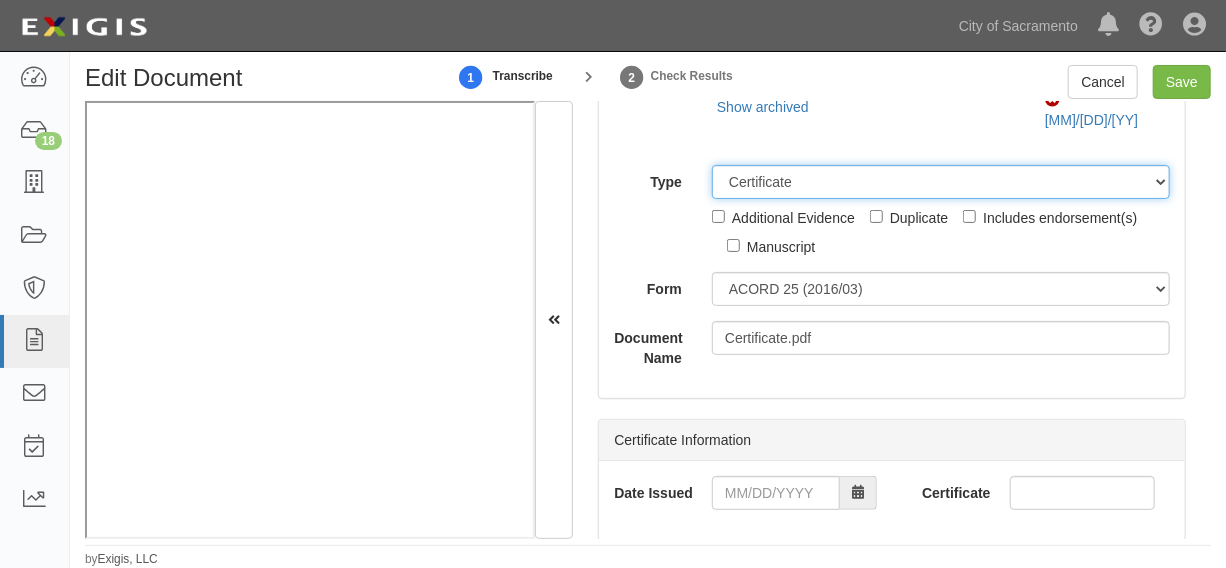 scroll, scrollTop: 556, scrollLeft: 0, axis: vertical 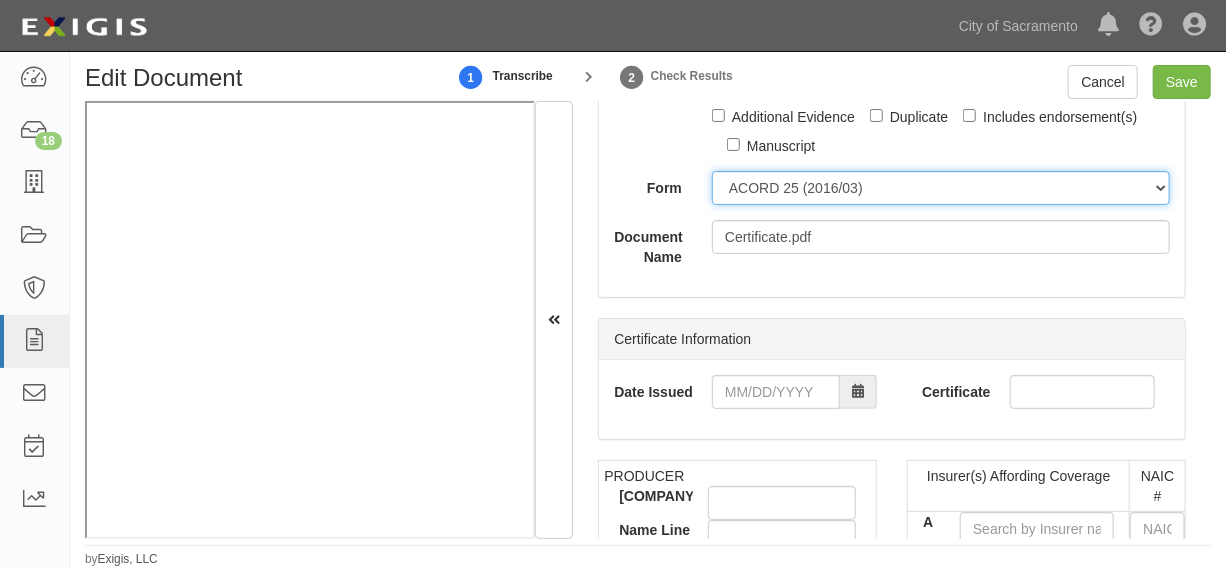 click on "ACORD 25 (2016/03)
ACORD 101
ACORD 855 NY (2014/05)
General" at bounding box center [941, 139] 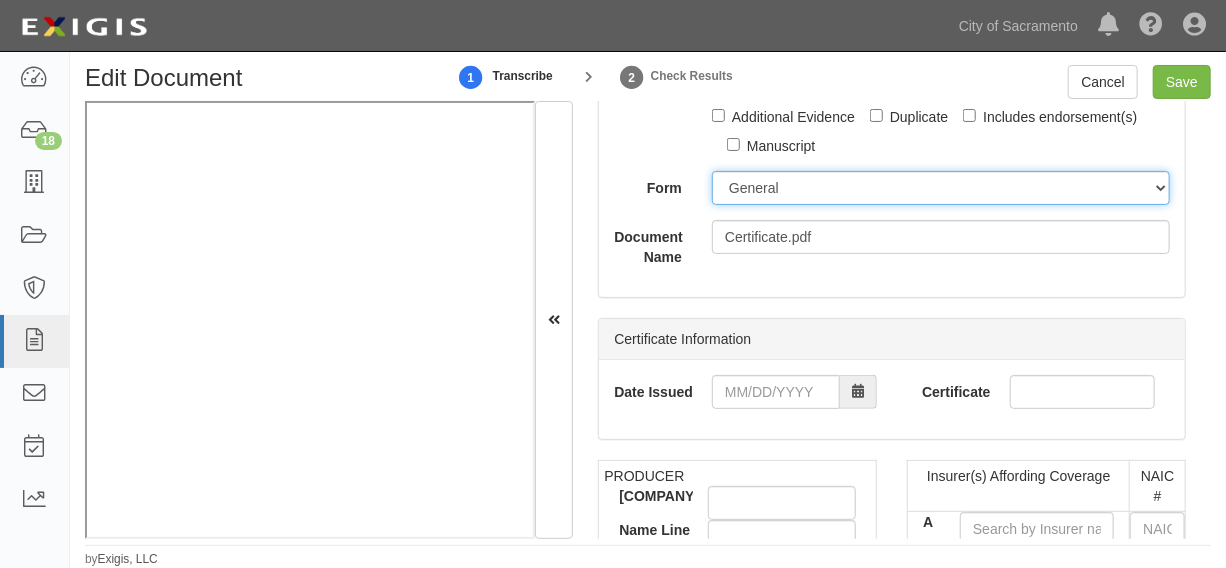 click on "ACORD 25 (2016/03)
ACORD 101
ACORD 855 NY (2014/05)
General" at bounding box center (941, 139) 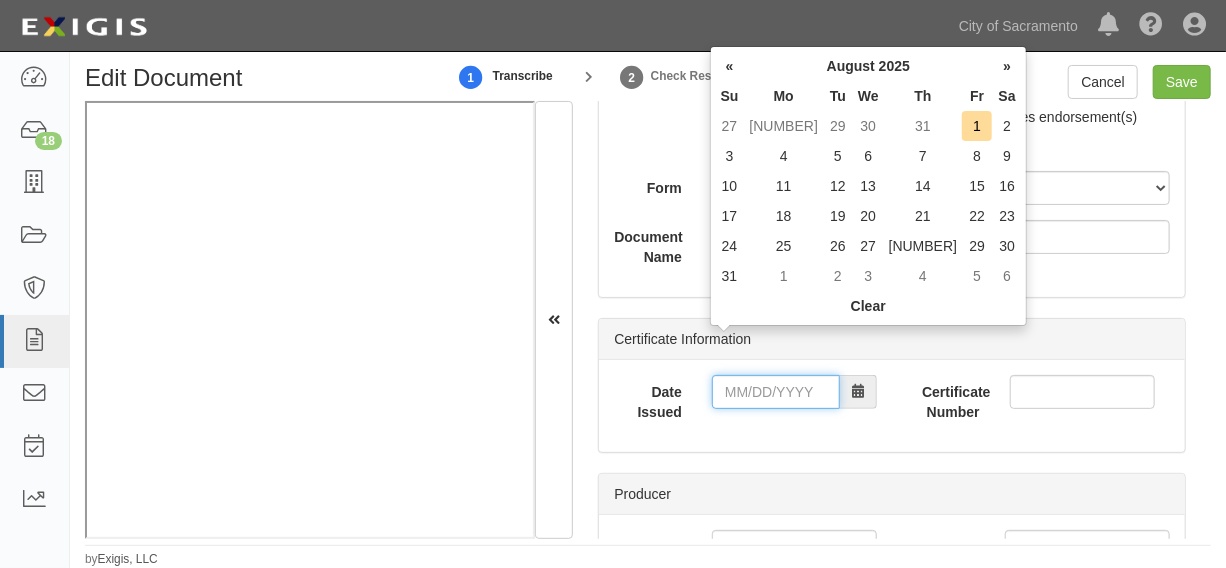 click on "Date Issued" at bounding box center [776, 343] 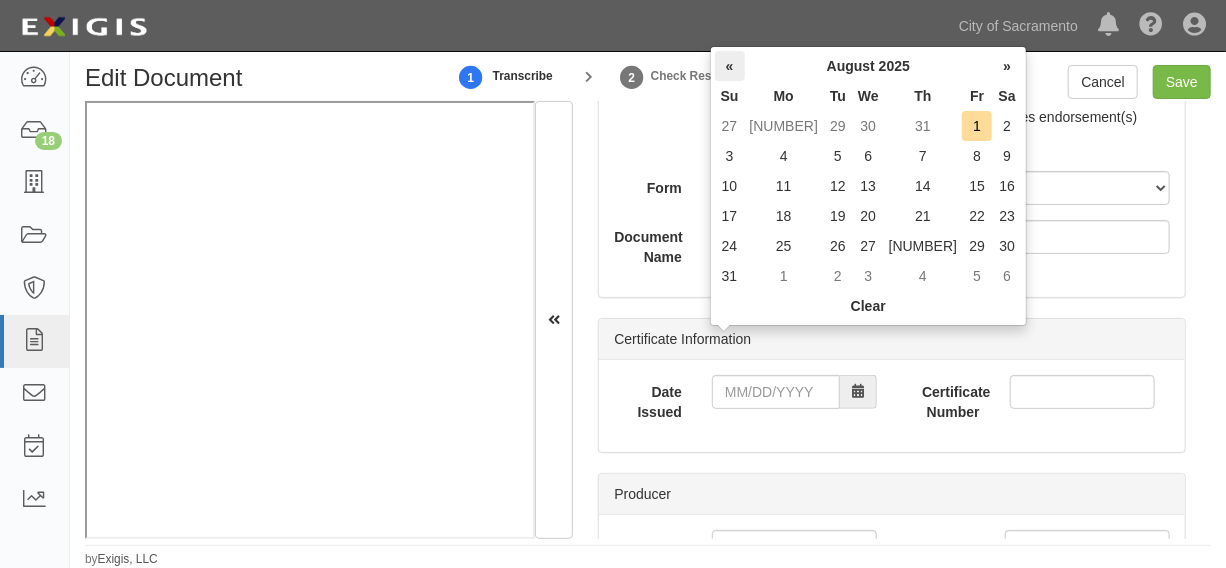 click on "«" at bounding box center (730, 66) 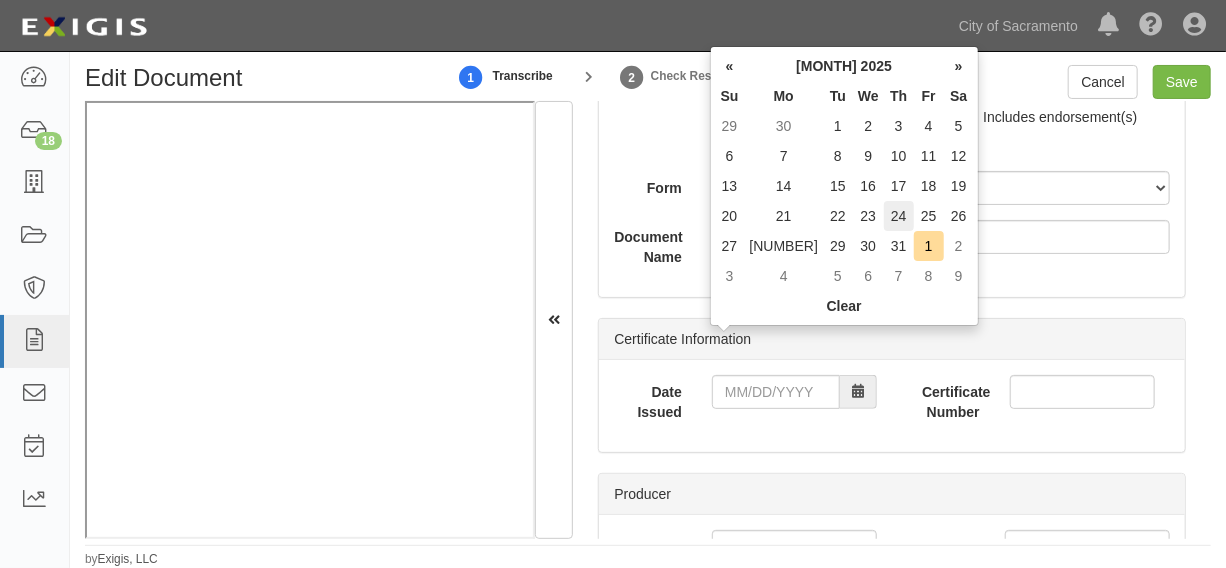 click on "24" at bounding box center [851, 216] 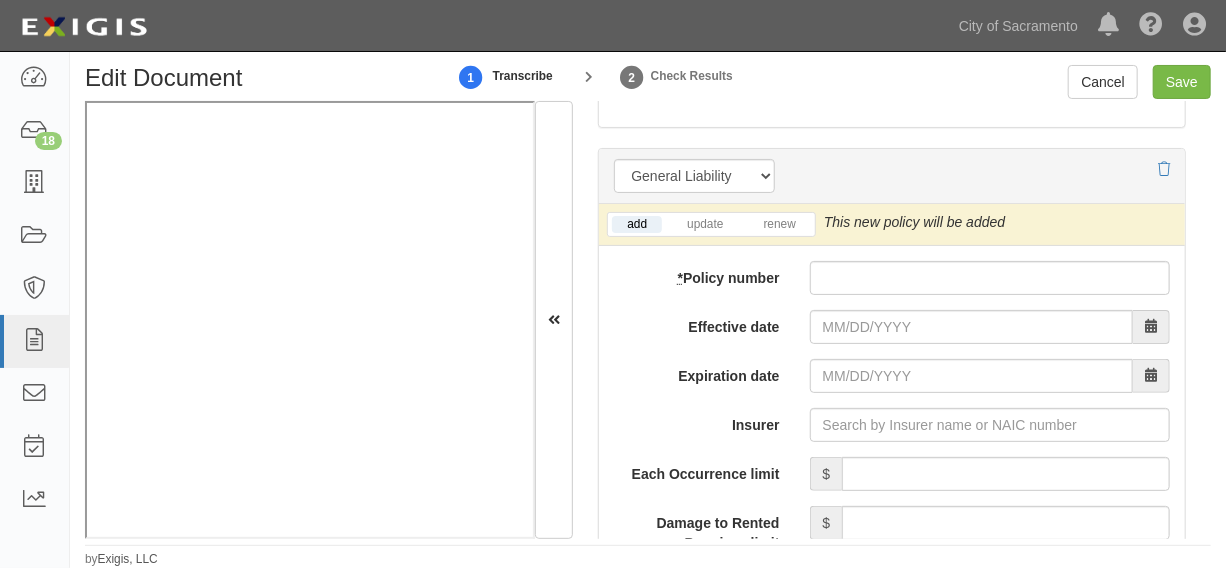 scroll, scrollTop: 1920, scrollLeft: 0, axis: vertical 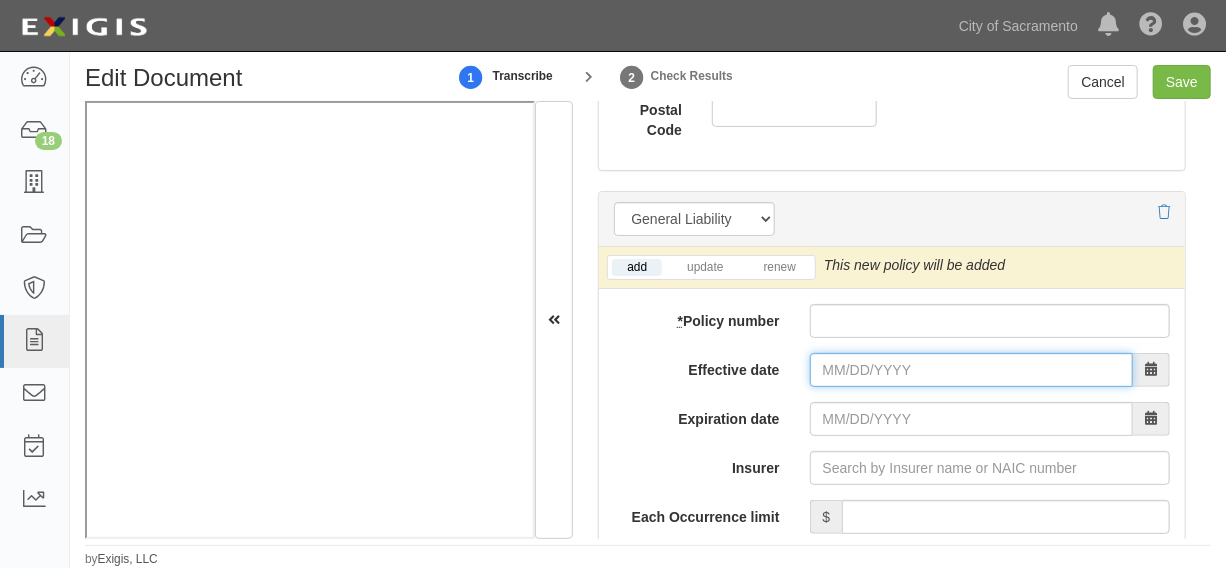 click on "Effective date" at bounding box center [971, 241] 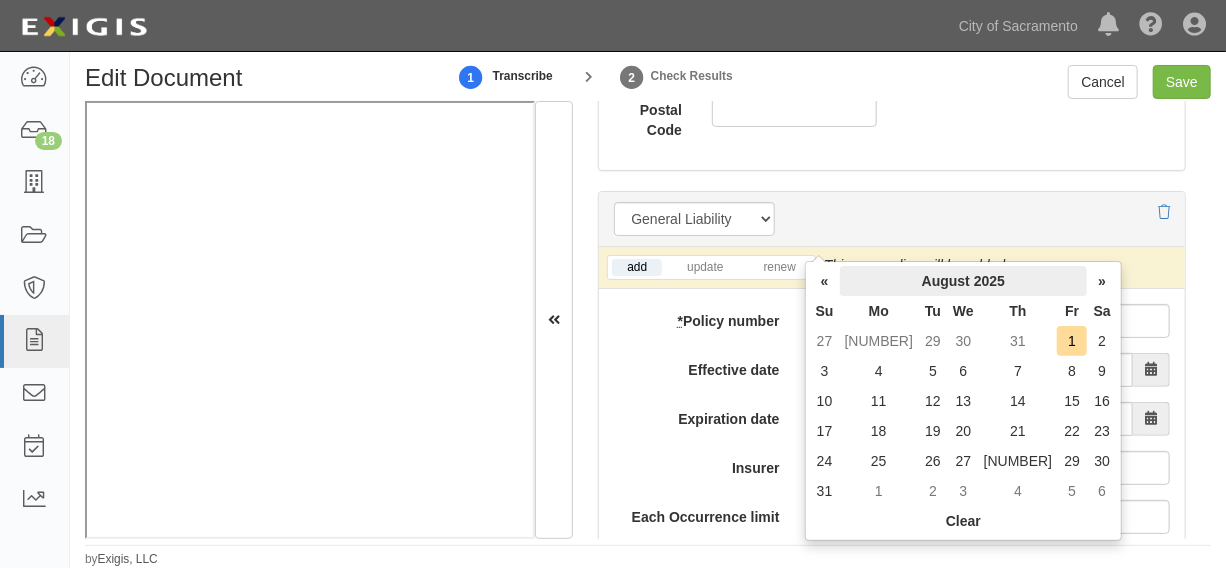 click on "August 2025" at bounding box center (915, 281) 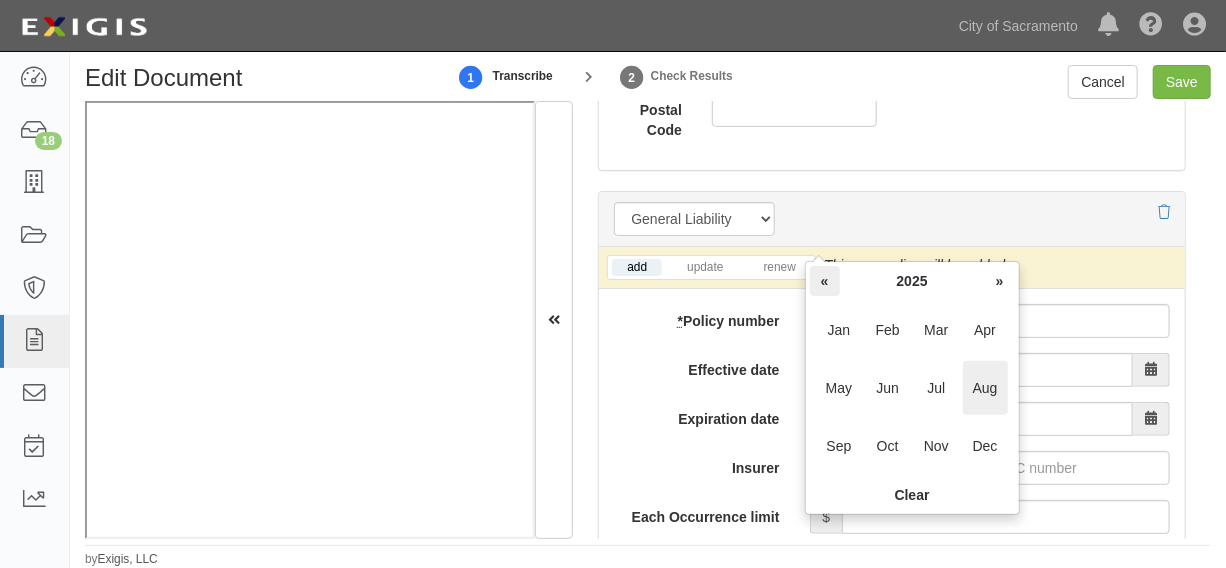 click on "«" at bounding box center (825, 281) 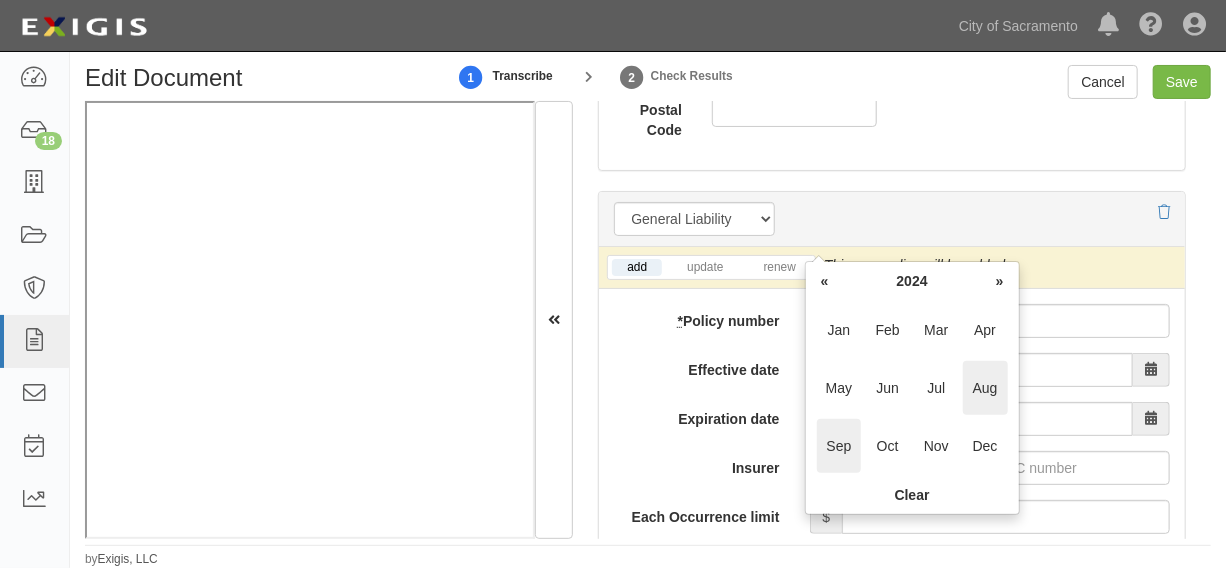 click on "Sep" at bounding box center [839, 446] 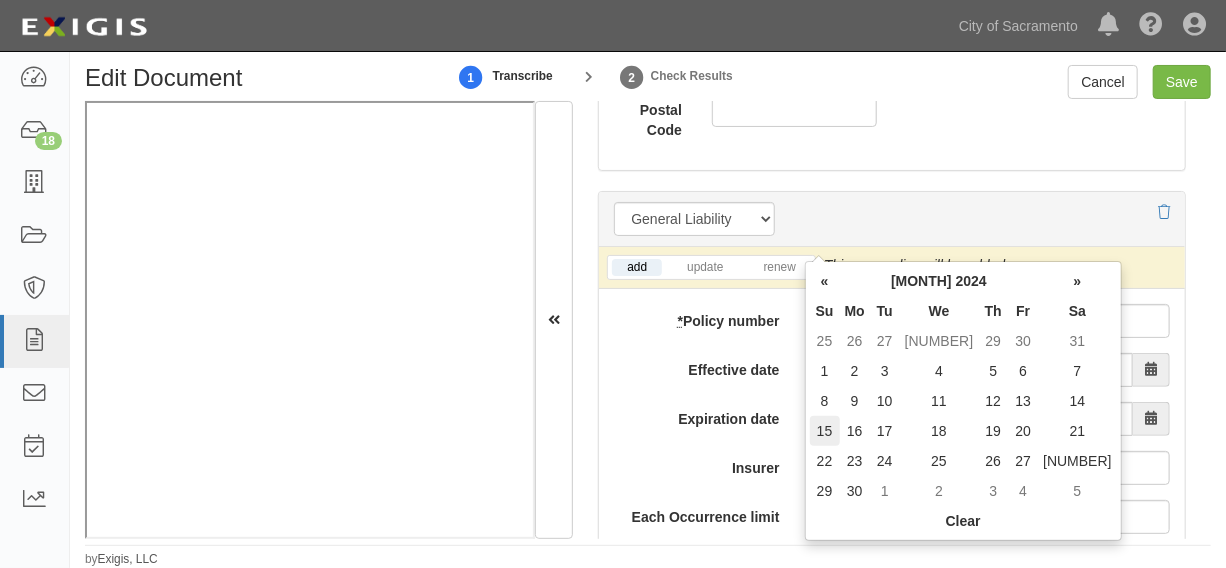 click on "15" at bounding box center (825, 431) 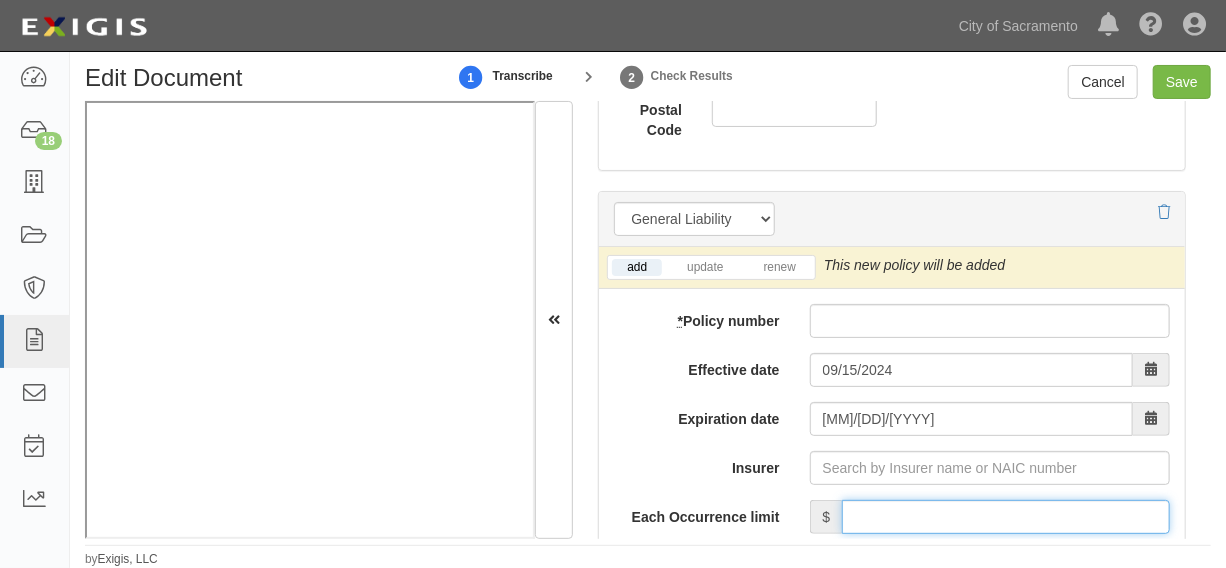 click on "Each Occurrence limit" at bounding box center [1006, 388] 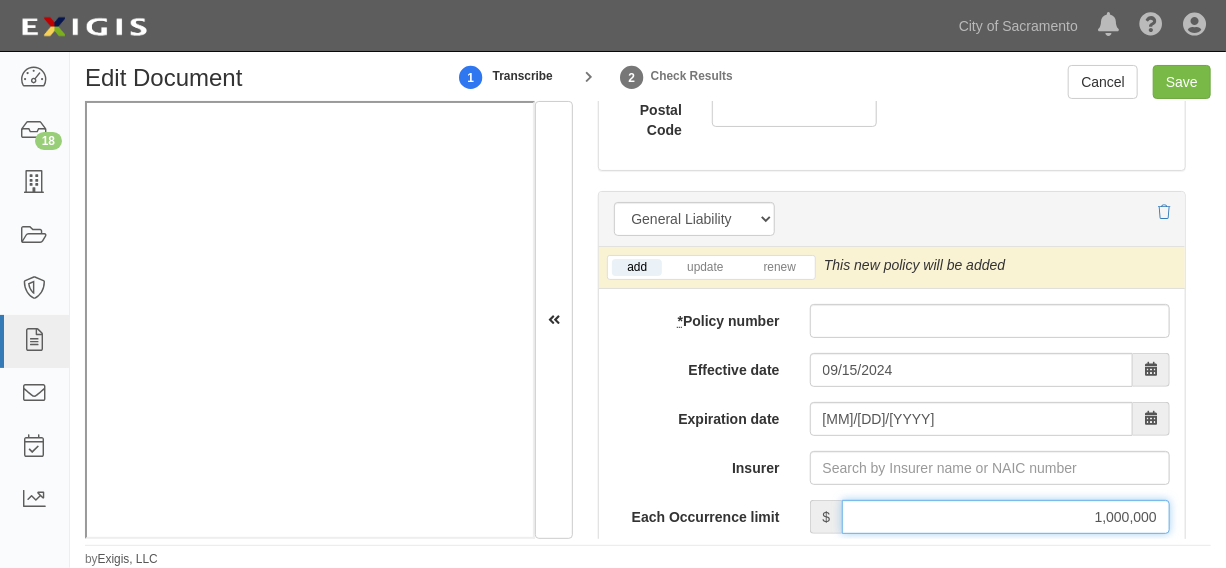 scroll, scrollTop: 2071, scrollLeft: 0, axis: vertical 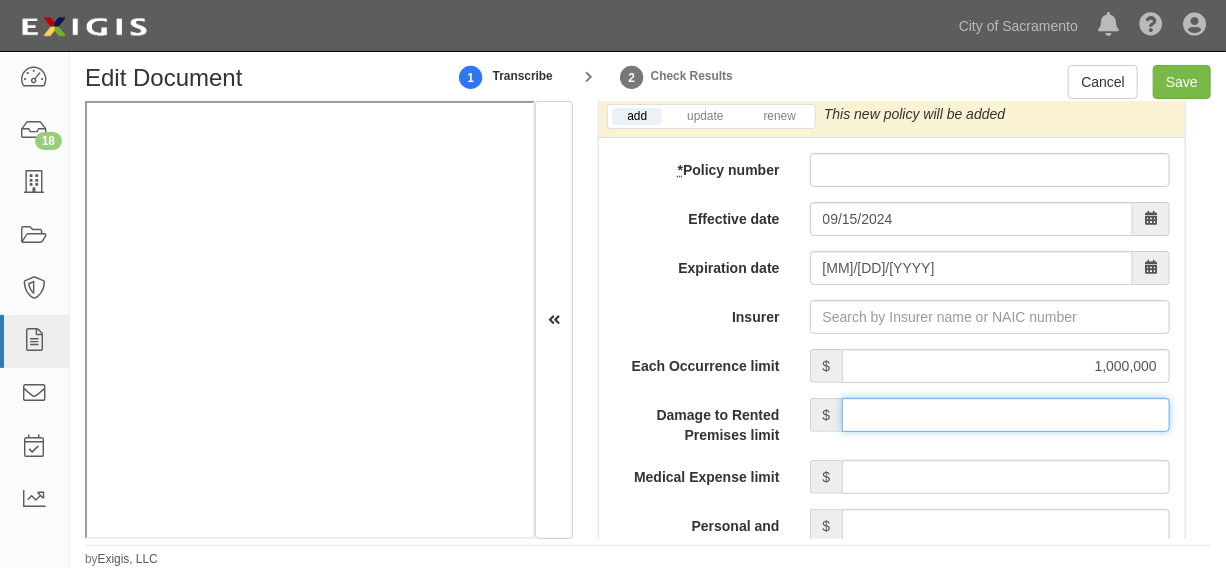 click on "Damage to Rented Premises limit" at bounding box center [1006, 286] 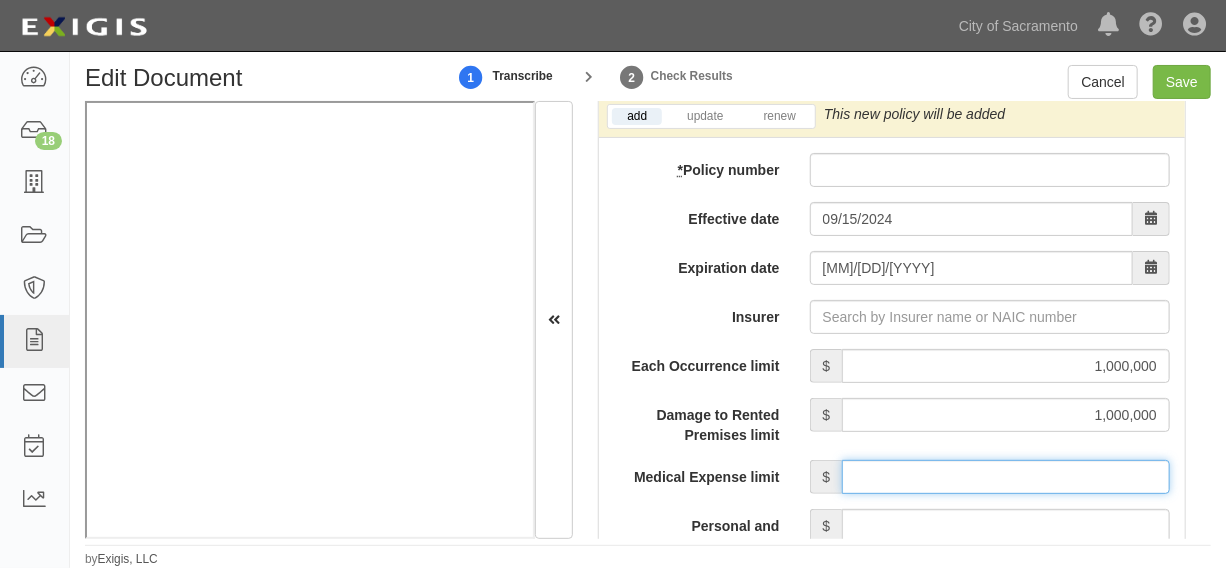 click on "Medical Expense limit" at bounding box center (1006, 348) 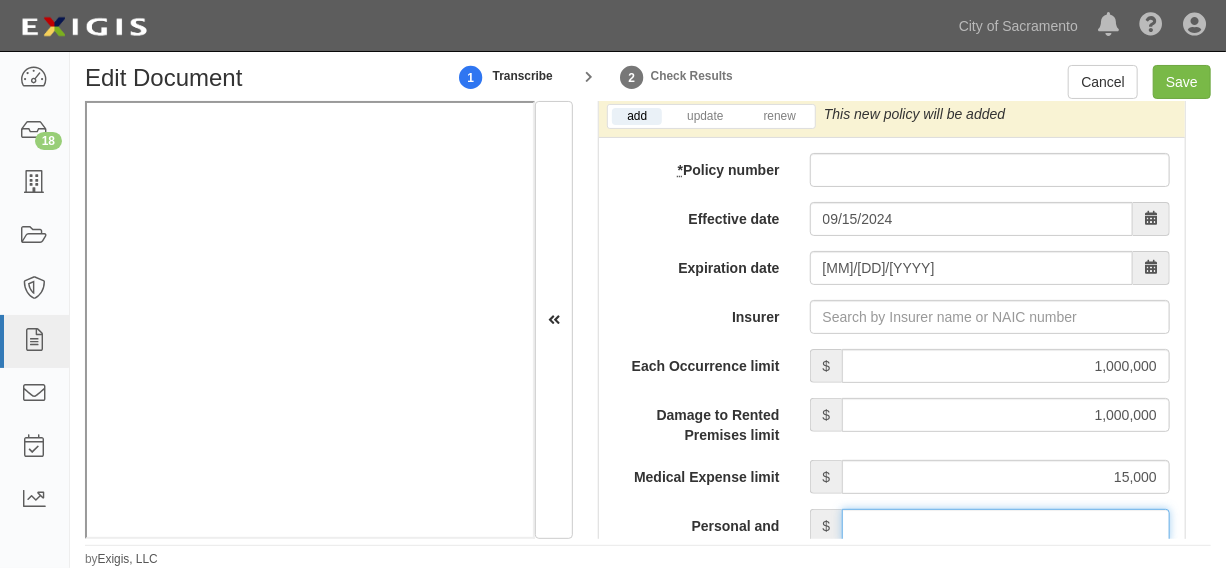 drag, startPoint x: 1010, startPoint y: 392, endPoint x: 1012, endPoint y: 379, distance: 13.152946 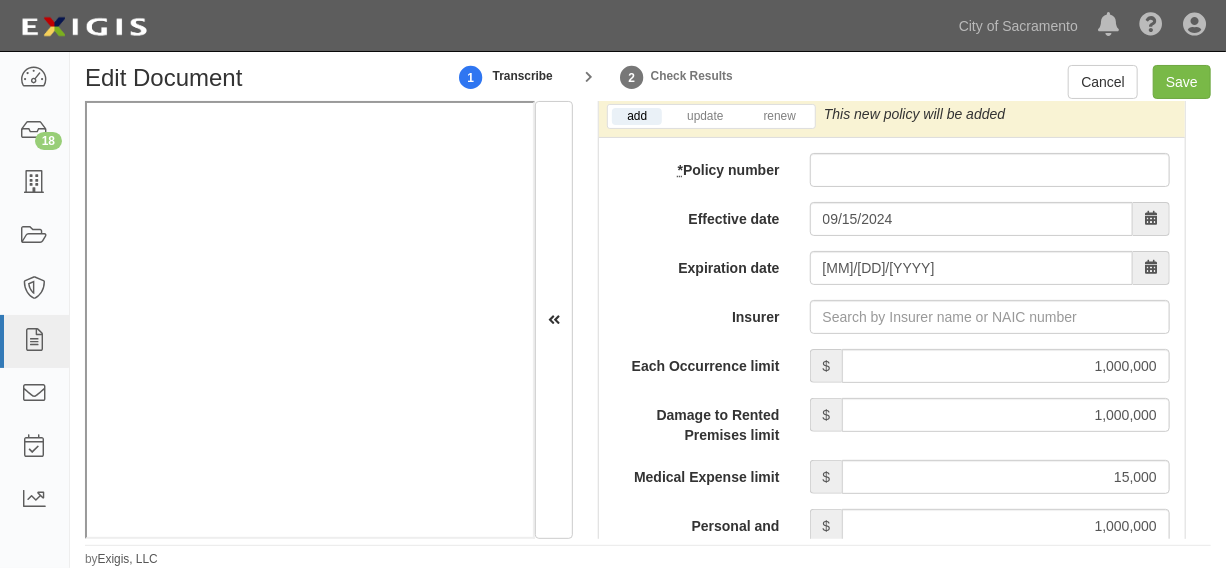click on "General Aggregate limit" at bounding box center (1006, 459) 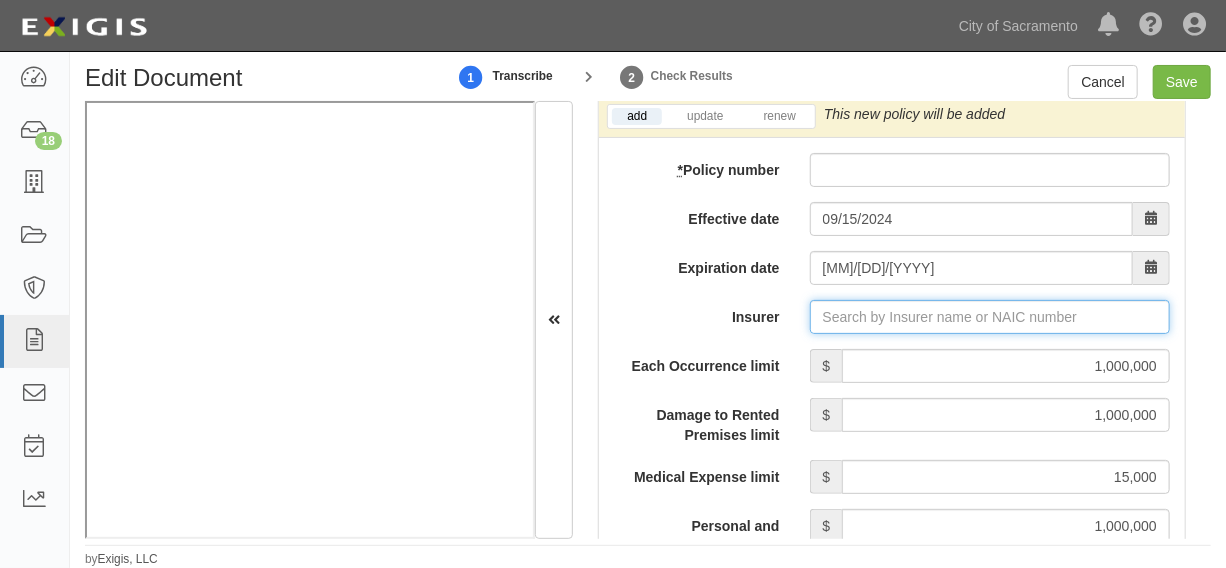 click on "Insurer" at bounding box center (990, 188) 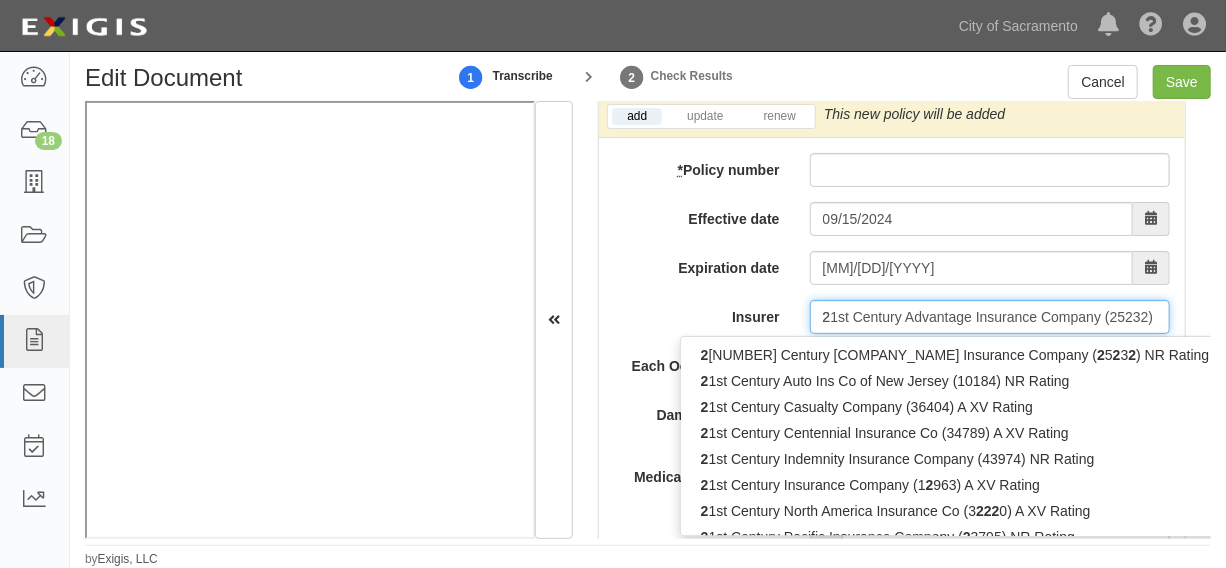 type 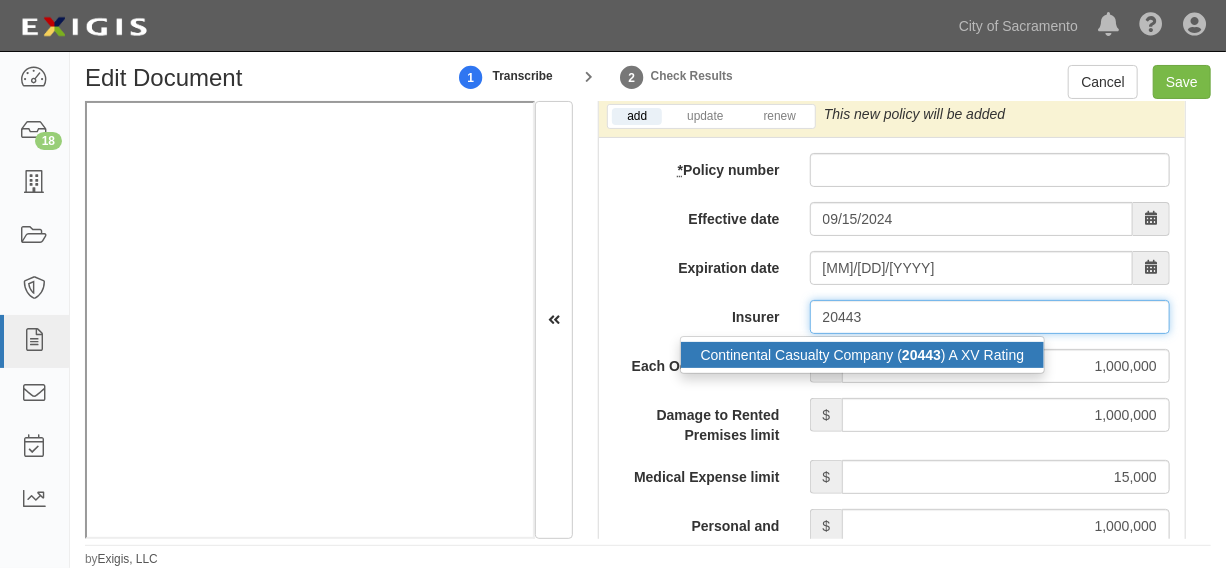 click on "Continental Casualty Company ( 20443 ) A XV Rating" at bounding box center (863, 226) 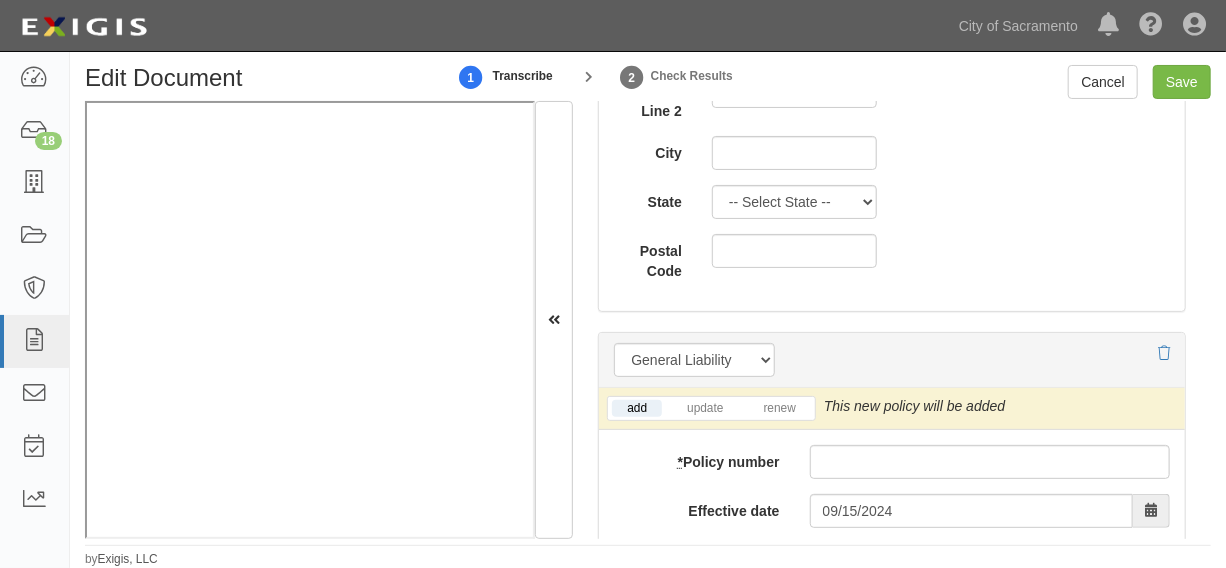 scroll, scrollTop: 1769, scrollLeft: 0, axis: vertical 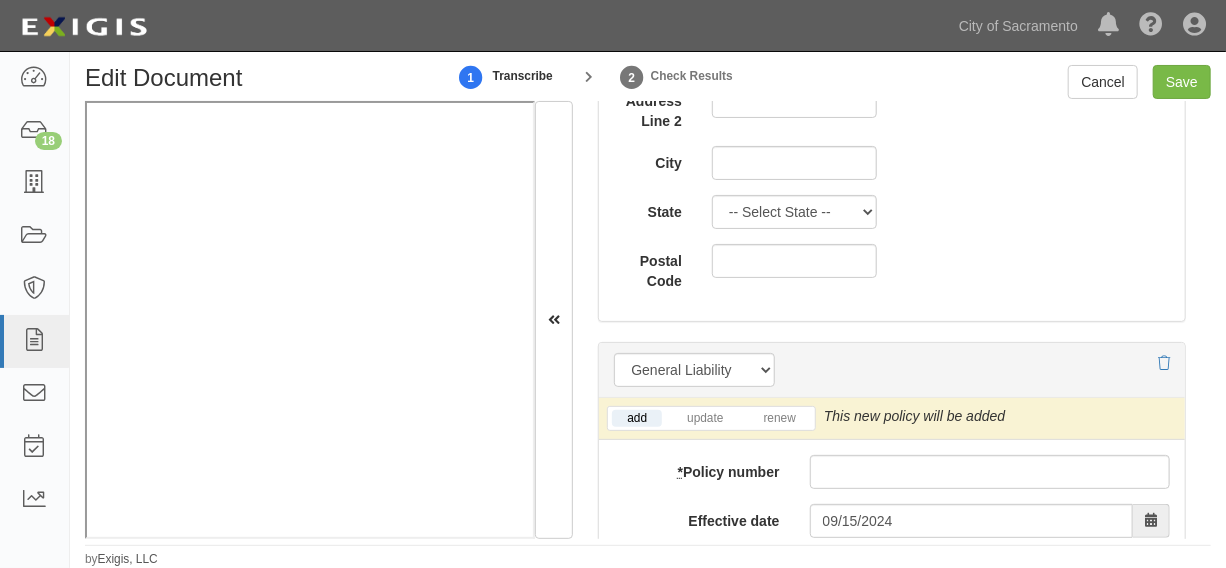 type on "Continental Casualty Company (20443) A XV Rating" 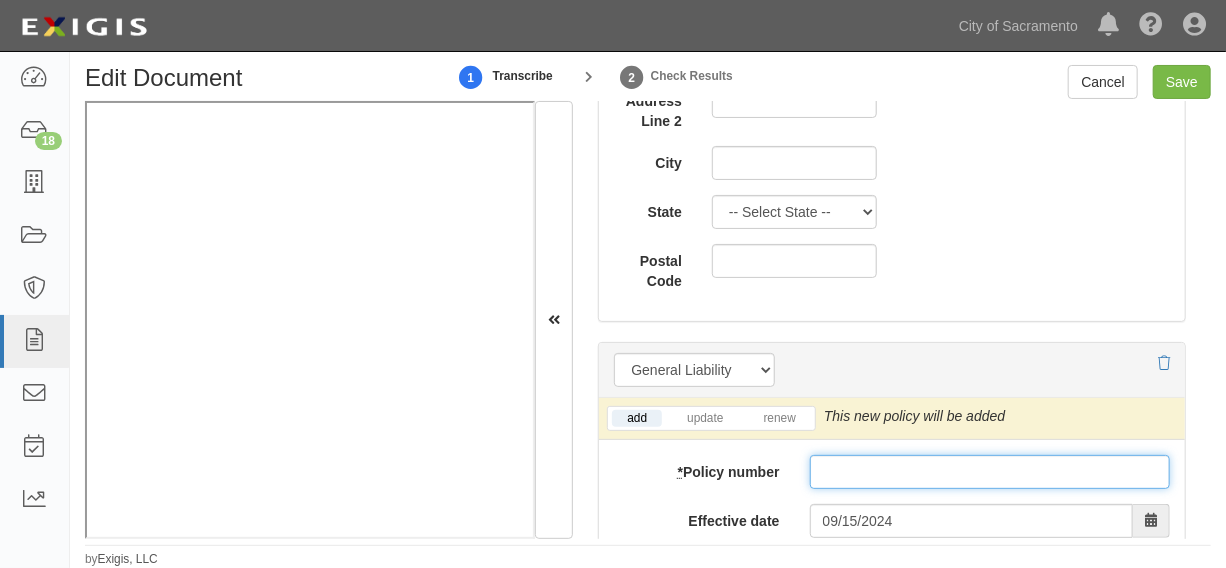 paste on "7040185059" 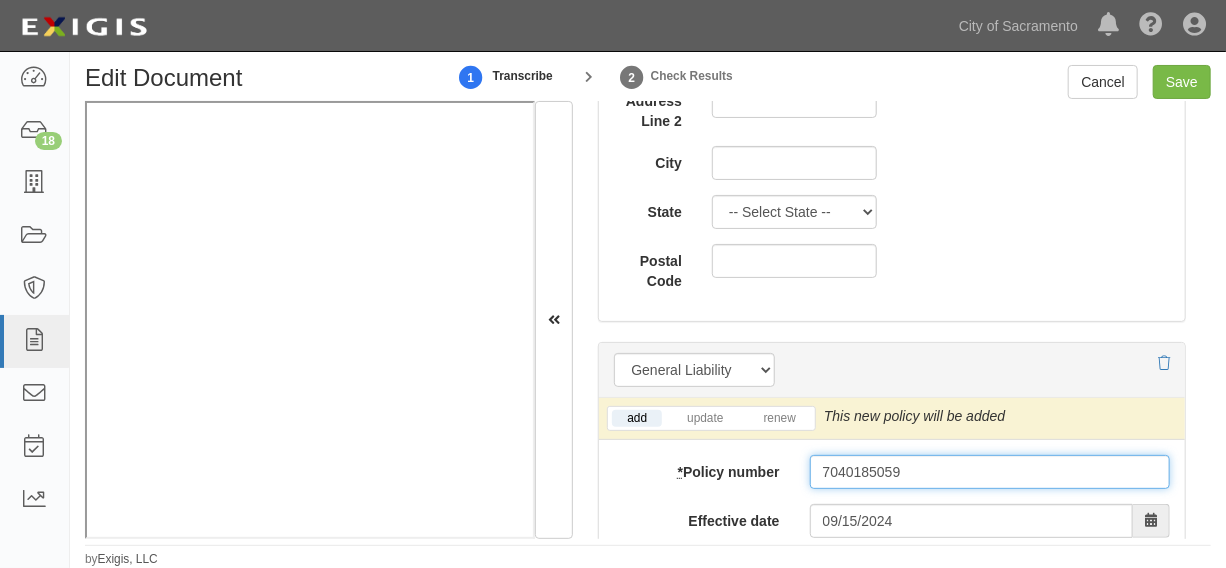 click on "7040185059" at bounding box center [990, 343] 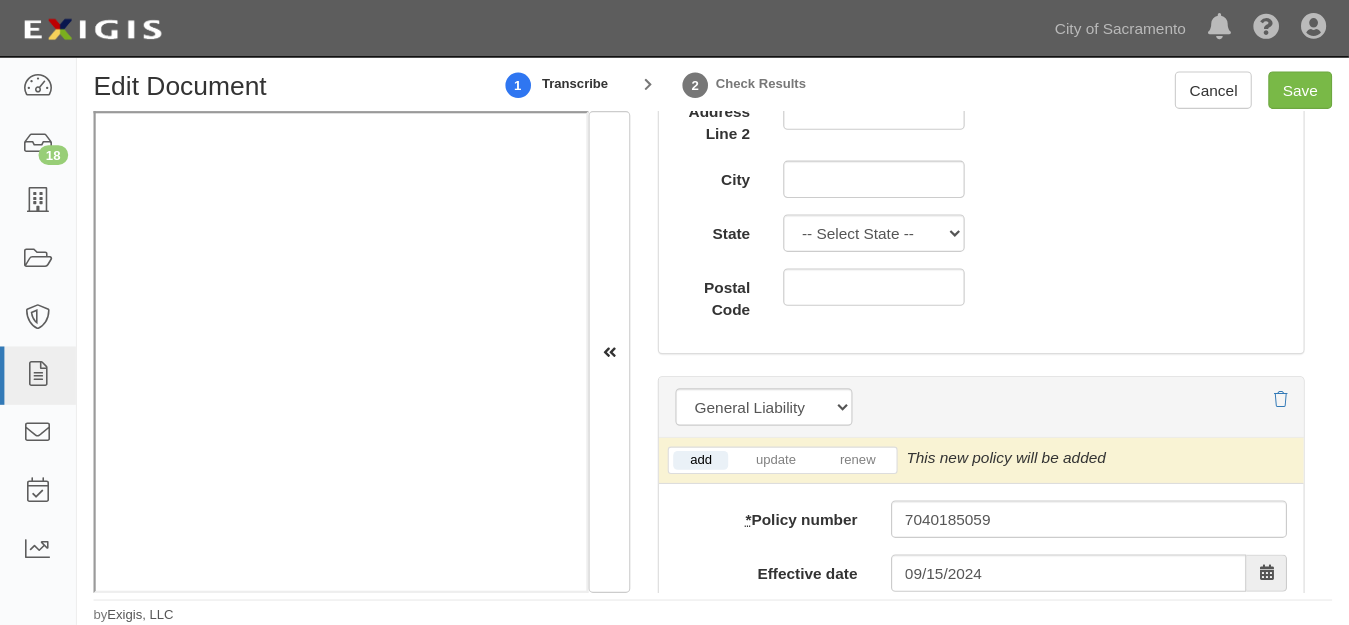 scroll, scrollTop: 57, scrollLeft: 0, axis: vertical 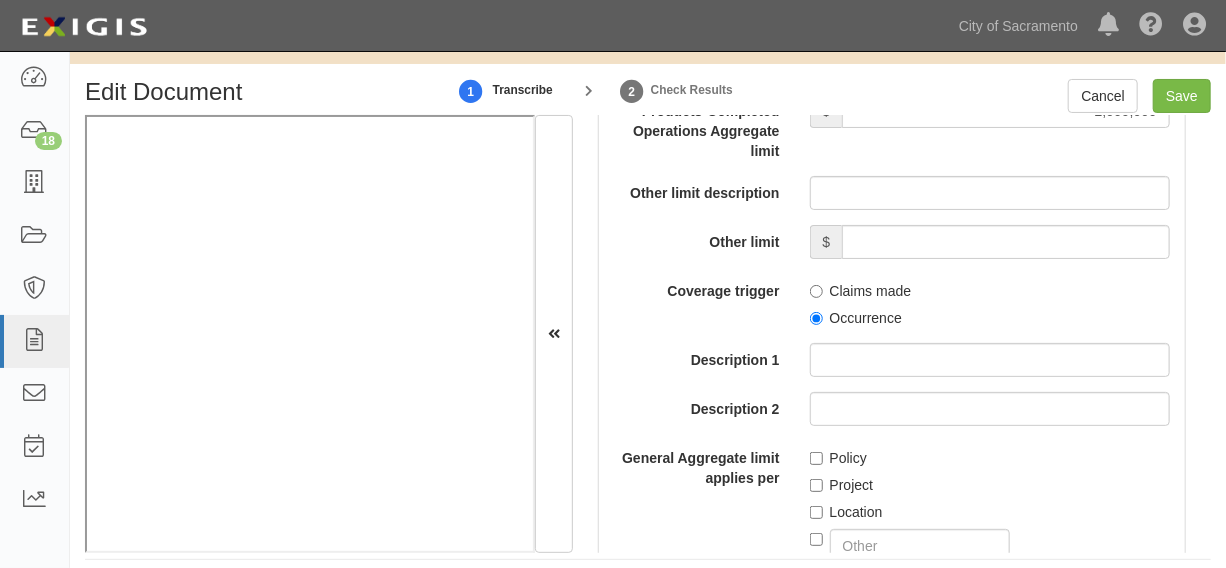 click on "Occurrence" at bounding box center [990, 185] 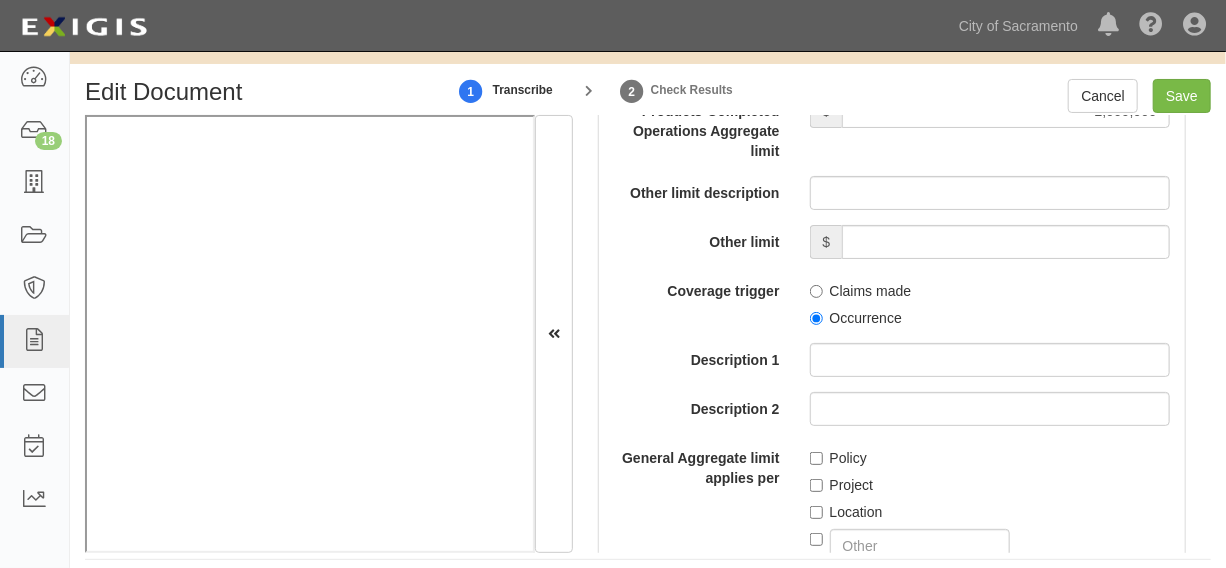 click on "Occurrence" at bounding box center (856, 189) 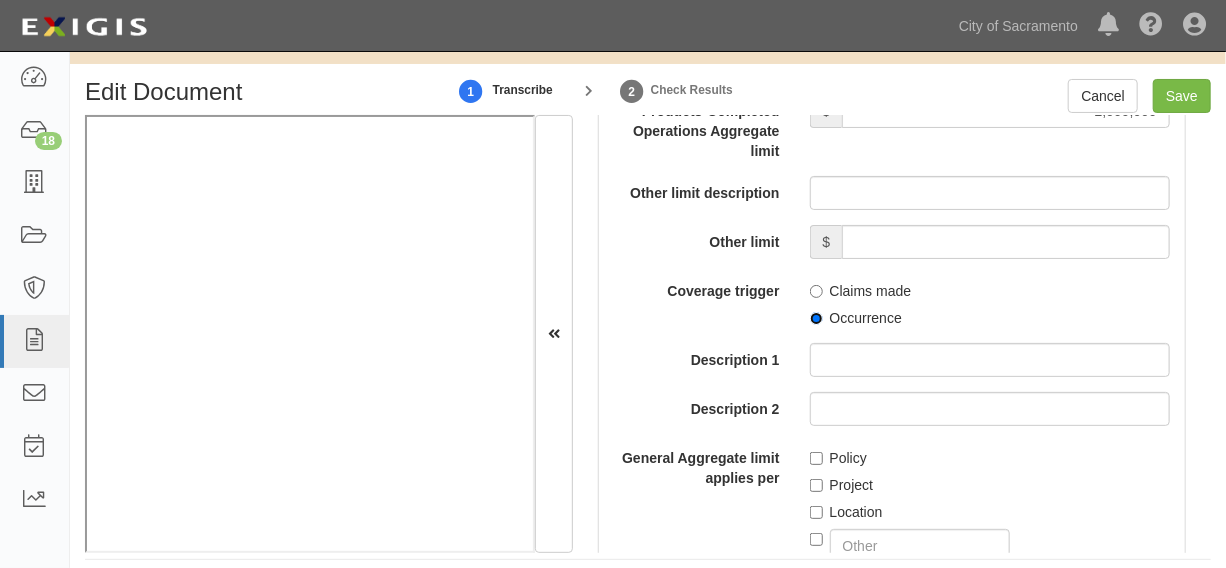click on "Occurrence" at bounding box center (816, 189) 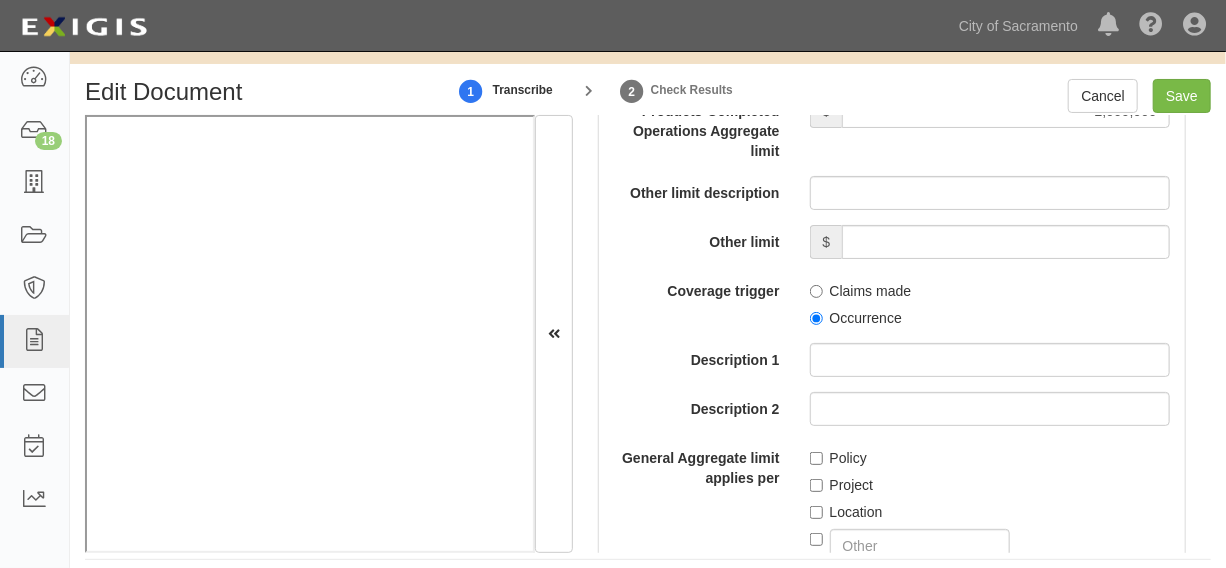 click on "Policy" at bounding box center (838, 329) 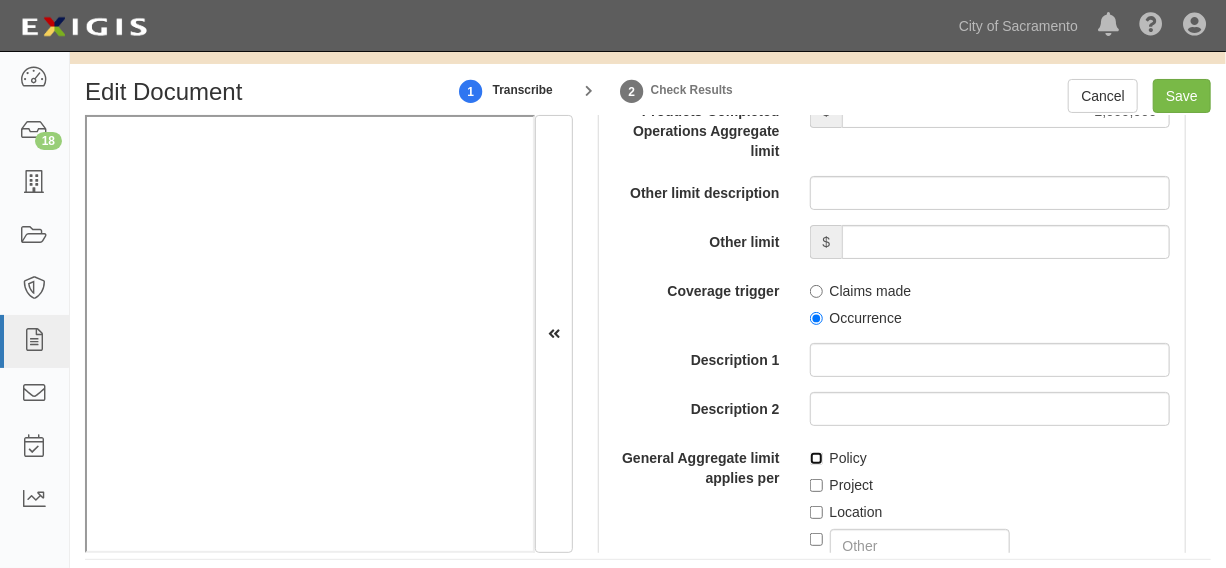 click on "Policy" at bounding box center [816, 329] 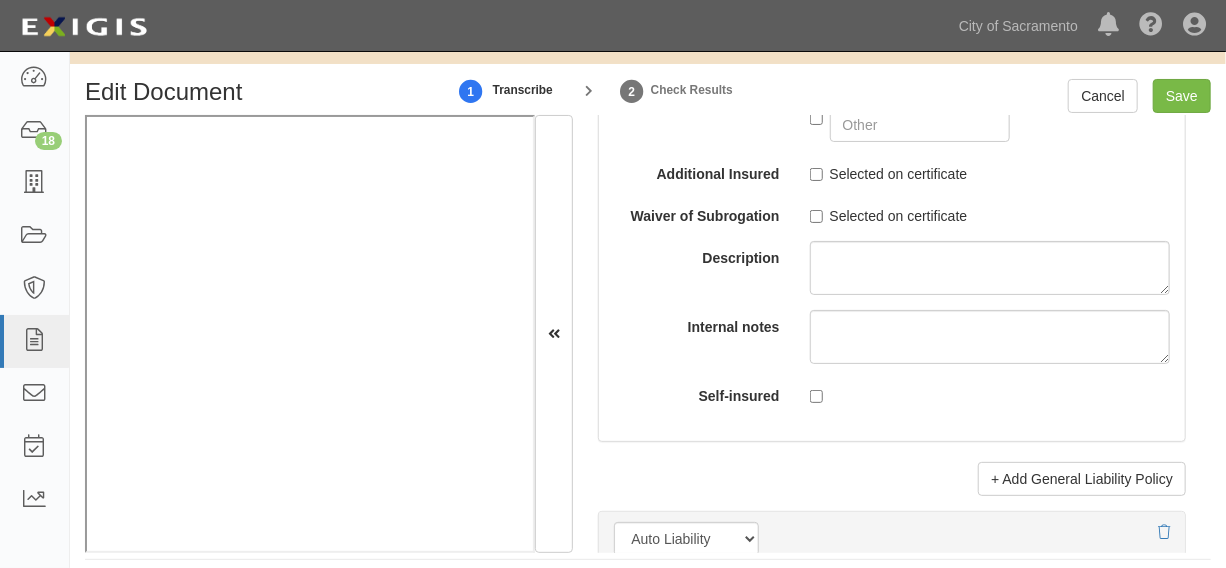 scroll, scrollTop: 3218, scrollLeft: 0, axis: vertical 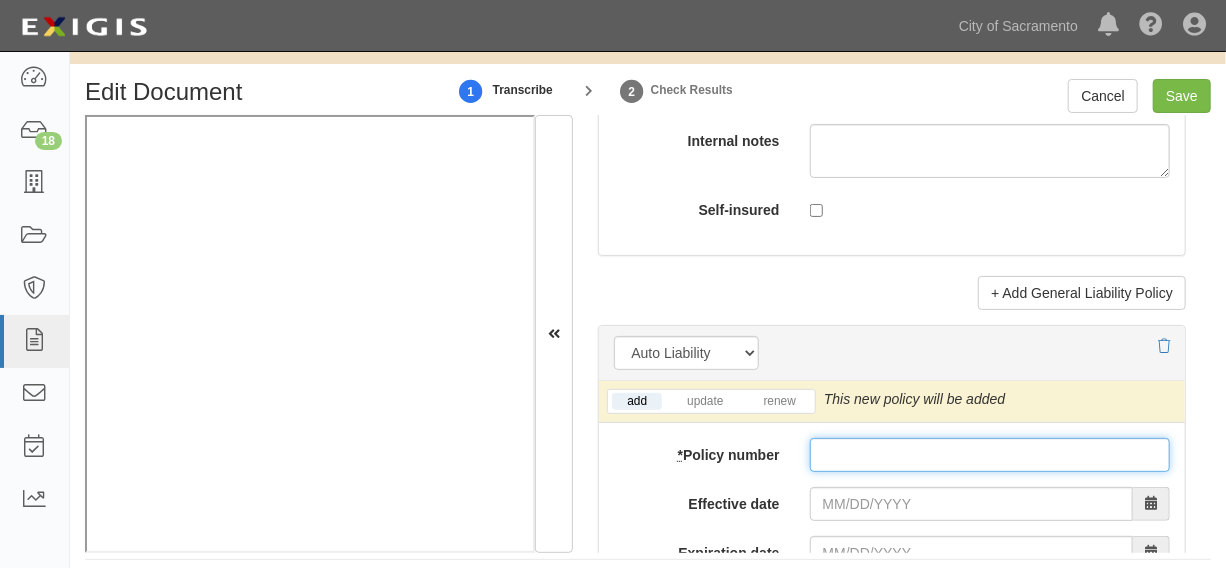 click on "*  Policy number" at bounding box center [990, 326] 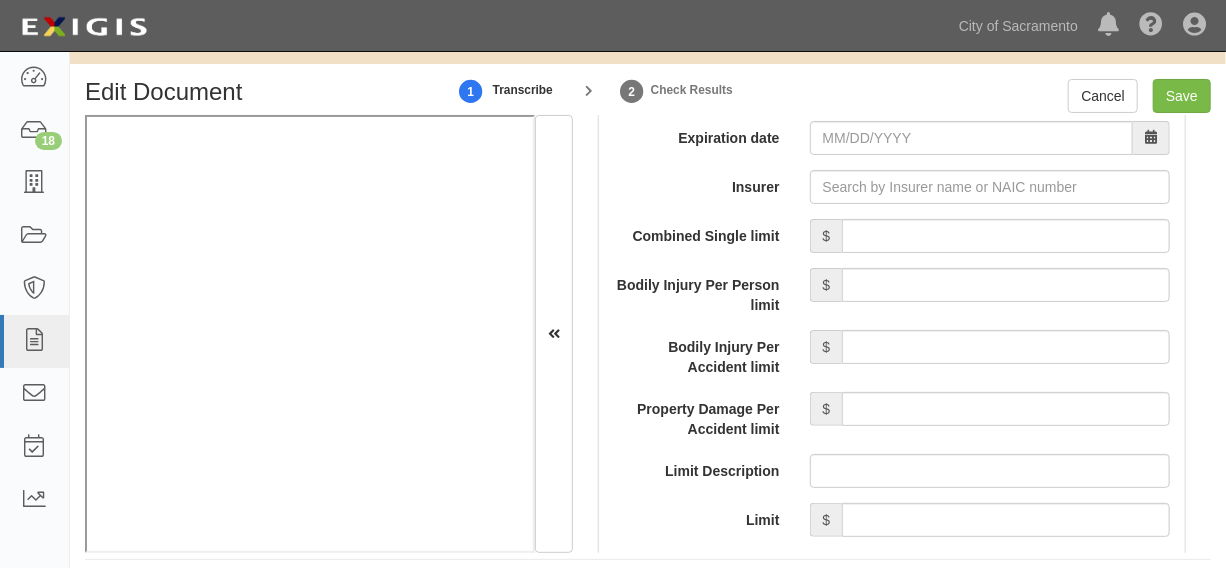 scroll, scrollTop: 3672, scrollLeft: 0, axis: vertical 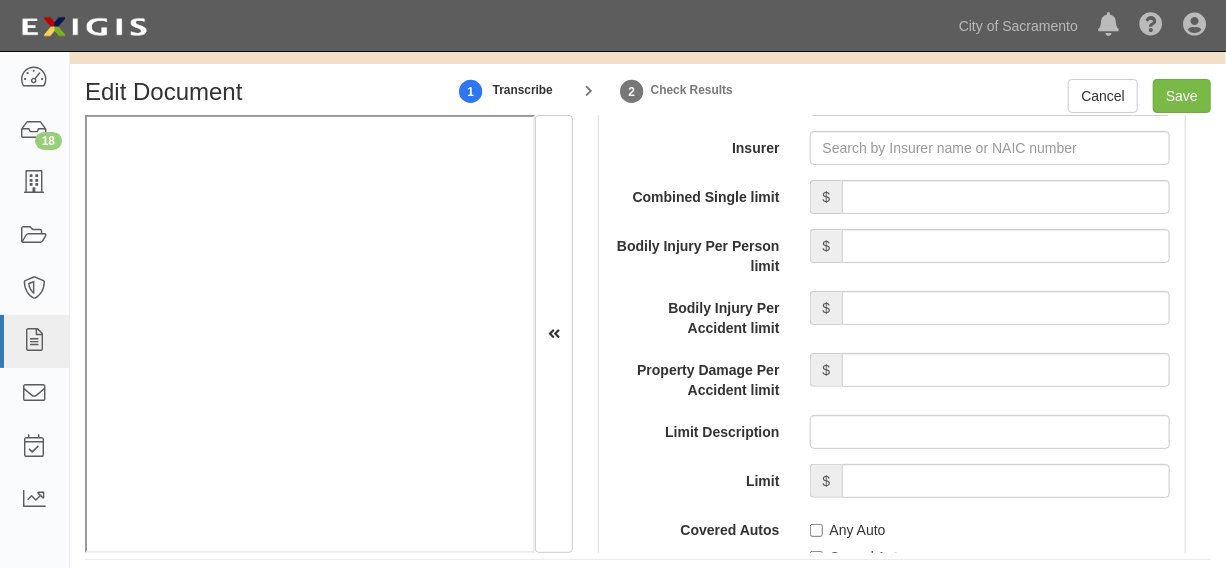 type on "7040183912" 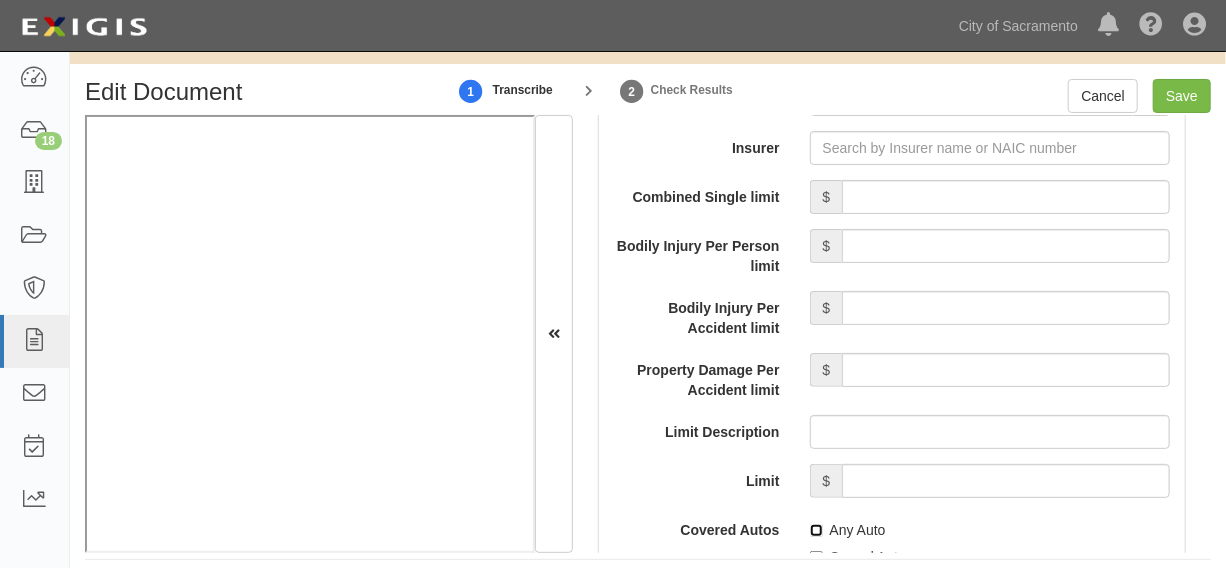 click on "Any Auto" at bounding box center [816, 401] 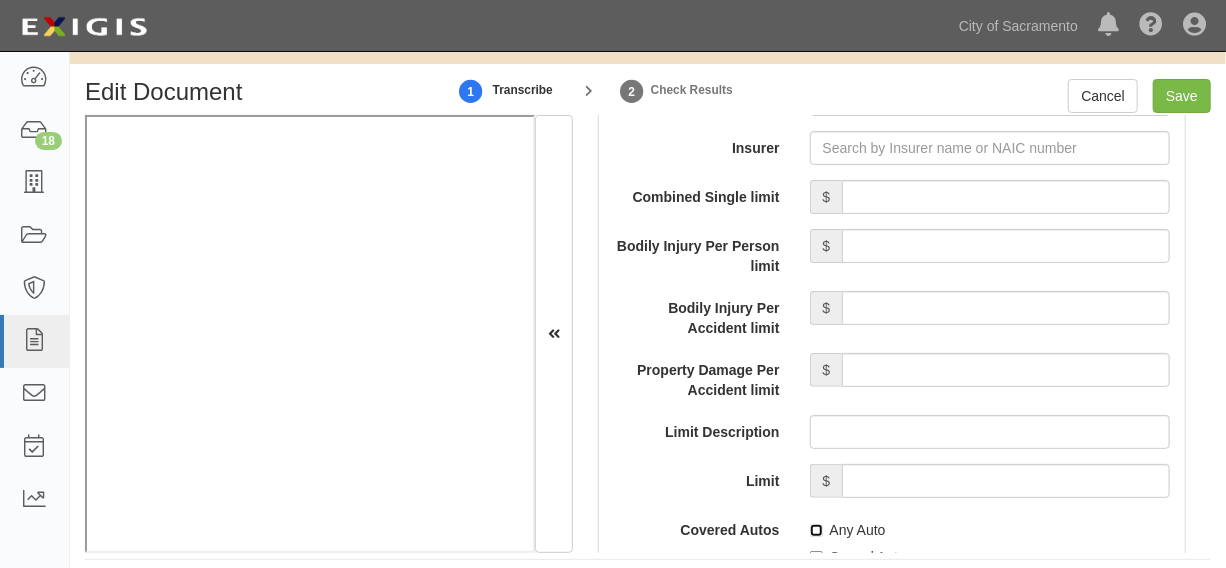 checkbox on "true" 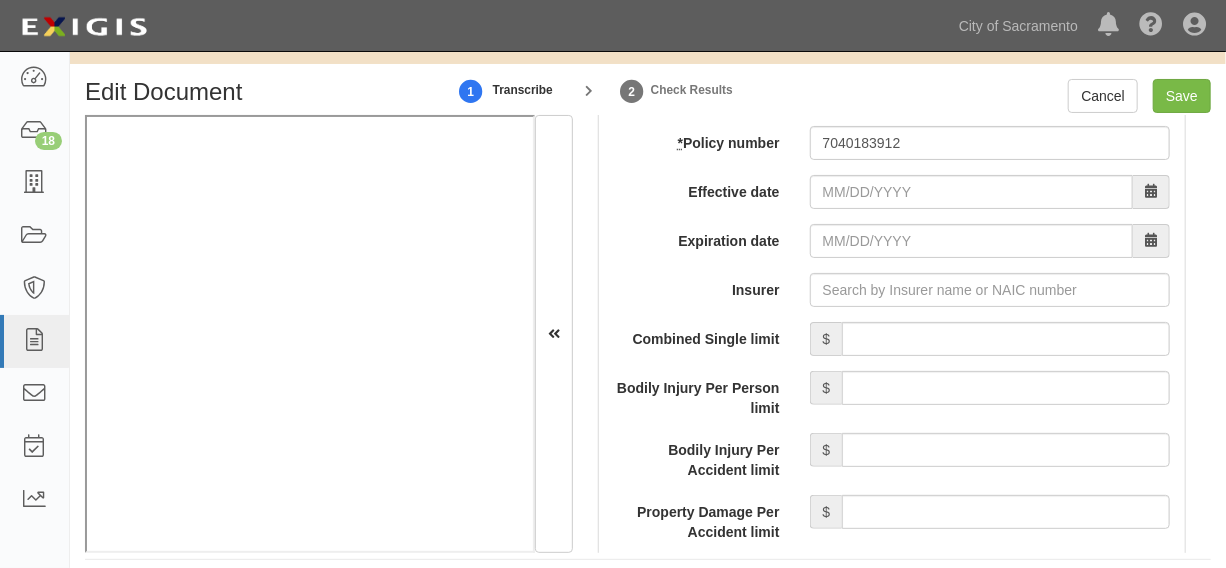 scroll, scrollTop: 3520, scrollLeft: 0, axis: vertical 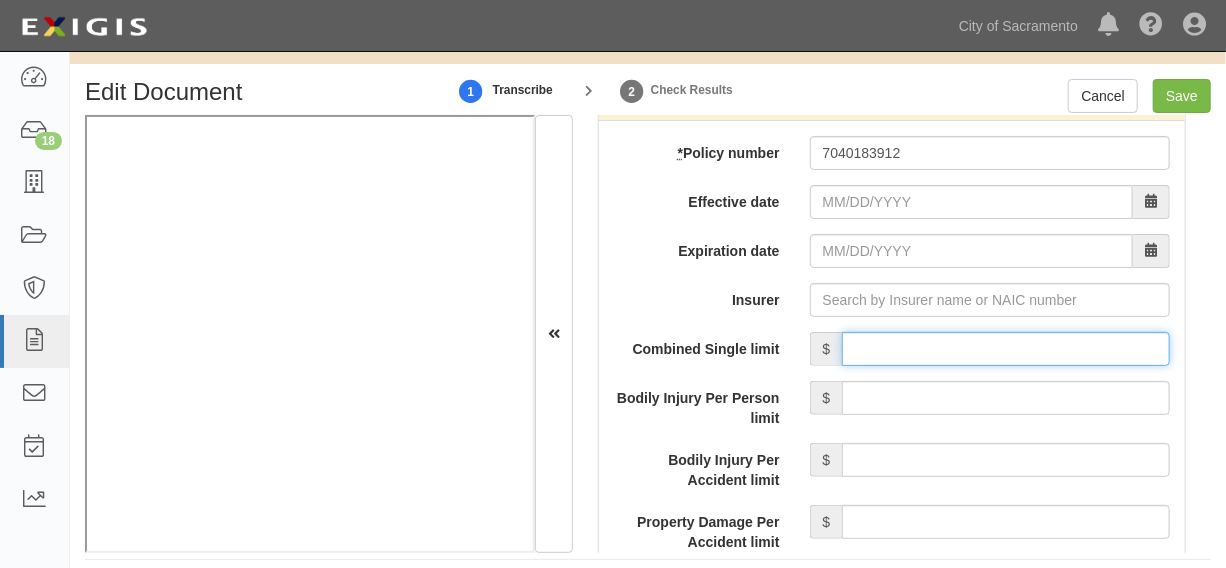 click on "Combined Single limit" at bounding box center (1006, 220) 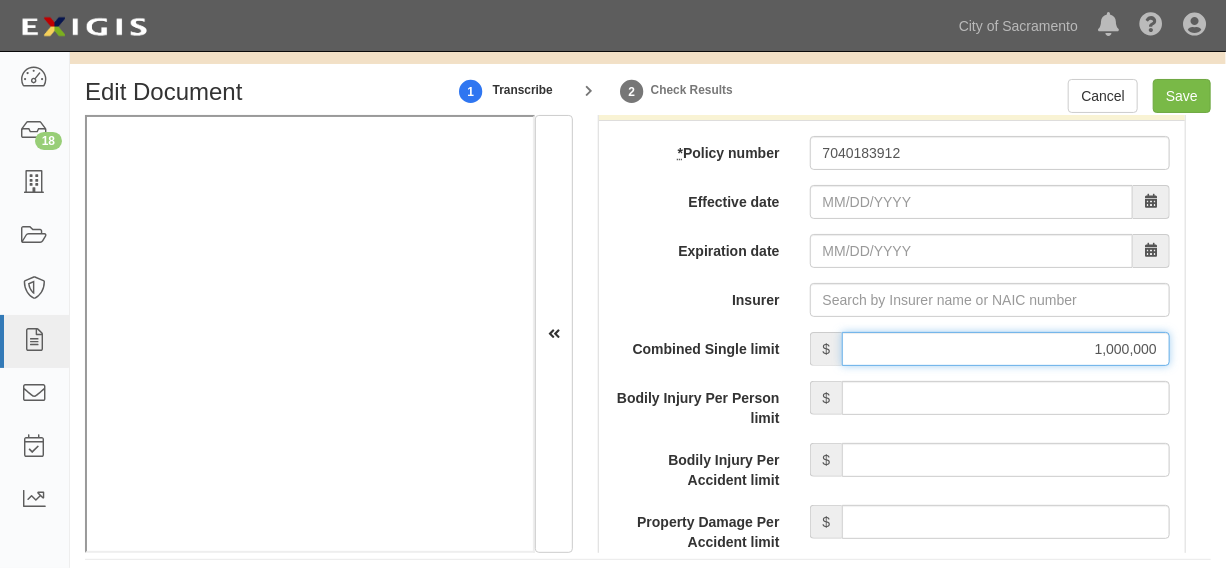 scroll, scrollTop: 3370, scrollLeft: 0, axis: vertical 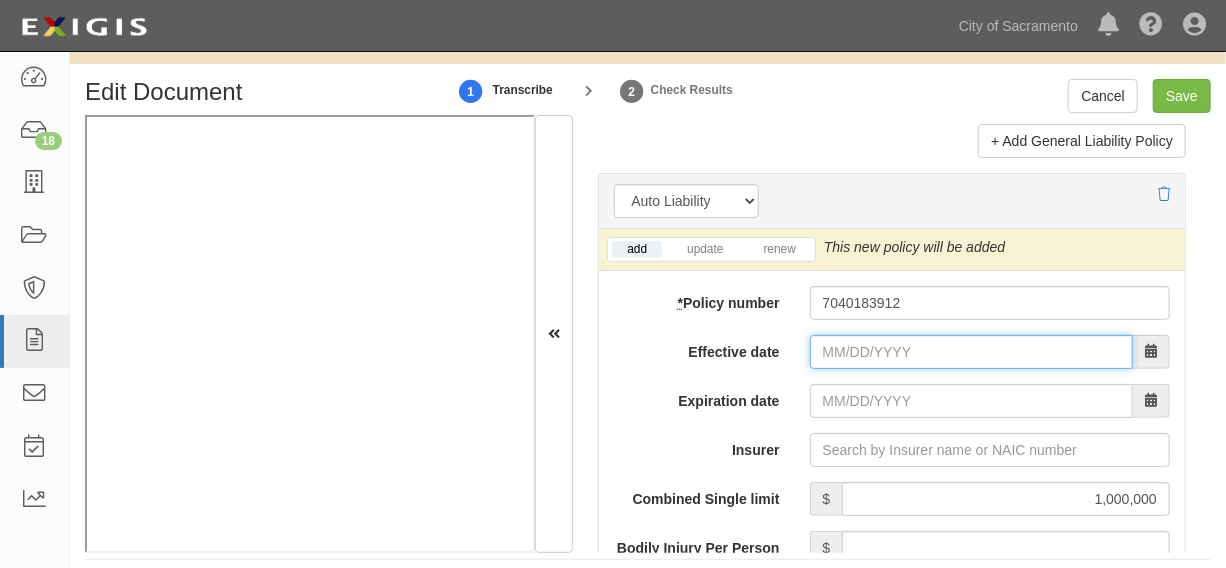 click on "Effective date" at bounding box center (971, 223) 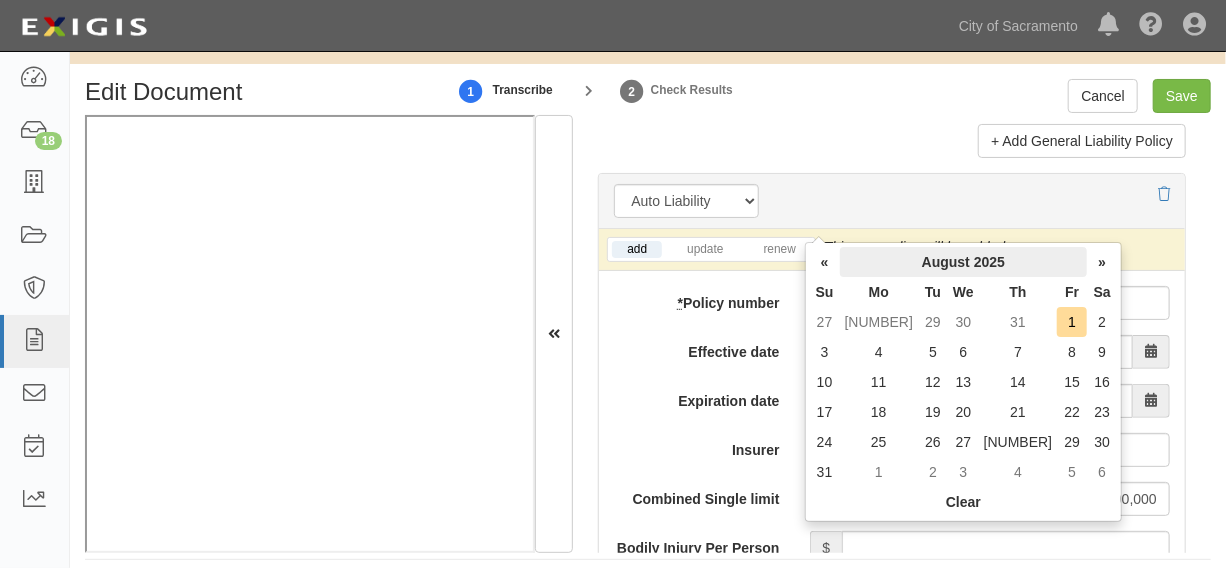 click on "August 2025" at bounding box center [915, 262] 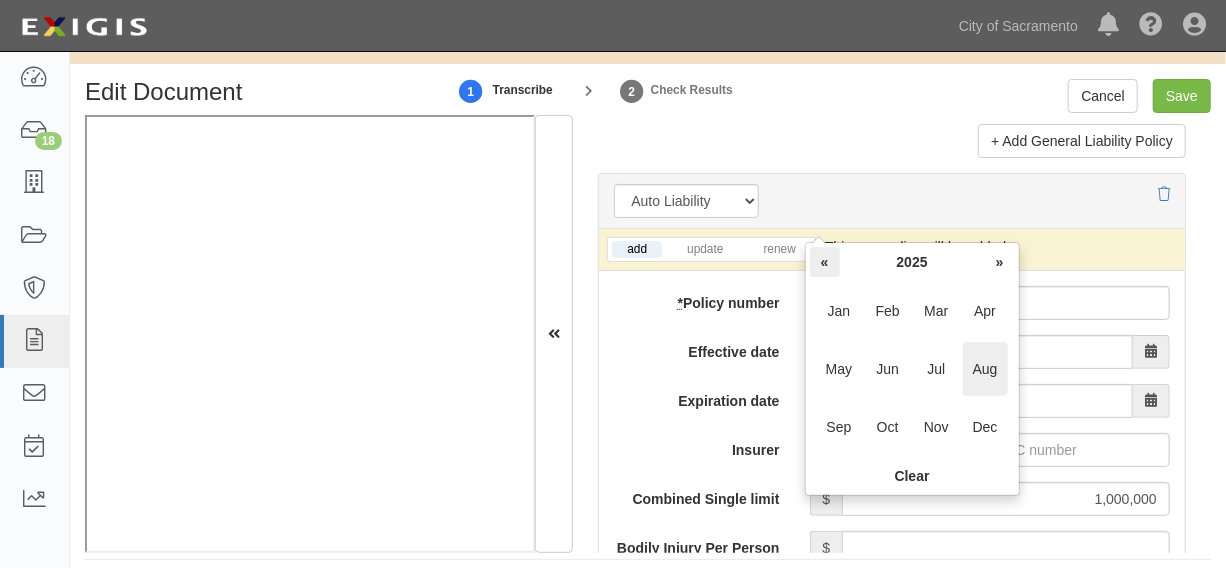 click on "«" at bounding box center (825, 262) 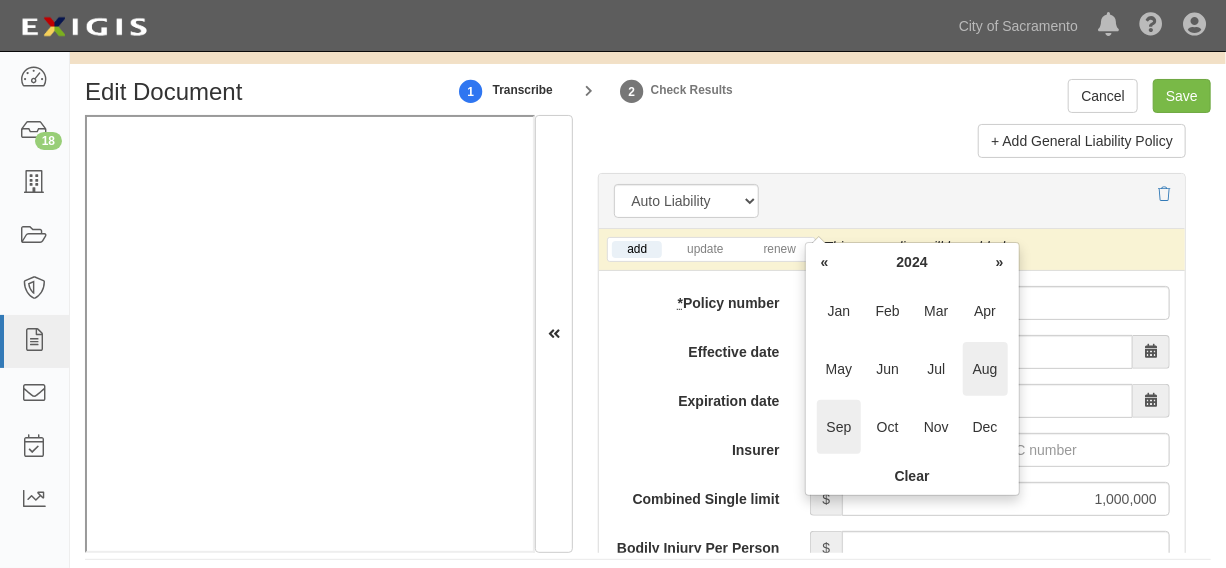 click on "Sep" at bounding box center (839, 427) 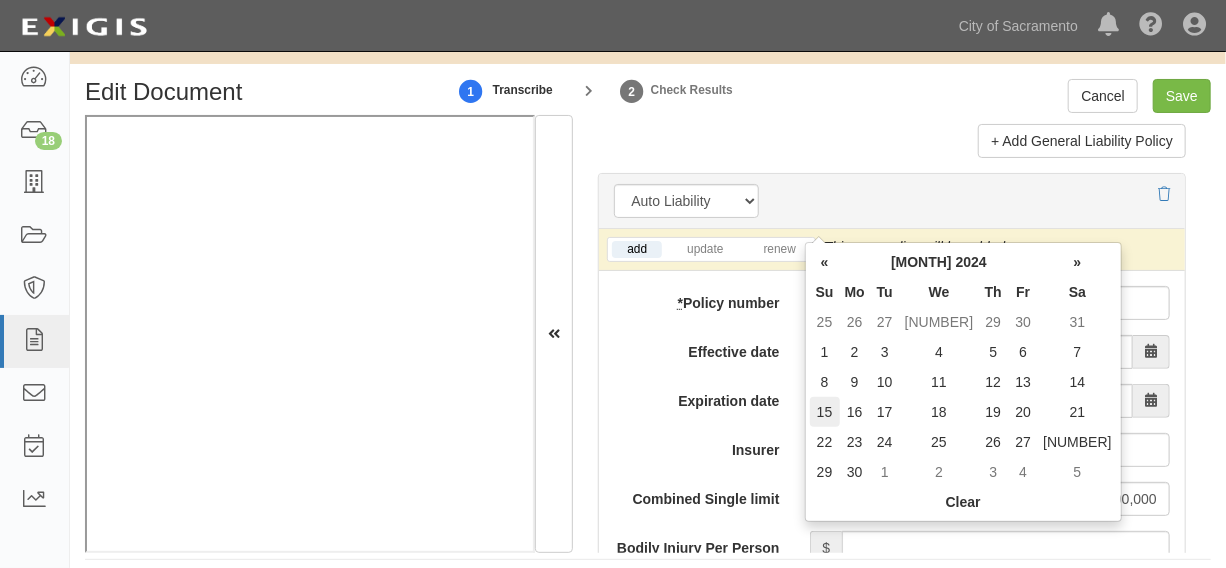click on "15" at bounding box center (825, 412) 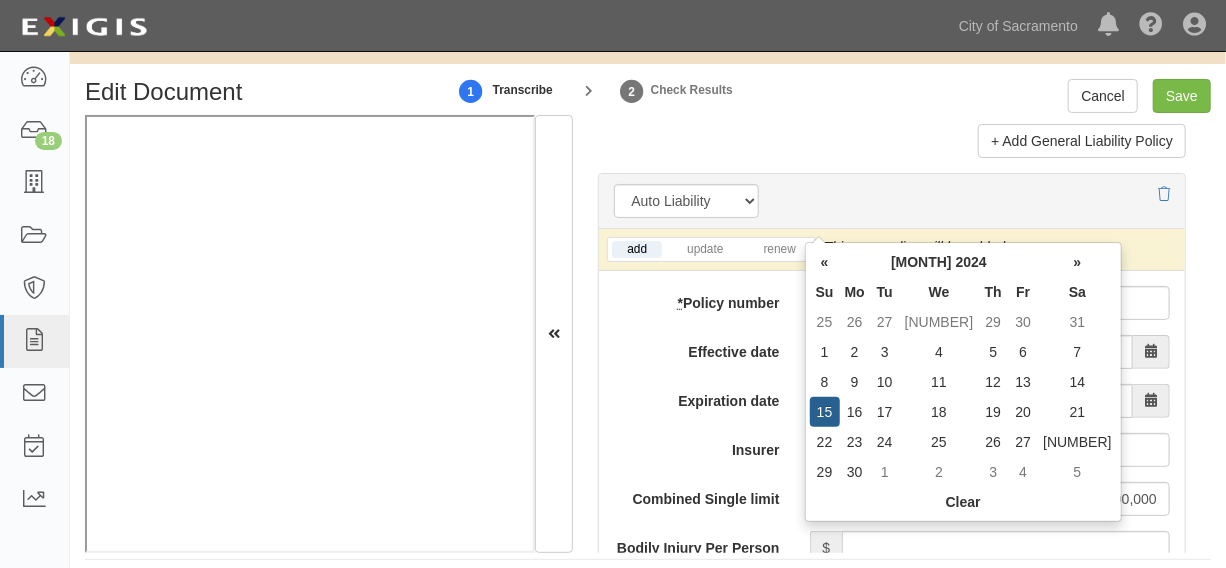 click on "Insurer" at bounding box center (696, 317) 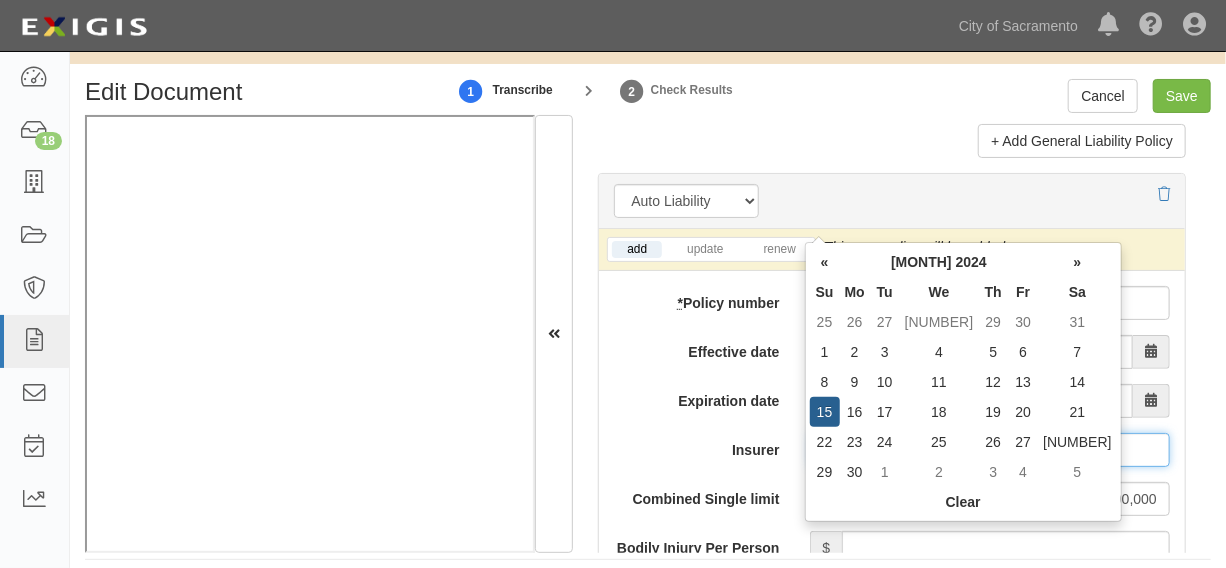 click on "Insurer" at bounding box center [990, 321] 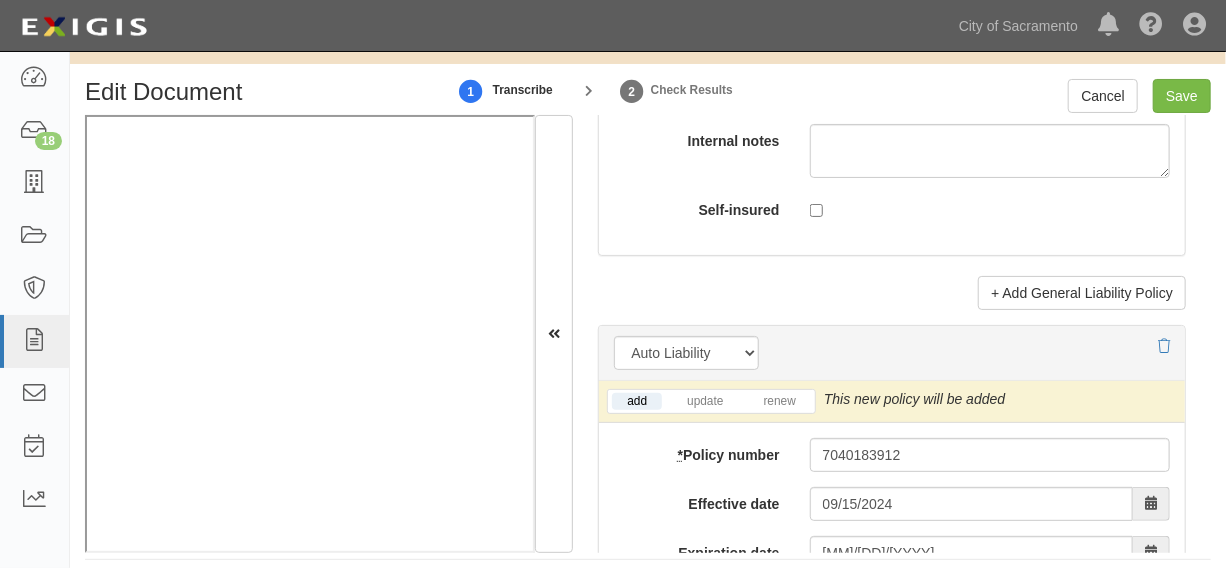 scroll, scrollTop: 3370, scrollLeft: 0, axis: vertical 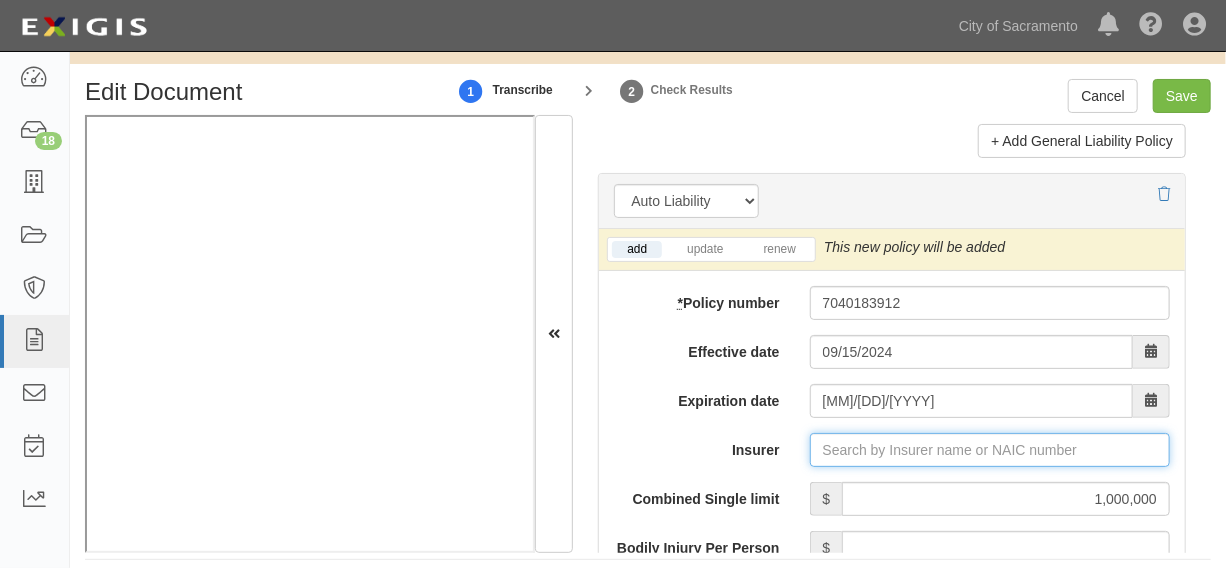 click on "Insurer" at bounding box center (990, 321) 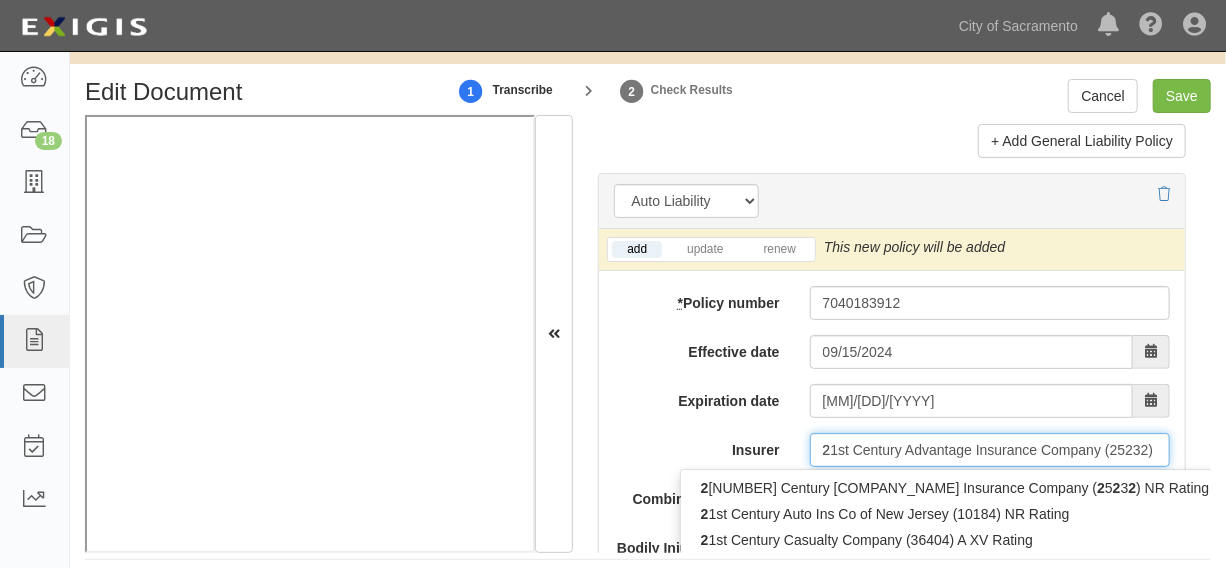 type 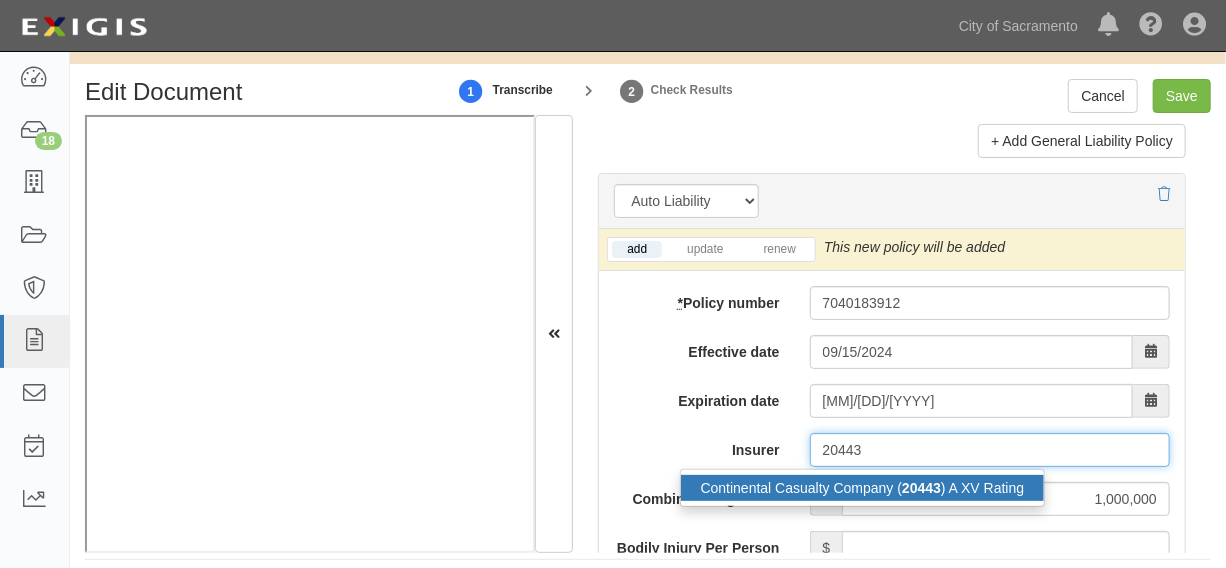 click on "Continental Casualty Company ( 20443 ) A XV Rating" at bounding box center (863, 359) 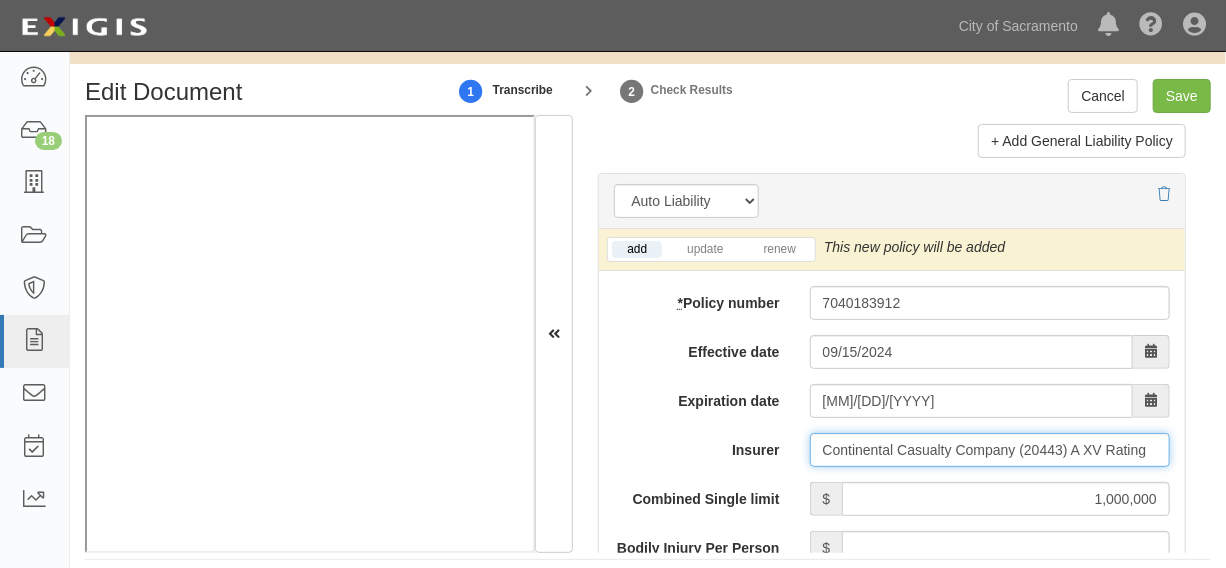 type on "Continental Casualty Company (20443) A XV Rating" 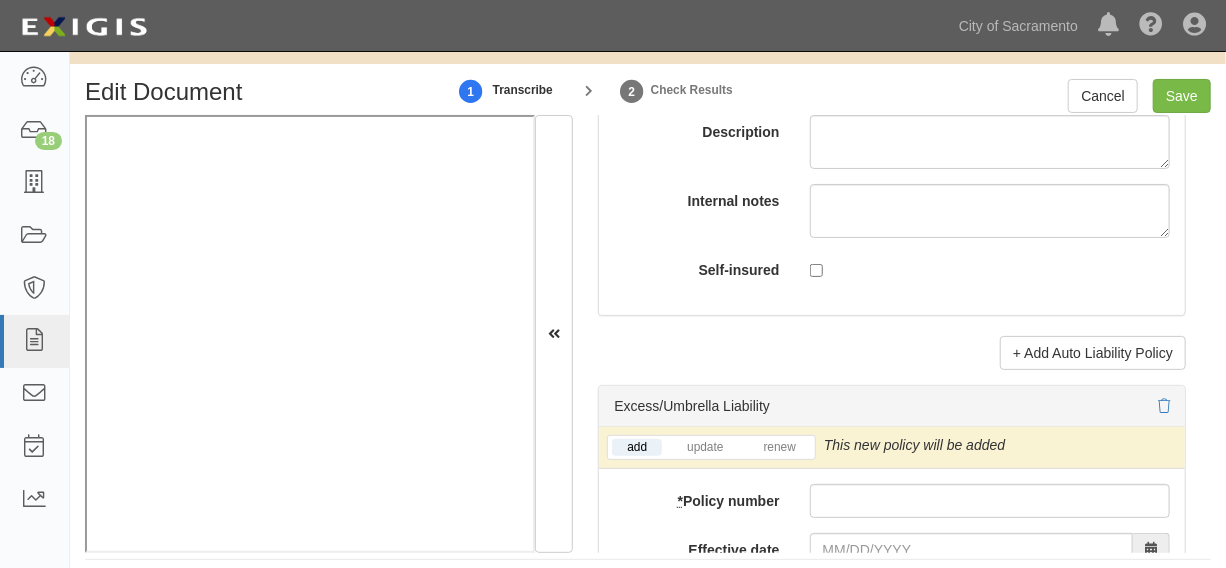 scroll, scrollTop: 4430, scrollLeft: 0, axis: vertical 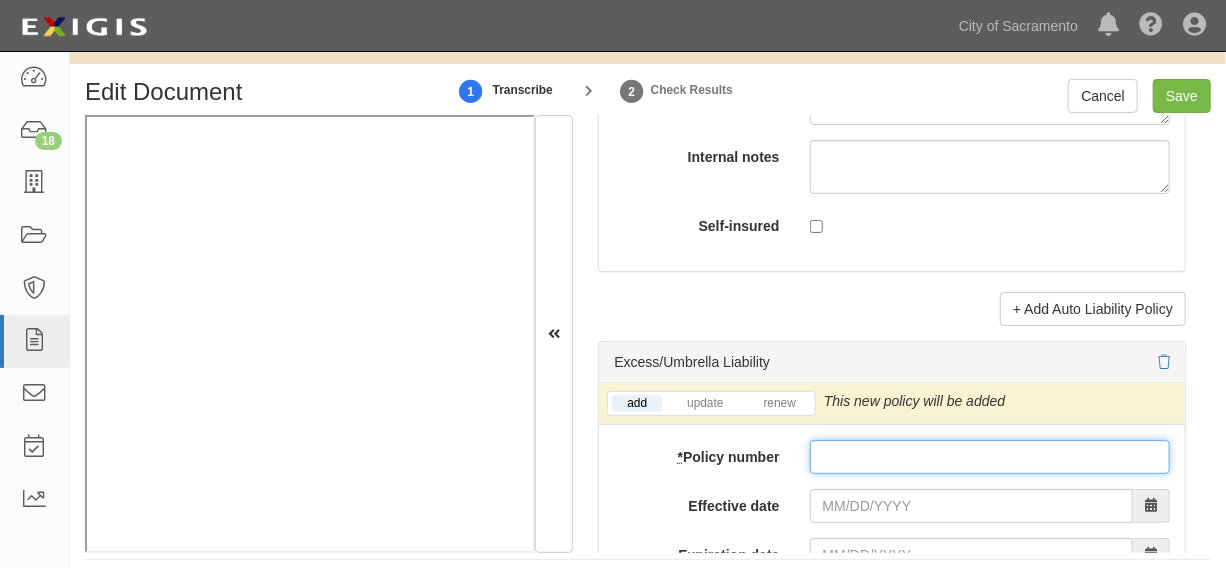 click on "*  Policy number" at bounding box center [990, 328] 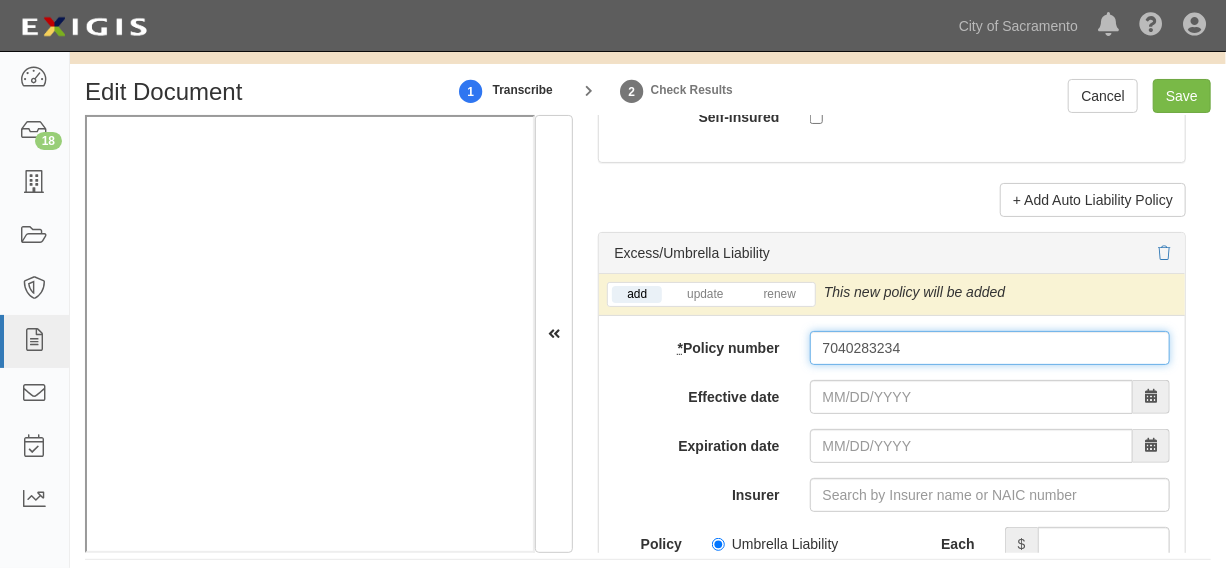 scroll, scrollTop: 4581, scrollLeft: 0, axis: vertical 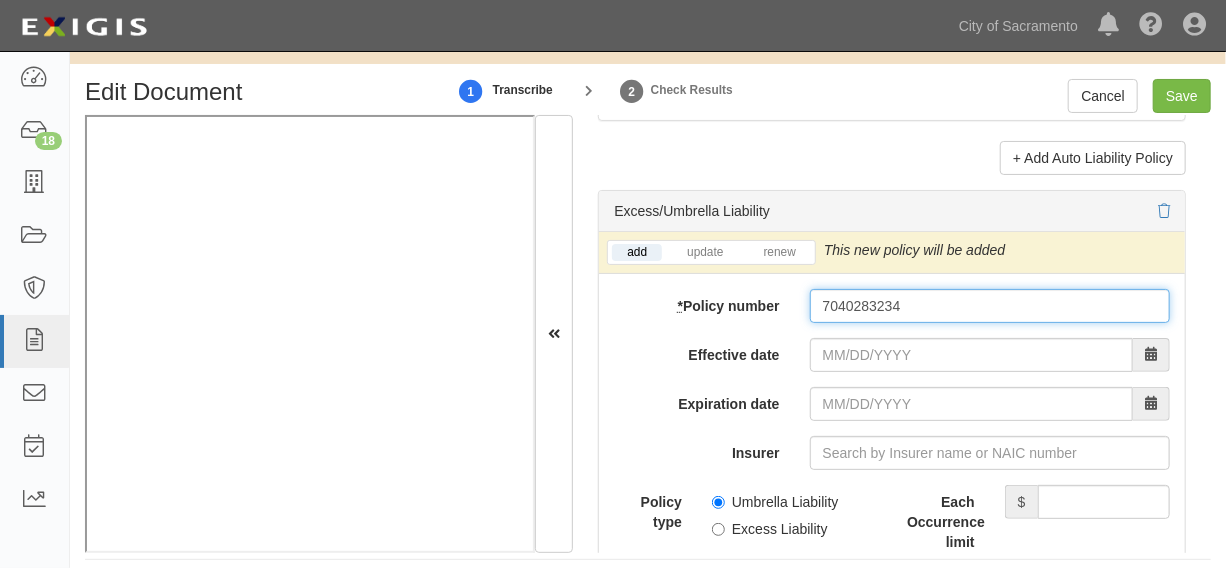 type on "7040283234" 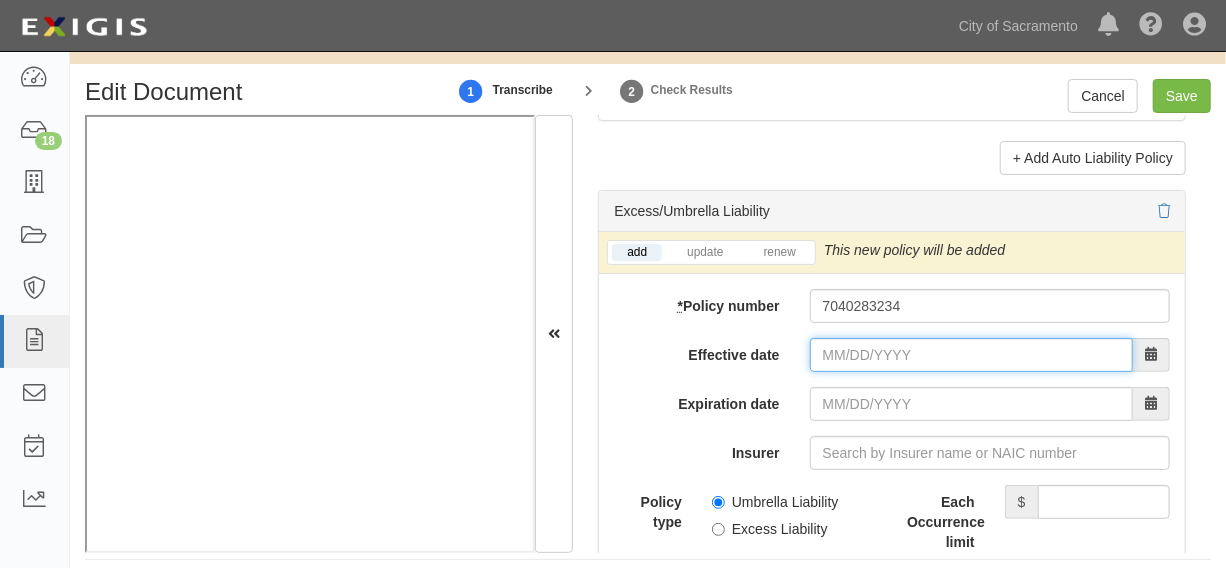click on "Effective date" at bounding box center [971, 226] 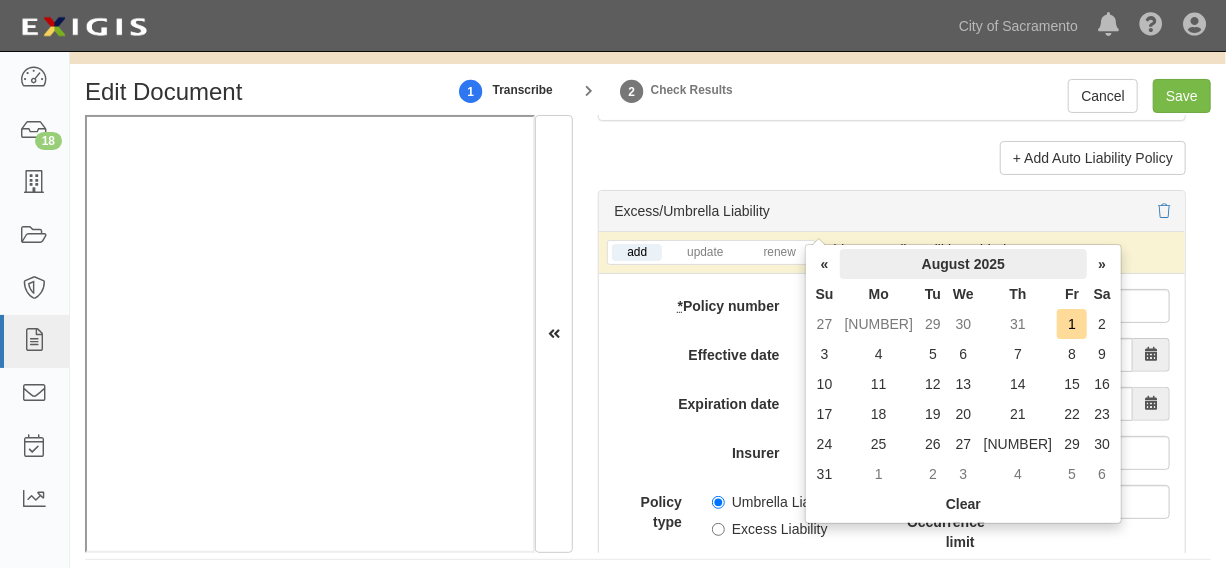 click on "August 2025" at bounding box center (915, 264) 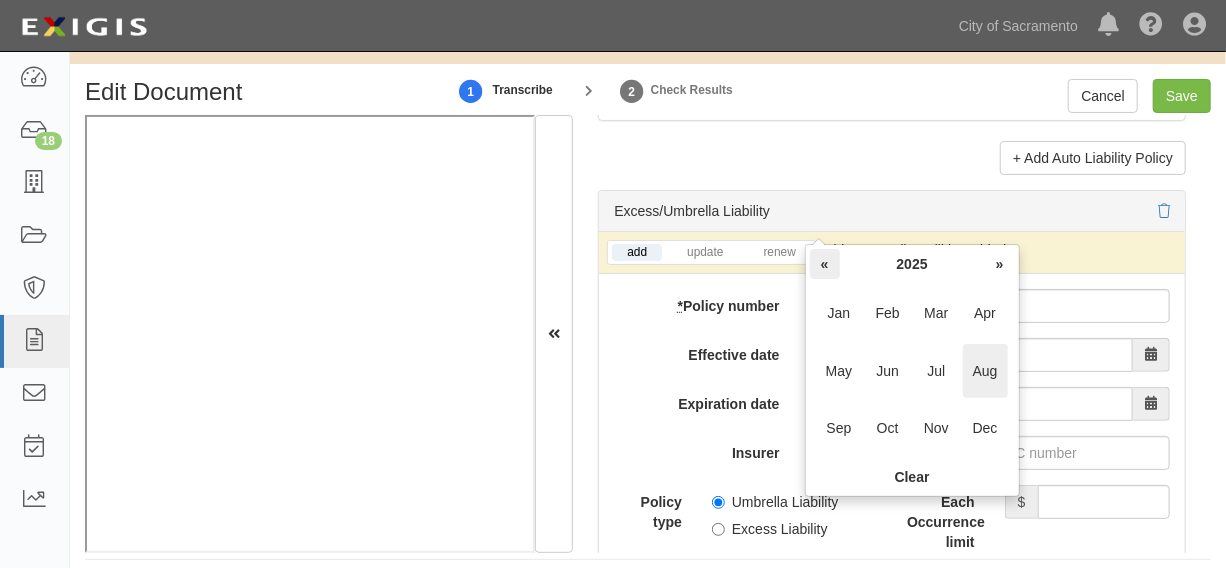 click on "«" at bounding box center (825, 264) 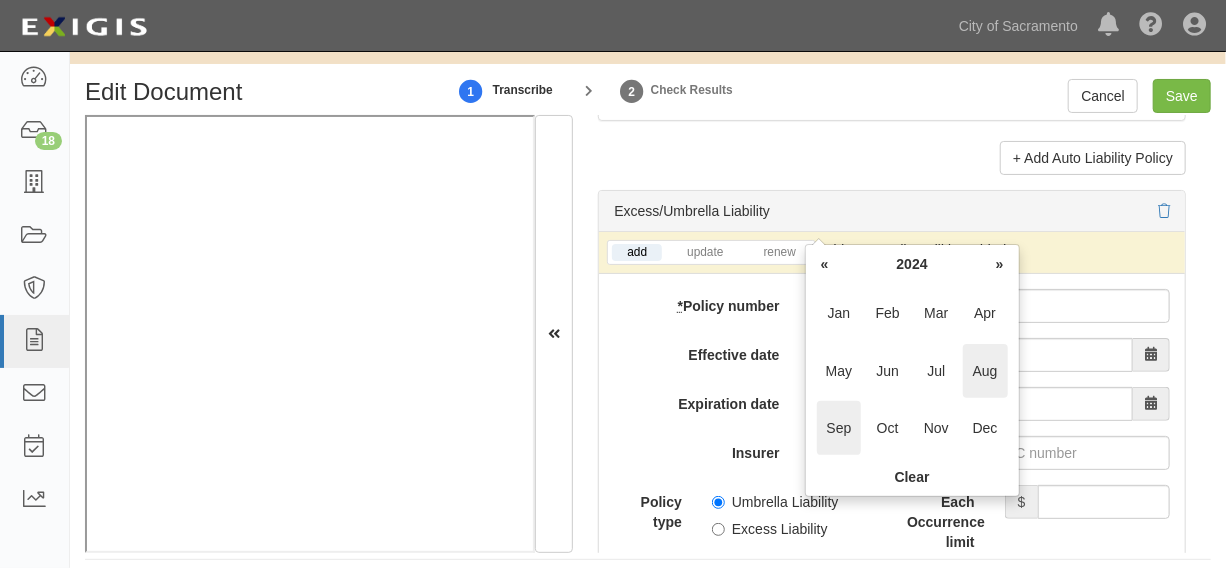 click on "Sep" at bounding box center [839, 428] 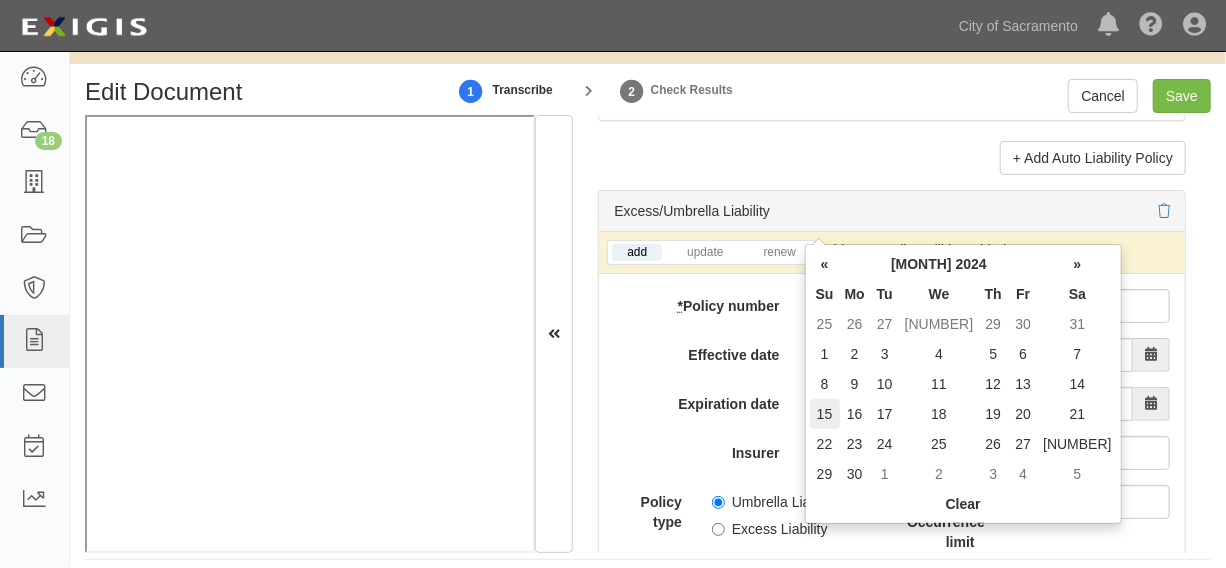 click on "15" at bounding box center (825, 414) 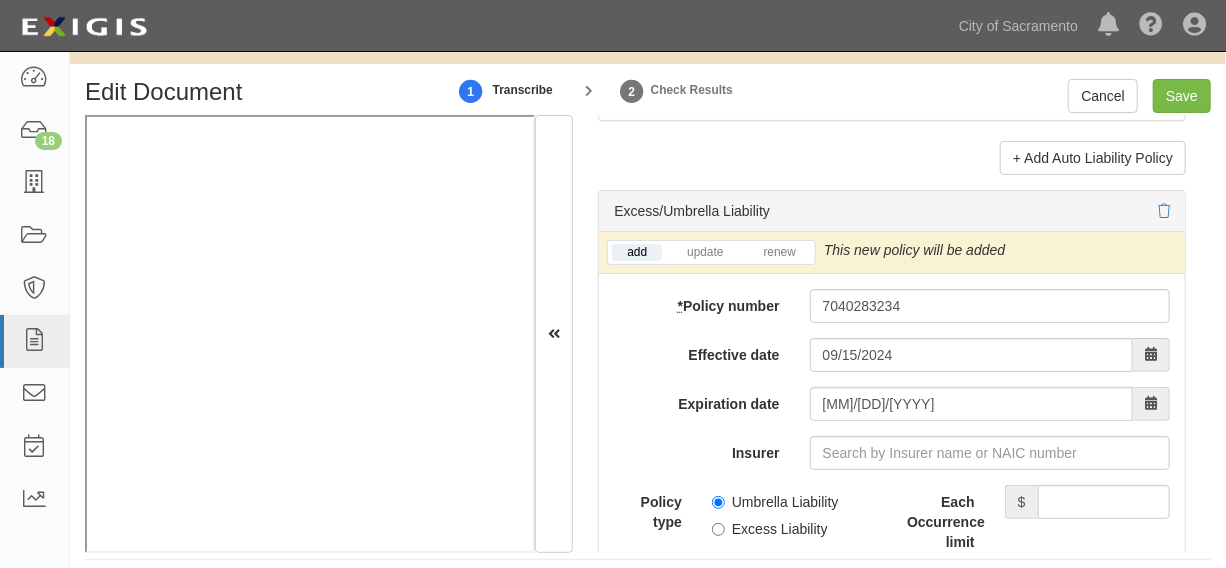 click on "Policy type" at bounding box center (648, 379) 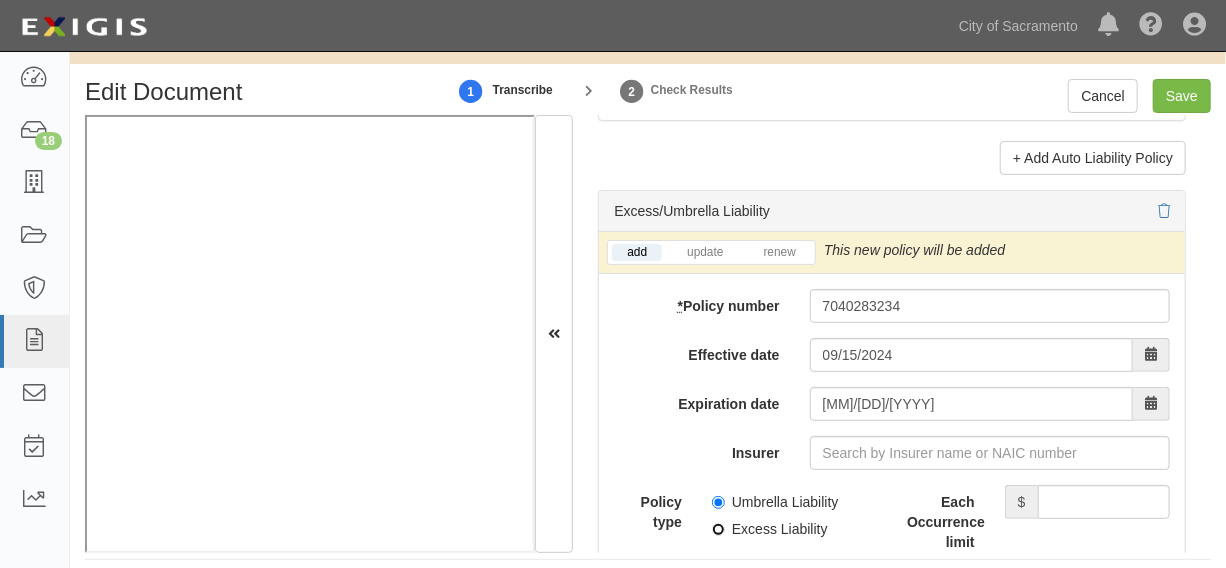 click on "Excess Liability" at bounding box center [718, 400] 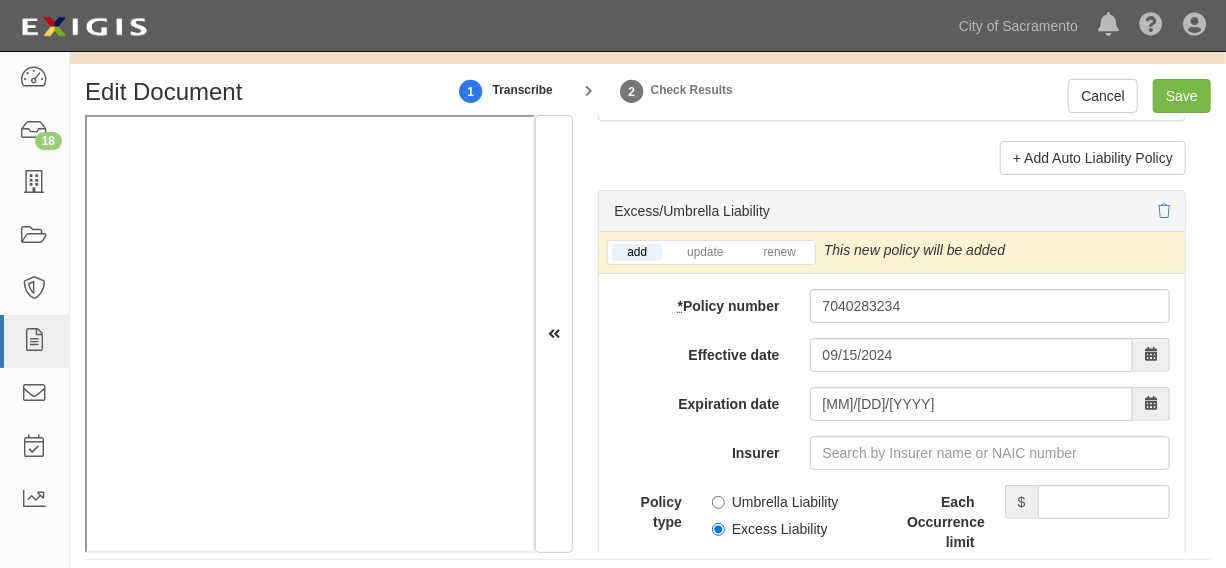 click on "Occurrence" at bounding box center (758, 469) 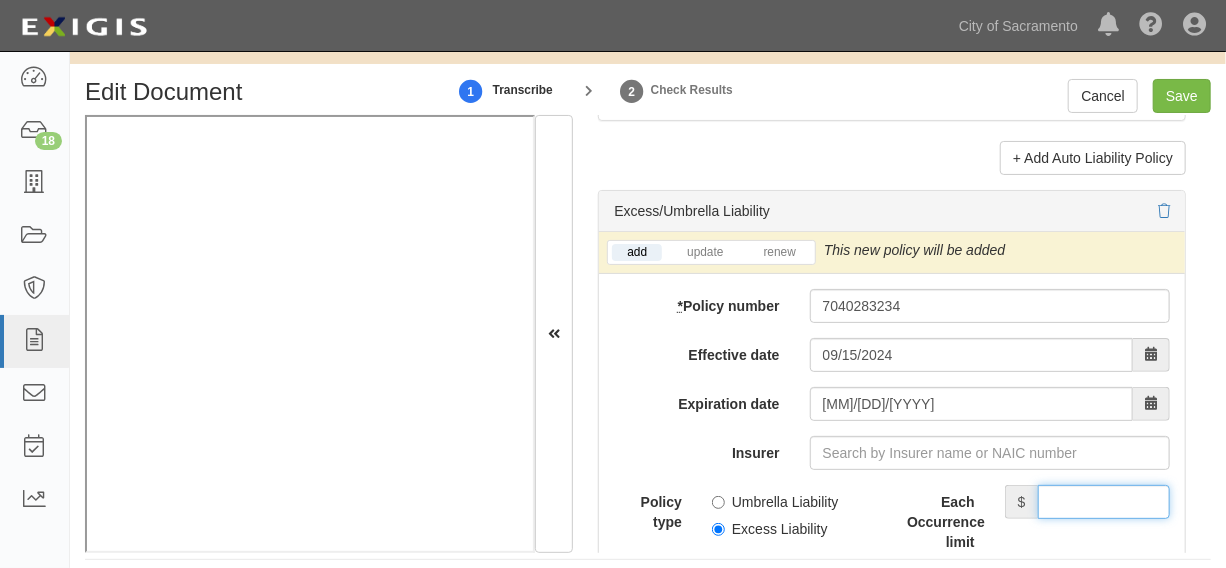 click on "Each Occurrence limit" at bounding box center [1104, 373] 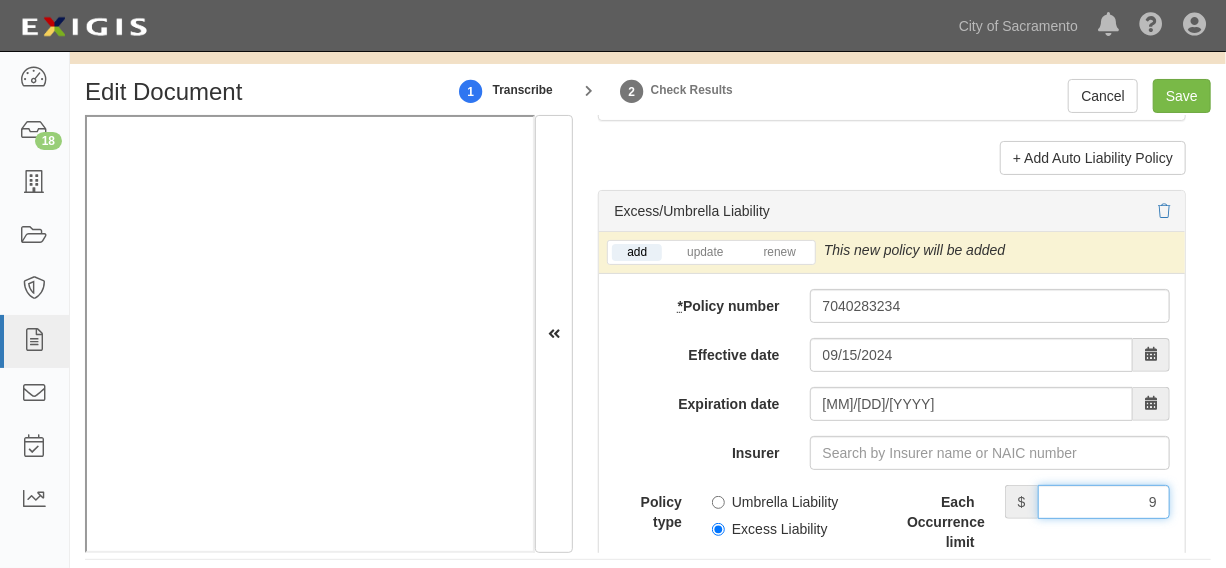 type on "9,000,000" 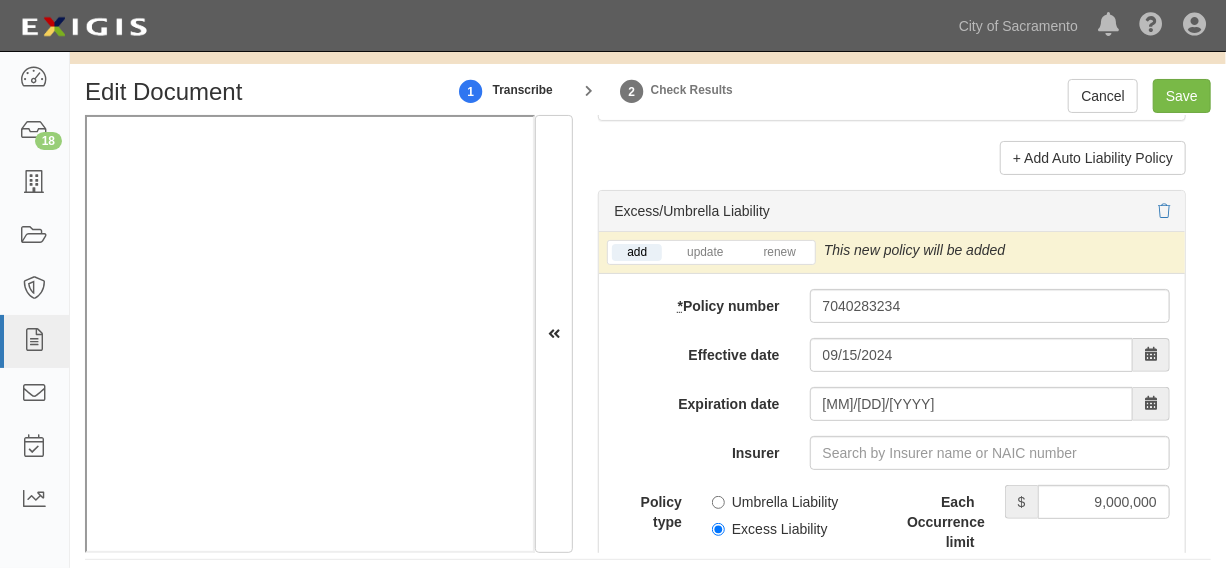 click on "Aggregate limit" at bounding box center [1104, 455] 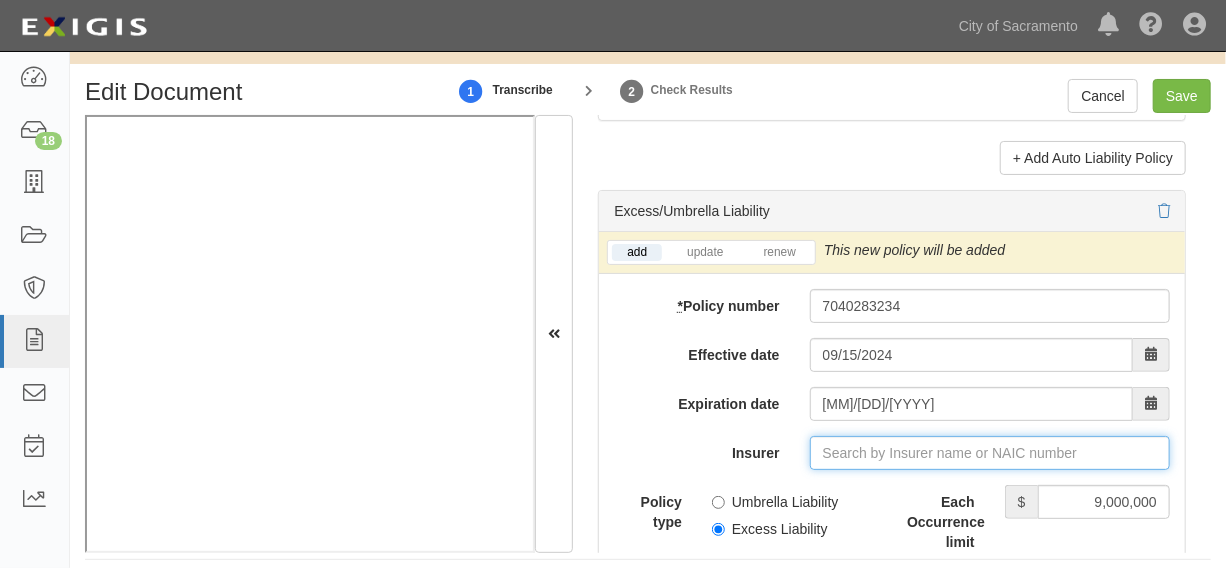 click on "Insurer" at bounding box center [990, 324] 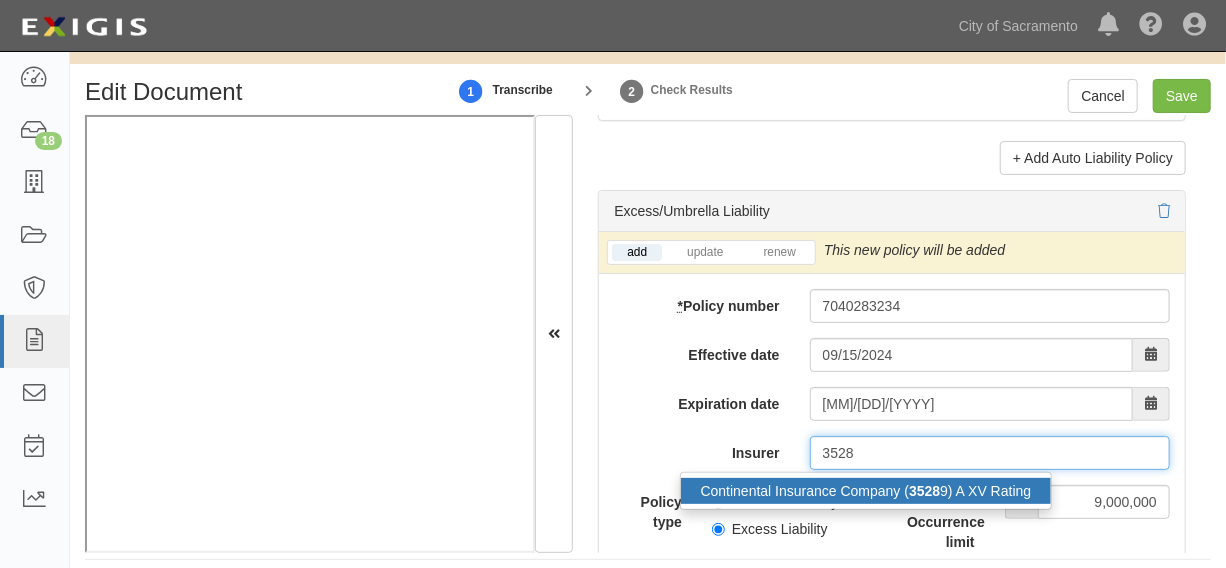 click on "Continental Insurance Company ( 3528 9) A XV Rating" at bounding box center (866, 362) 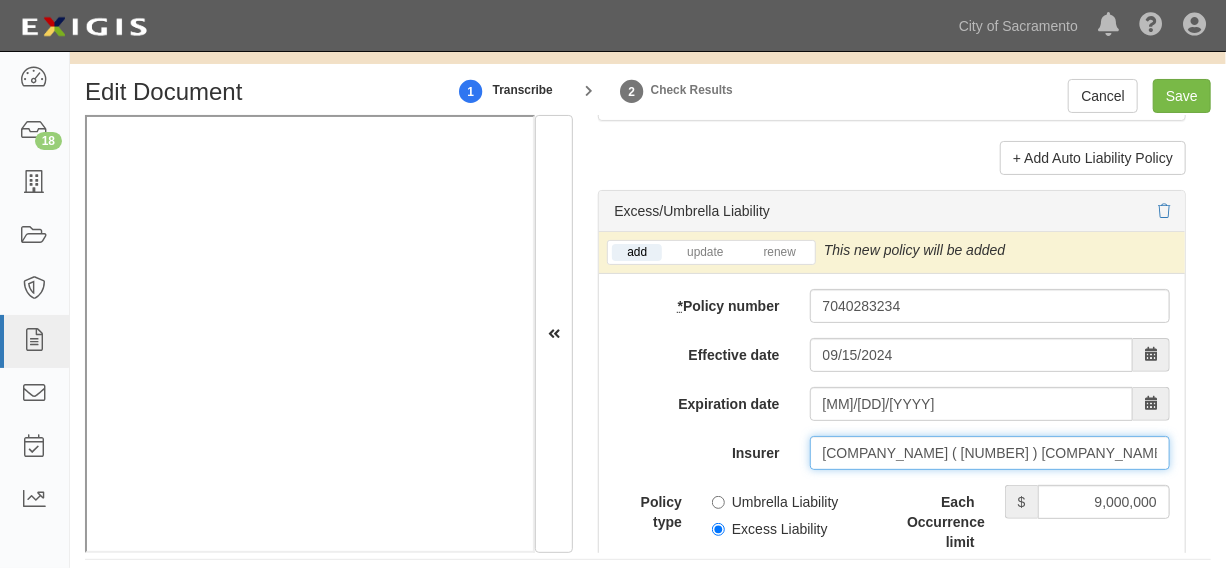 type on "Continental Insurance Company (35289) A XV Rating" 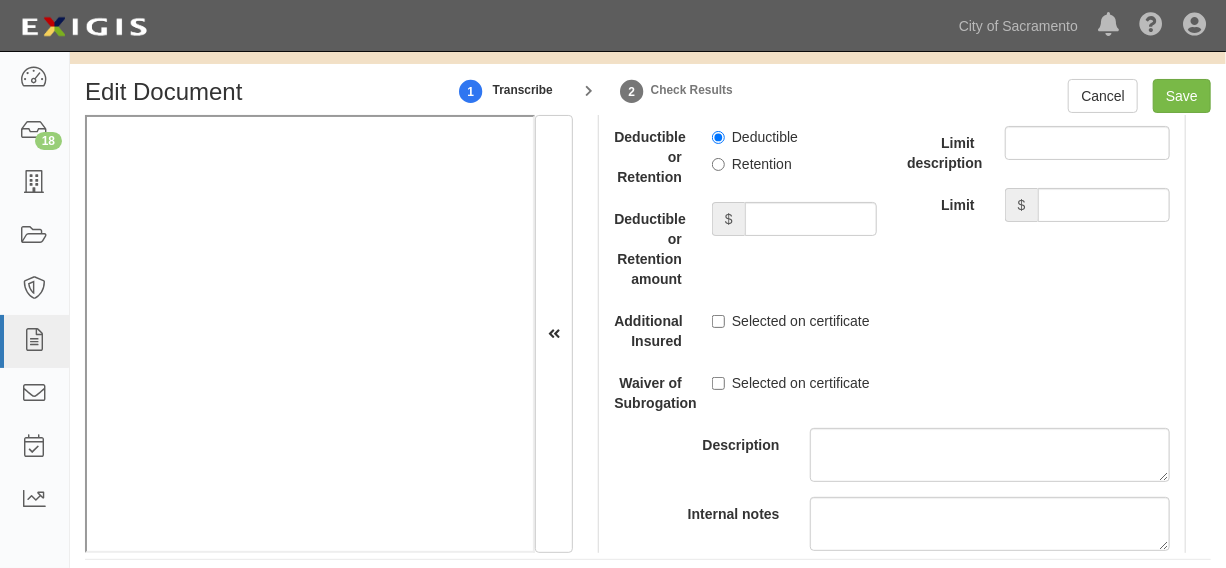 scroll, scrollTop: 5490, scrollLeft: 0, axis: vertical 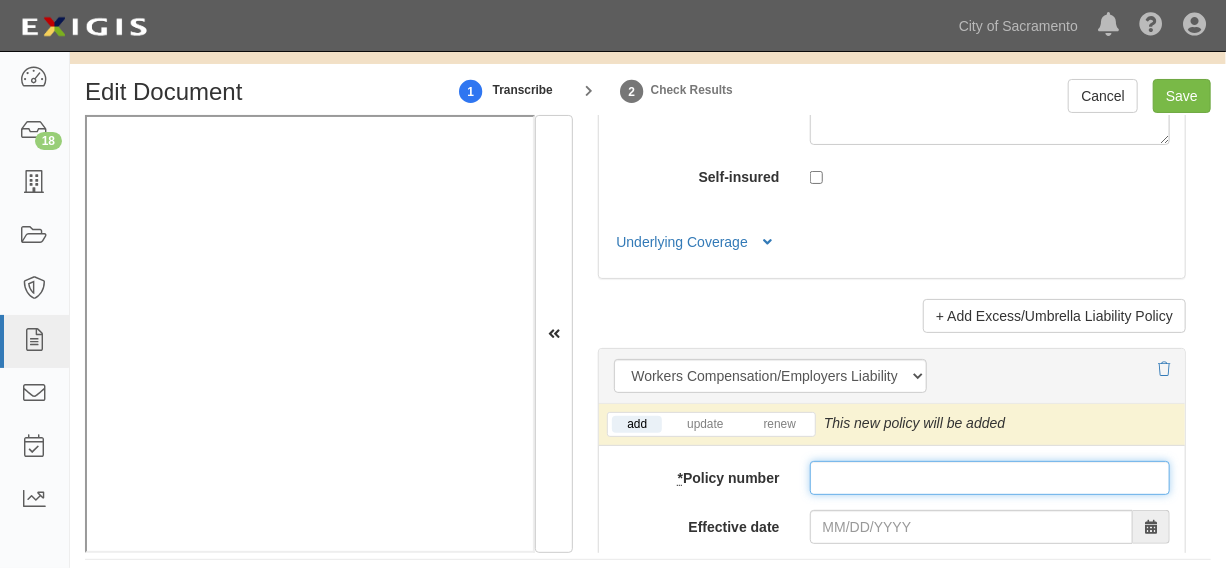click on "*  Policy number" at bounding box center (990, 350) 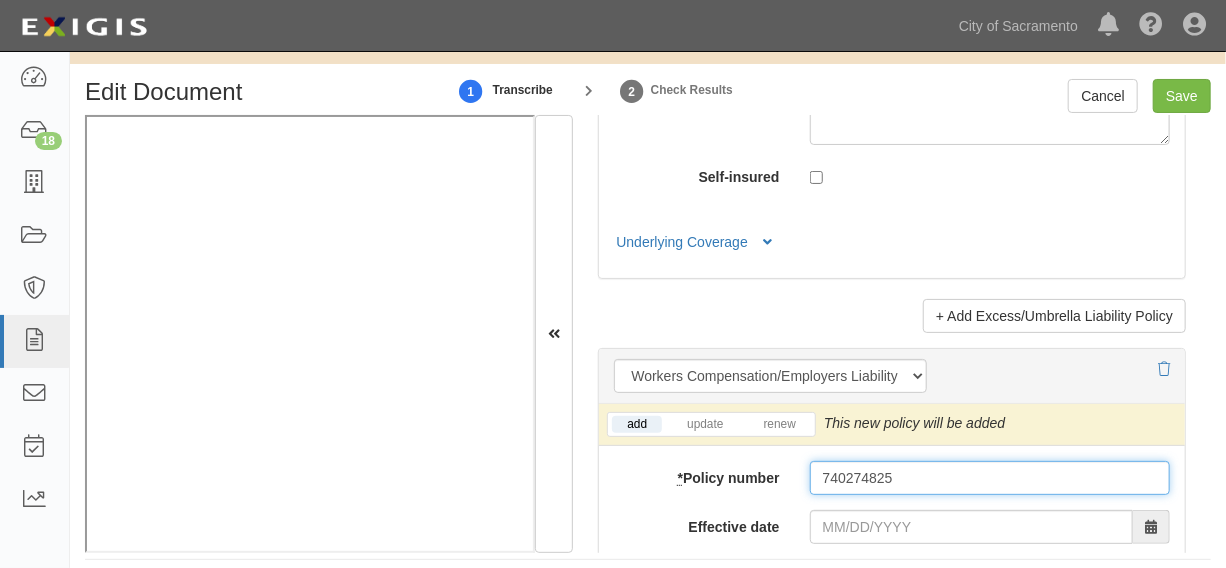 type on "740274825" 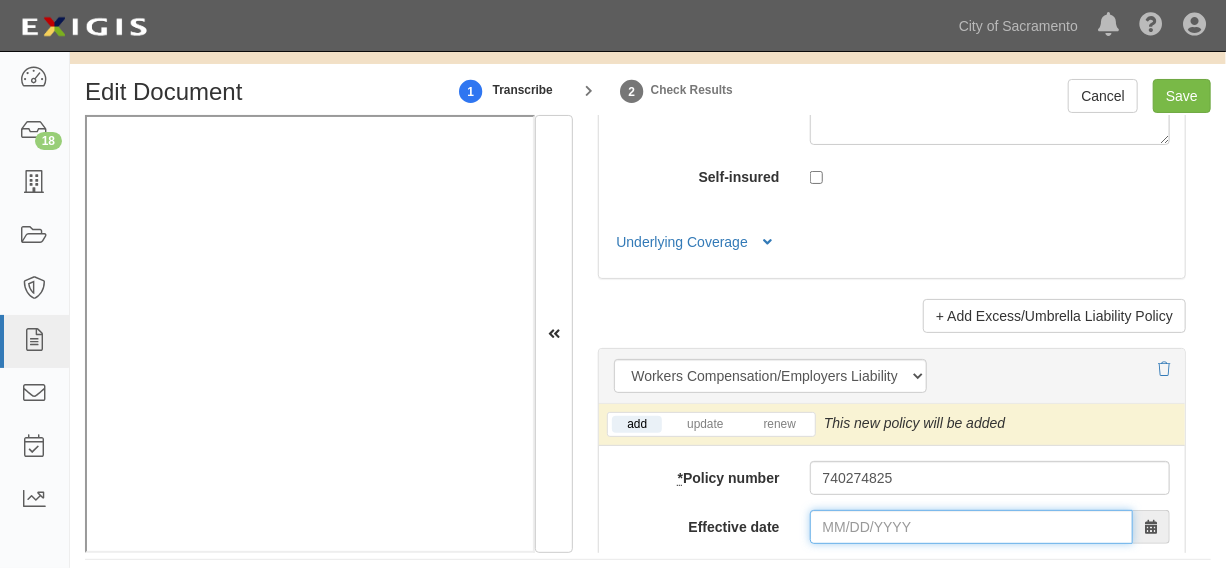 click on "Effective date" at bounding box center [971, 399] 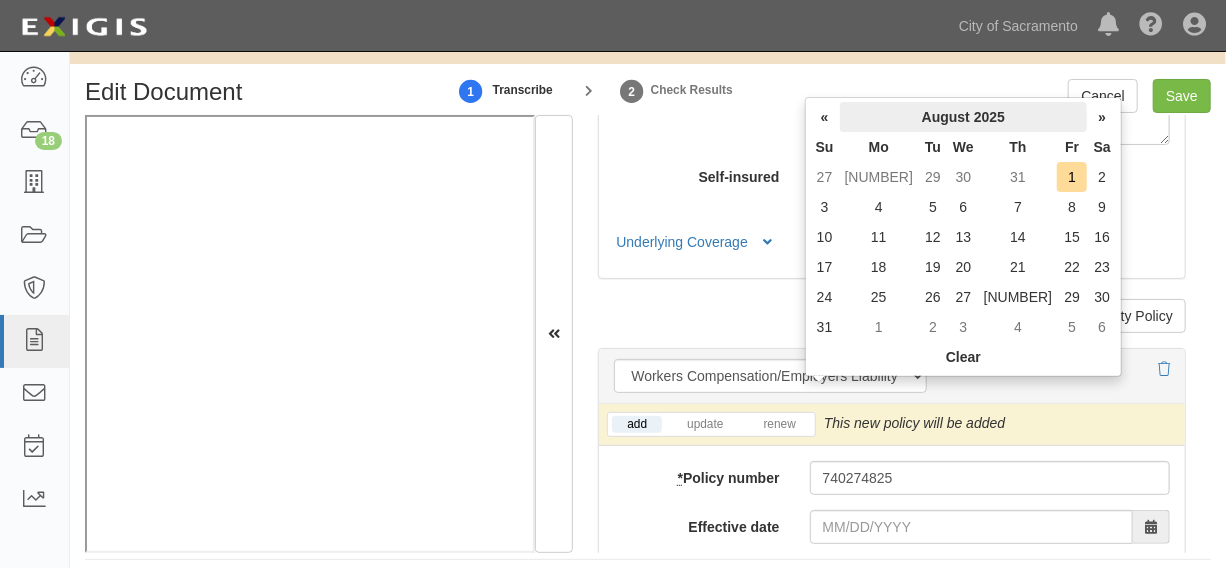 click on "August 2025" at bounding box center [915, 117] 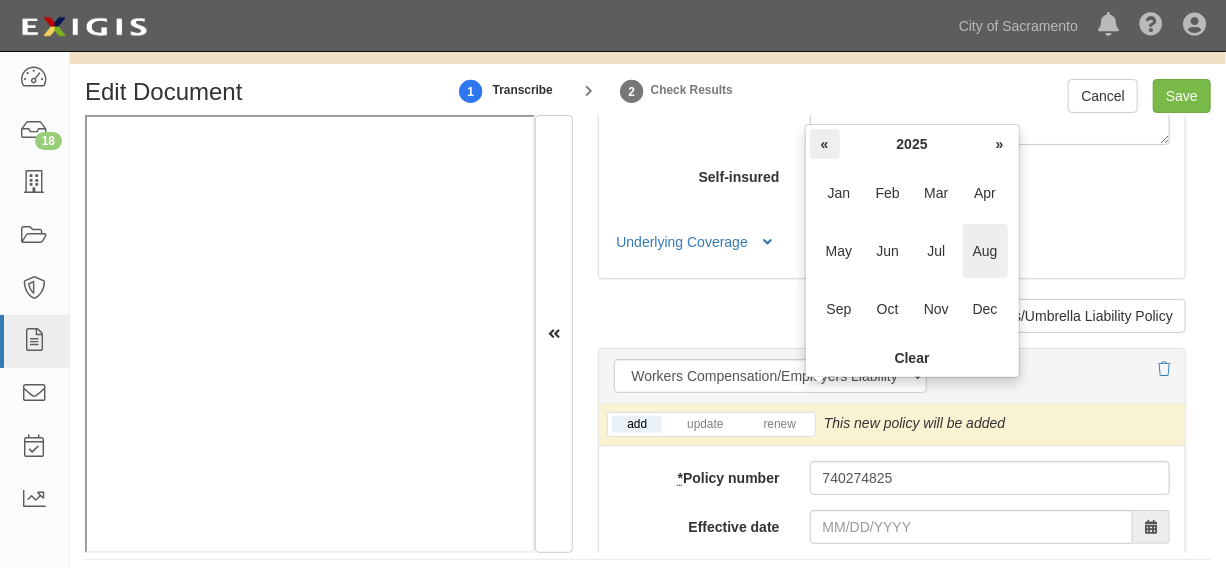 click on "«" at bounding box center (825, 144) 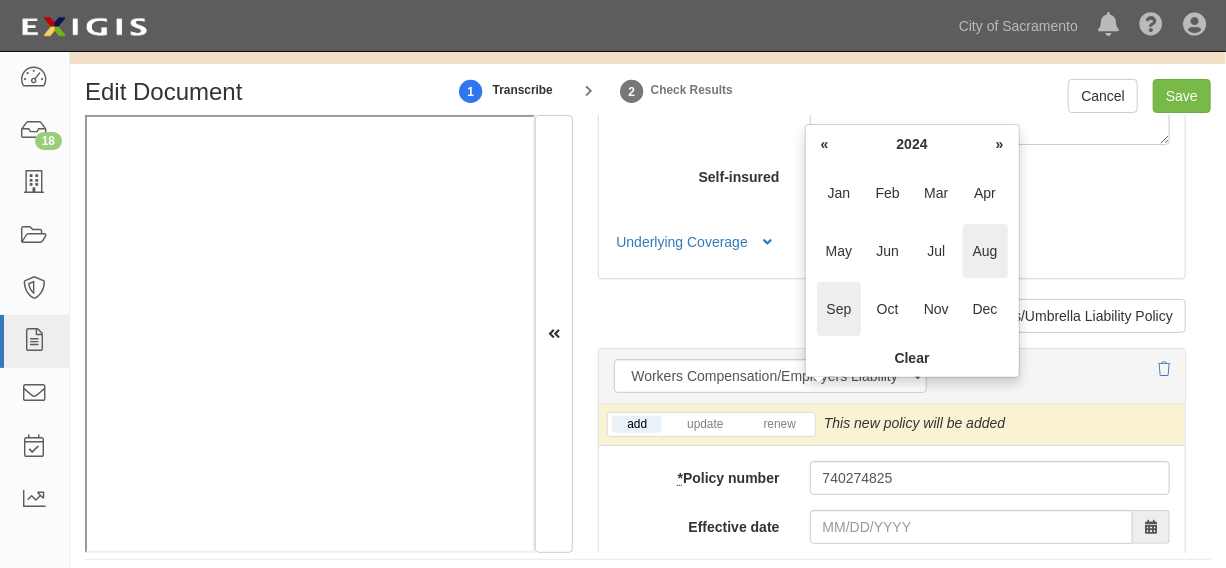 click on "Sep" at bounding box center (839, 309) 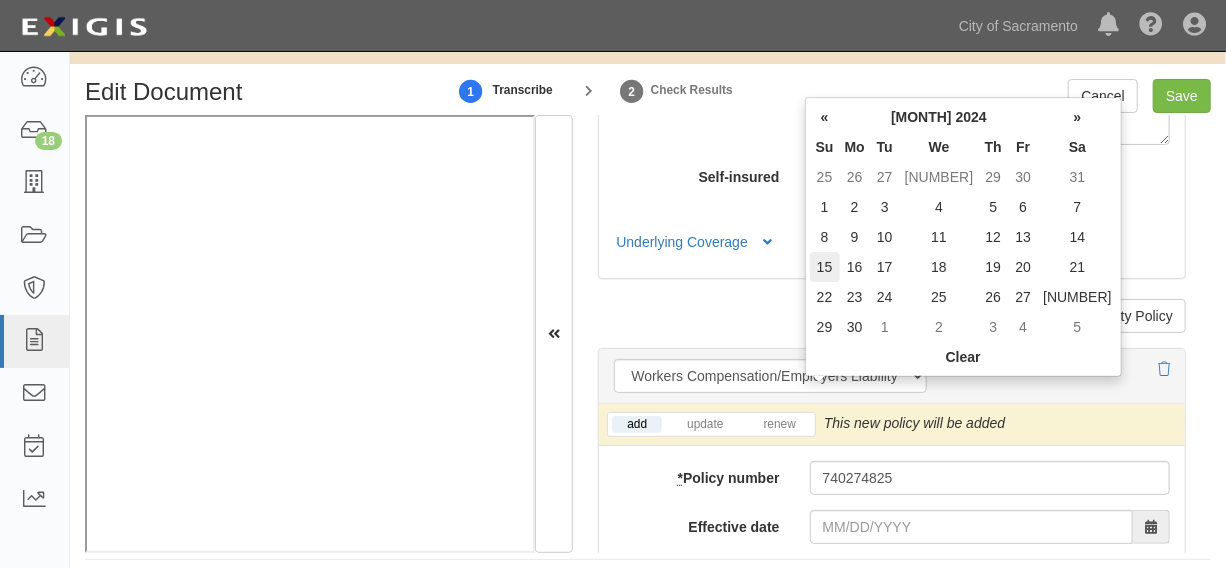 click on "15" at bounding box center [825, 267] 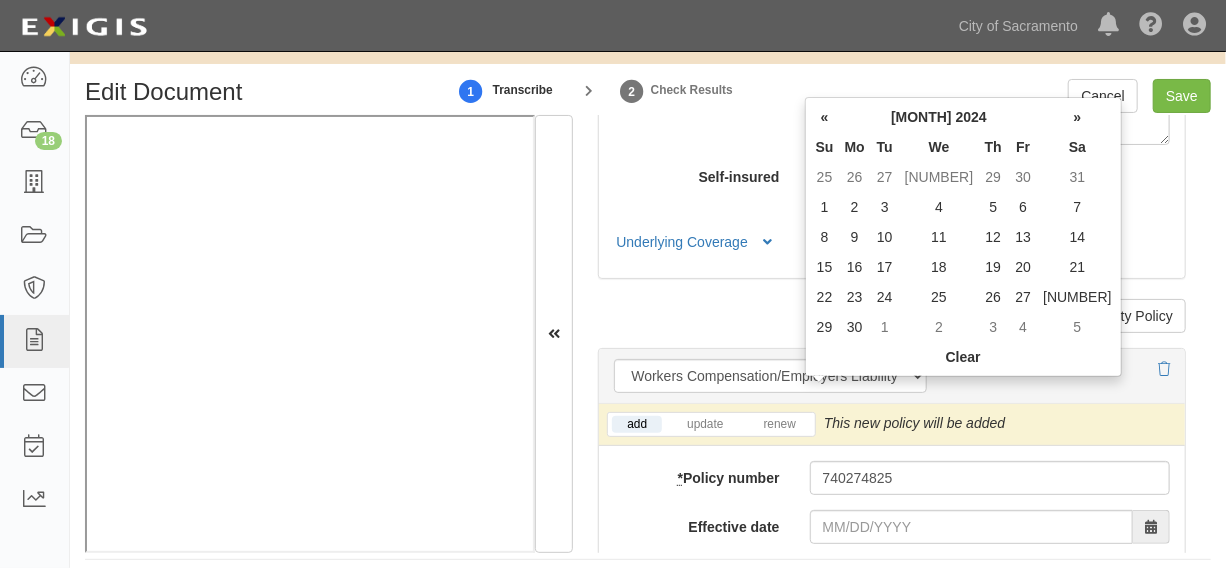 type on "[DATE]/[DATE]/[DATE]" 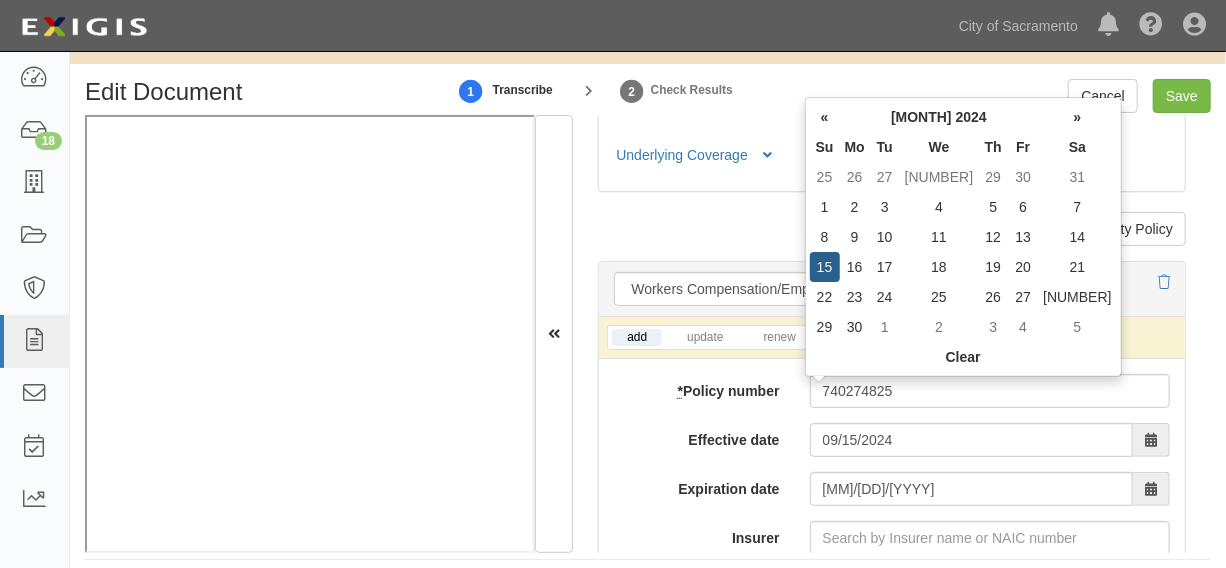scroll, scrollTop: 5642, scrollLeft: 0, axis: vertical 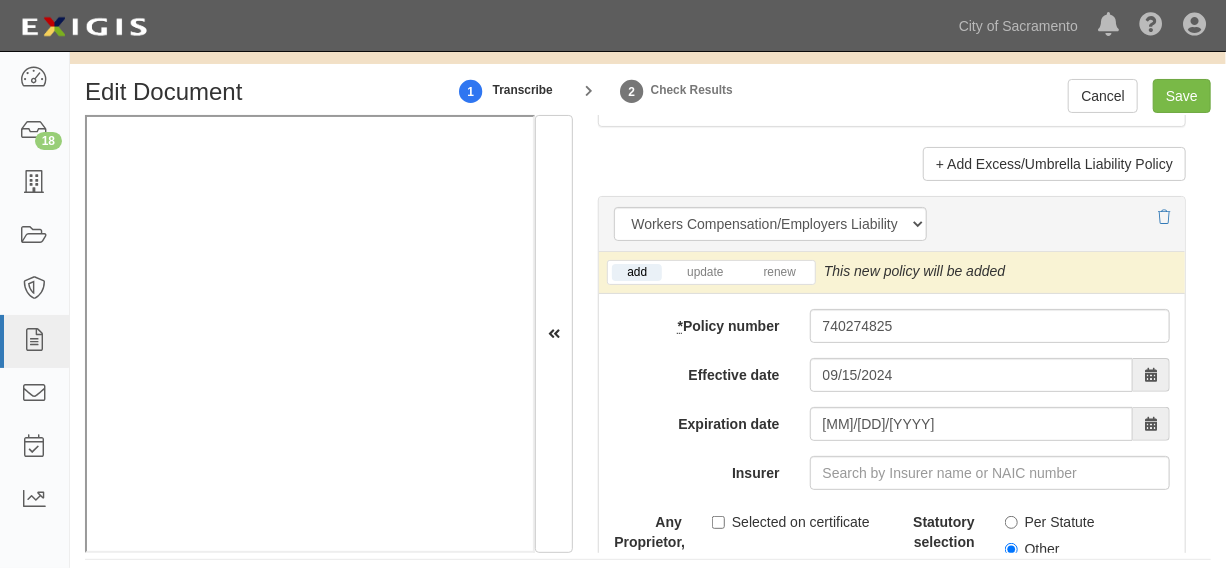 click on "Per Statute" at bounding box center (1050, 394) 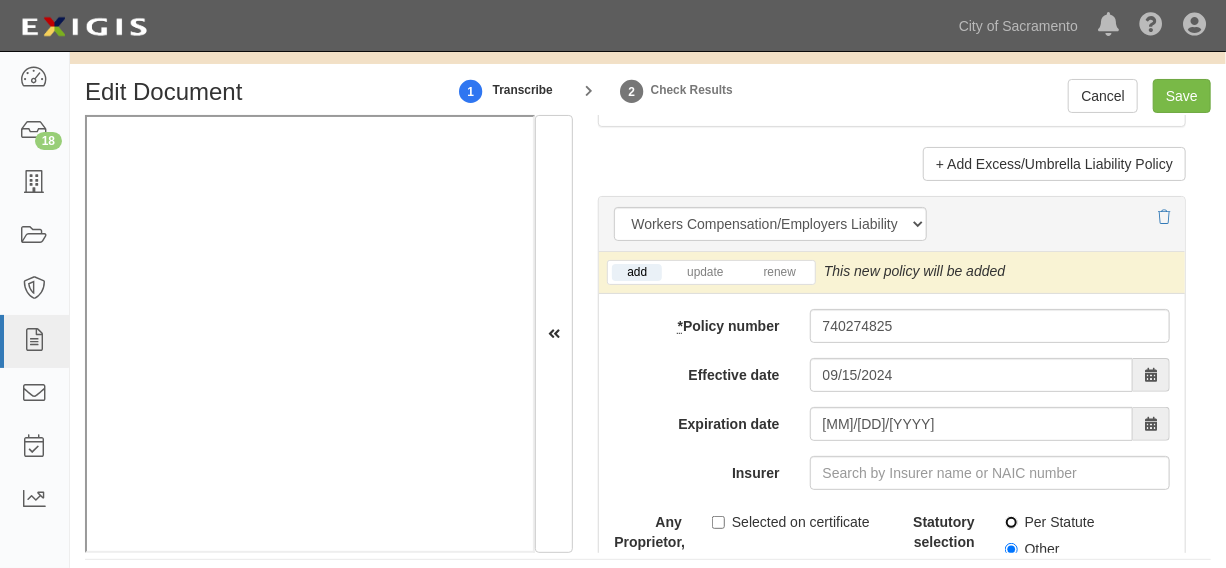 click on "Per Statute" at bounding box center [1011, 394] 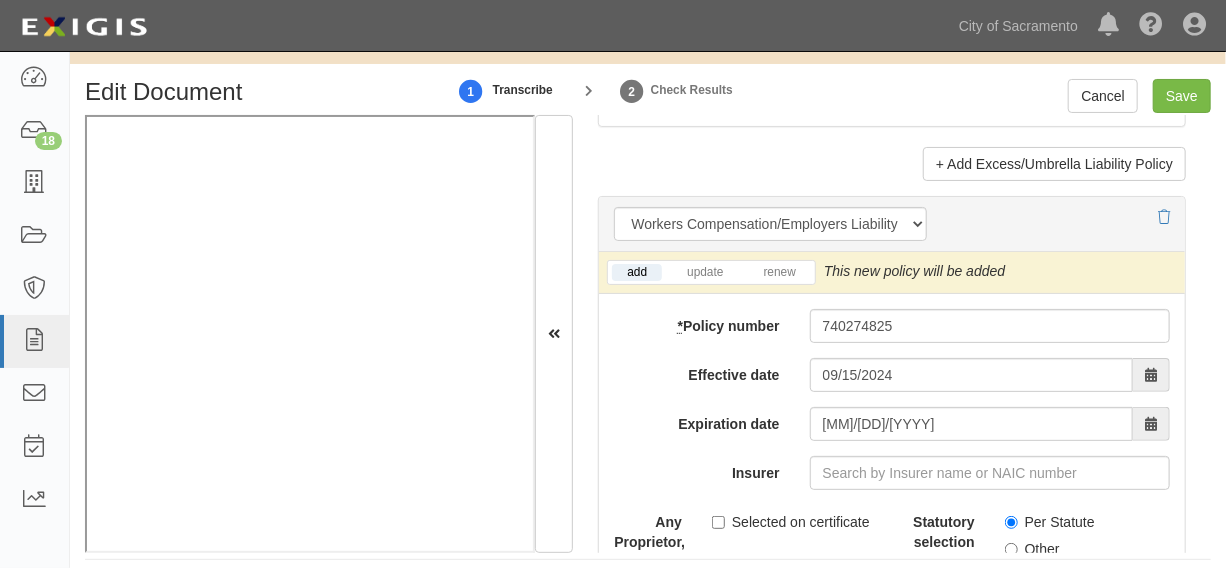 click on "Employers Liability Each Accident limit" at bounding box center (1104, 497) 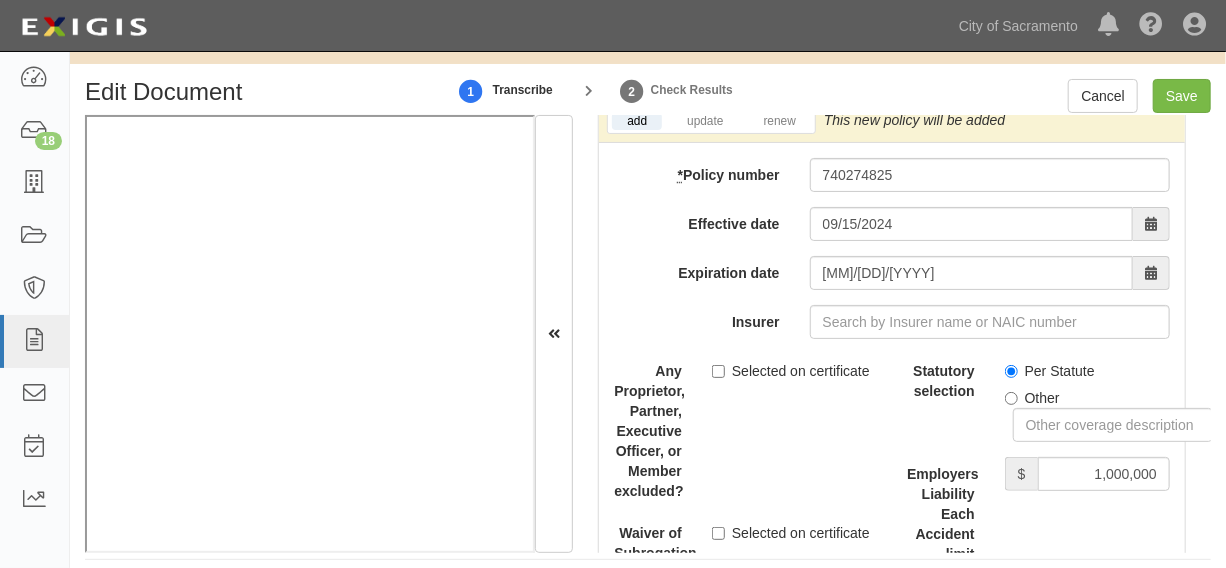 click on "Employers Liability Disease Each Employee limit" at bounding box center (1104, 468) 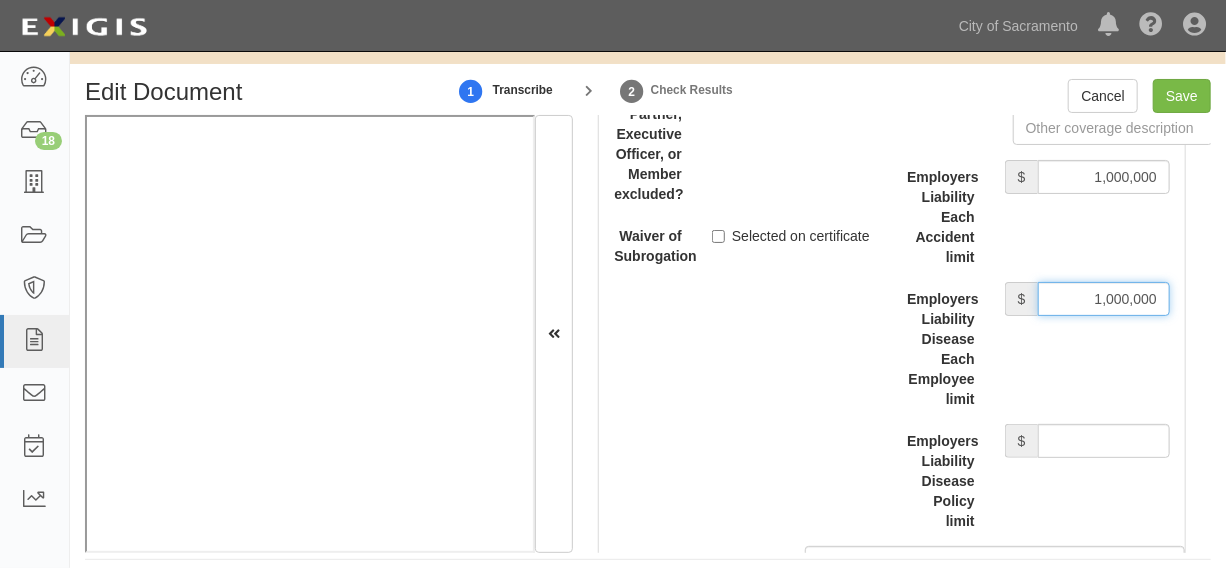 scroll, scrollTop: 6097, scrollLeft: 0, axis: vertical 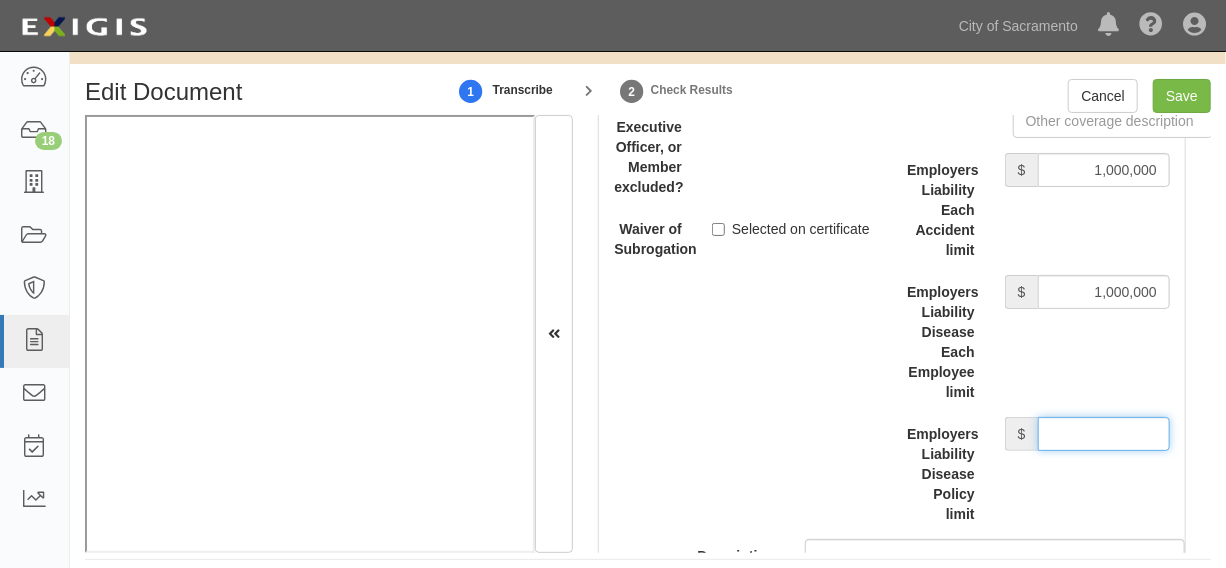click on "Employers Liability Disease Policy limit" at bounding box center [1104, 306] 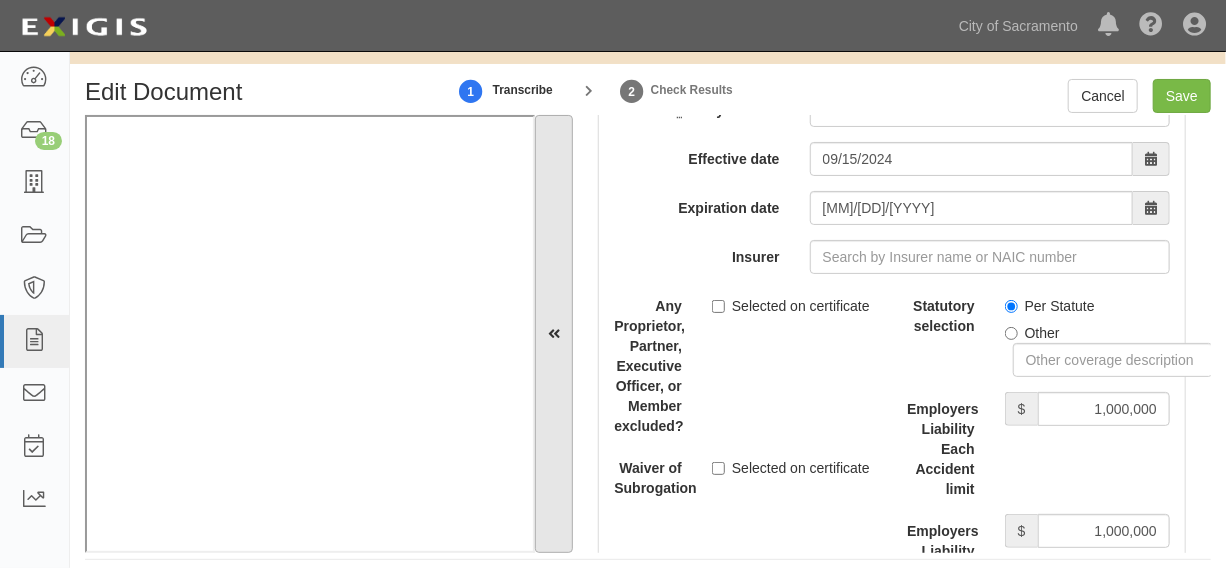 scroll, scrollTop: 5793, scrollLeft: 0, axis: vertical 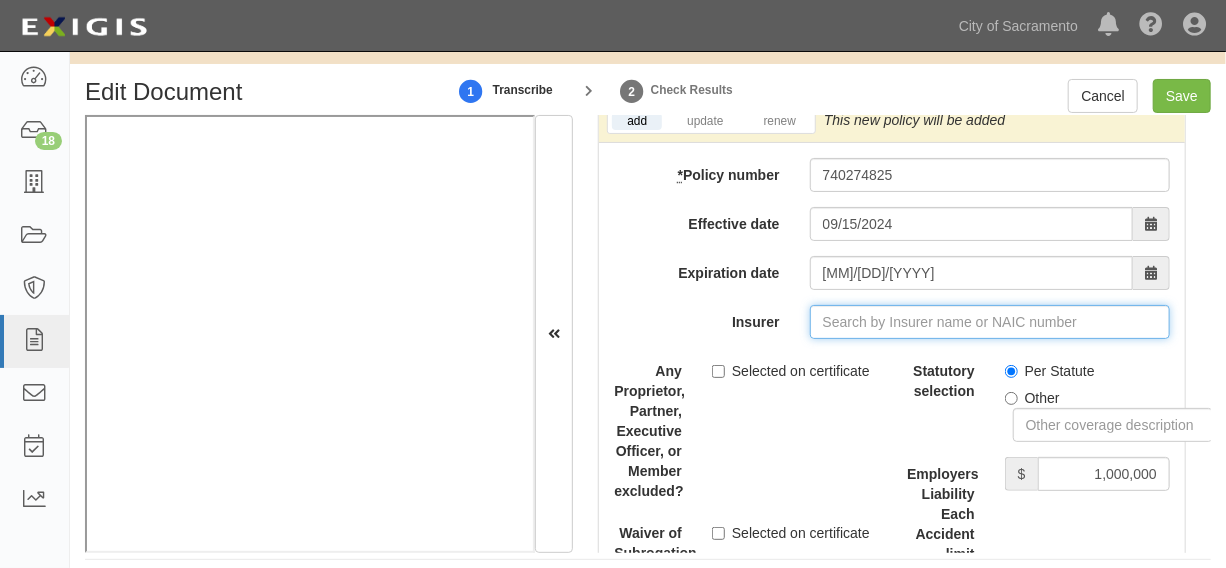 click on "Insurer" at bounding box center (990, 194) 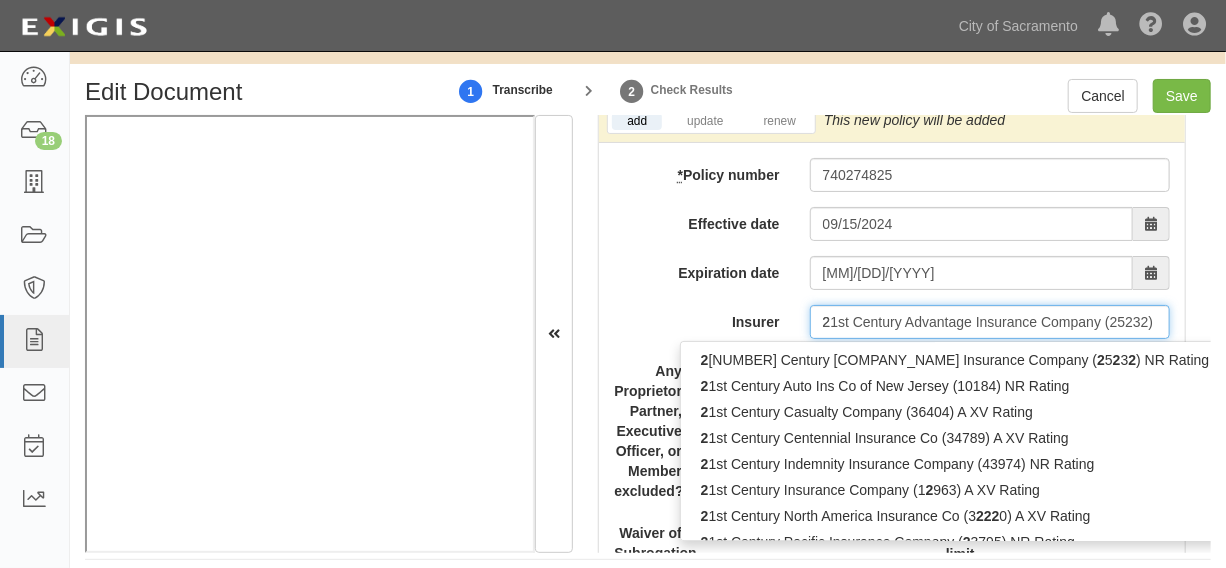 type 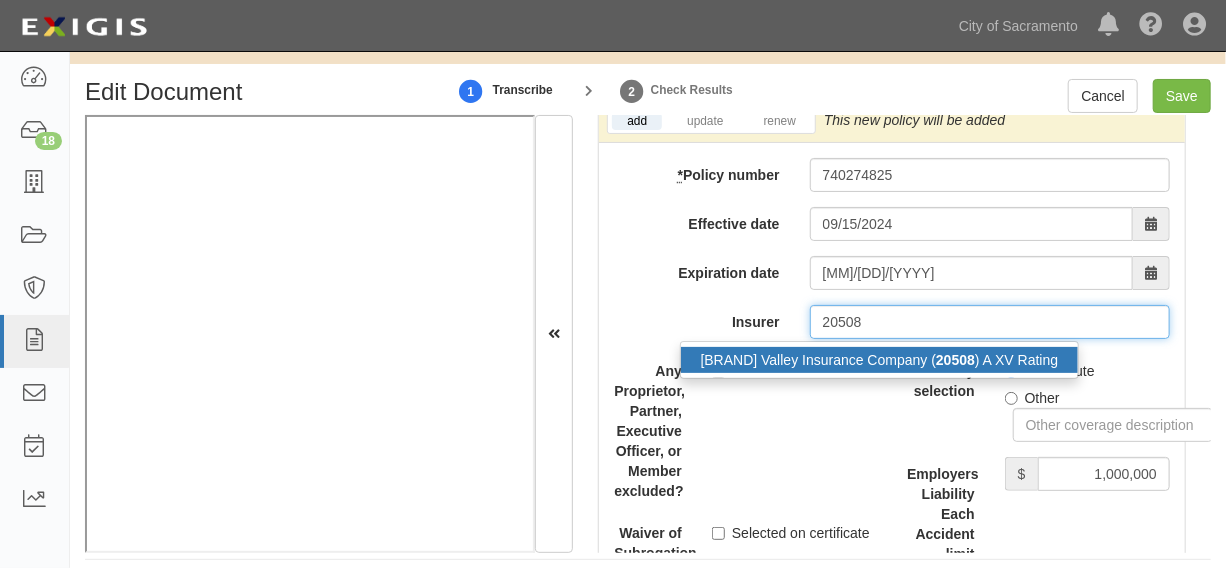 click on "Valley Forge Insurance Company ( 20508 ) A XV Rating" at bounding box center (870, 232) 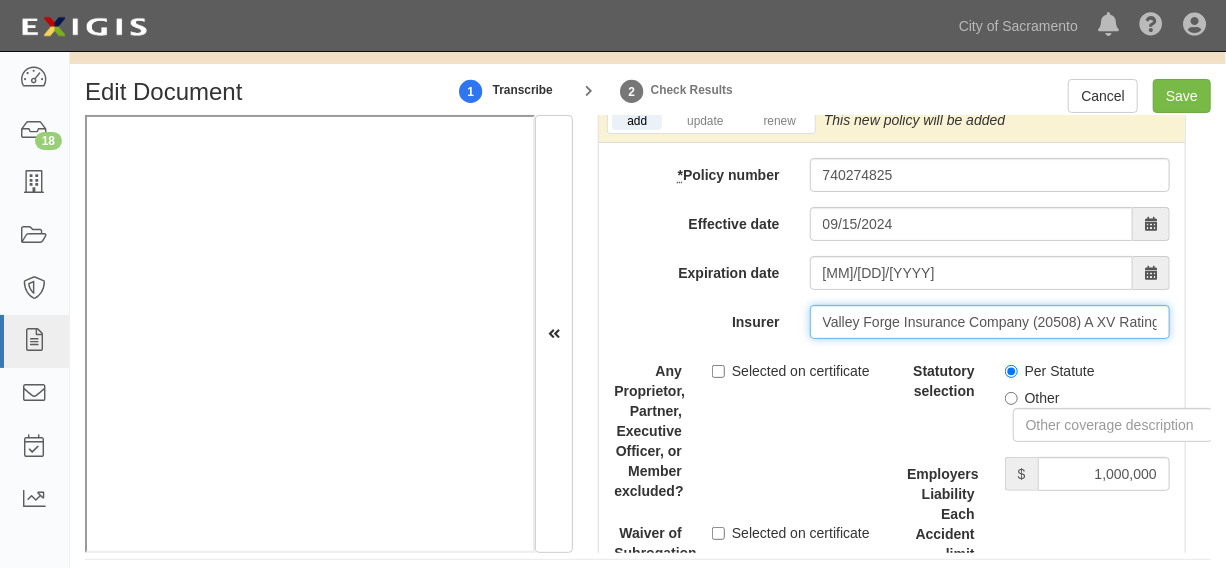 type on "Valley Forge Insurance Company (20508) A XV Rating" 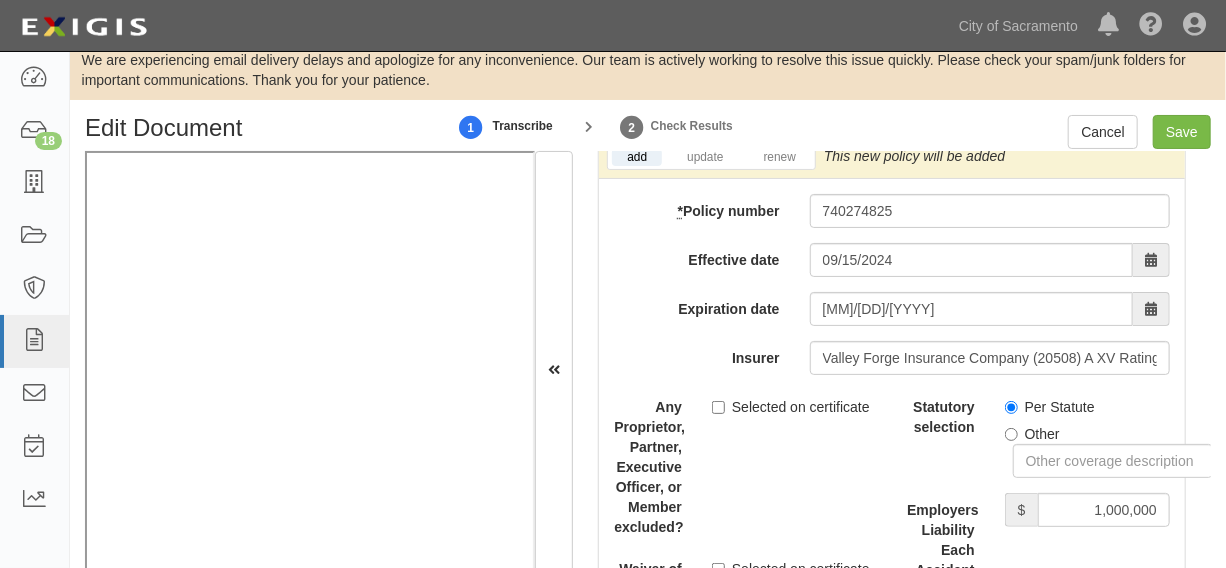 scroll, scrollTop: 0, scrollLeft: 0, axis: both 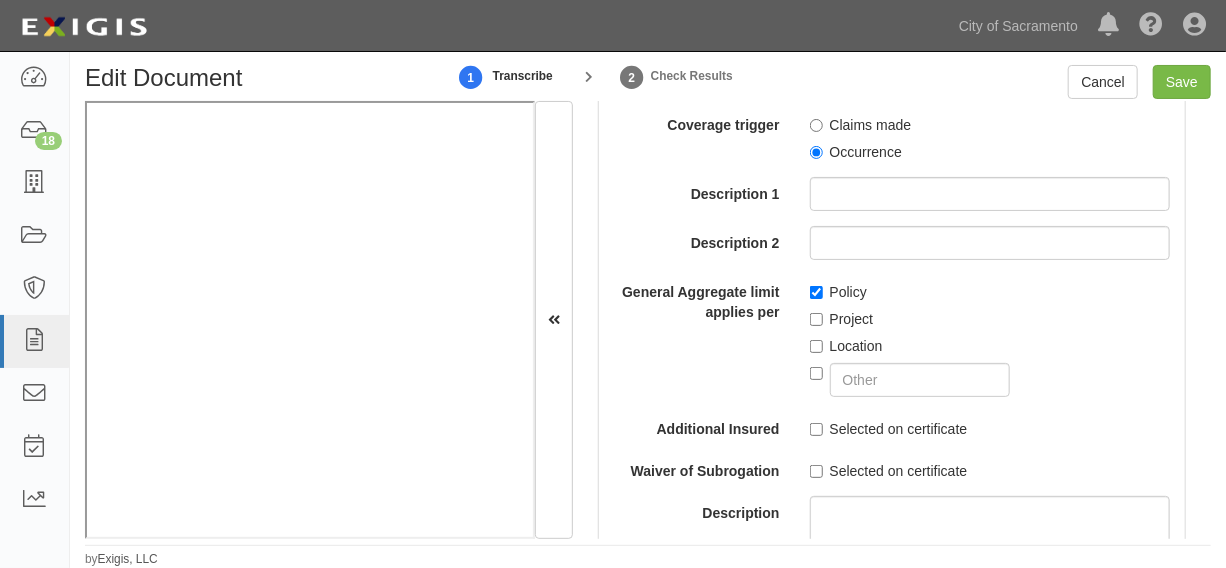 click on "Selected on certificate" at bounding box center [889, 300] 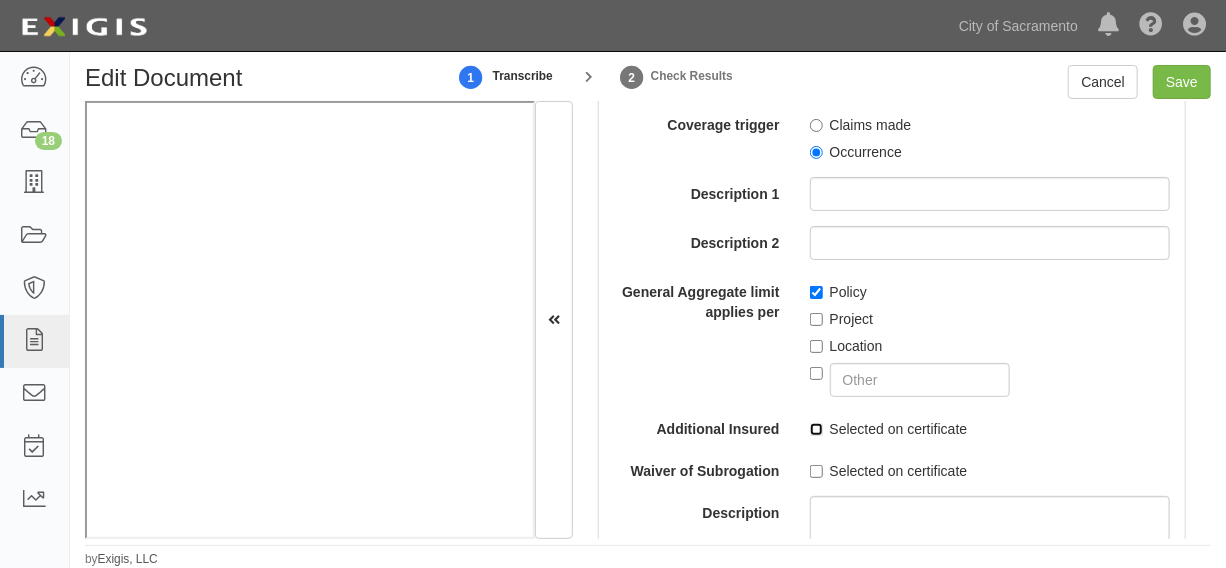 click on "Selected on certificate" at bounding box center (816, 300) 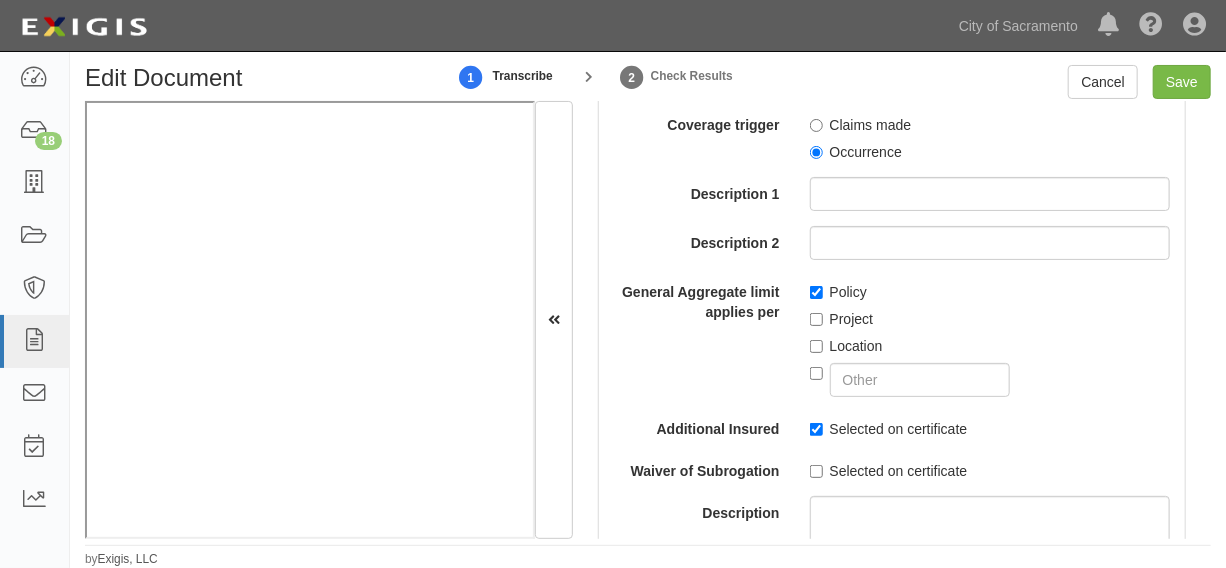 click on "Selected on certificate" at bounding box center (889, 342) 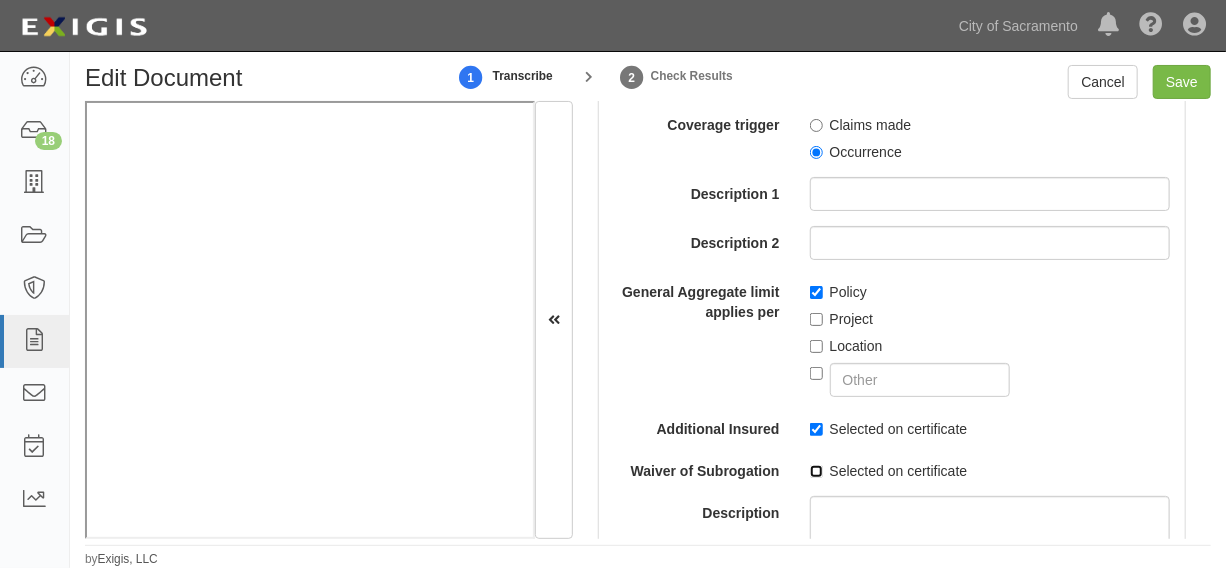 click on "Selected on certificate" at bounding box center (816, 342) 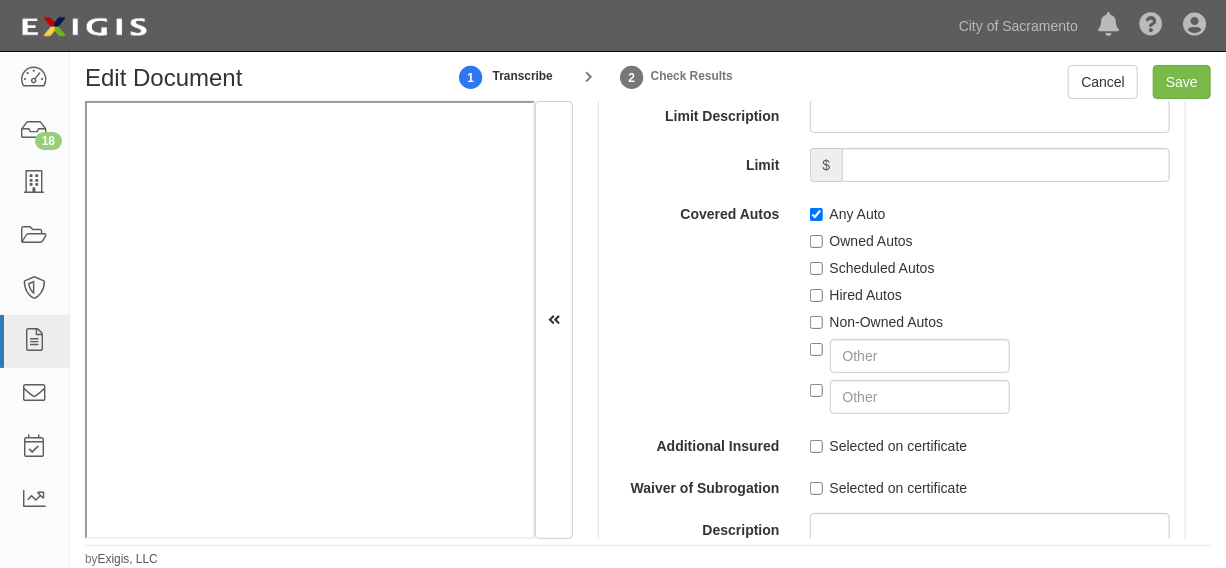 scroll, scrollTop: 3975, scrollLeft: 0, axis: vertical 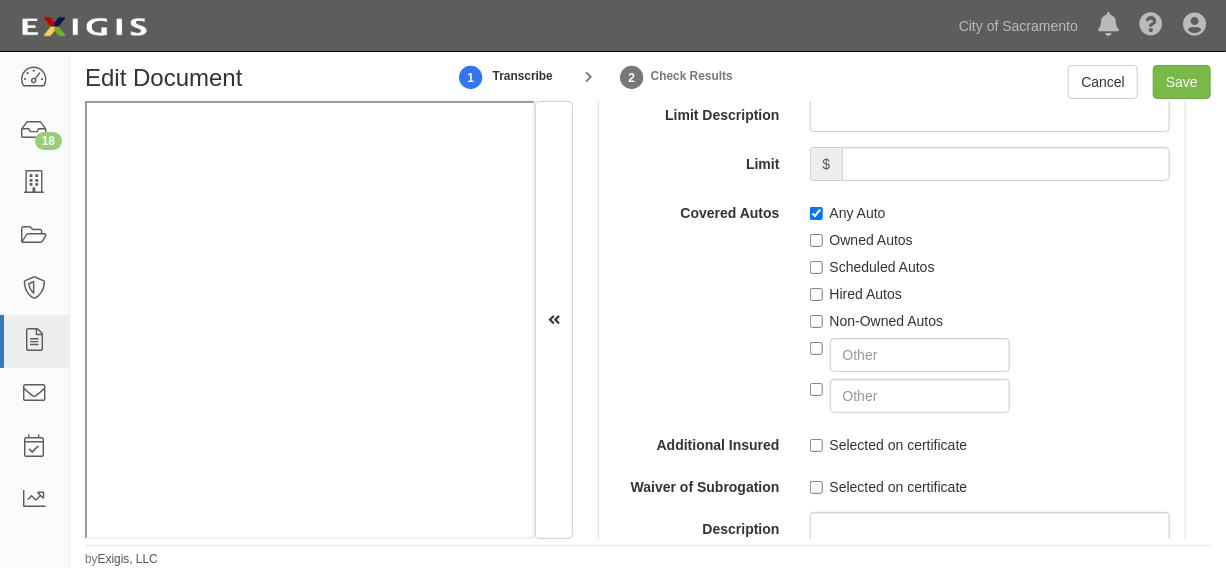 click on "Selected on certificate" at bounding box center (889, 316) 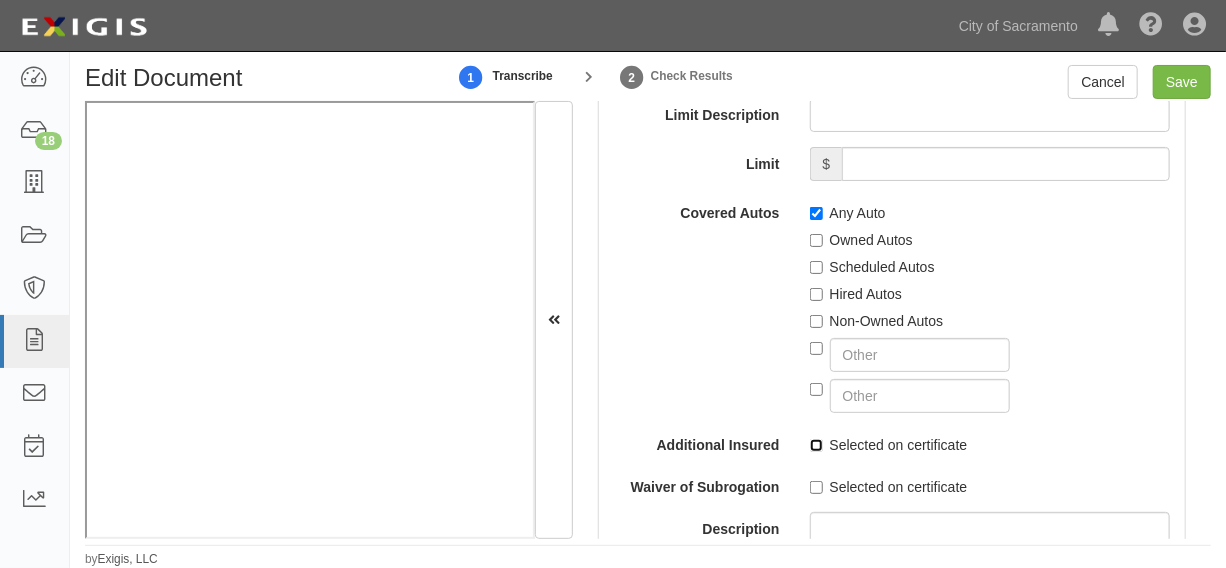 click on "Selected on certificate" at bounding box center [816, 316] 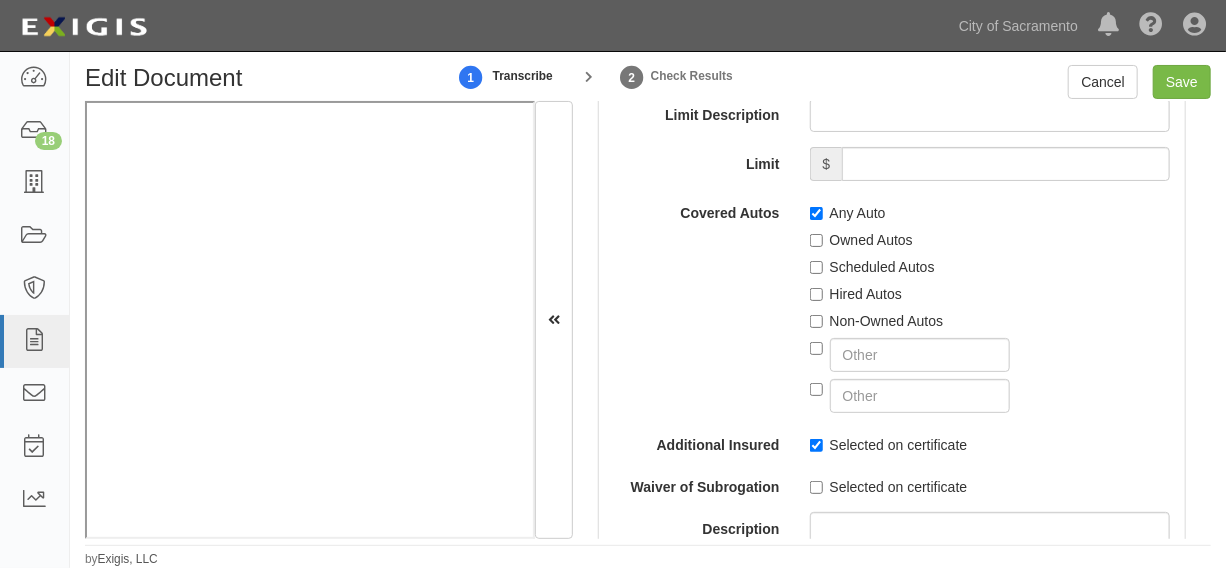 click on "Selected on certificate" at bounding box center [889, 358] 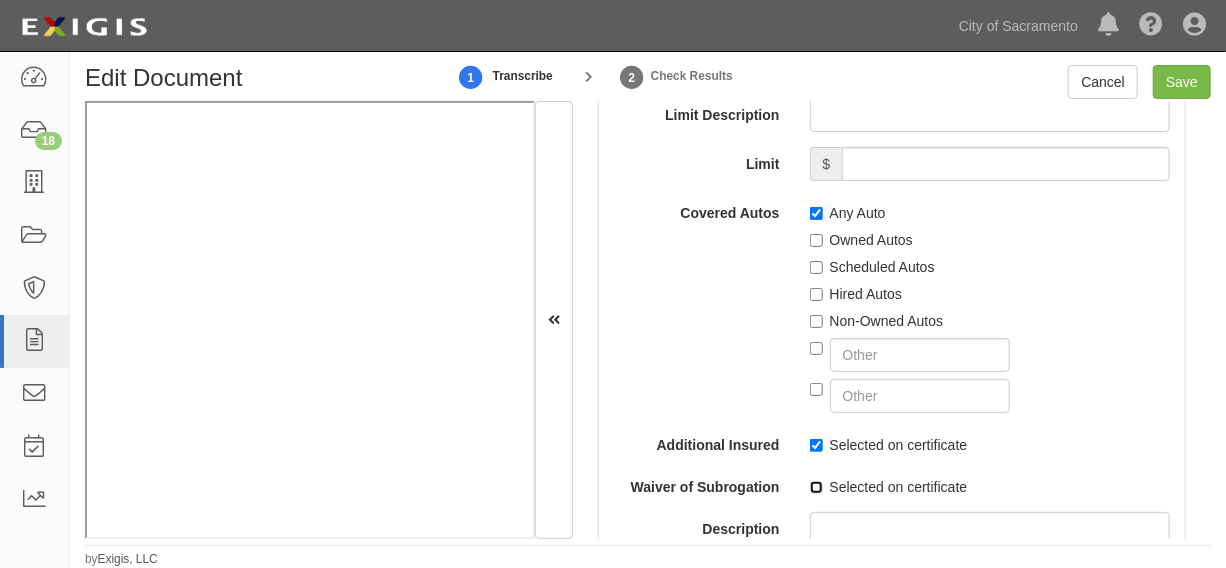 click on "Selected on certificate" at bounding box center [816, 358] 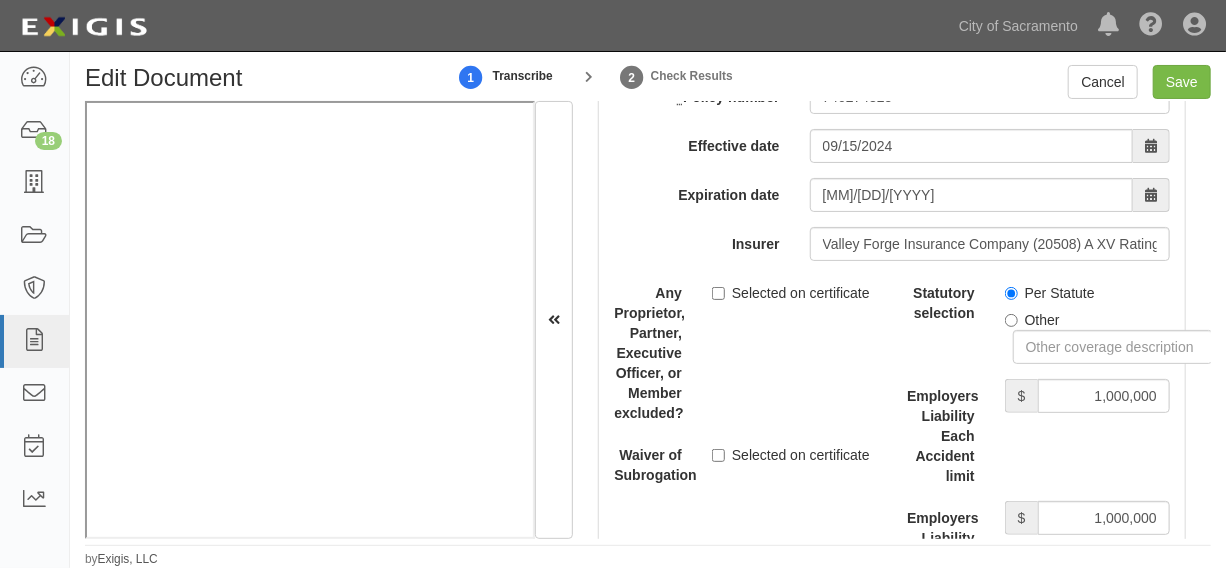 scroll, scrollTop: 5793, scrollLeft: 0, axis: vertical 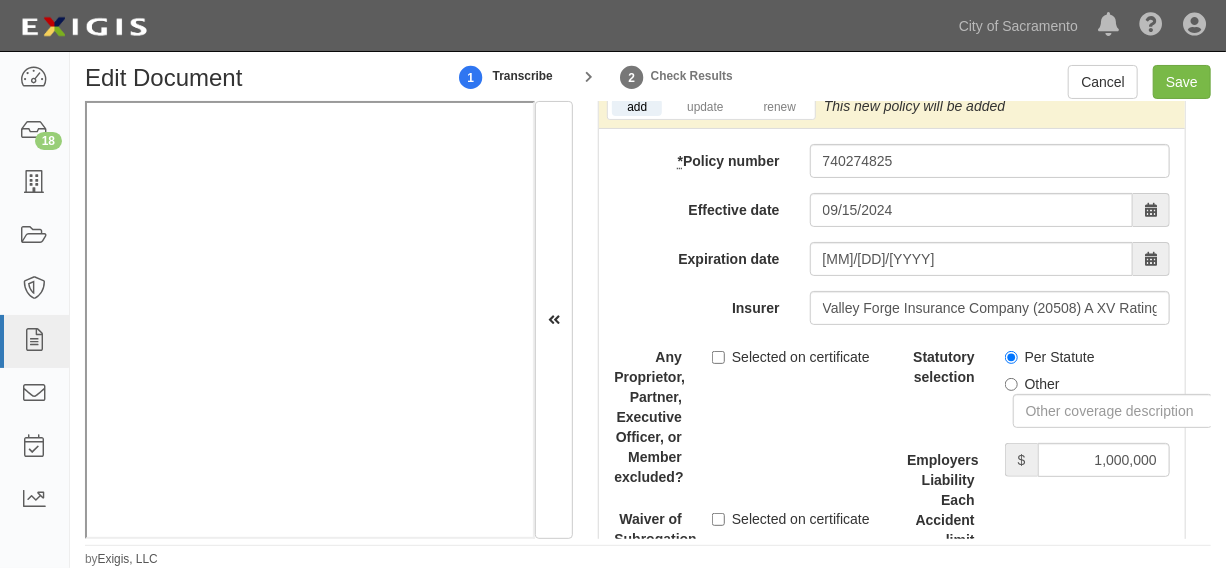 click on "Selected on certificate" at bounding box center [791, 391] 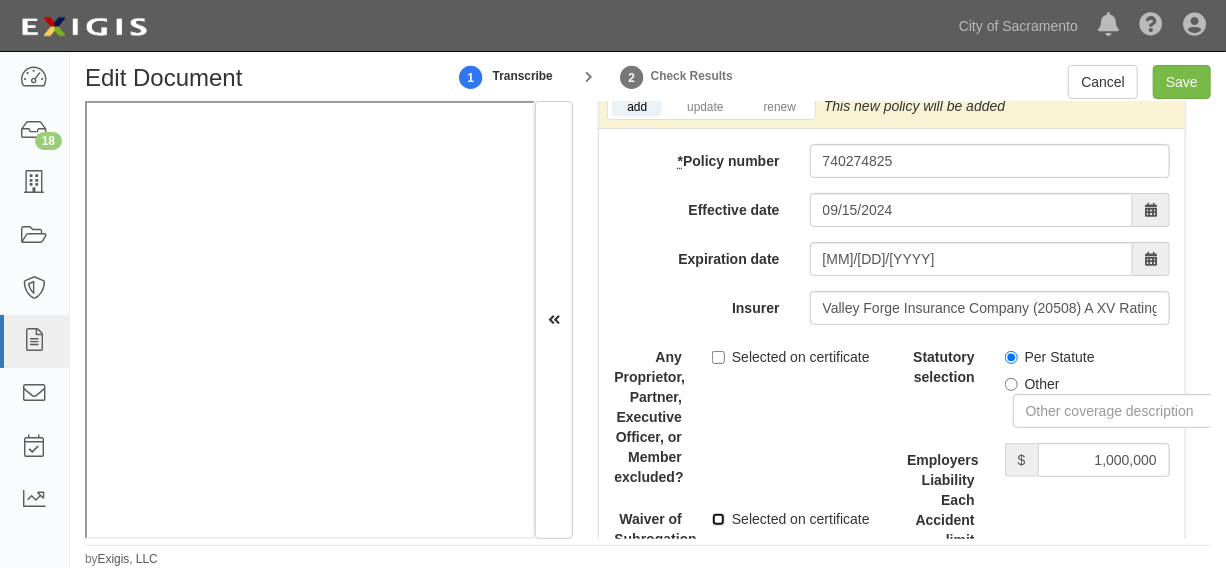 click on "Selected on certificate" at bounding box center [718, 391] 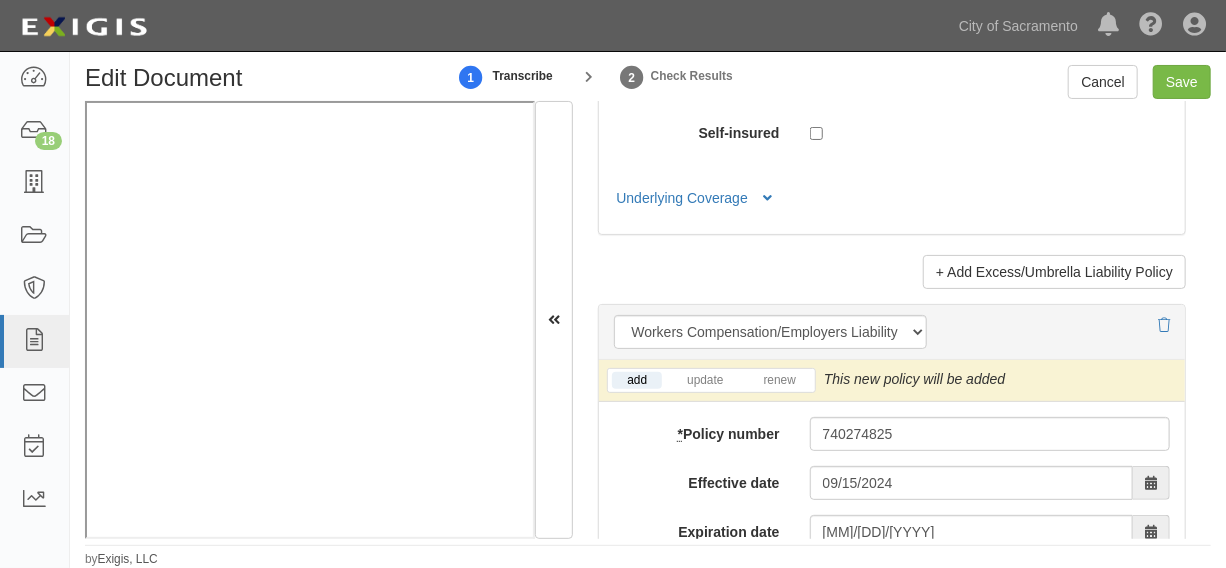 scroll, scrollTop: 5490, scrollLeft: 0, axis: vertical 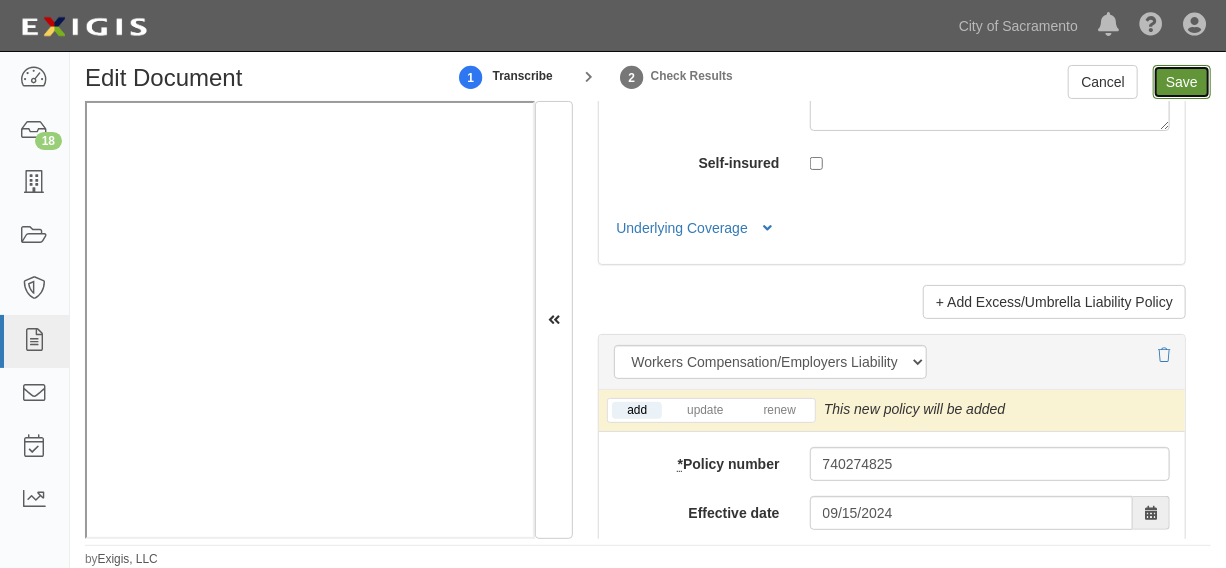 click on "Save" at bounding box center (1182, 82) 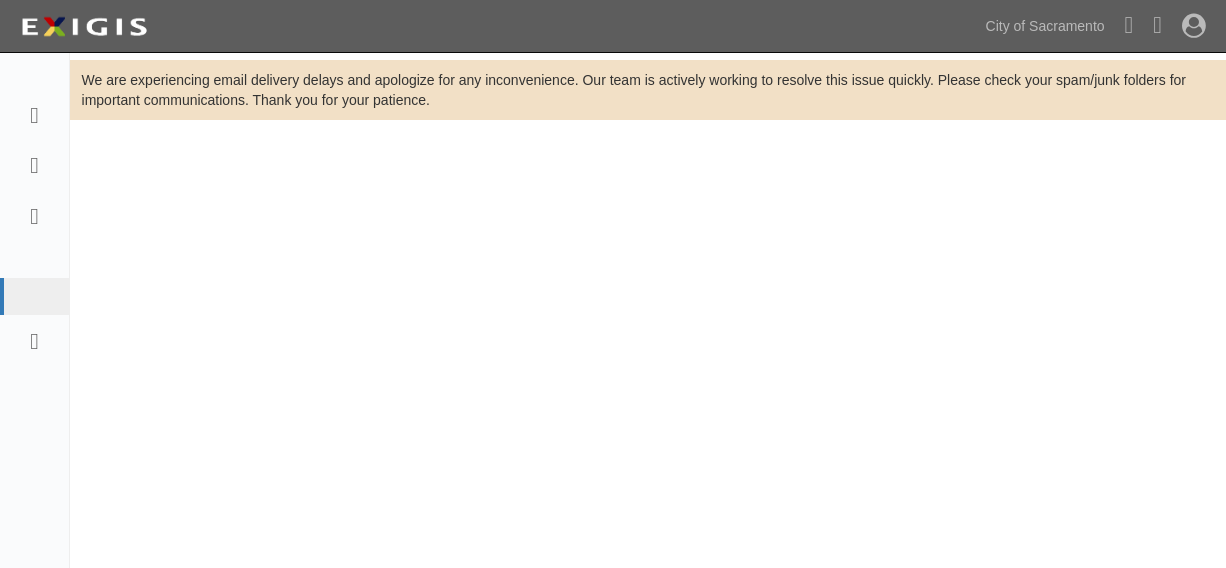 scroll, scrollTop: 0, scrollLeft: 0, axis: both 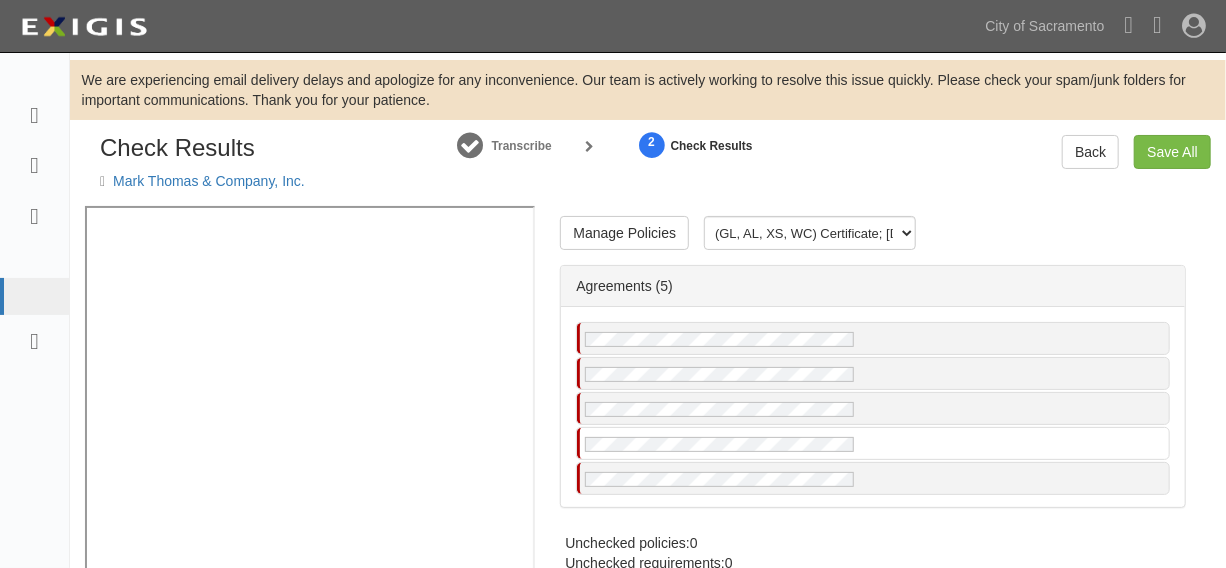 radio on "true" 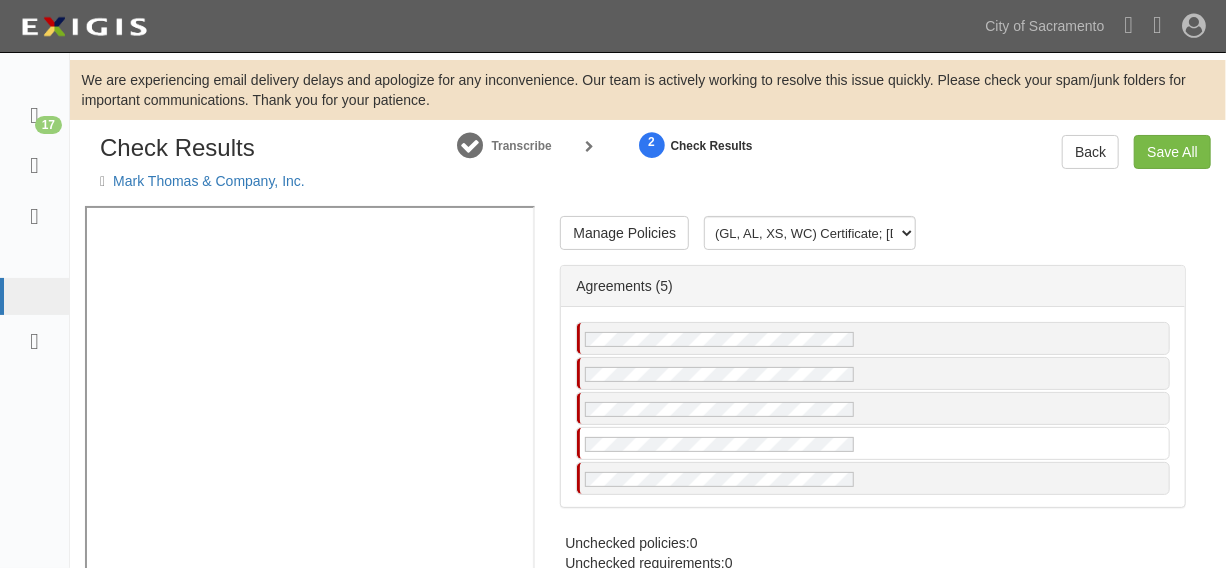 scroll, scrollTop: 64, scrollLeft: 0, axis: vertical 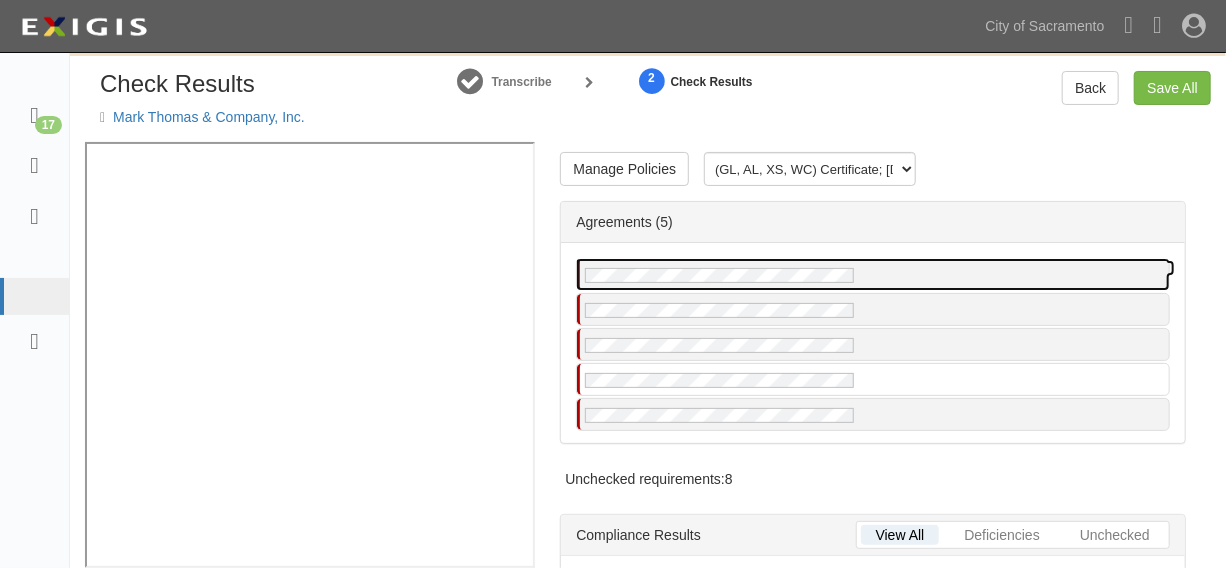 click at bounding box center [873, 274] 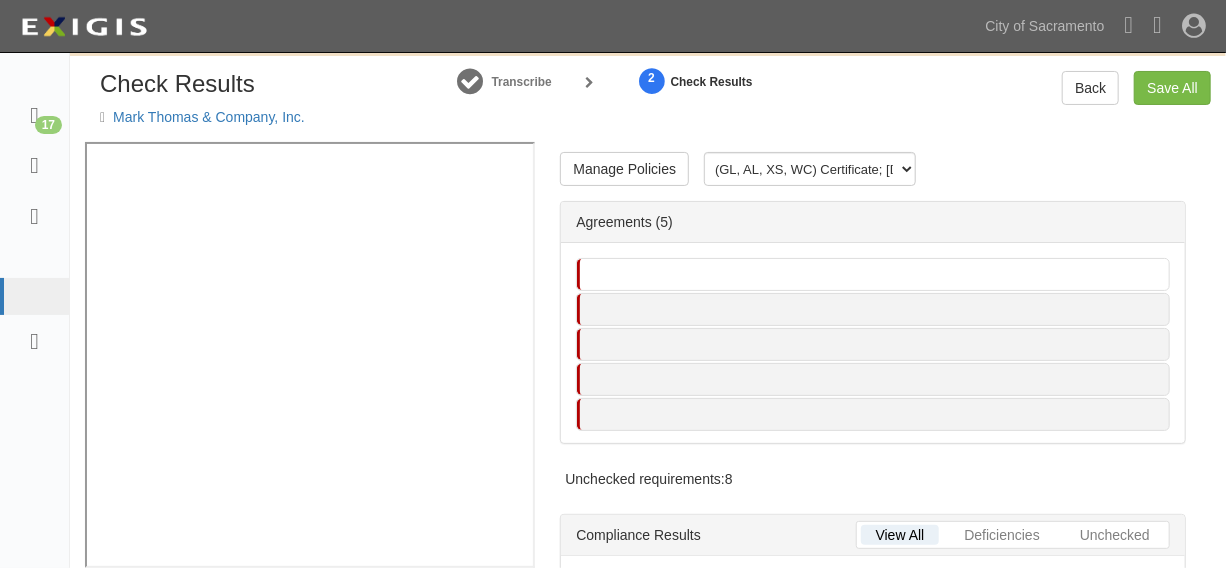 scroll, scrollTop: 60, scrollLeft: 0, axis: vertical 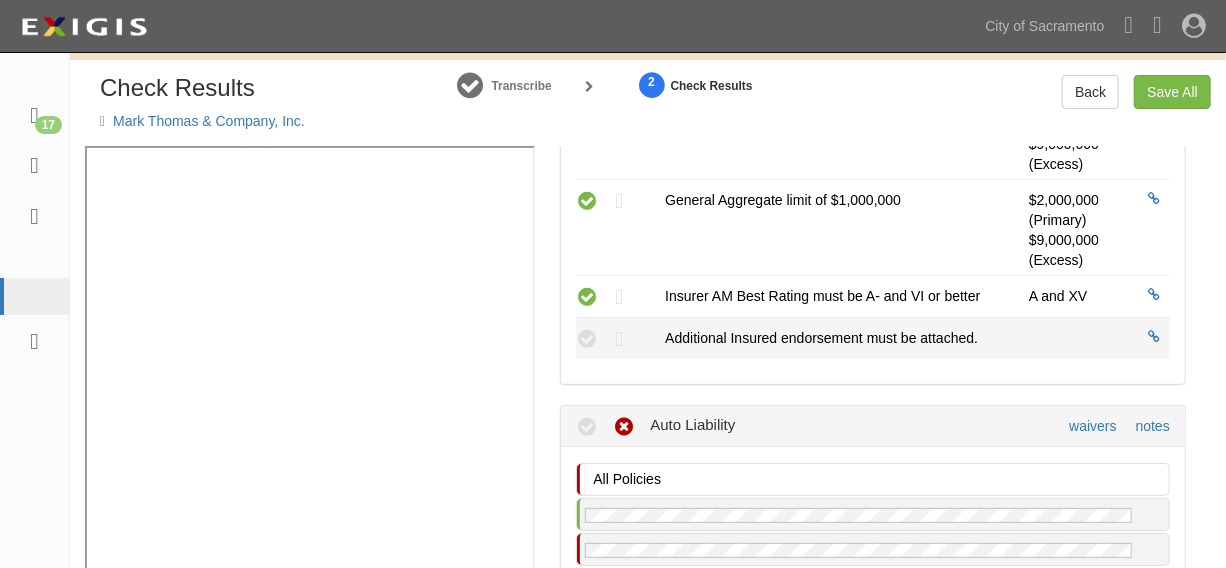 click at bounding box center [587, 338] 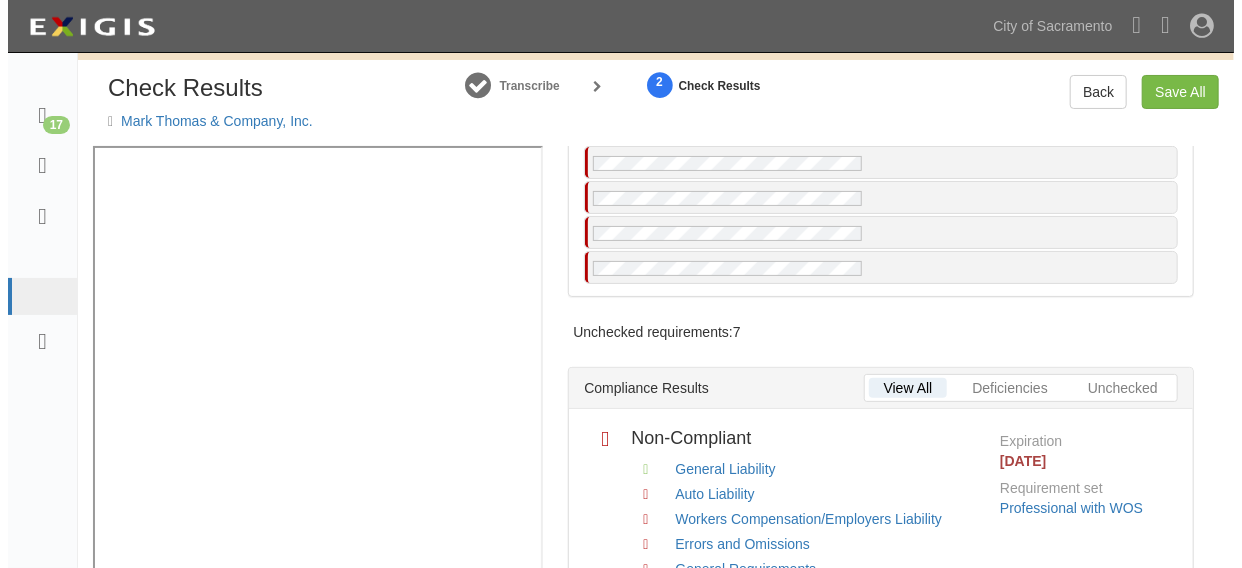 scroll, scrollTop: 0, scrollLeft: 0, axis: both 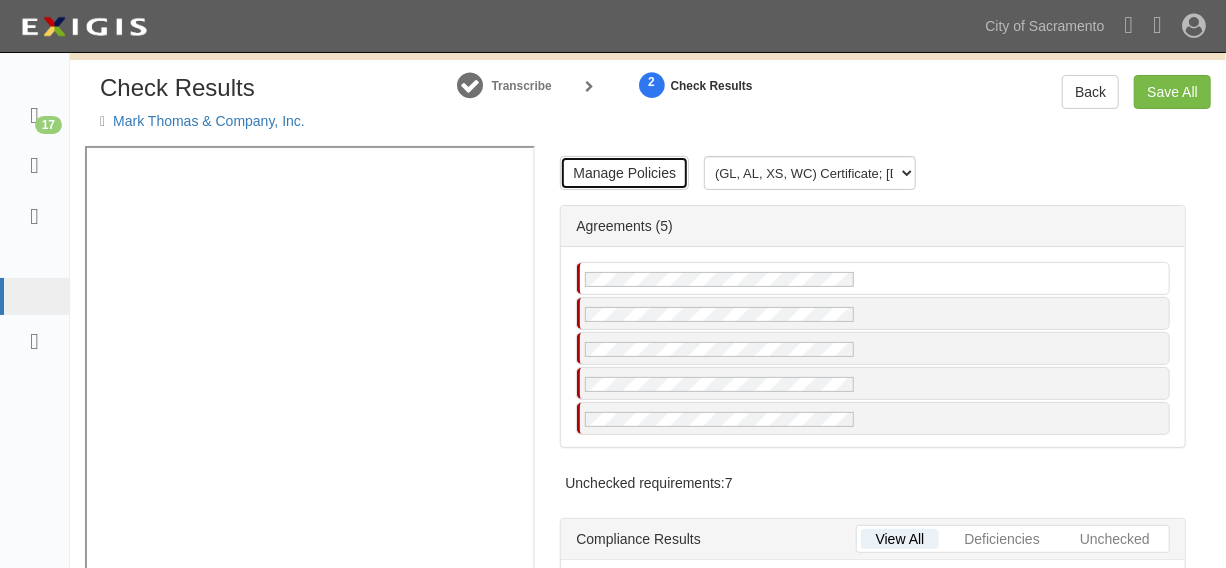 click on "Manage Policies" at bounding box center [624, 173] 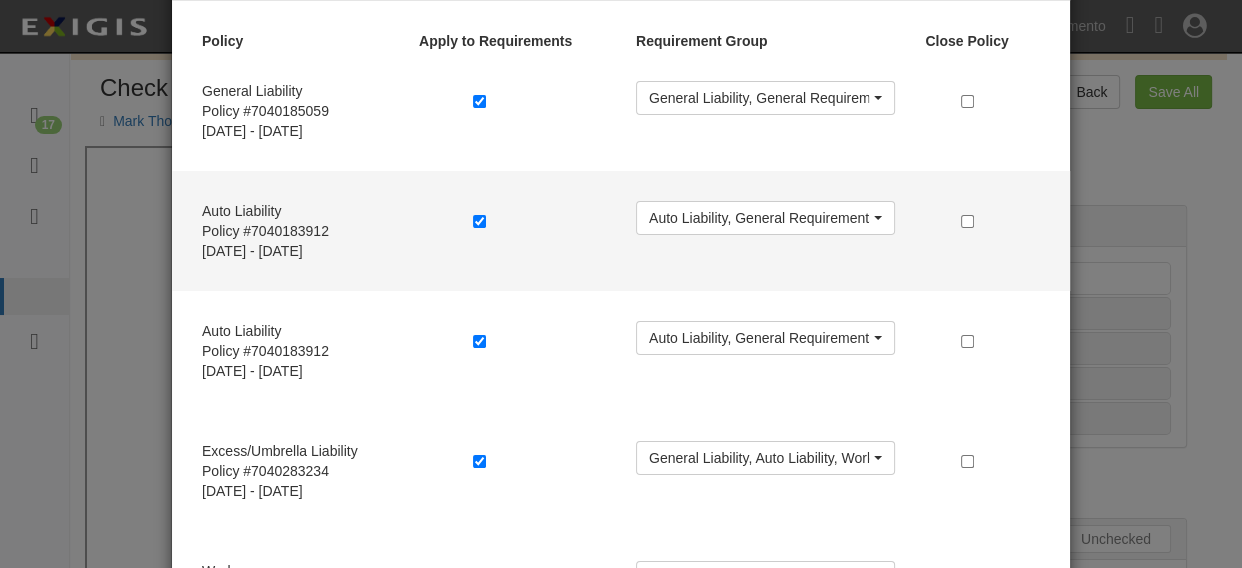 scroll, scrollTop: 151, scrollLeft: 0, axis: vertical 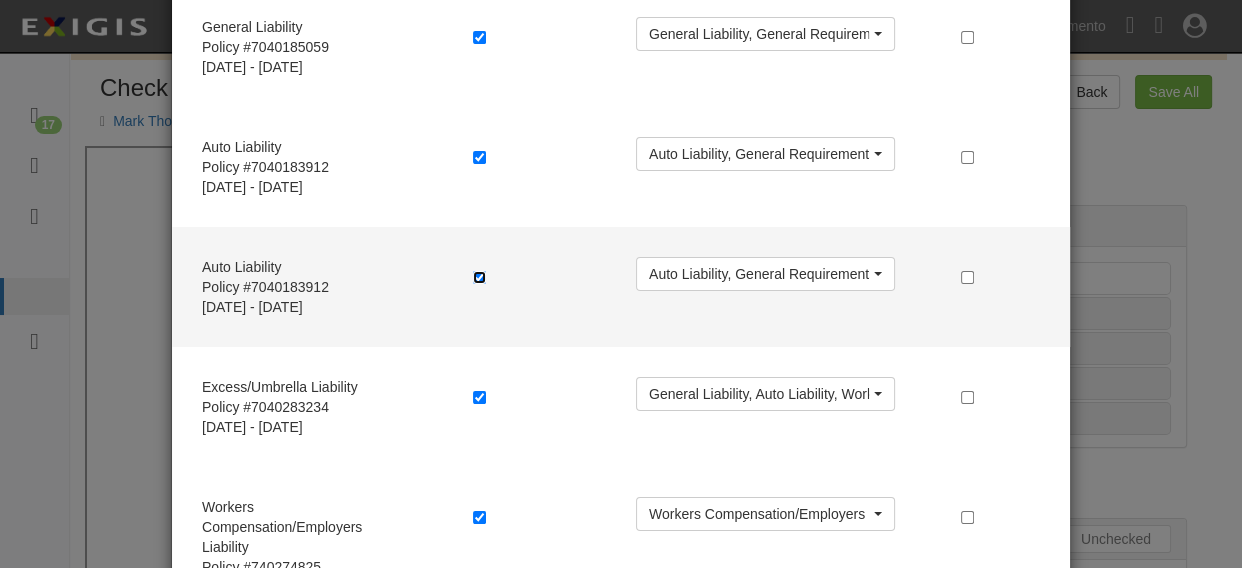 click at bounding box center (479, 277) 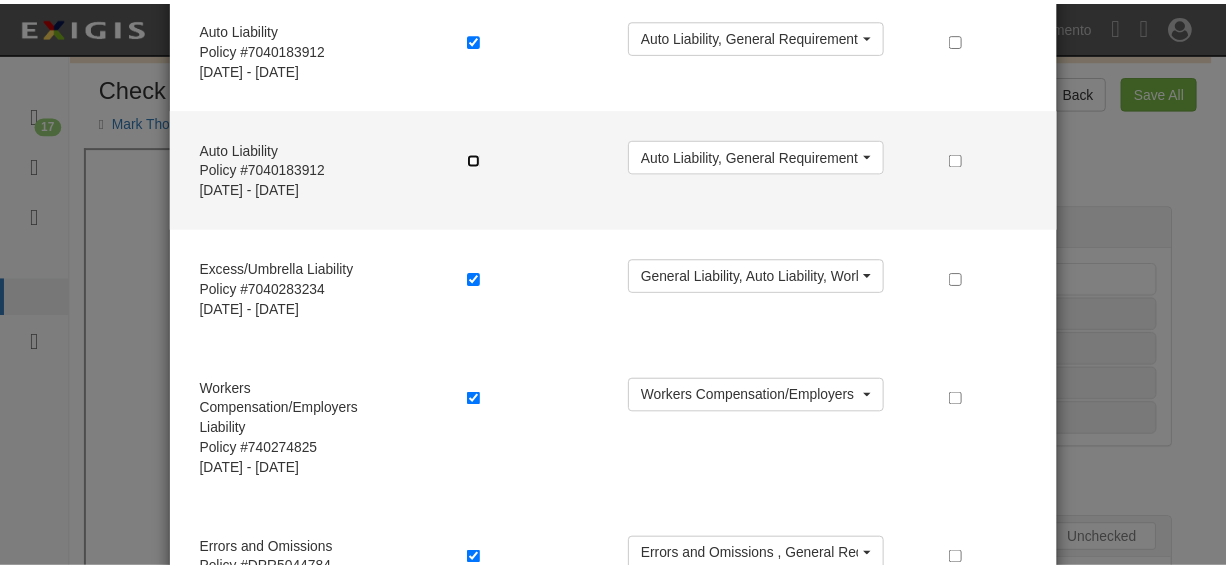 scroll, scrollTop: 424, scrollLeft: 0, axis: vertical 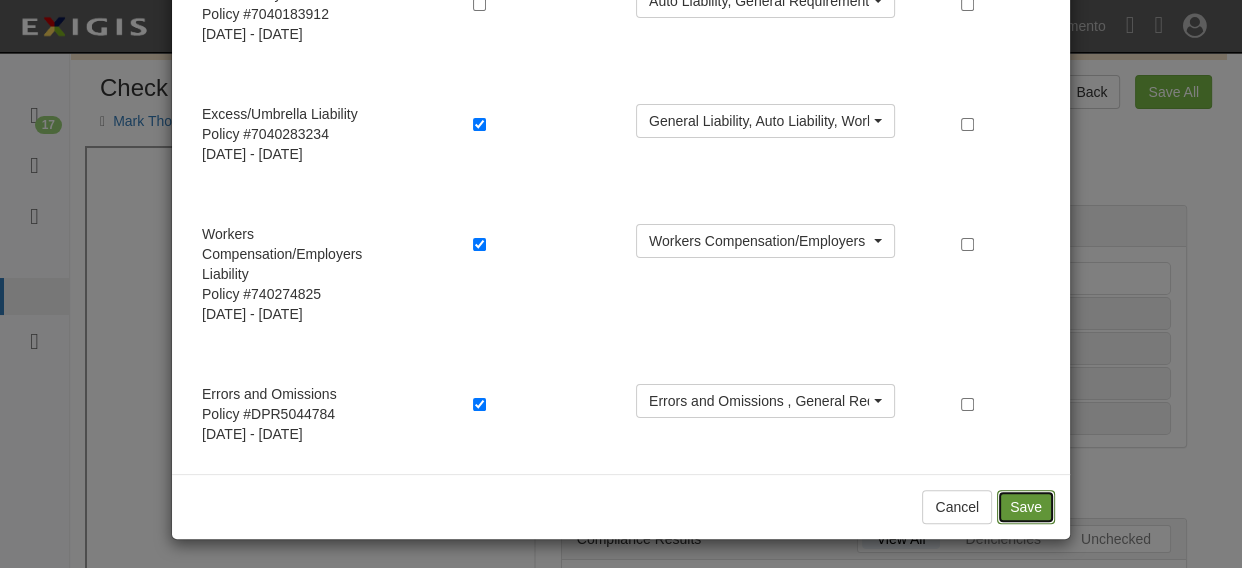 click on "Save" at bounding box center [1026, 507] 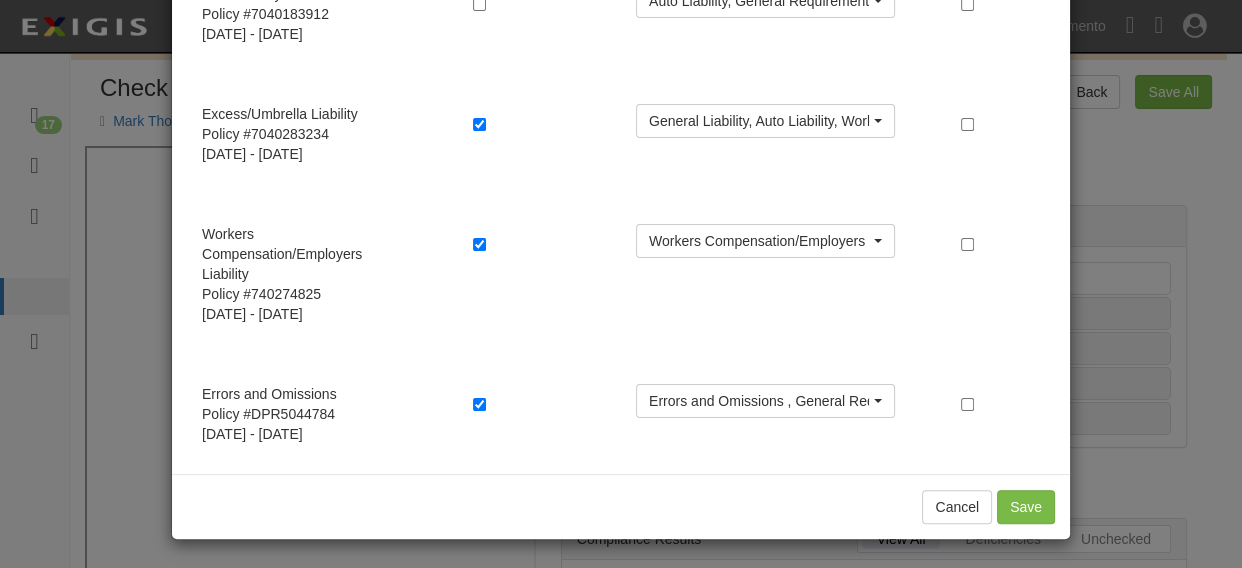 click on "Manage Policies (GL, AL, XS, WC) Certificate; 7/25/2025; Certificate.pdf
(GL, AL, XS, WC) Certificate; 7/25/2025; Certificate.pdf Agreements (5) Unchecked policies:  0 Unchecked requirements:  7 View All Deficiencies Unchecked Compliance Results Non-Compliant General Liability Auto Liability Workers Compensation/Employers Liability Errors and Omissions  General Requirements Expiration 09/15/2024 Requirement set Professional with WOS Result notes General Liability   waivers   notes
No General Liability policy on file
Requirement Evidenced Each Occurrence limit of $1,000,000     General Aggregate limit of $1,000,000     Insurer AM Best Rating must be A- and VI or better     Additional Insured endorsement must be attached.     Each Occurrence limit of $1,000,000     General Aggregate limit of $1,000,000     Insurer AM Best Rating must be A- and VI or better             $1,000,000 (Primary)" at bounding box center (874, 359) 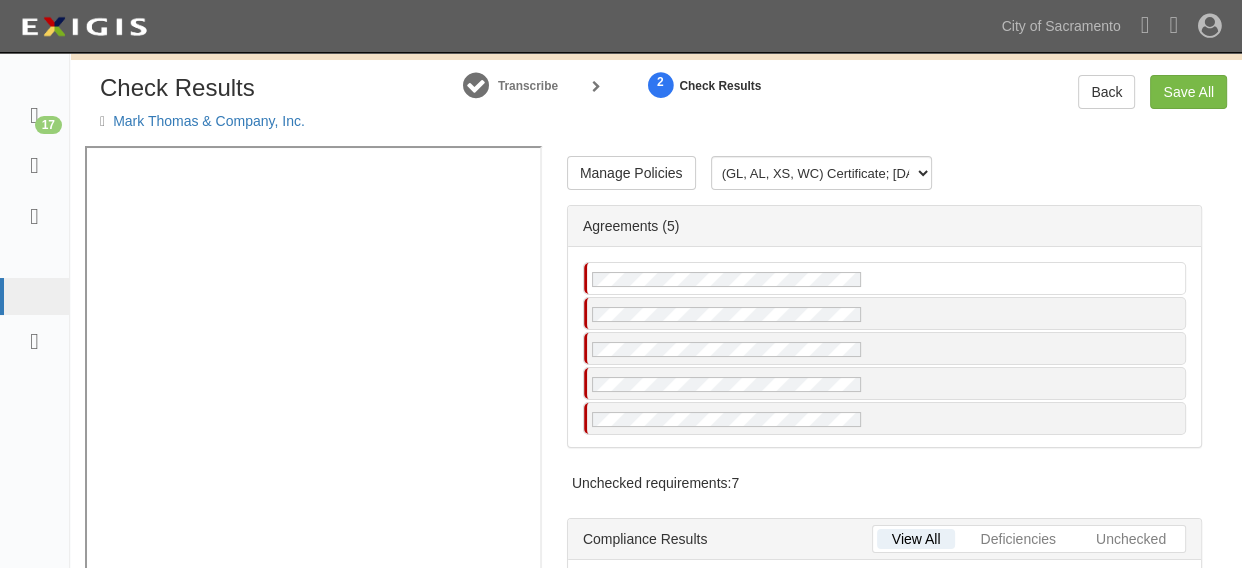 radio on "true" 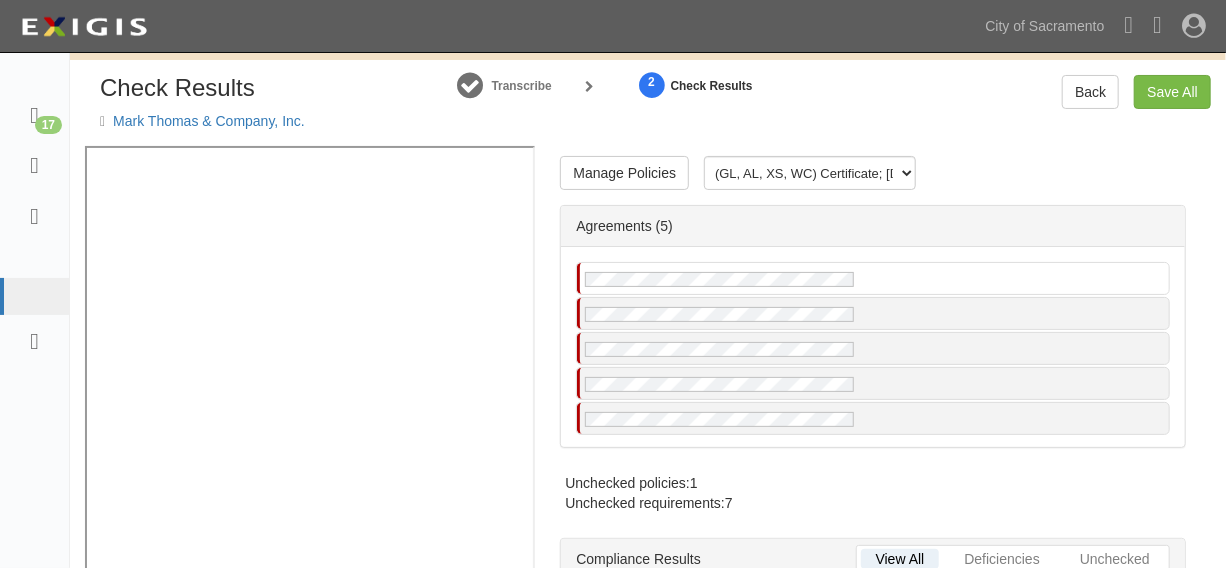 scroll, scrollTop: 0, scrollLeft: 0, axis: both 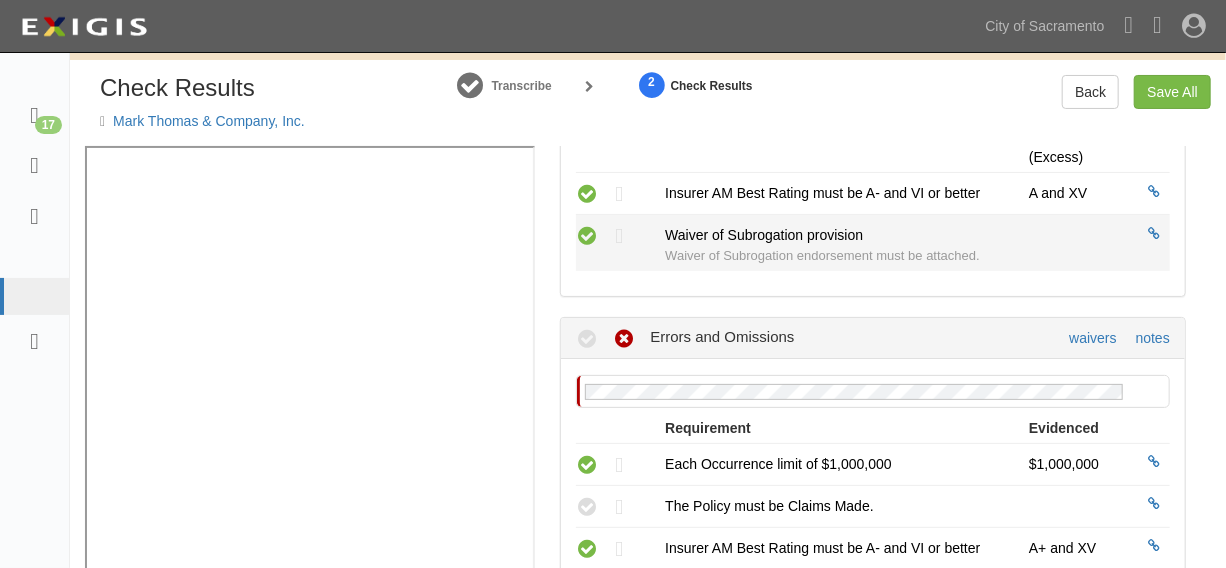 click at bounding box center (587, 235) 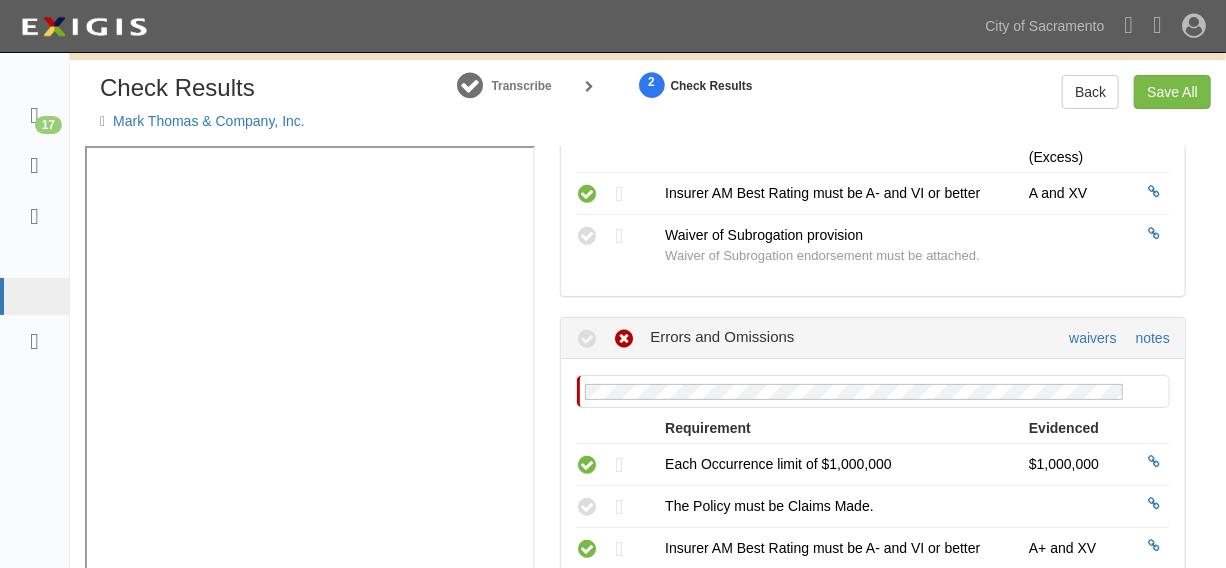 radio on "true" 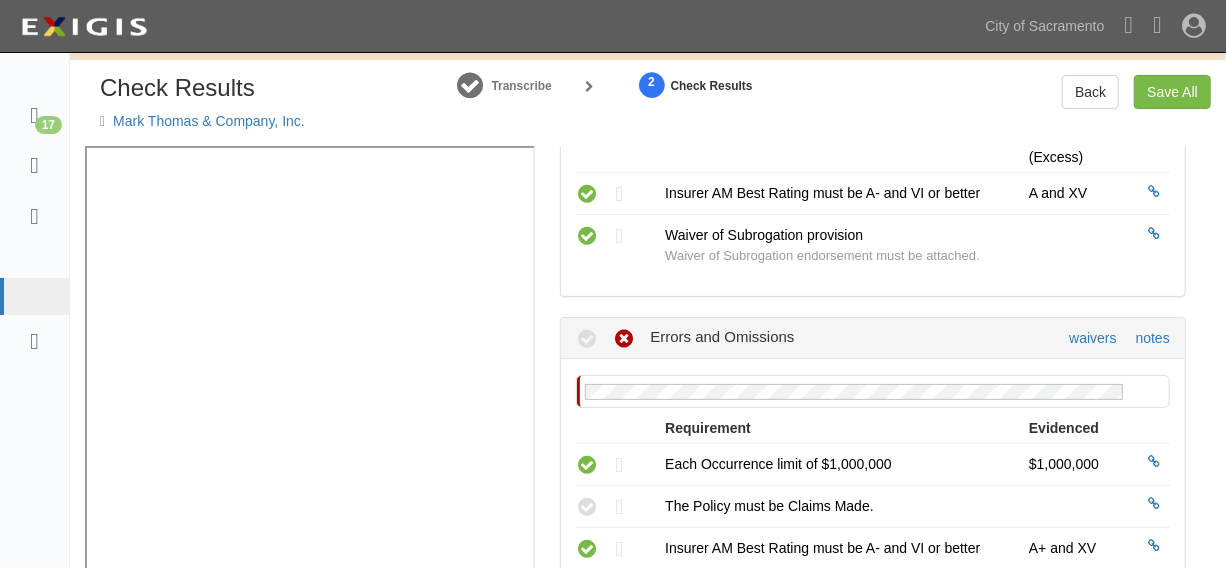 scroll, scrollTop: 2272, scrollLeft: 0, axis: vertical 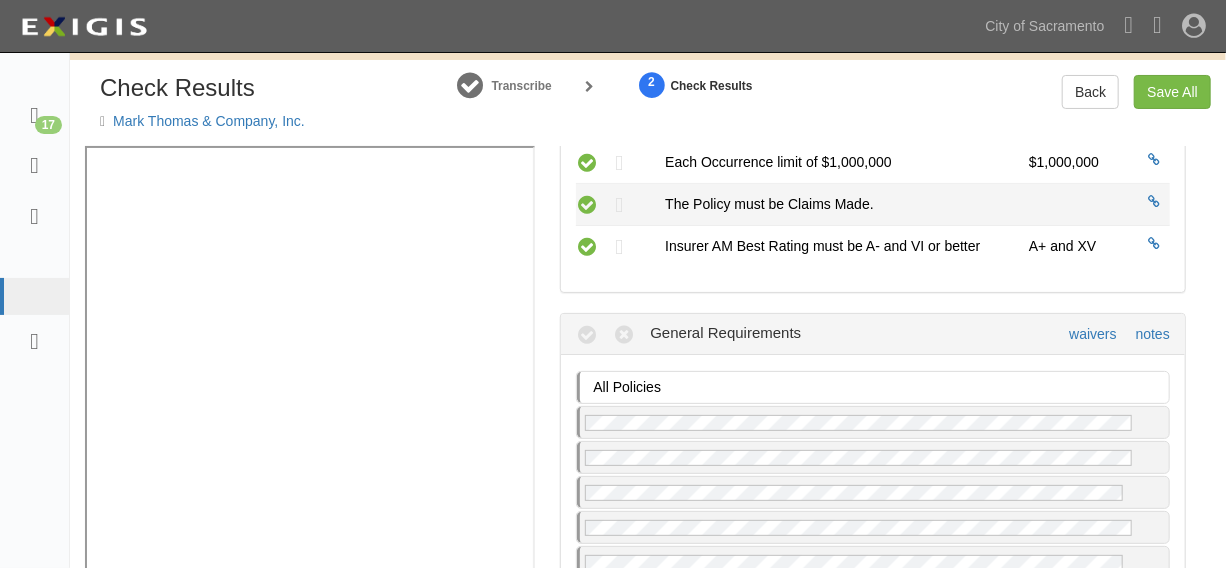 click at bounding box center (587, 204) 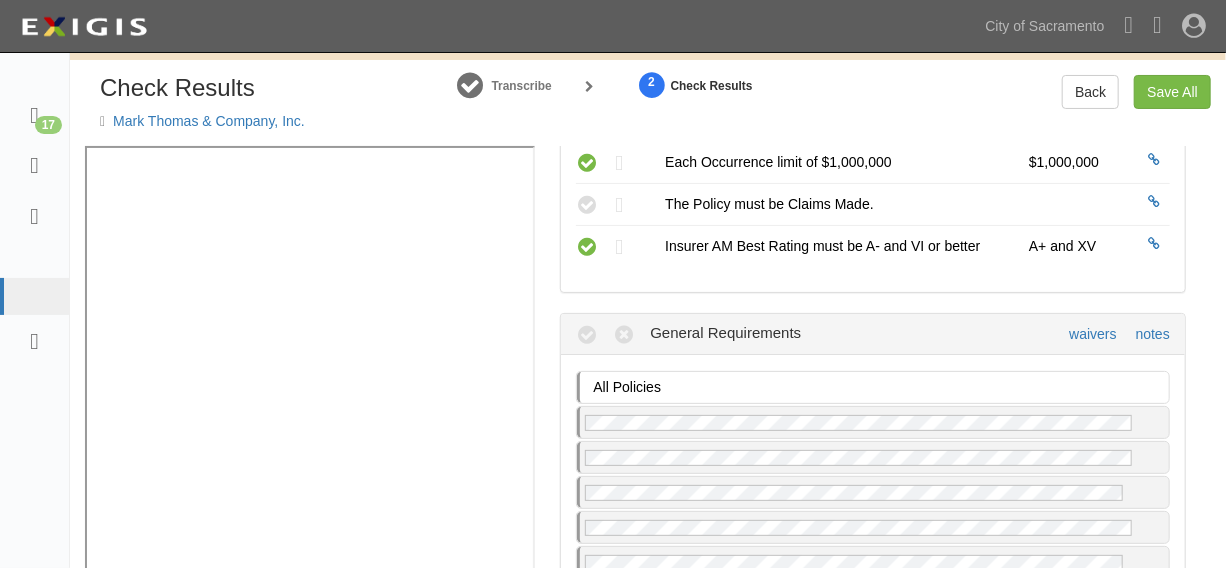radio on "true" 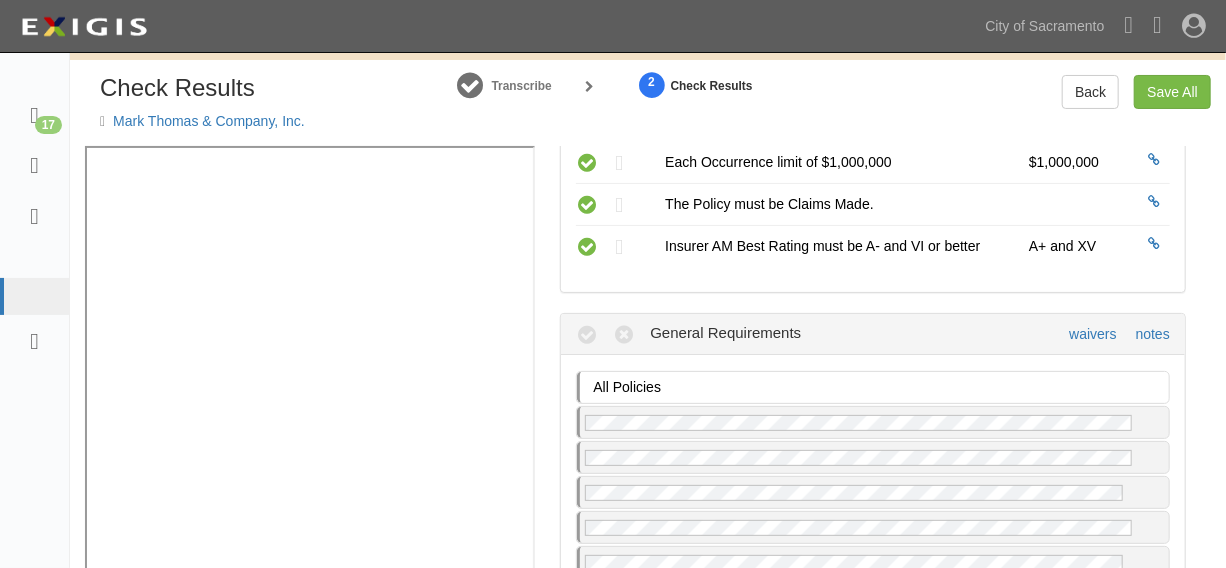 scroll, scrollTop: 2664, scrollLeft: 0, axis: vertical 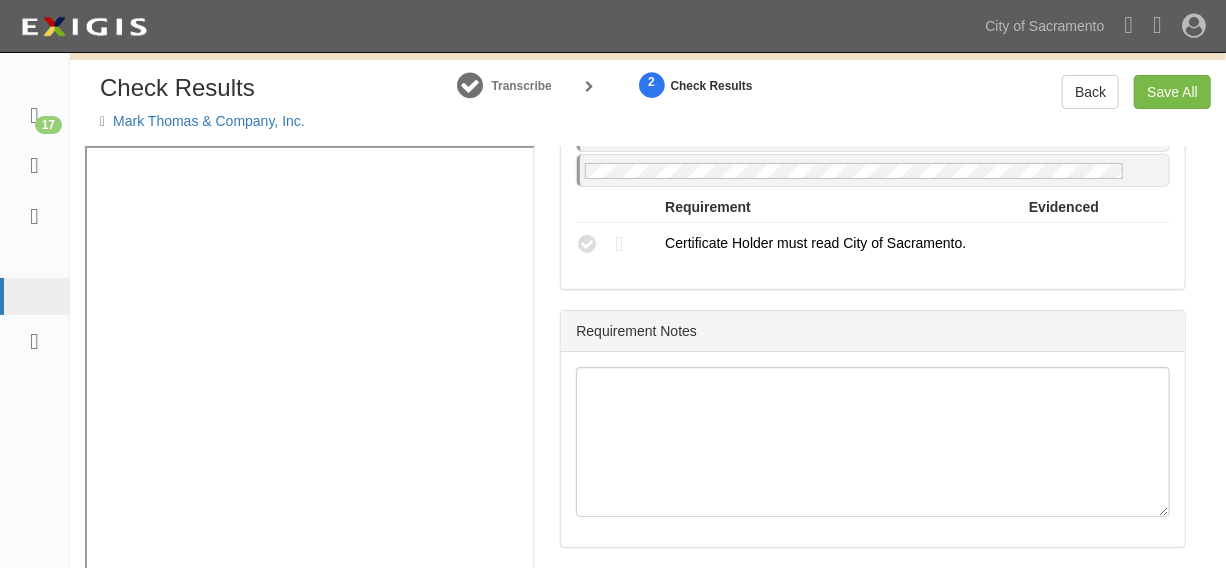 click at bounding box center [587, 243] 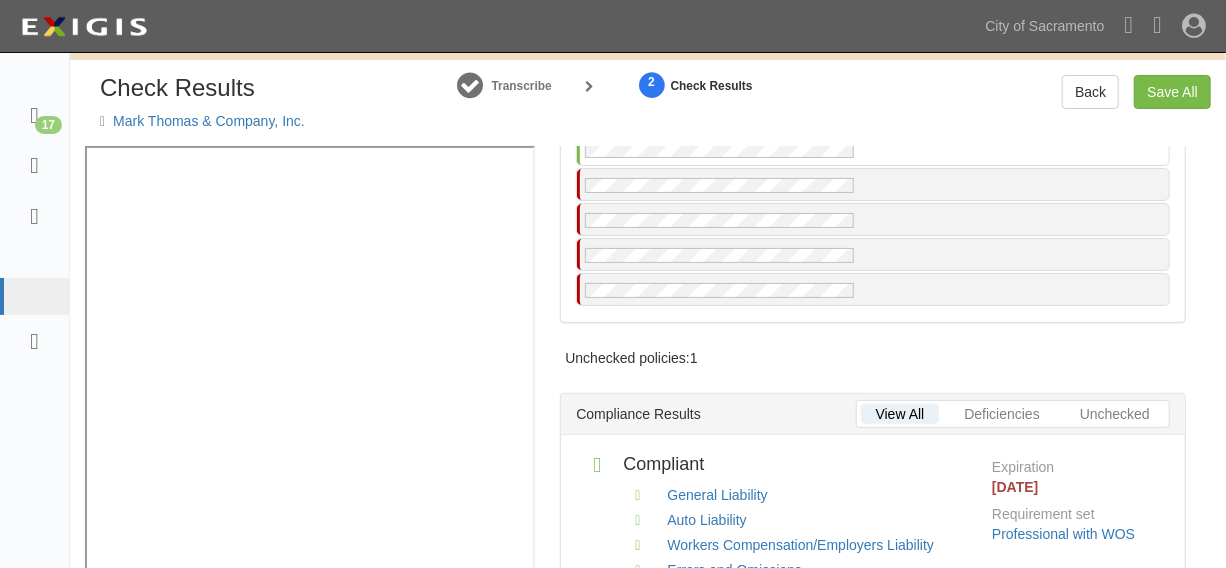 scroll, scrollTop: 0, scrollLeft: 0, axis: both 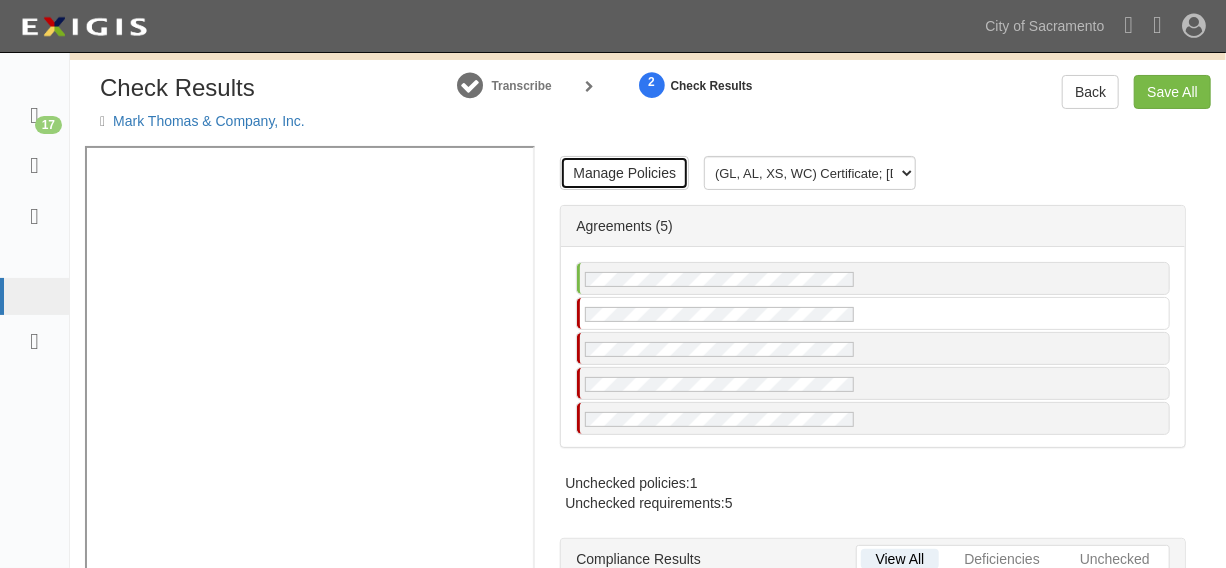 click on "Manage Policies" at bounding box center (624, 173) 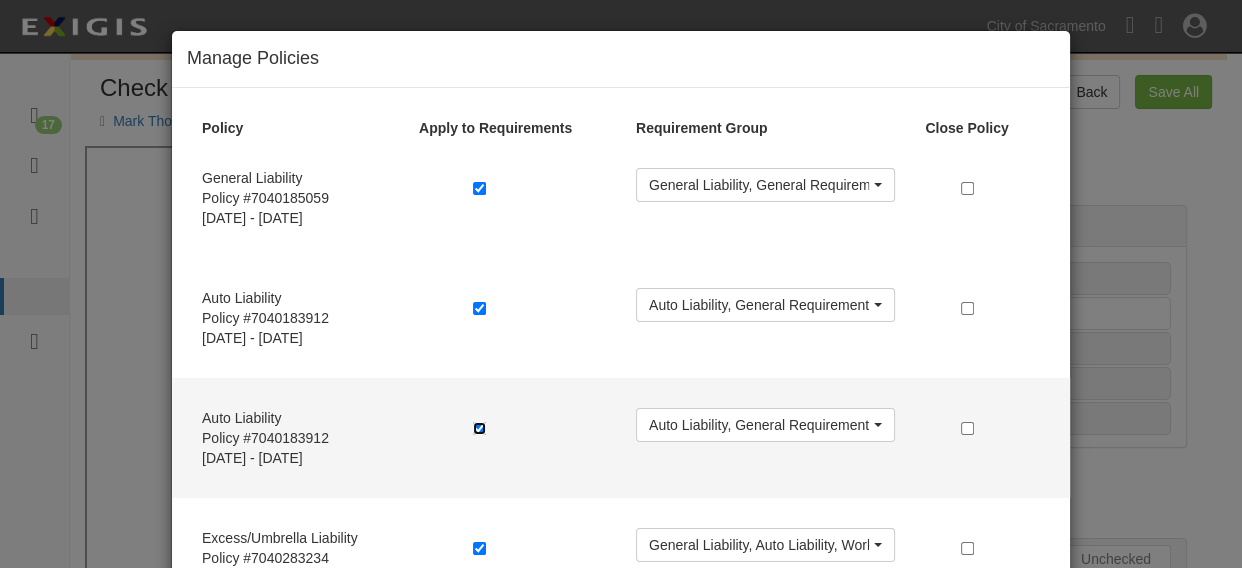click at bounding box center [479, 428] 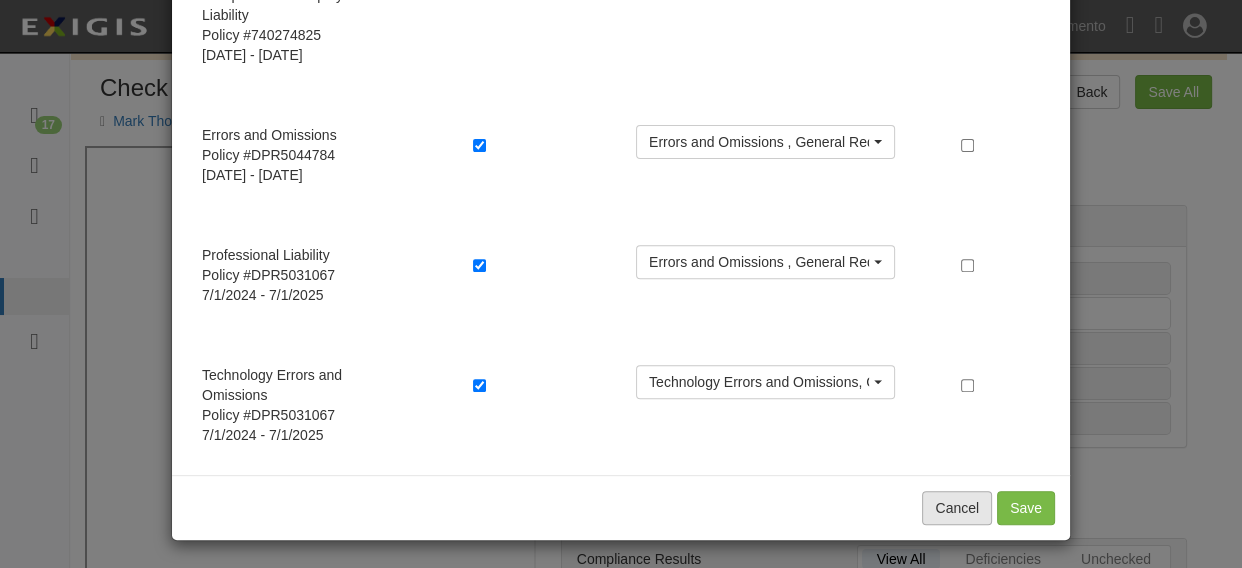 scroll, scrollTop: 684, scrollLeft: 0, axis: vertical 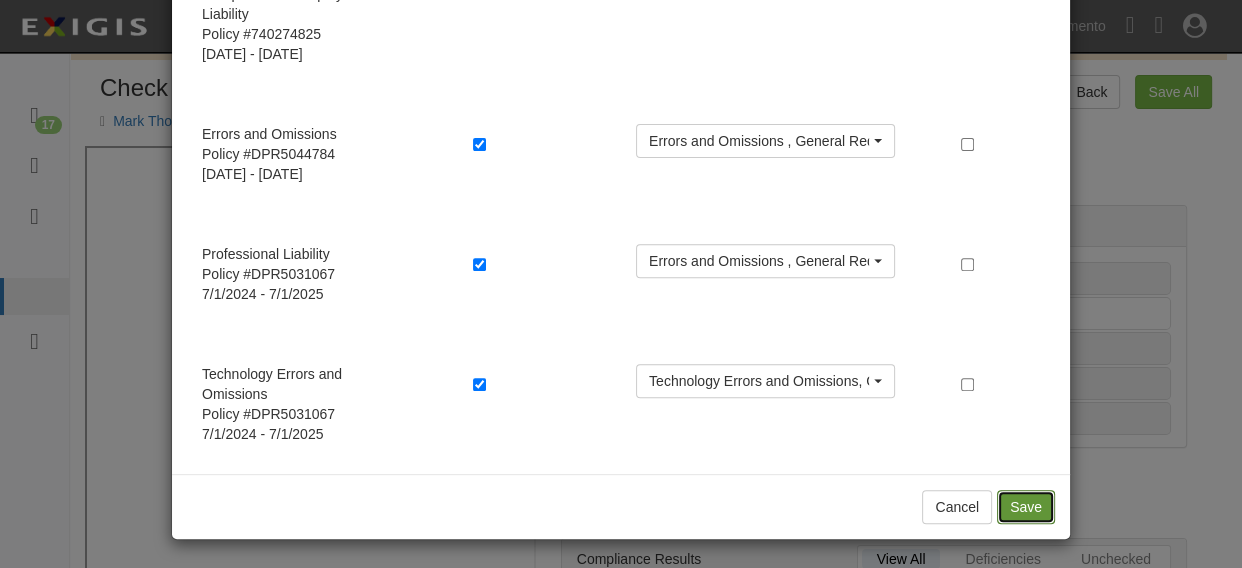 click on "Save" at bounding box center (1026, 507) 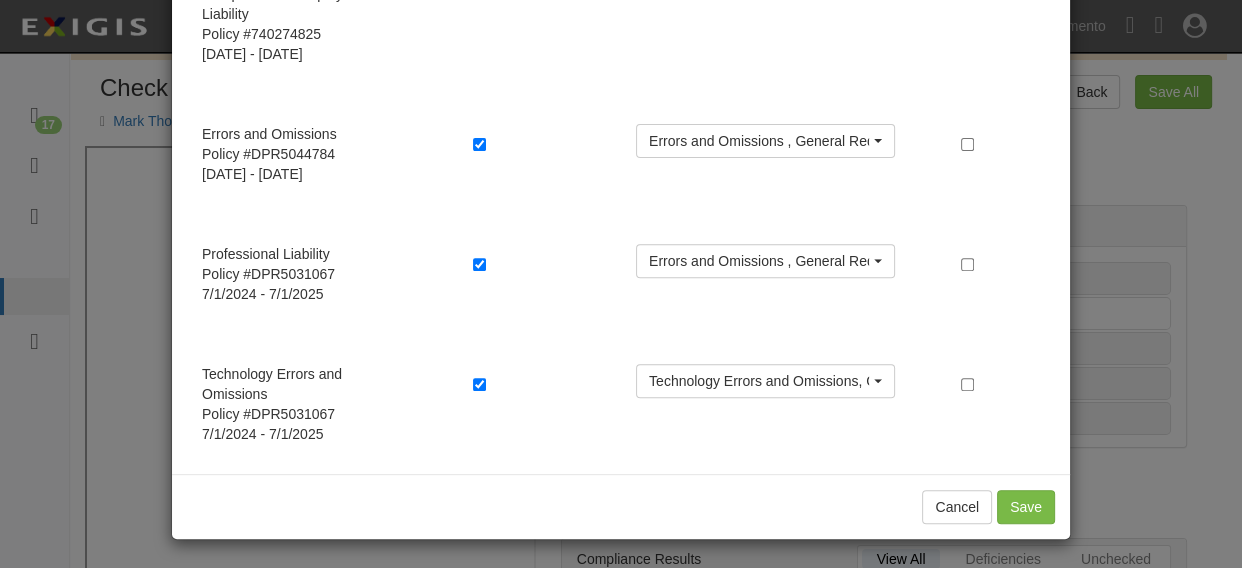 radio on "true" 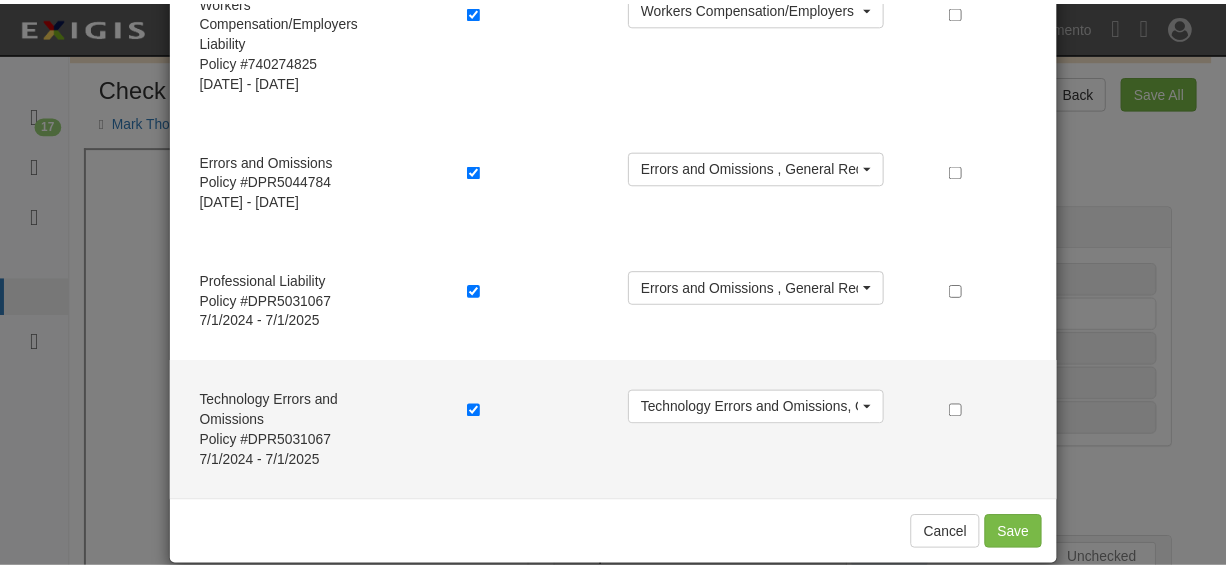 scroll, scrollTop: 684, scrollLeft: 0, axis: vertical 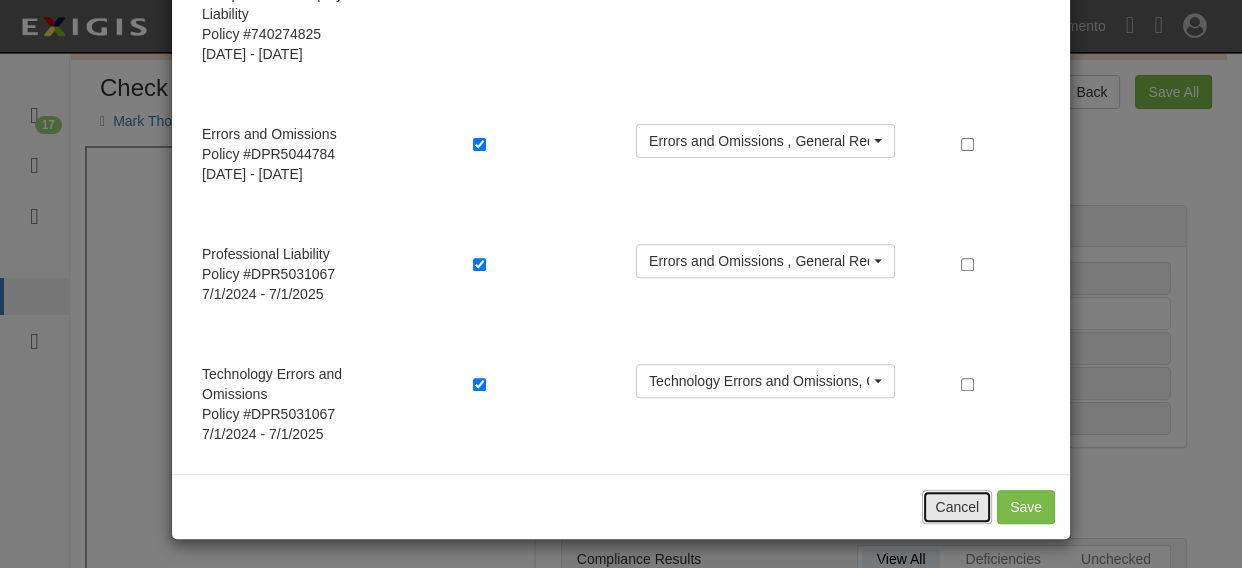 click on "Cancel" at bounding box center (957, 507) 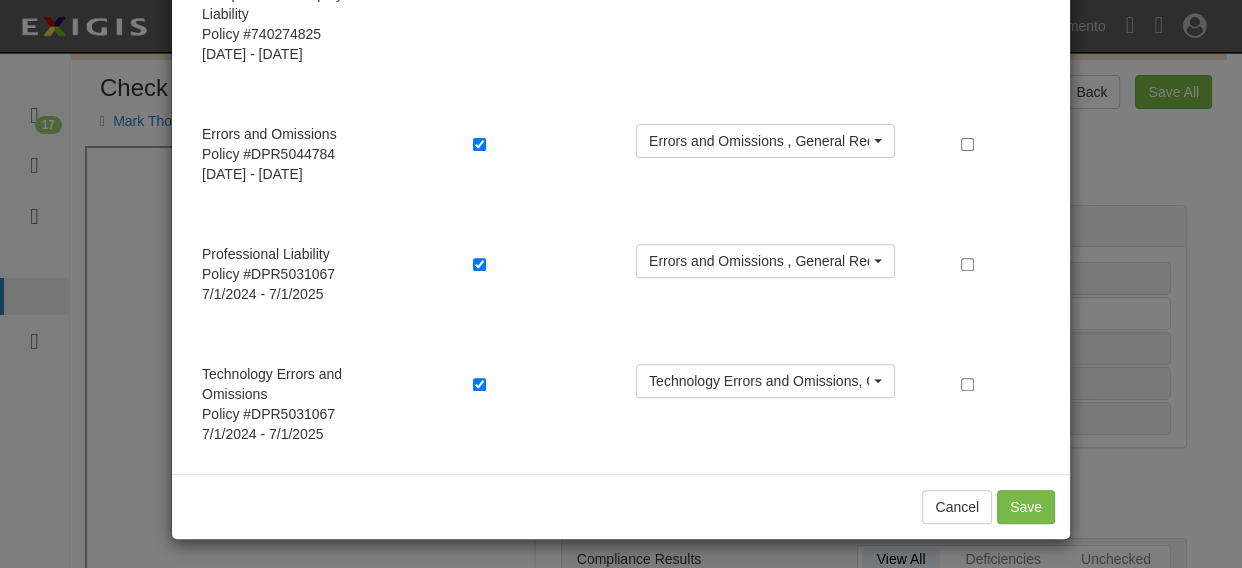 click on "Manage Policies (GL, AL, XS, WC) Certificate; 7/25/2025; Certificate.pdf
(GL, AL, XS, WC) Certificate; 7/25/2025; Certificate.pdf Agreements (5) Unchecked policies:  1 Unchecked requirements:  5 View All Deficiencies Unchecked Compliance Results Non-Compliant General Liability Auto Liability Workers Compensation/Employers Liability Errors and Omissions  Technology Errors and Omissions General Requirements Expiration 9/15/2024 Requirement set Contract Type 1 - Professional Services Result notes General Liability   waivers   notes
No General Liability policy on file
Requirement Evidenced Each Occurrence limit of $1,000,000     Products - Completed Operations Aggregate limit of $1,000,000     Additional Insured endorsement must be attached.     Insurer AM Best Rating must be A- and VI or better     Each Occurrence limit of $1,000,000         Additional Insured endorsement must be attached." at bounding box center [874, 359] 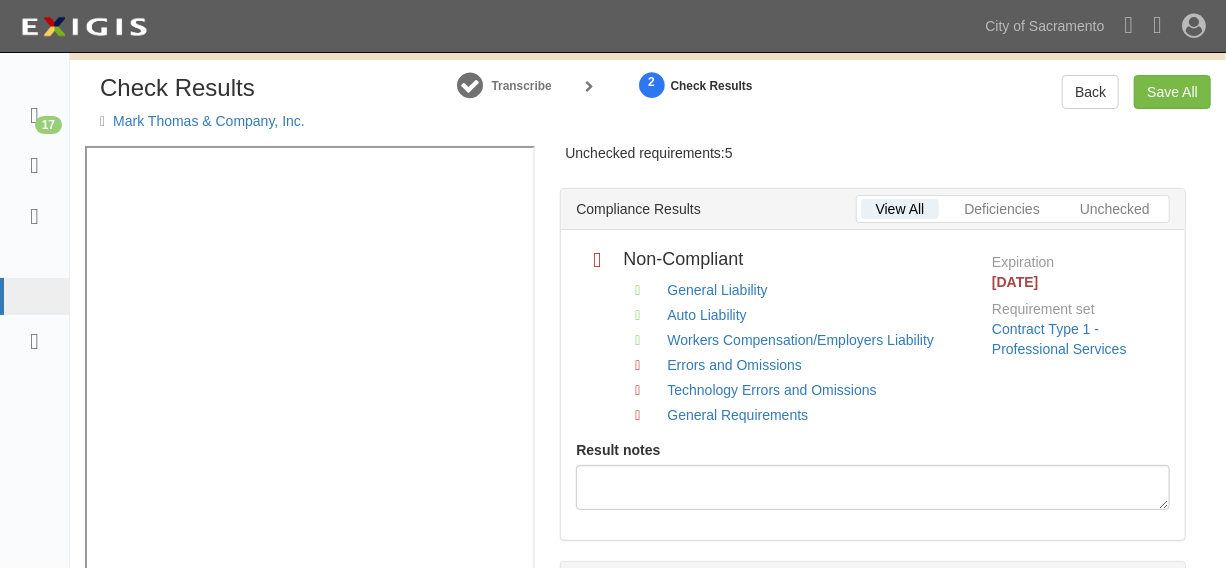 scroll, scrollTop: 757, scrollLeft: 0, axis: vertical 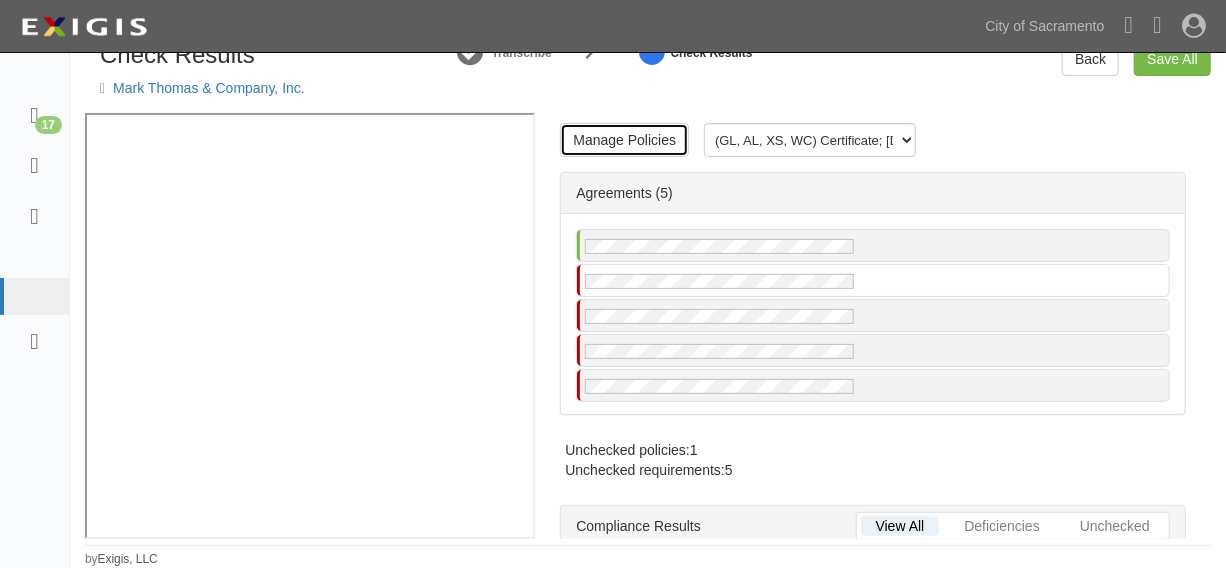 click on "Manage Policies" at bounding box center (624, 140) 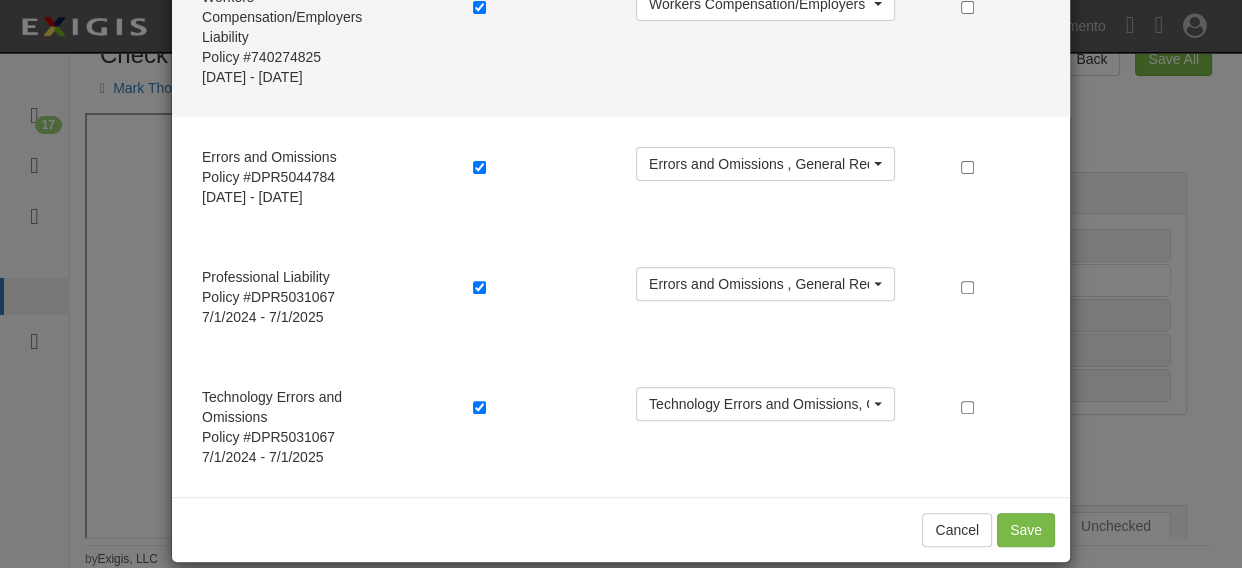 scroll, scrollTop: 684, scrollLeft: 0, axis: vertical 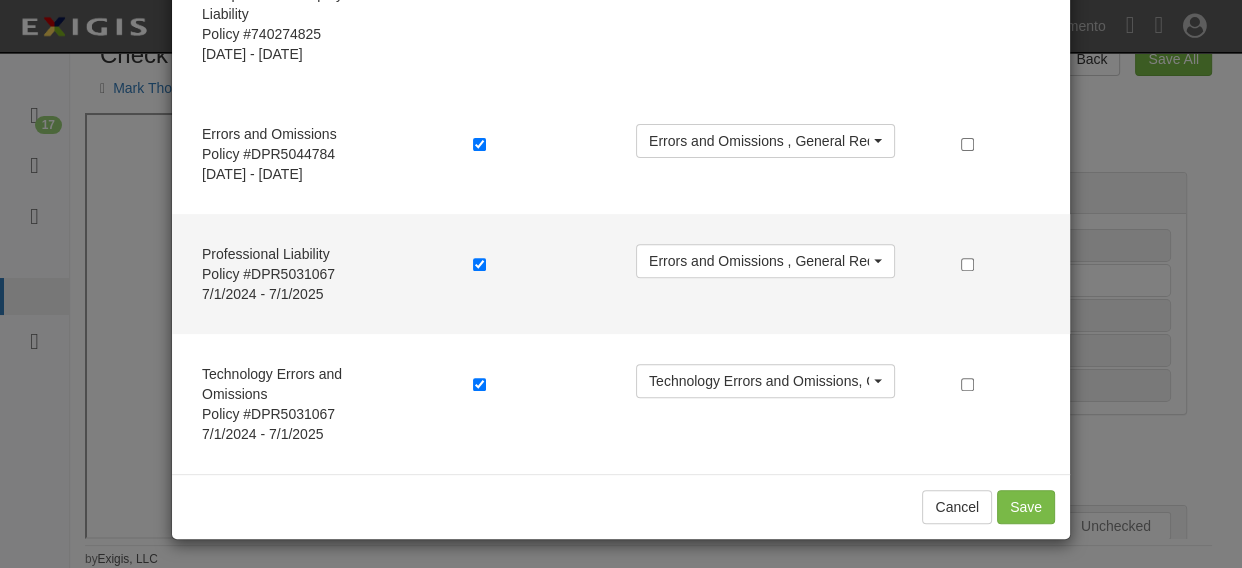 click at bounding box center (483, 264) 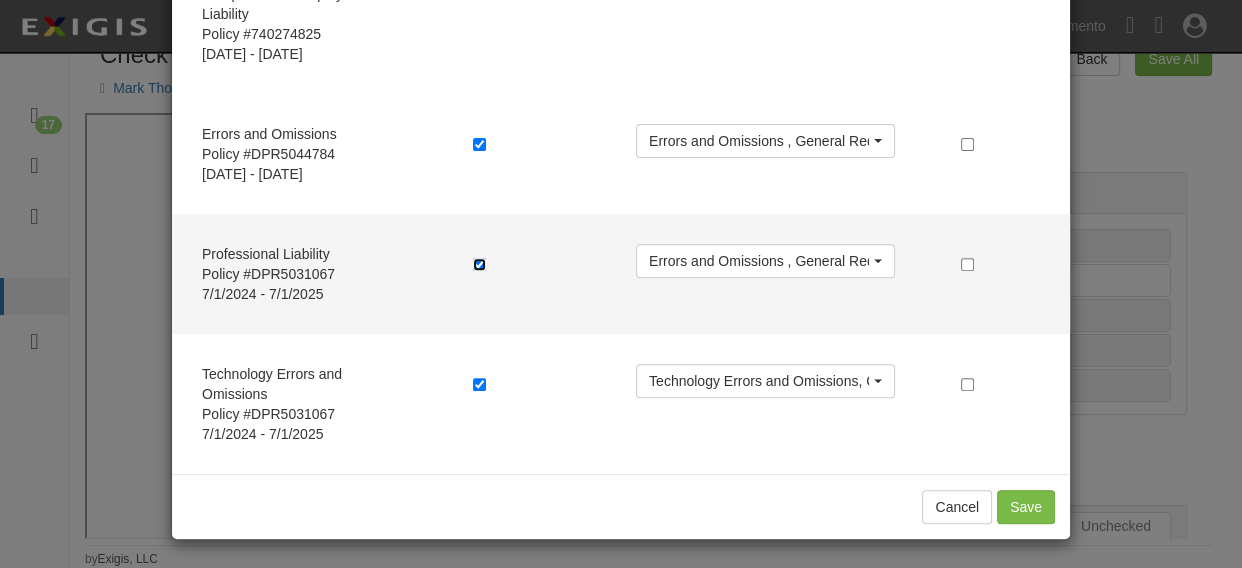 click at bounding box center [479, 264] 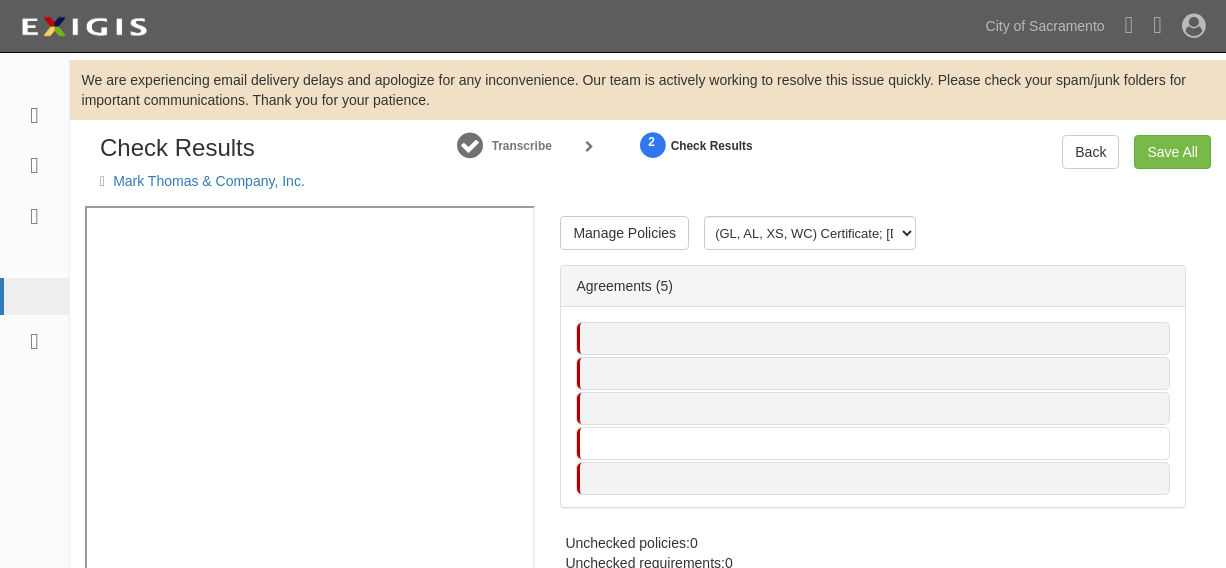scroll, scrollTop: 0, scrollLeft: 0, axis: both 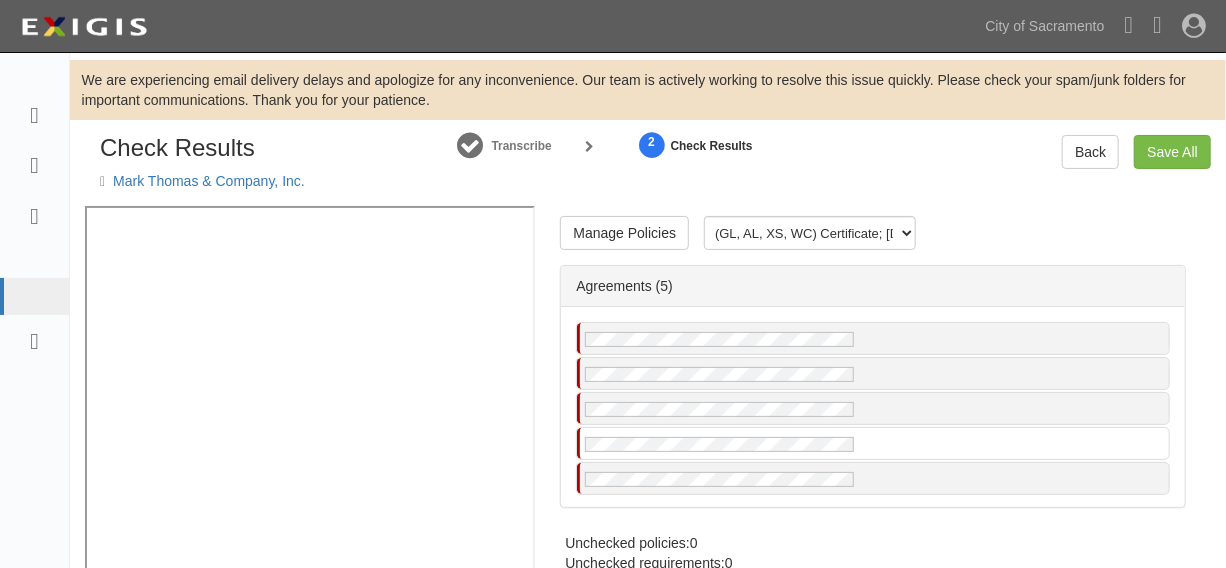 click on "Agreements (5)" at bounding box center [873, 286] 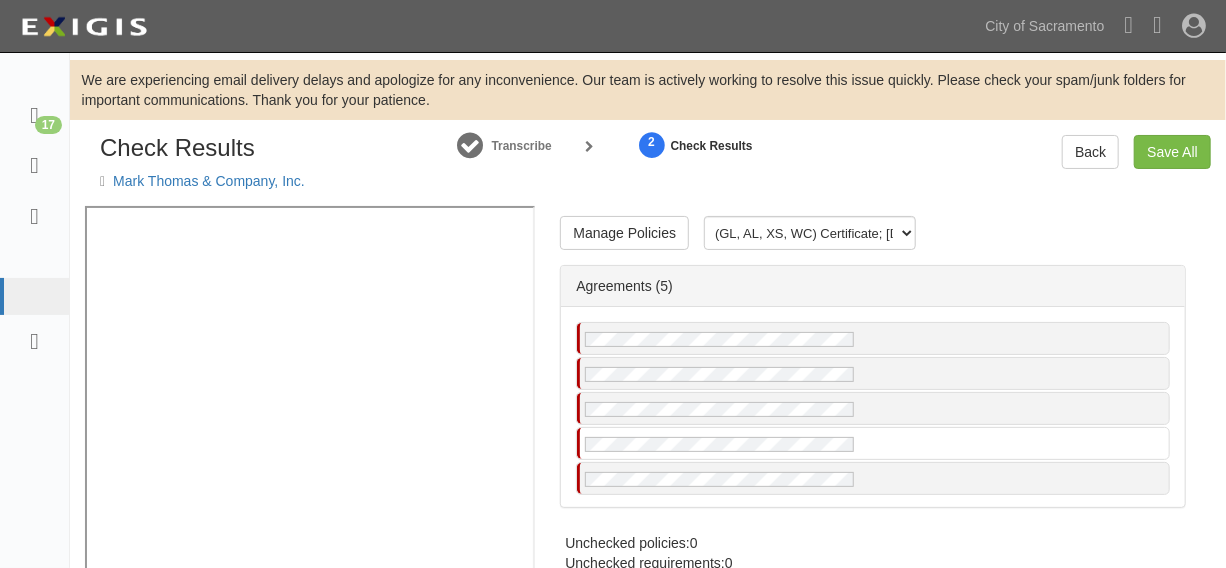 radio on "true" 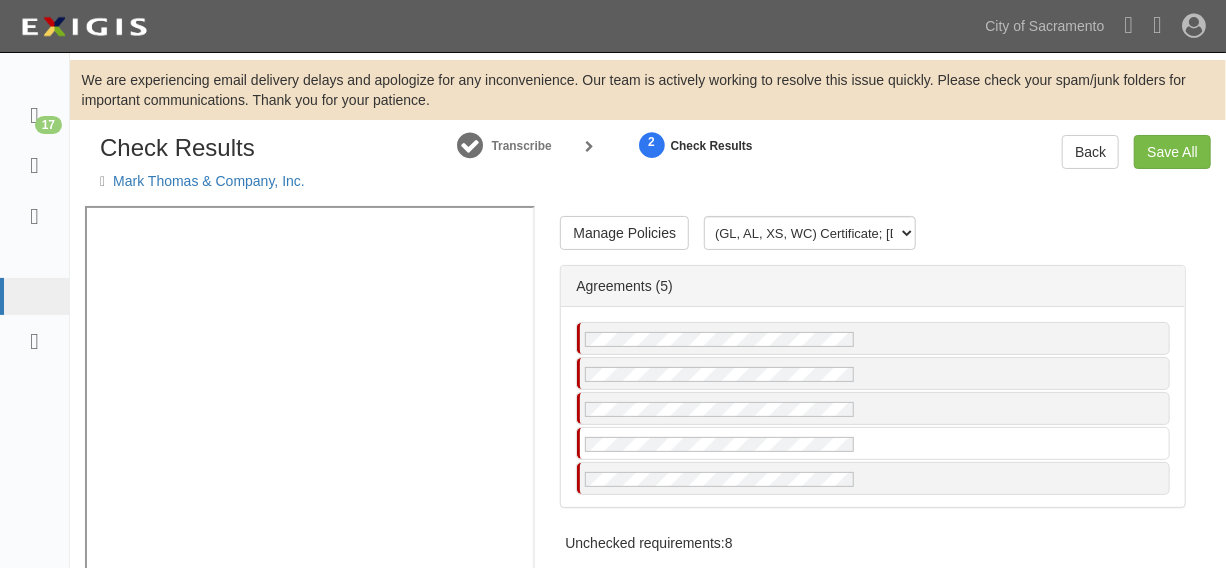 scroll, scrollTop: 93, scrollLeft: 0, axis: vertical 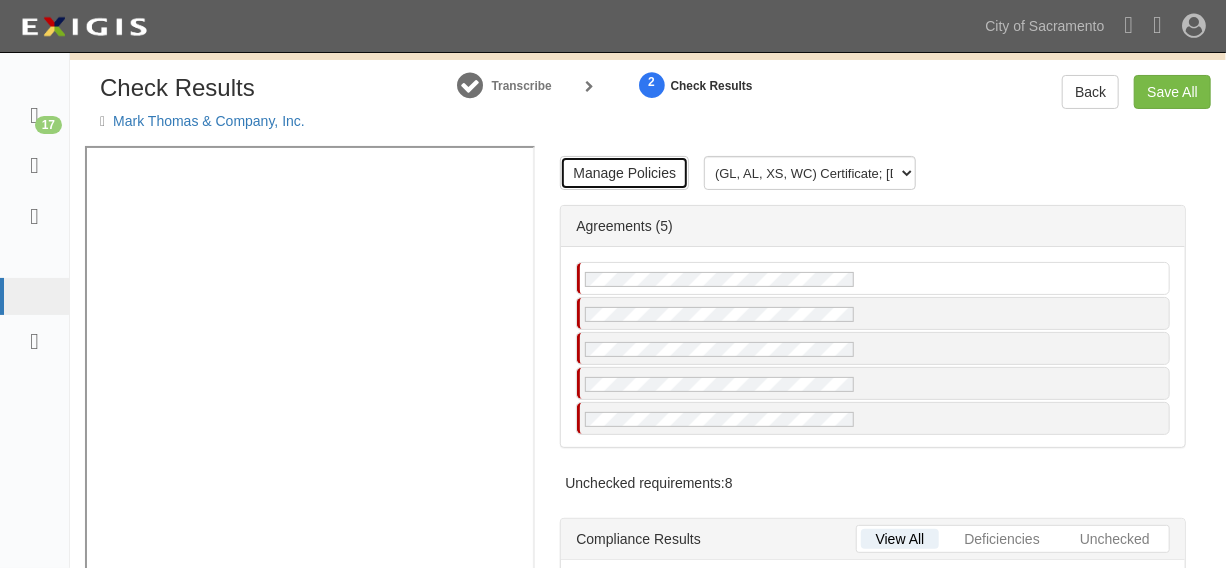 click on "Manage Policies" at bounding box center (624, 173) 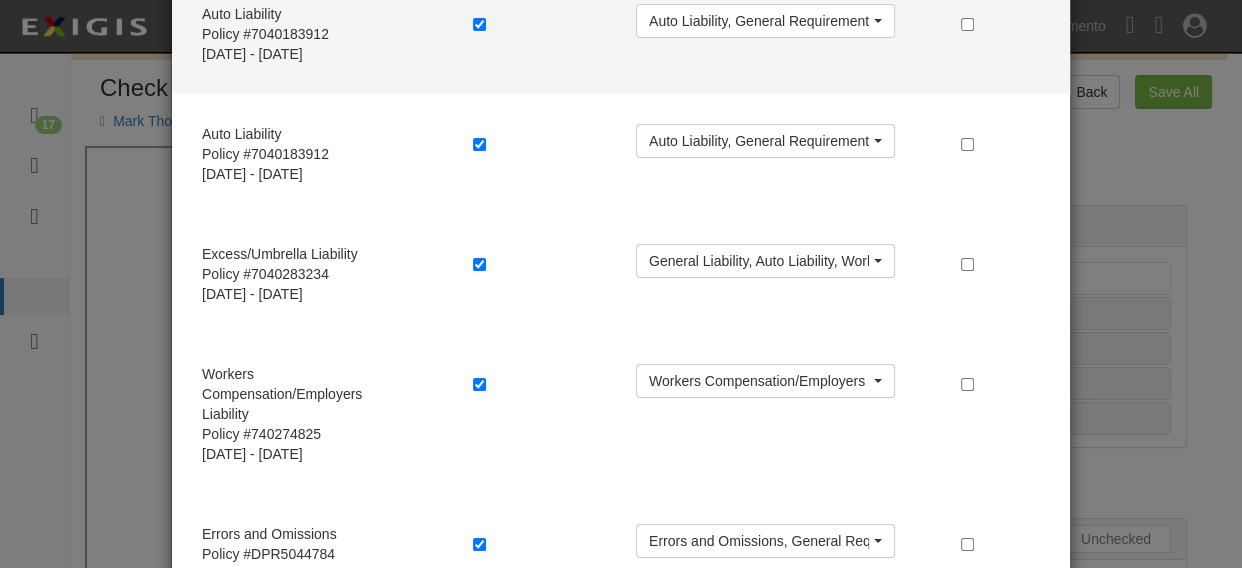 scroll, scrollTop: 302, scrollLeft: 0, axis: vertical 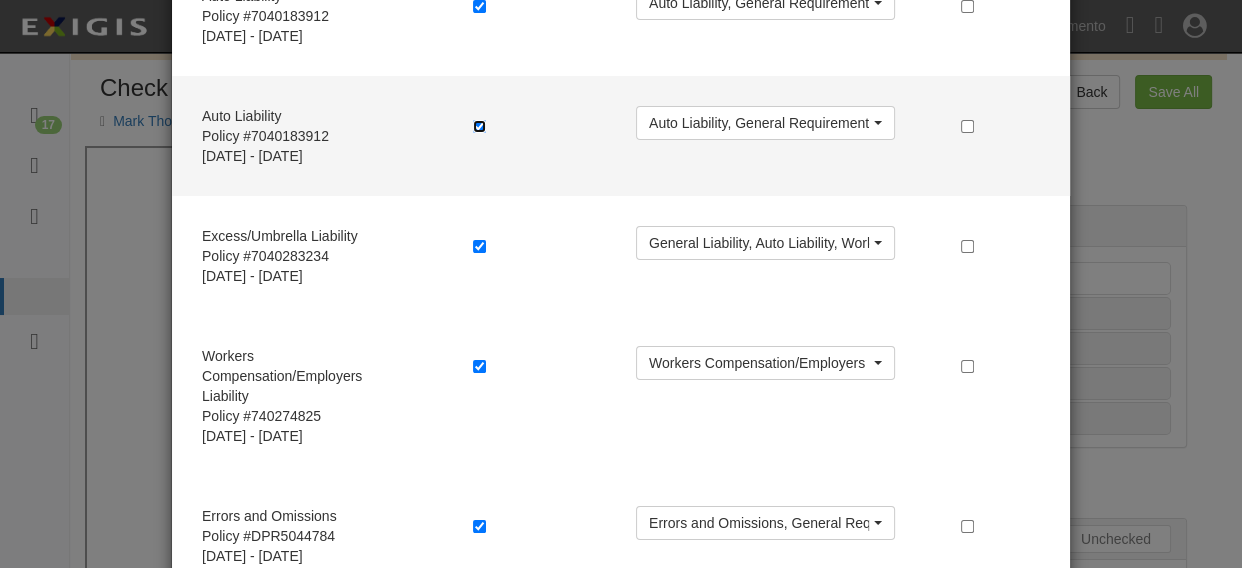 click at bounding box center (479, 126) 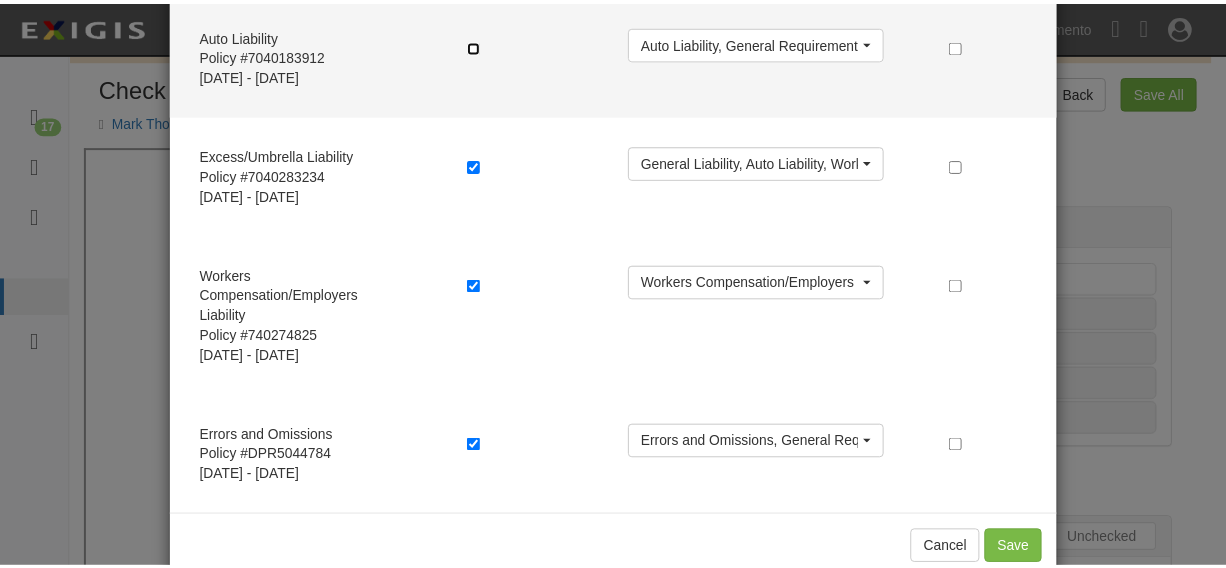 scroll, scrollTop: 424, scrollLeft: 0, axis: vertical 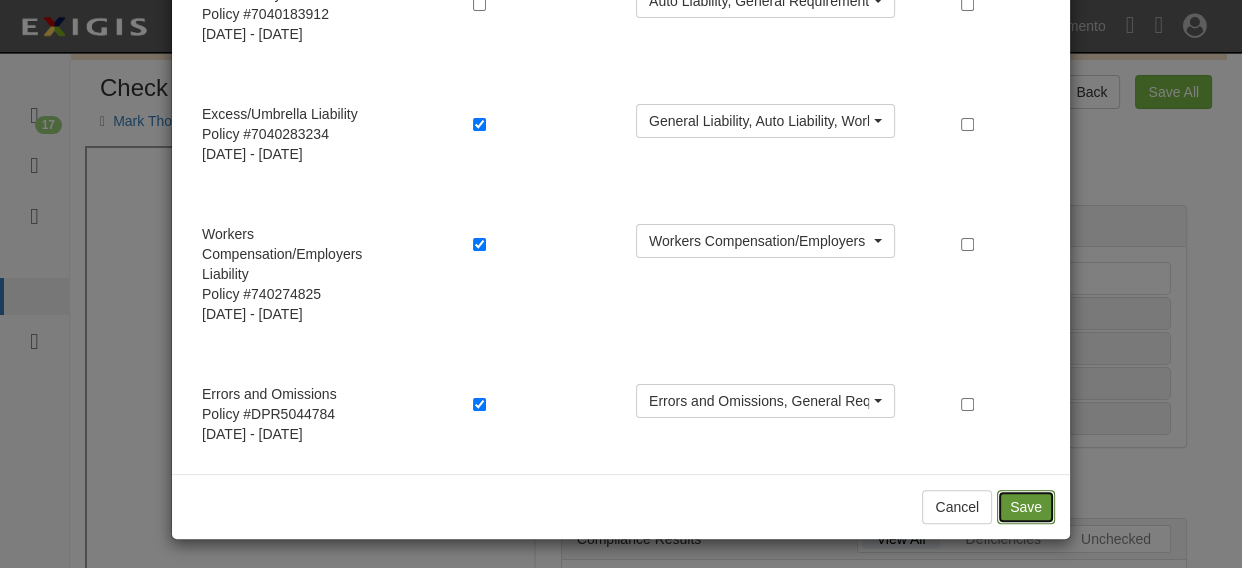 click on "Save" at bounding box center [1026, 507] 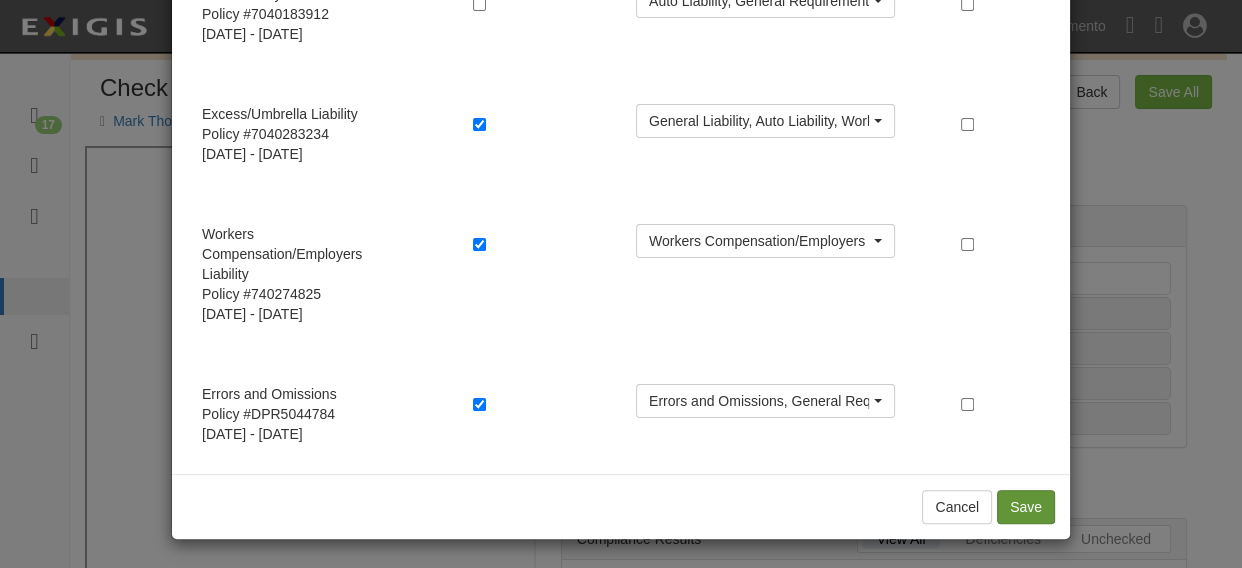 radio on "true" 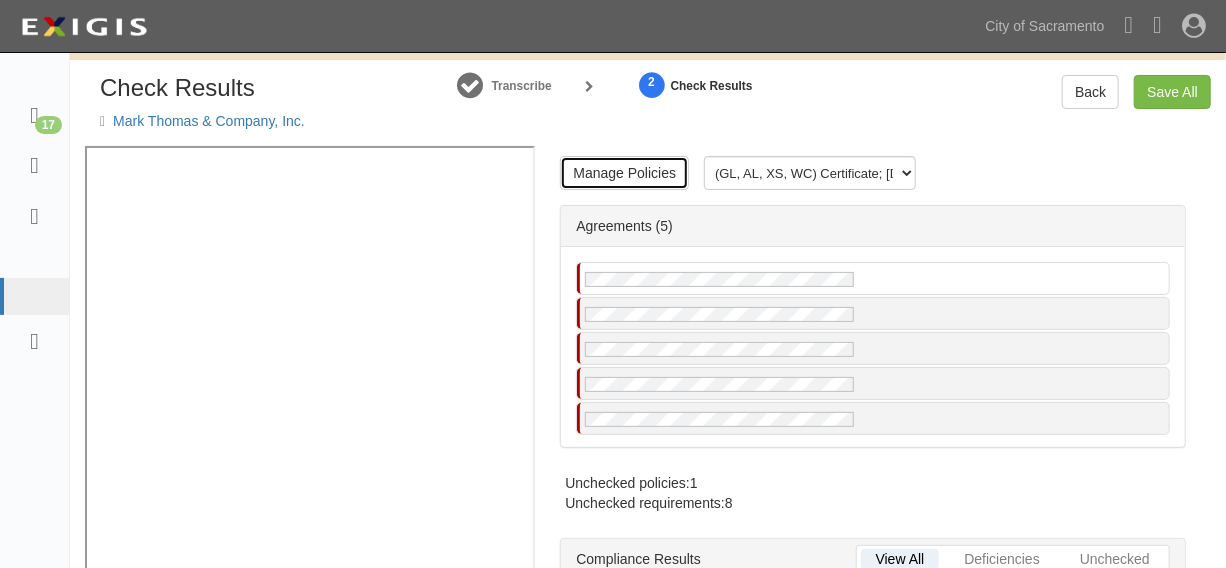 scroll, scrollTop: 0, scrollLeft: 0, axis: both 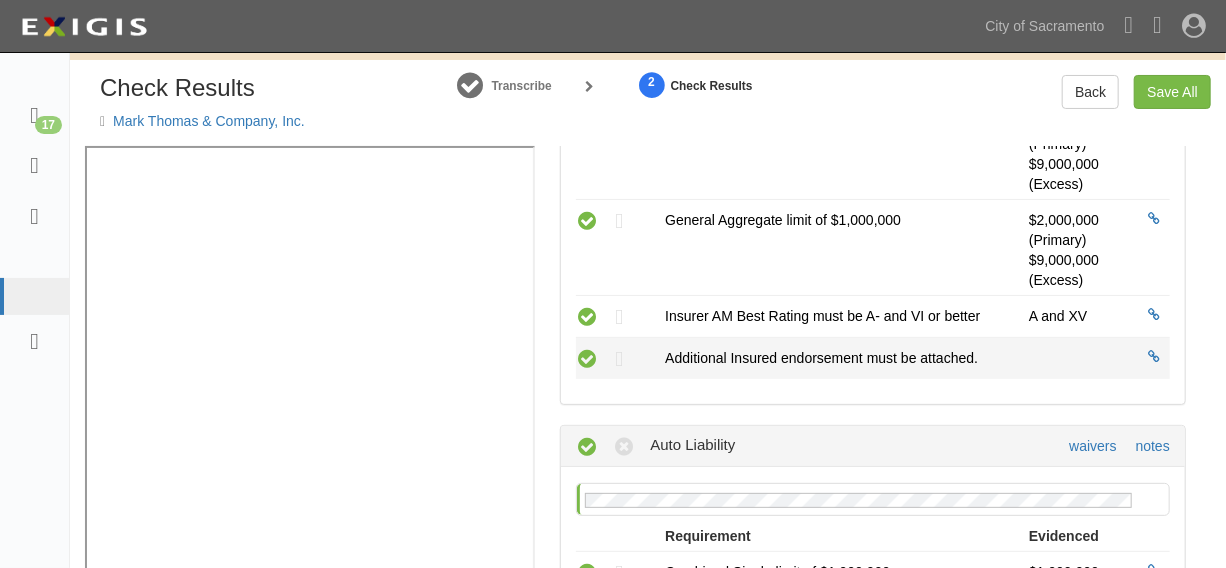 click at bounding box center (587, 358) 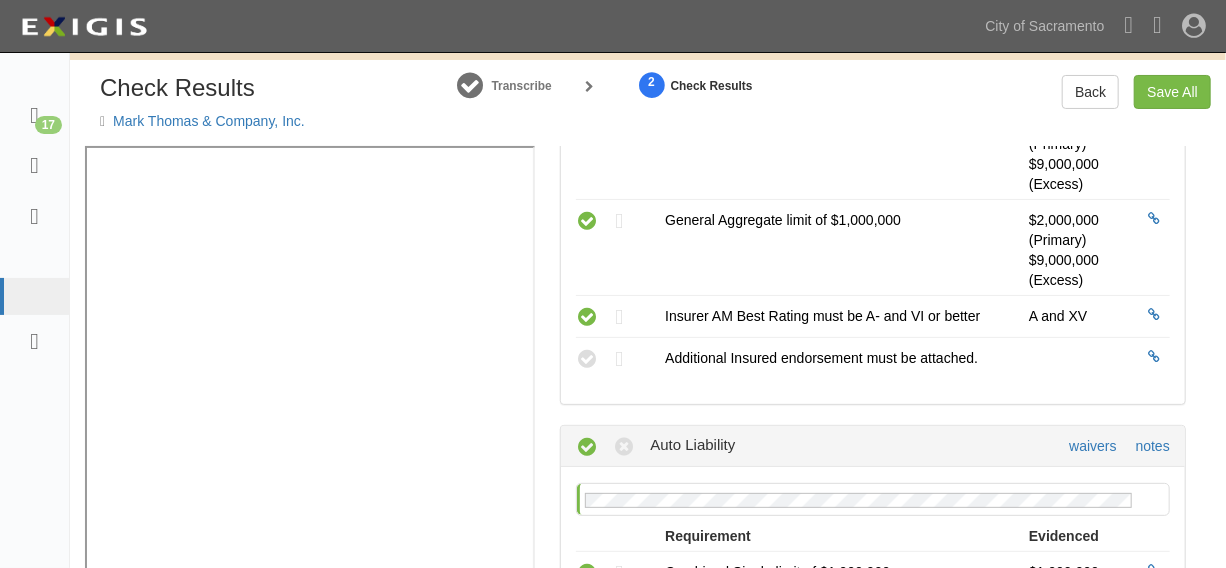 radio on "true" 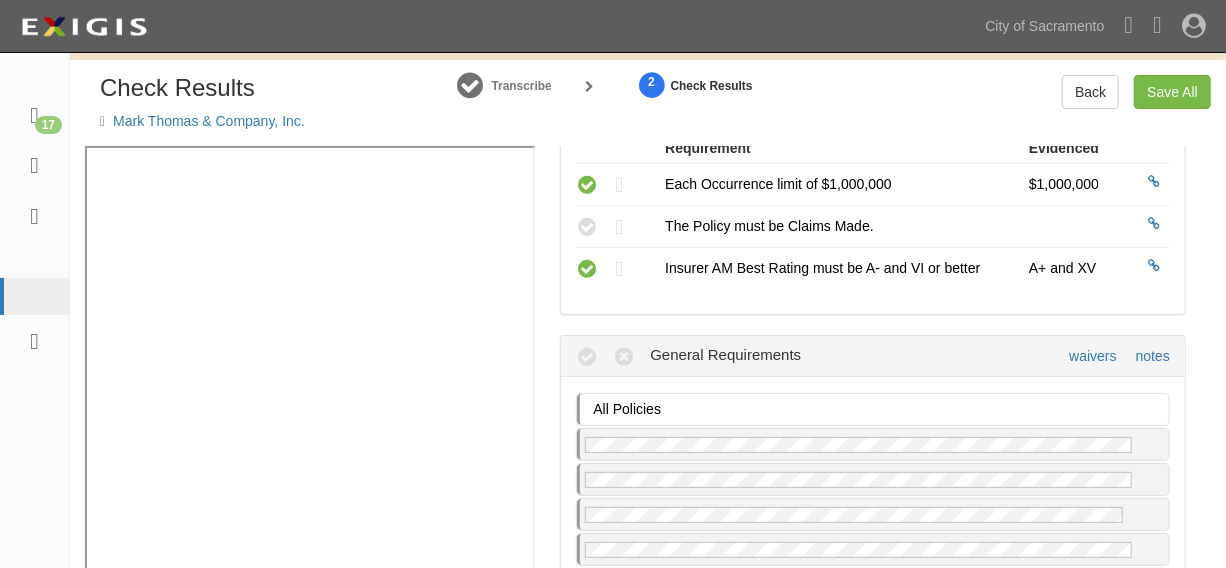 scroll, scrollTop: 2272, scrollLeft: 0, axis: vertical 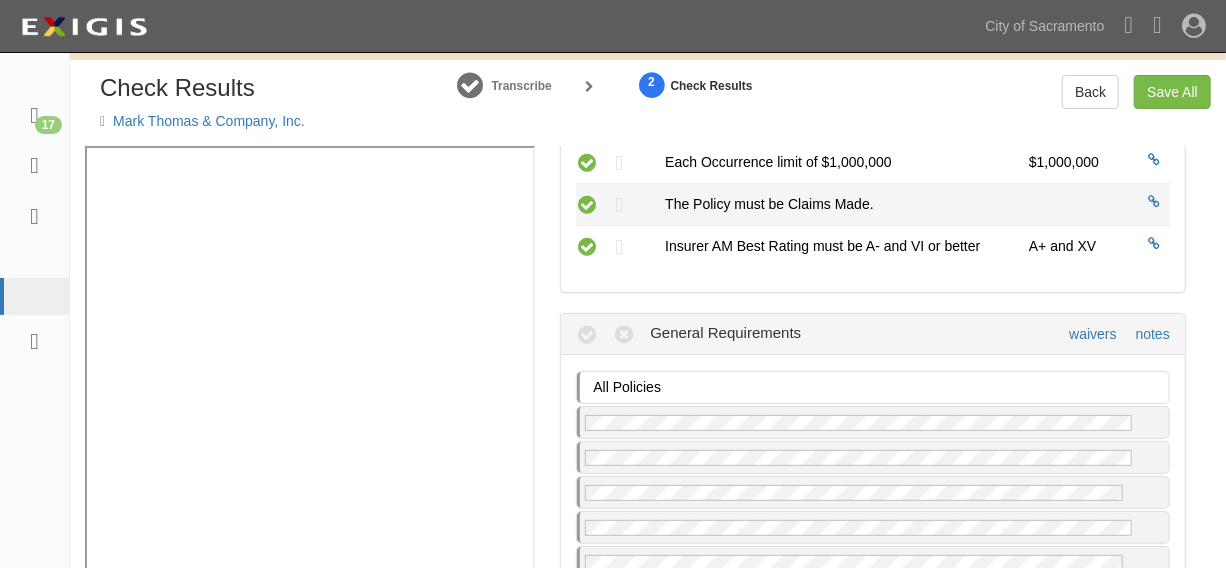 click at bounding box center [587, 204] 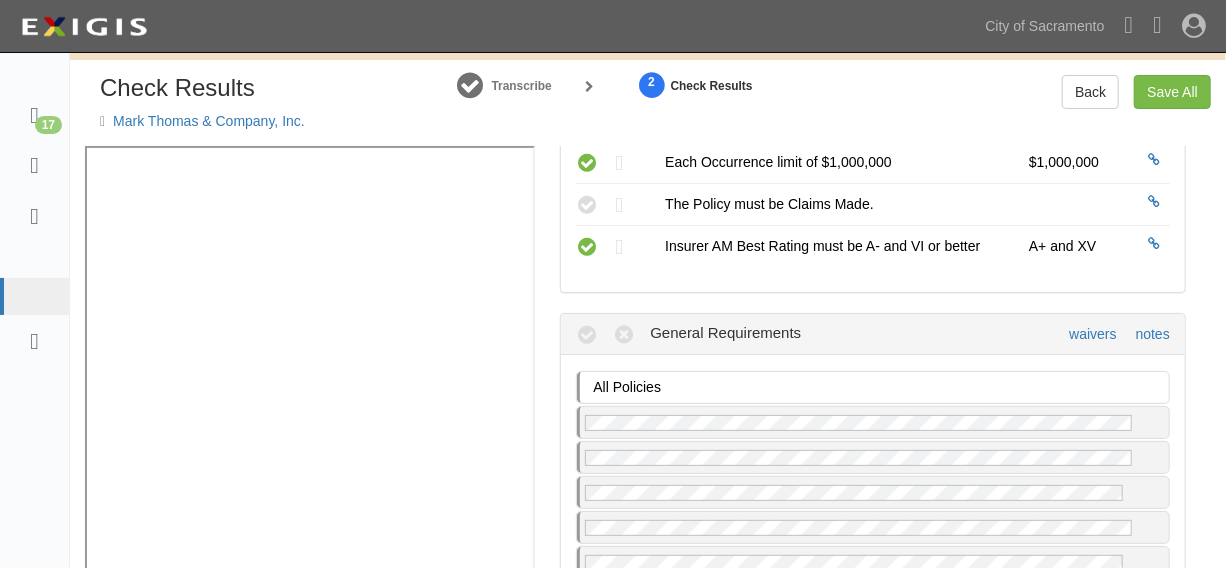 radio on "true" 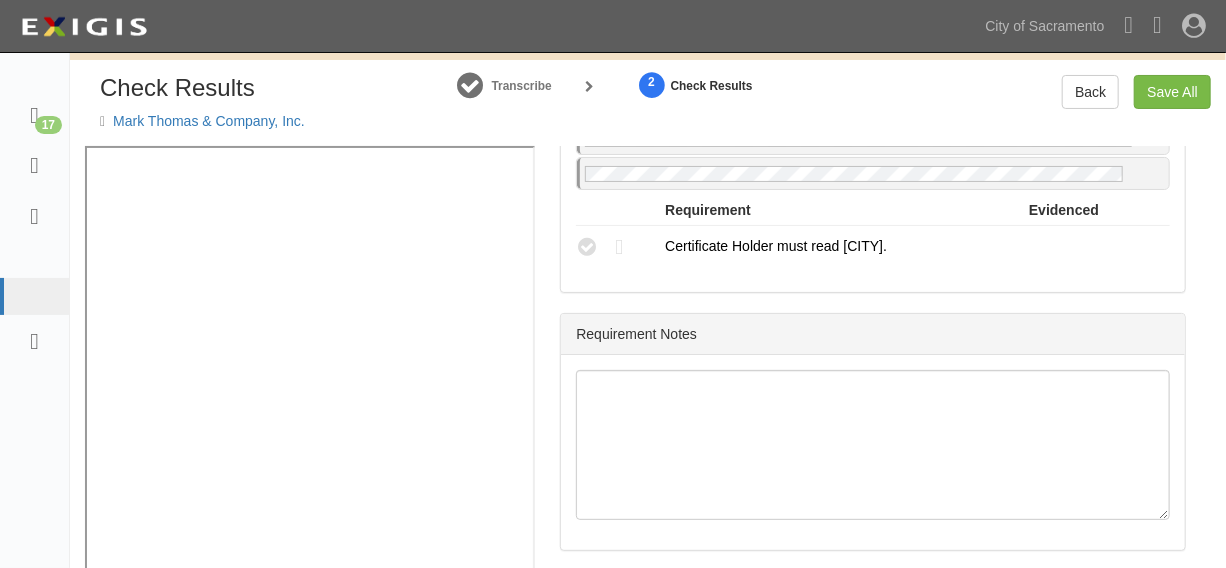 scroll, scrollTop: 2664, scrollLeft: 0, axis: vertical 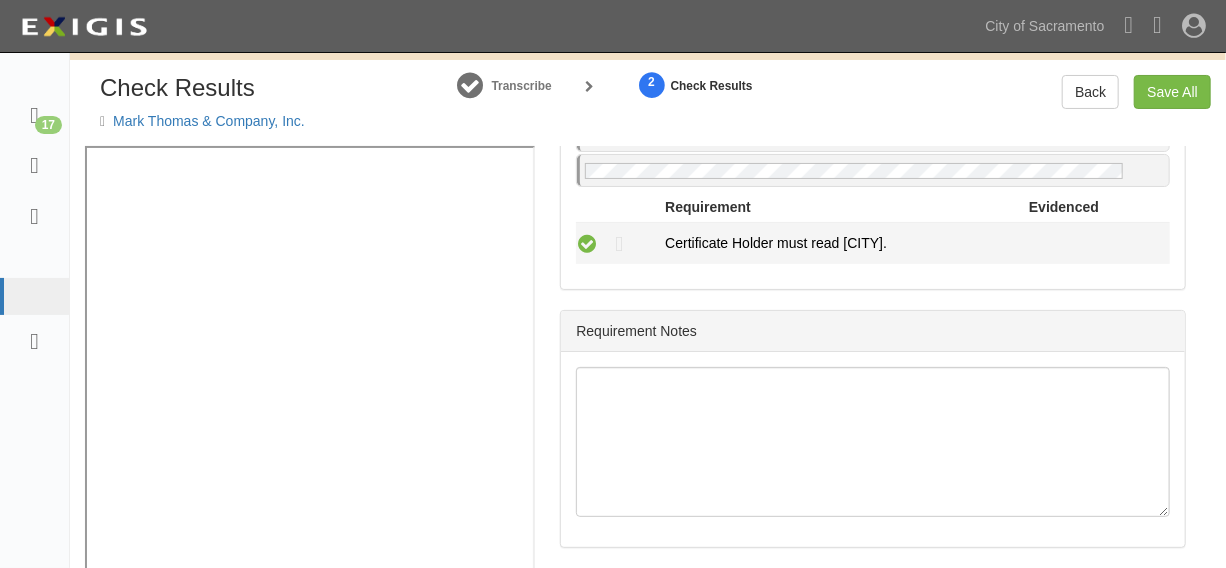 click at bounding box center (587, 243) 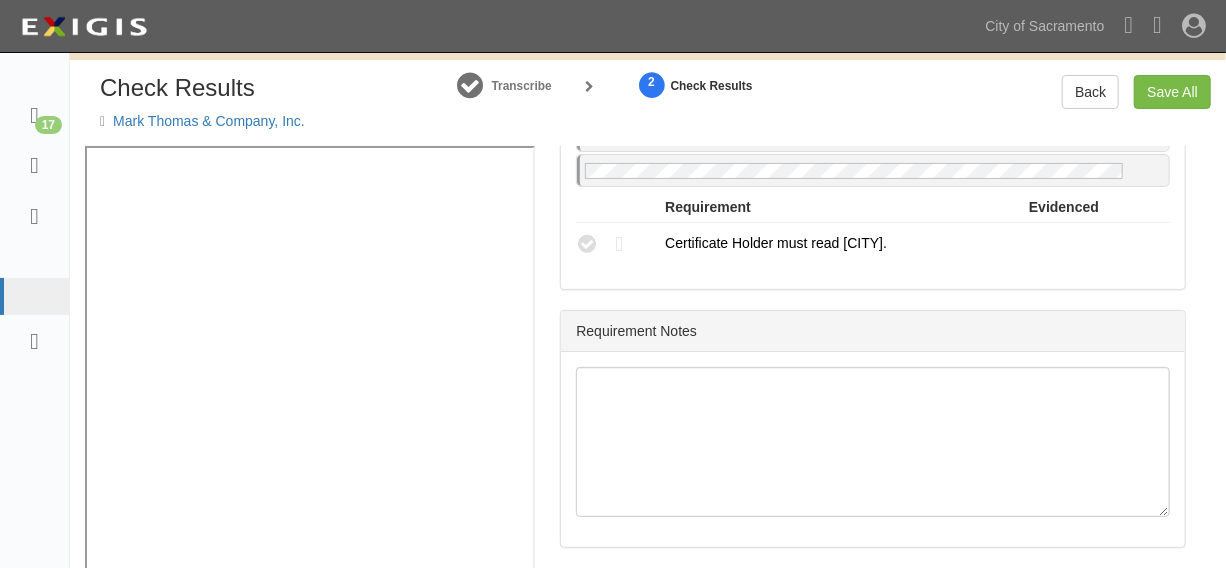 radio on "true" 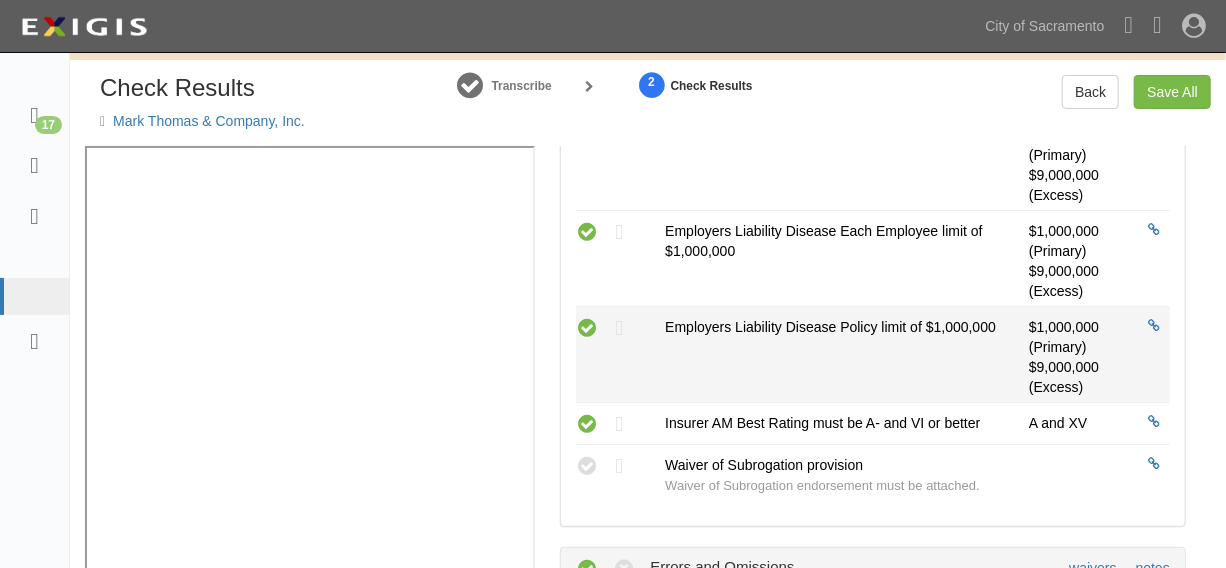 scroll, scrollTop: 1755, scrollLeft: 0, axis: vertical 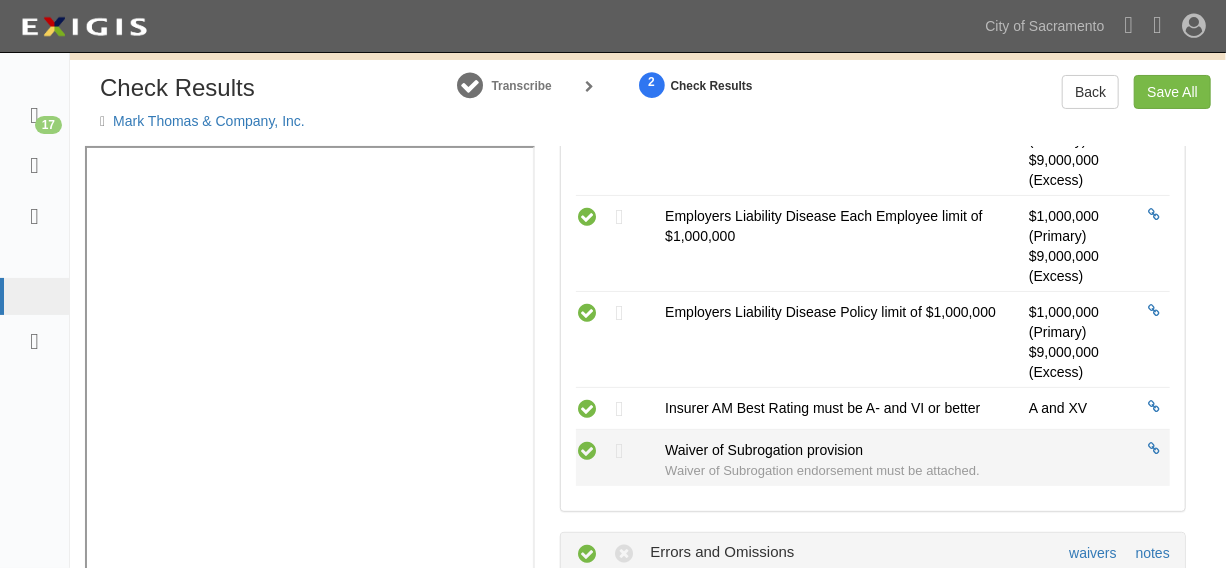 click at bounding box center [587, 450] 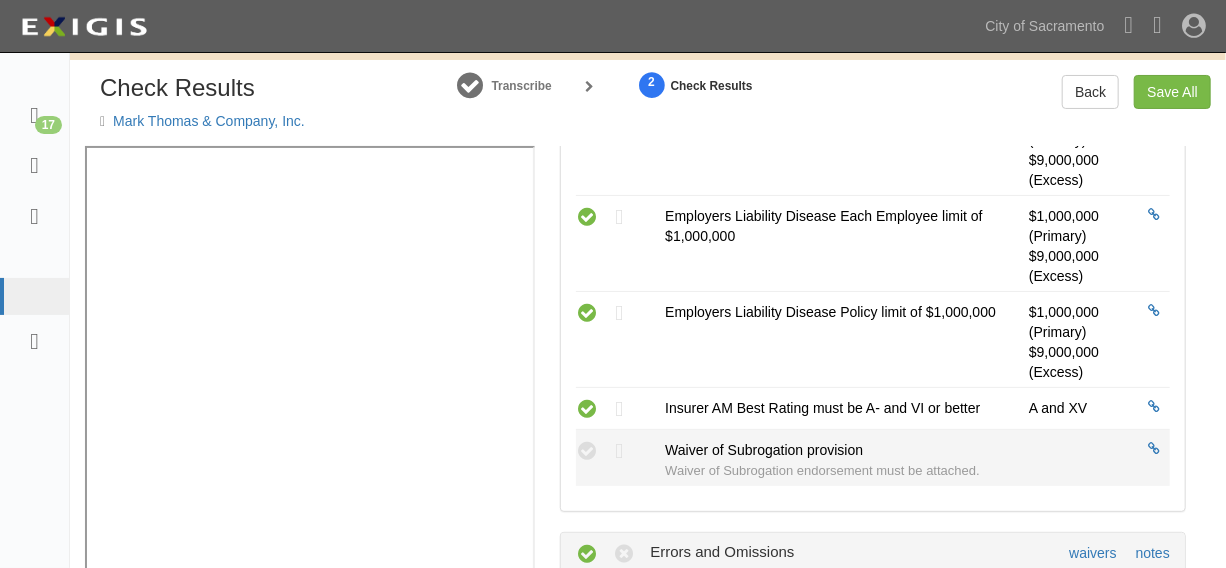 radio on "true" 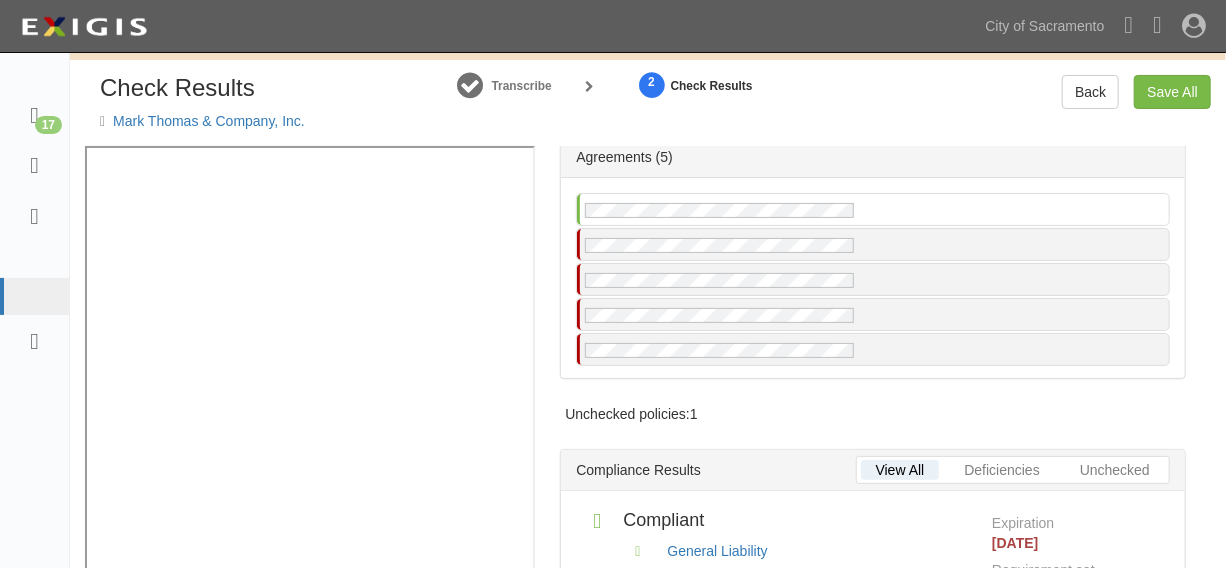 scroll, scrollTop: 0, scrollLeft: 0, axis: both 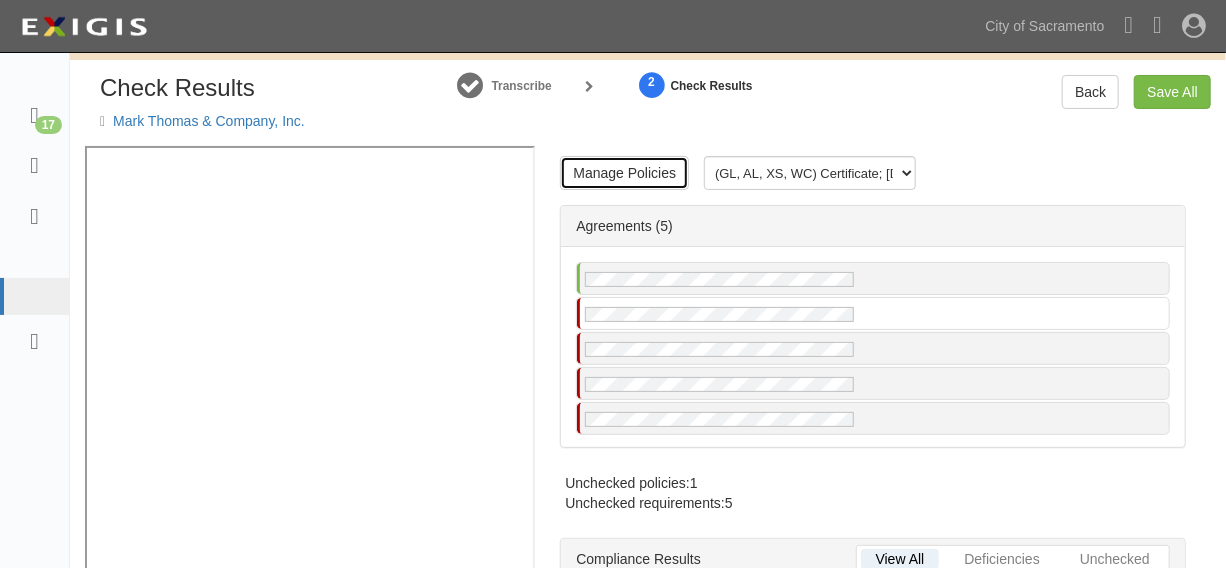 click on "Manage Policies" at bounding box center (624, 173) 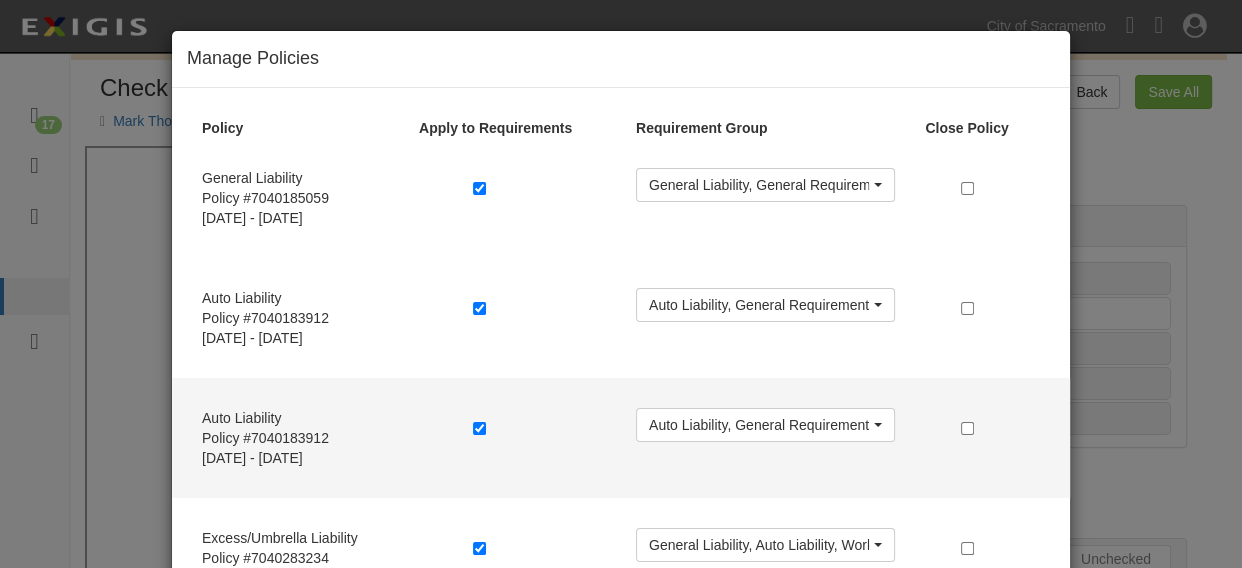 scroll, scrollTop: 151, scrollLeft: 0, axis: vertical 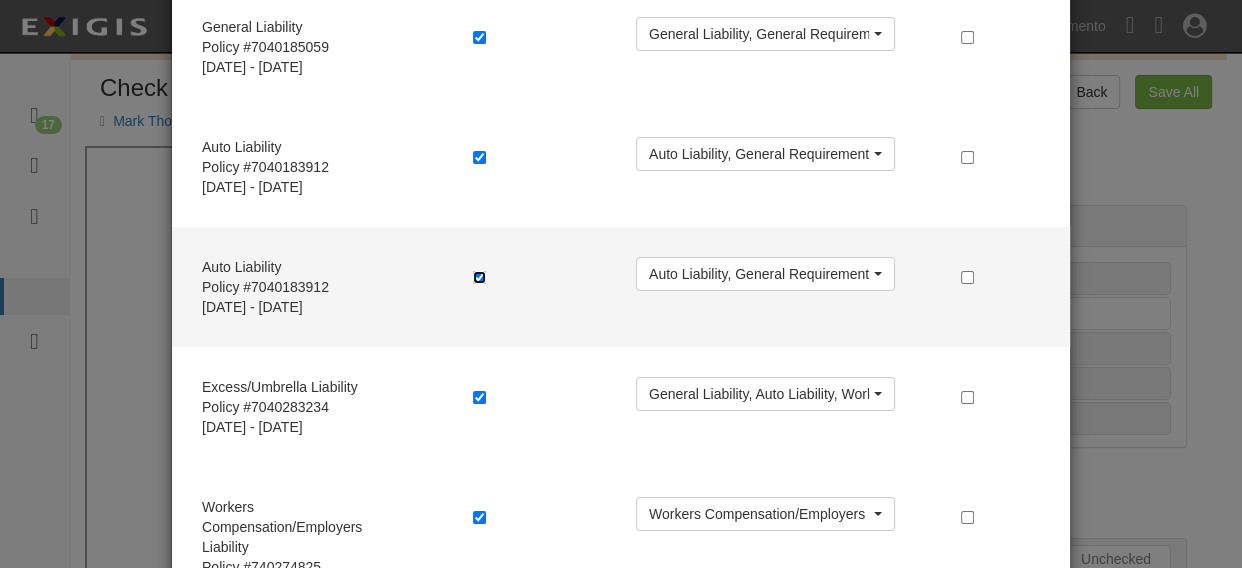 click at bounding box center [479, 277] 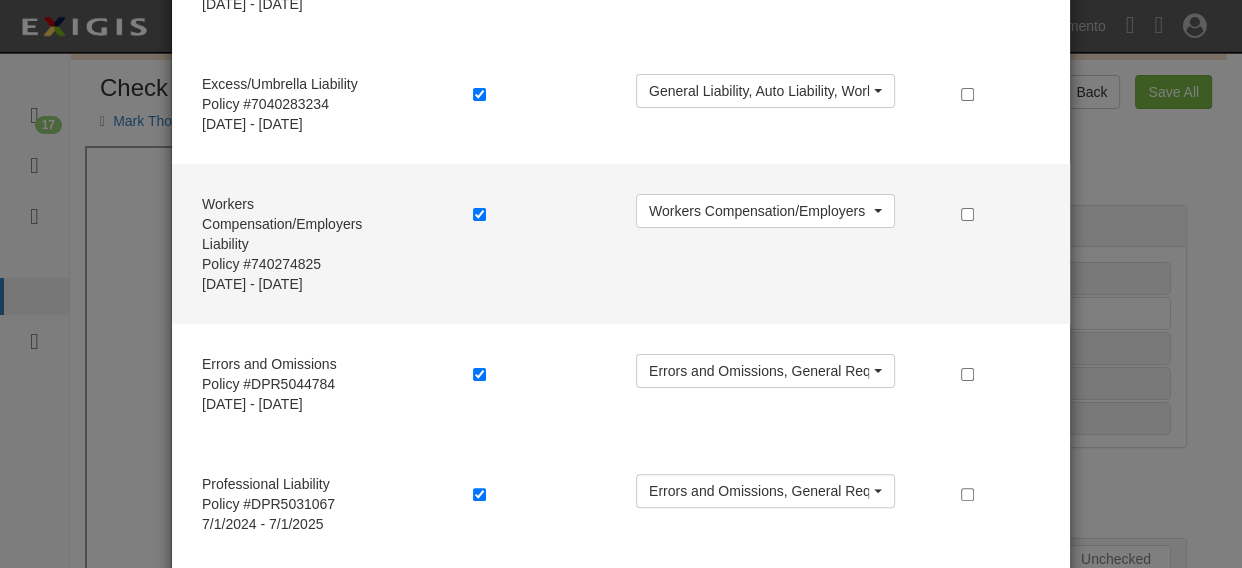 scroll, scrollTop: 606, scrollLeft: 0, axis: vertical 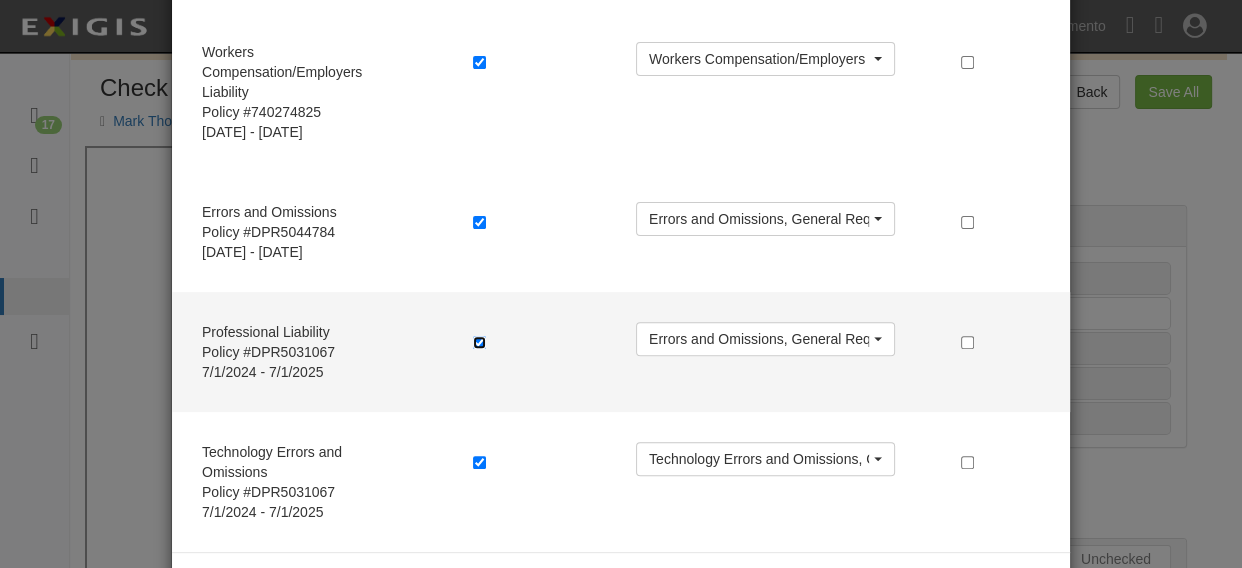 click at bounding box center [479, 342] 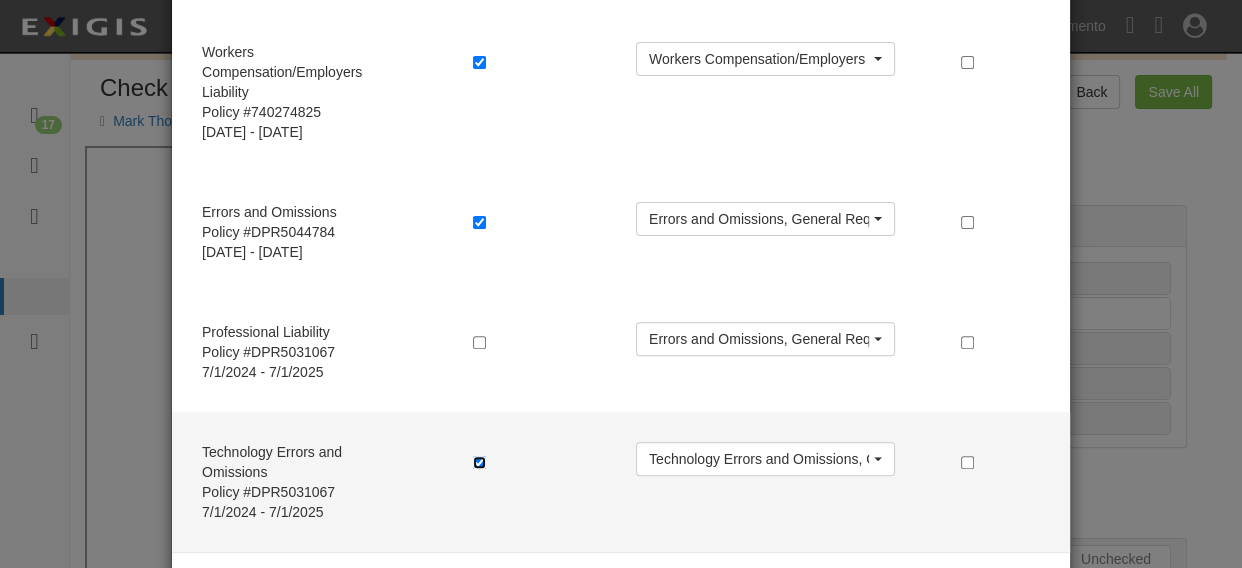 click at bounding box center [479, 462] 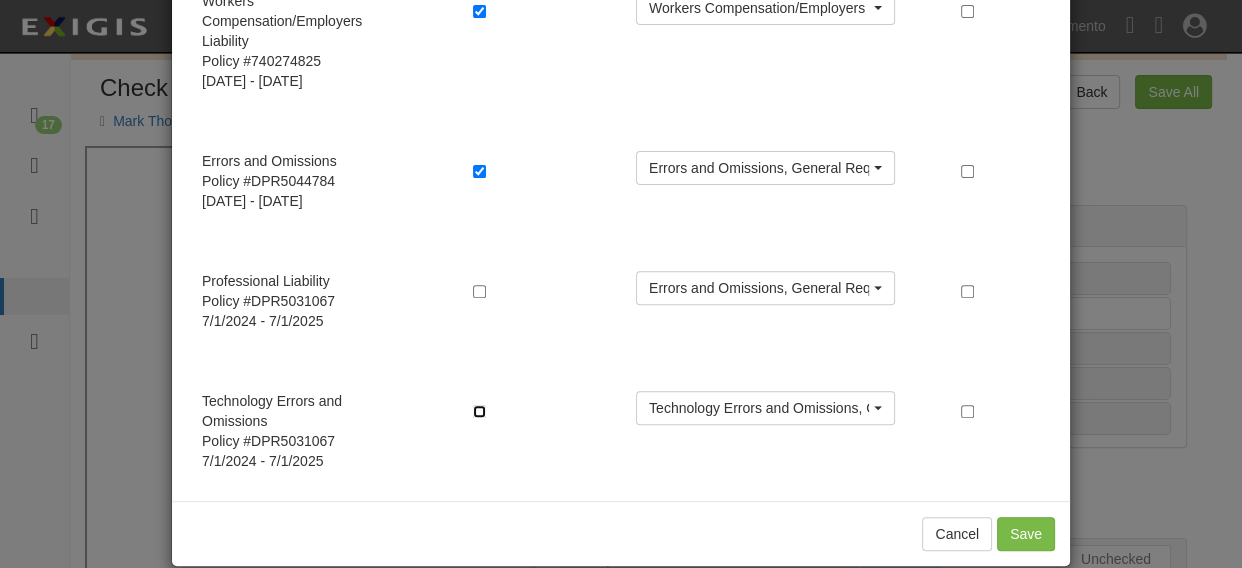 scroll, scrollTop: 684, scrollLeft: 0, axis: vertical 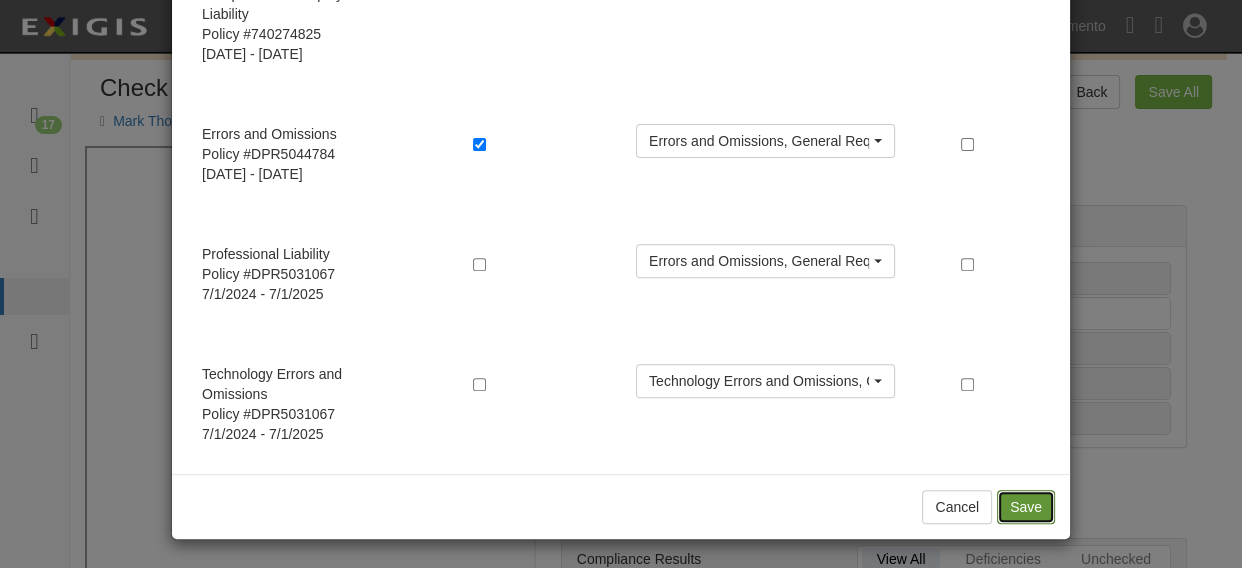 click on "Save" at bounding box center [1026, 507] 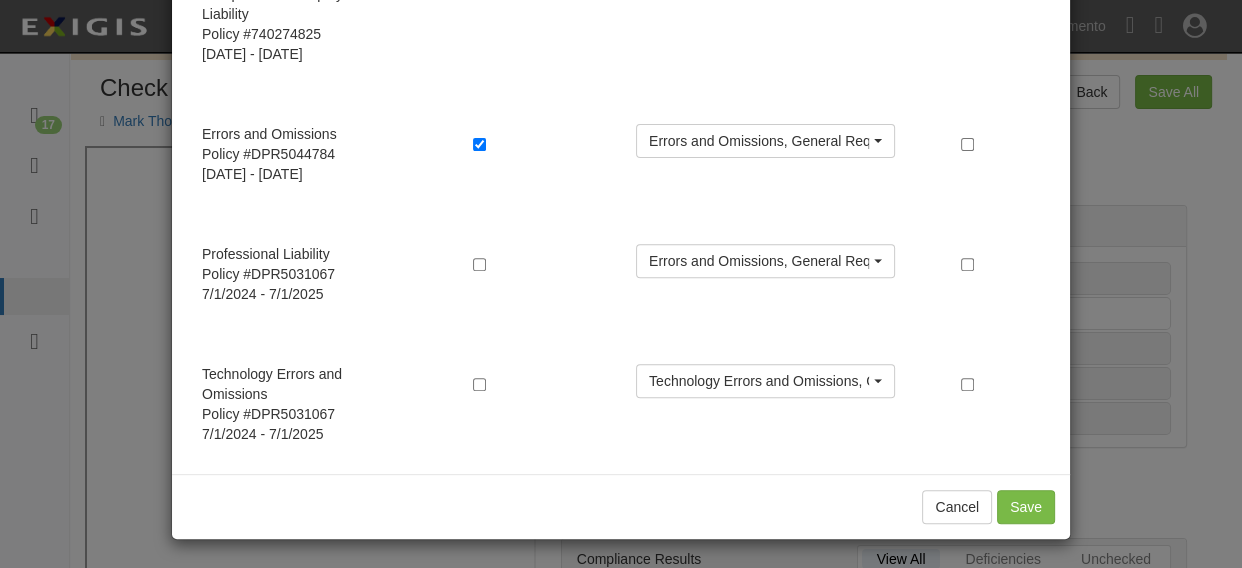 radio on "true" 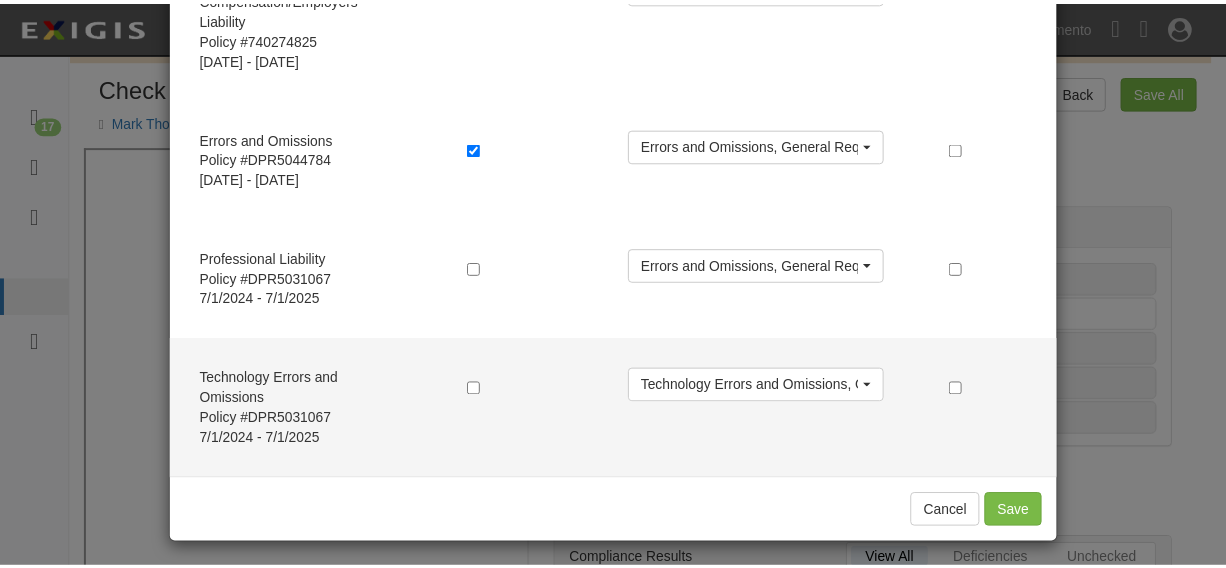 scroll, scrollTop: 684, scrollLeft: 0, axis: vertical 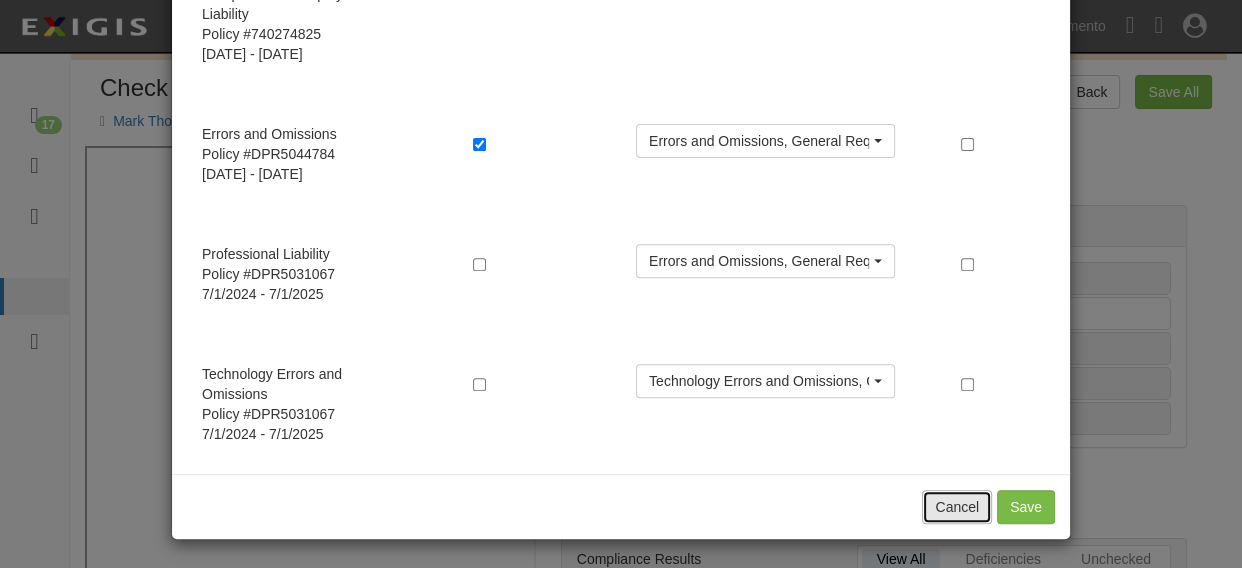click on "Cancel" at bounding box center [957, 507] 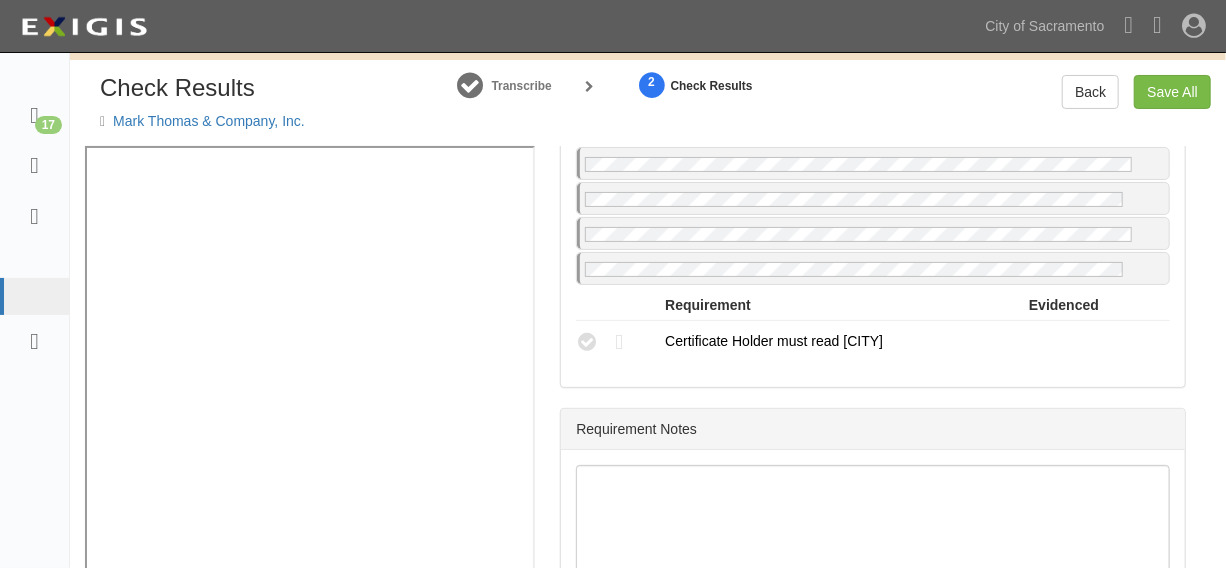 scroll, scrollTop: 2727, scrollLeft: 0, axis: vertical 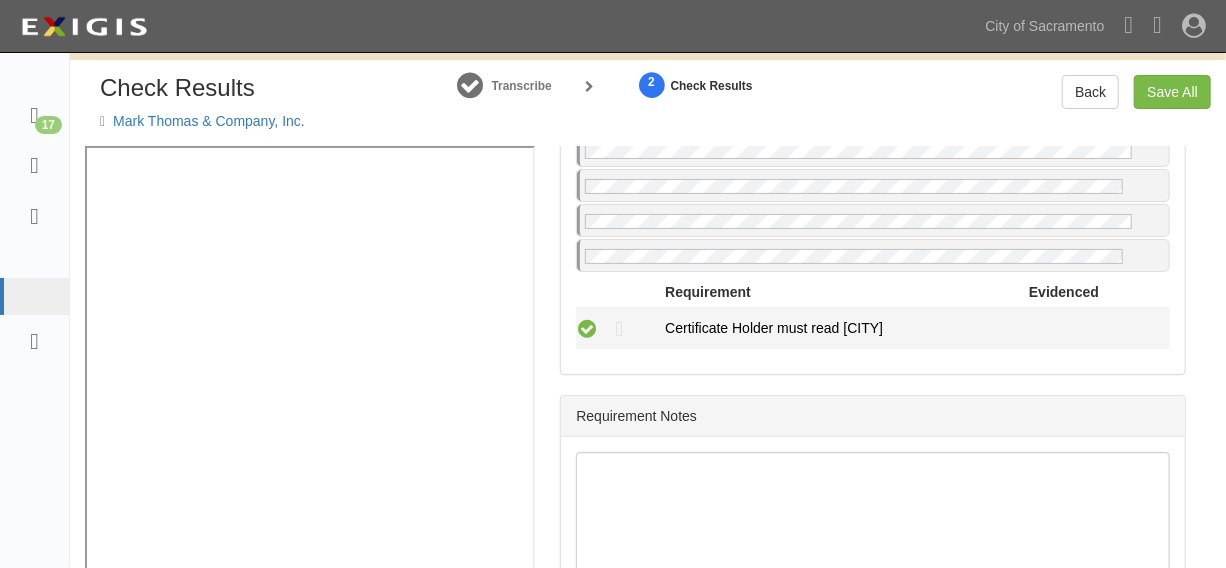 click at bounding box center (587, 328) 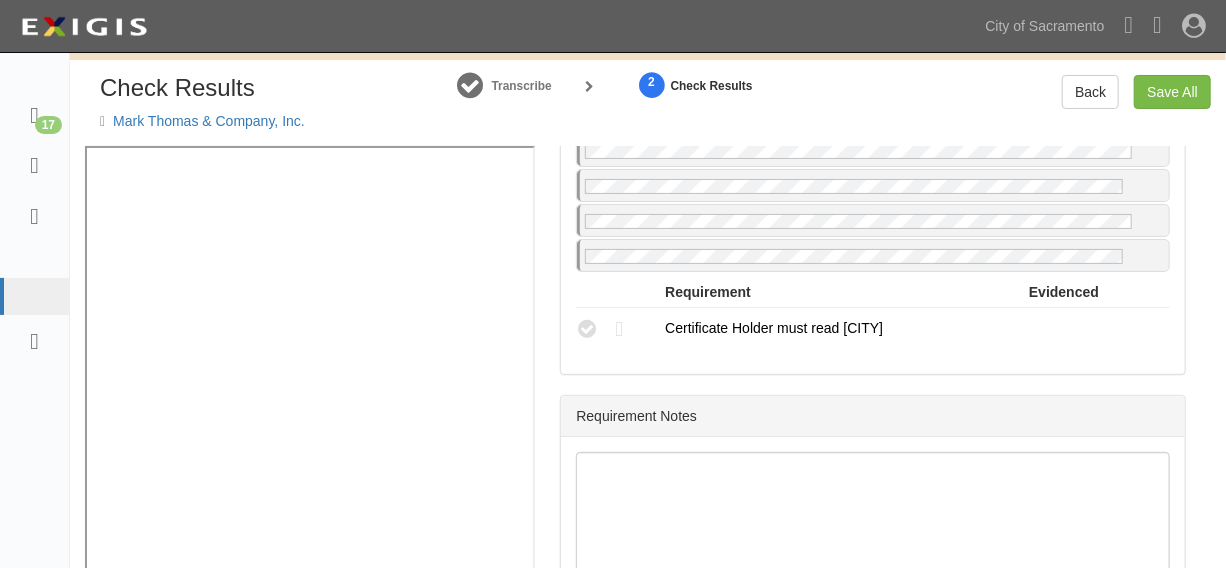 radio on "true" 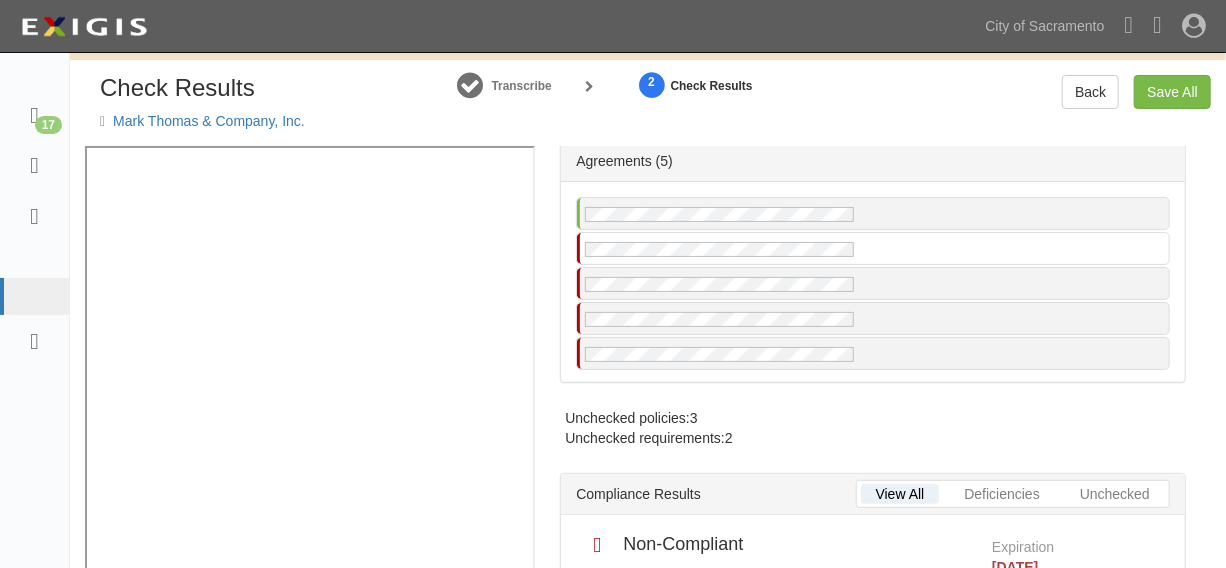scroll, scrollTop: 0, scrollLeft: 0, axis: both 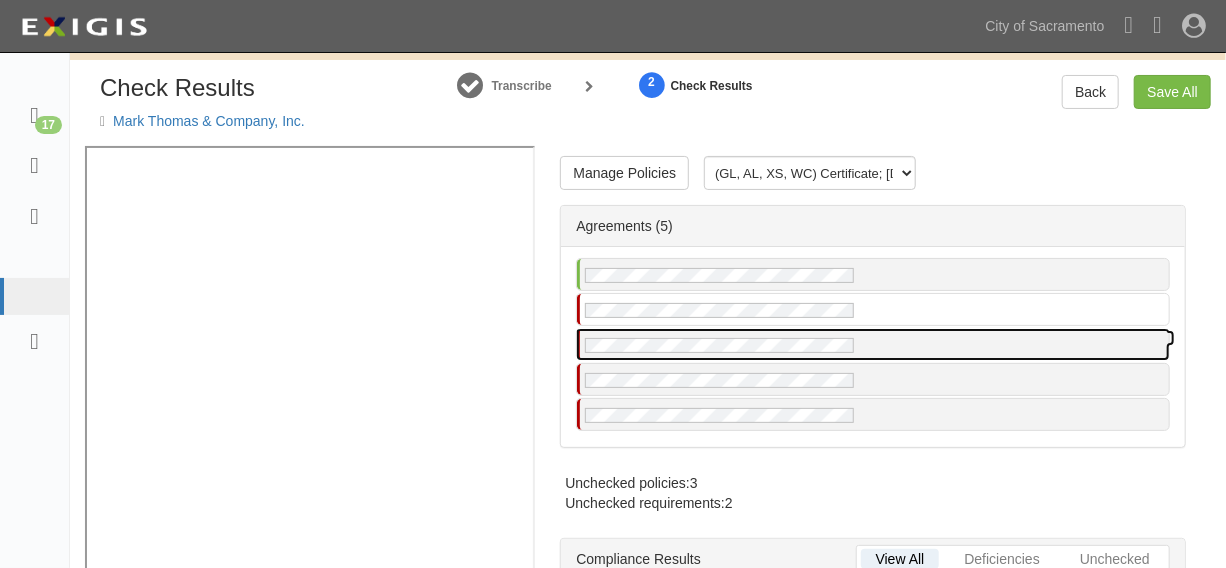 click at bounding box center [873, 344] 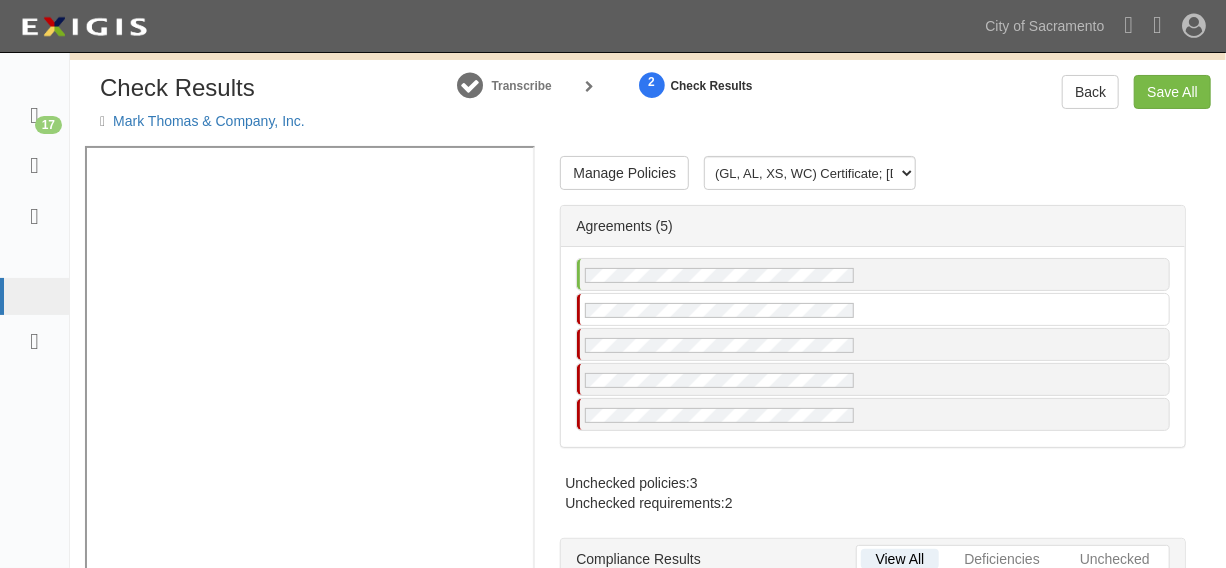 radio on "true" 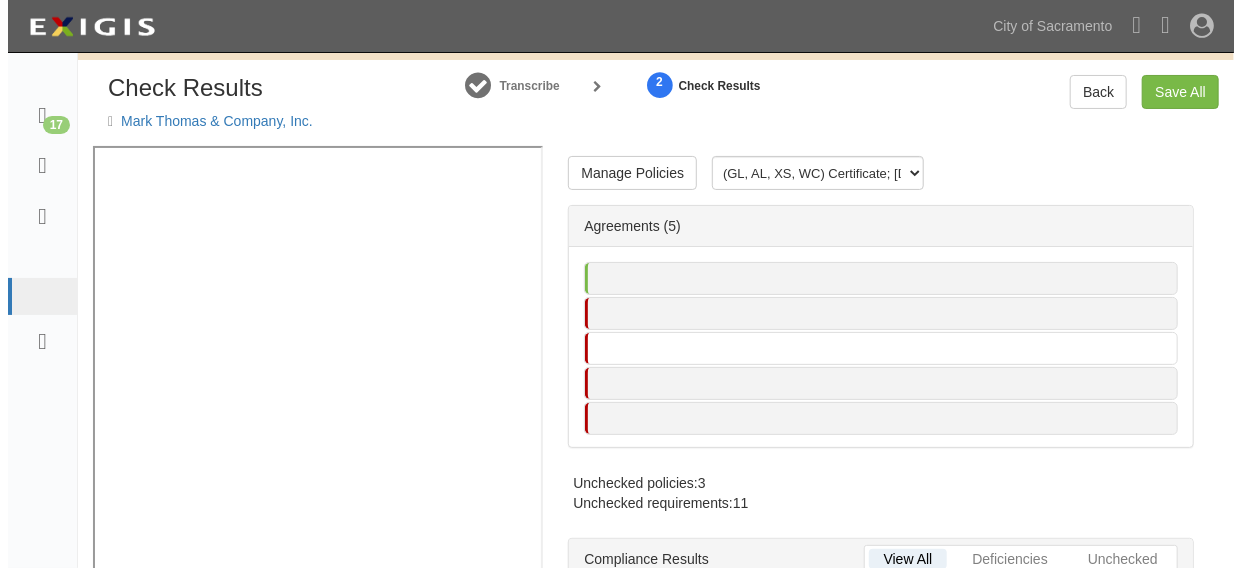 scroll, scrollTop: 0, scrollLeft: 0, axis: both 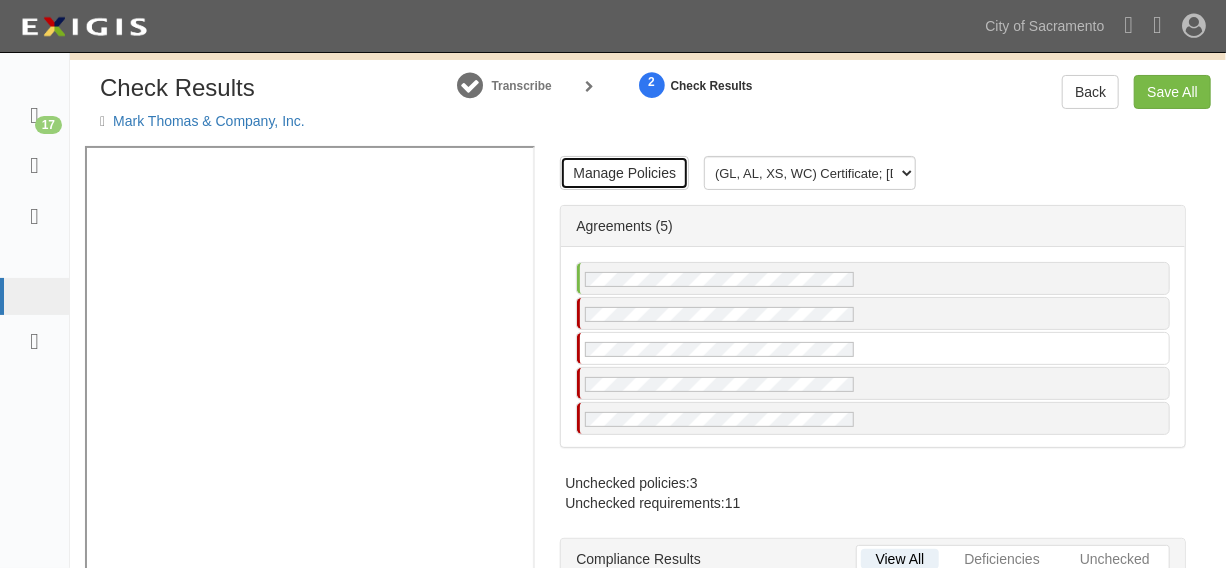 click on "Manage Policies" at bounding box center (624, 173) 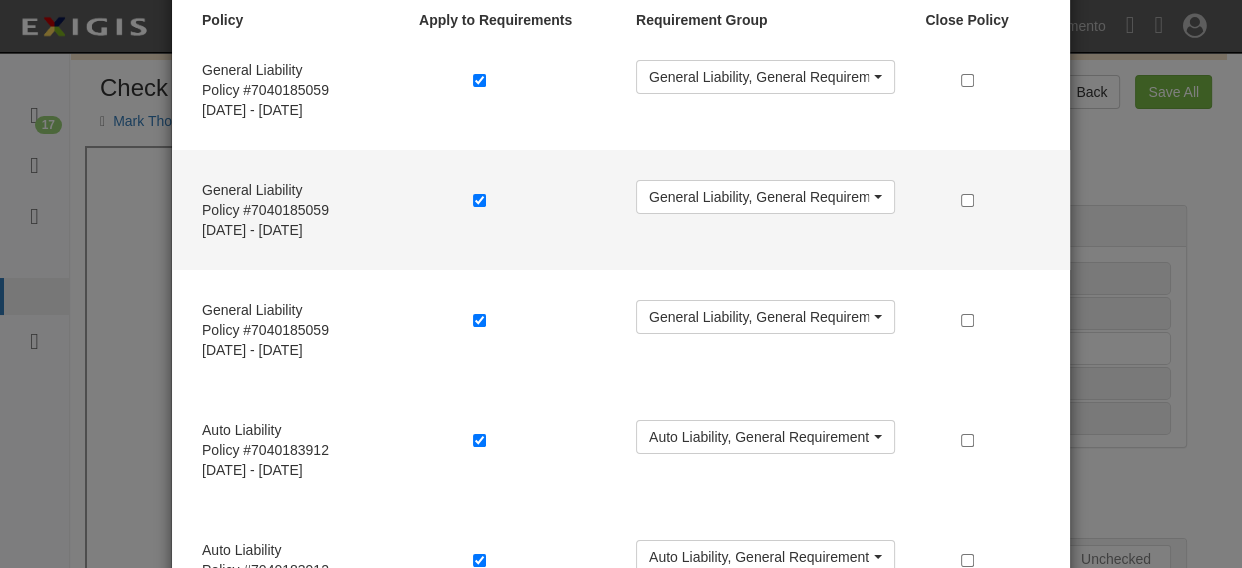 scroll, scrollTop: 151, scrollLeft: 0, axis: vertical 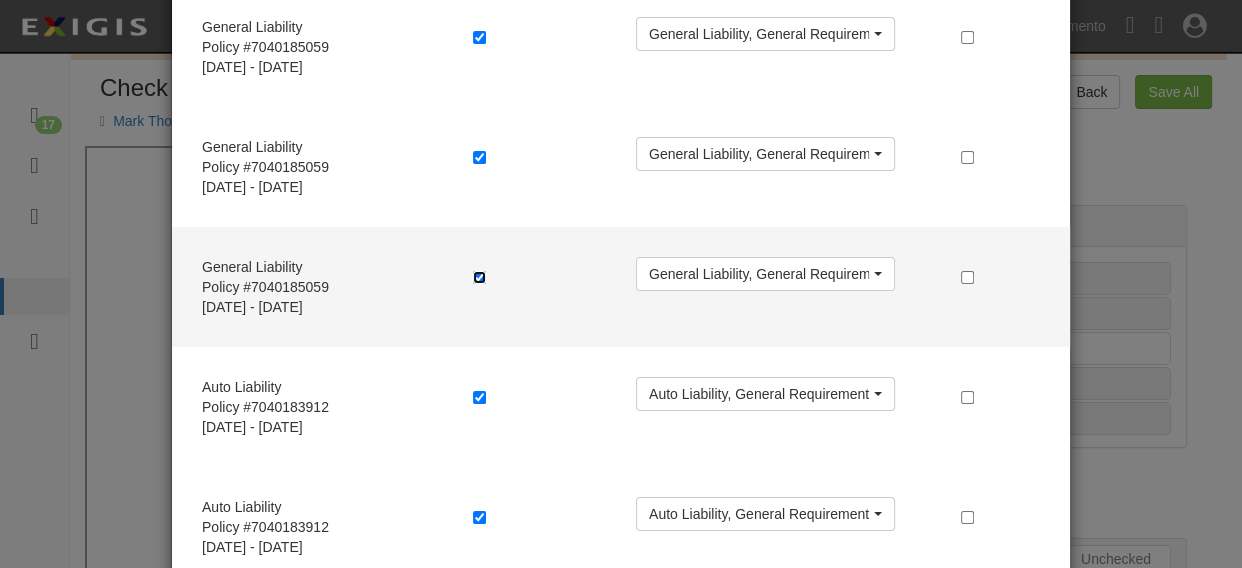 click at bounding box center [479, 277] 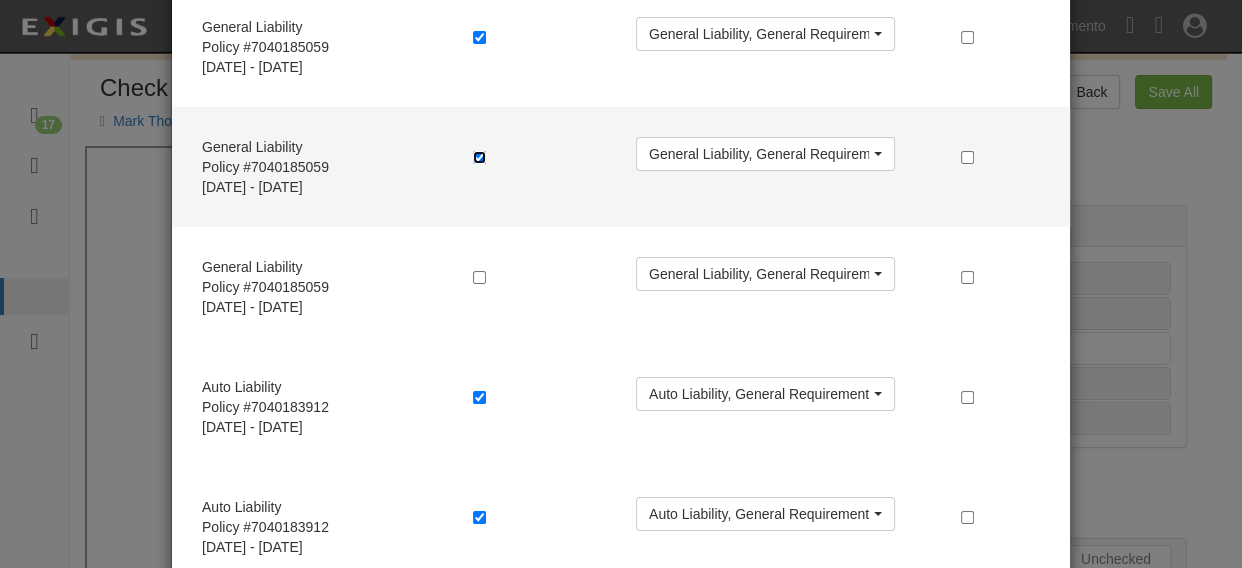 click at bounding box center [479, 157] 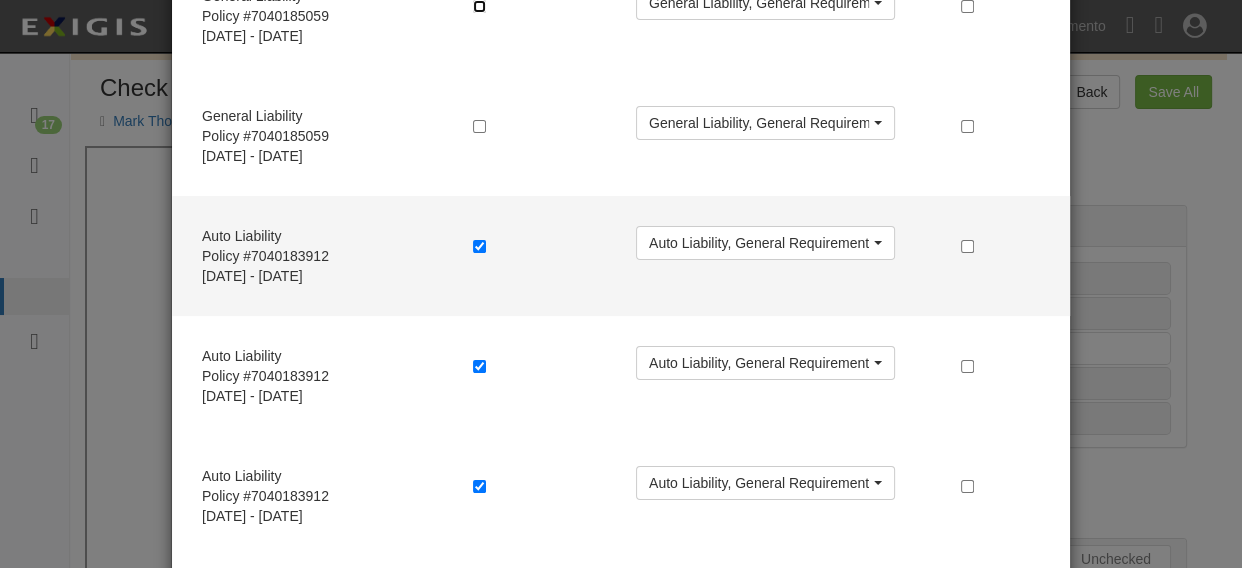 scroll, scrollTop: 454, scrollLeft: 0, axis: vertical 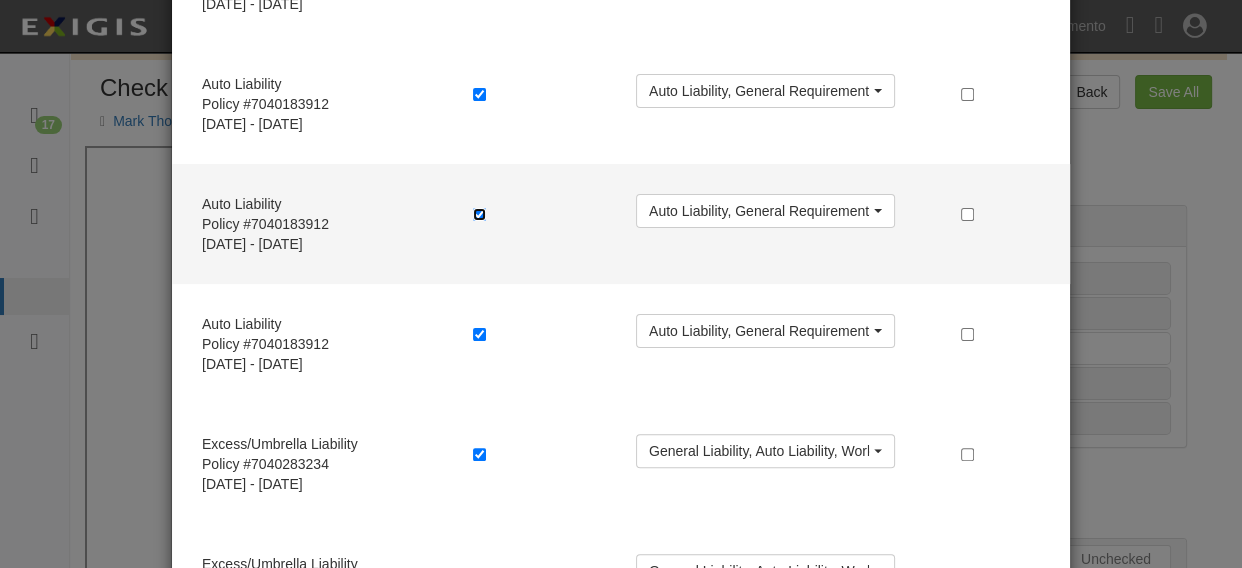 click at bounding box center (479, 214) 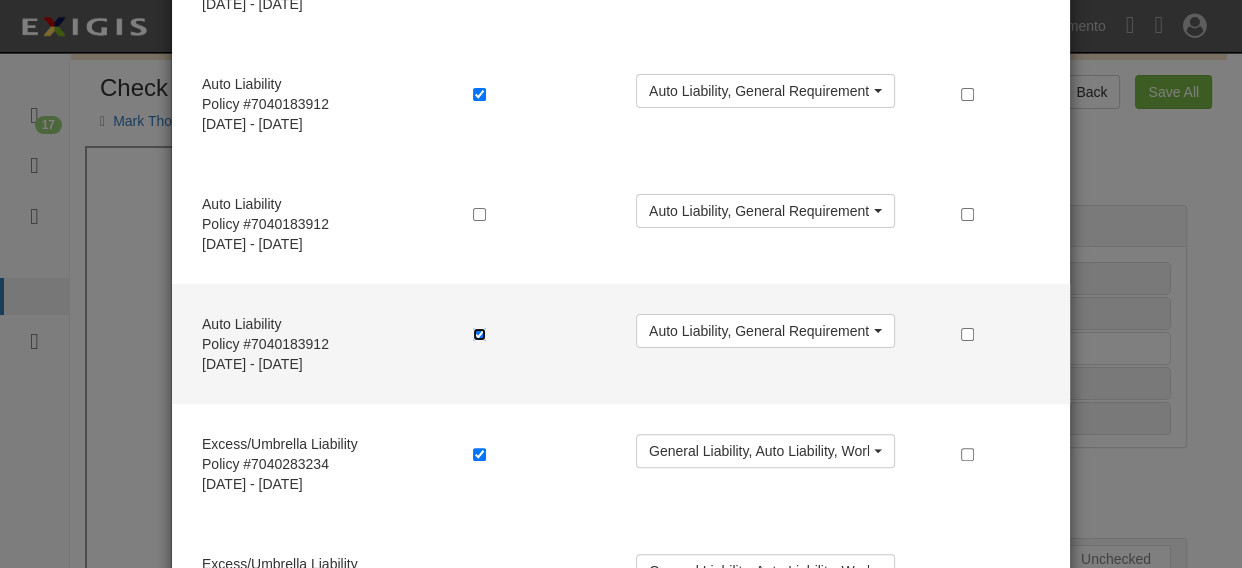 click at bounding box center (479, 334) 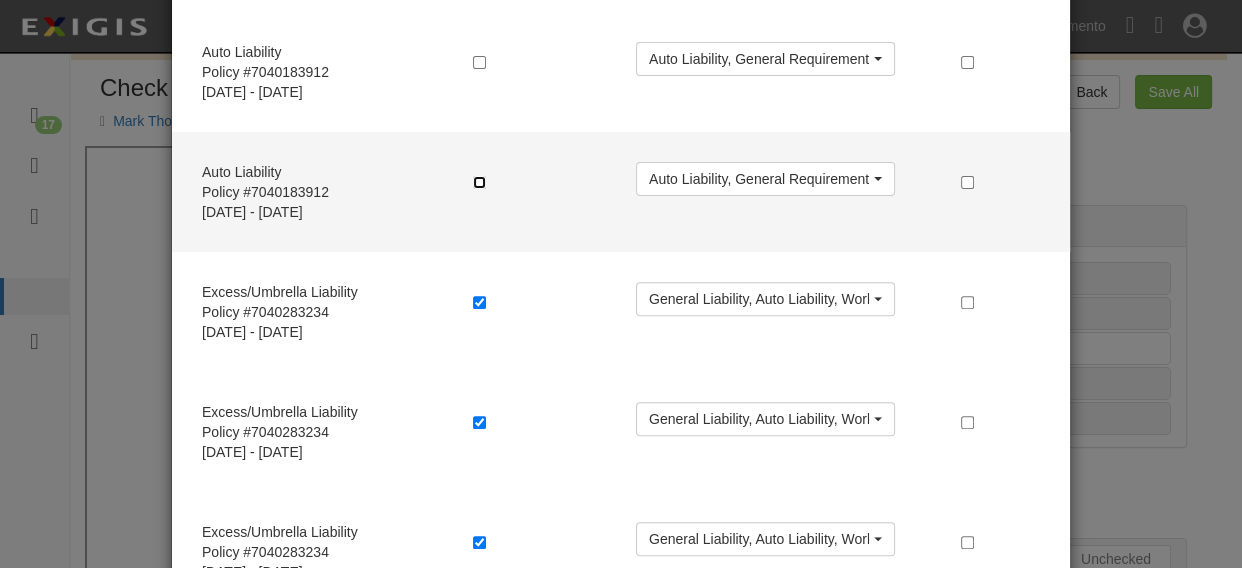scroll, scrollTop: 757, scrollLeft: 0, axis: vertical 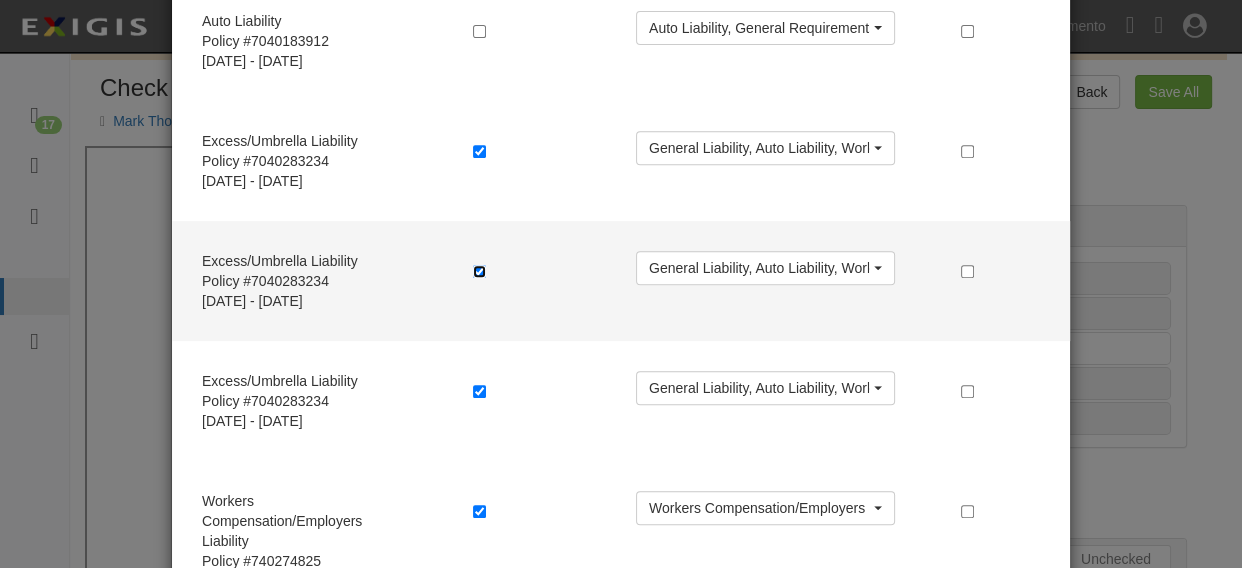 click at bounding box center [479, 271] 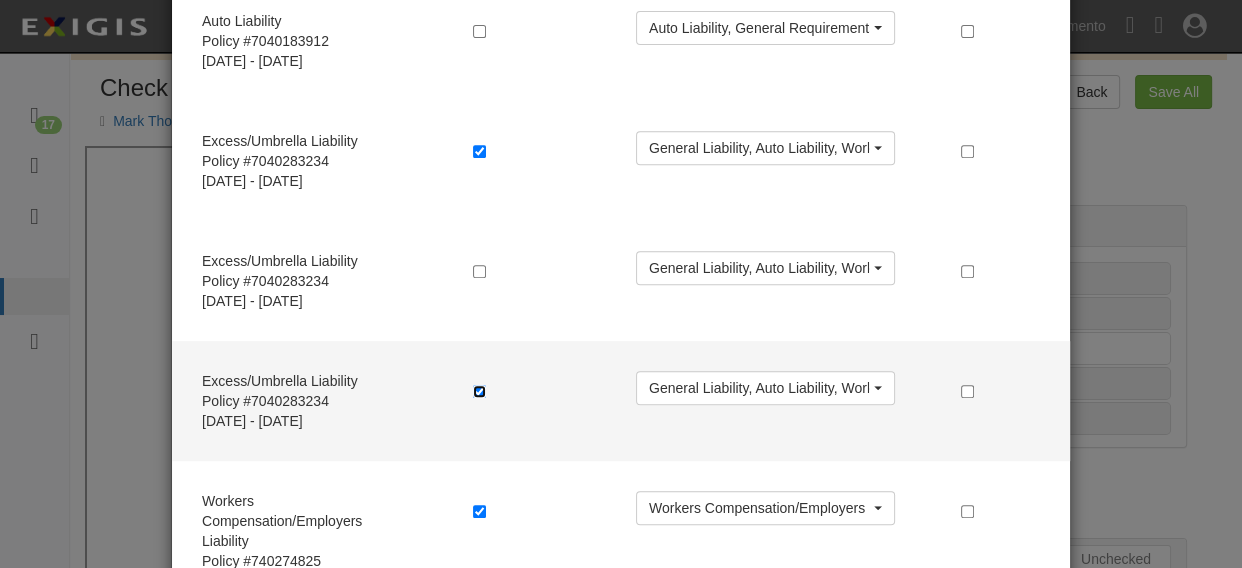 click at bounding box center [479, 391] 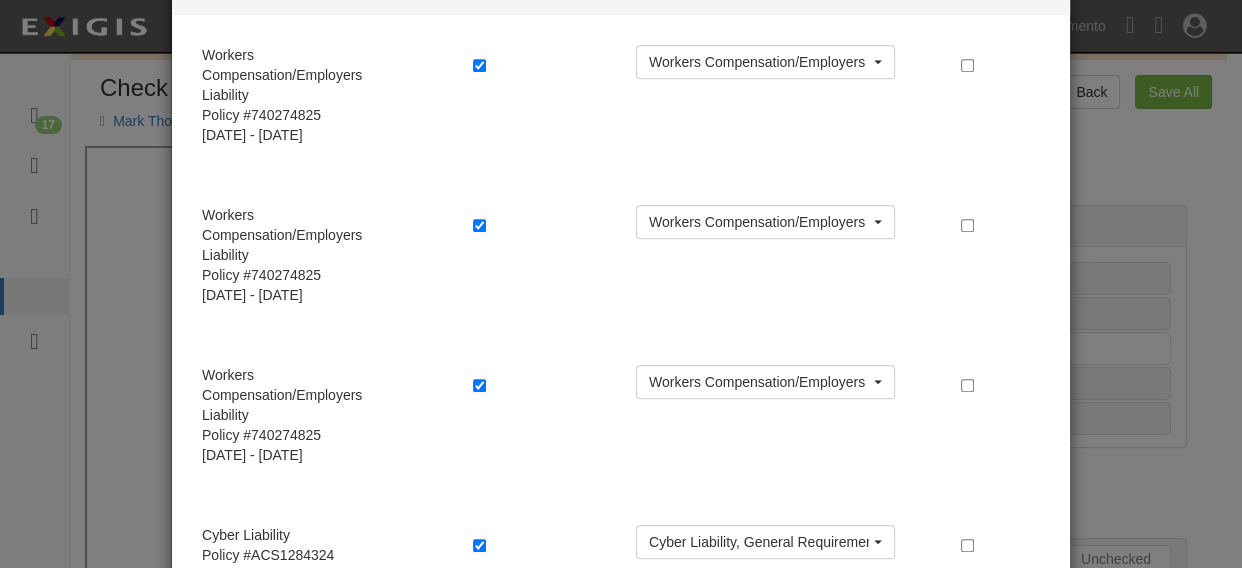 scroll, scrollTop: 1211, scrollLeft: 0, axis: vertical 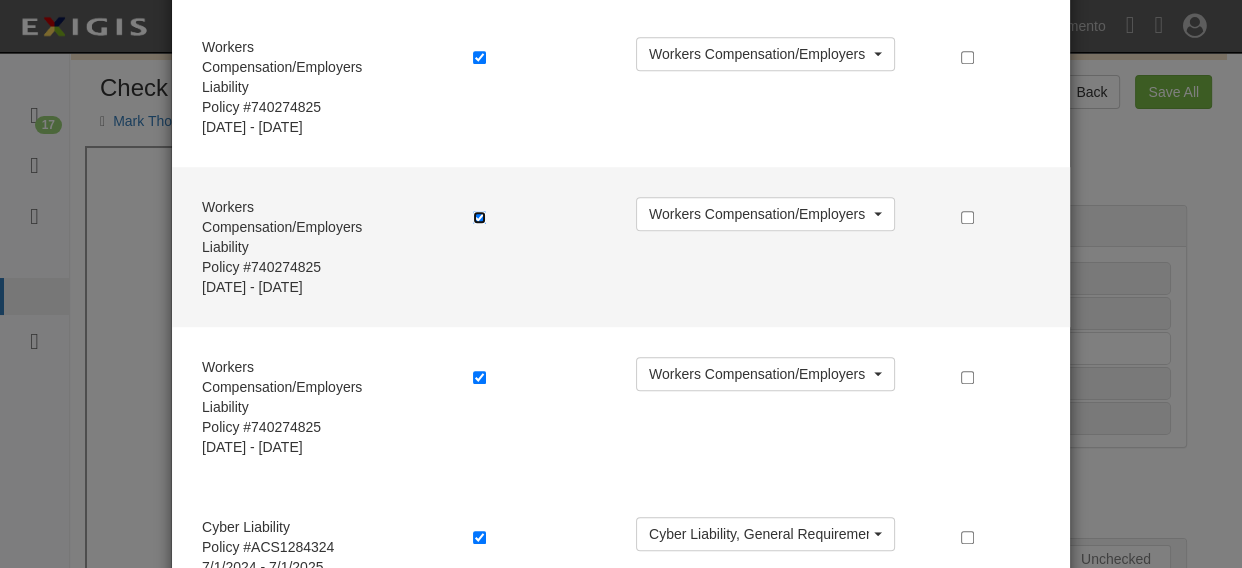 click at bounding box center [479, 217] 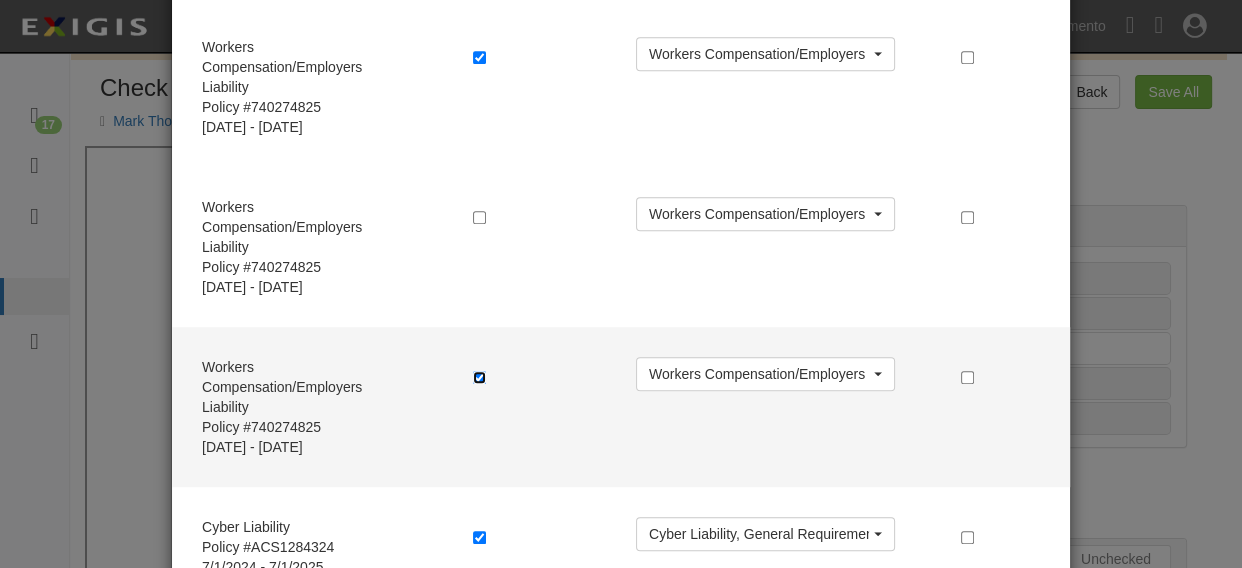 click at bounding box center (479, 377) 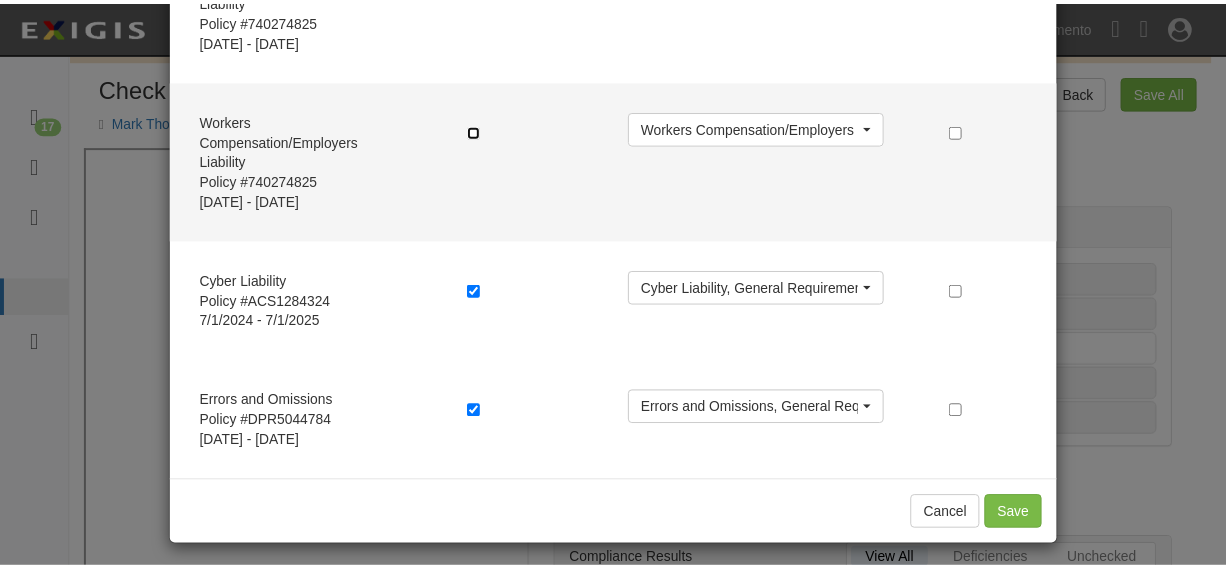 scroll, scrollTop: 1464, scrollLeft: 0, axis: vertical 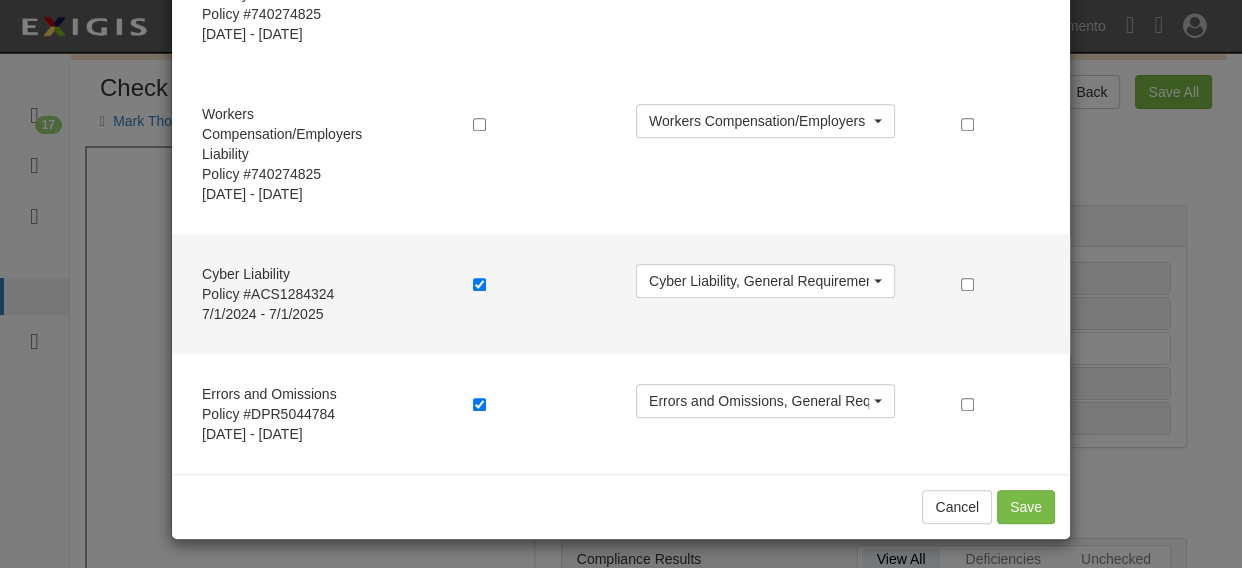 click at bounding box center [539, 286] 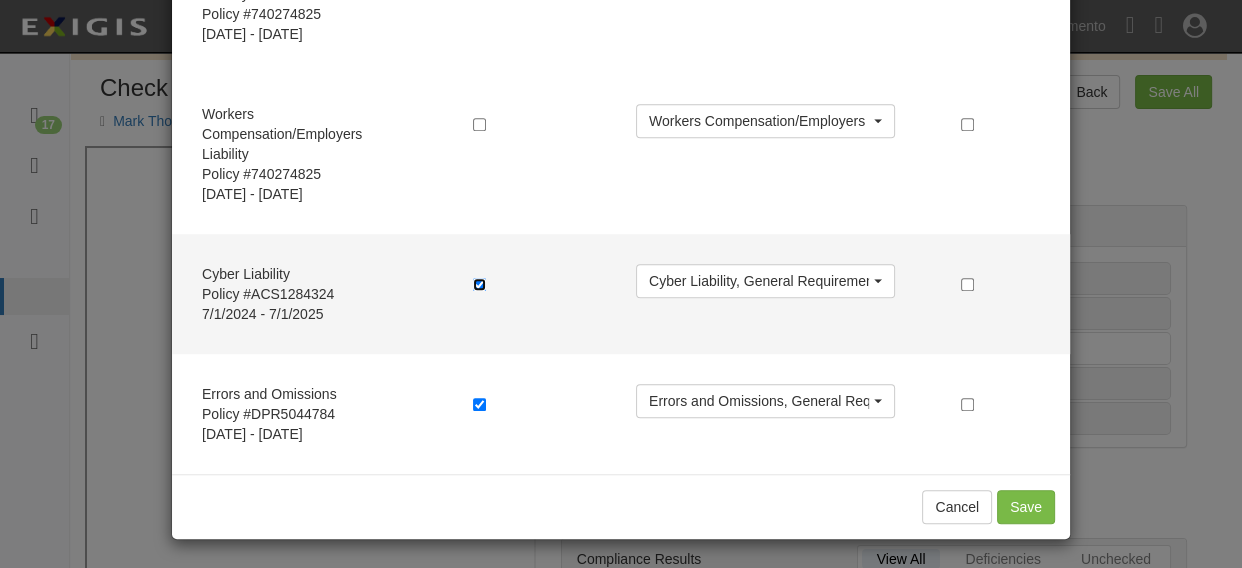 click at bounding box center [479, 284] 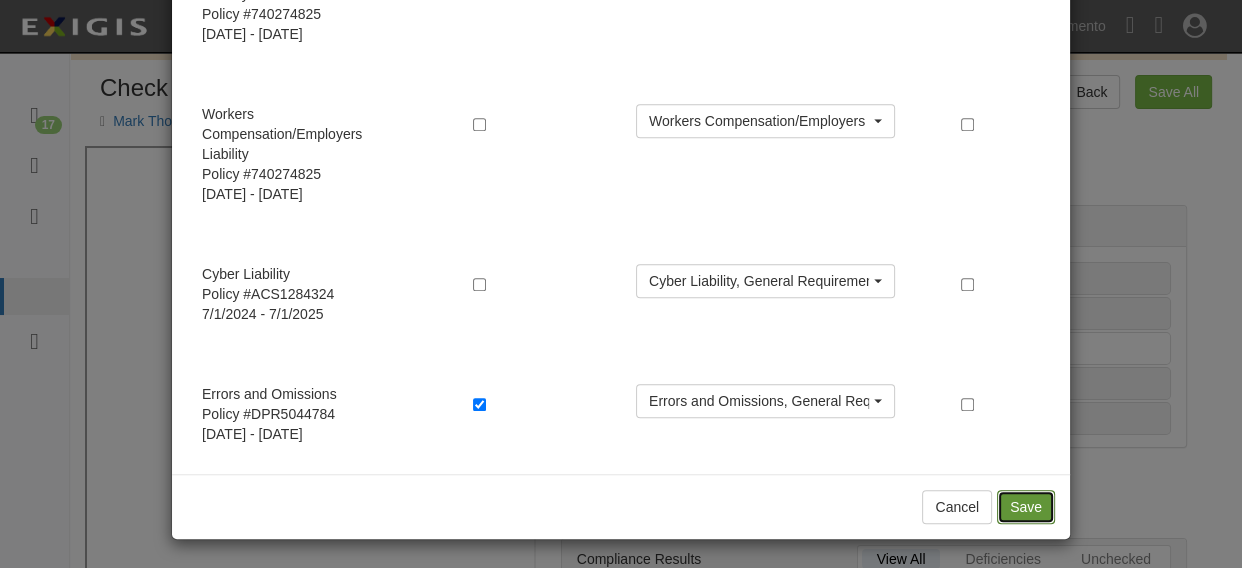 click on "Save" at bounding box center [1026, 507] 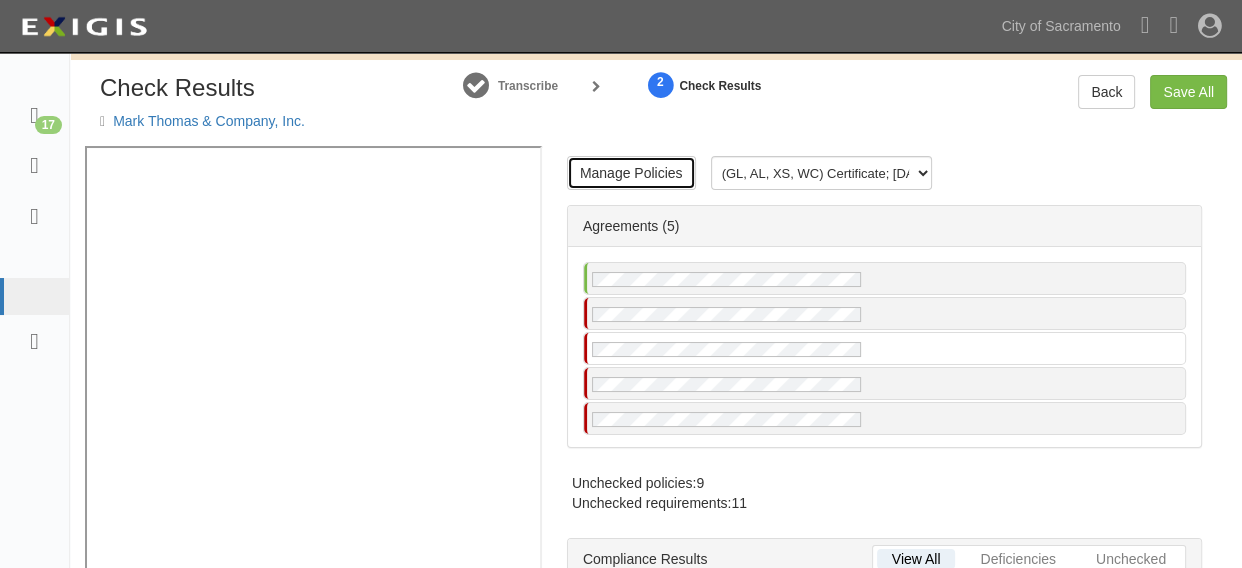 radio on "true" 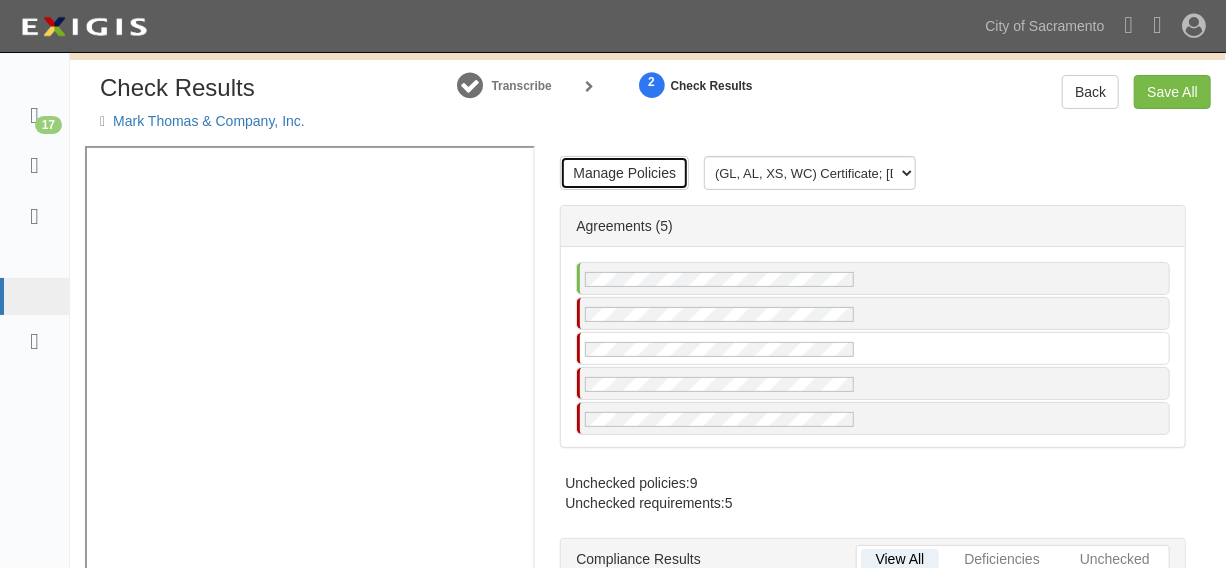 scroll, scrollTop: 0, scrollLeft: 0, axis: both 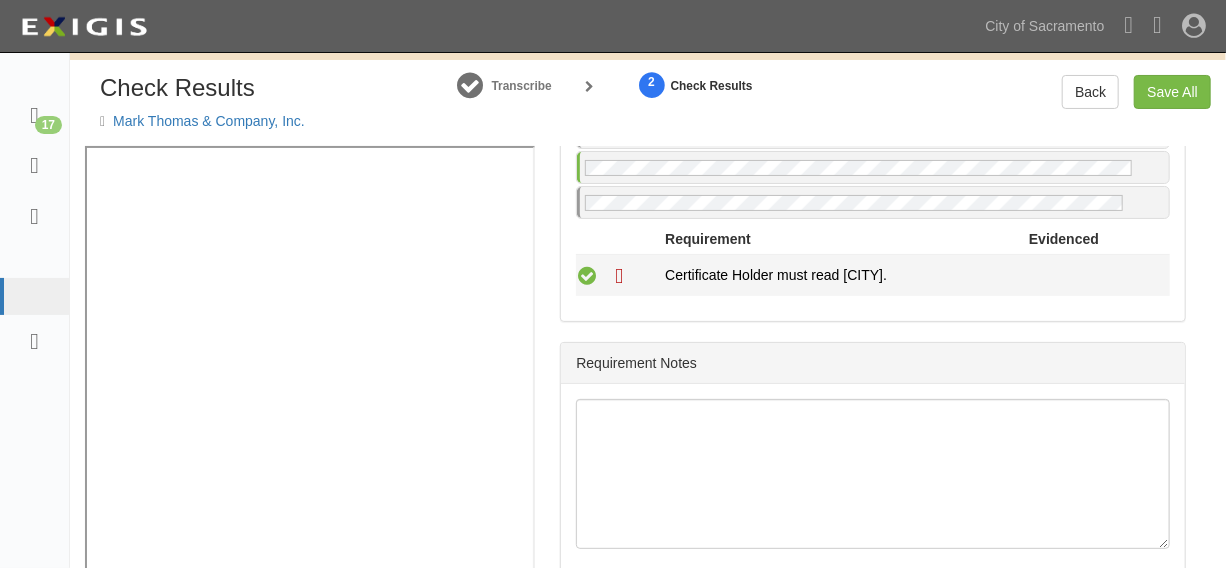 click at bounding box center (587, 275) 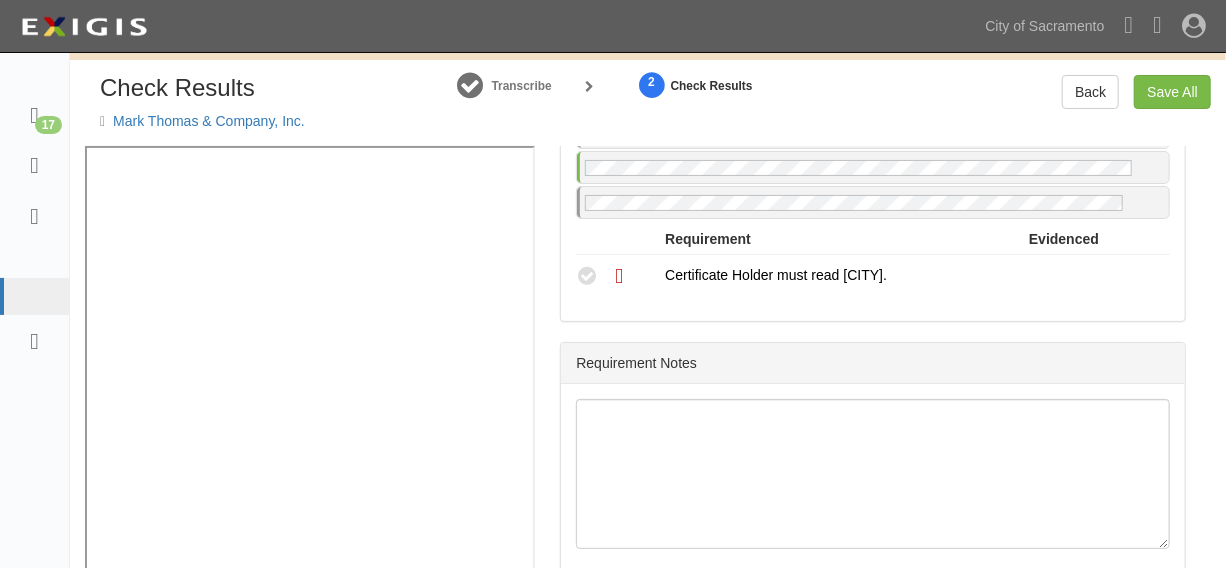 radio on "true" 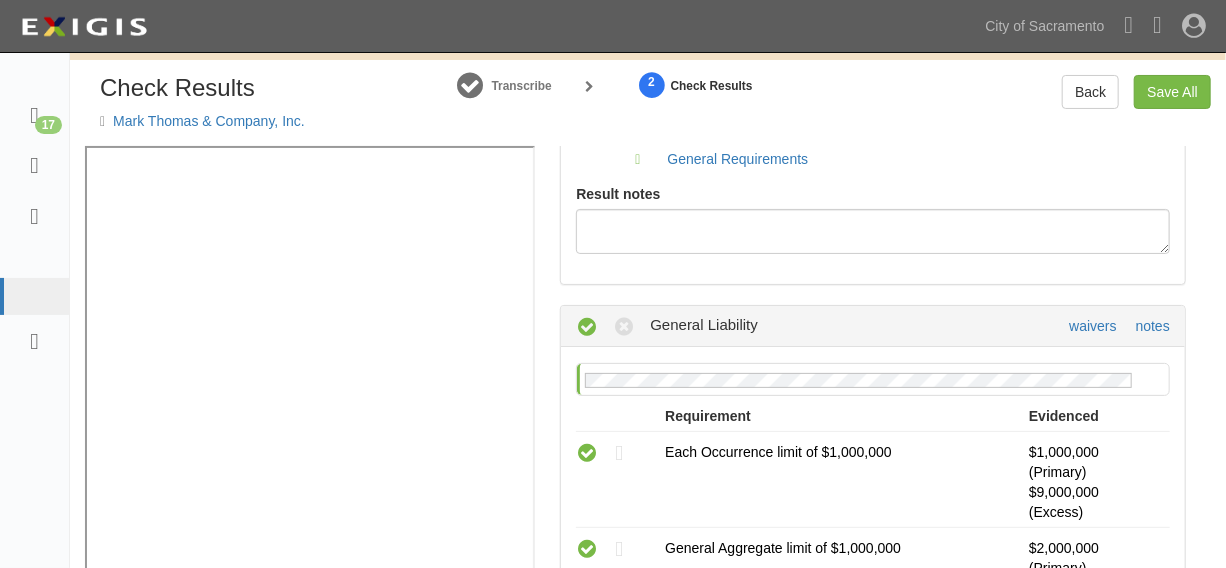 scroll, scrollTop: 151, scrollLeft: 0, axis: vertical 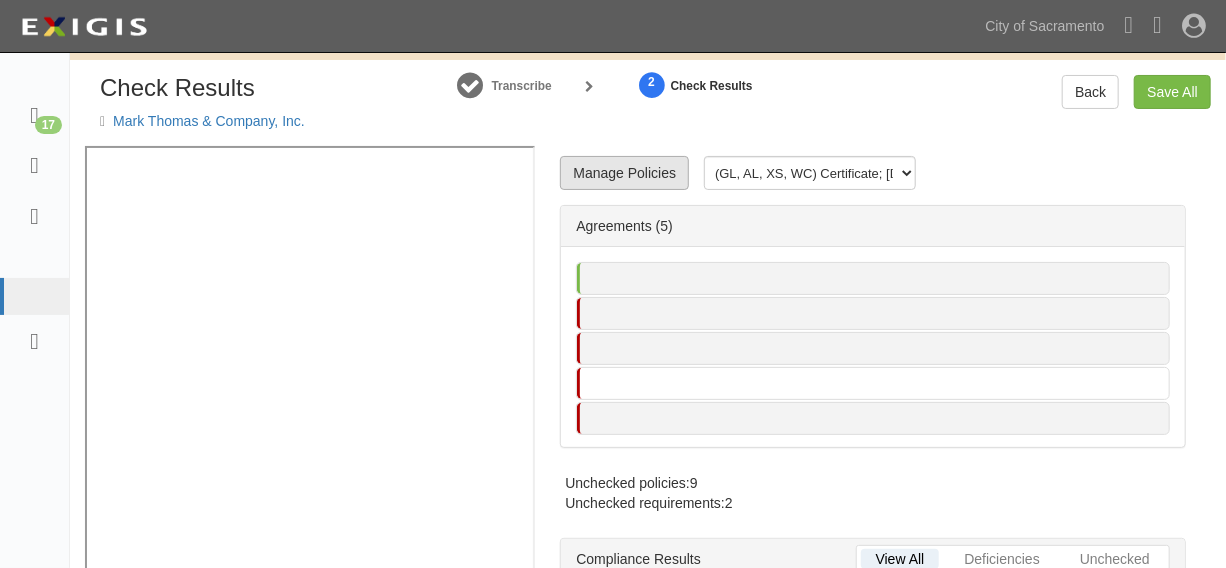 radio on "true" 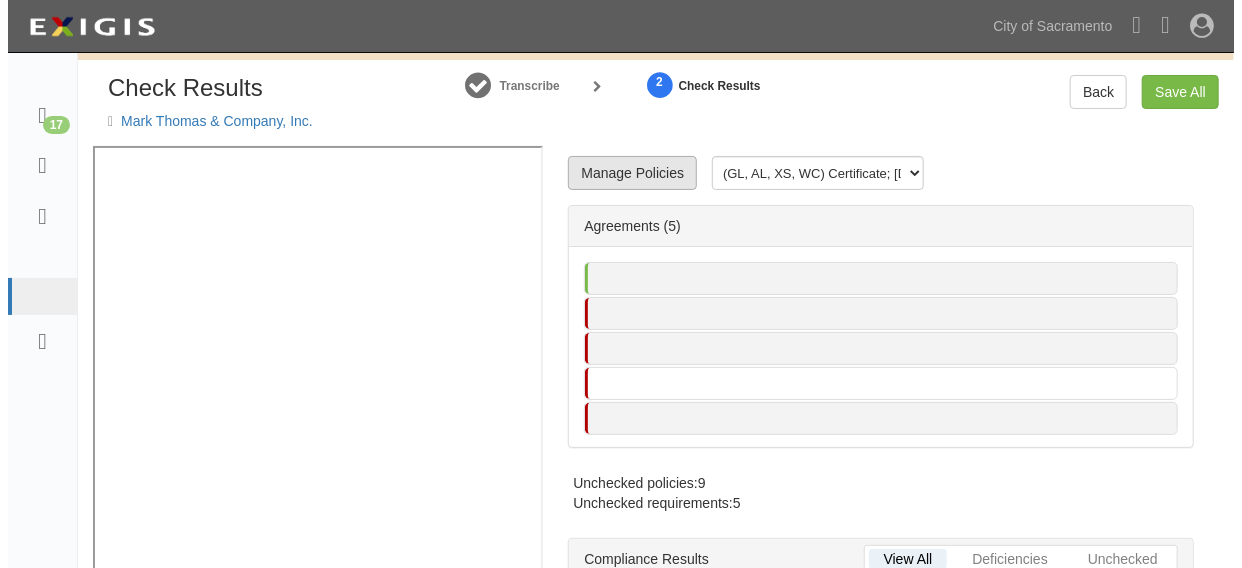 scroll, scrollTop: 0, scrollLeft: 0, axis: both 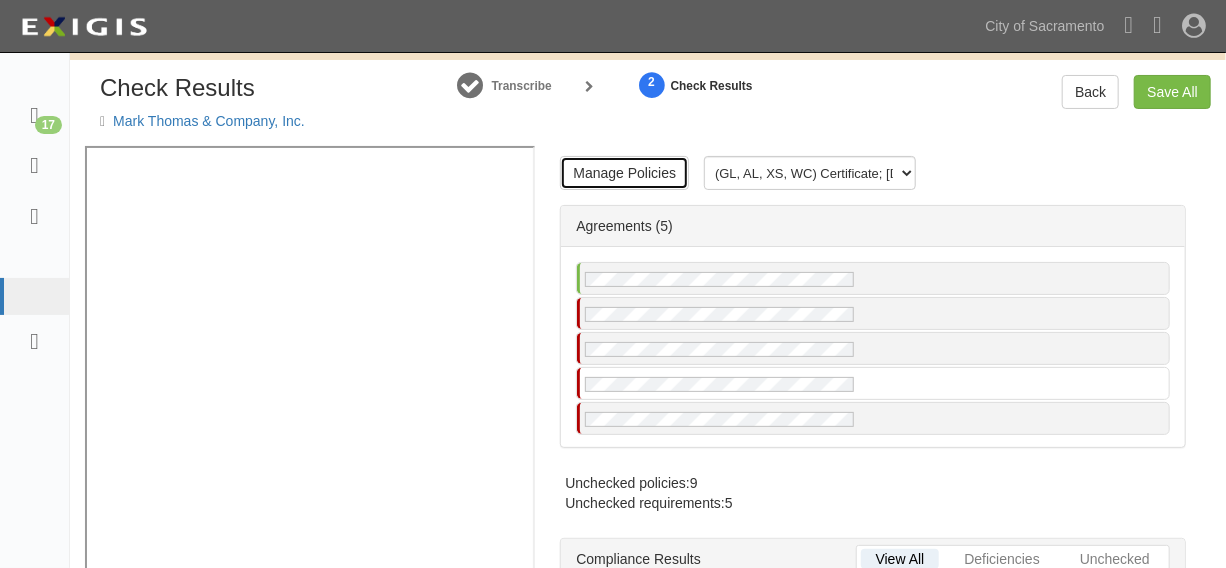 click on "Manage Policies" at bounding box center [624, 173] 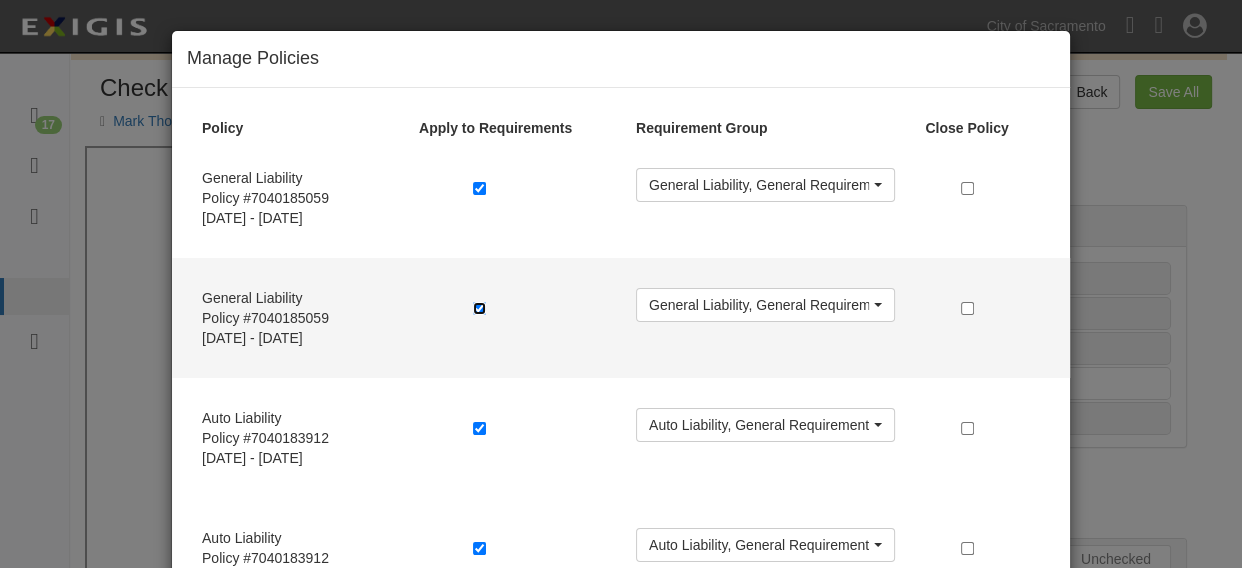 click at bounding box center (479, 308) 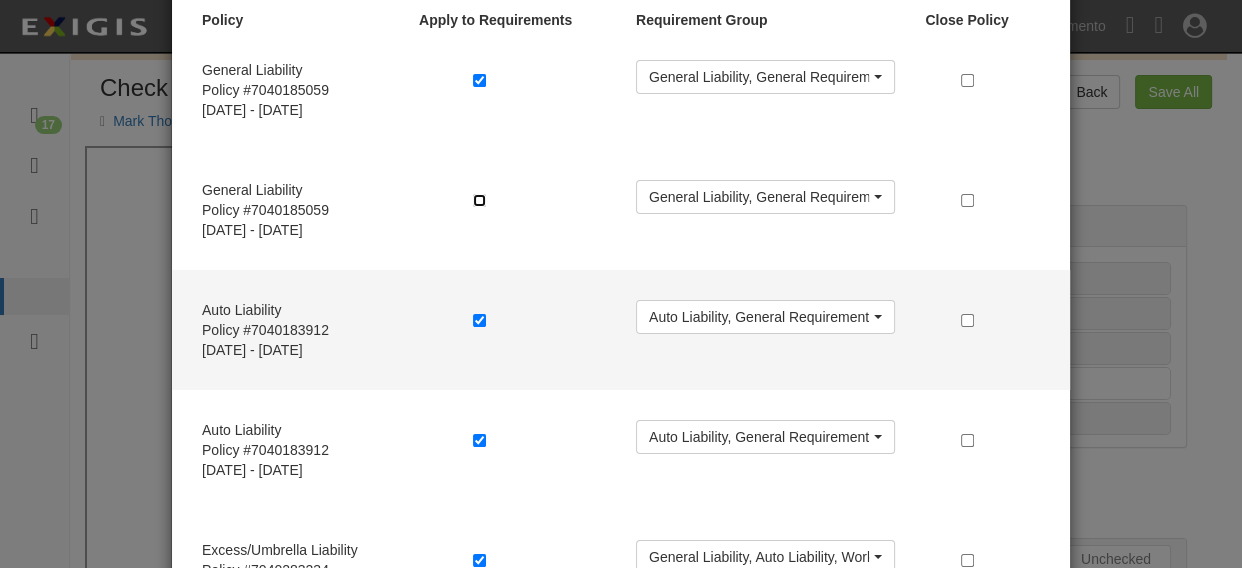 scroll, scrollTop: 151, scrollLeft: 0, axis: vertical 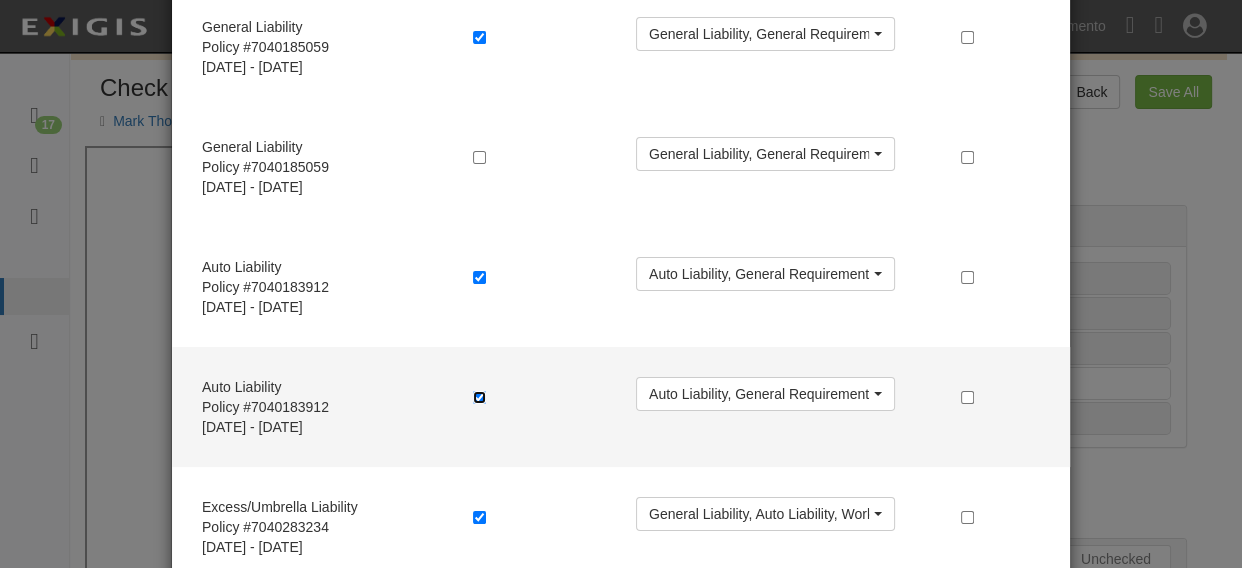 click at bounding box center [479, 397] 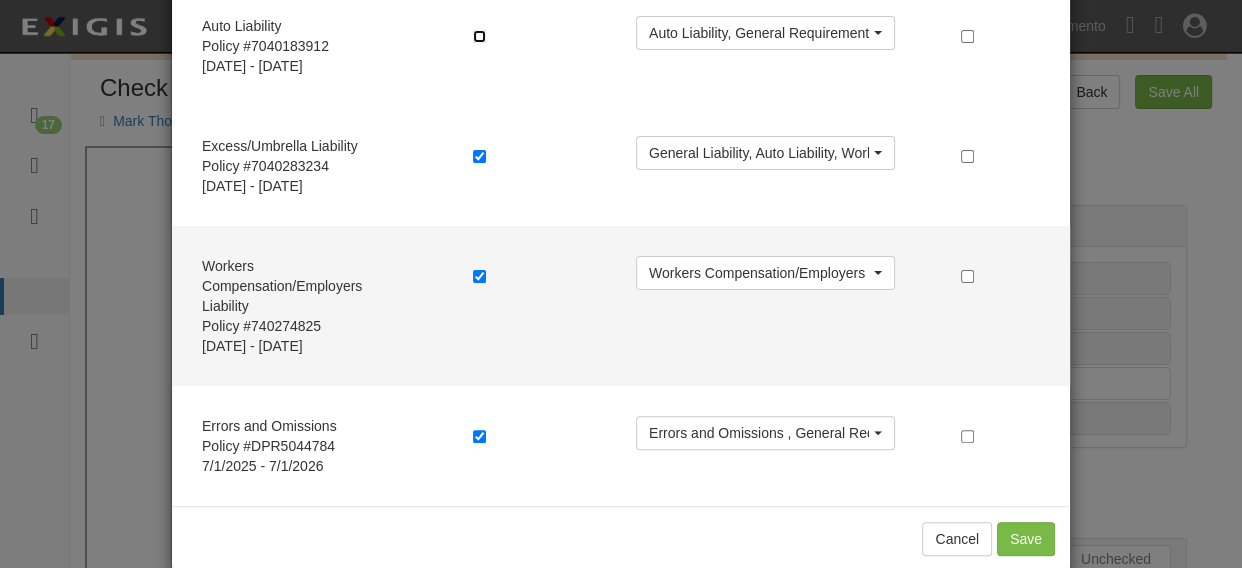 scroll, scrollTop: 544, scrollLeft: 0, axis: vertical 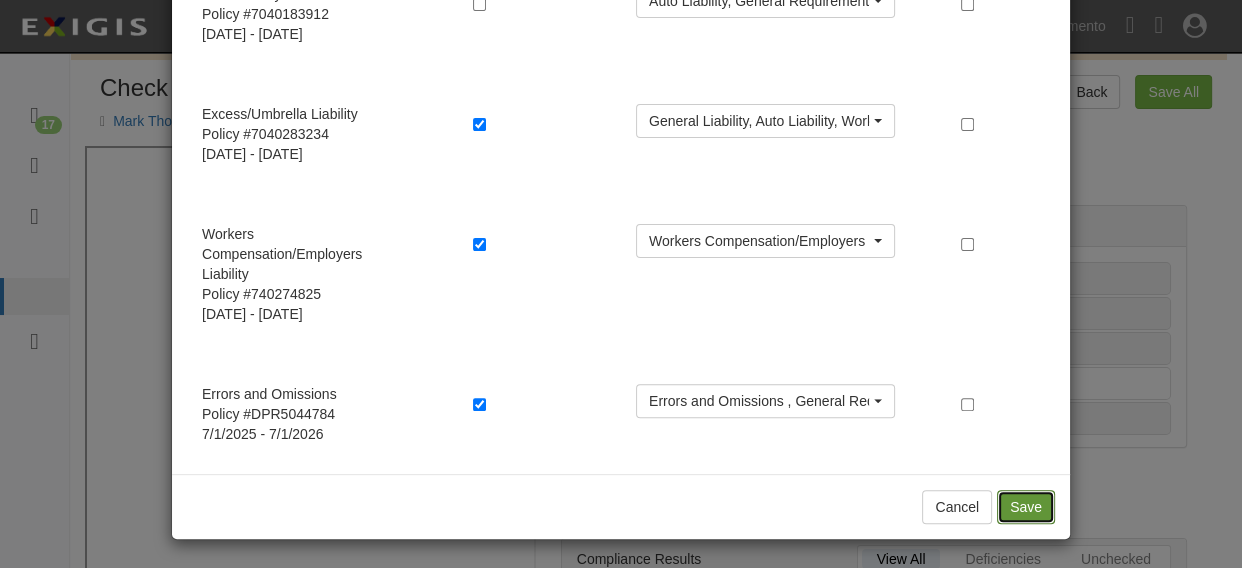 click on "Save" at bounding box center [1026, 507] 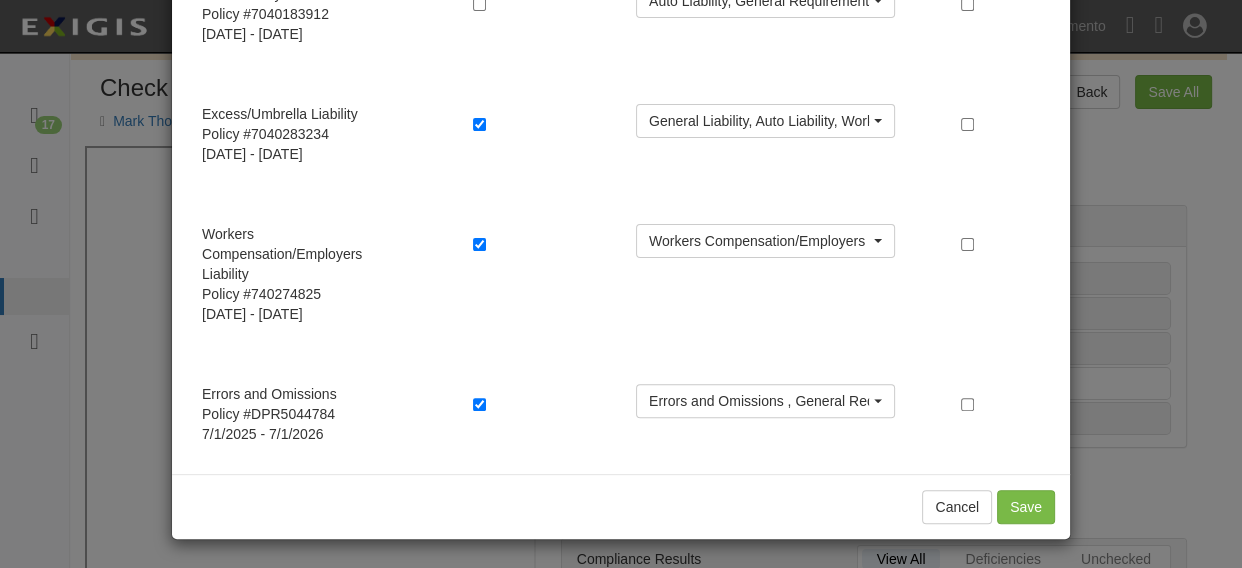 radio on "true" 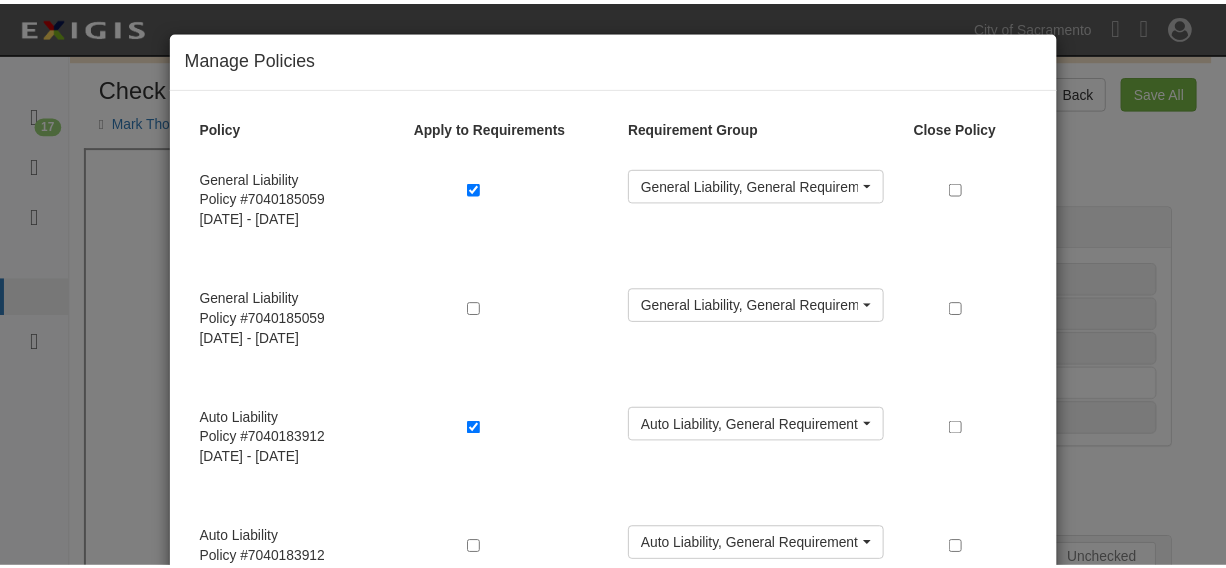 scroll, scrollTop: 544, scrollLeft: 0, axis: vertical 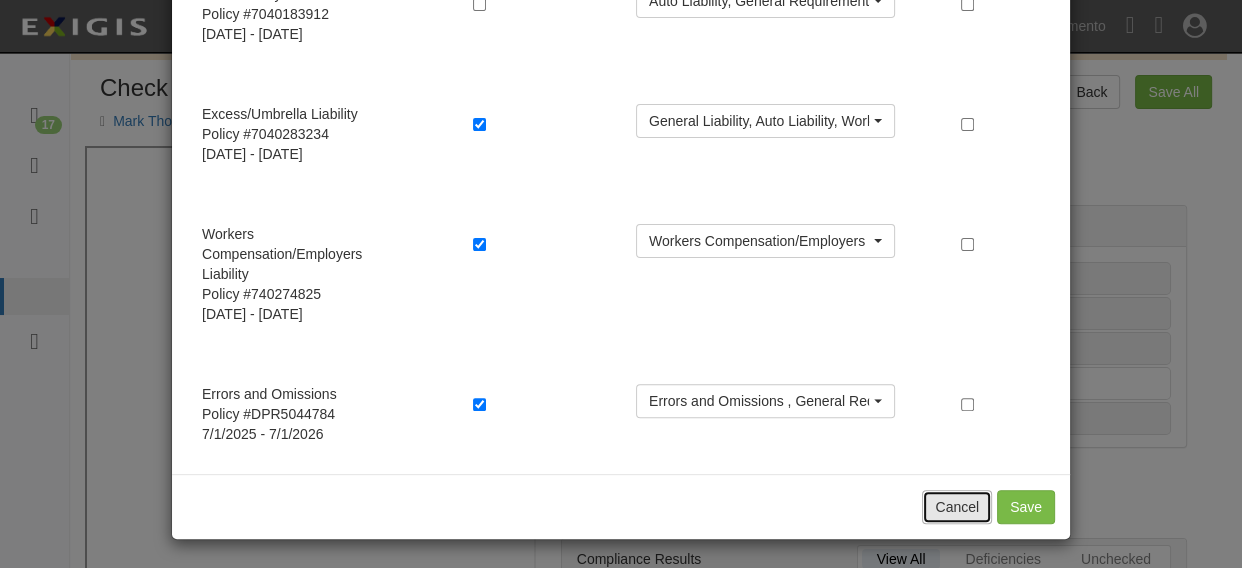 click on "Cancel" at bounding box center [957, 507] 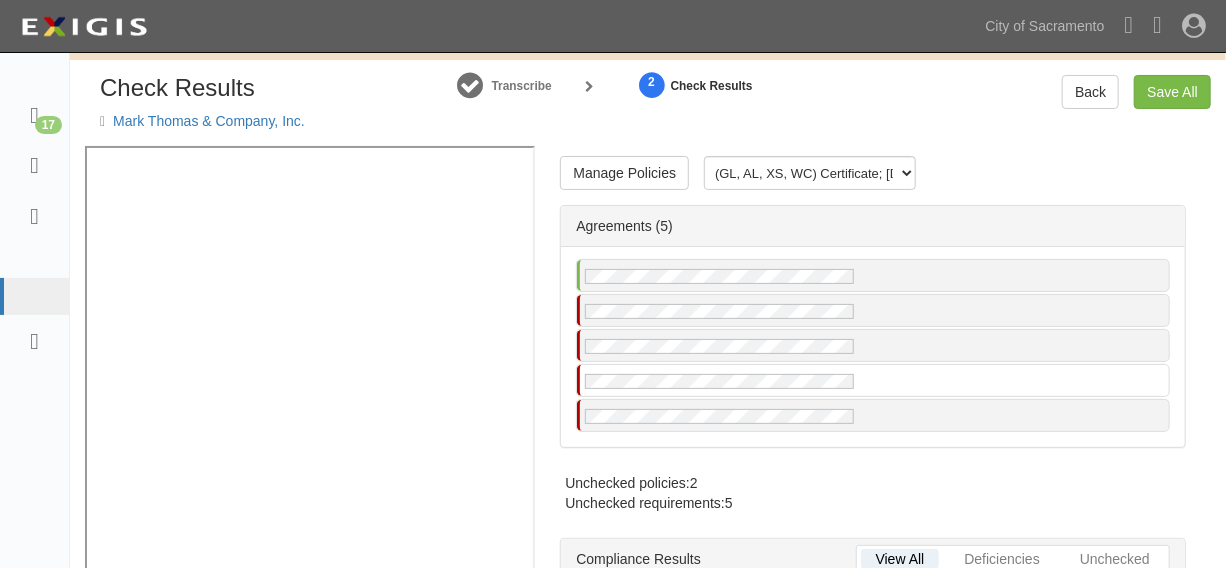 scroll, scrollTop: 4, scrollLeft: 0, axis: vertical 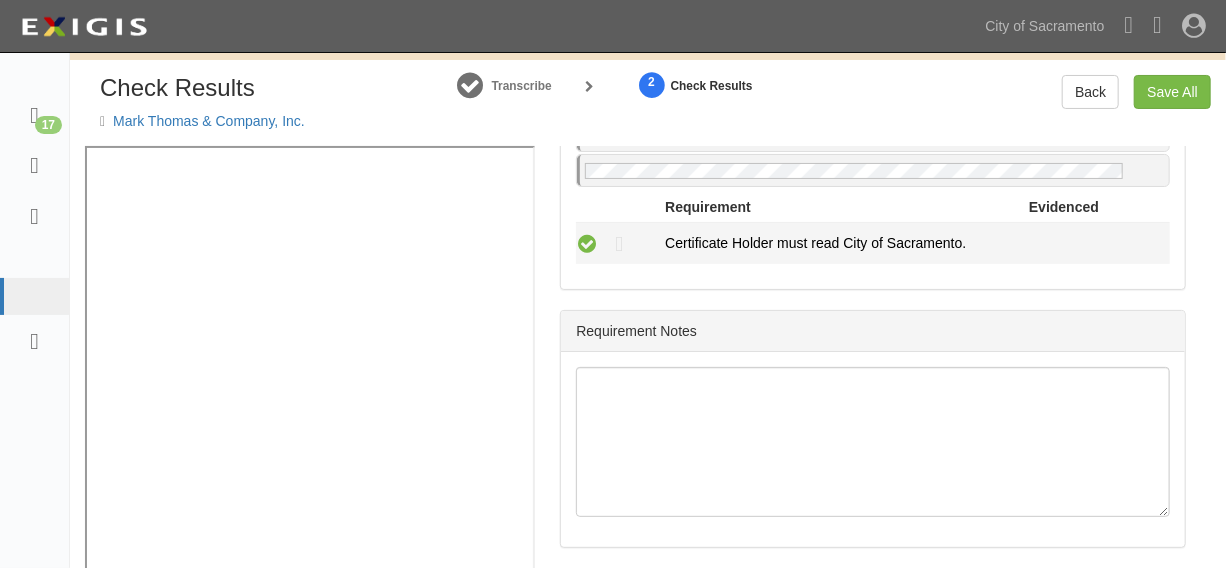 click at bounding box center [587, 243] 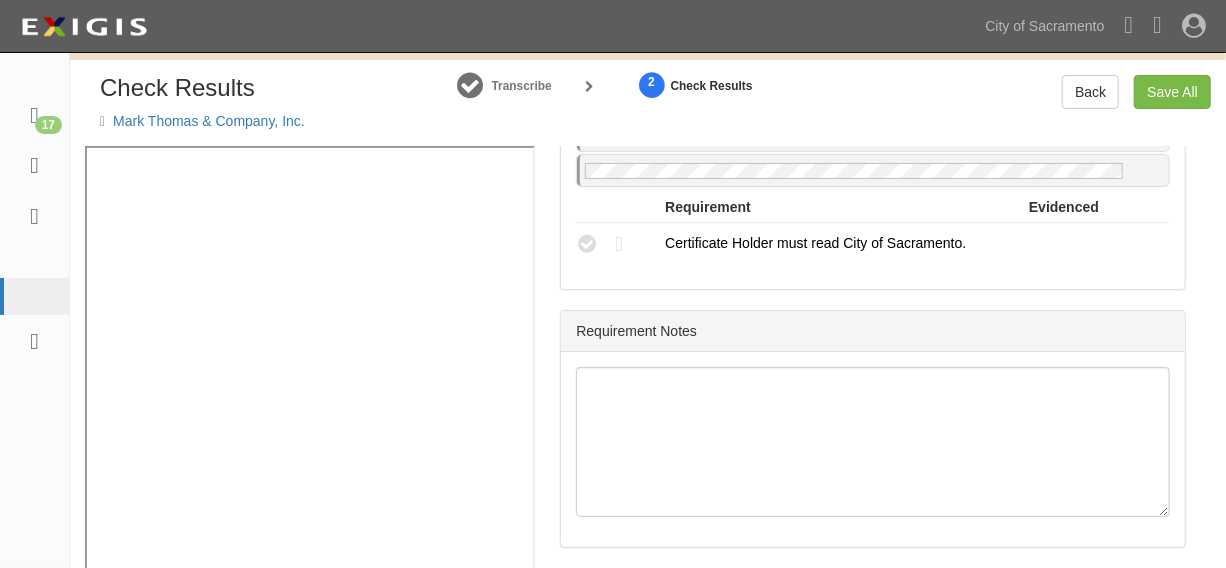 radio on "true" 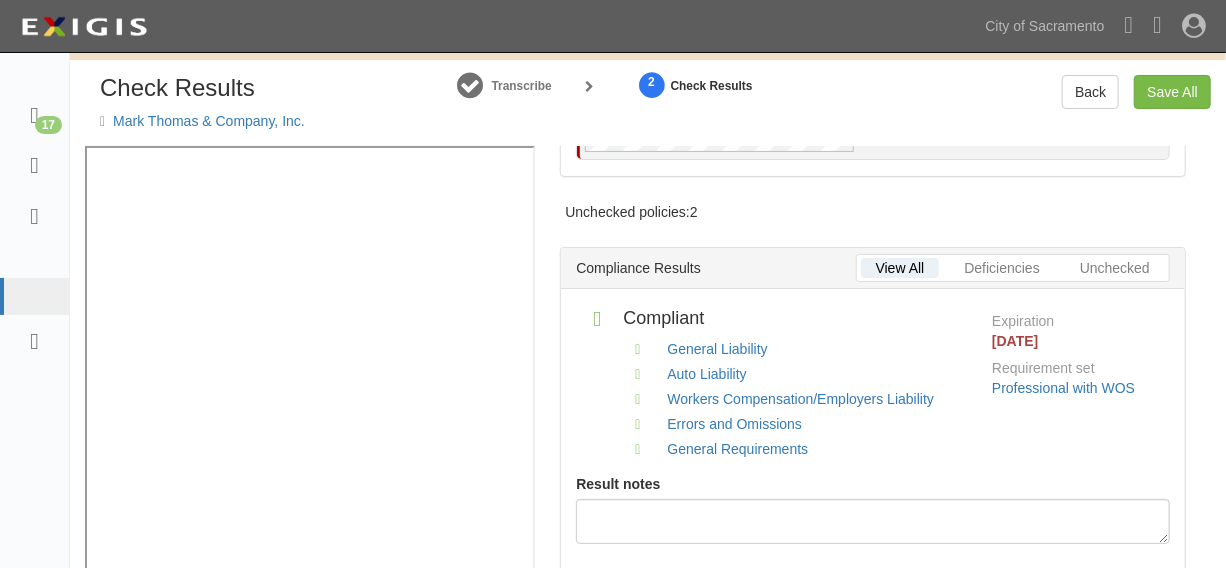 scroll, scrollTop: 0, scrollLeft: 0, axis: both 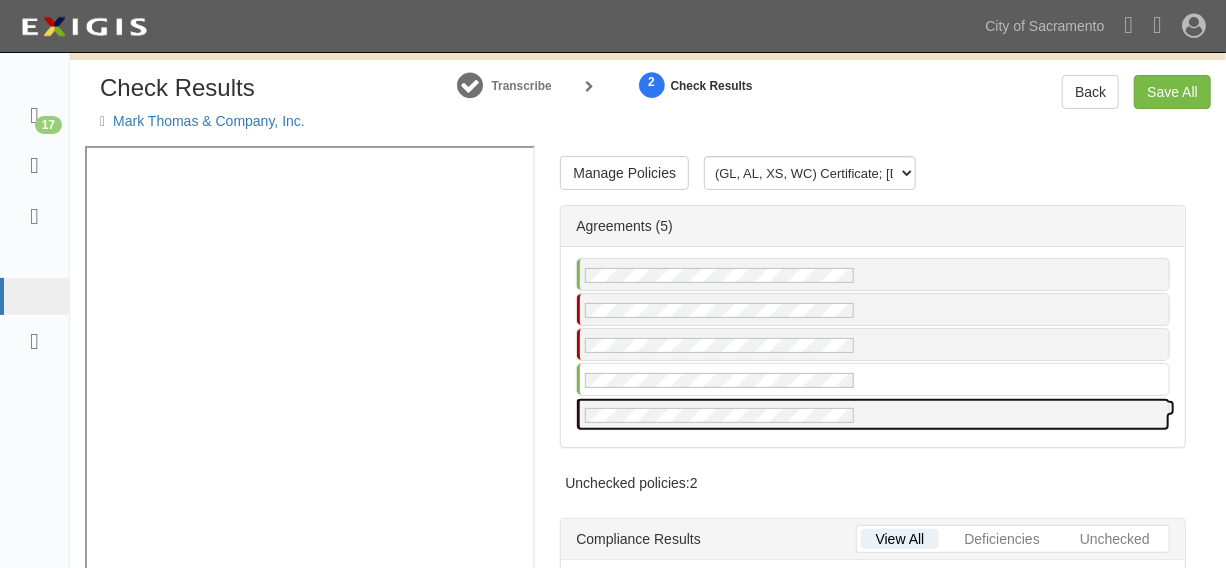 click at bounding box center [873, 414] 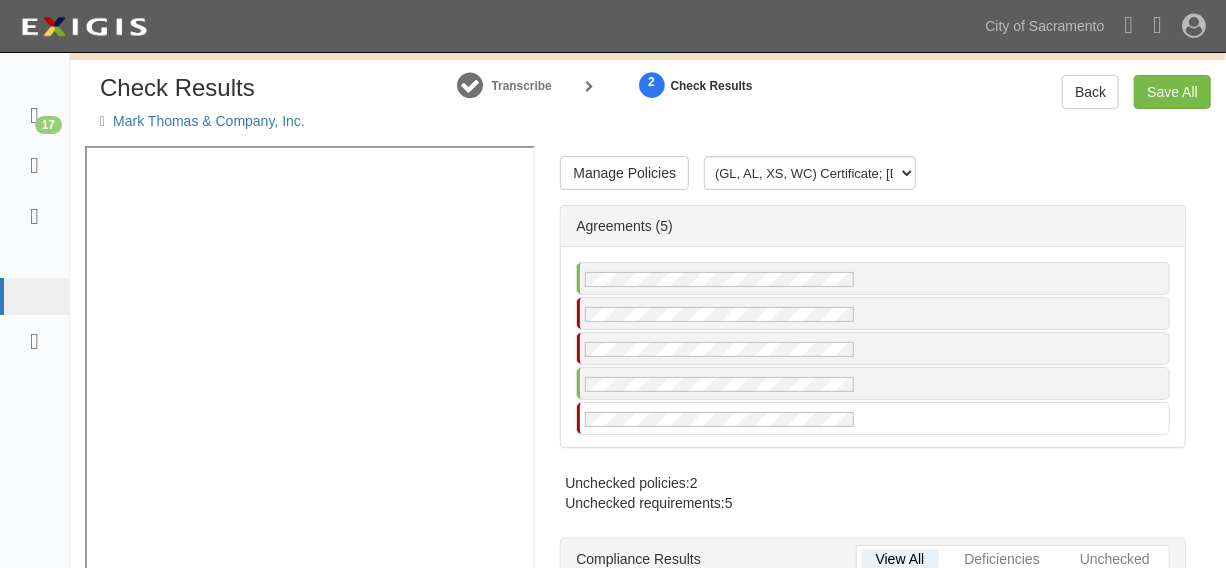 scroll, scrollTop: 0, scrollLeft: 0, axis: both 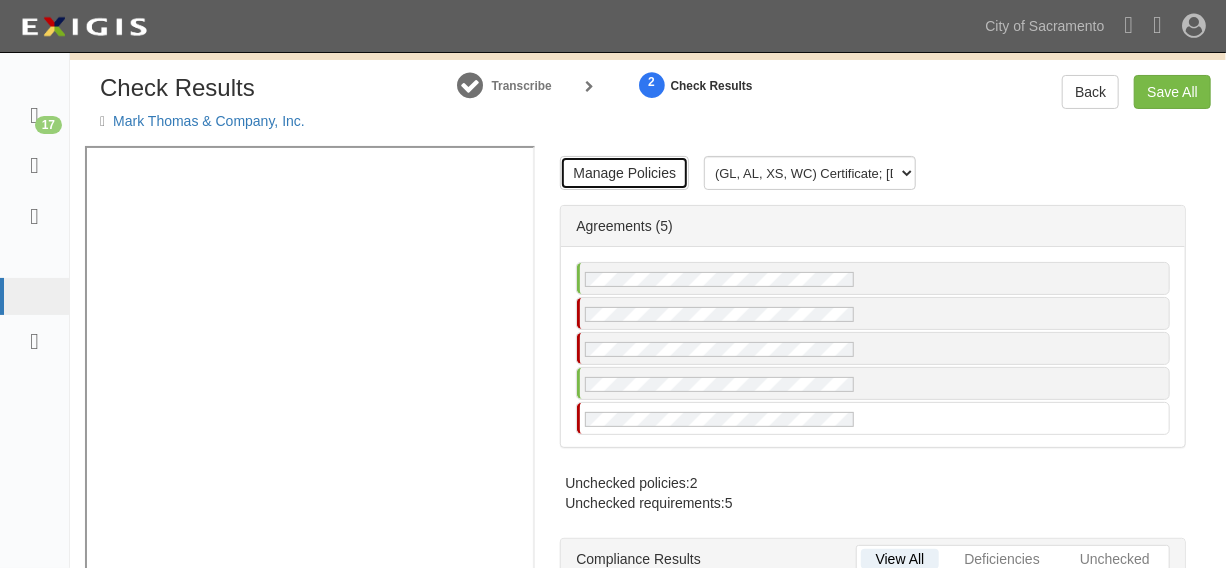 click on "Manage Policies" at bounding box center (624, 173) 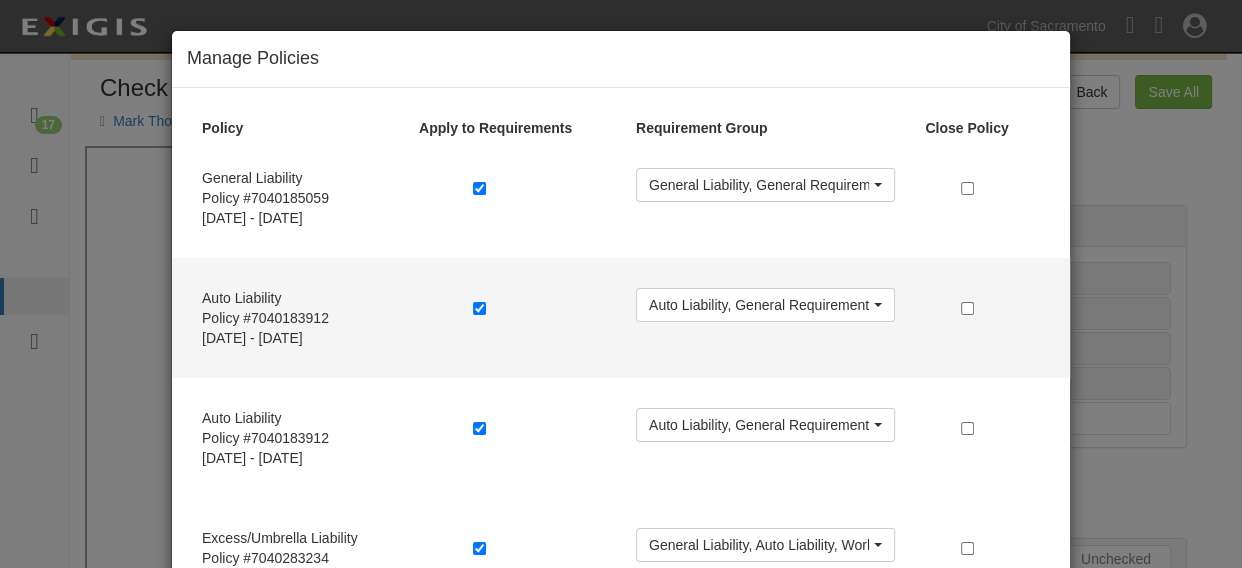scroll, scrollTop: 151, scrollLeft: 0, axis: vertical 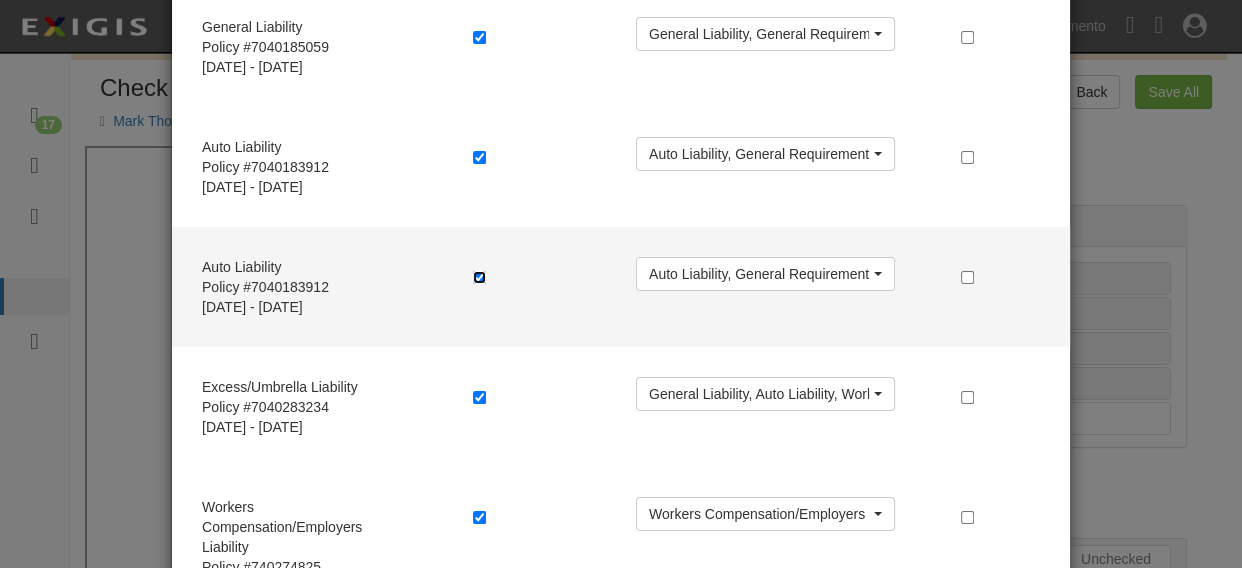 click at bounding box center (479, 277) 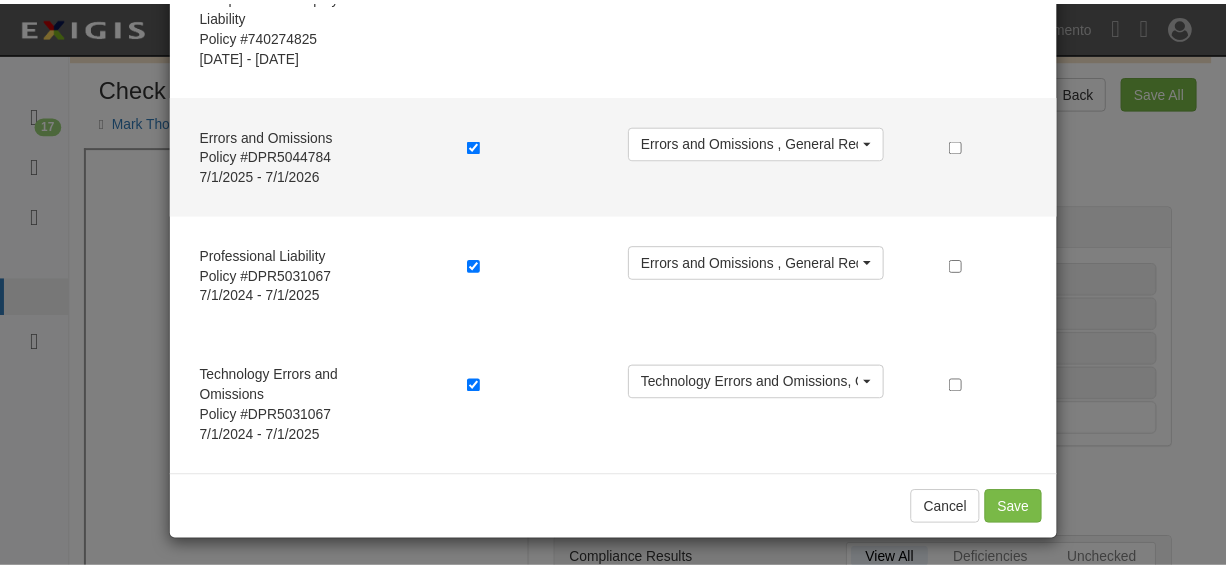 scroll, scrollTop: 684, scrollLeft: 0, axis: vertical 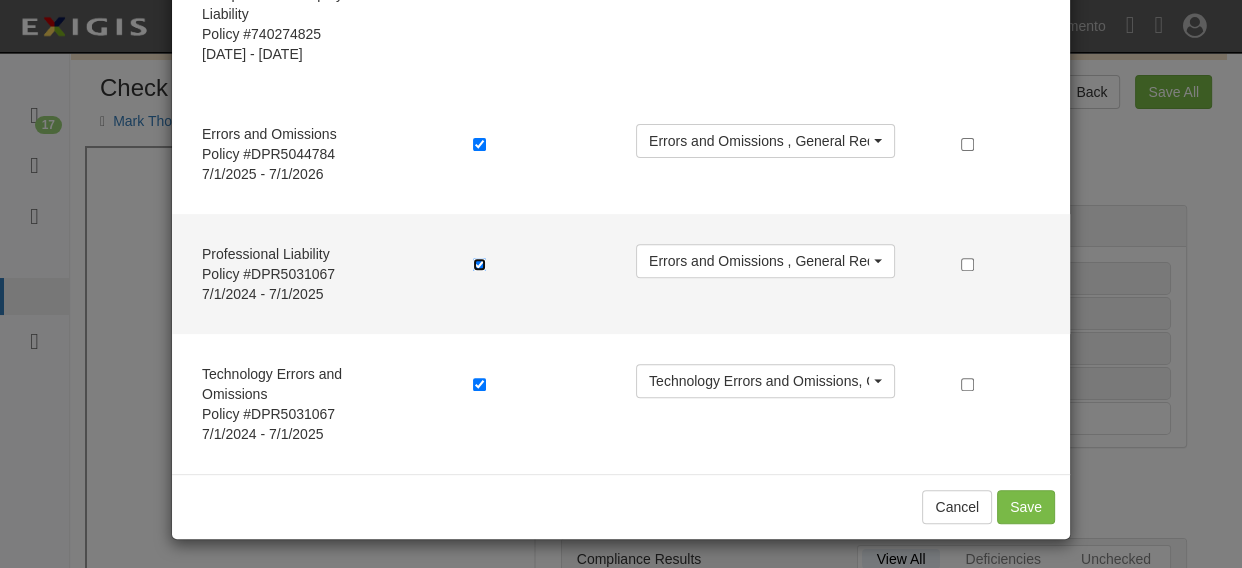 click at bounding box center [479, 264] 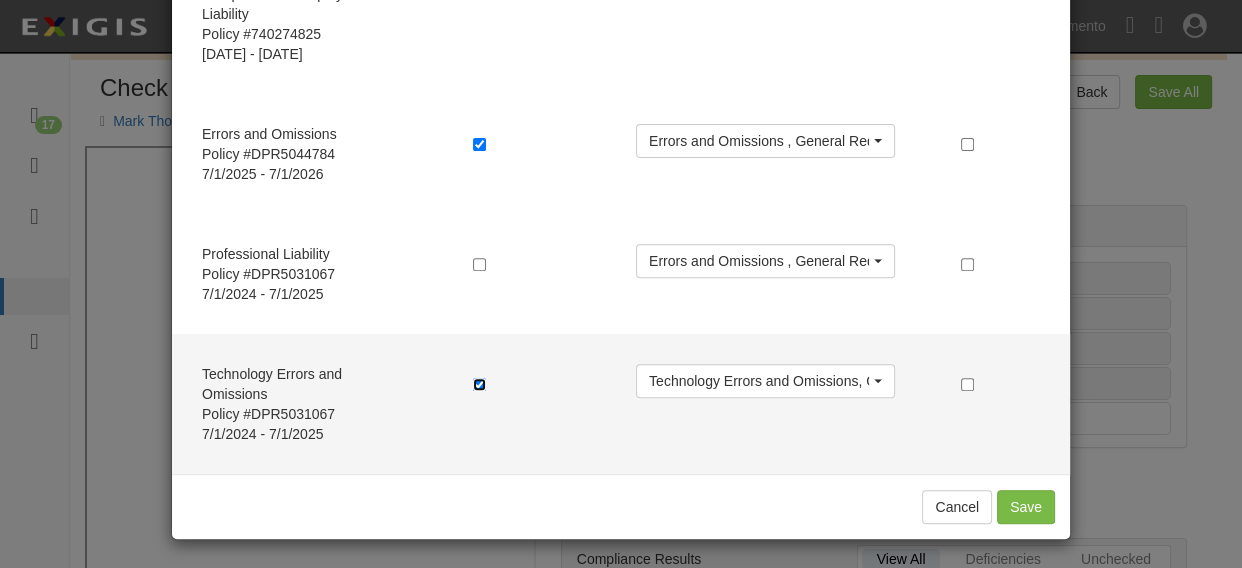 click at bounding box center (479, 384) 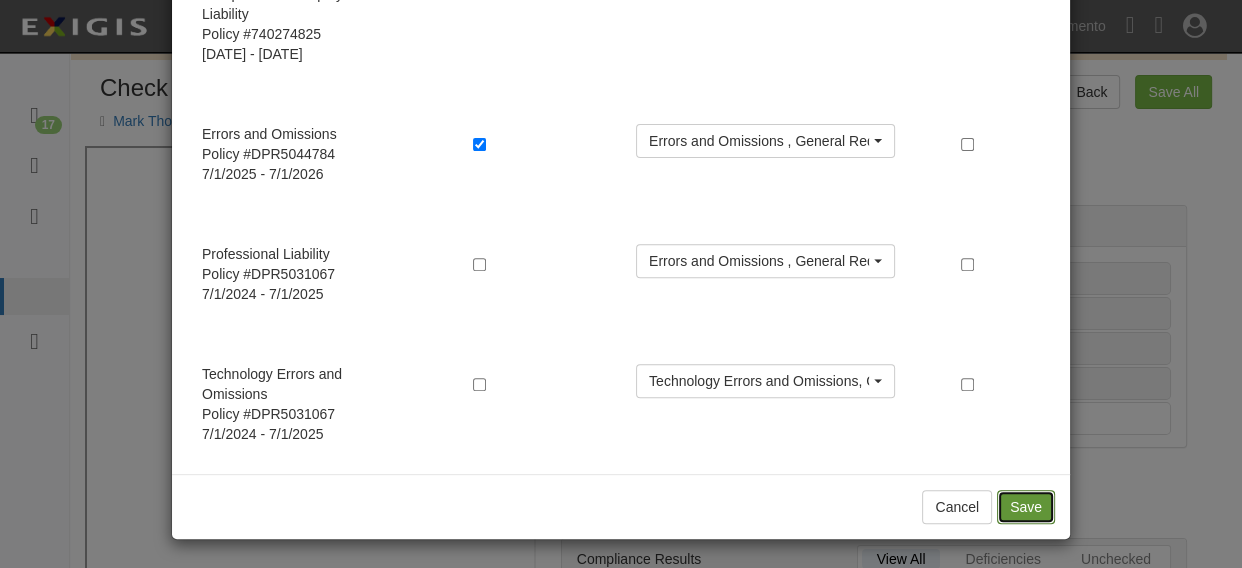 click on "Save" at bounding box center (1026, 507) 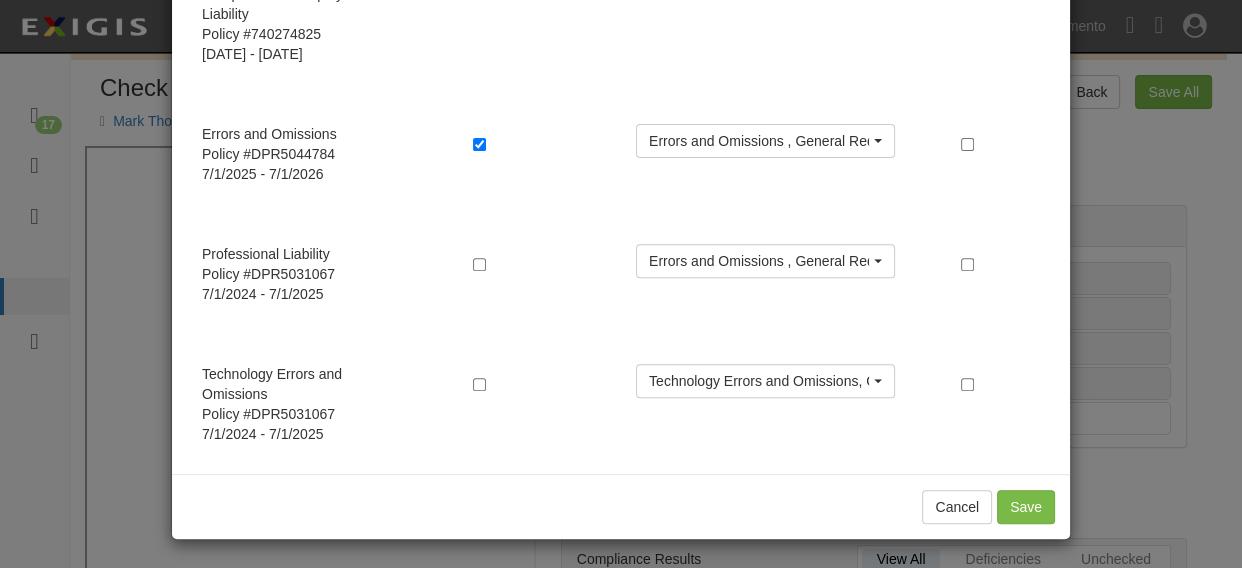 click on "Manage Policies (GL, AL, XS, WC) Certificate; 7/25/2025; Certificate.pdf
(GL, AL, XS, WC) Certificate; 7/25/2025; Certificate.pdf Agreements (5) Unchecked policies:  2 Unchecked requirements:  5 View All Deficiencies Unchecked Compliance Results Non-Compliant General Liability Auto Liability Workers Compensation/Employers Liability Errors and Omissions  Technology Errors and Omissions General Requirements Expiration 9/15/2024 Requirement set Contract Type 1 - Professional Services Result notes General Liability   waivers   notes
No General Liability policy on file
Requirement Evidenced Each Occurrence limit of $1,000,000     Products - Completed Operations Aggregate limit of $1,000,000     Additional Insured endorsement must be attached.     Insurer AM Best Rating must be A- and VI or better     Each Occurrence limit of $1,000,000         Additional Insured endorsement must be attached." at bounding box center [874, 359] 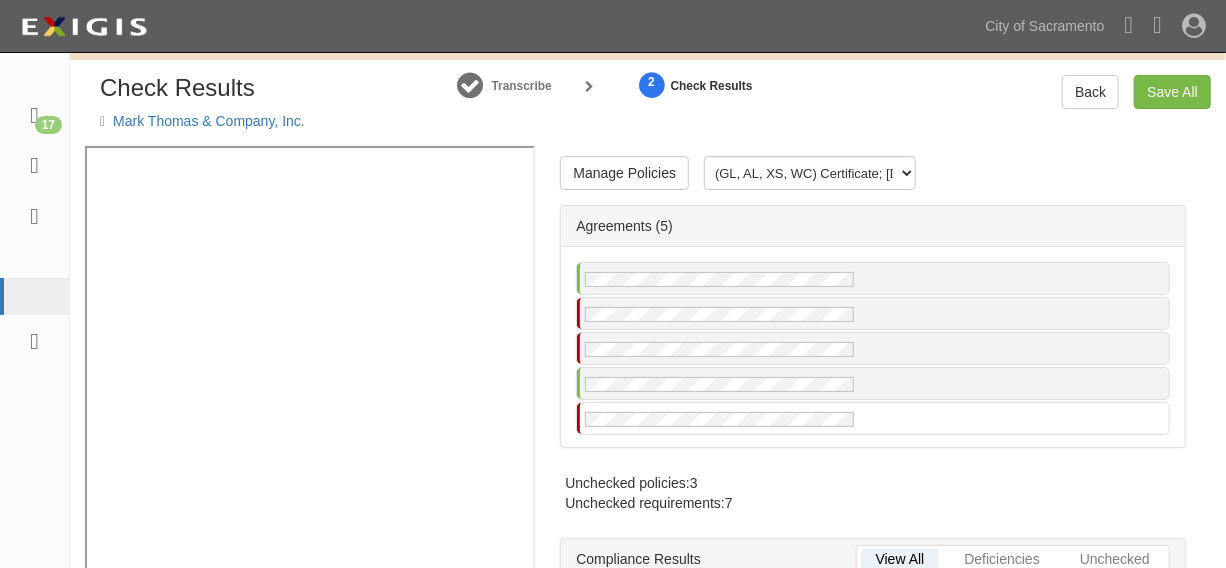 scroll, scrollTop: 0, scrollLeft: 0, axis: both 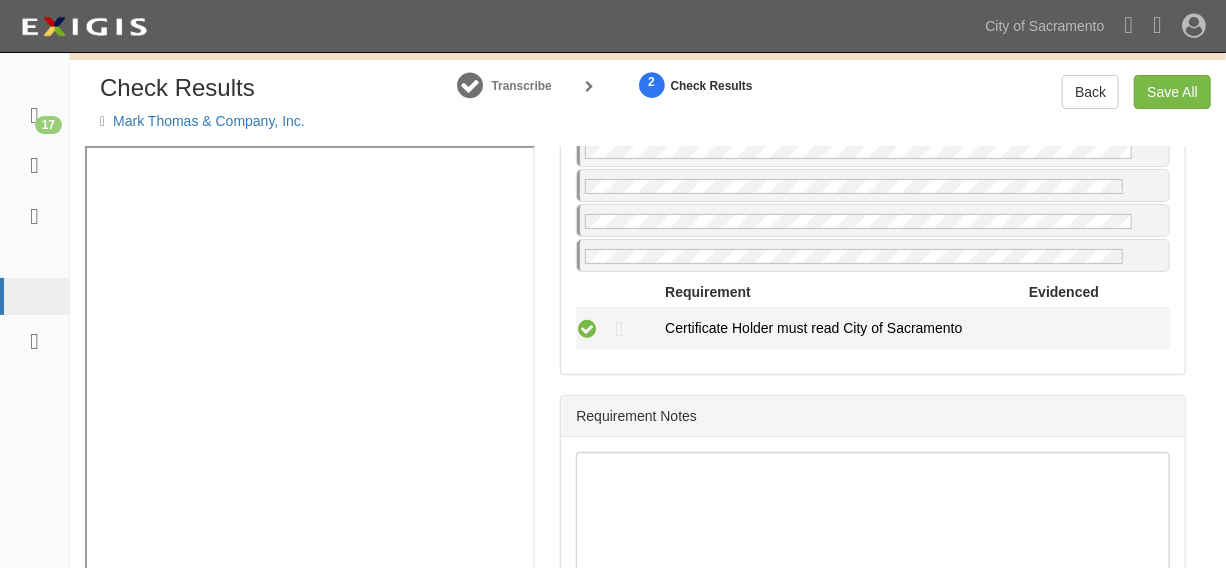click at bounding box center [587, 328] 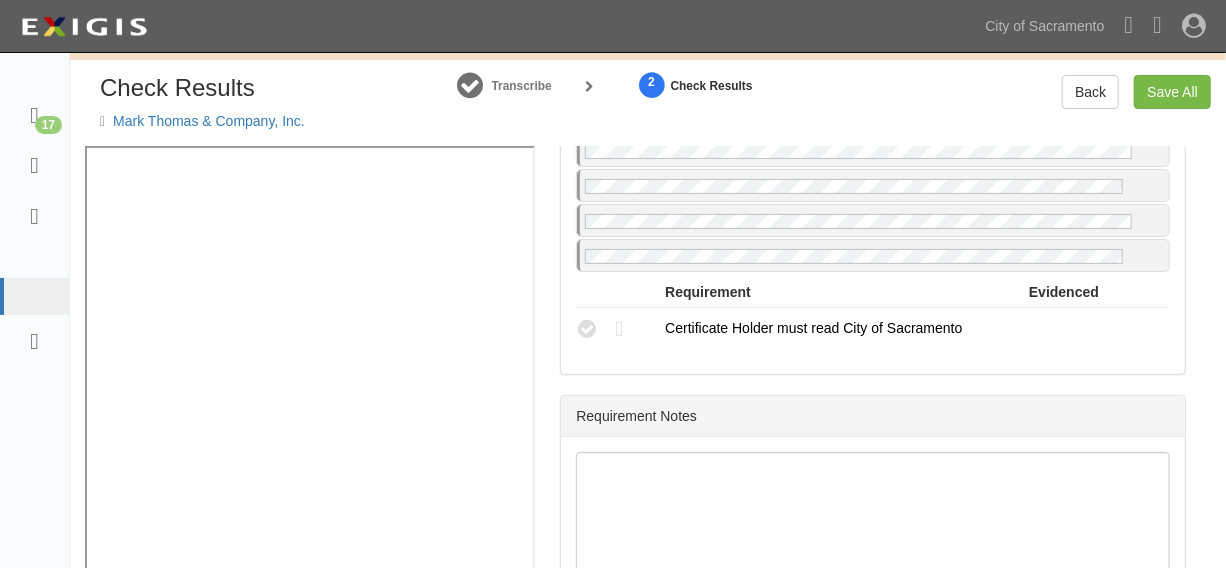 radio on "true" 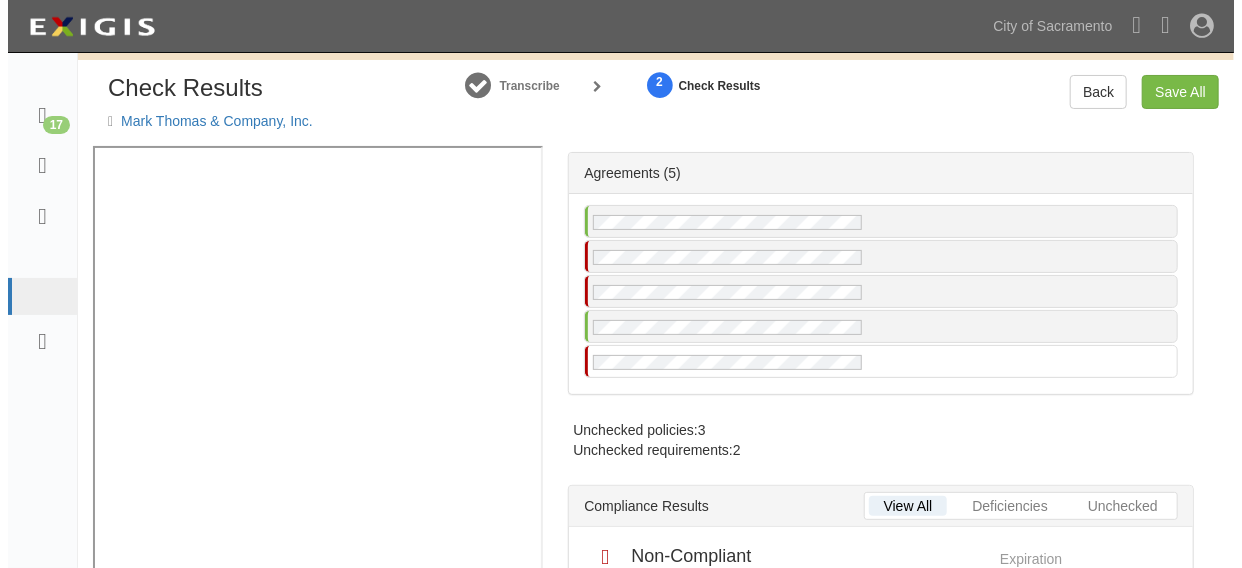 scroll, scrollTop: 0, scrollLeft: 0, axis: both 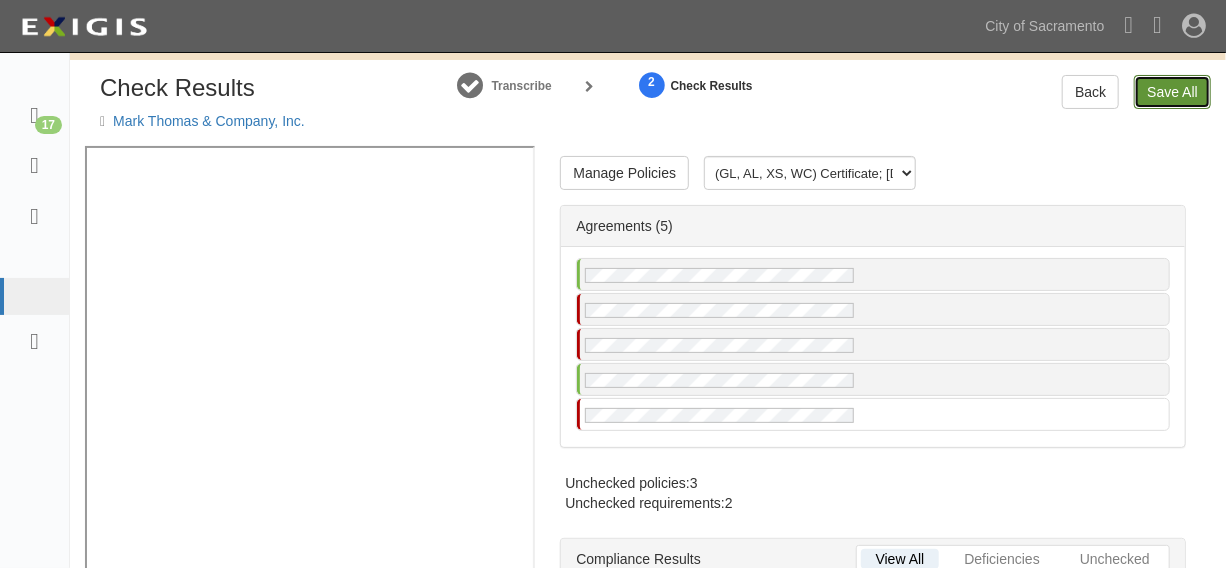 click on "Save All" at bounding box center [1172, 92] 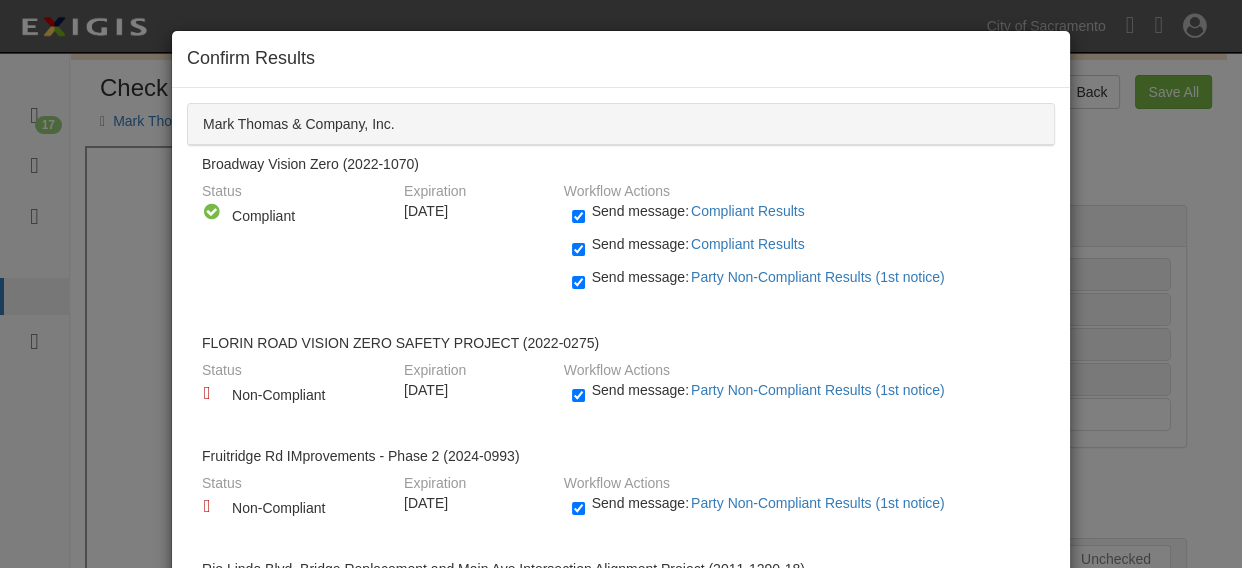 click on "Send message:  Party Non-Compliant Results (1st notice)" at bounding box center [772, 277] 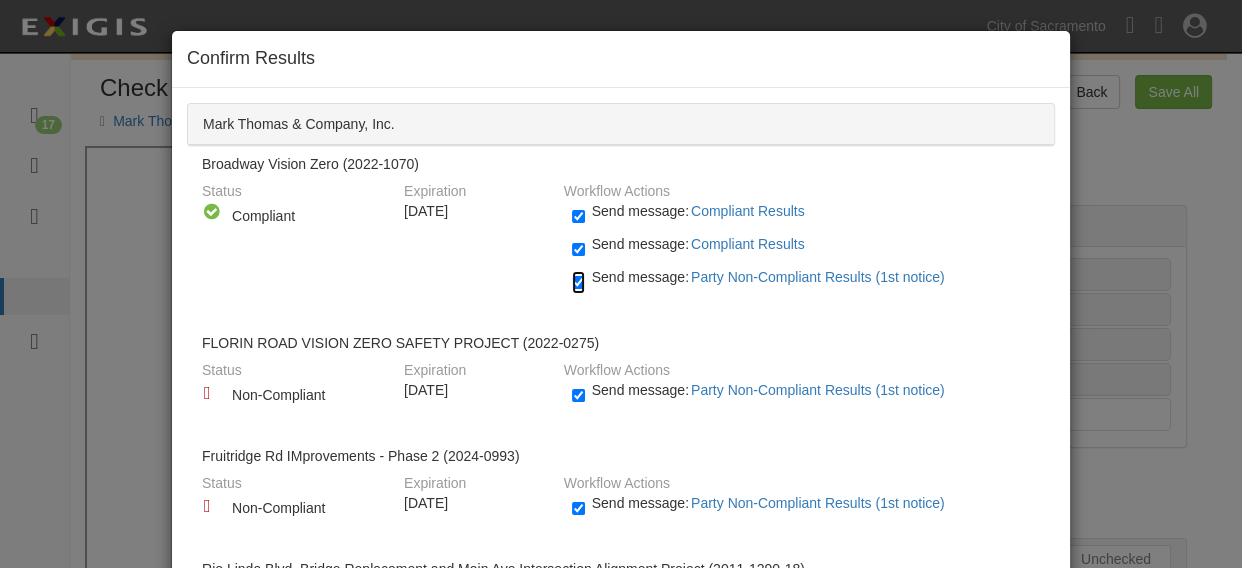 click on "Send message:  Party Non-Compliant Results (1st notice)" at bounding box center [578, 282] 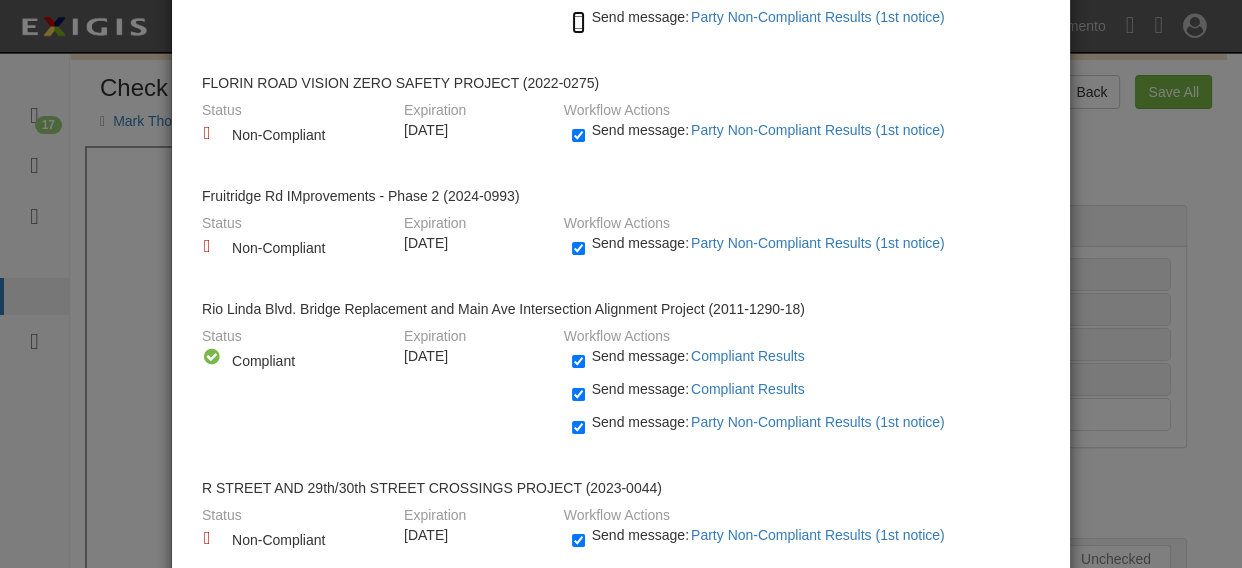 scroll, scrollTop: 302, scrollLeft: 0, axis: vertical 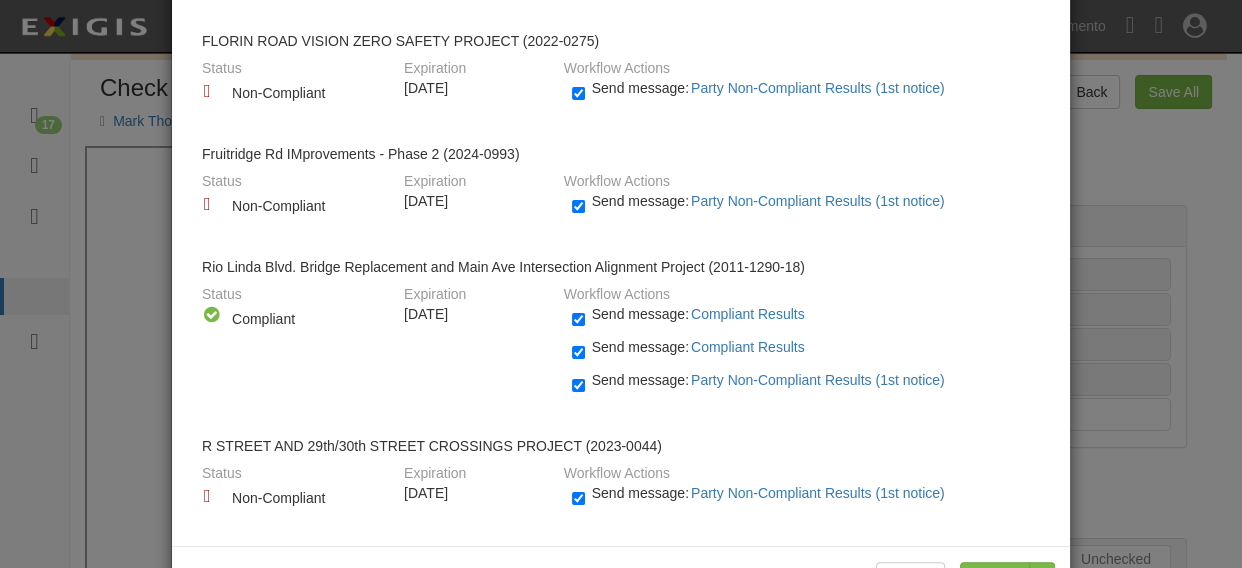 click on "Send message:  Party Non-Compliant Results (1st notice)" at bounding box center [772, 380] 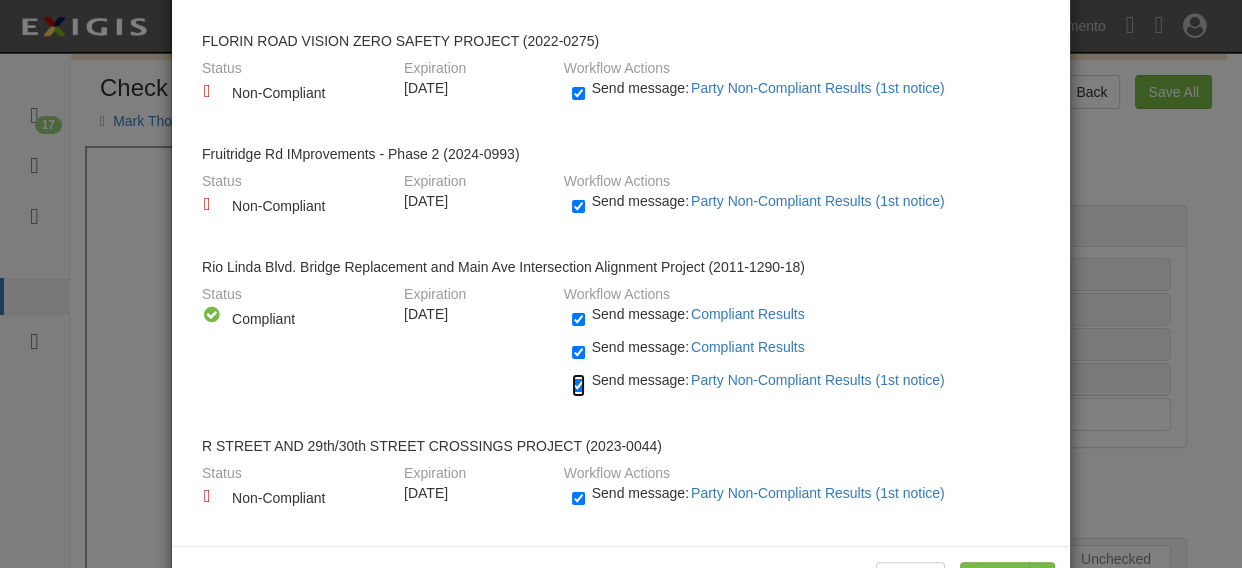 click on "Send message:  Party Non-Compliant Results (1st notice)" at bounding box center (578, 385) 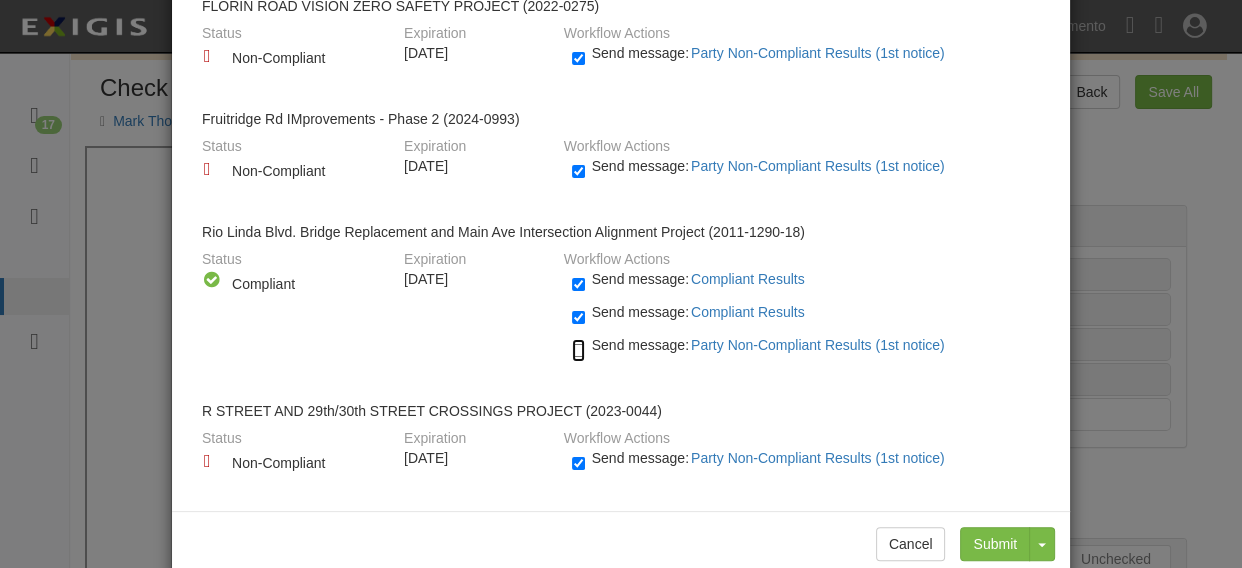 scroll, scrollTop: 370, scrollLeft: 0, axis: vertical 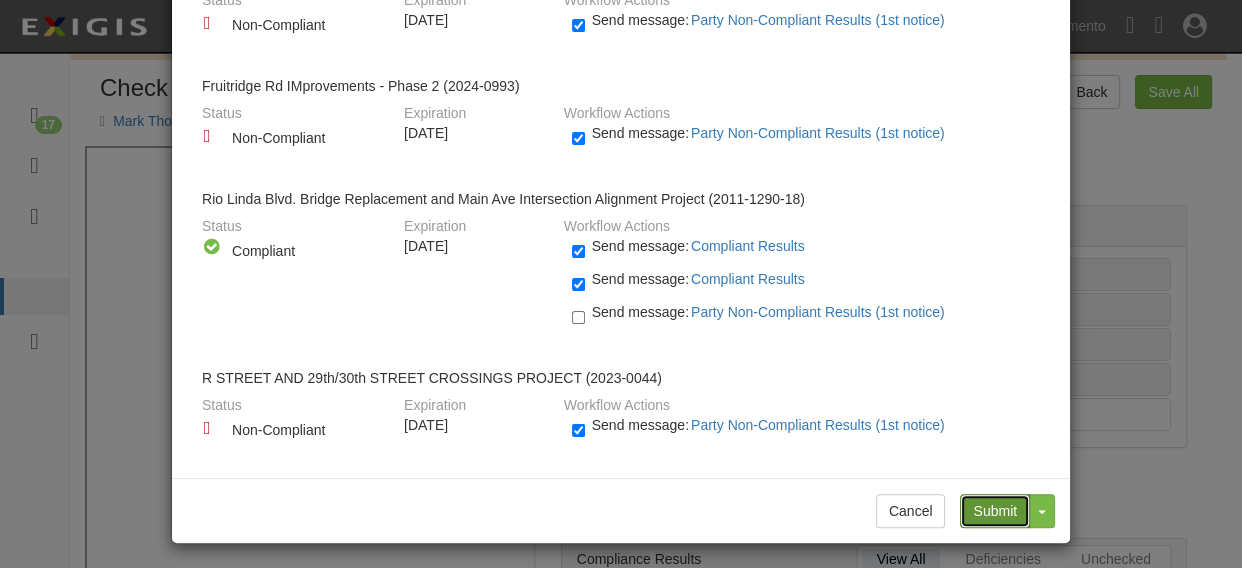 click on "Submit" at bounding box center (995, 511) 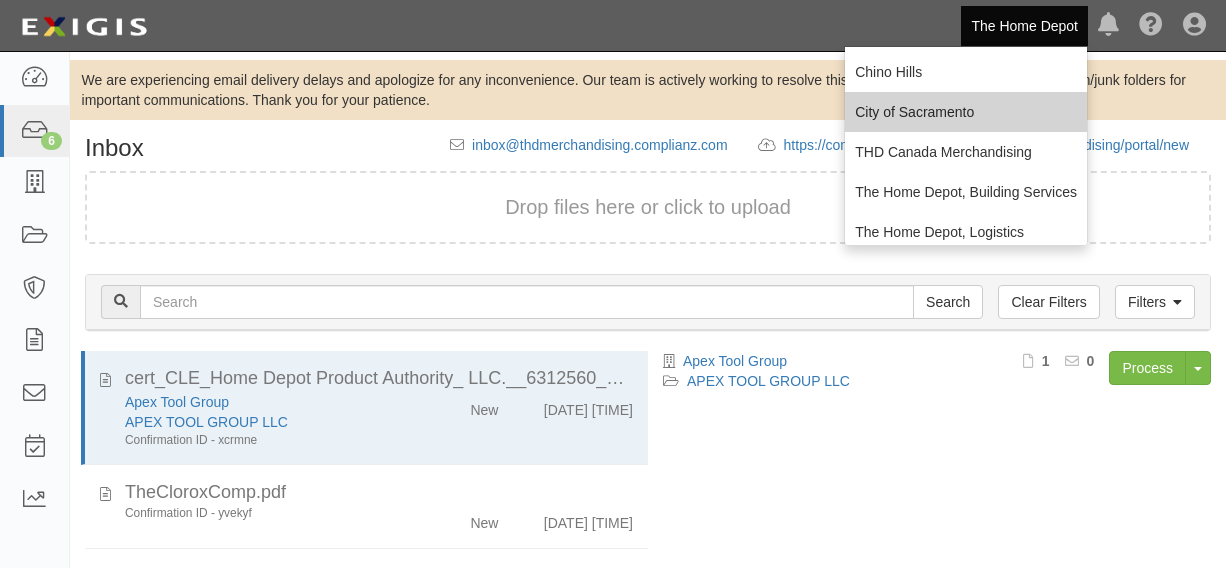 scroll, scrollTop: 0, scrollLeft: 0, axis: both 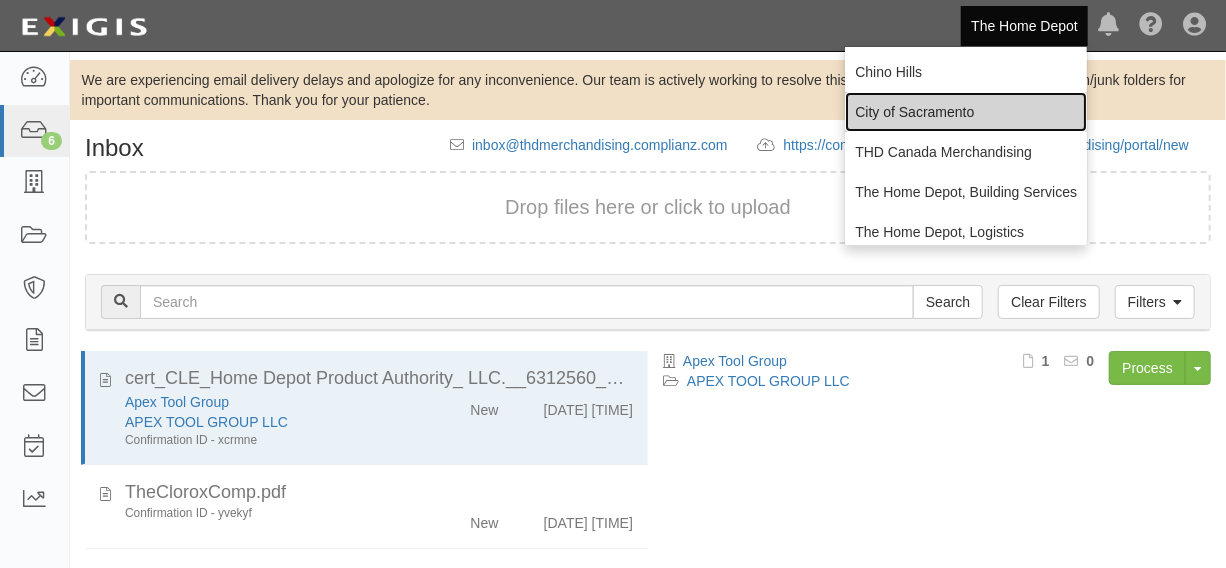click on "City of Sacramento" at bounding box center (966, 112) 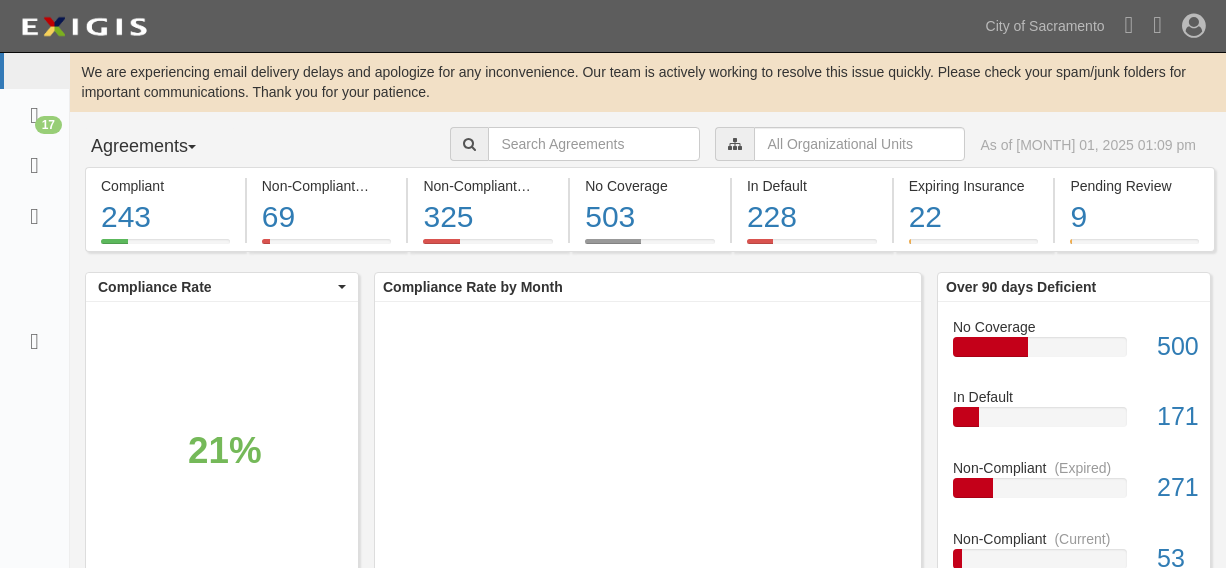 scroll, scrollTop: 0, scrollLeft: 0, axis: both 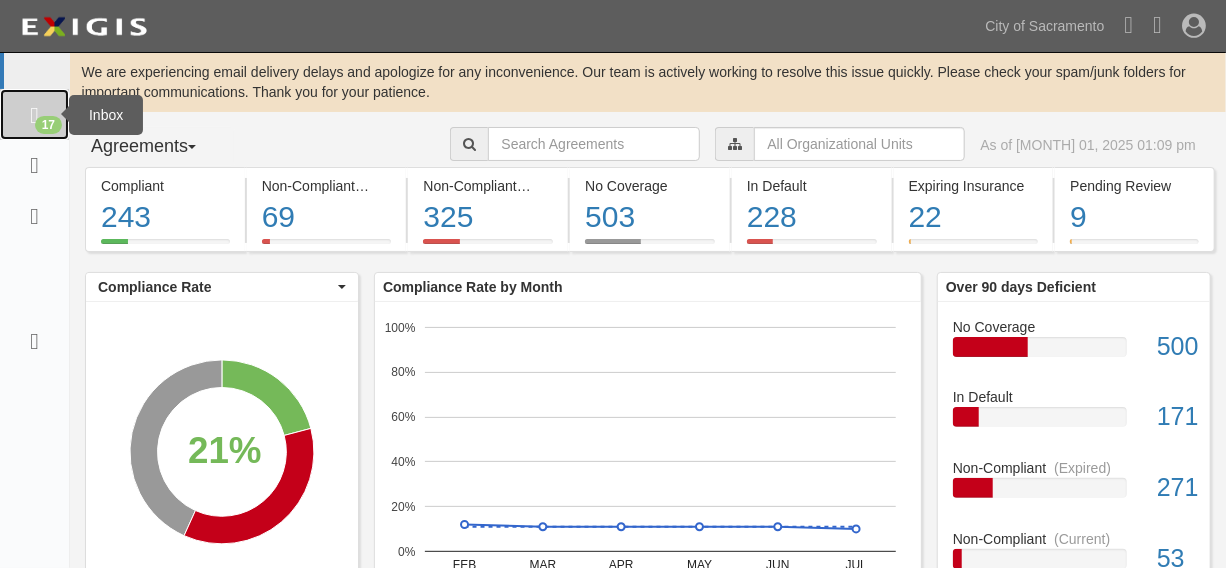 click on "17" at bounding box center (48, 125) 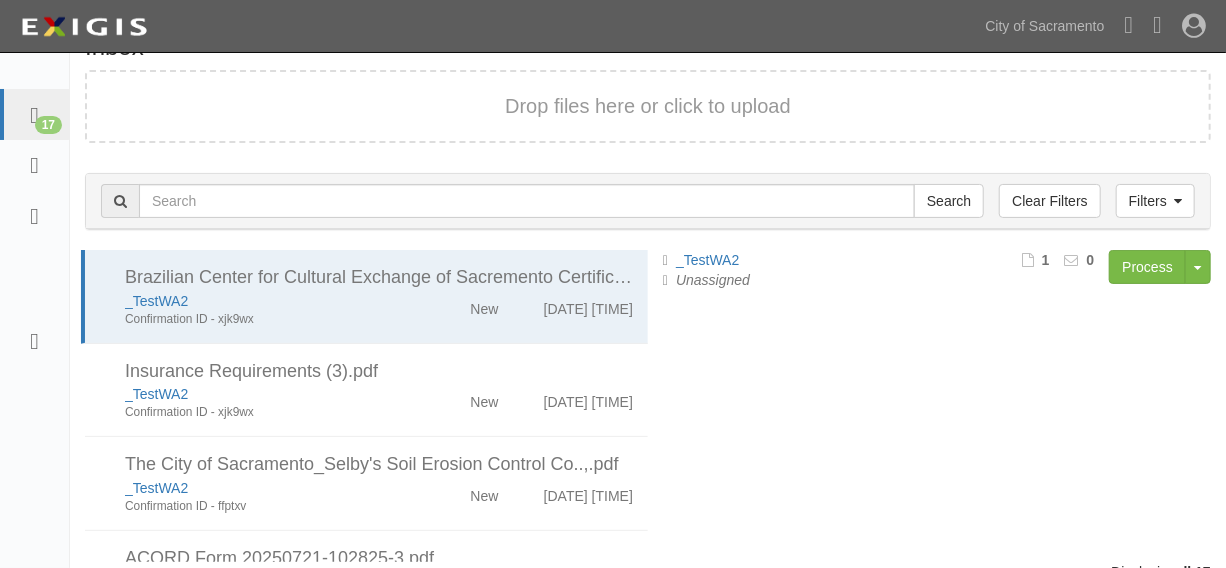scroll, scrollTop: 144, scrollLeft: 0, axis: vertical 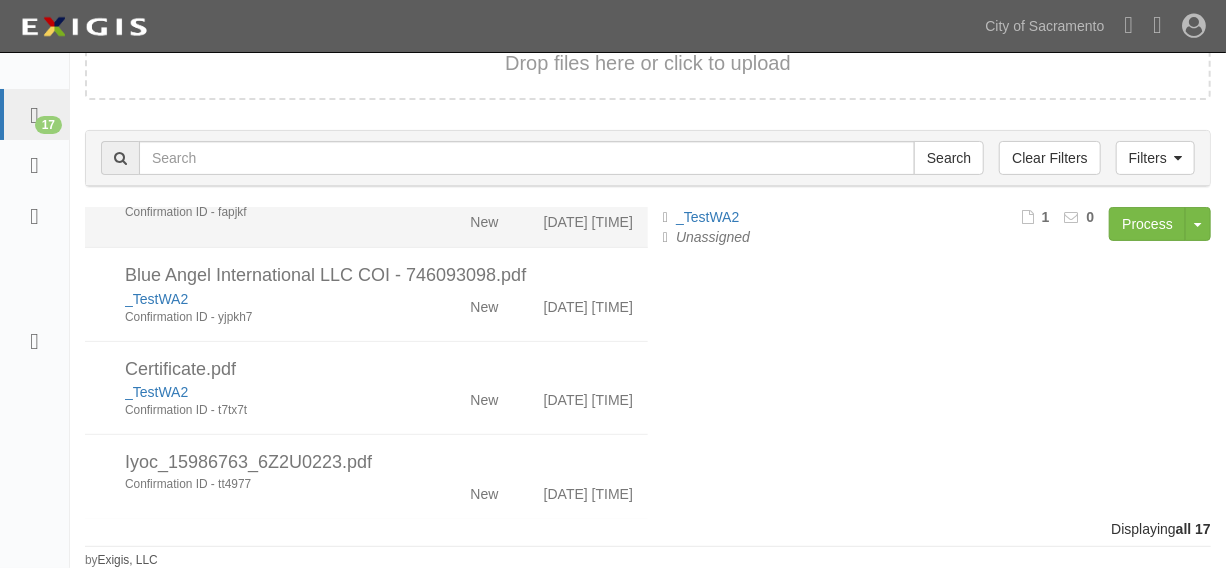 click on "Confirmation ID - fapjkf
New
[DATE] [TIME]" at bounding box center [379, 400] 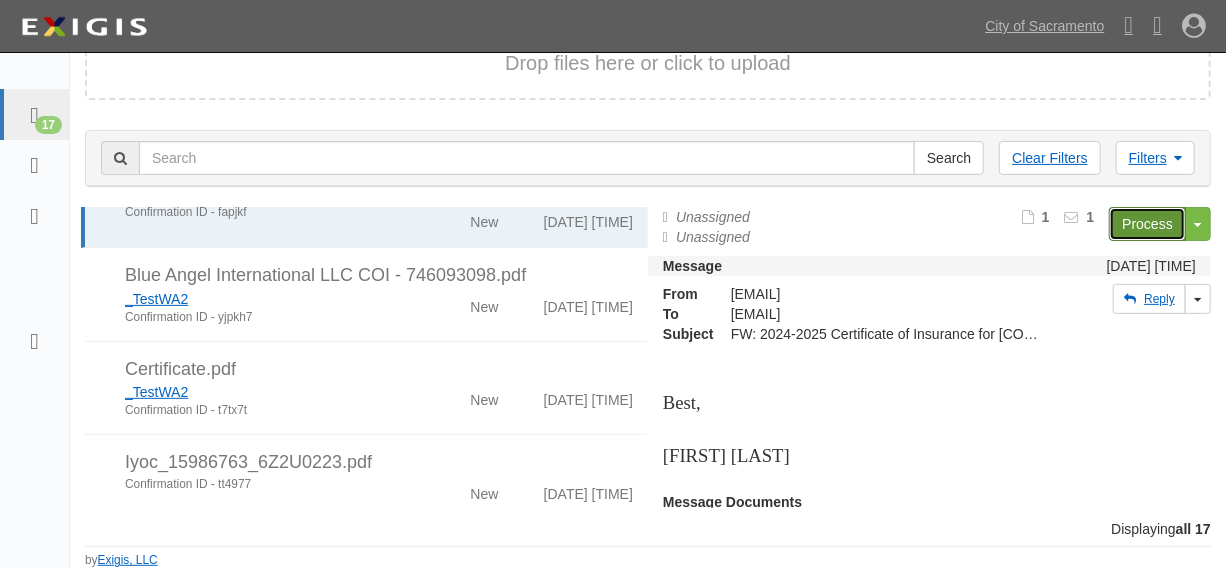 click on "Process" at bounding box center [1147, 224] 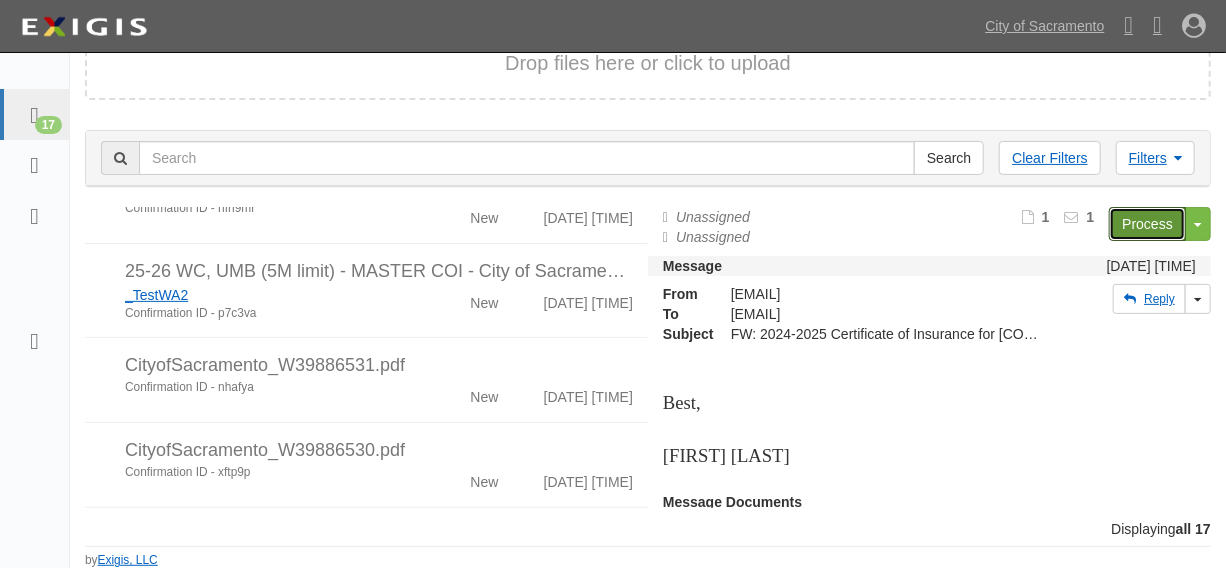 scroll, scrollTop: 1211, scrollLeft: 0, axis: vertical 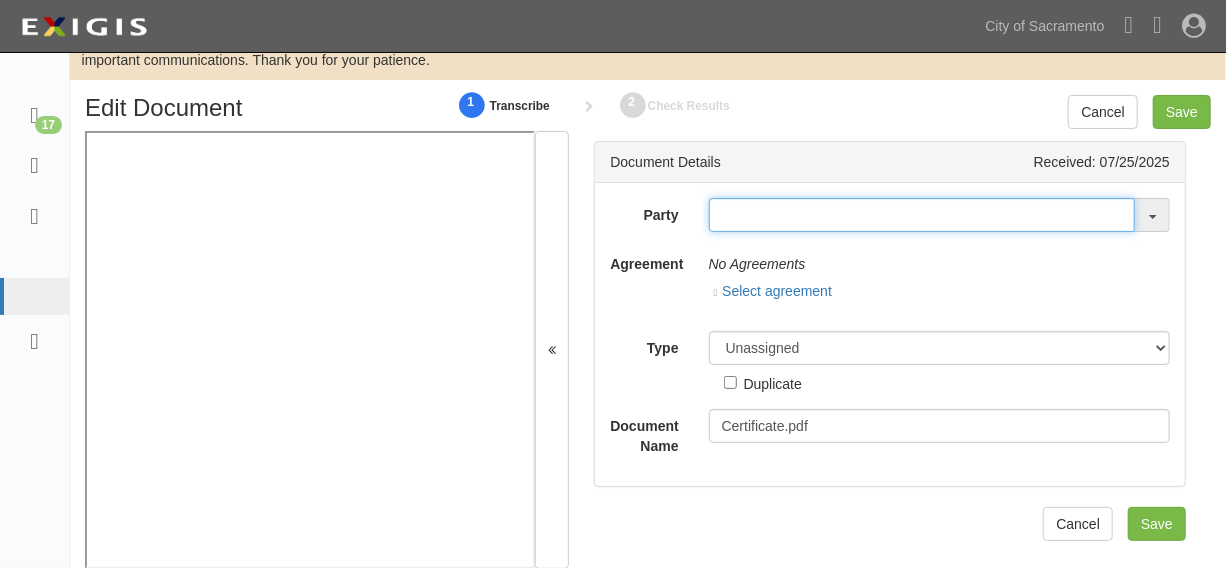 click at bounding box center (922, 215) 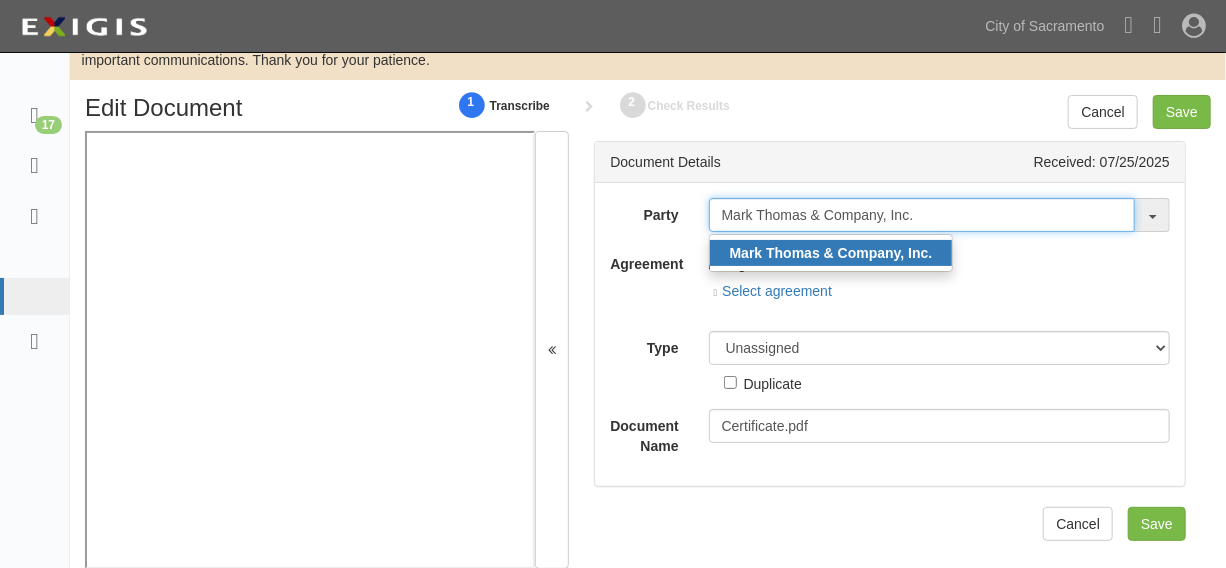 type on "Mark Thomas & Company, Inc." 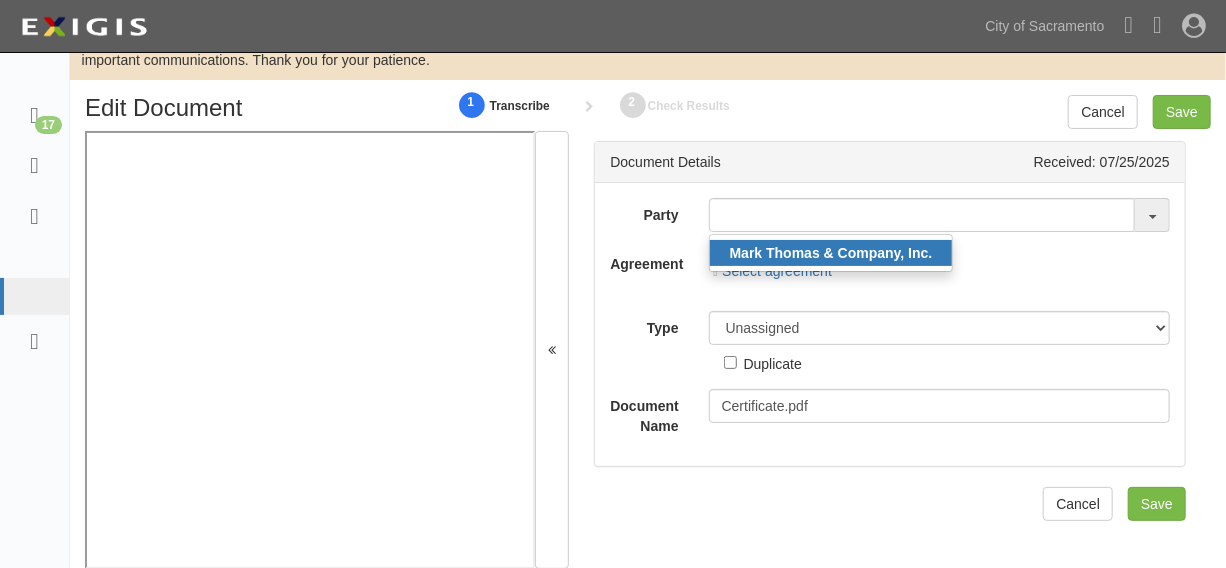 click on "Mark Thomas & Company, Inc." at bounding box center [831, 253] 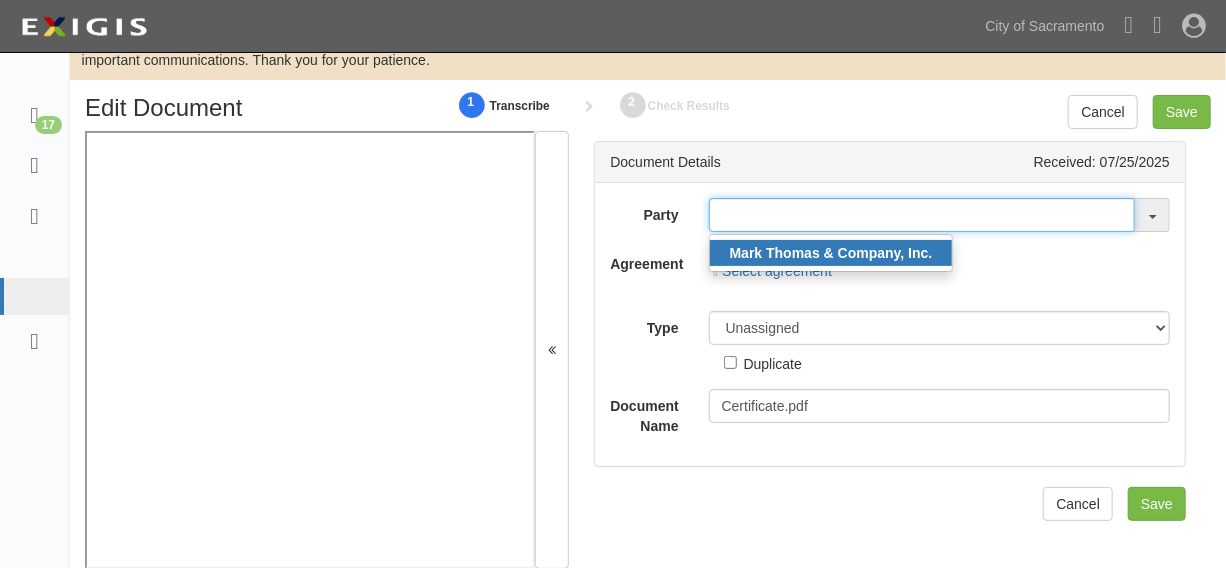 type on "Mark Thomas & Company, Inc." 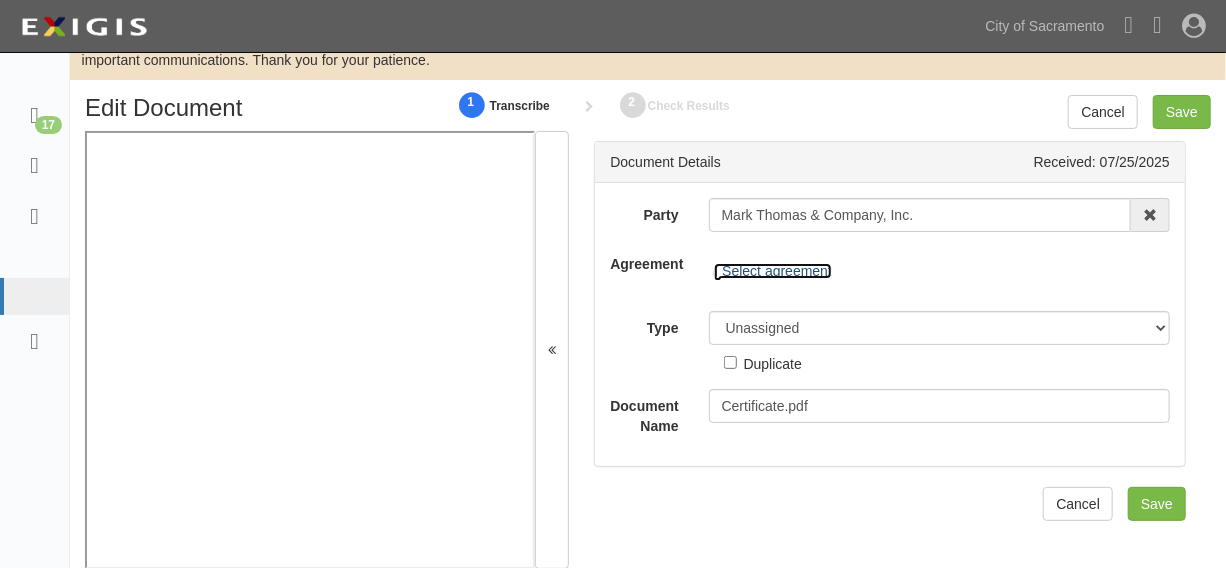 click on "Select agreement" at bounding box center [773, 271] 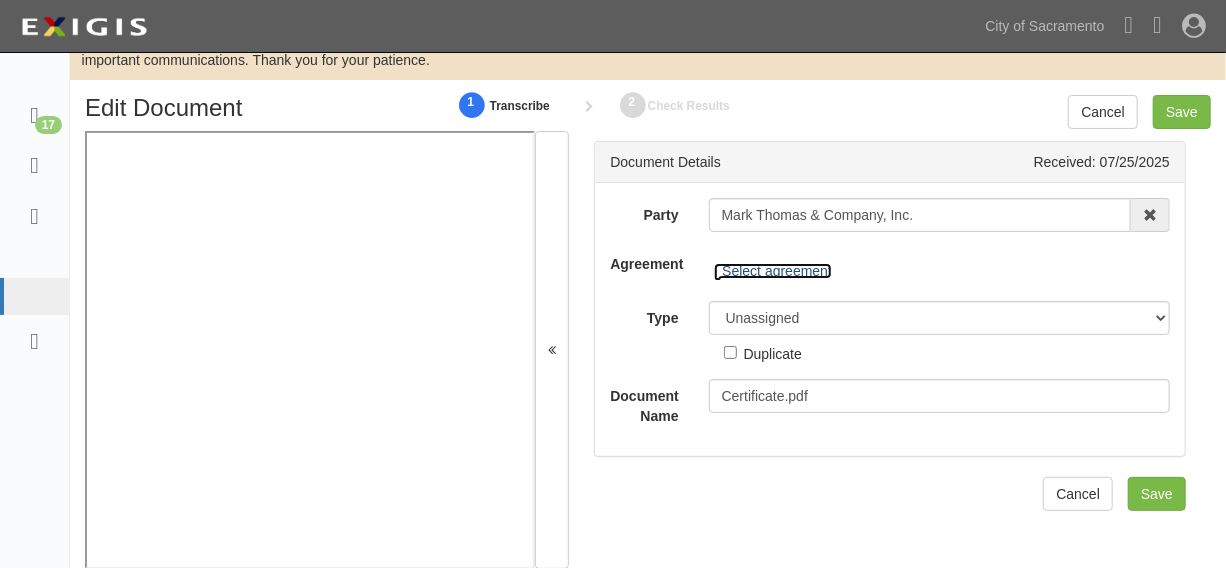 click on "Select agreement" at bounding box center (773, 271) 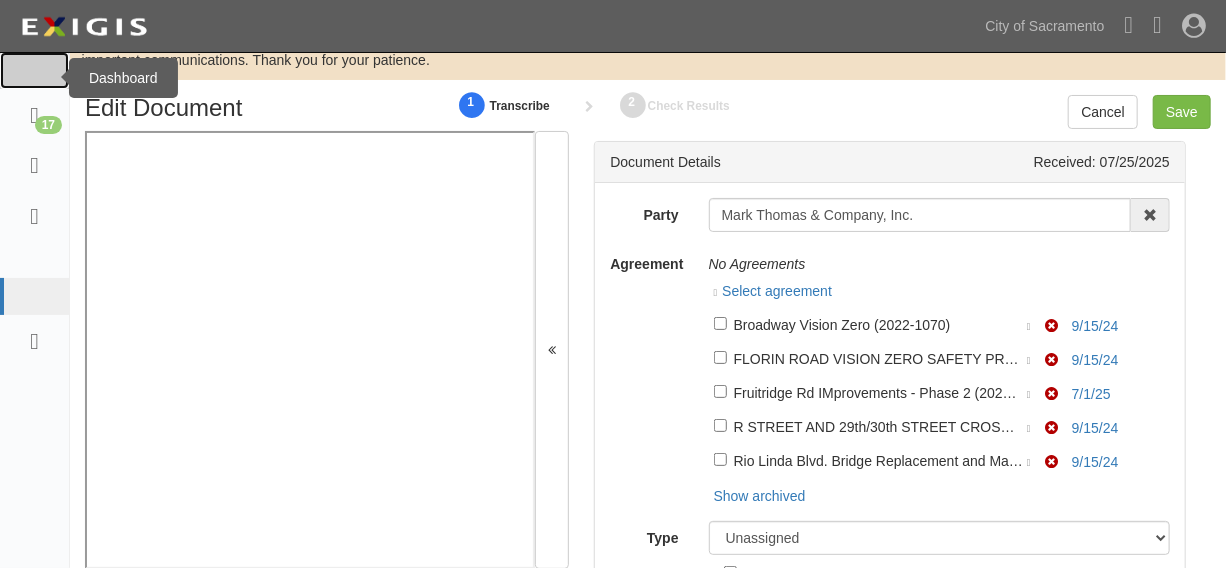 click at bounding box center (34, 70) 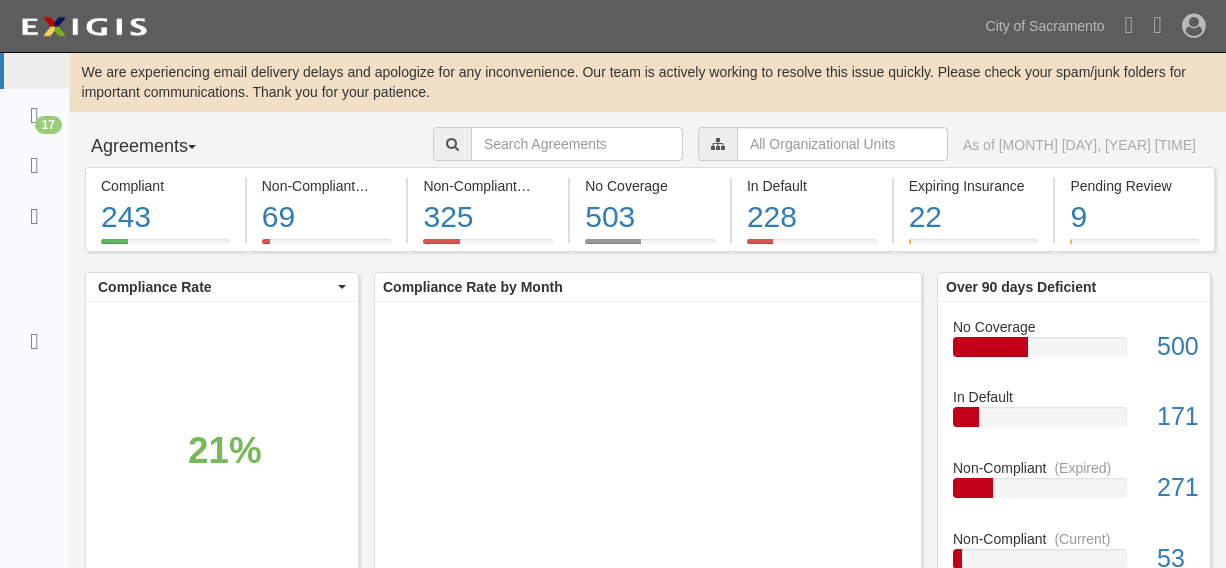 scroll, scrollTop: 0, scrollLeft: 0, axis: both 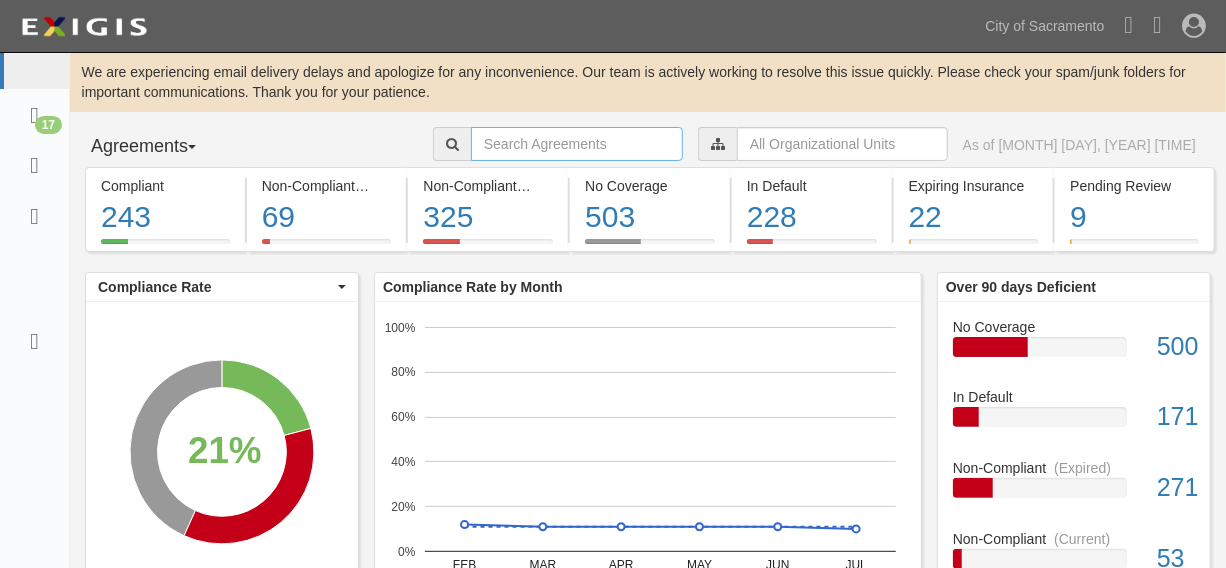 click at bounding box center [685, 144] 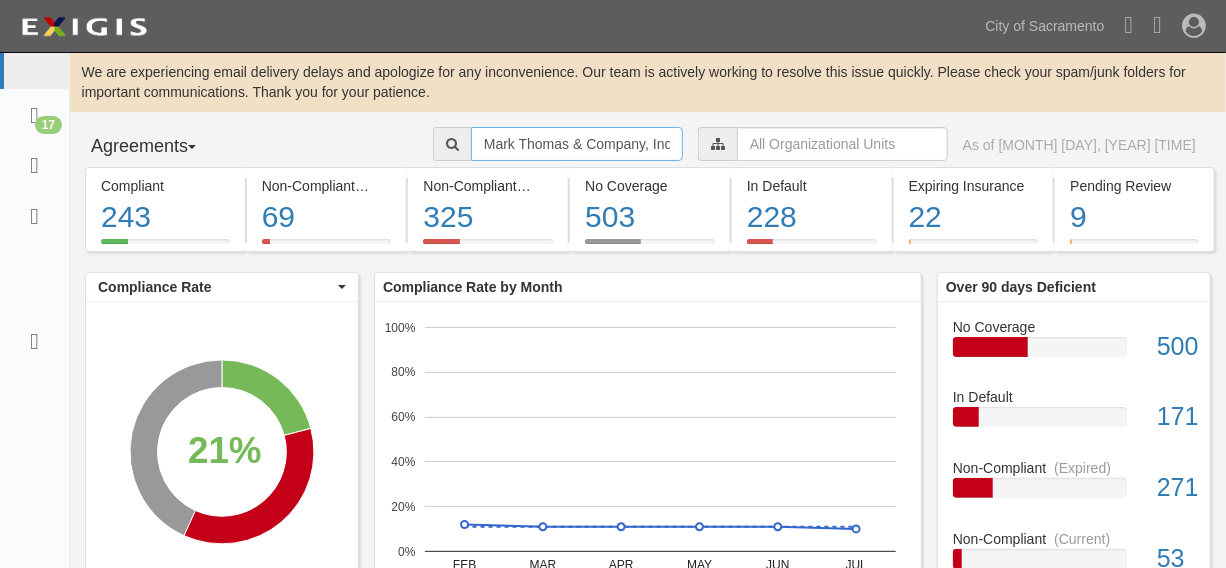 scroll, scrollTop: 0, scrollLeft: 5, axis: horizontal 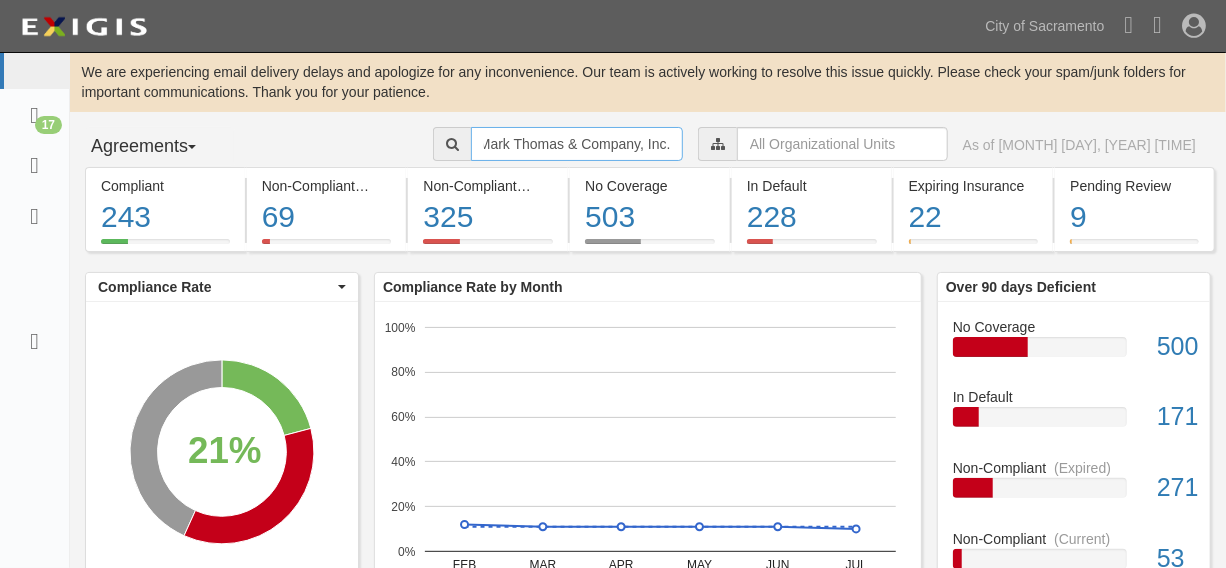 type on "Mark Thomas & Company, Inc." 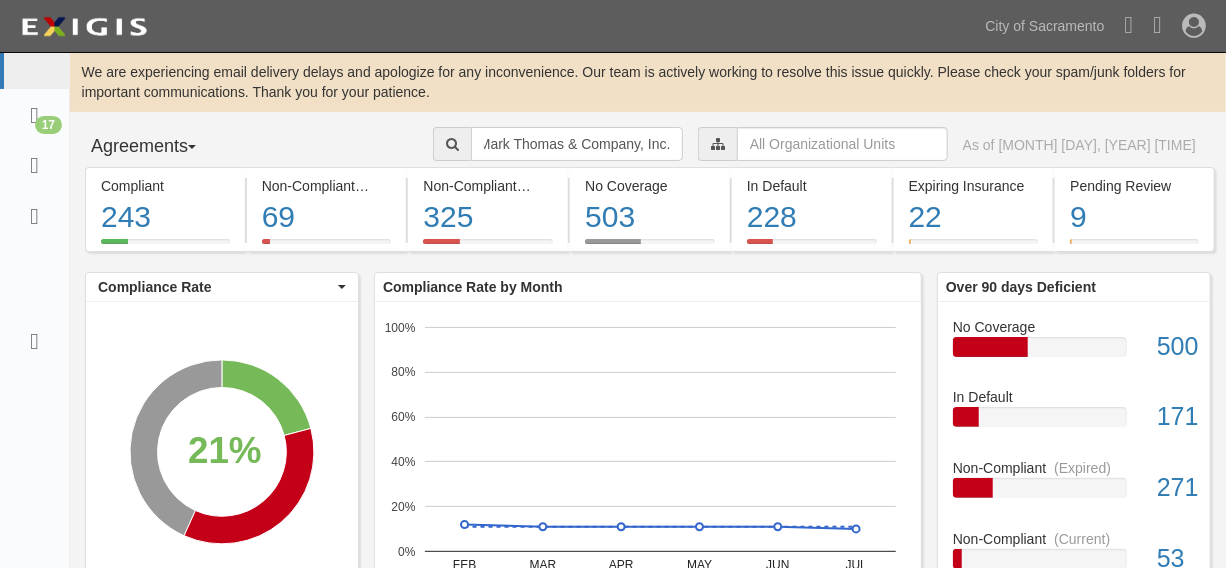 scroll, scrollTop: 0, scrollLeft: 0, axis: both 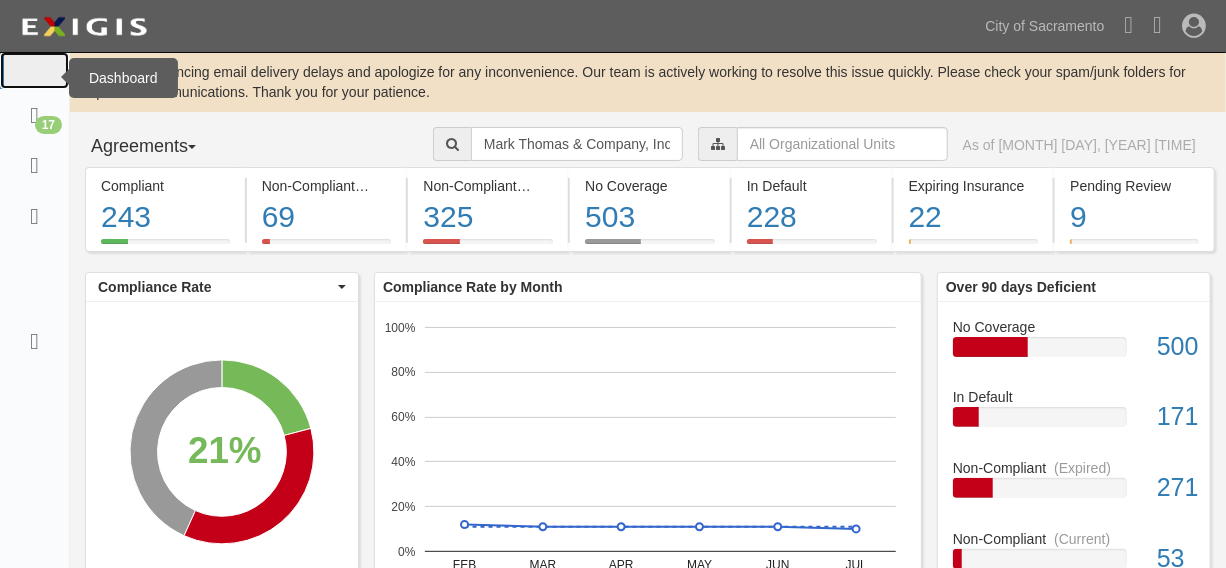 click at bounding box center (34, 70) 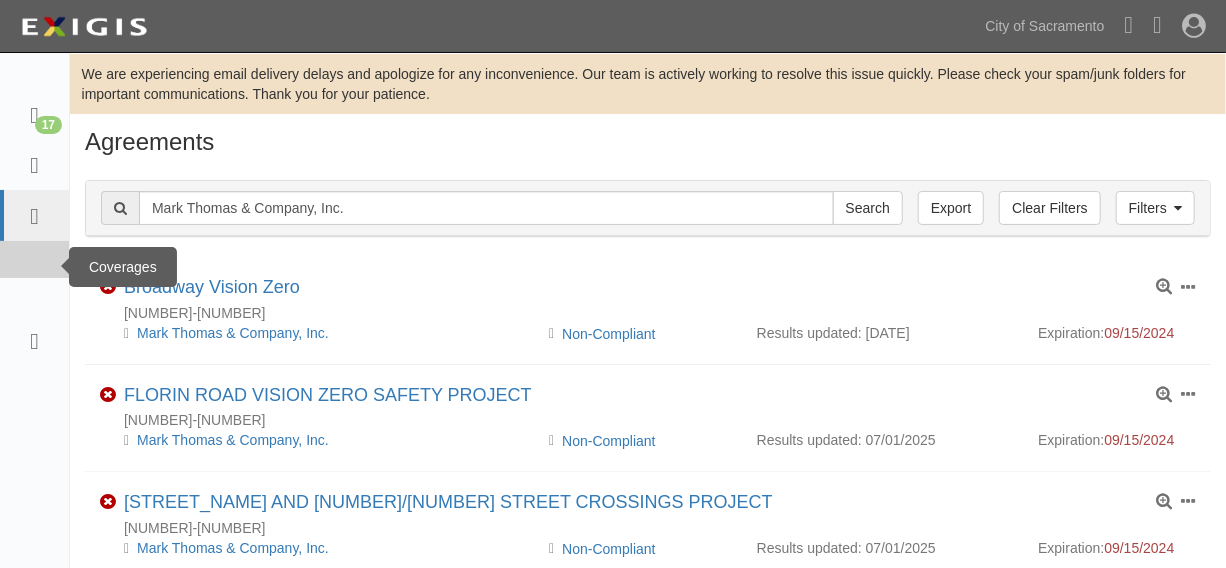 scroll, scrollTop: 0, scrollLeft: 0, axis: both 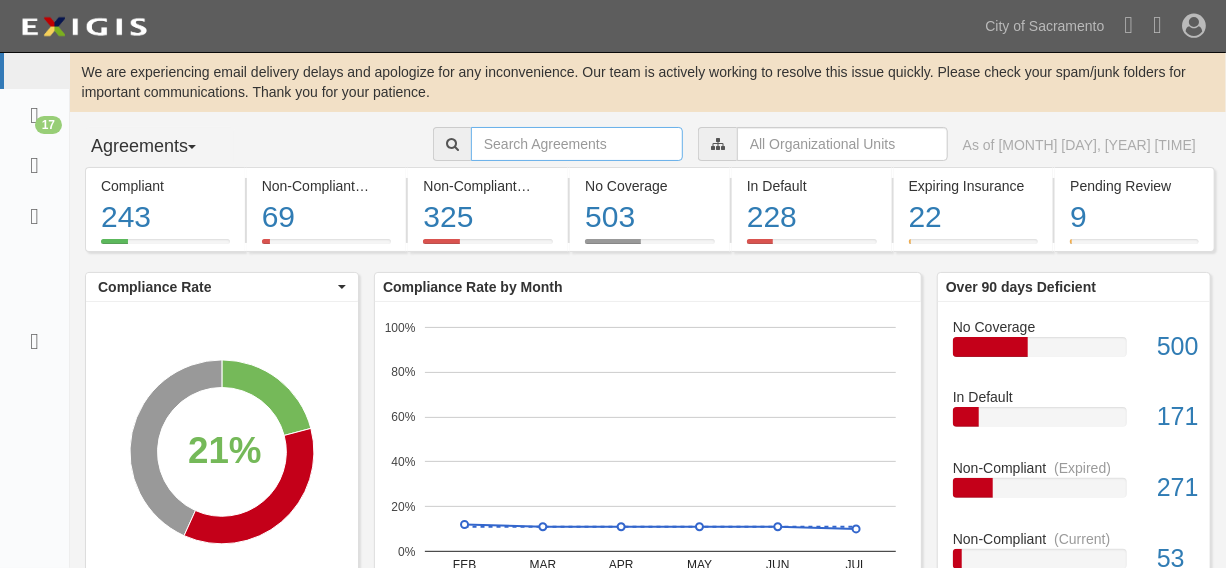click at bounding box center (685, 144) 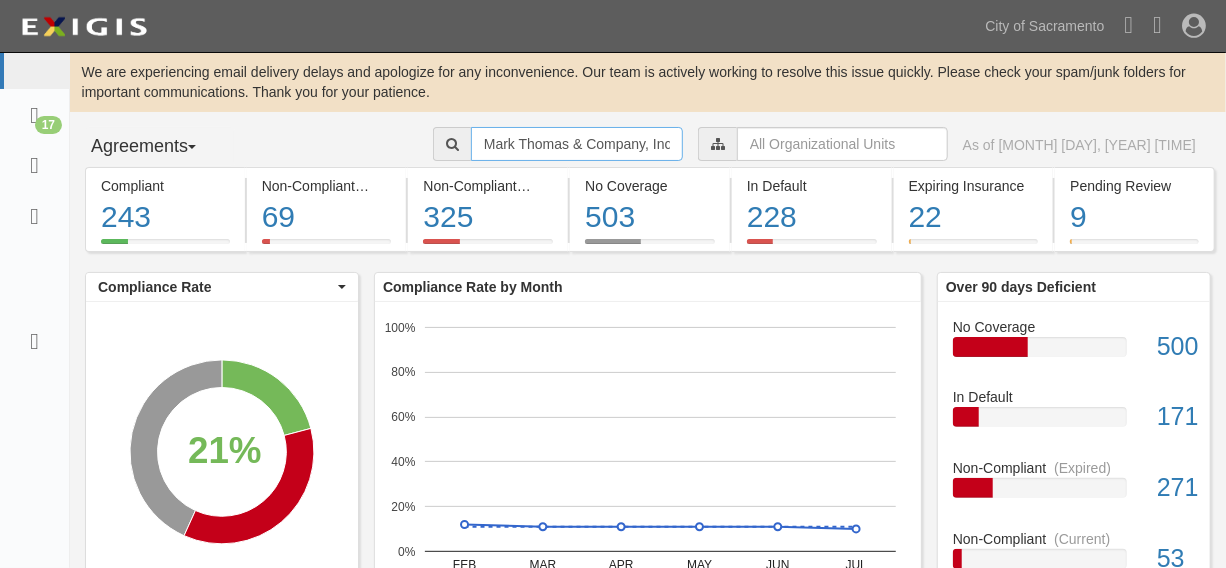 scroll, scrollTop: 0, scrollLeft: 5, axis: horizontal 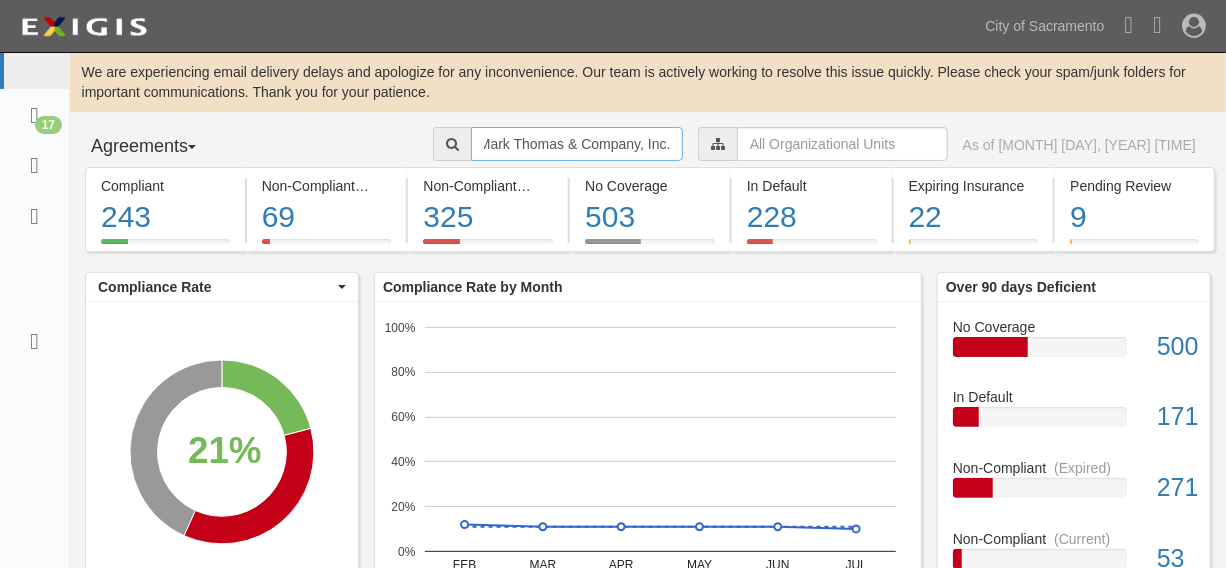 type on "Mark Thomas & Company, Inc." 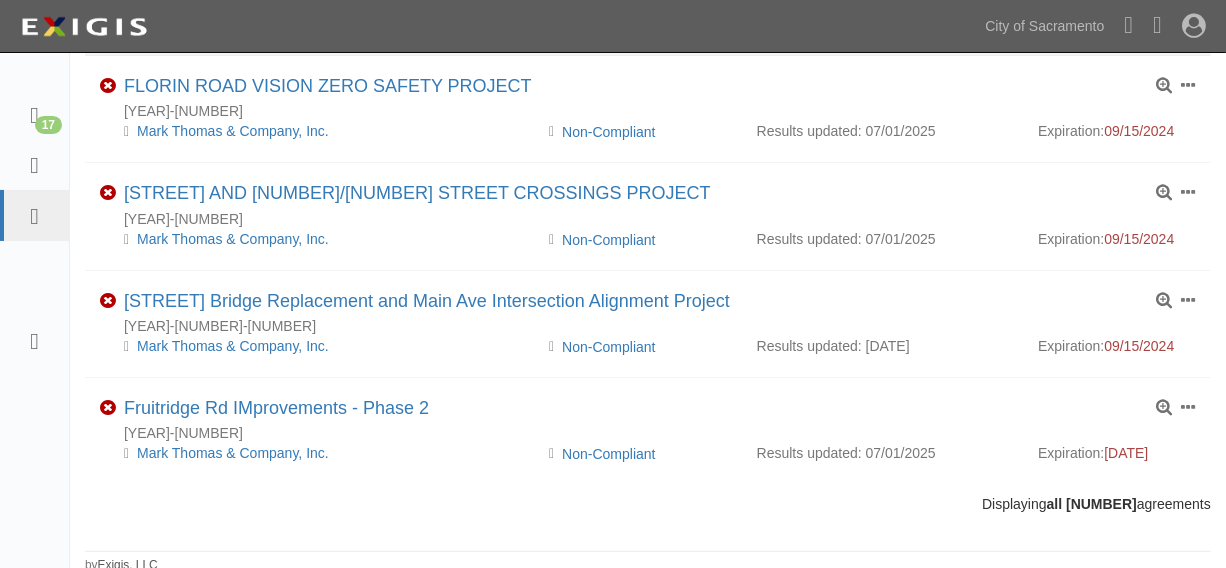 scroll, scrollTop: 321, scrollLeft: 0, axis: vertical 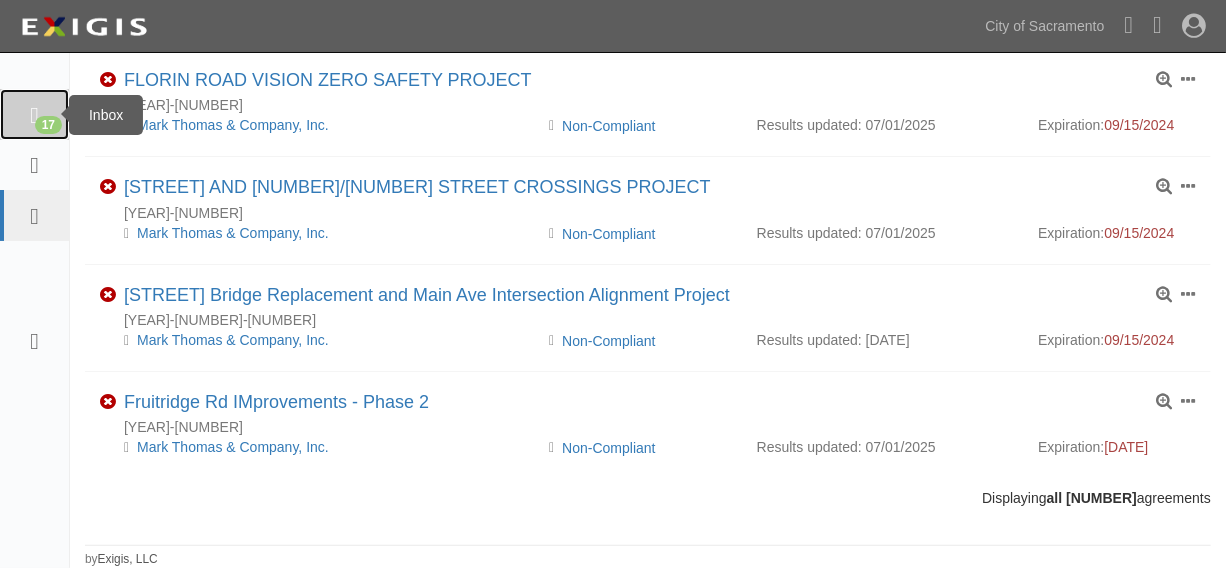 click on "17" at bounding box center (34, 114) 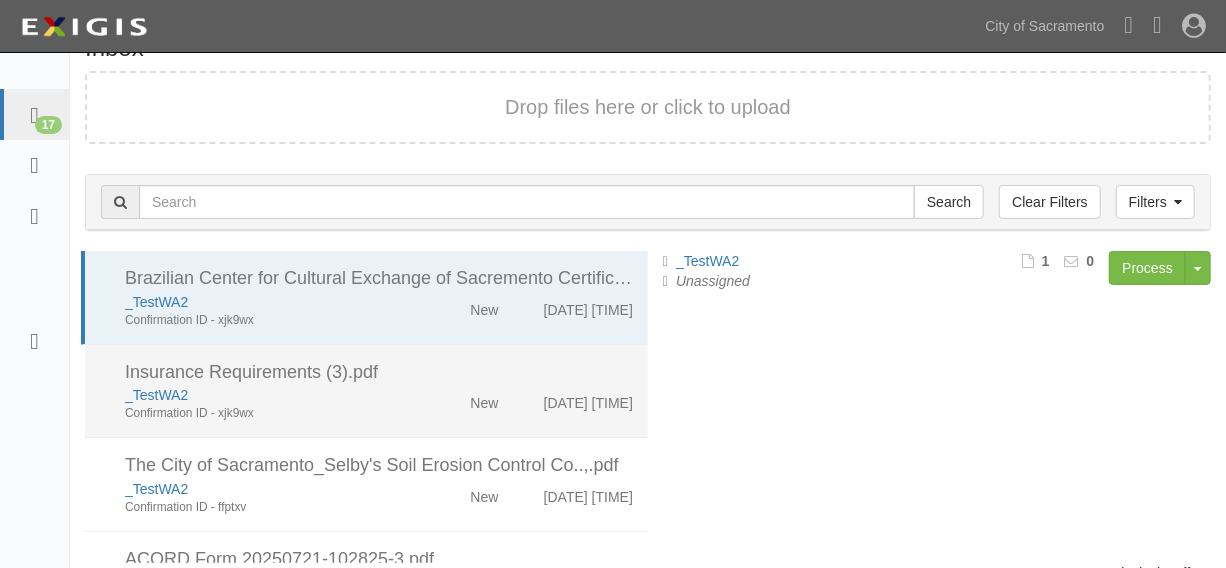 scroll, scrollTop: 144, scrollLeft: 0, axis: vertical 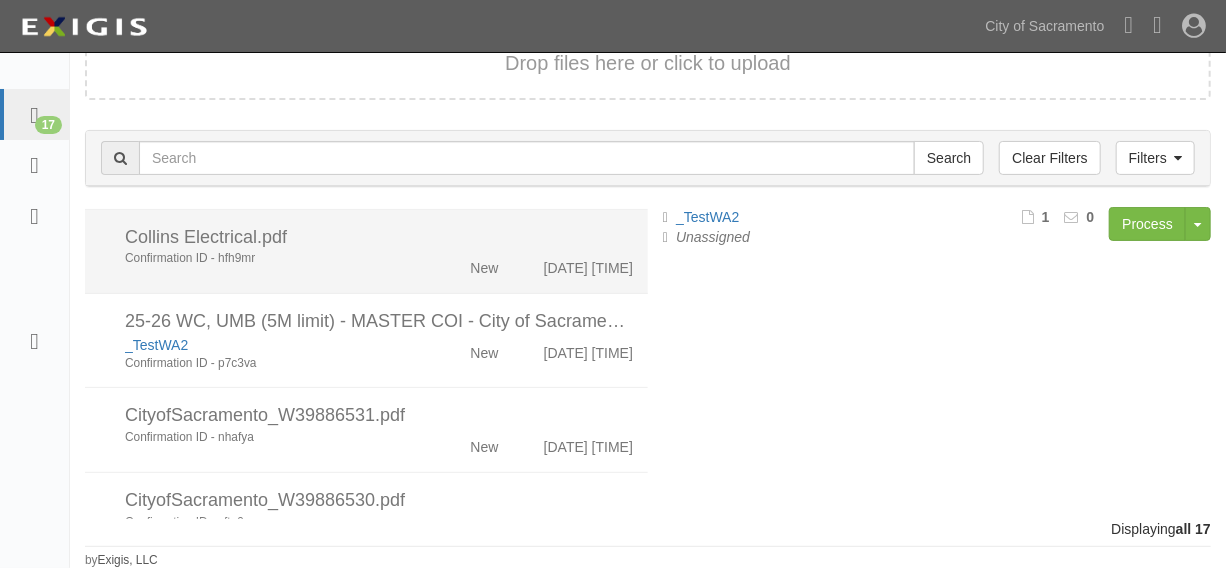 click on "Collins Electrical.pdf" 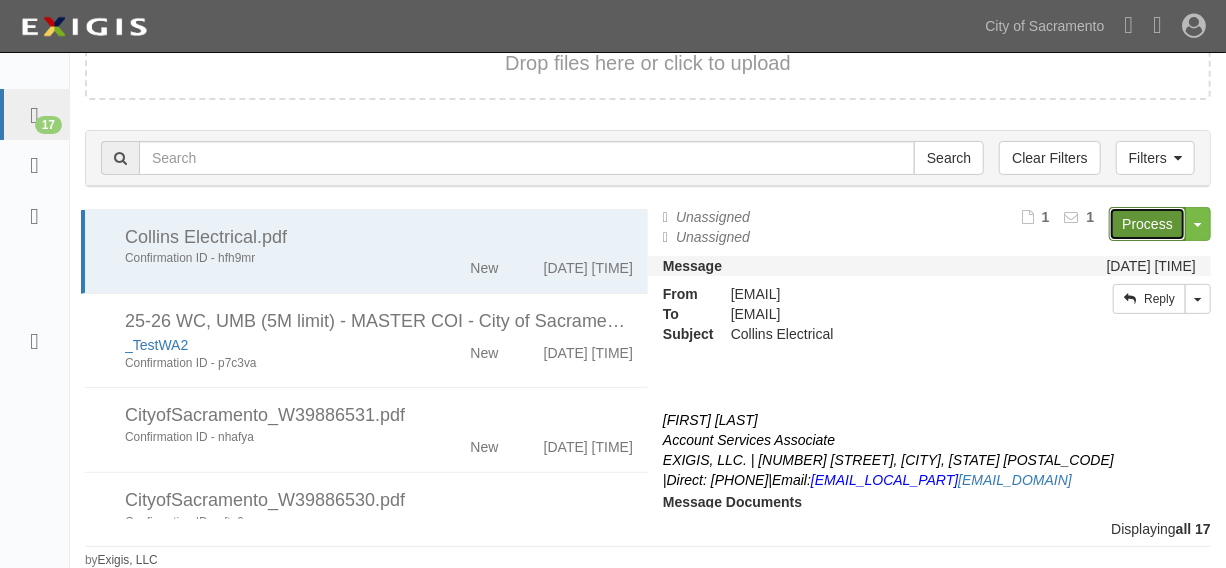 click on "Process" at bounding box center (1147, 224) 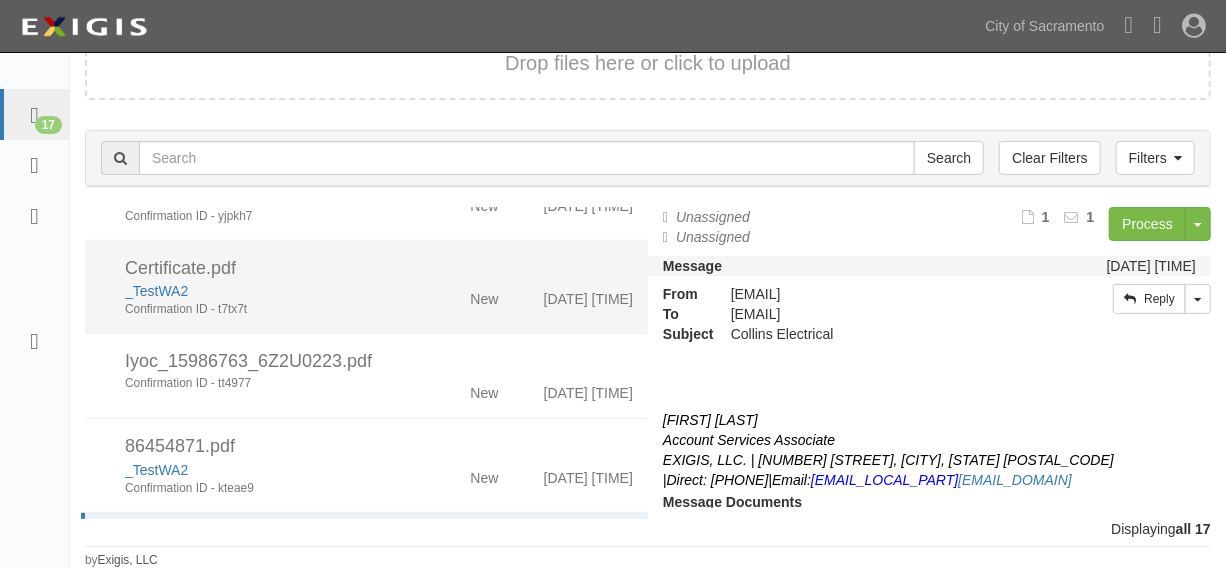 scroll, scrollTop: 555, scrollLeft: 0, axis: vertical 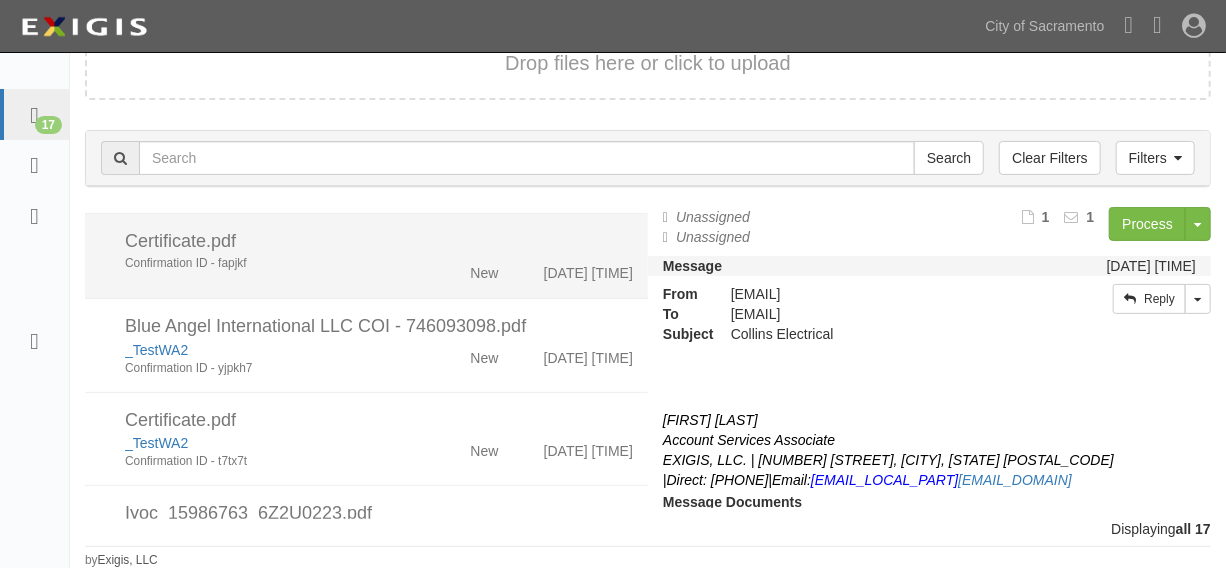 click on "New" at bounding box center [469, 704] 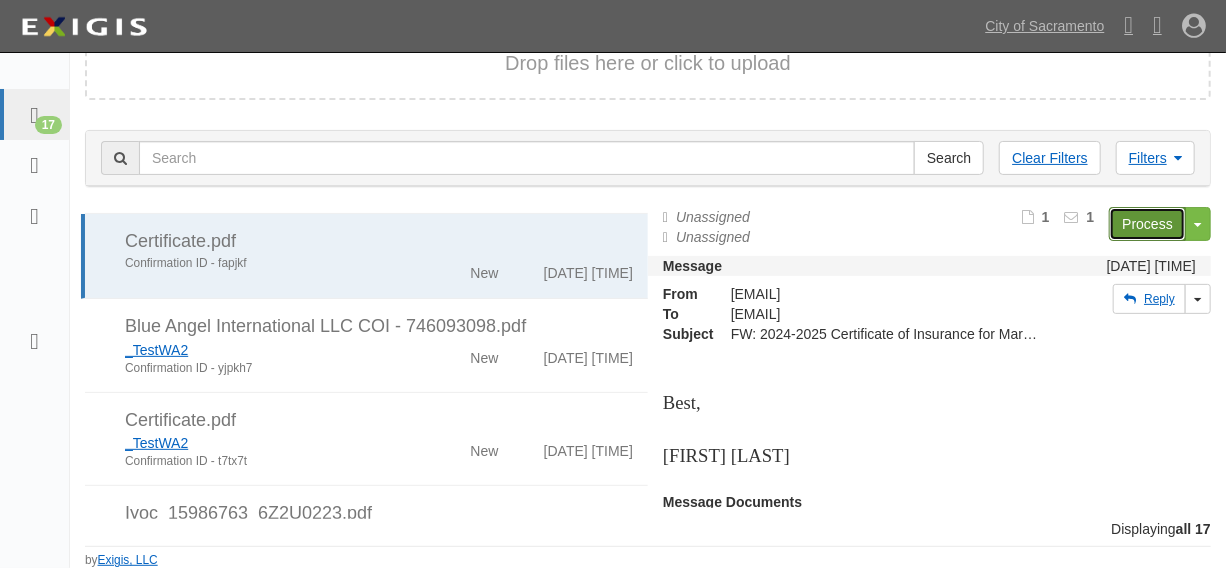 click on "Process" at bounding box center (1147, 224) 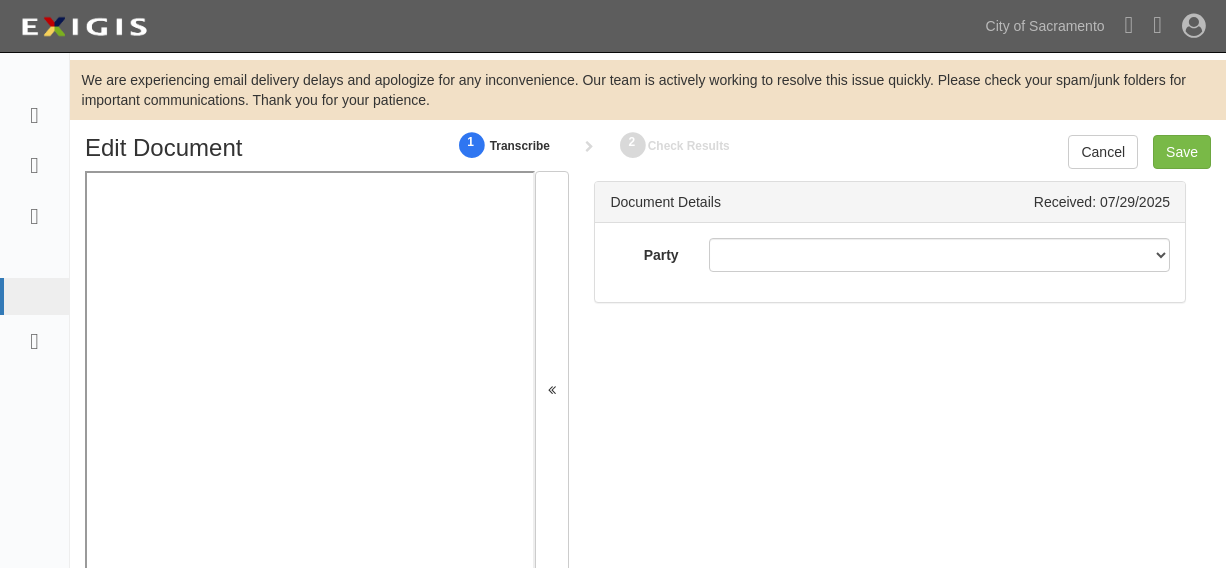 scroll, scrollTop: 0, scrollLeft: 0, axis: both 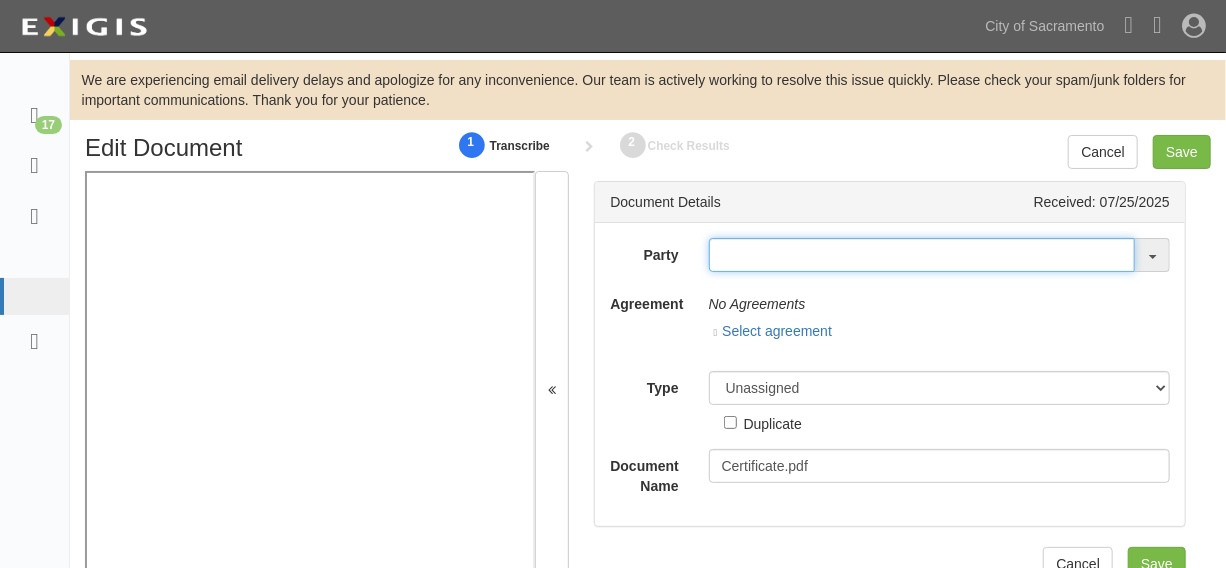 click at bounding box center (922, 255) 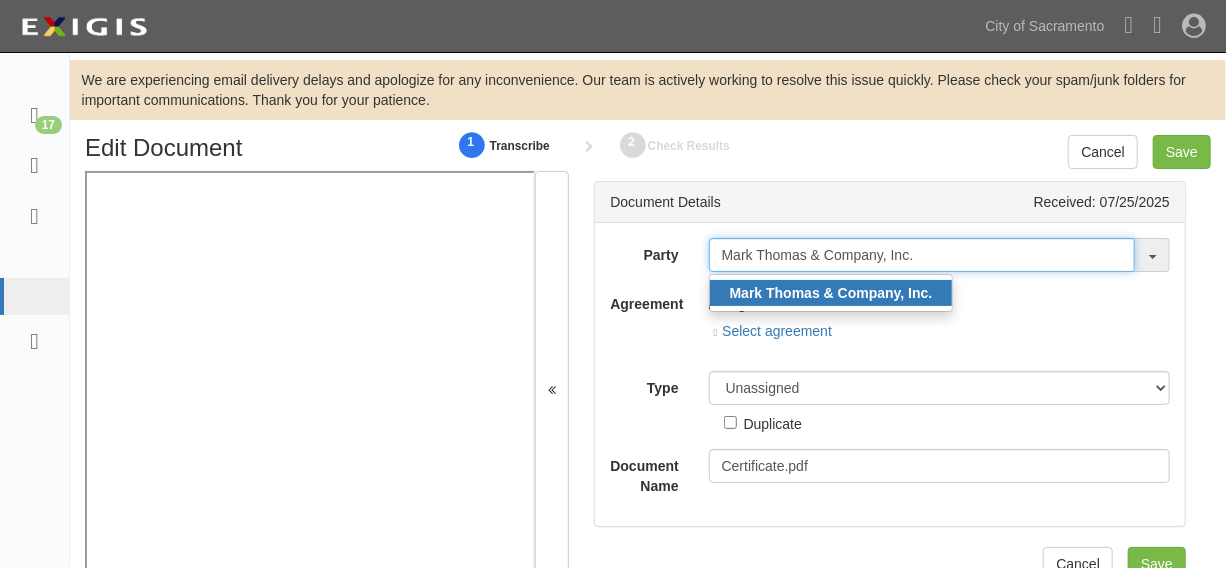 type on "Mark Thomas & Company, Inc." 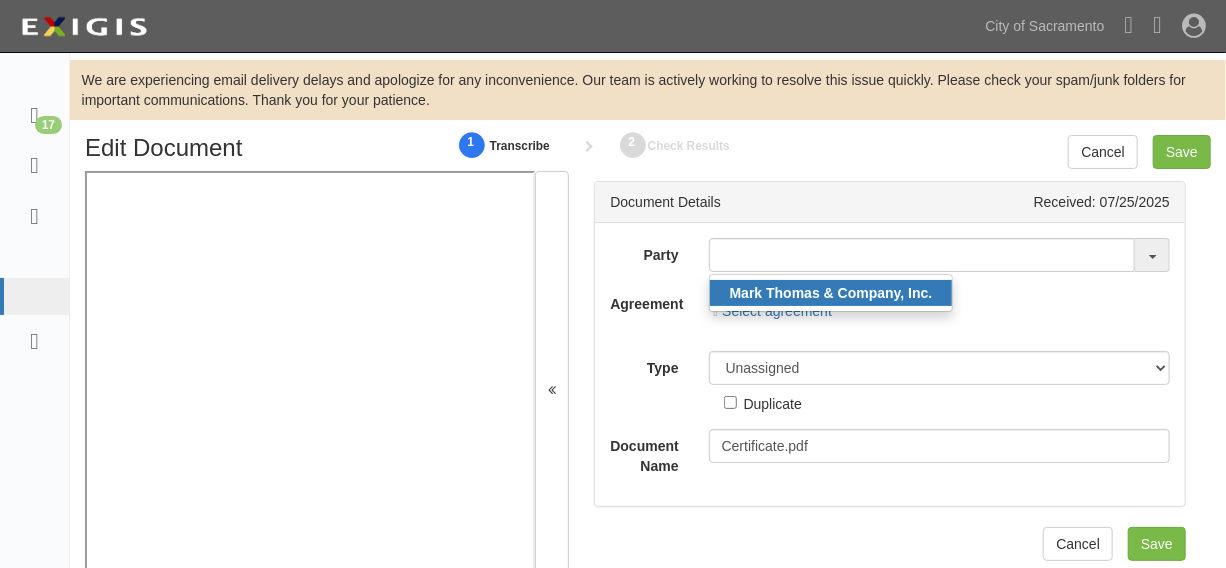 click on "Mark Thomas & Company, Inc." at bounding box center (831, 293) 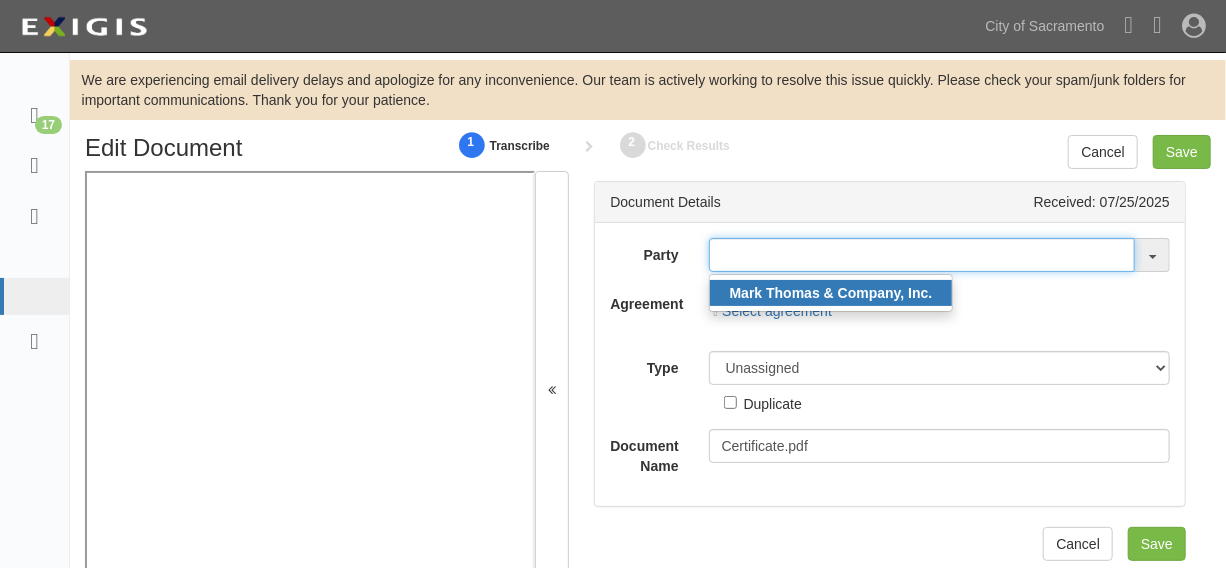 type on "Mark Thomas & Company, Inc." 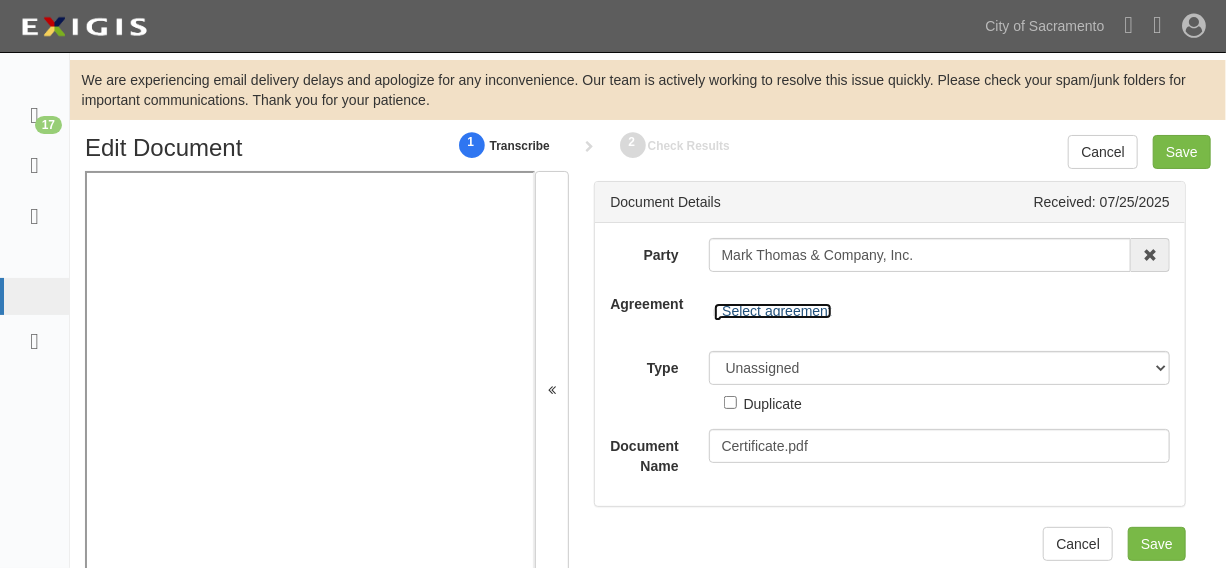 click on "Select agreement" at bounding box center [773, 311] 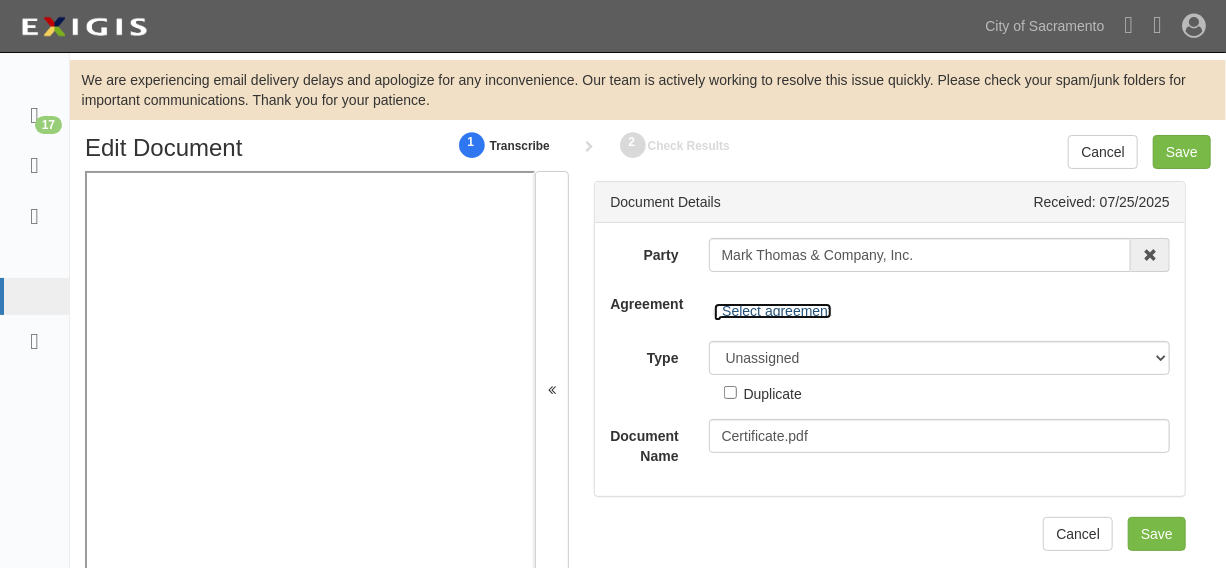 click on "Select agreement" at bounding box center [773, 311] 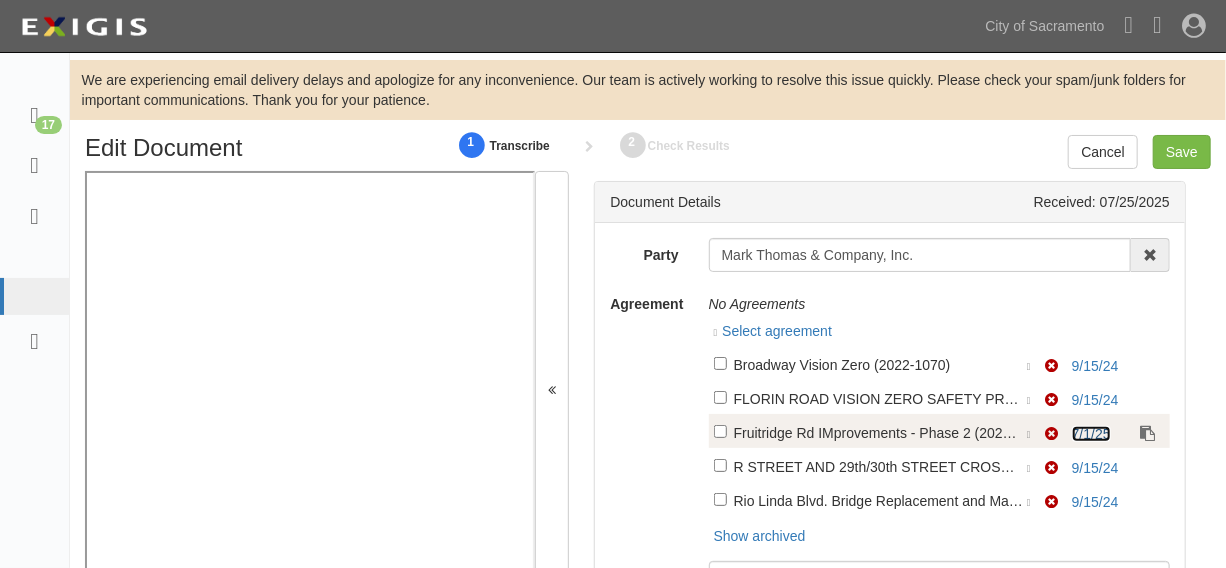 click on "[DATE]" at bounding box center (1094, 434) 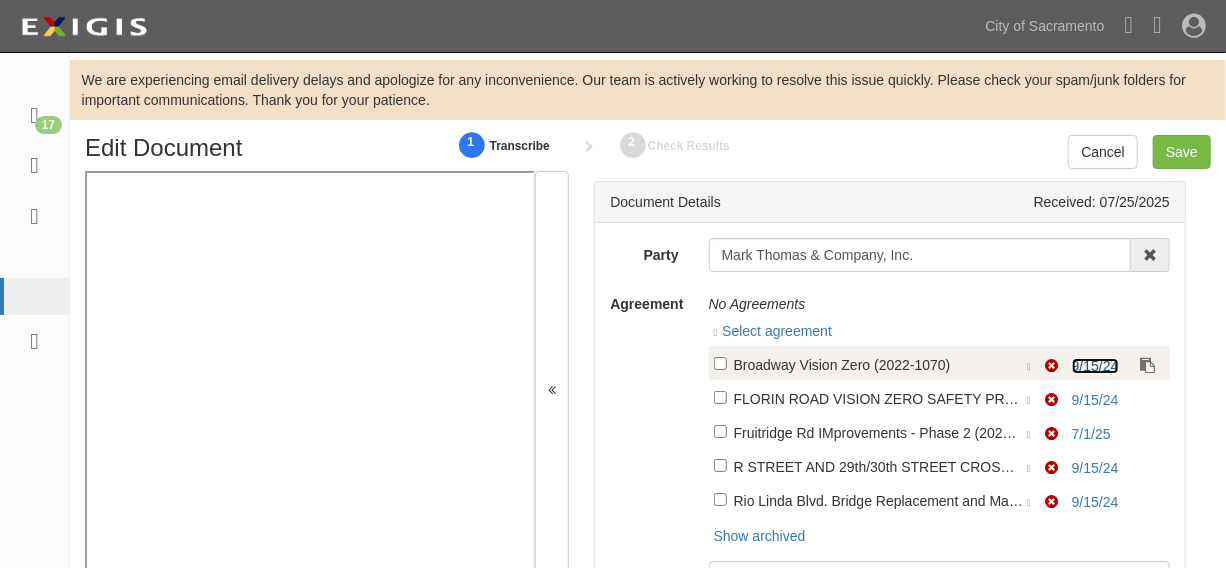 click on "[DATE]" at bounding box center (1094, 366) 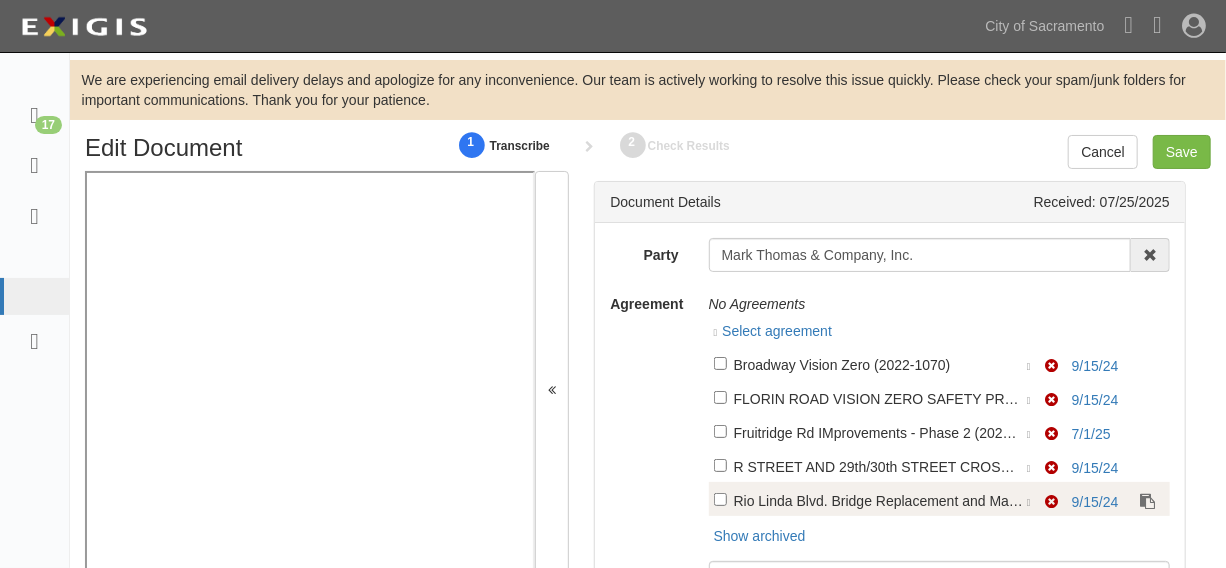 click on "Rio Linda Blvd. Bridge Replacement and Main Ave Intersection Alignment Project (2011-1290-18)" at bounding box center (879, 364) 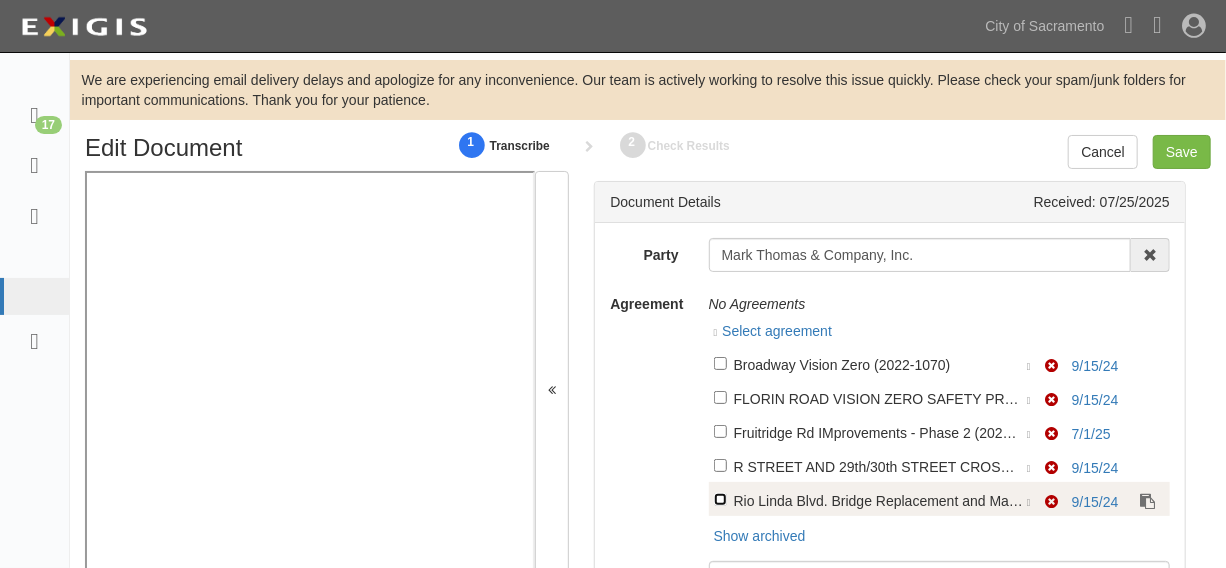 click on "Linked agreement
Rio Linda Blvd. Bridge Replacement and Main Ave Intersection Alignment Project (2011-1290-18)" at bounding box center [720, 363] 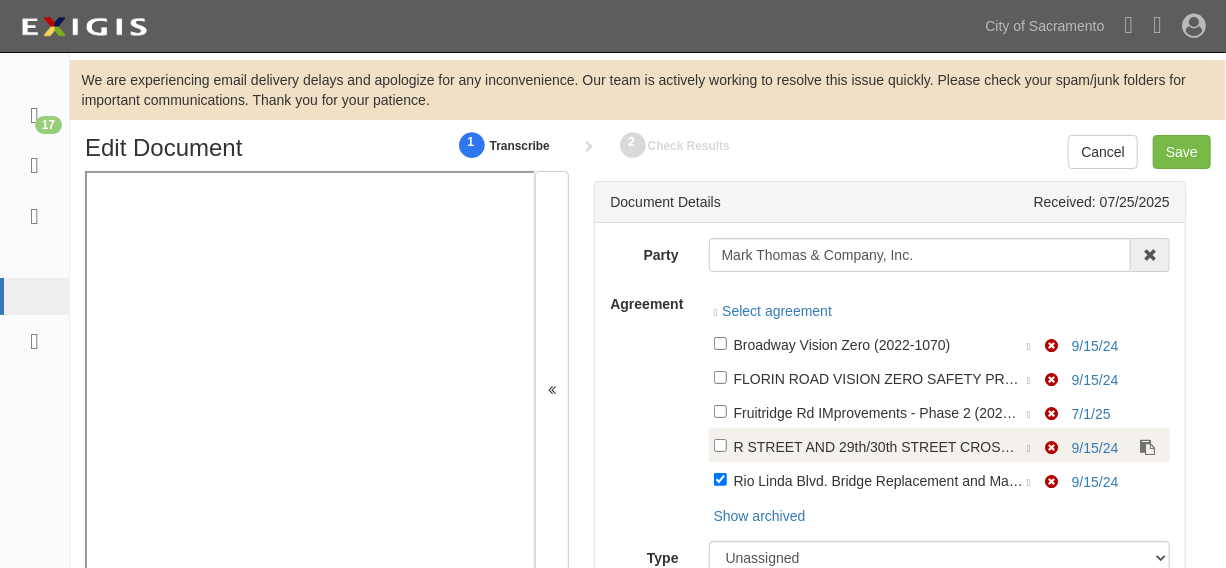 click on "R STREET AND 29th/30th STREET CROSSINGS PROJECT (2023-0044)" at bounding box center (879, 344) 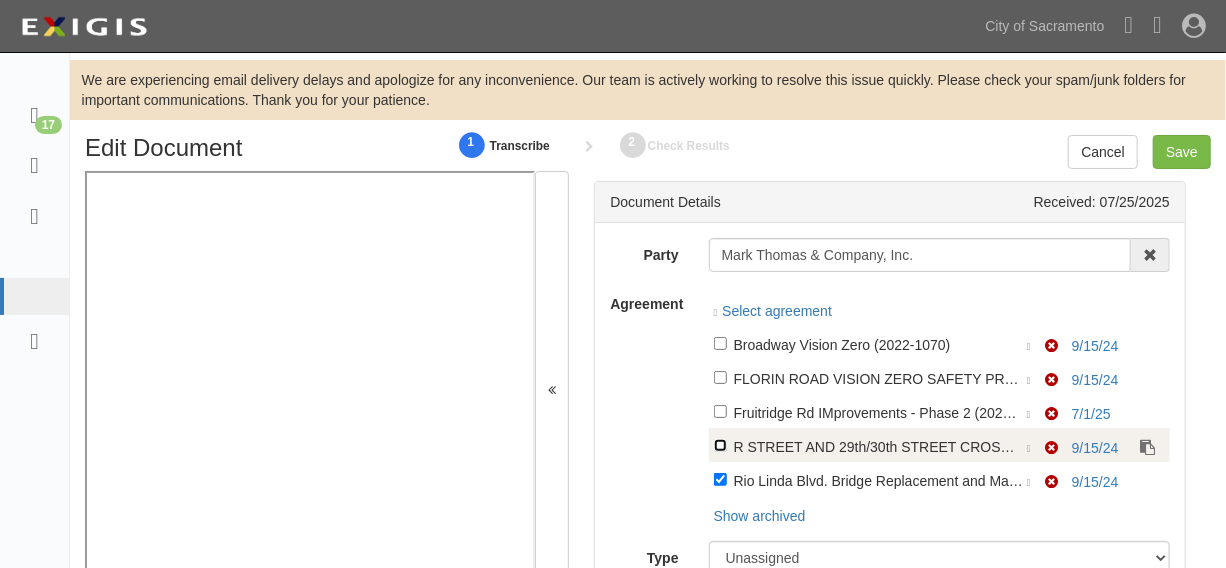 click on "Linked agreement
R STREET AND 29th/30th STREET CROSSINGS PROJECT (2023-0044)" at bounding box center [720, 343] 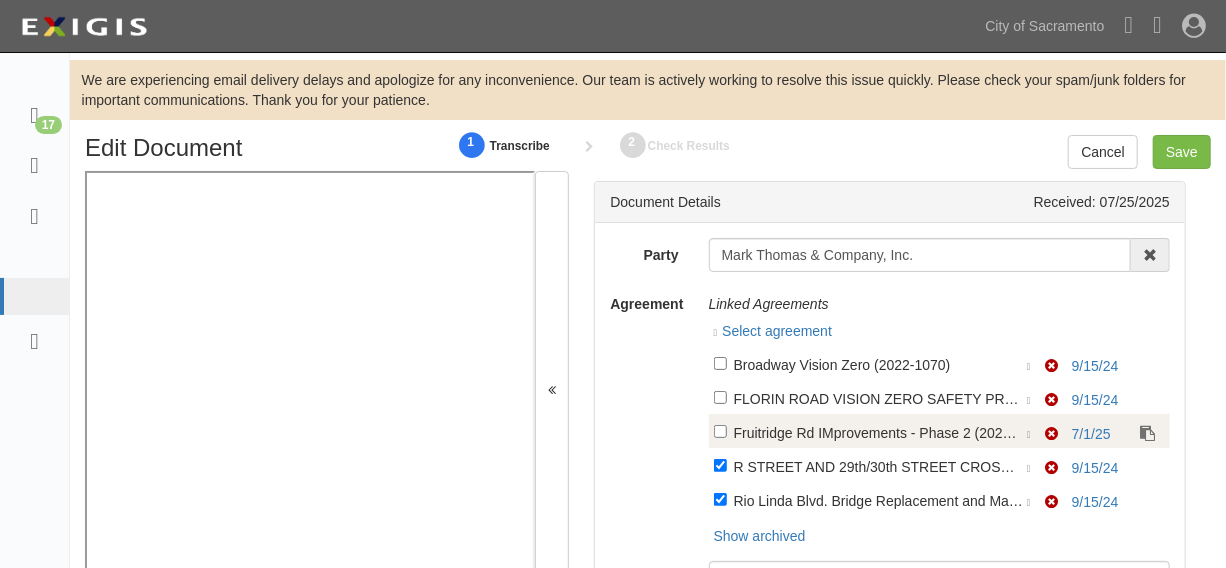 click on "Fruitridge Rd IMprovements - Phase 2 (2024-0993)" at bounding box center [879, 364] 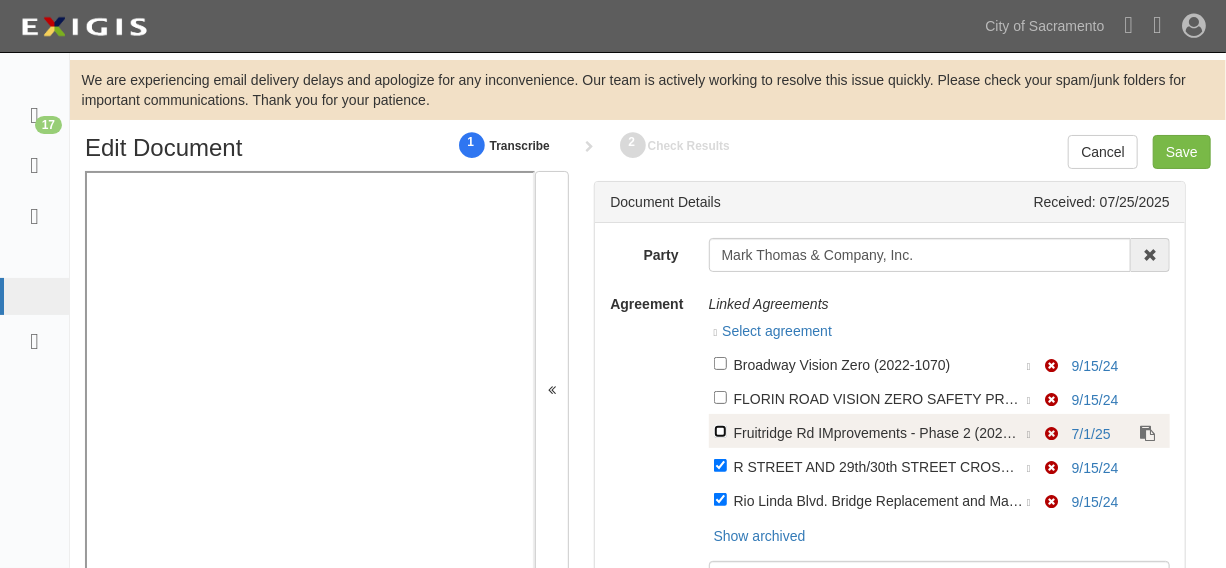 click on "Linked agreement
Fruitridge Rd IMprovements - Phase 2 (2024-0993)" at bounding box center (720, 363) 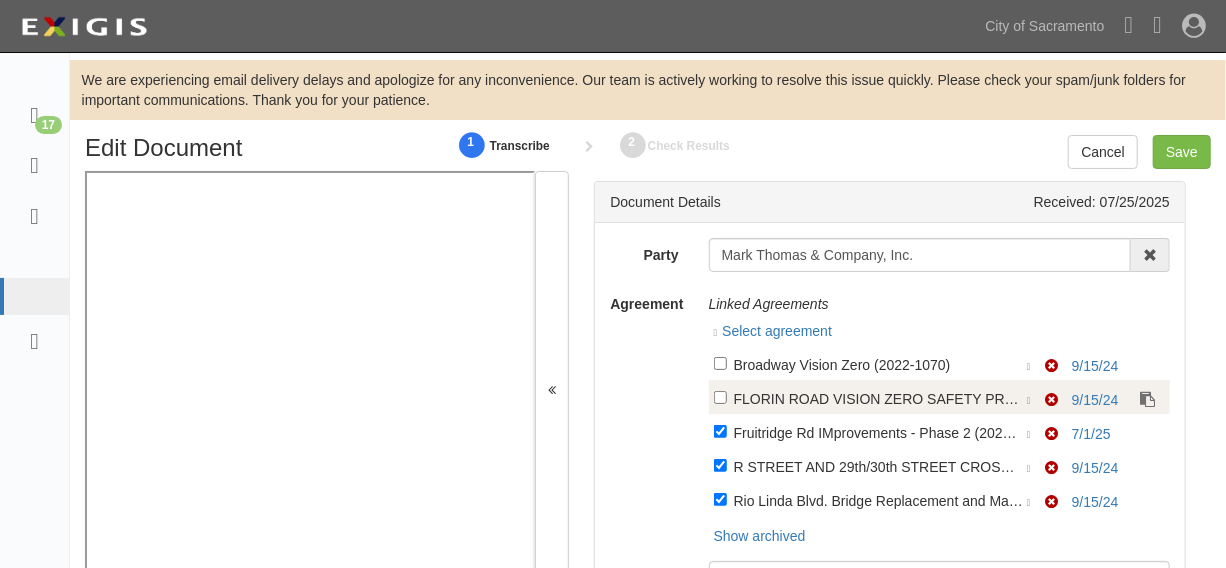 click on "Linked agreement
FLORIN ROAD VISION ZERO SAFETY PROJECT (2022-0275)
Non-Compliant
[DATE]" at bounding box center (939, 397) 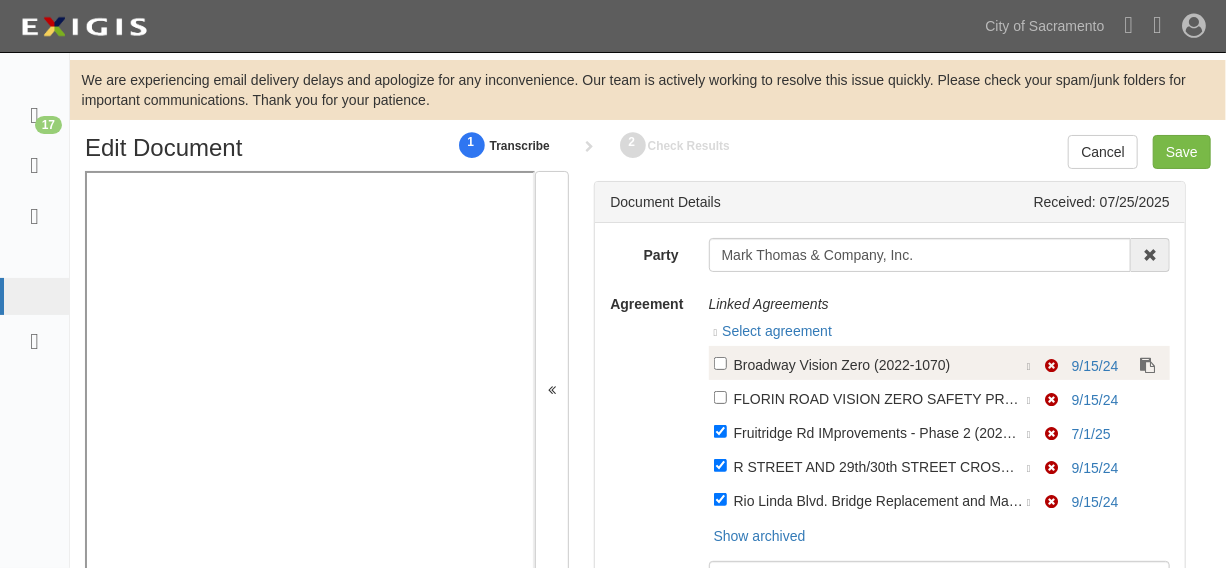 click on "Linked agreement
Broadway Vision Zero (2022-1070)
Non-Compliant
[DATE]" at bounding box center (939, 363) 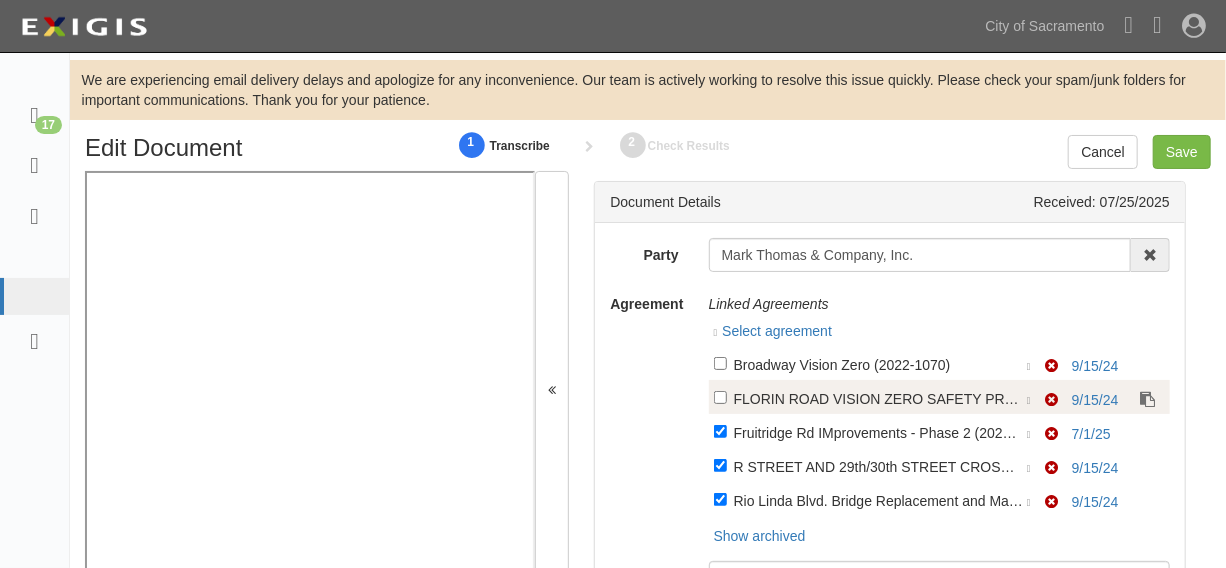 click on "FLORIN ROAD VISION ZERO SAFETY PROJECT (2022-0275)" at bounding box center (879, 364) 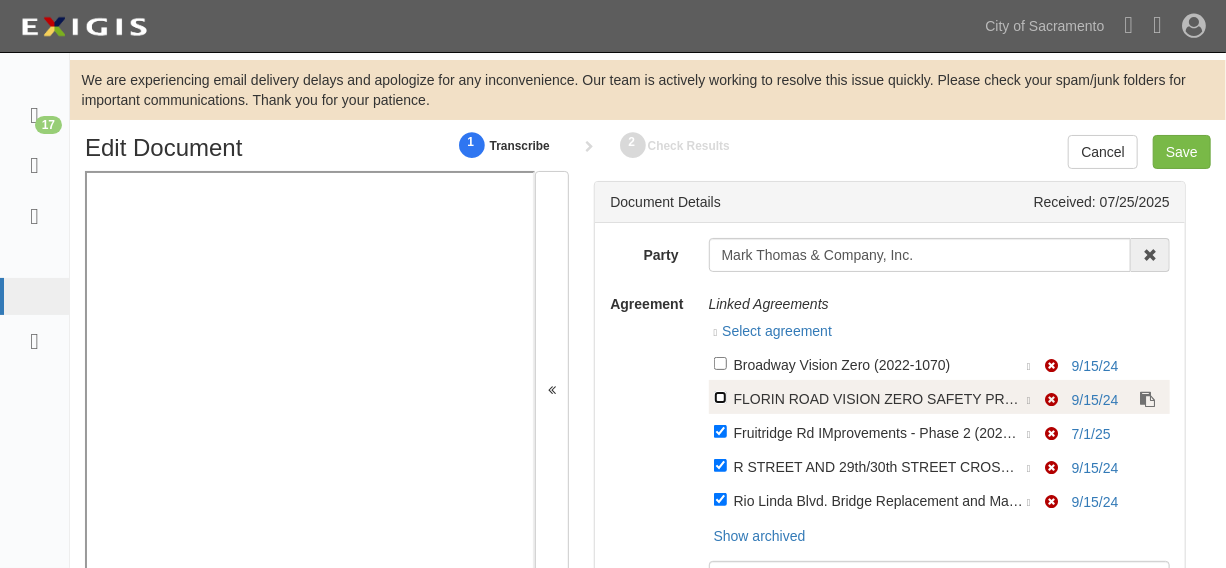 click on "Linked agreement
FLORIN ROAD VISION ZERO SAFETY PROJECT (2022-0275)" at bounding box center [720, 363] 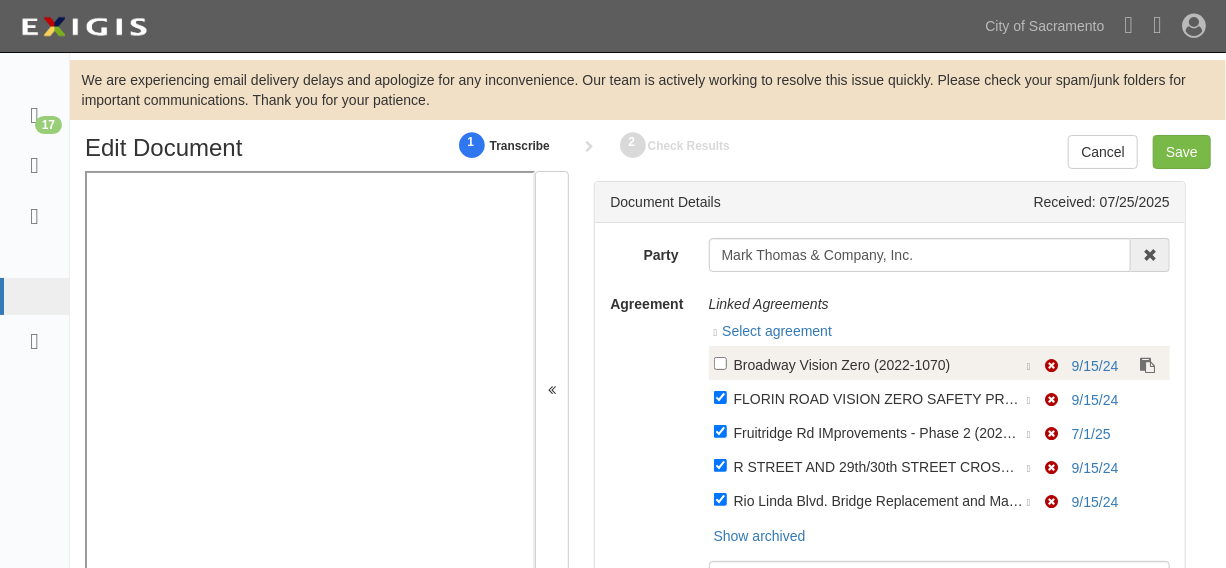 click on "Broadway Vision Zero (2022-1070)" at bounding box center (879, 364) 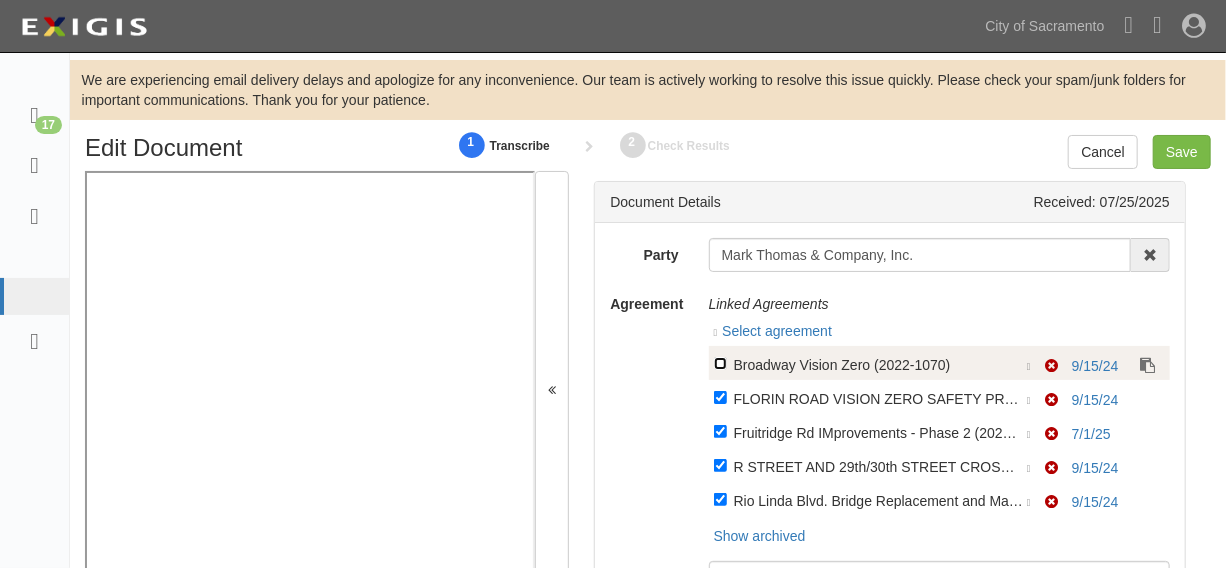 click on "Linked agreement
Broadway Vision Zero (2022-1070)" at bounding box center [720, 363] 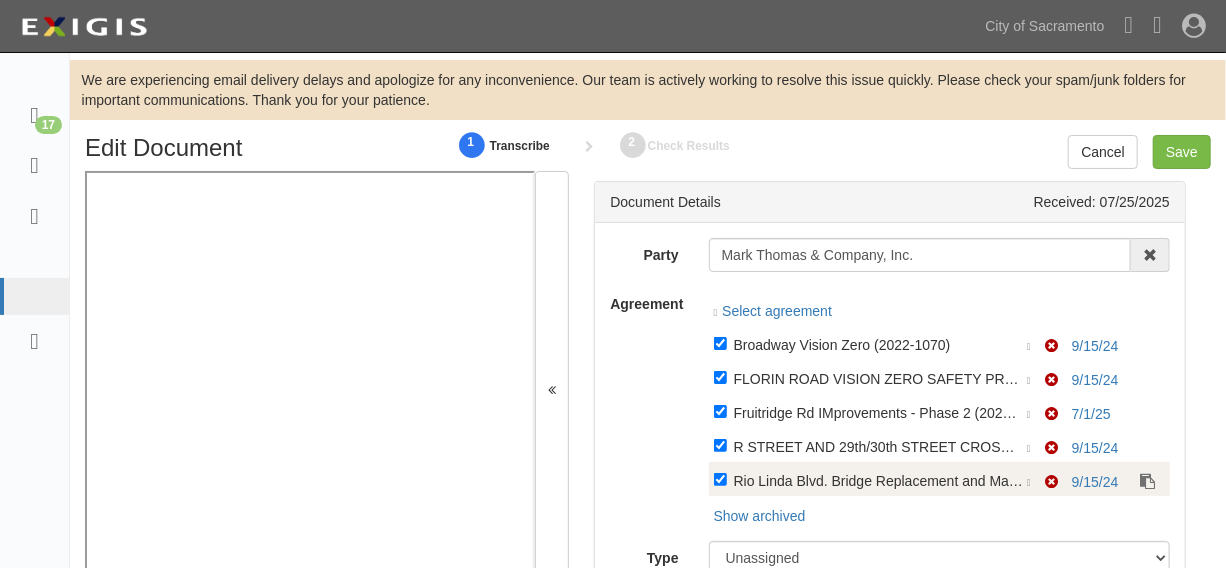 click on "Rio Linda Blvd. Bridge Replacement and Main Ave Intersection Alignment Project (2011-1290-18)" at bounding box center (879, 344) 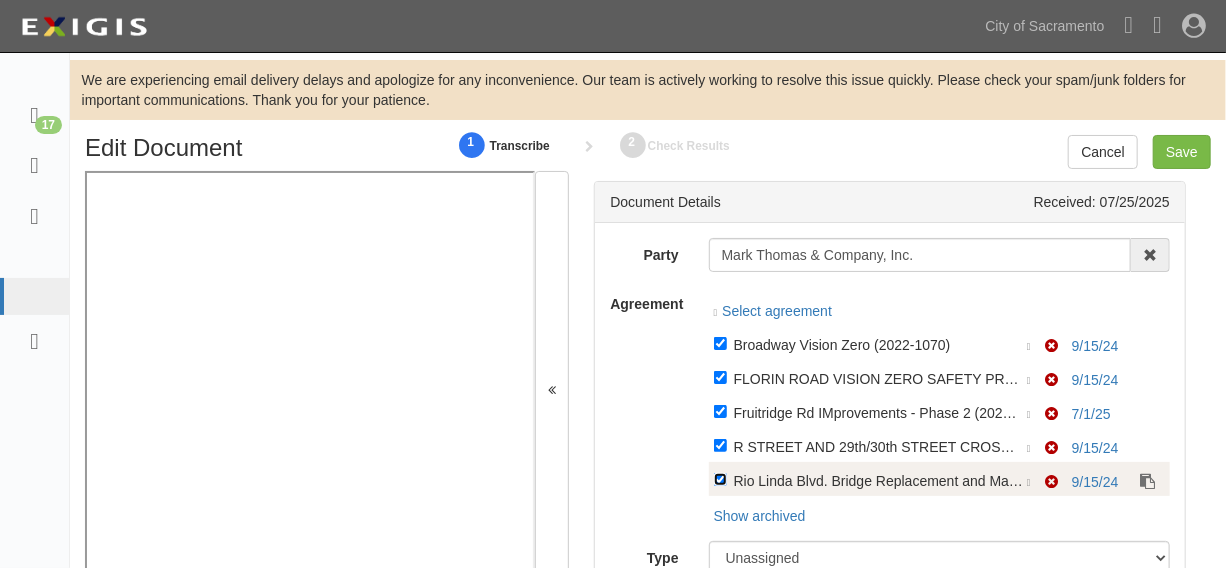 click on "Linked agreement
Rio Linda Blvd. Bridge Replacement and Main Ave Intersection Alignment Project (2011-1290-18)" at bounding box center [720, 343] 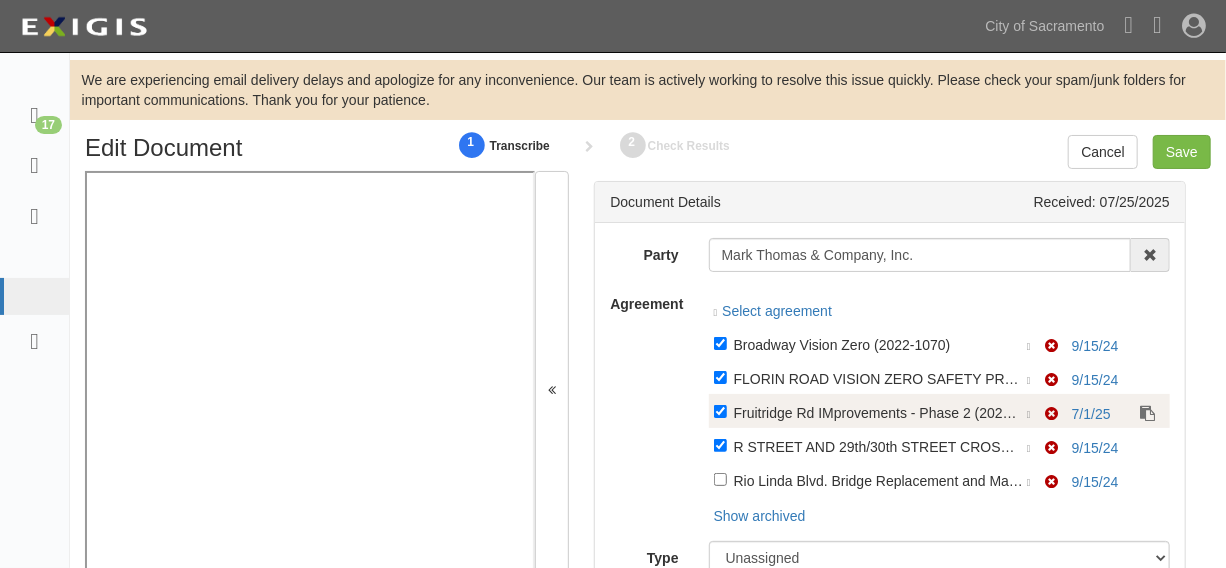 click on "Linked agreement
Fruitridge Rd IMprovements - Phase 2 (2024-0993)" at bounding box center (879, 414) 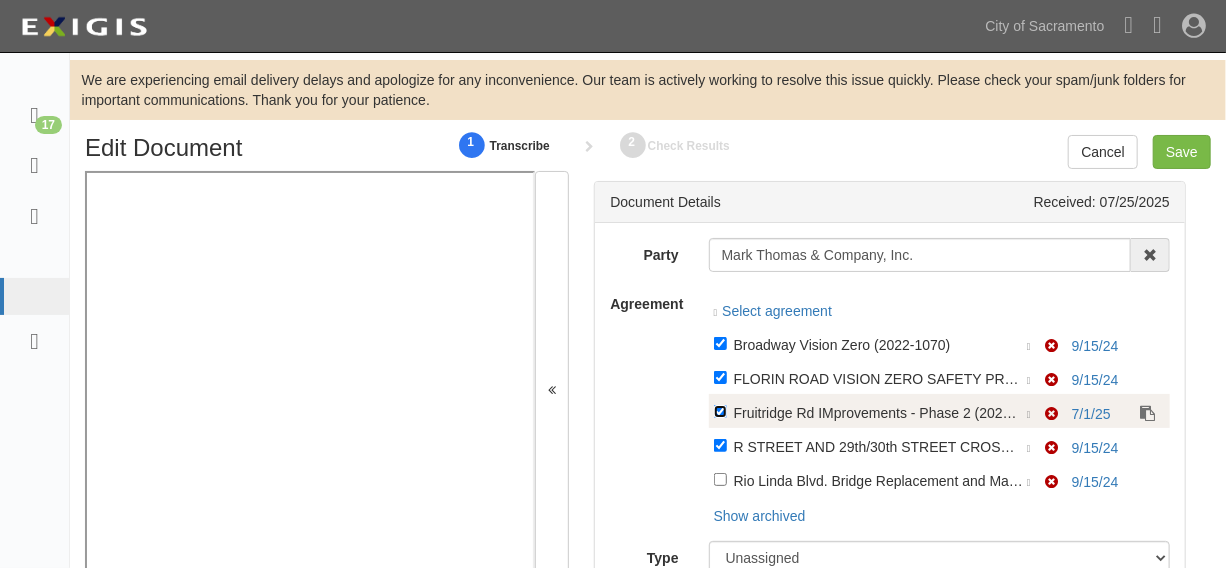 click on "Linked agreement
Fruitridge Rd IMprovements - Phase 2 (2024-0993)" at bounding box center (720, 343) 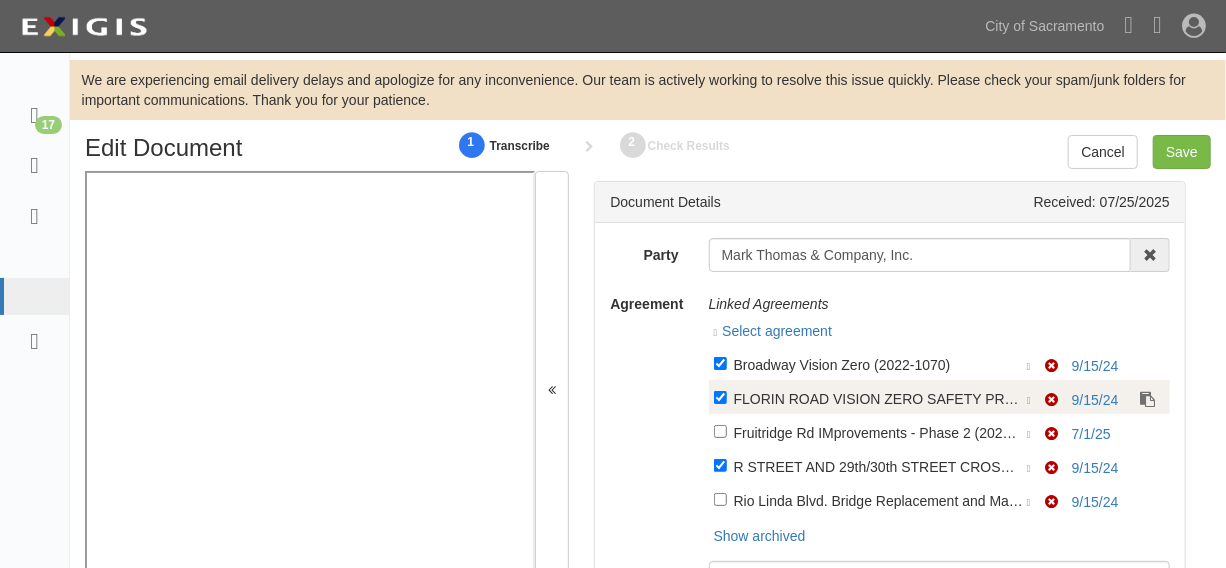 click on "FLORIN ROAD VISION ZERO SAFETY PROJECT (2022-0275)" at bounding box center [879, 364] 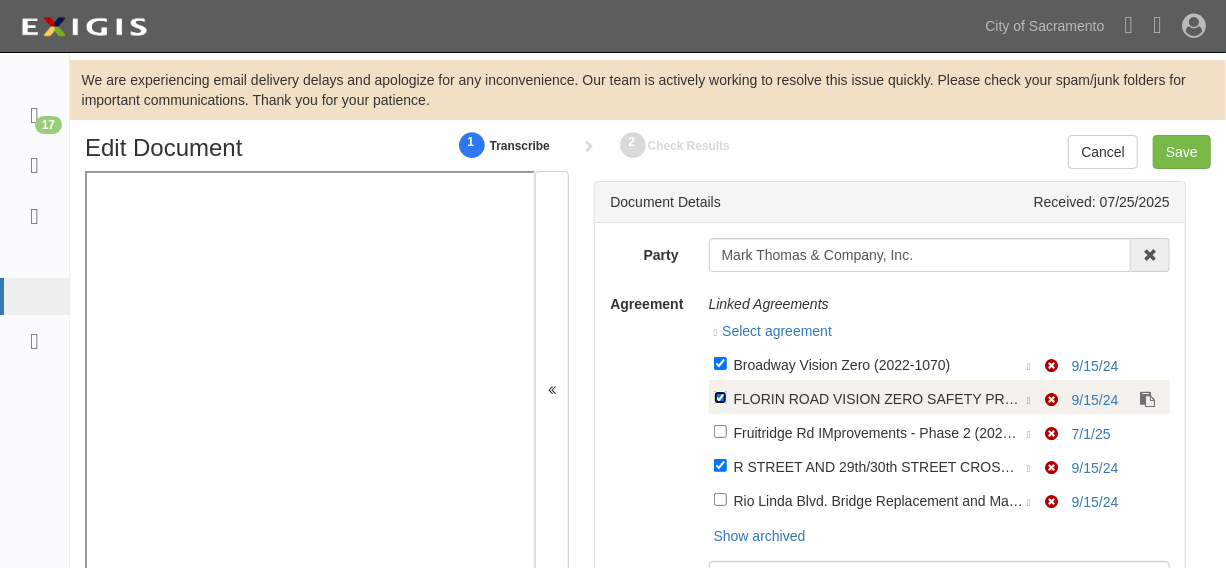 click on "Linked agreement
FLORIN ROAD VISION ZERO SAFETY PROJECT (2022-0275)" at bounding box center [720, 363] 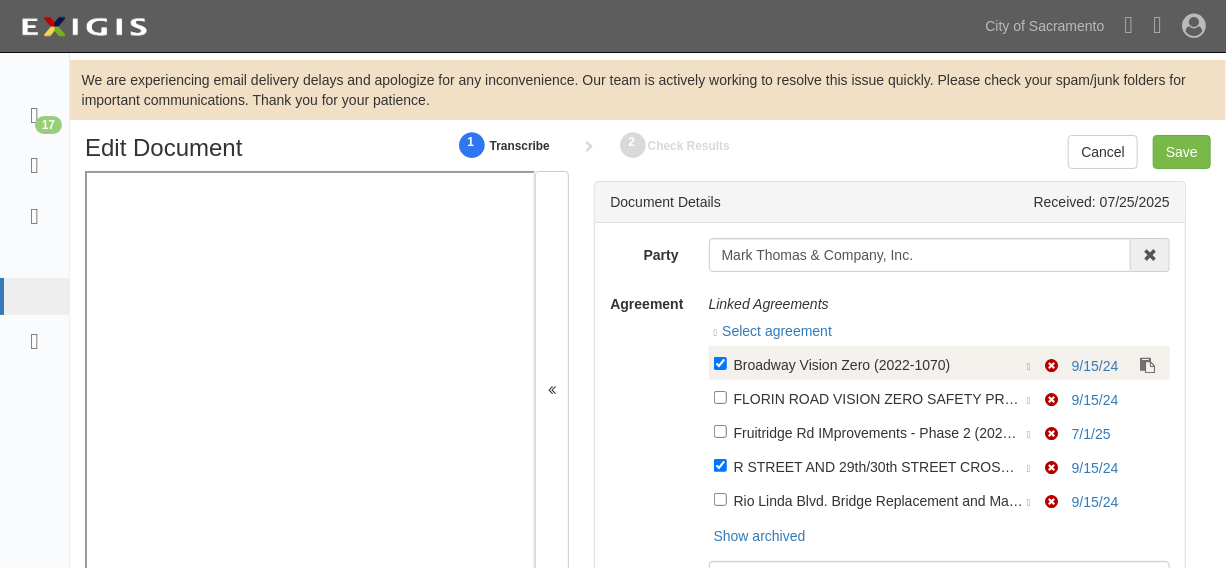 click on "Broadway Vision Zero (2022-1070)" at bounding box center [879, 364] 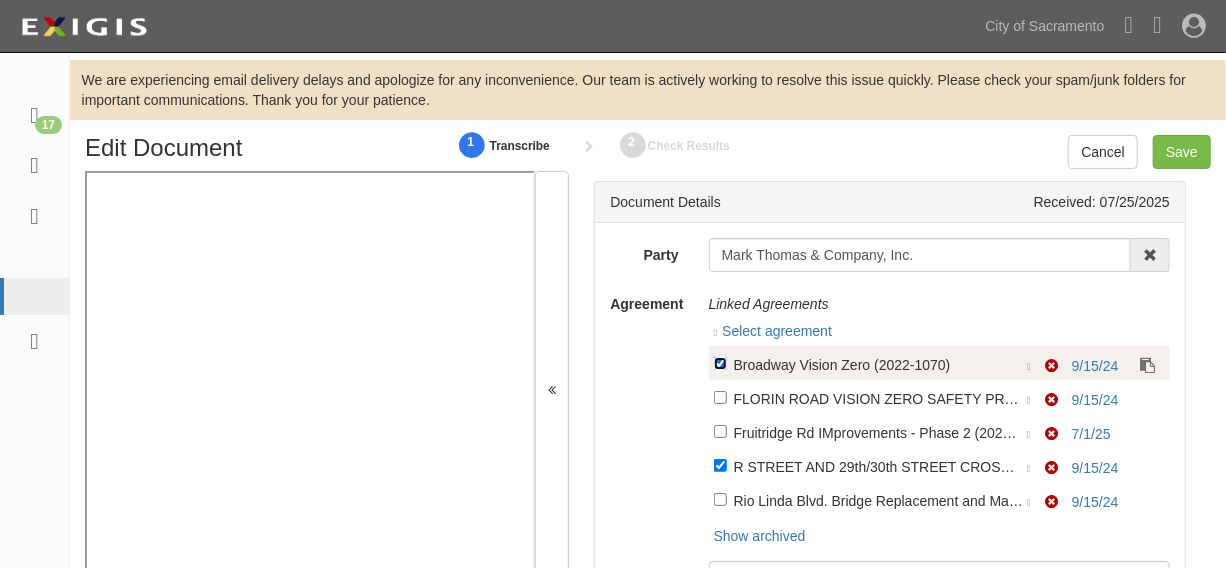 click on "Linked agreement
Broadway Vision Zero (2022-1070)" at bounding box center (720, 363) 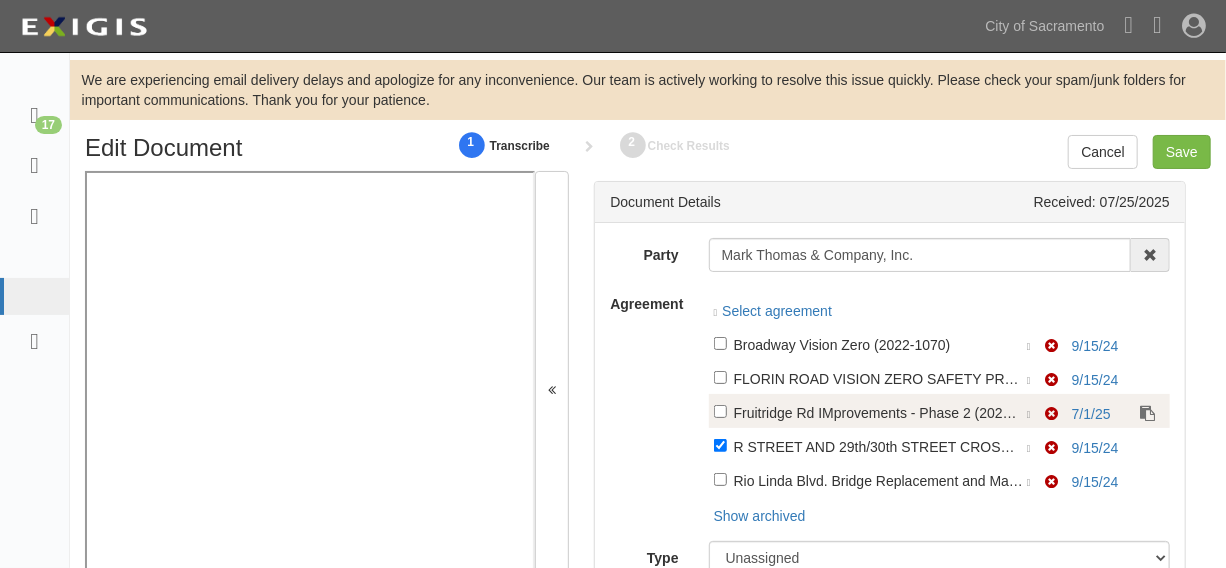 click on "Fruitridge Rd IMprovements - Phase 2 (2024-0993)" at bounding box center [879, 344] 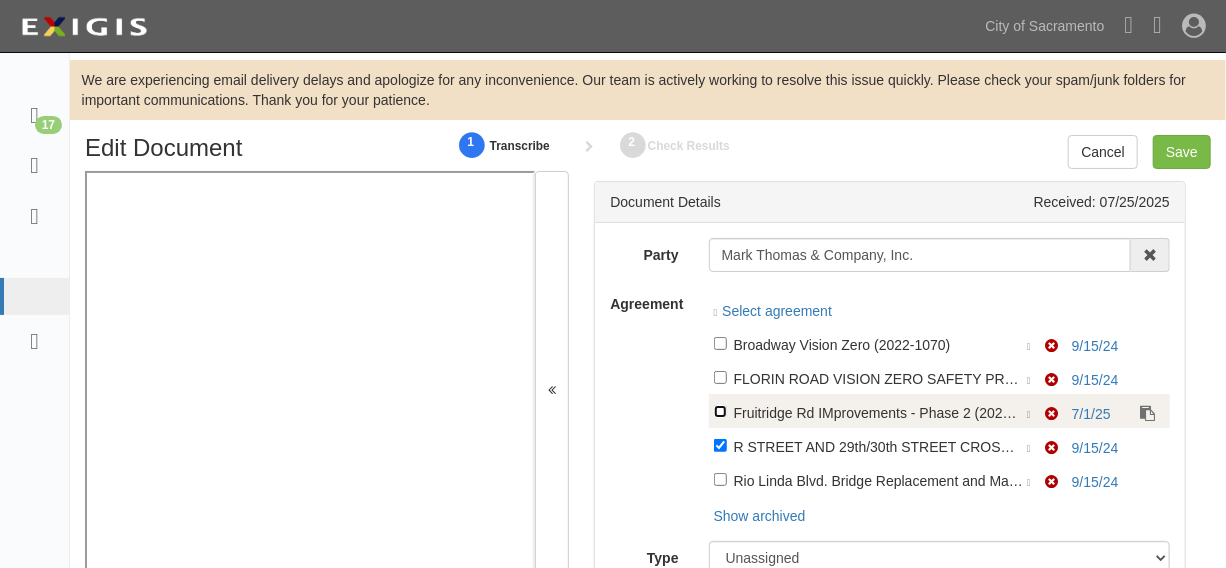 click on "Linked agreement
Fruitridge Rd IMprovements - Phase 2 (2024-0993)" at bounding box center (720, 343) 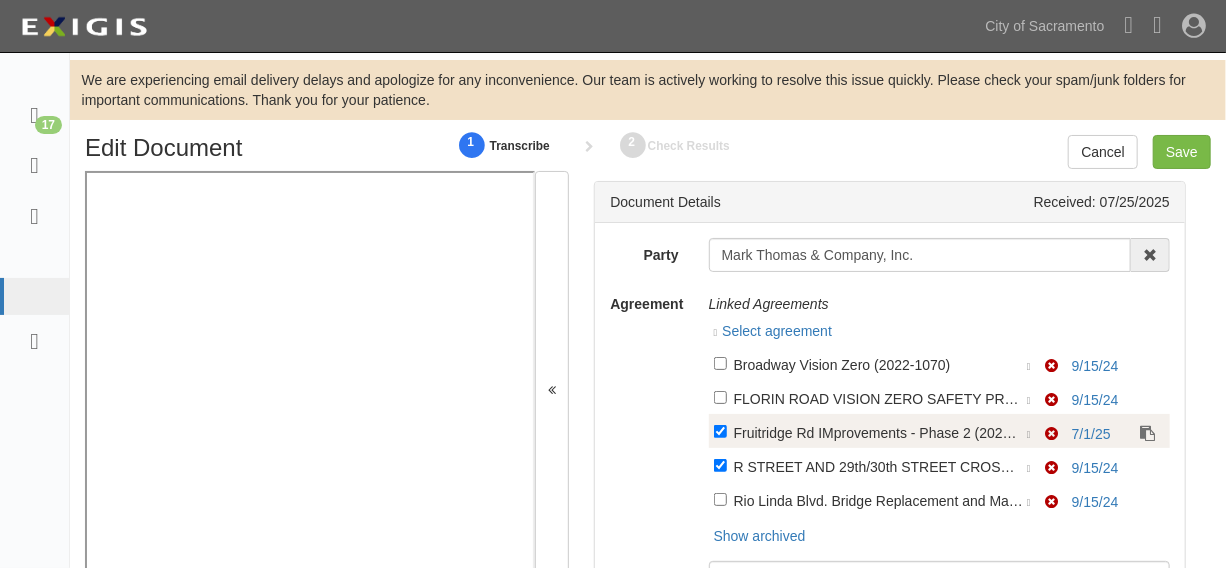 click on "Fruitridge Rd IMprovements - Phase 2 (2024-0993)" at bounding box center [879, 364] 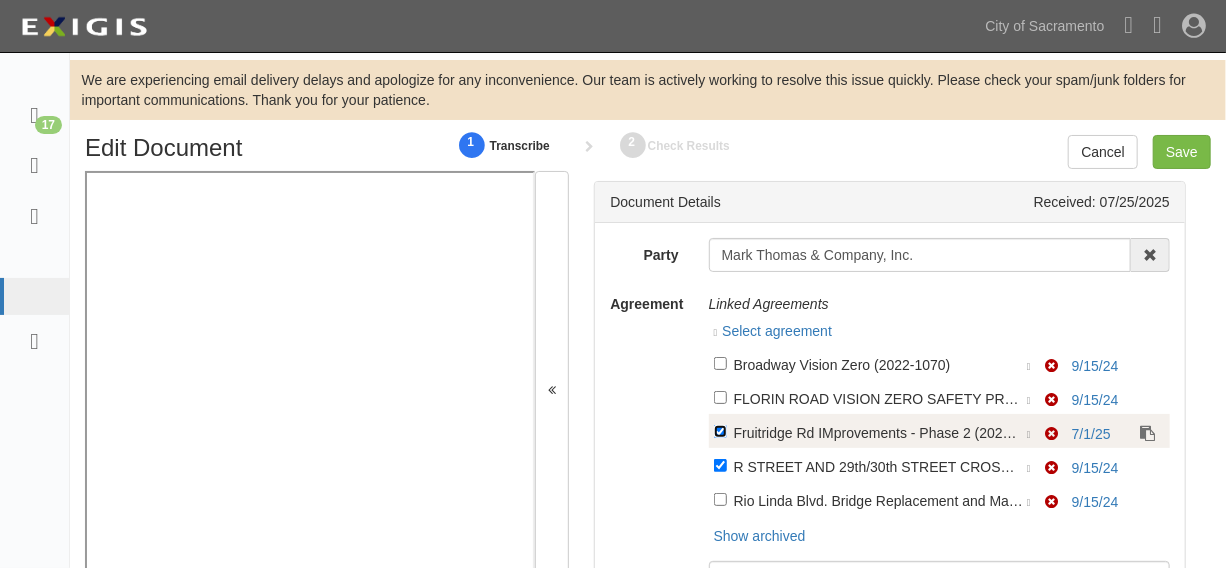 click on "Linked agreement
Fruitridge Rd IMprovements - Phase 2 (2024-0993)" at bounding box center [720, 363] 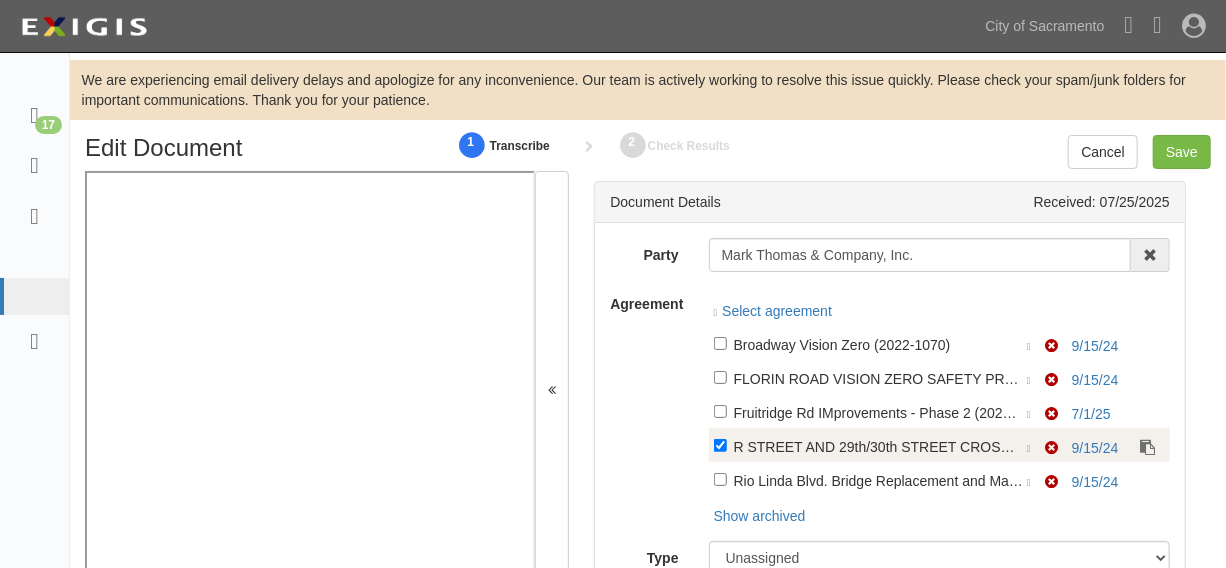 click on "Linked agreement
R STREET AND 29th/30th STREET CROSSINGS PROJECT (2023-0044)" at bounding box center [879, 448] 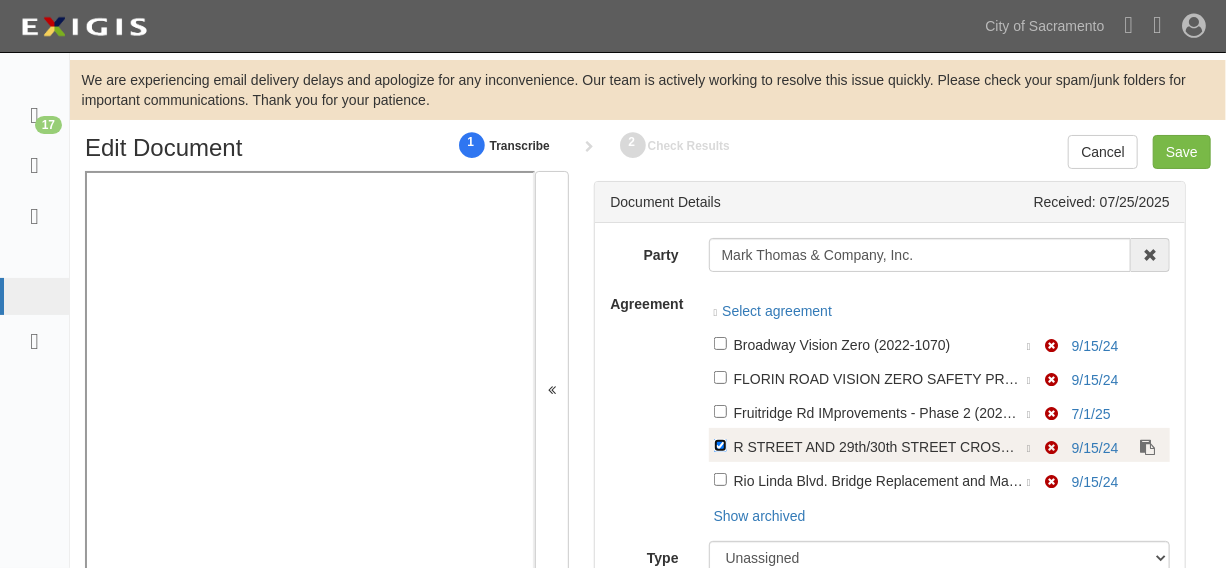 click on "Linked agreement
R STREET AND 29th/30th STREET CROSSINGS PROJECT (2023-0044)" at bounding box center (720, 343) 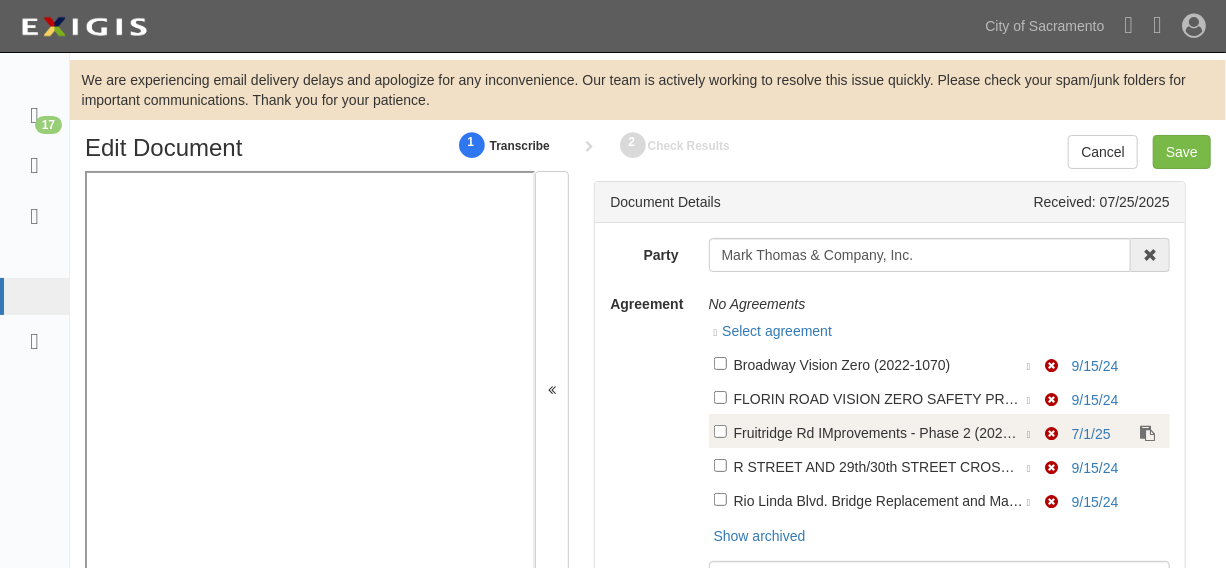 click on "Linked agreement
FLORIN ROAD VISION ZERO SAFETY PROJECT (2022-0275)
Non-Compliant
[DATE]" at bounding box center [939, 431] 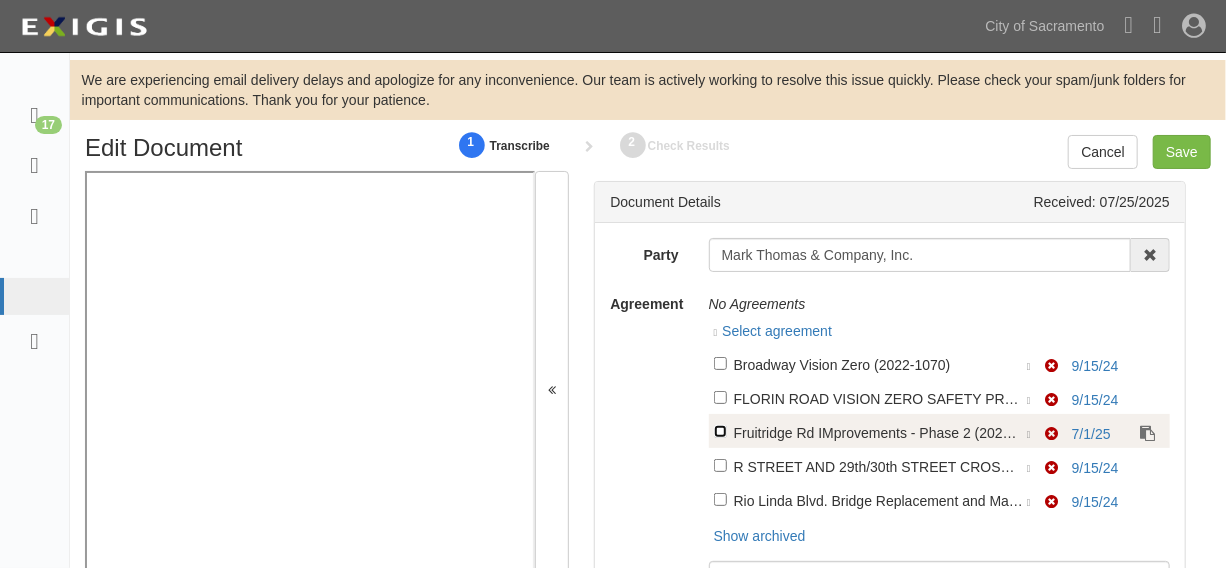 click on "Linked agreement
Fruitridge Rd IMprovements - Phase 2 (2024-0993)" at bounding box center (720, 363) 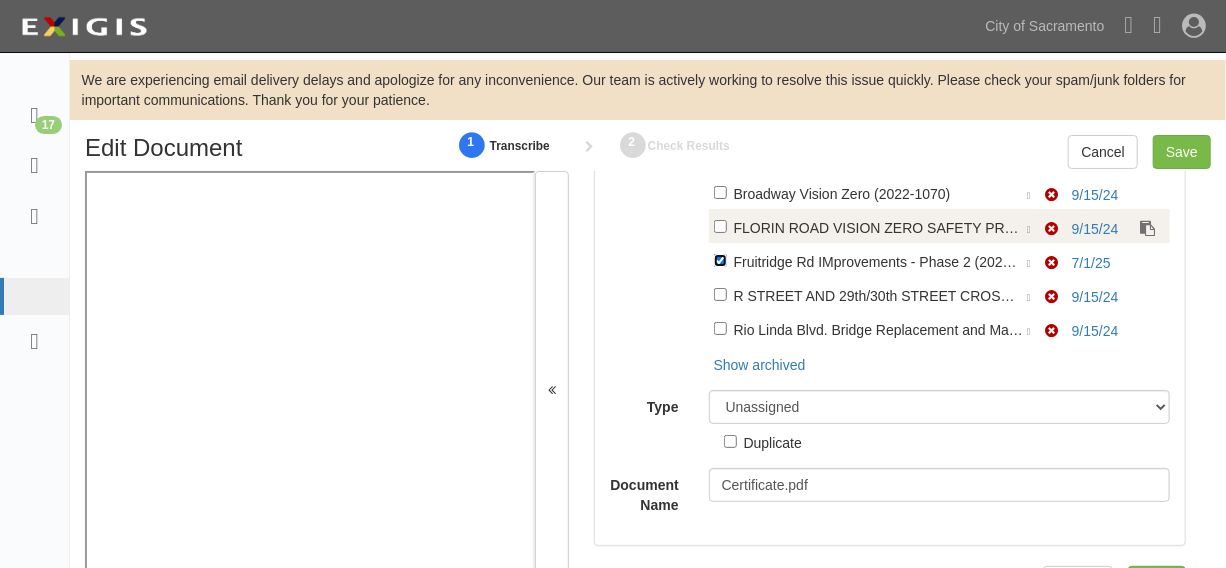 scroll, scrollTop: 153, scrollLeft: 0, axis: vertical 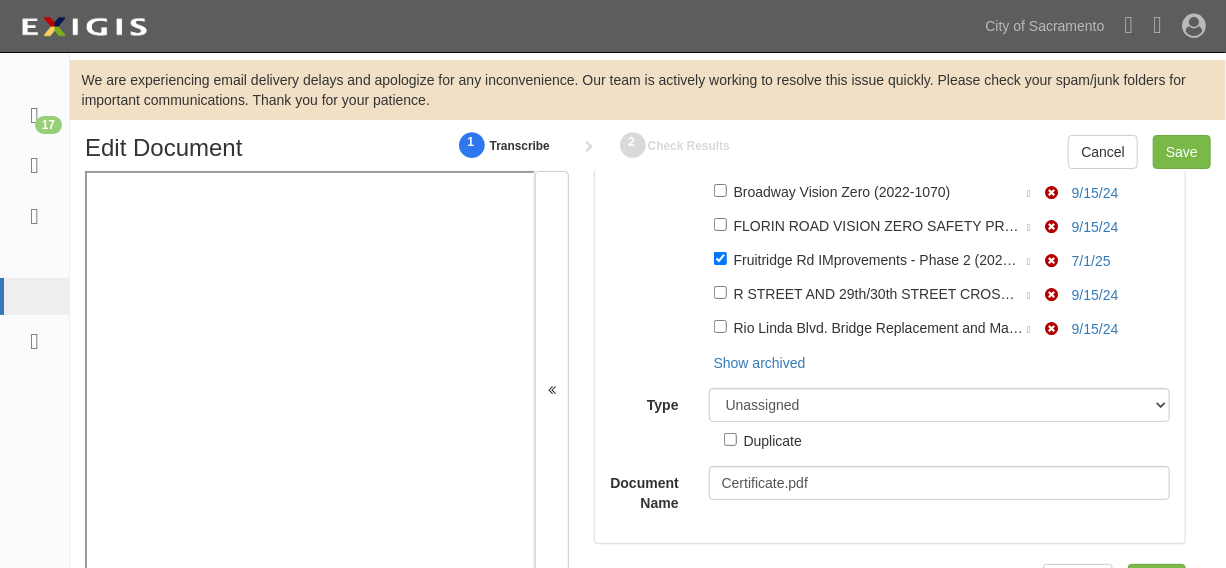 click on "Duplicate" at bounding box center [763, 436] 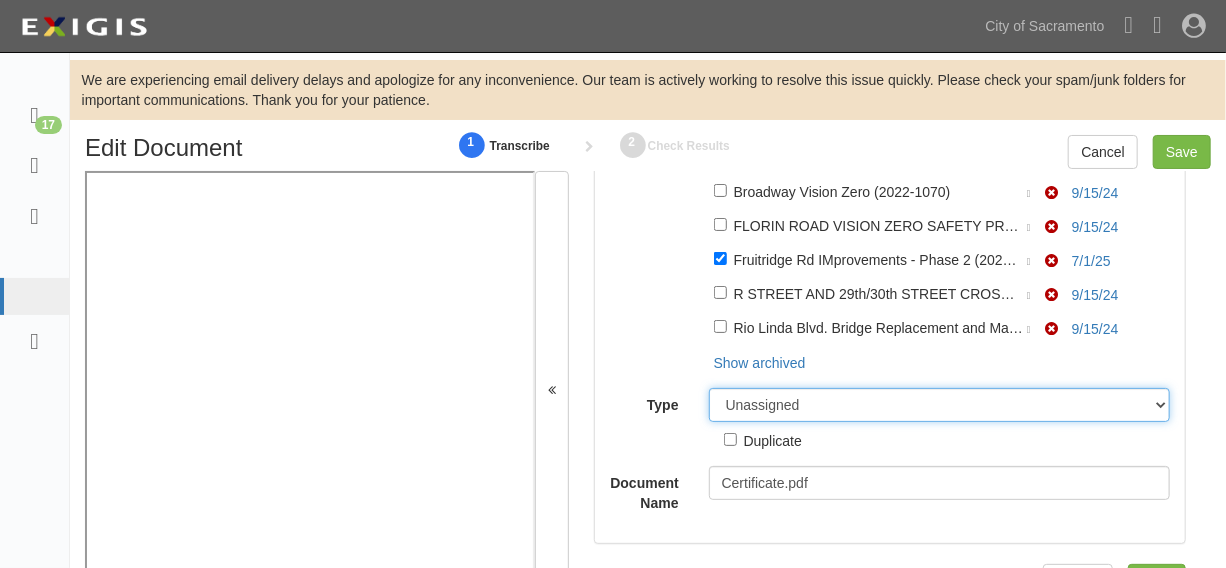 click on "Unassigned
Binder
Cancellation Notice
Certificate
Contract
Endorsement
Insurance Policy
Junk
Other Document
Policy Declarations
Reinstatement Notice
Requirements
Waiver Request" at bounding box center (939, 405) 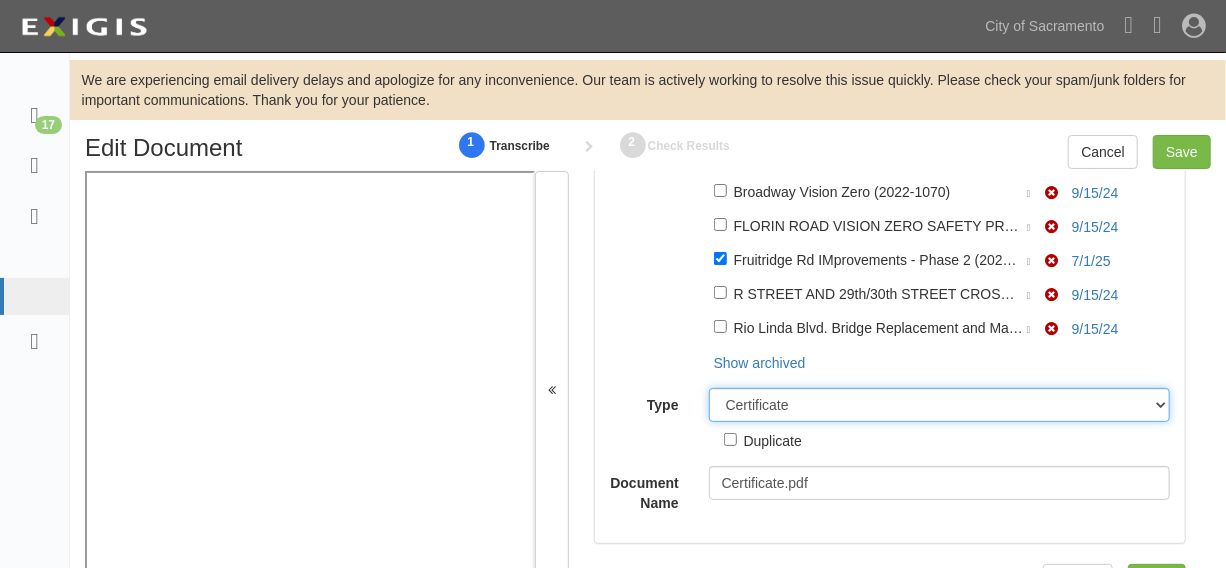 click on "Unassigned
Binder
Cancellation Notice
Certificate
Contract
Endorsement
Insurance Policy
Junk
Other Document
Policy Declarations
Reinstatement Notice
Requirements
Waiver Request" at bounding box center [939, 405] 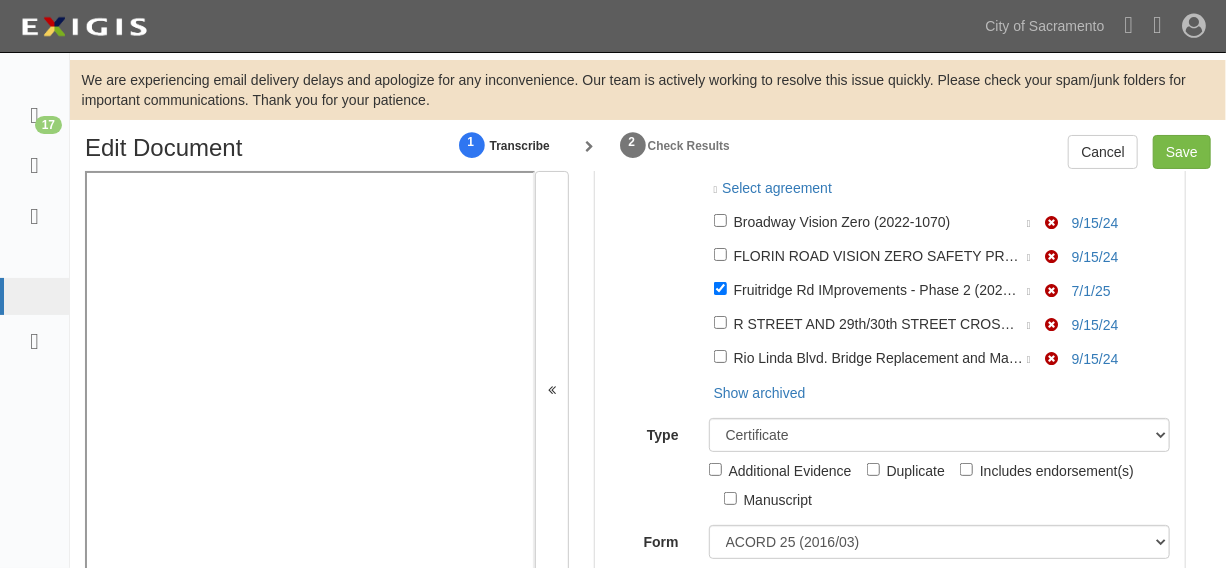 scroll, scrollTop: 183, scrollLeft: 0, axis: vertical 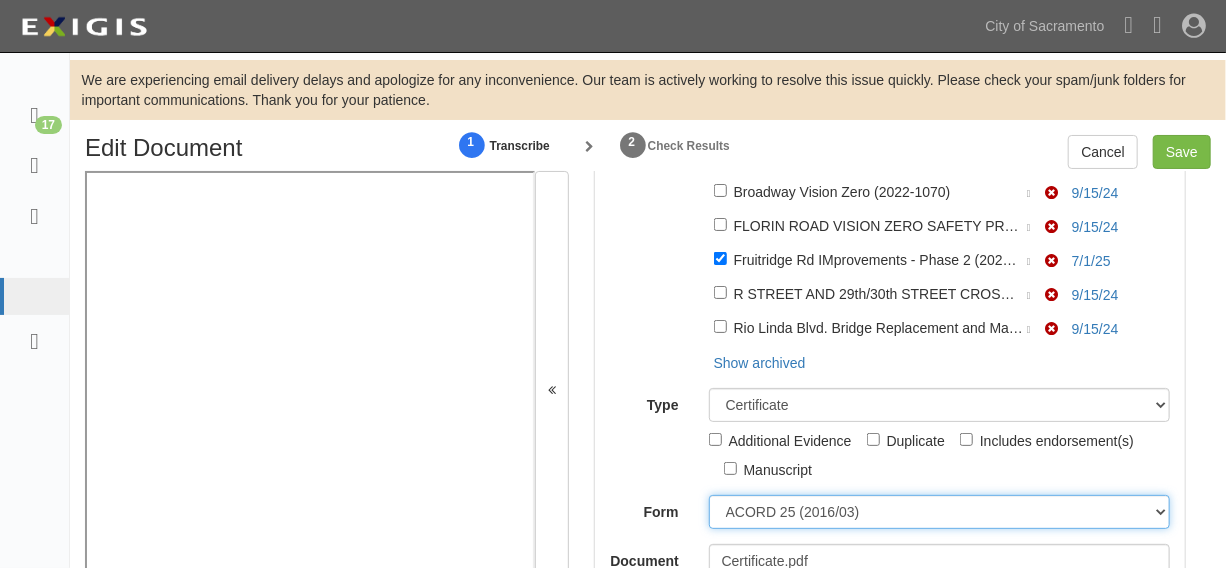 click on "ACORD 25 (2016/03)
ACORD 101
ACORD 855 NY (2014/05)
General" at bounding box center (939, 512) 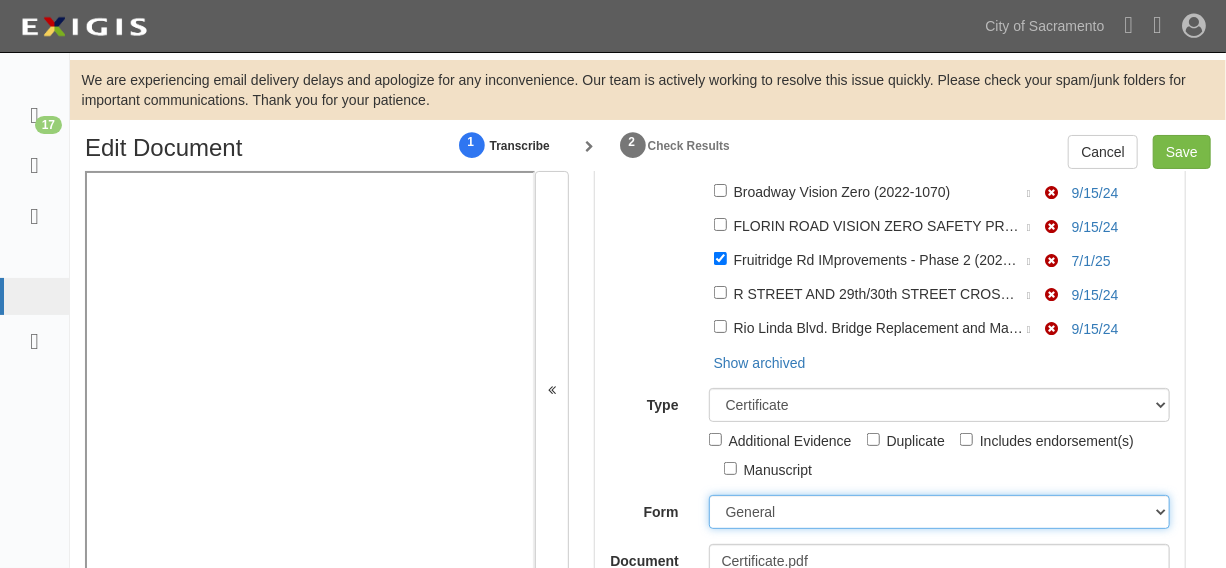 click on "ACORD 25 (2016/03)
ACORD 101
ACORD 855 NY (2014/05)
General" at bounding box center (939, 512) 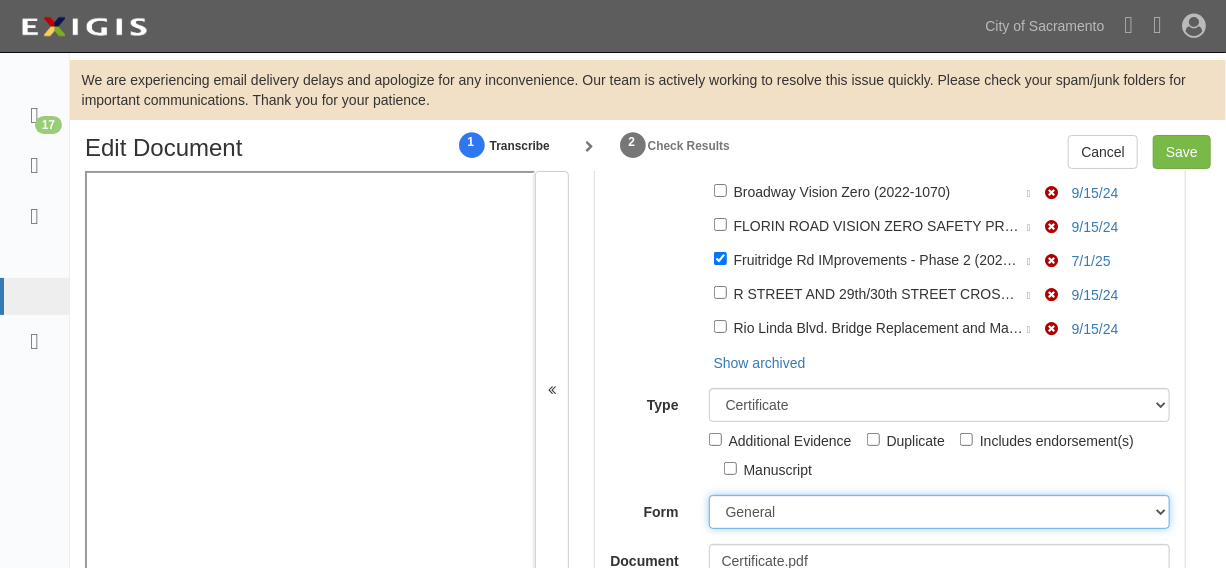 scroll, scrollTop: 486, scrollLeft: 0, axis: vertical 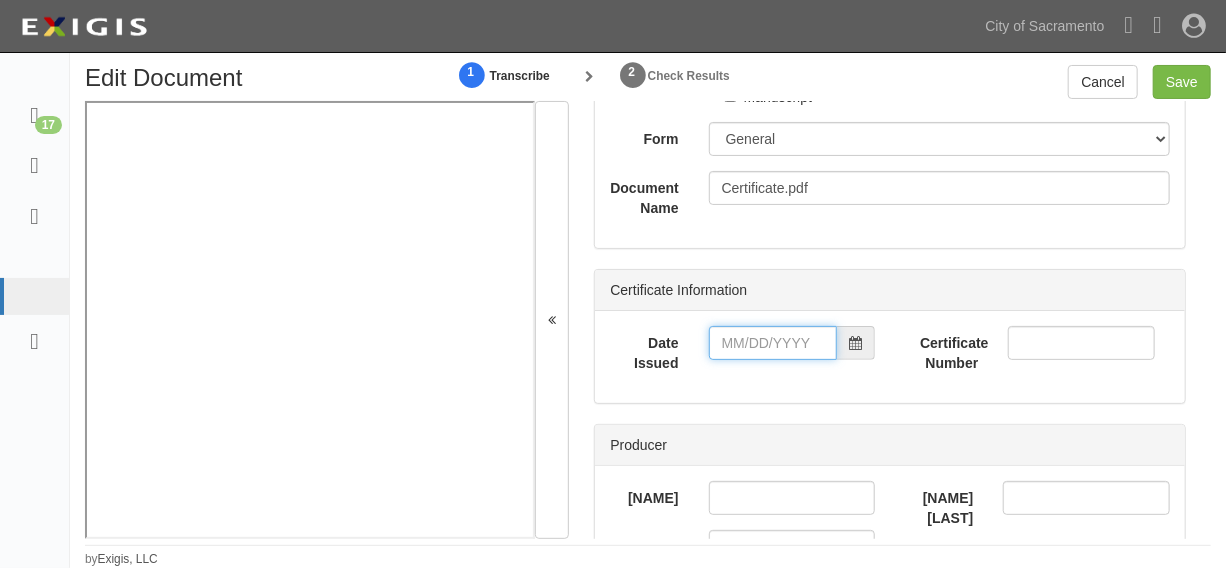 click on "Date Issued" at bounding box center [773, 343] 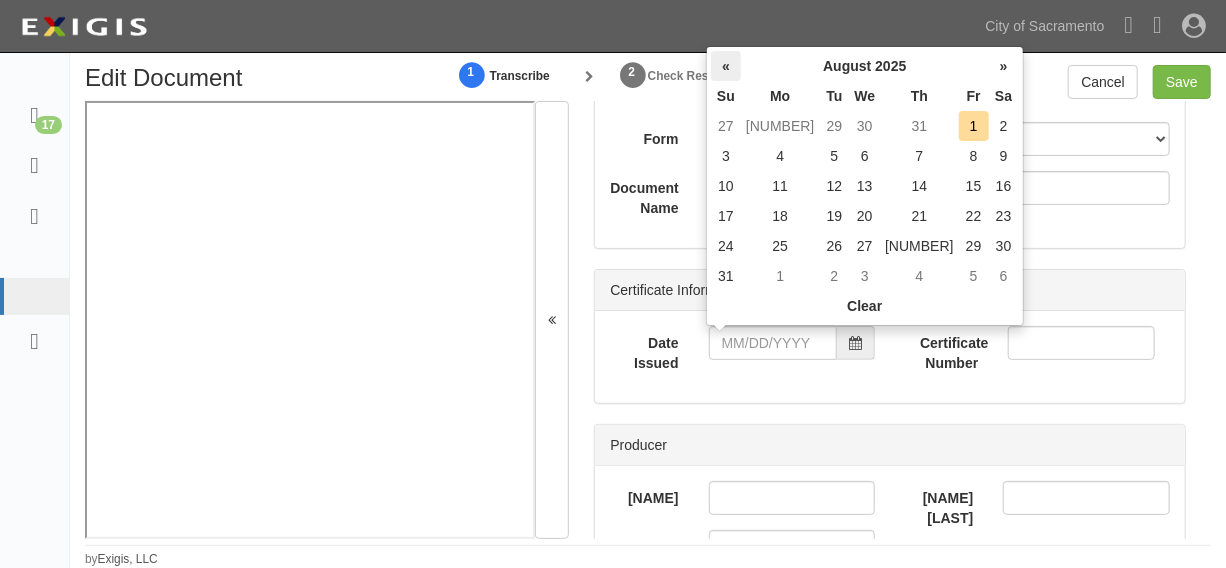 click on "«" at bounding box center [726, 66] 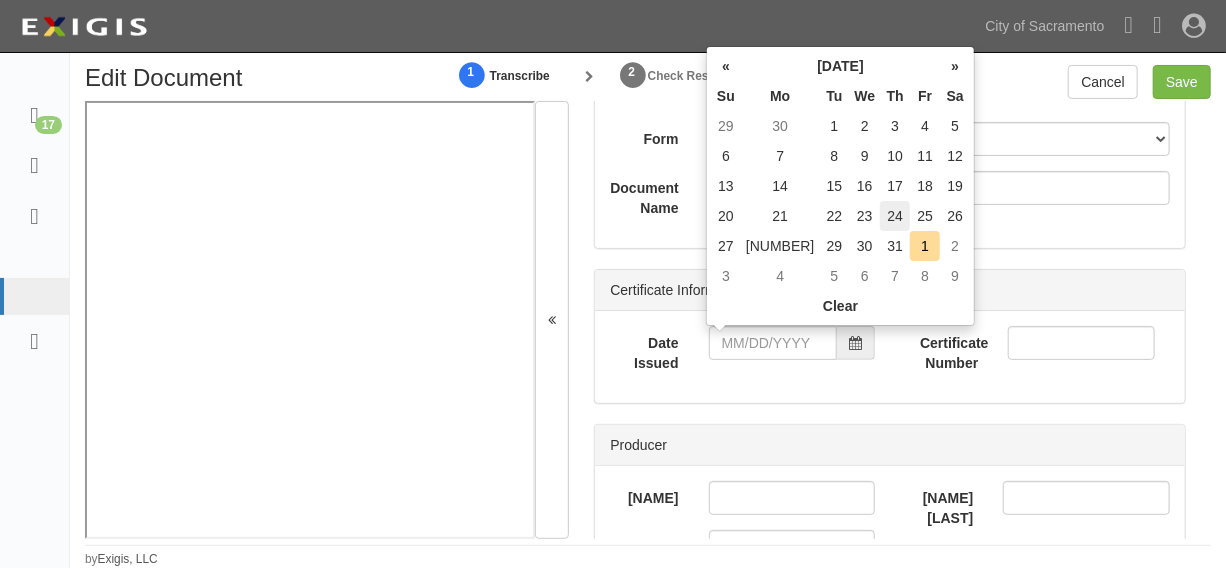 click on "24" at bounding box center [847, 216] 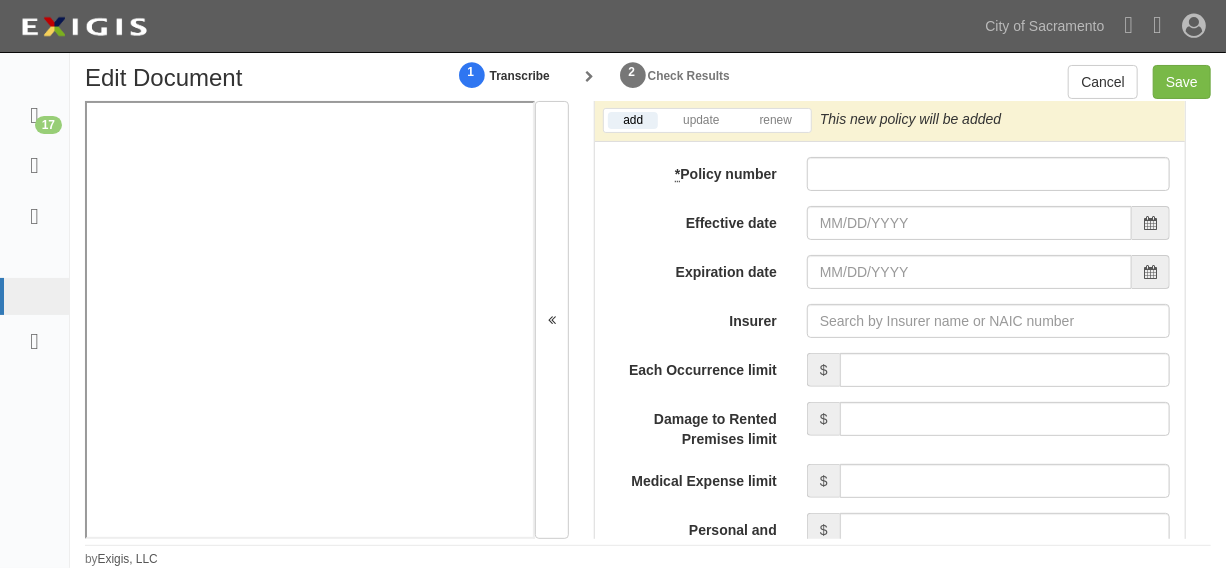 scroll, scrollTop: 1850, scrollLeft: 0, axis: vertical 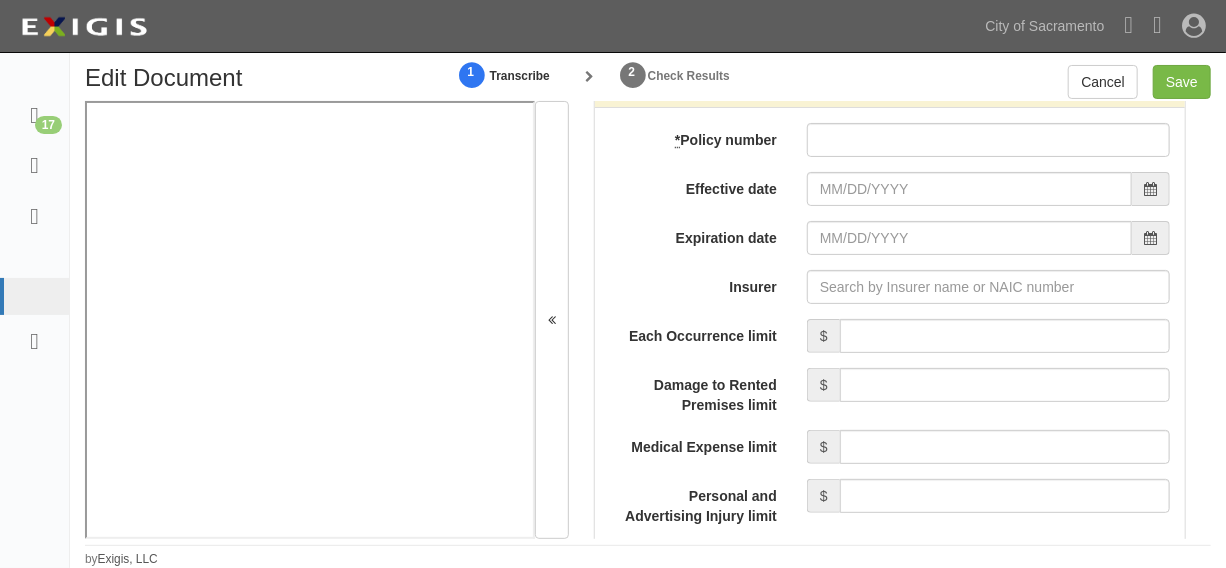 click on "add update renew This new policy will be added This new policy will update existing policy # This new policy will renew existing policy # *  Policy number Effective date Expiration date Insurer Each Occurrence limit $ Damage to Rented Premises limit $ Medical Expense limit $ Personal and Advertising Injury limit $ General Aggregate limit $ Products-Completed Operations Aggregate limit $ Other limit description Other limit $ Coverage trigger Claims made Occurrence Description 1 Description 2 General Aggregate limit applies per Policy Project Location   Additional Insured Selected on certificate Waiver of Subrogation Selected on certificate Description Internal notes Self-insured" at bounding box center (890, 764) 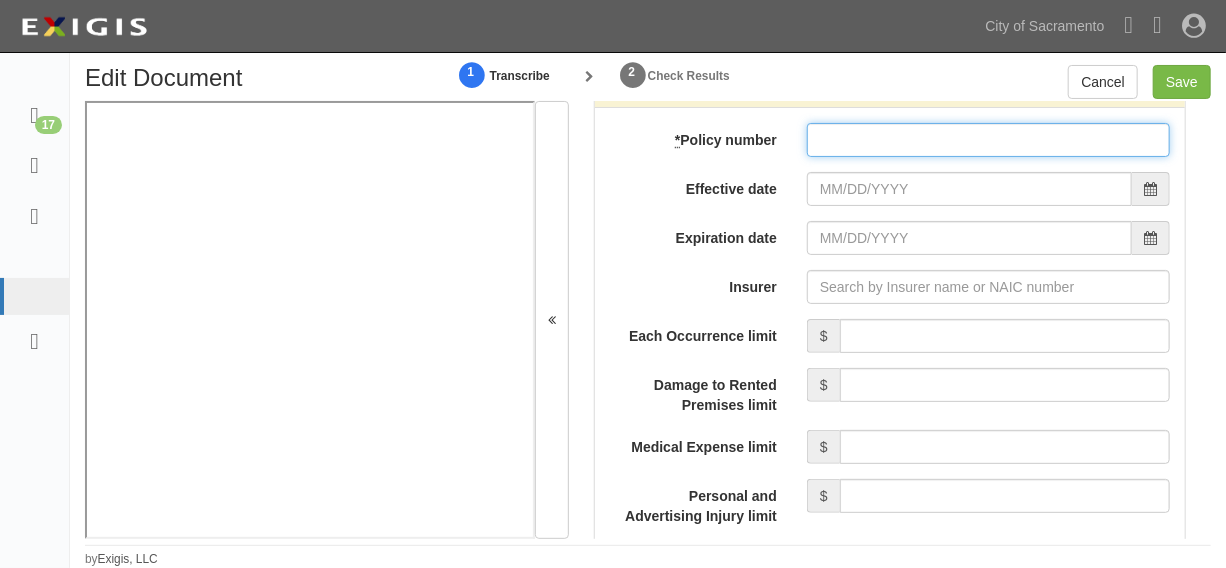 click on "*  Policy number" at bounding box center (988, 192) 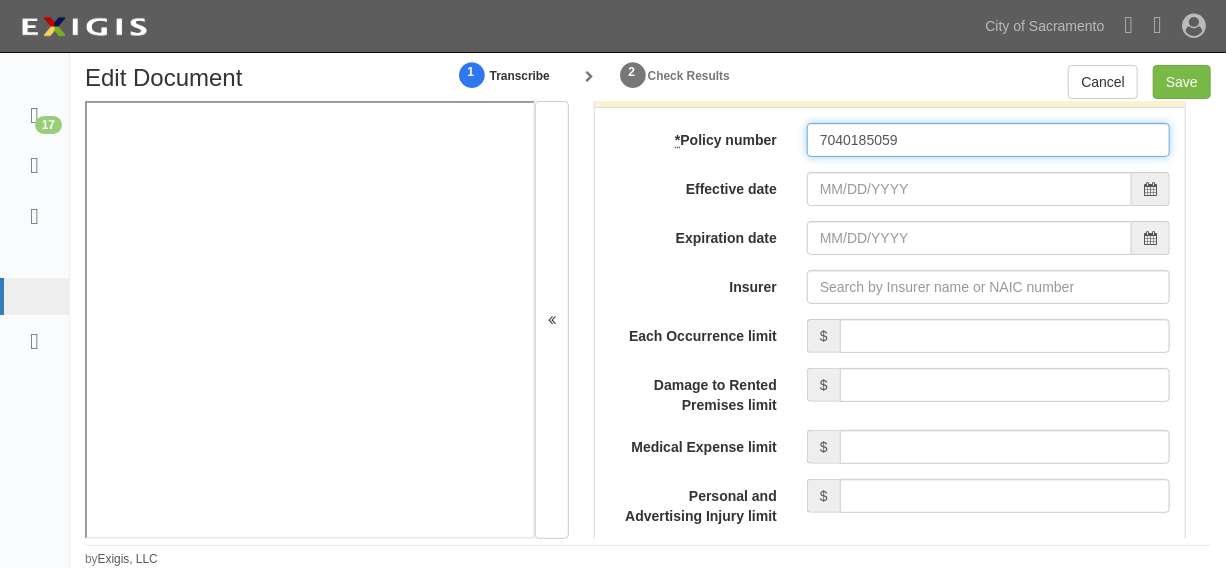 type on "7040185059" 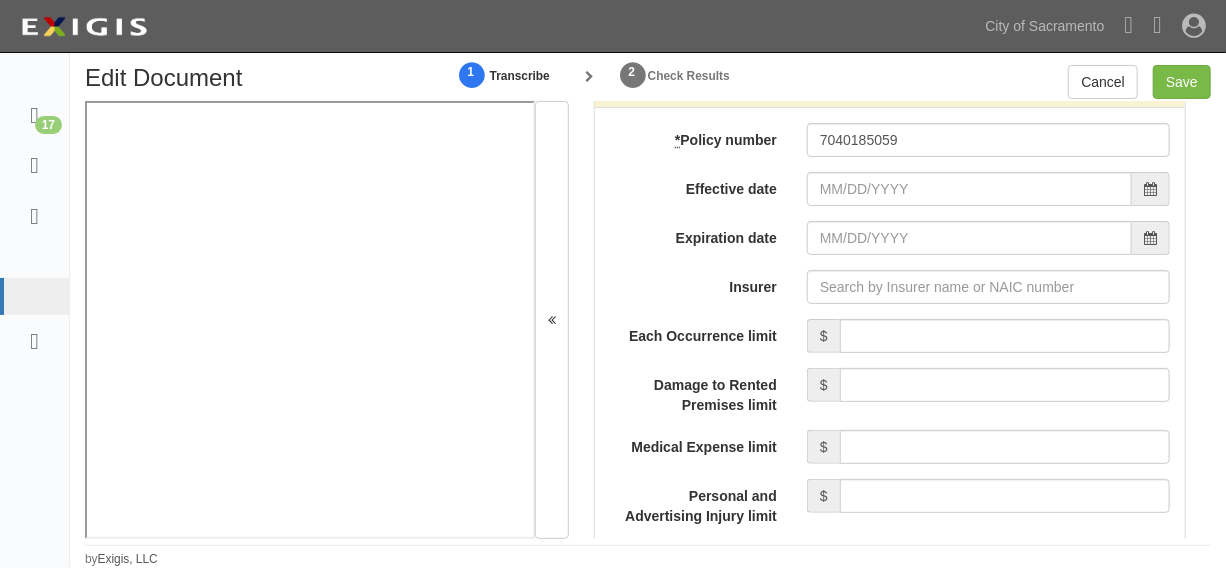 click on "add update renew This new policy will be added This new policy will update existing policy # This new policy will renew existing policy # *  Policy number 7040185059 Effective date Expiration date Insurer Each Occurrence limit $ Damage to Rented Premises limit $ Medical Expense limit $ Personal and Advertising Injury limit $ General Aggregate limit $ Products-Completed Operations Aggregate limit $ Other limit description Other limit $ Coverage trigger Claims made Occurrence Description 1 Description 2 General Aggregate limit applies per Policy Project Location   Additional Insured Selected on certificate Waiver of Subrogation Selected on certificate Description Internal notes Self-insured" at bounding box center [890, 764] 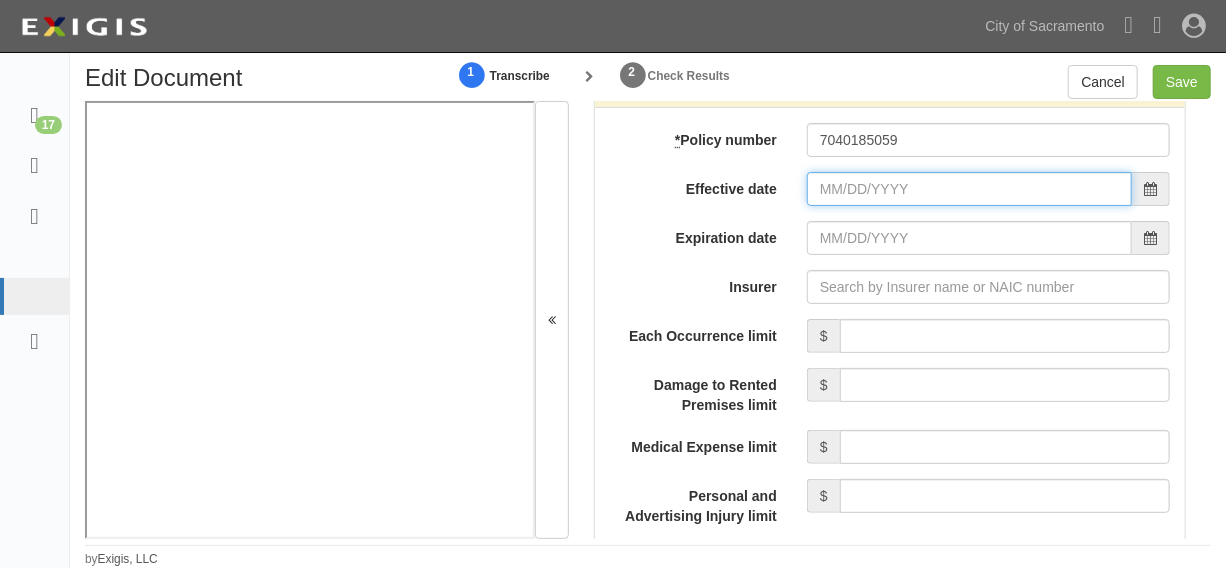 drag, startPoint x: 881, startPoint y: 248, endPoint x: 880, endPoint y: 224, distance: 24.020824 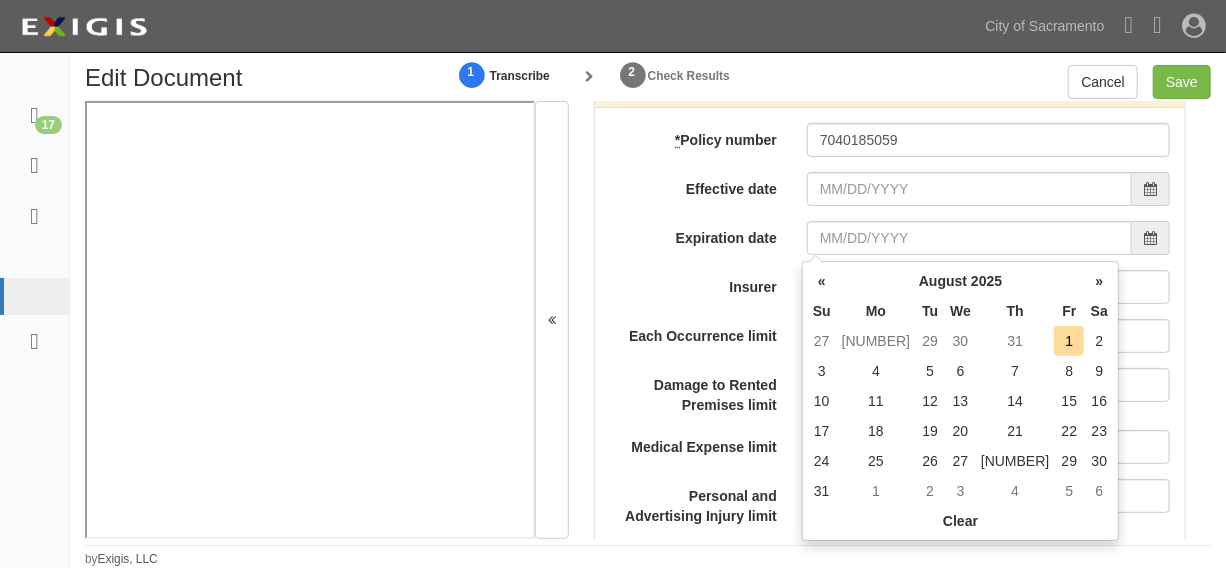 click on "August 2025" at bounding box center (912, 281) 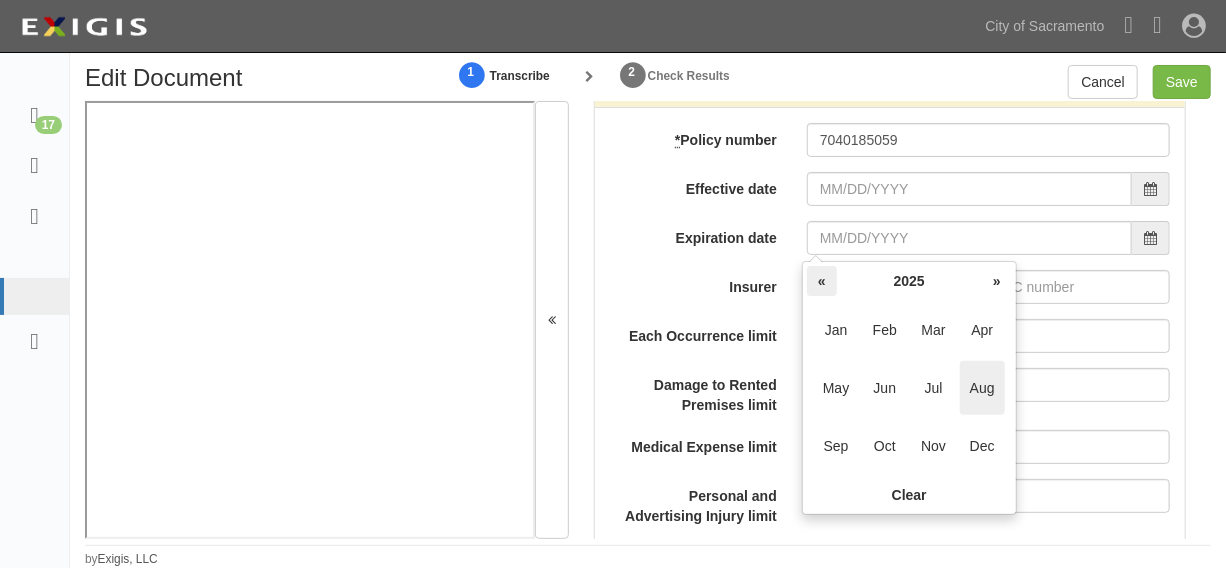 click on "«" at bounding box center [822, 281] 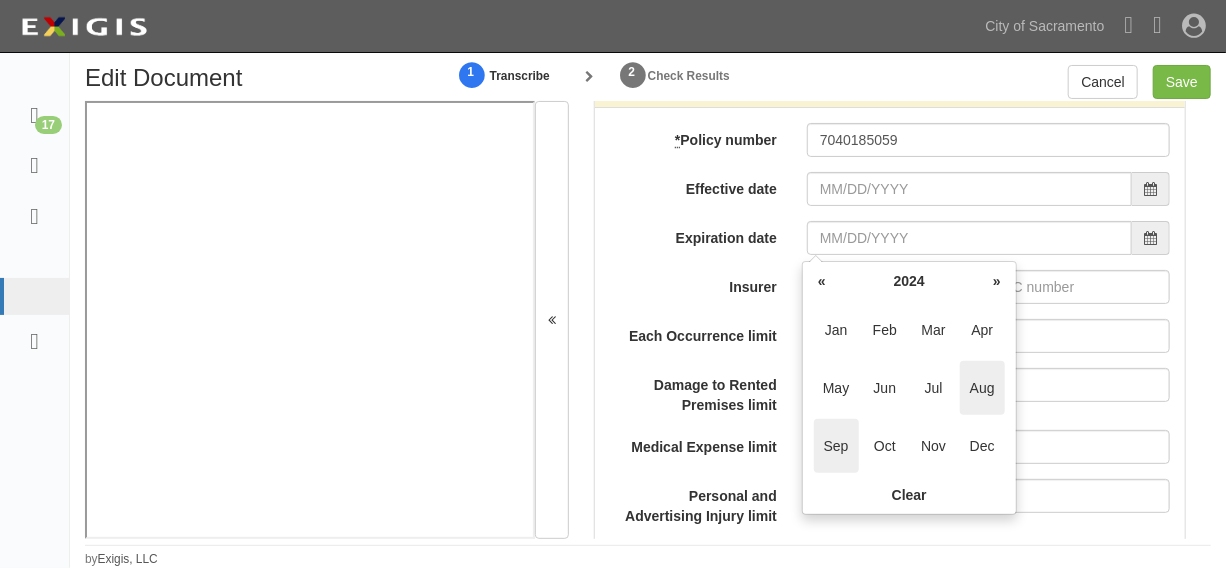 click on "Sep" at bounding box center [836, 446] 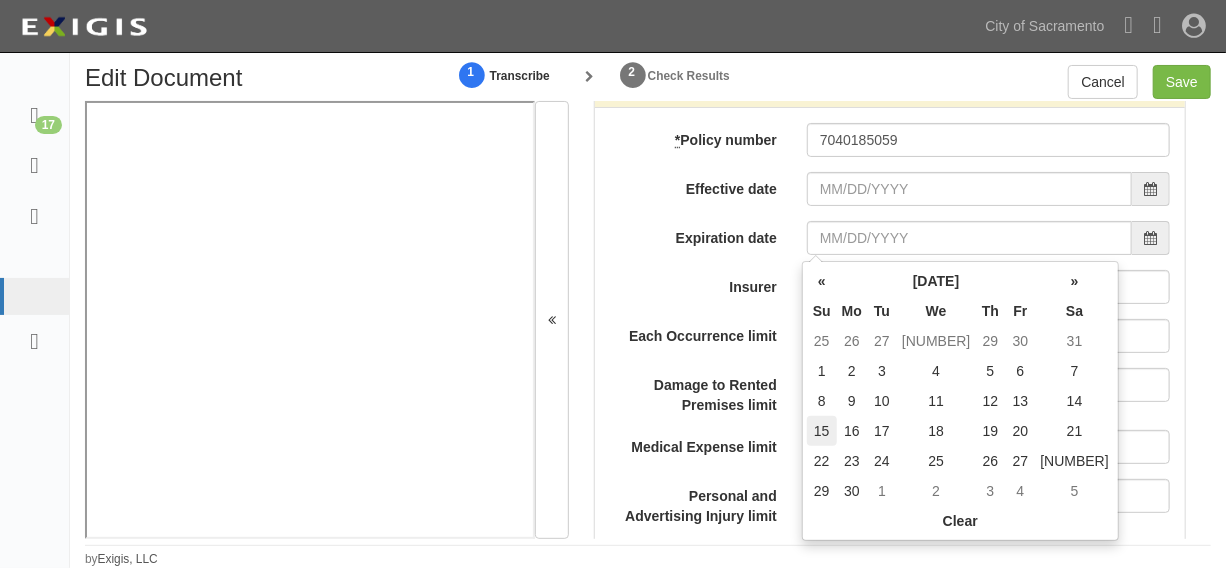 click on "15" at bounding box center (822, 431) 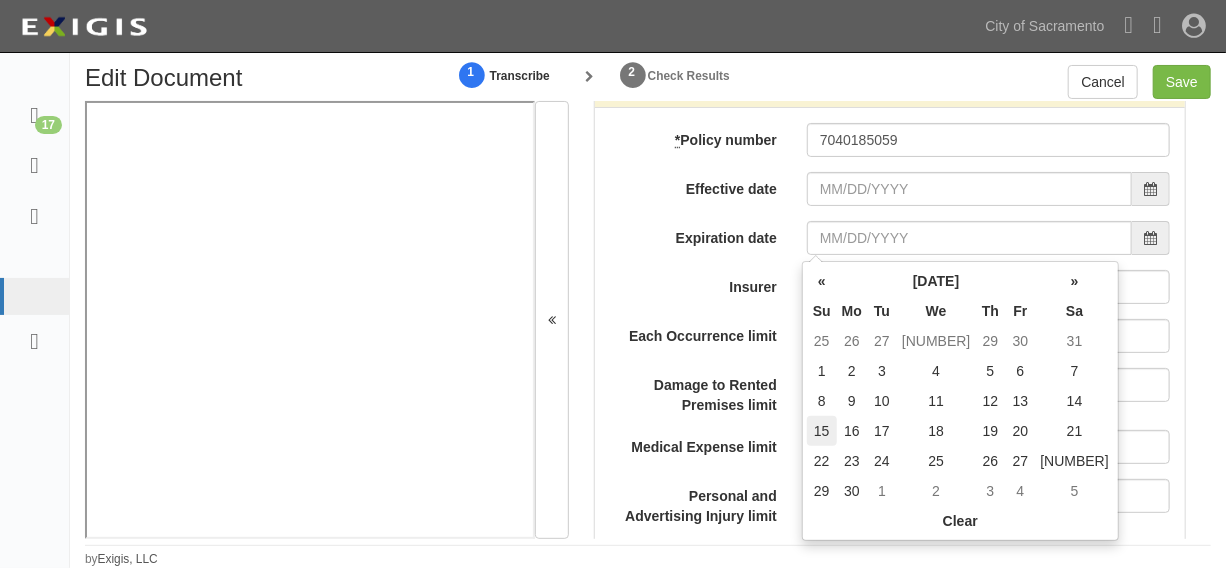 type on "[DATE]" 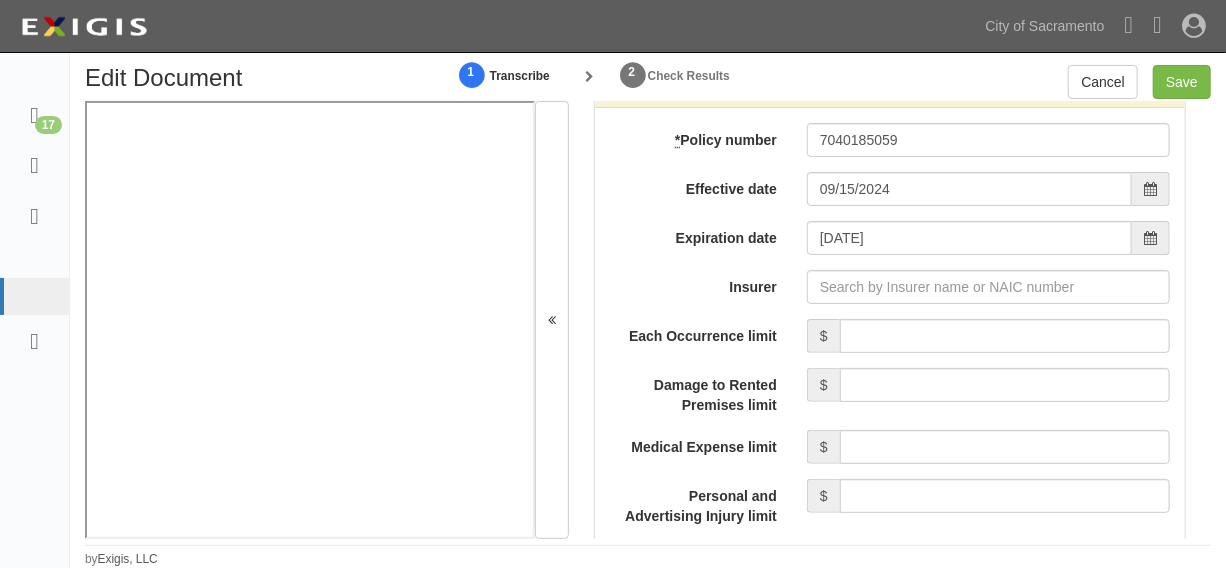 click on "Insurer" at bounding box center (890, 339) 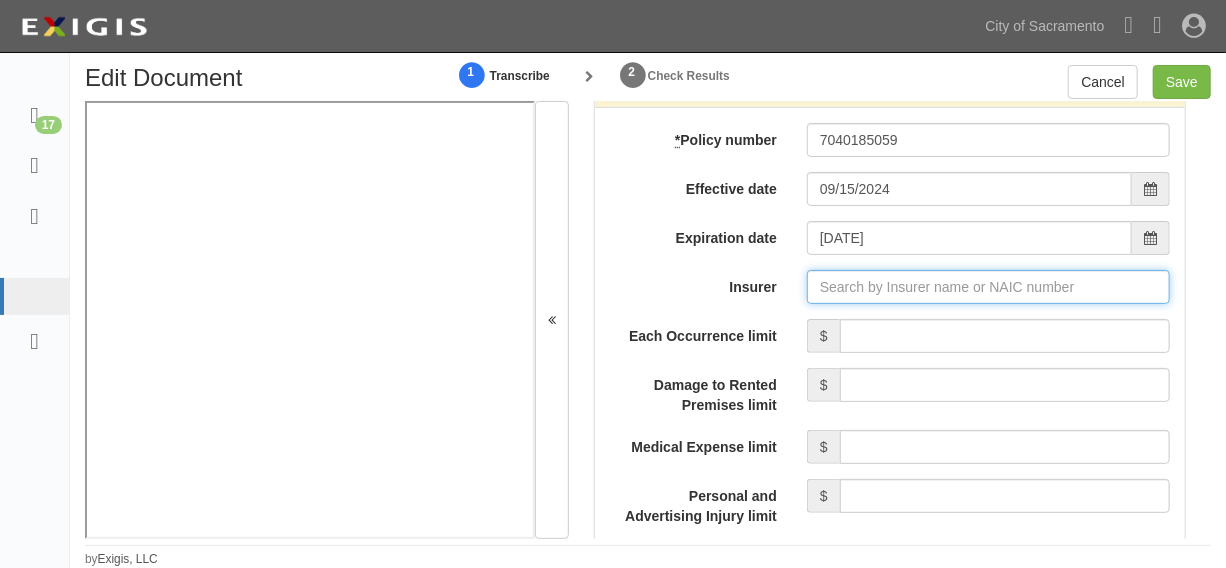 click on "Insurer" at bounding box center (988, 339) 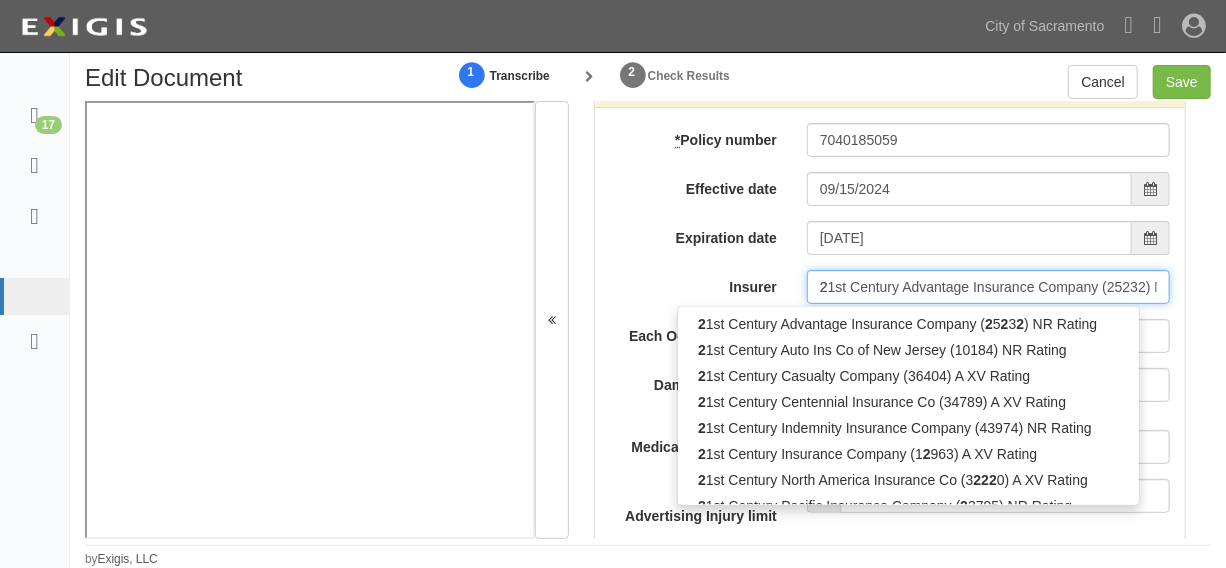 type 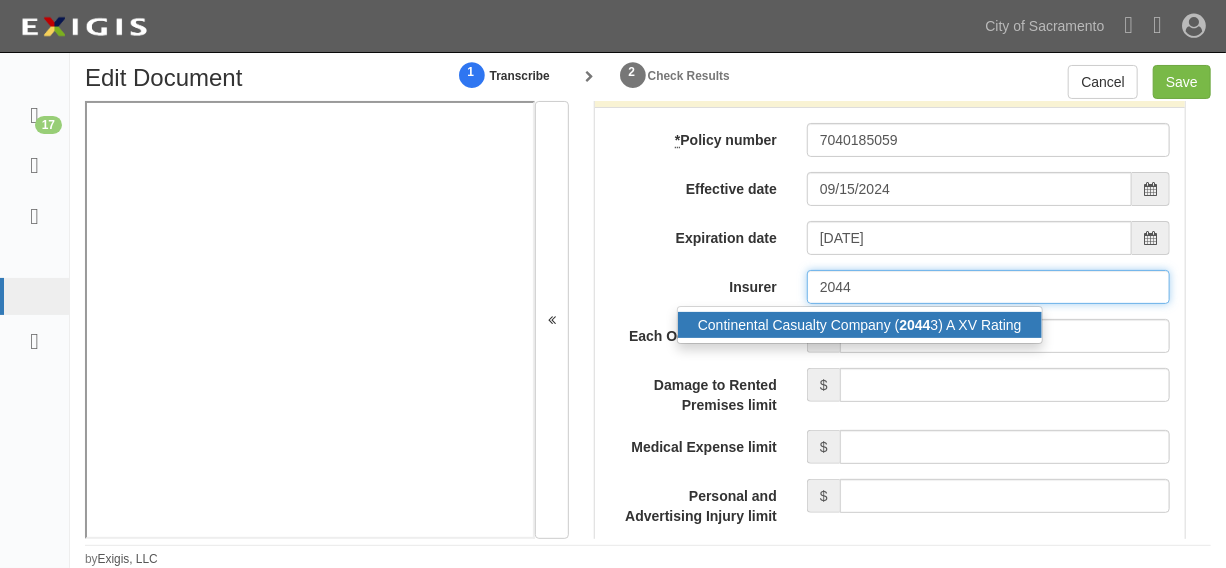 click on "2044" at bounding box center (914, 377) 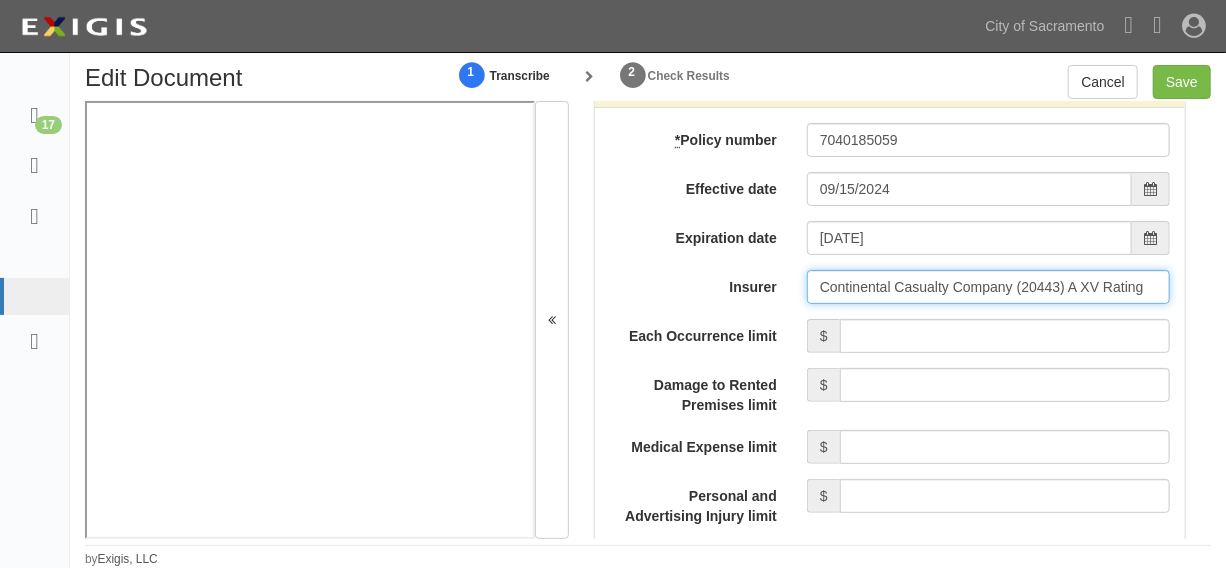 type on "Continental Casualty Company (20443) A XV Rating" 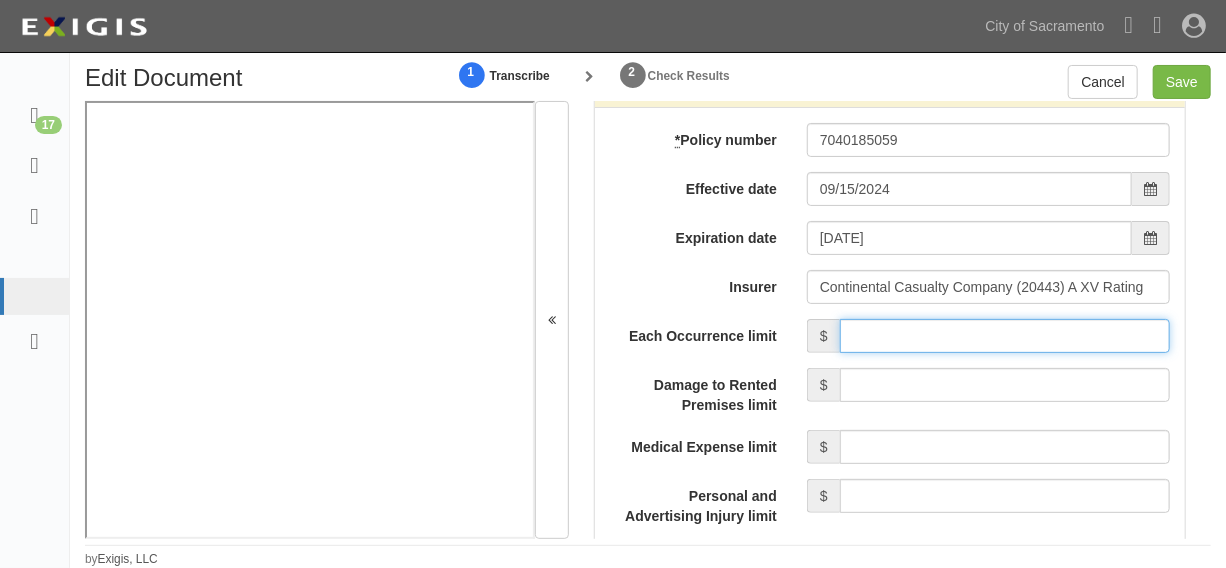 click on "Each Occurrence limit" at bounding box center (1005, 388) 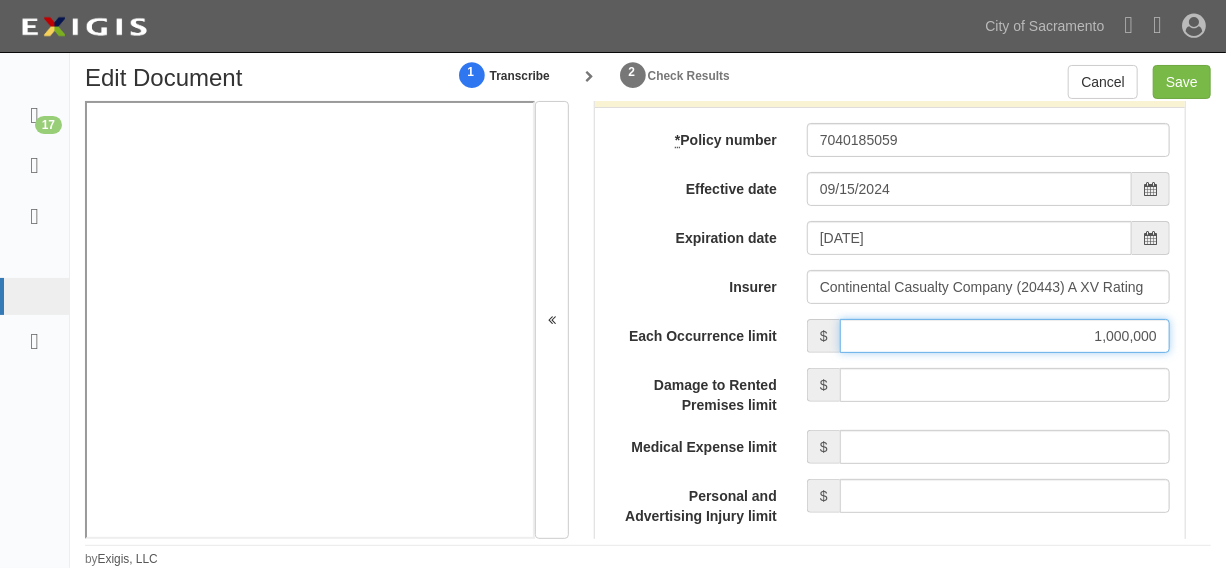 scroll, scrollTop: 2001, scrollLeft: 0, axis: vertical 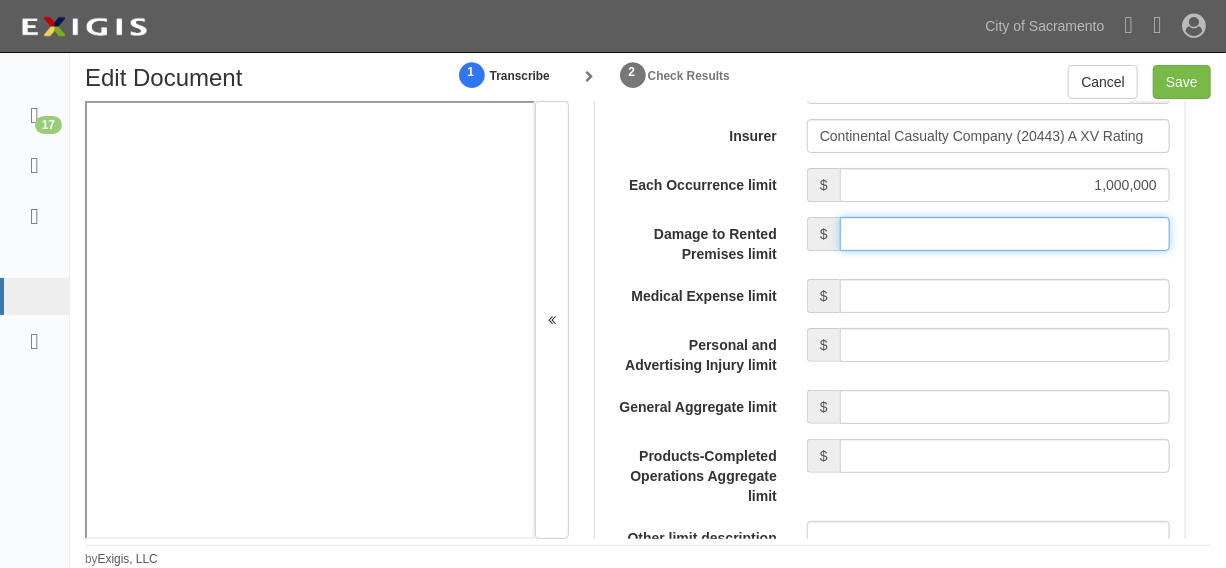 click on "Damage to Rented Premises limit" at bounding box center (1005, 286) 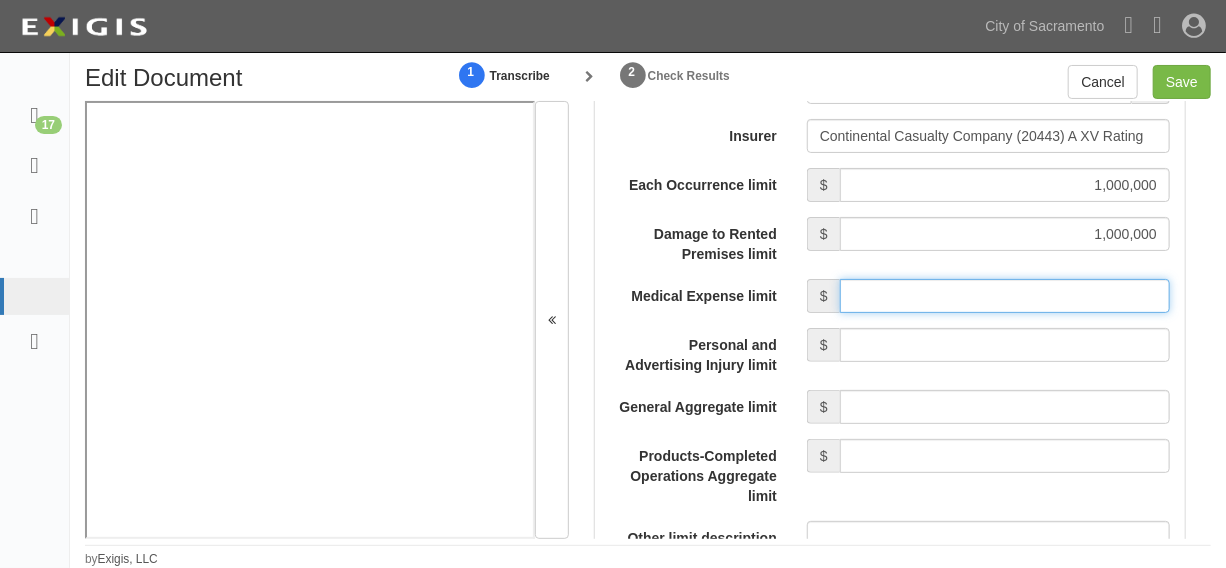 click on "Medical Expense limit" at bounding box center [1005, 348] 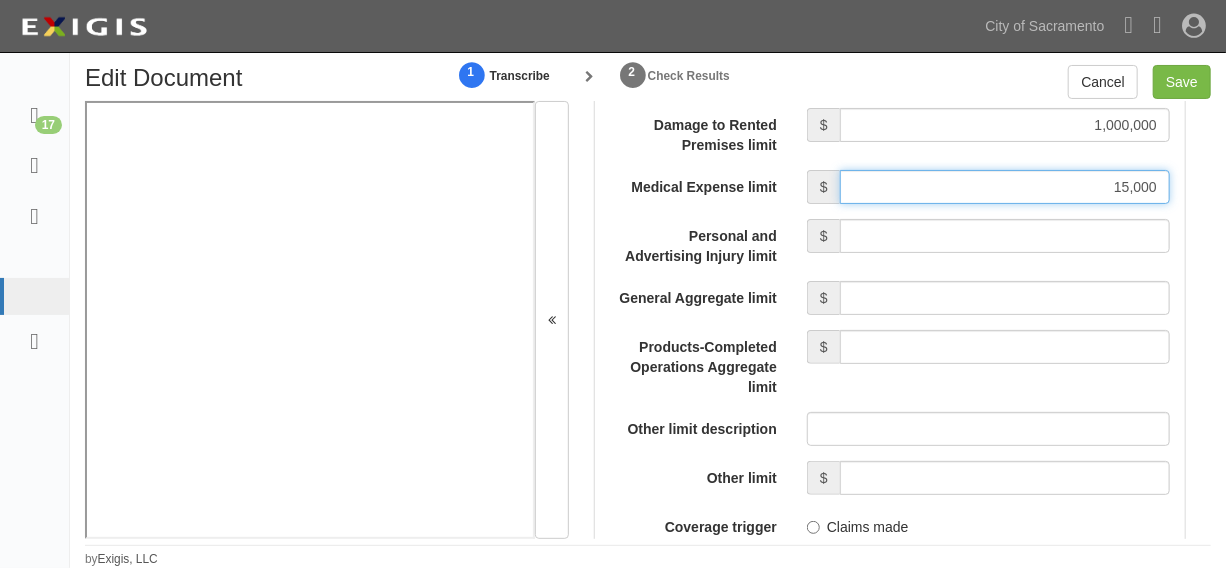 scroll, scrollTop: 2153, scrollLeft: 0, axis: vertical 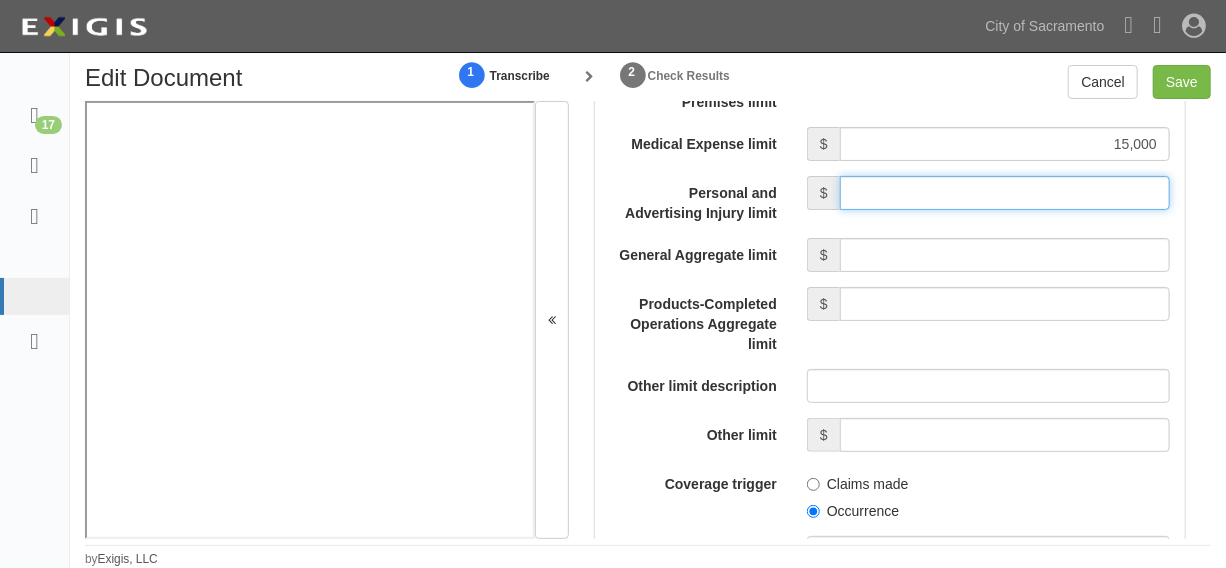 click on "Personal and Advertising Injury limit" at bounding box center [1005, 245] 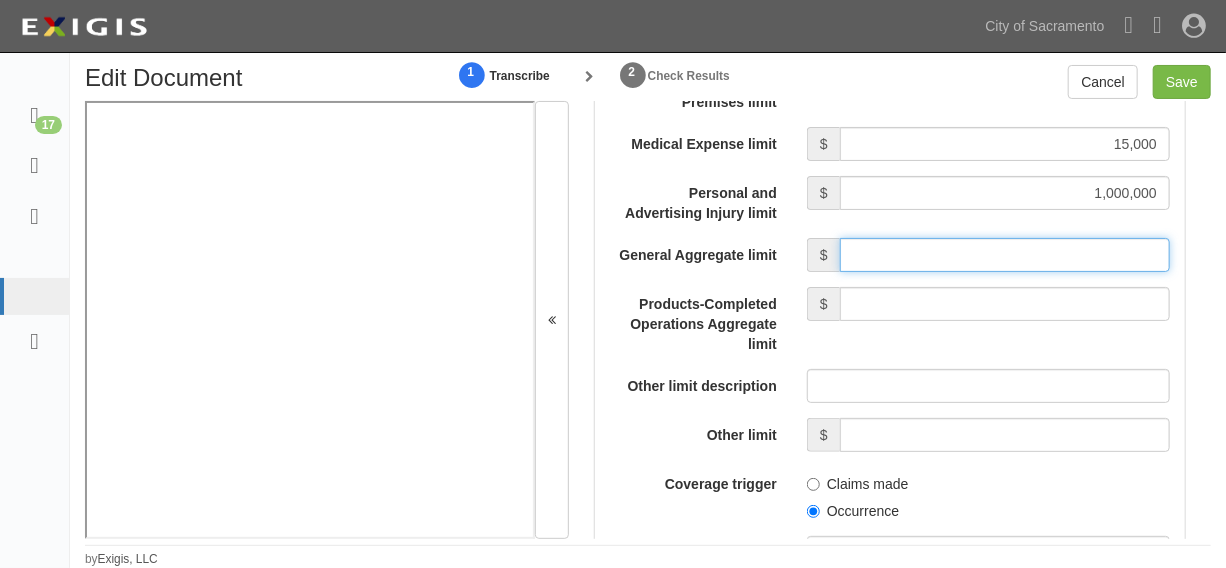 click on "General Aggregate limit" at bounding box center (1005, 307) 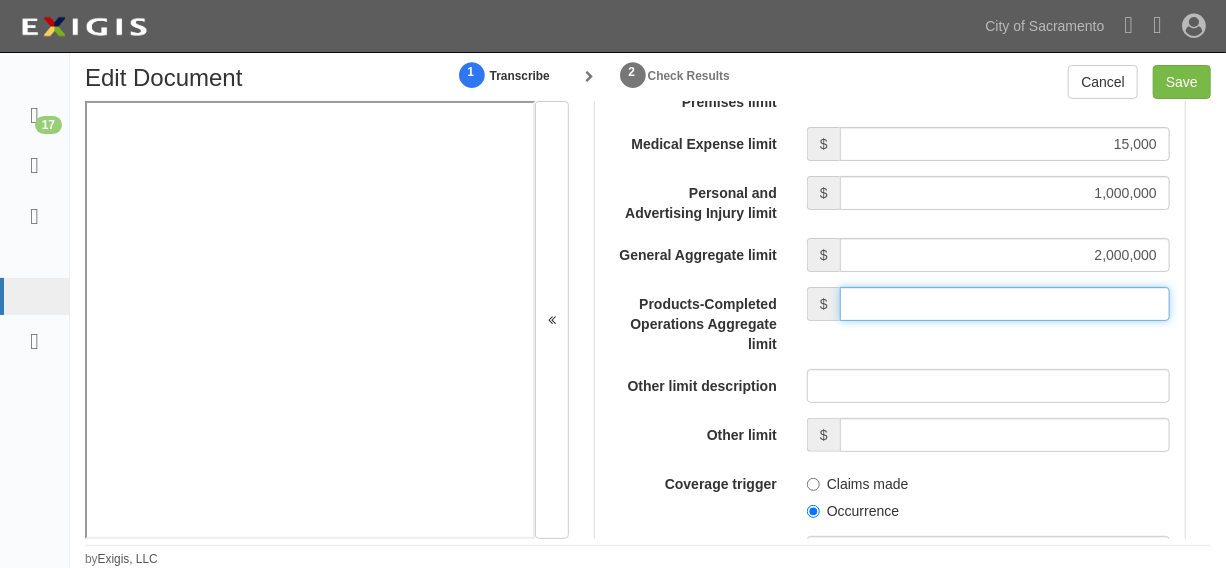 click on "Products-Completed Operations Aggregate limit" at bounding box center [1005, 356] 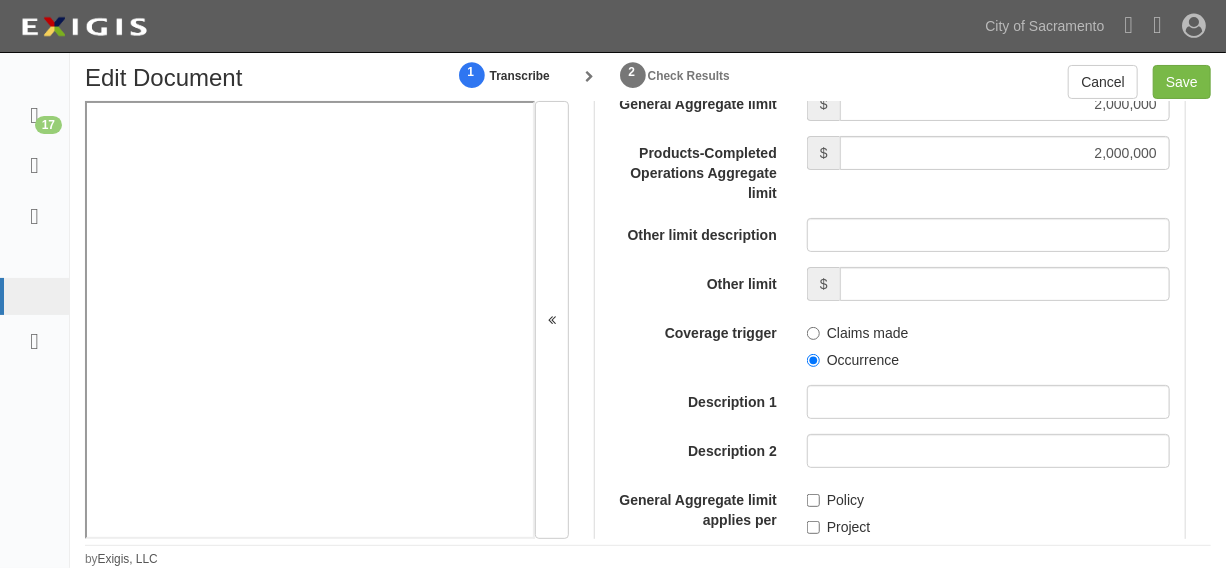 click on "Occurrence" at bounding box center (853, 412) 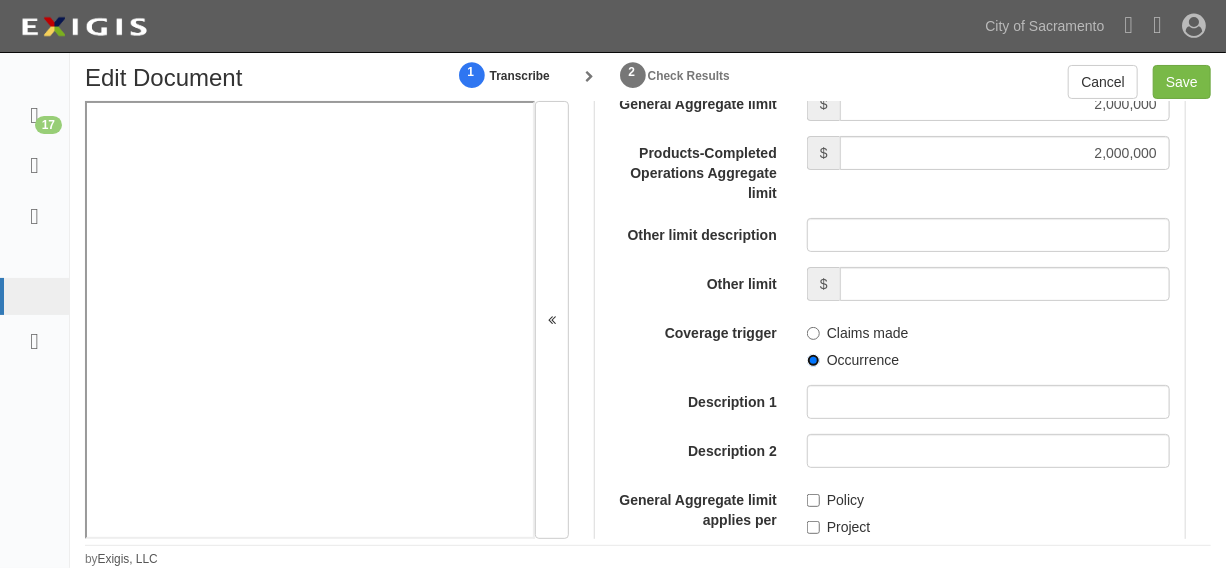 click on "Occurrence" at bounding box center [813, 412] 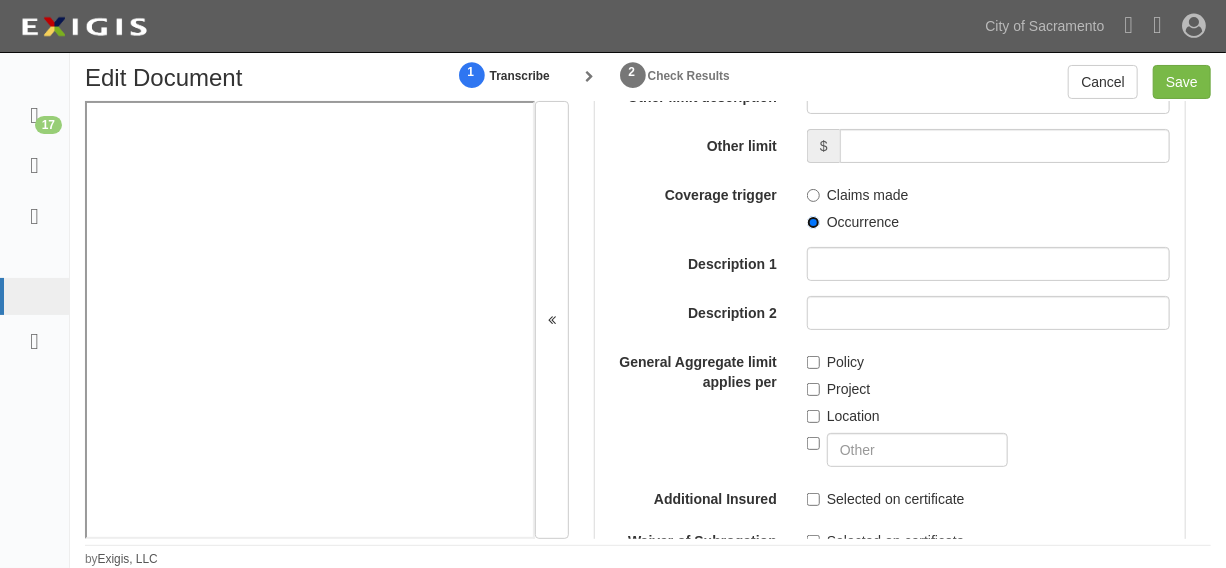 scroll, scrollTop: 2608, scrollLeft: 0, axis: vertical 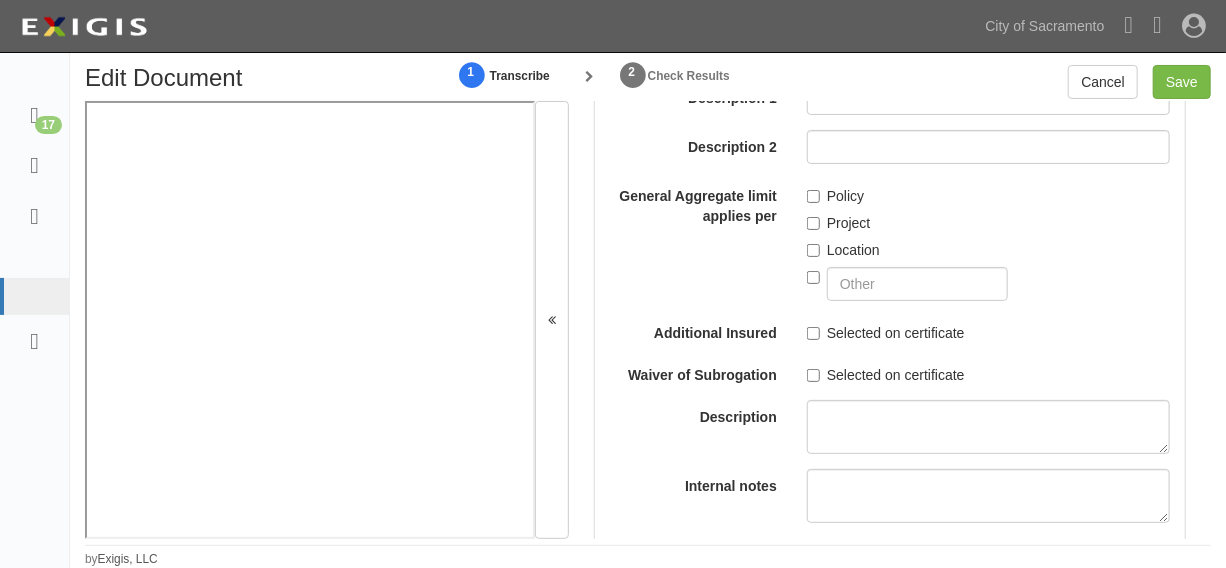 click on "Policy" at bounding box center [835, 248] 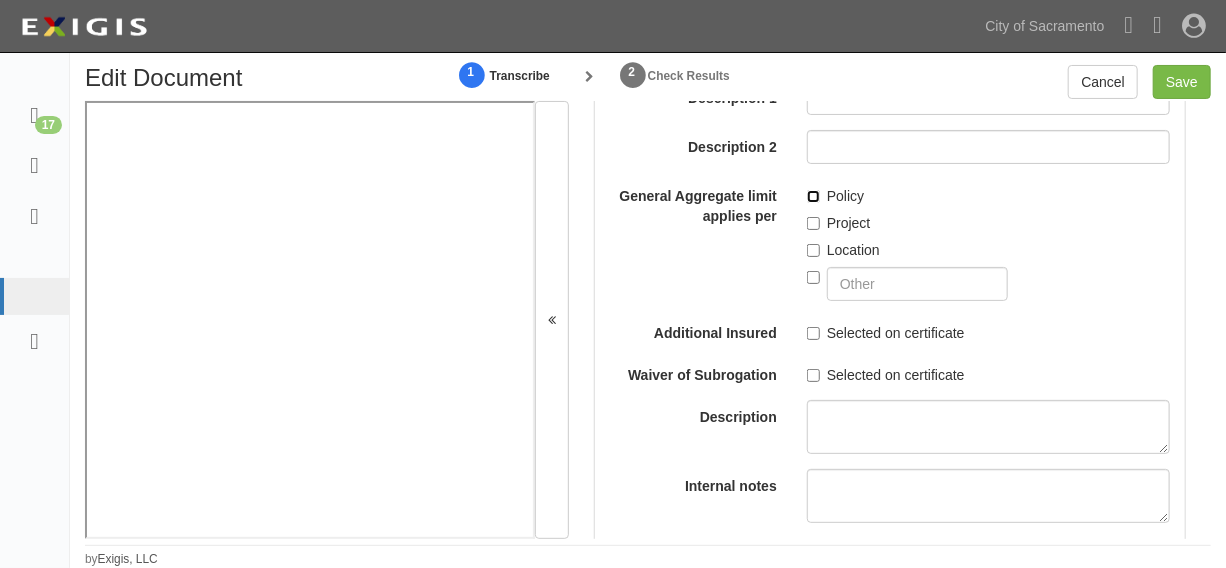 click on "Policy" at bounding box center [813, 248] 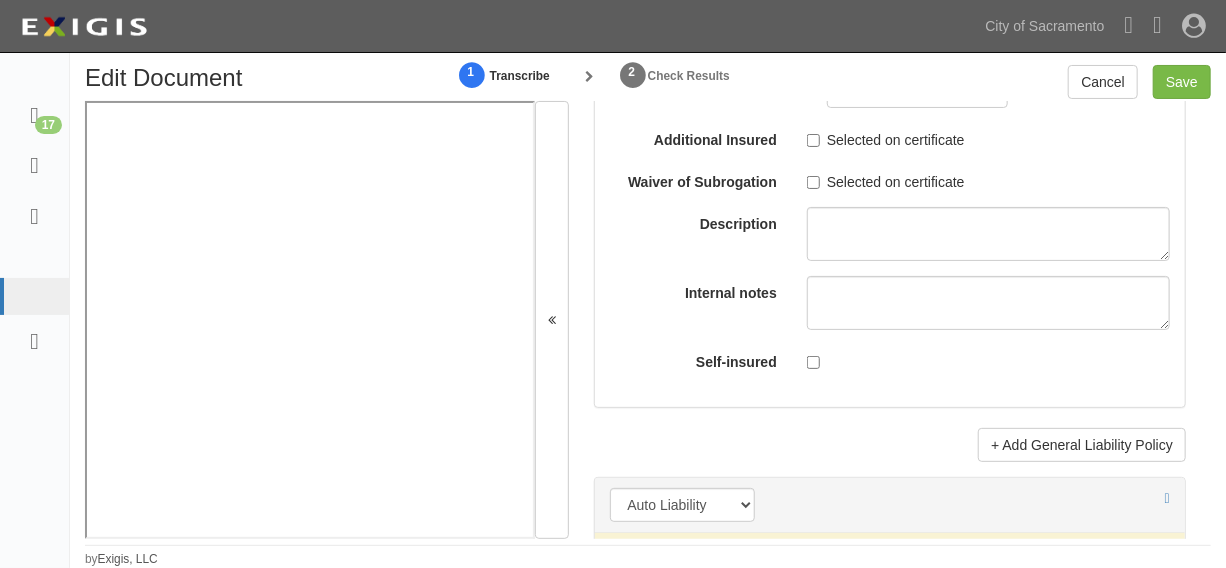 scroll, scrollTop: 2759, scrollLeft: 0, axis: vertical 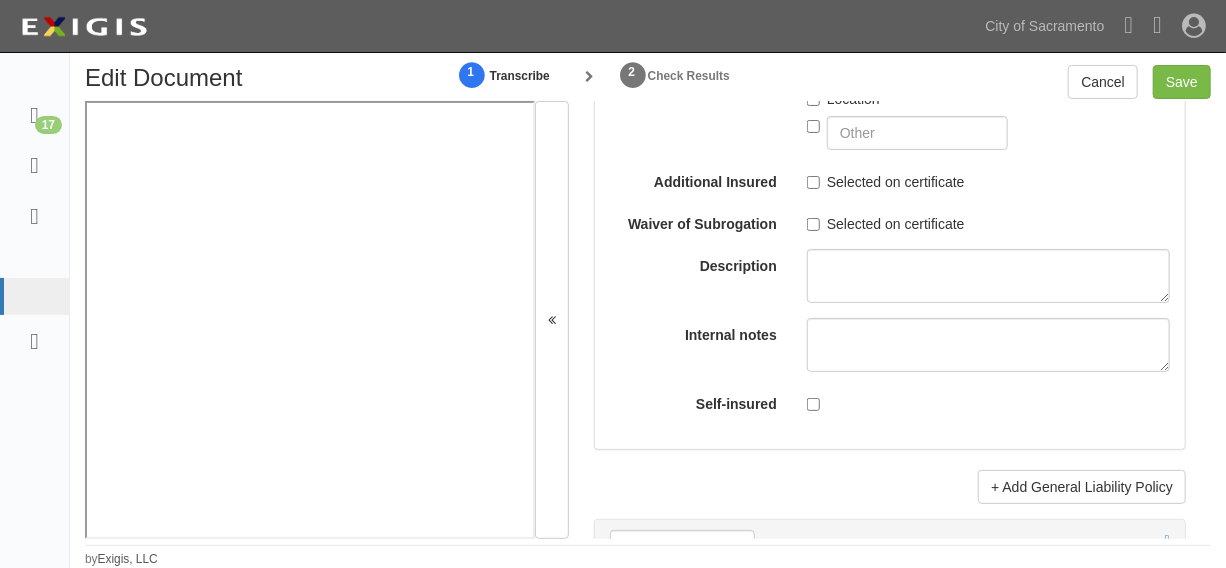drag, startPoint x: 873, startPoint y: 232, endPoint x: 867, endPoint y: 253, distance: 21.84033 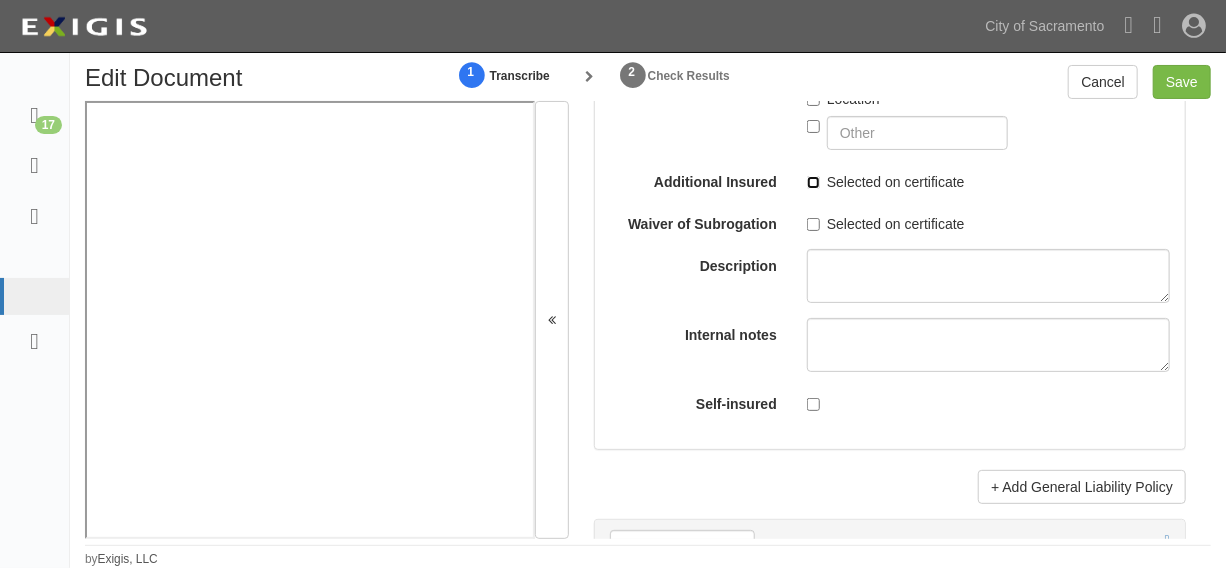 click on "Selected on certificate" at bounding box center (813, 234) 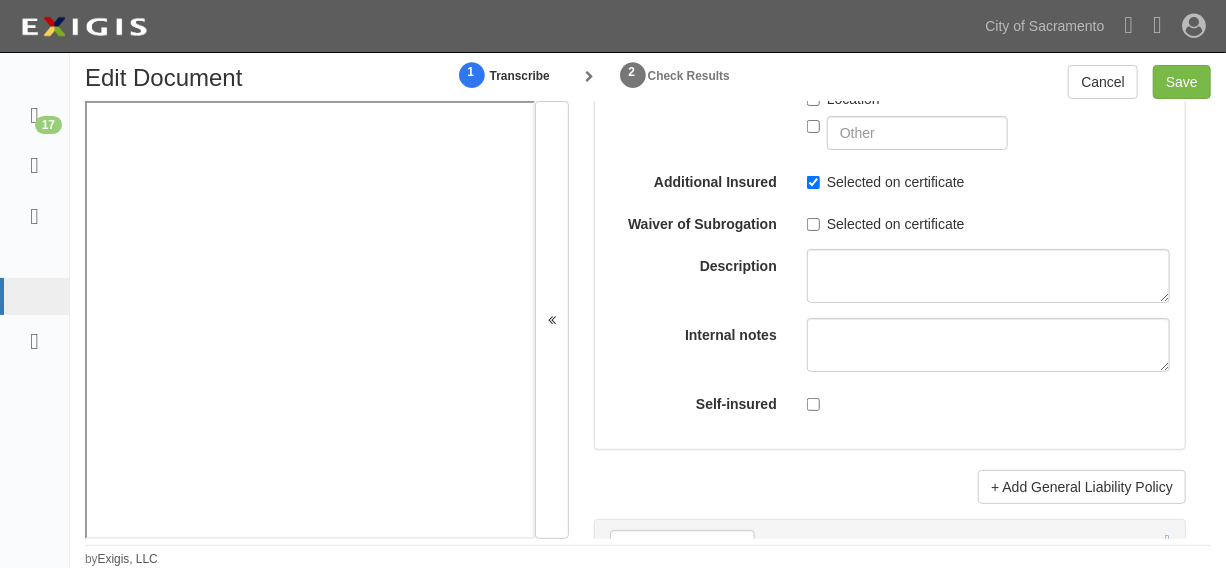 click on "Each Occurrence limit $ 1,000,000 Damage to Rented Premises limit $ 1,000,000 Medical Expense limit $ 15,000 Personal and Advertising Injury limit $ 1,000,000 General Aggregate limit $ 2,000,000 Products-Completed Operations Aggregate limit $ 2,000,000 Other limit description Other limit $ Coverage trigger Claims made Occurrence Description 1 Description 2 General Aggregate limit applies per Policy Project Location   Additional Insured Selected on certificate Waiver of Subrogation Selected on certificate Description Internal notes Self-insured" at bounding box center (890, -34) 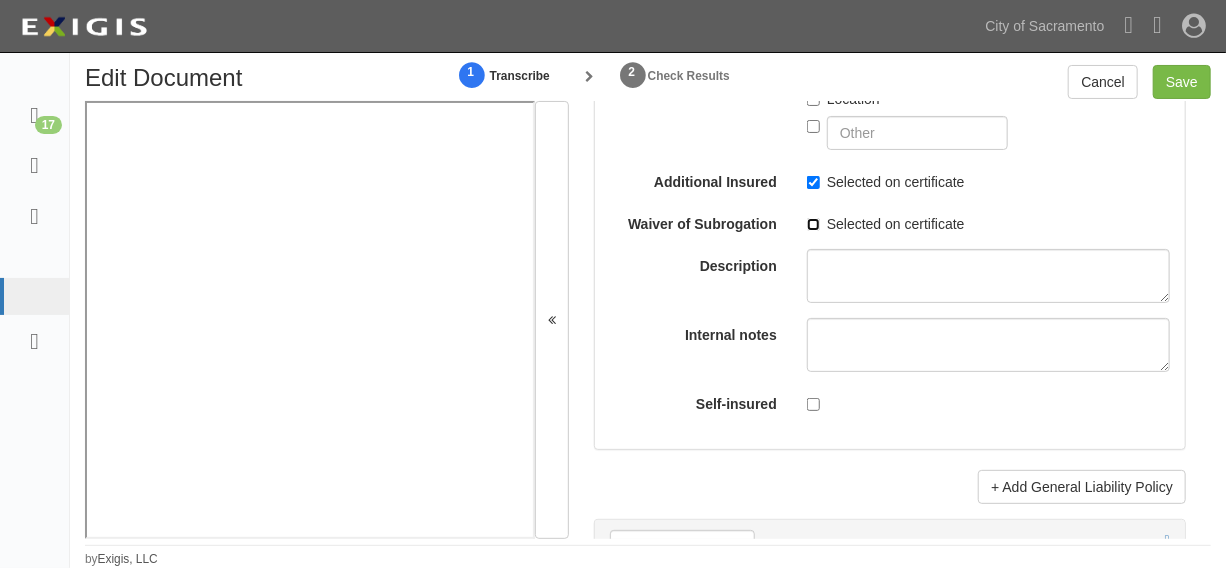 click on "Selected on certificate" at bounding box center [813, 276] 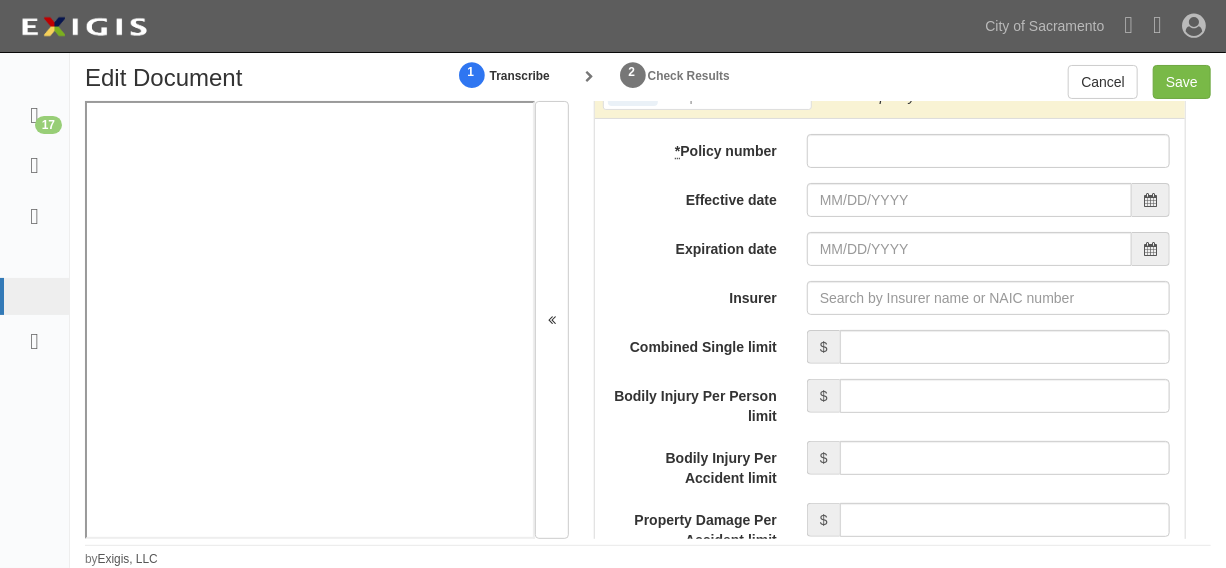 scroll, scrollTop: 3213, scrollLeft: 0, axis: vertical 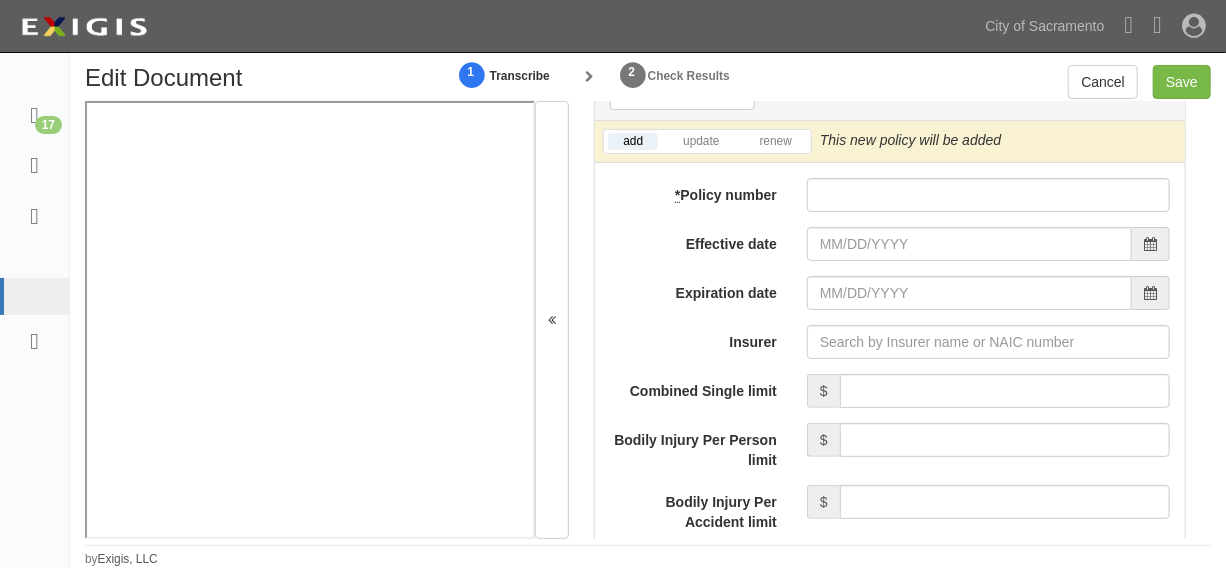 click on "add update renew This new policy will be added This new policy will update existing policy # This new policy will renew existing policy # *  Policy number Effective date Expiration date Insurer Combined Single limit $ Bodily Injury Per Person limit $ Bodily Injury Per Accident limit $ Property Damage Per Accident limit $ Limit Description Limit $ Covered Autos Any Auto Owned Autos Scheduled Autos Hired Autos Non-Owned Autos     Additional Insured Selected on certificate Waiver of Subrogation Selected on certificate Description Internal notes Self-insured" at bounding box center [890, 724] 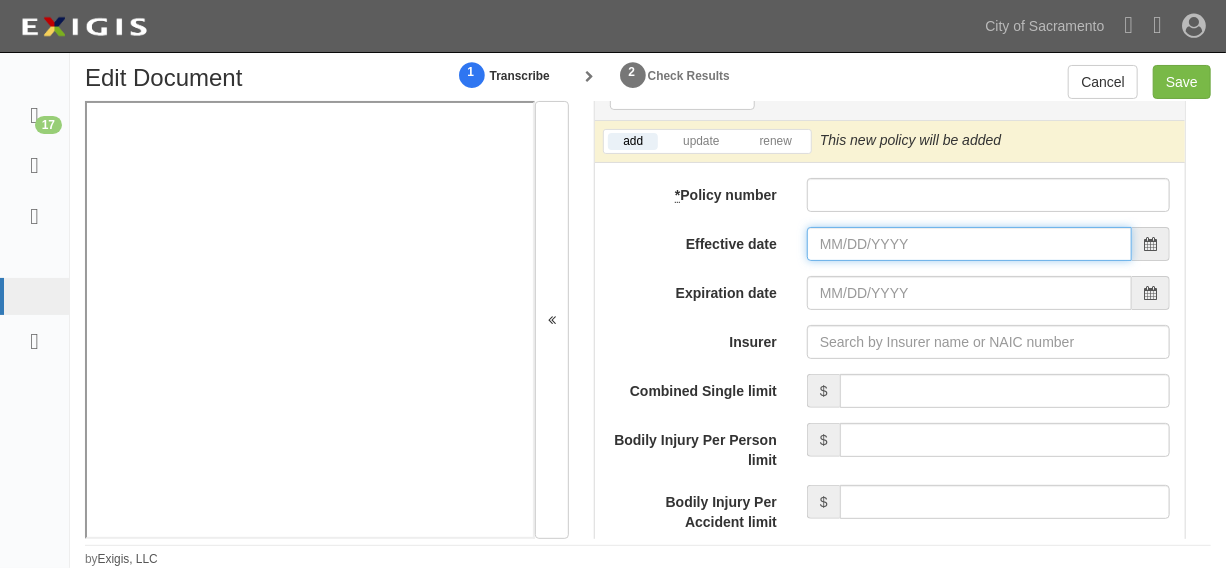 click on "Effective date" at bounding box center (969, 296) 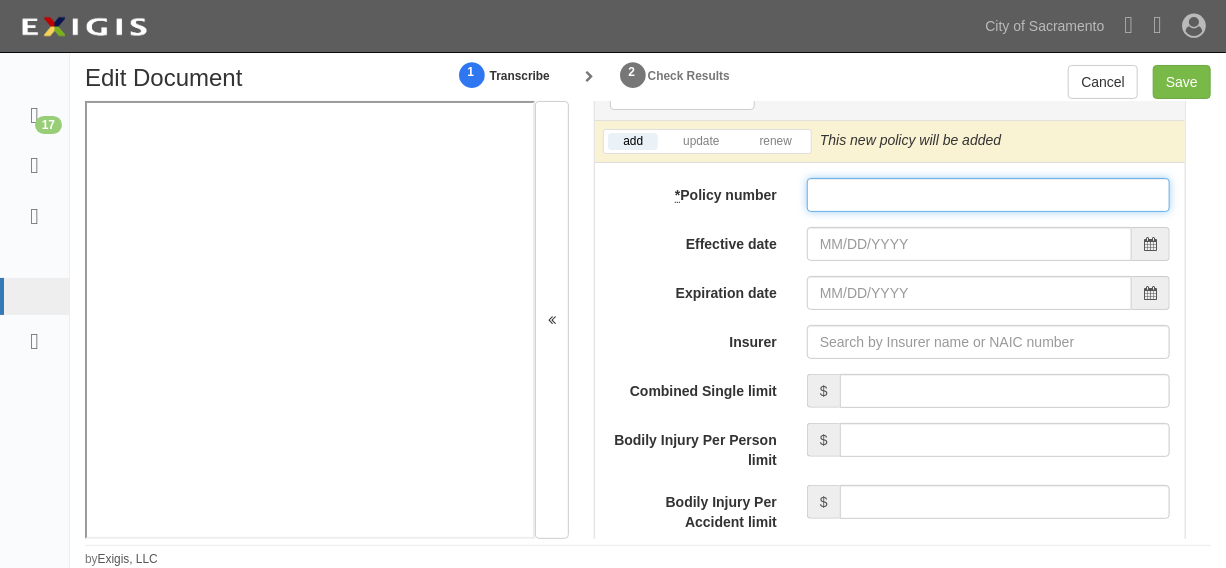 click on "*  Policy number" at bounding box center [988, 247] 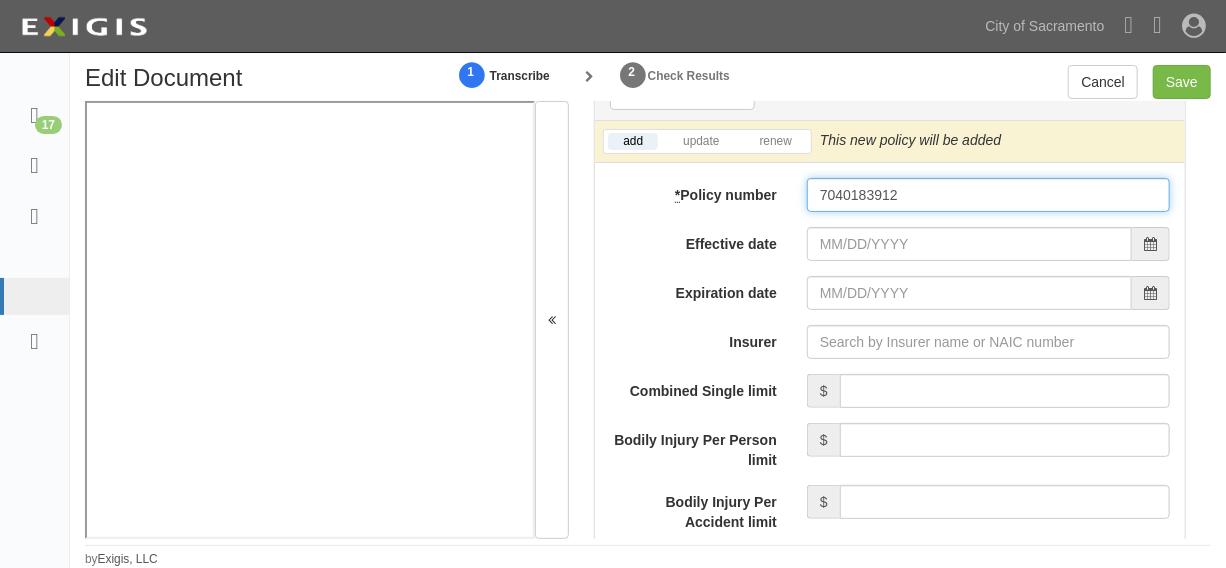type on "7040183912" 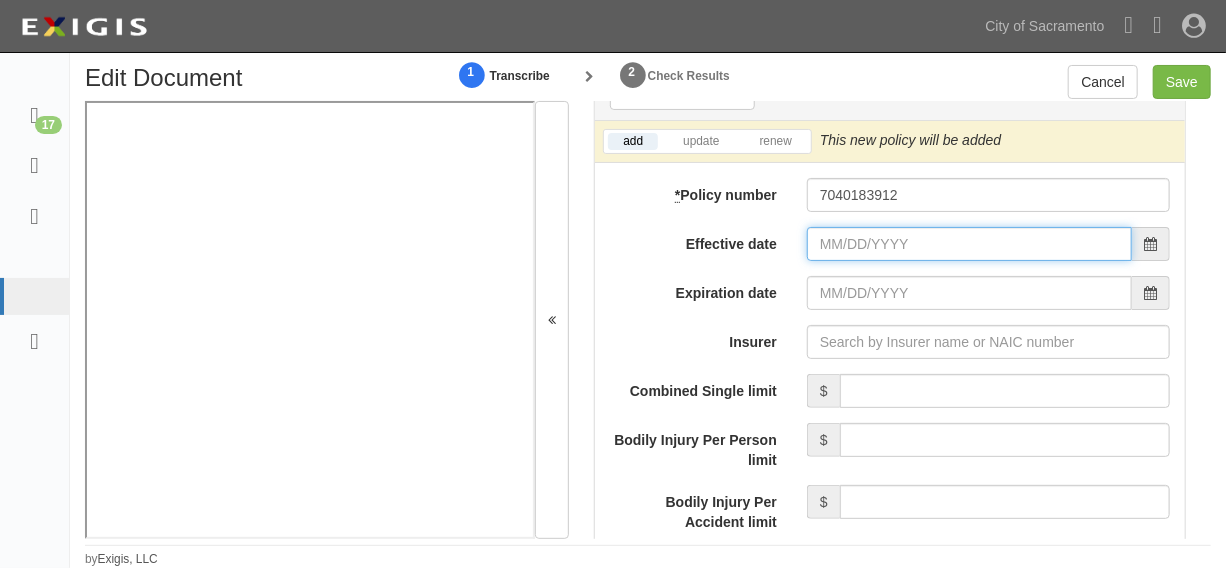 click on "Effective date" at bounding box center (969, 296) 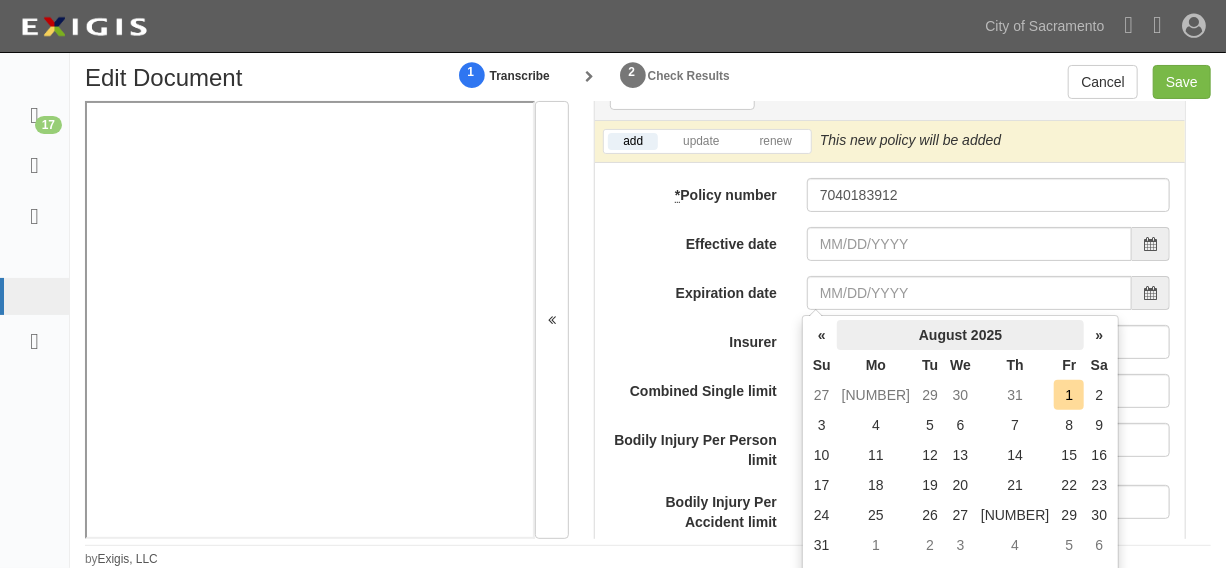 click on "August 2025" at bounding box center (912, 335) 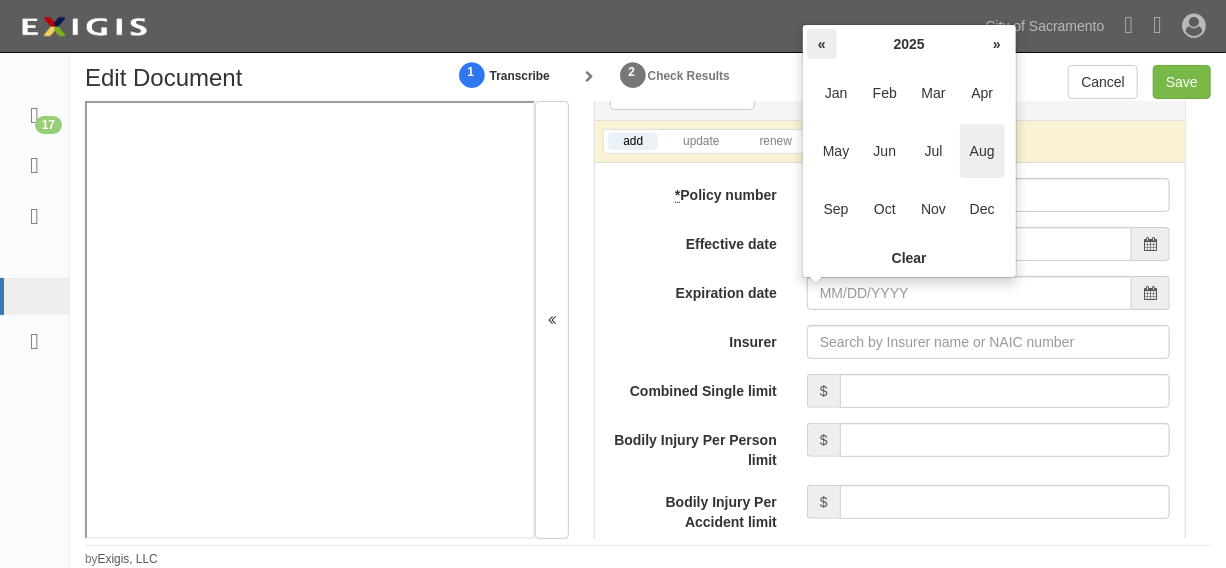 click on "«" at bounding box center [822, 44] 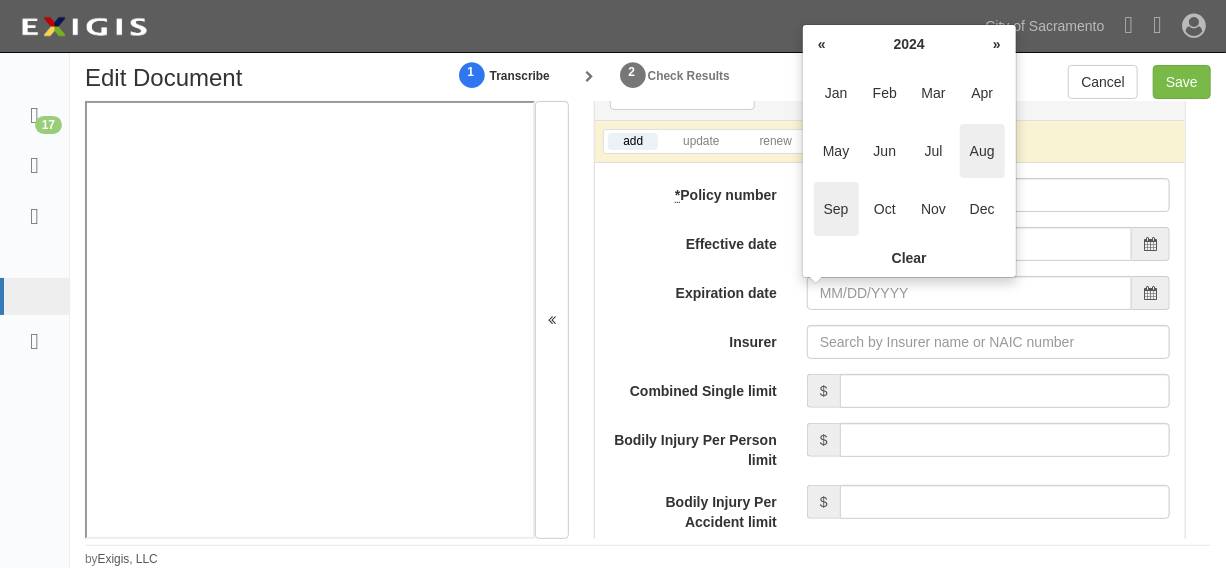click on "Sep" at bounding box center (836, 209) 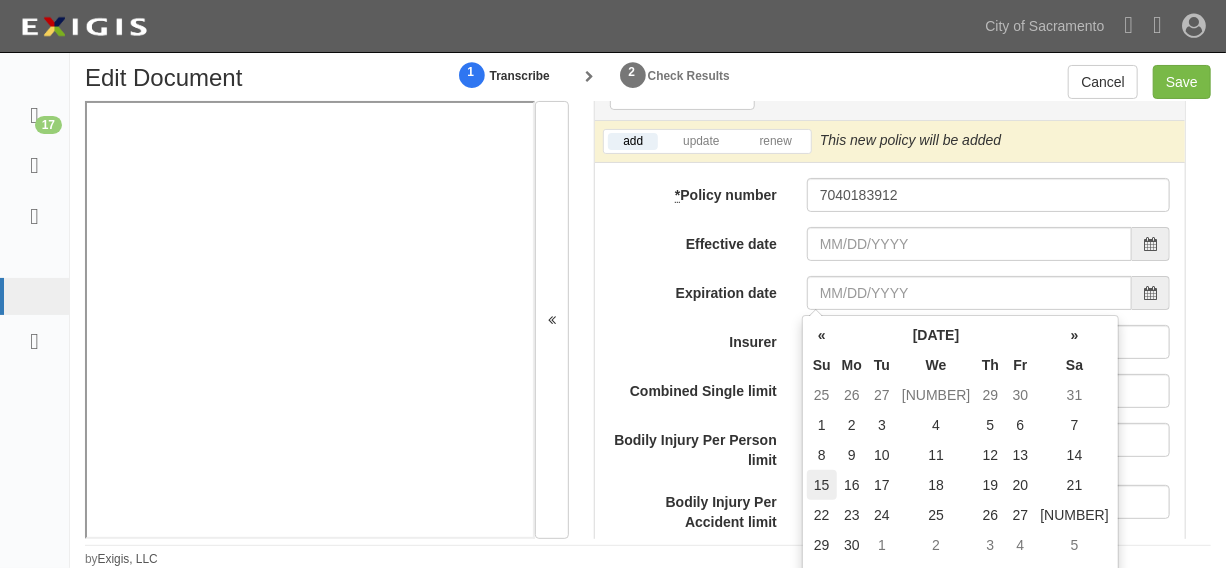 click on "15" at bounding box center [822, 485] 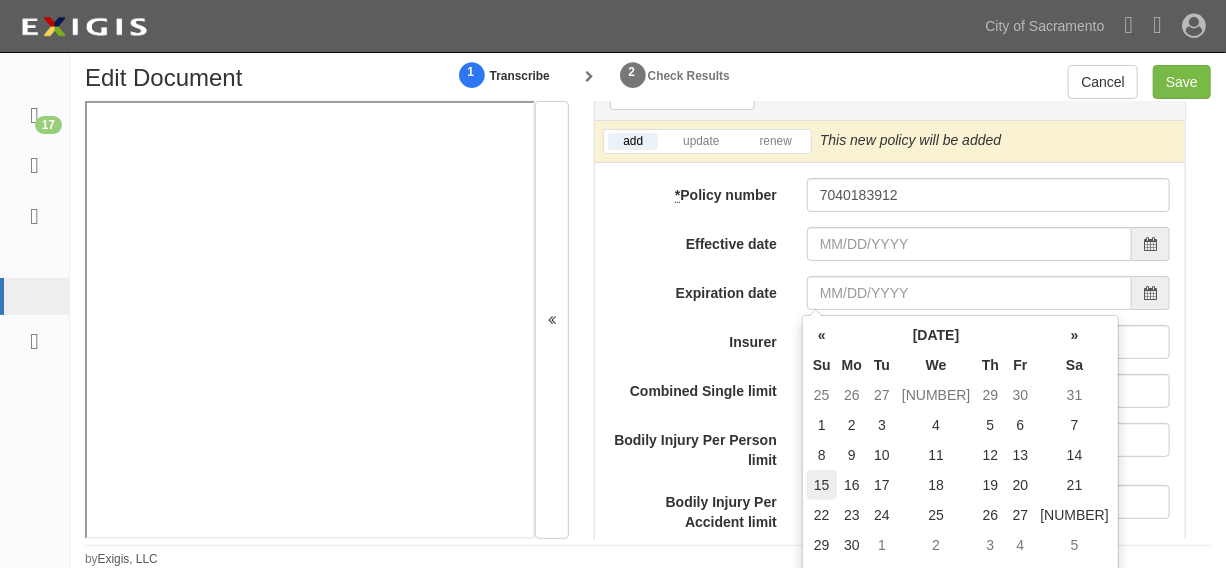 type on "[DATE]" 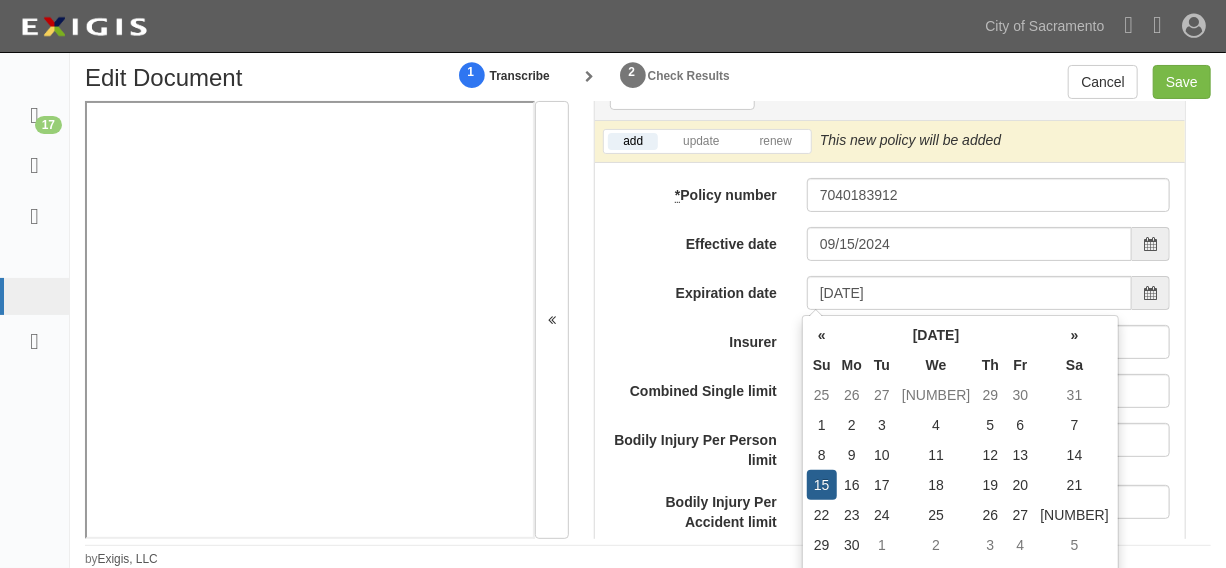 click on "Insurer" at bounding box center [693, 390] 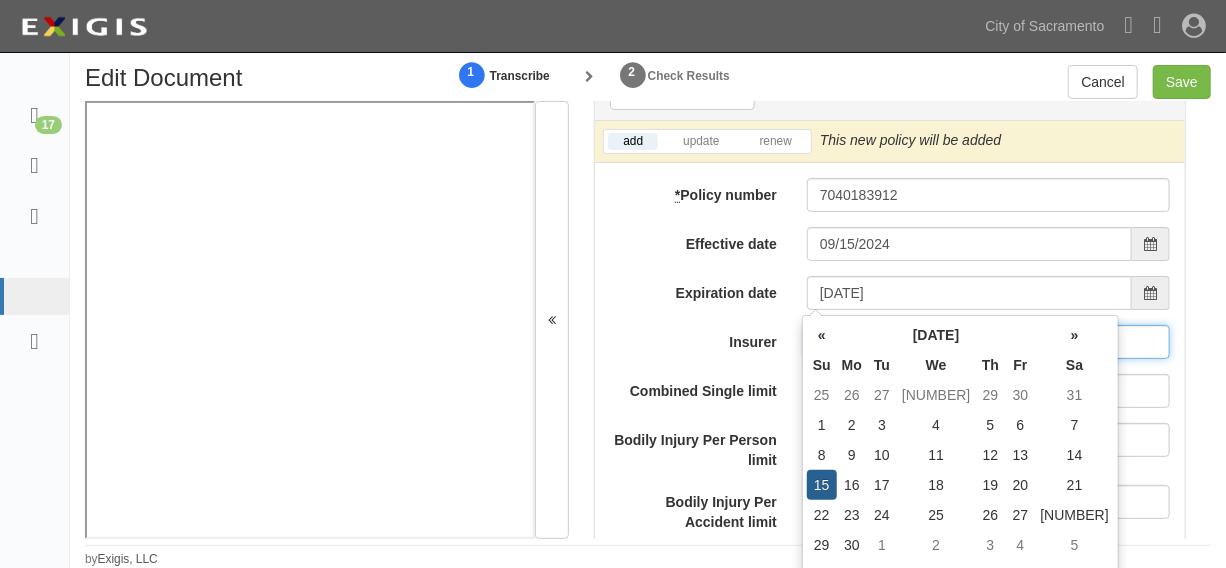 click on "Insurer" at bounding box center [988, 394] 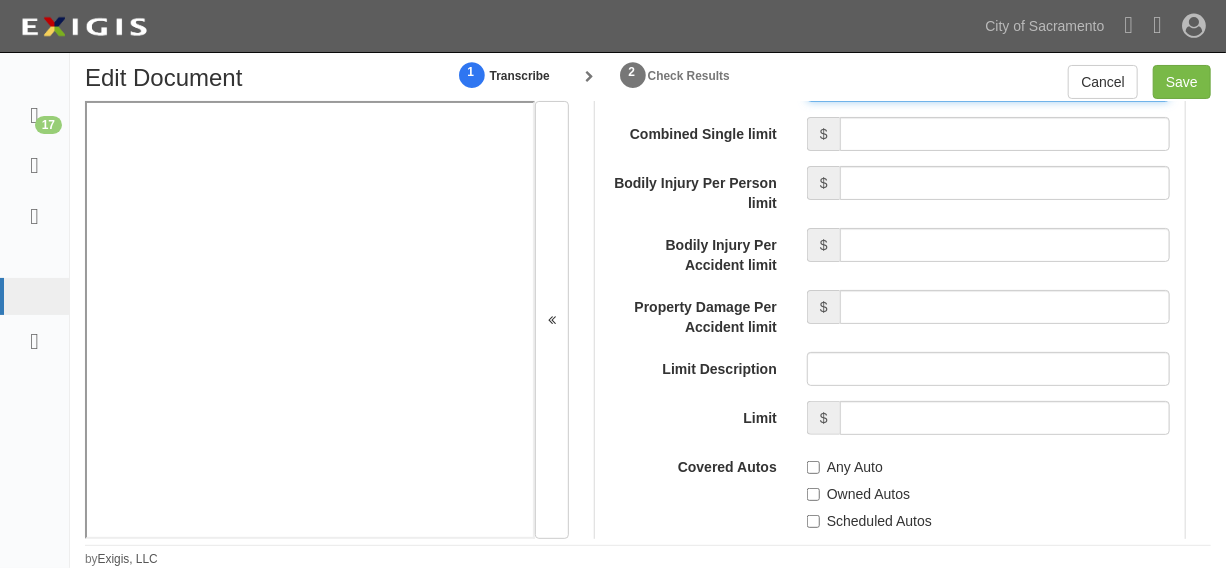 scroll, scrollTop: 3517, scrollLeft: 0, axis: vertical 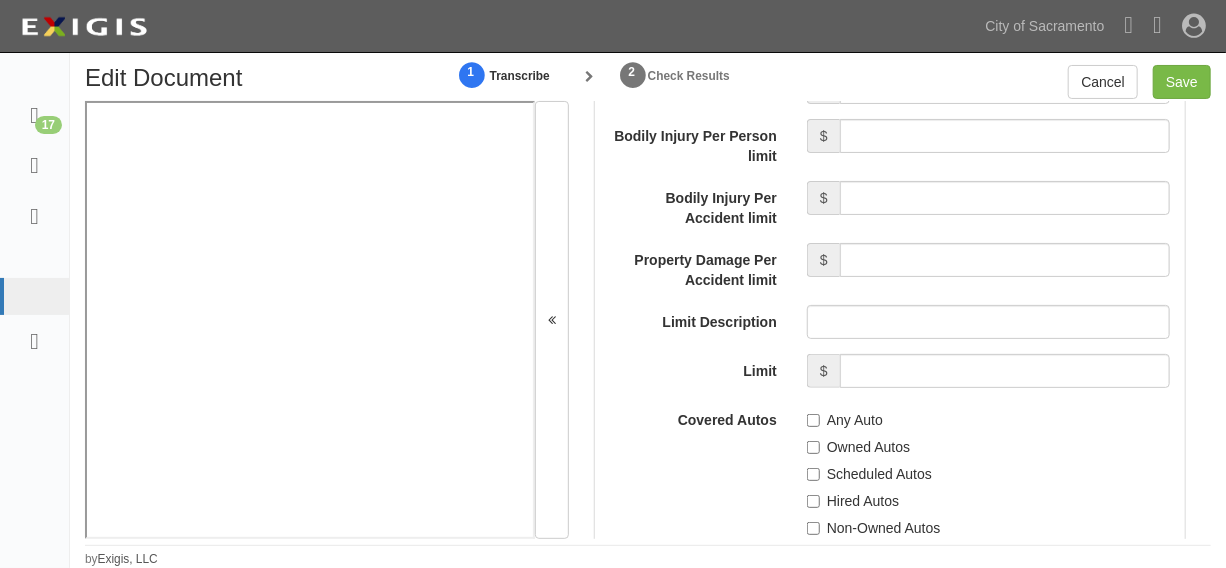 click on "Any Auto" at bounding box center (845, 472) 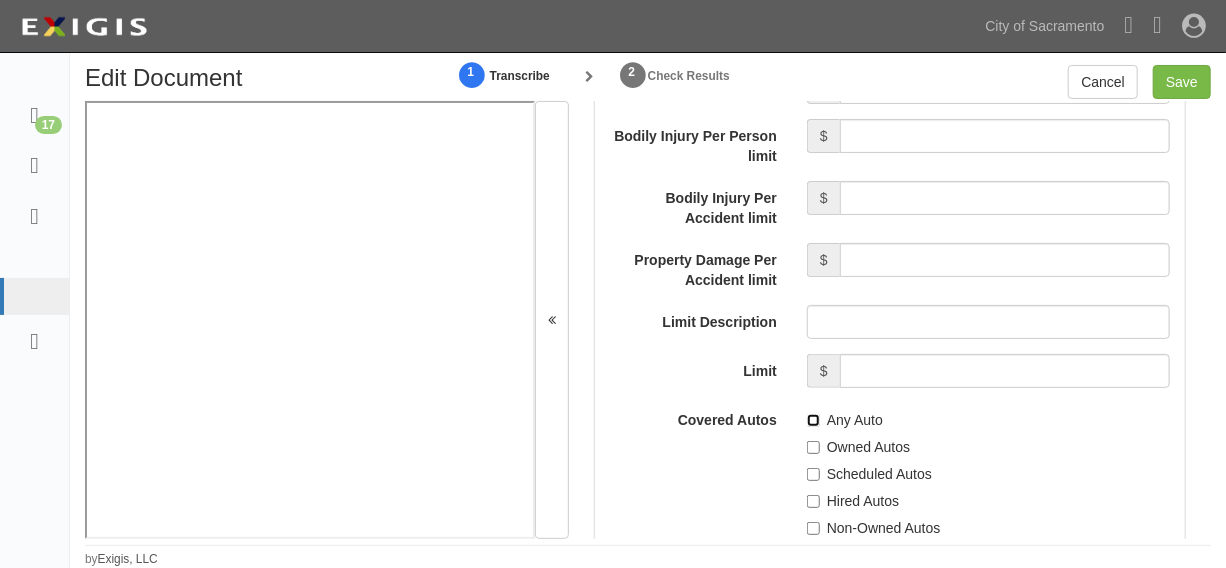 click on "Any Auto" at bounding box center (813, 472) 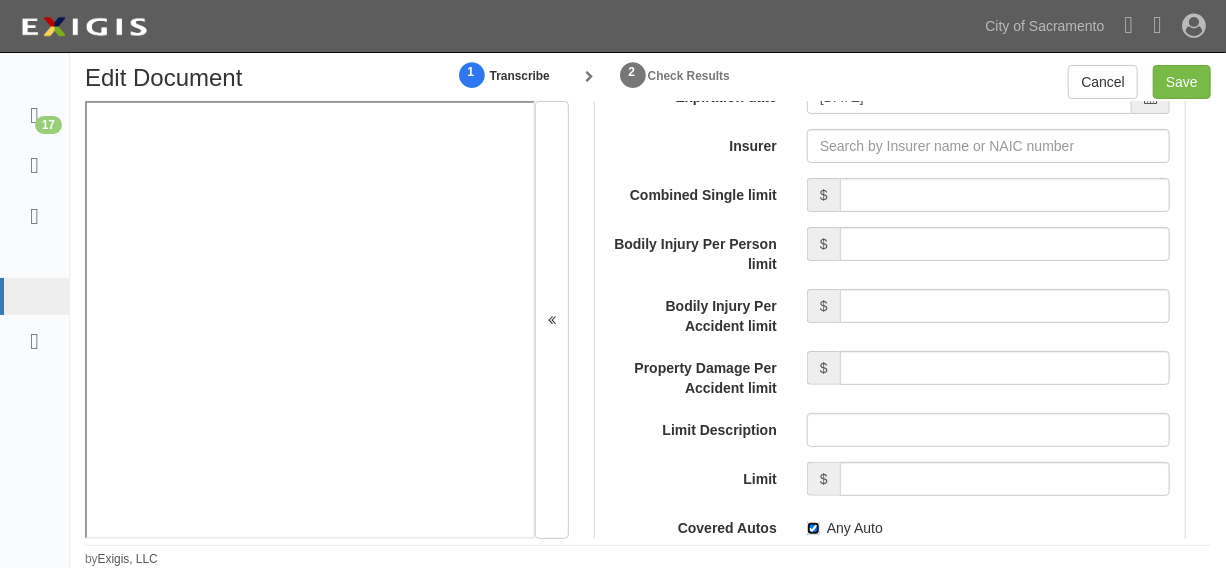 scroll, scrollTop: 3365, scrollLeft: 0, axis: vertical 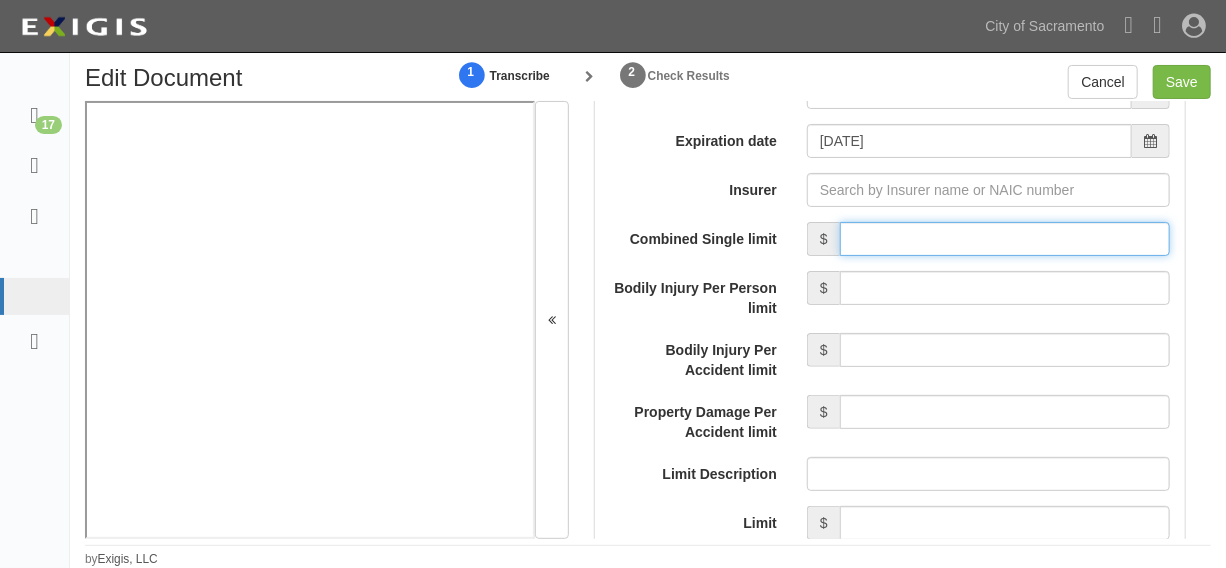 click on "Combined Single limit" at bounding box center (1005, 291) 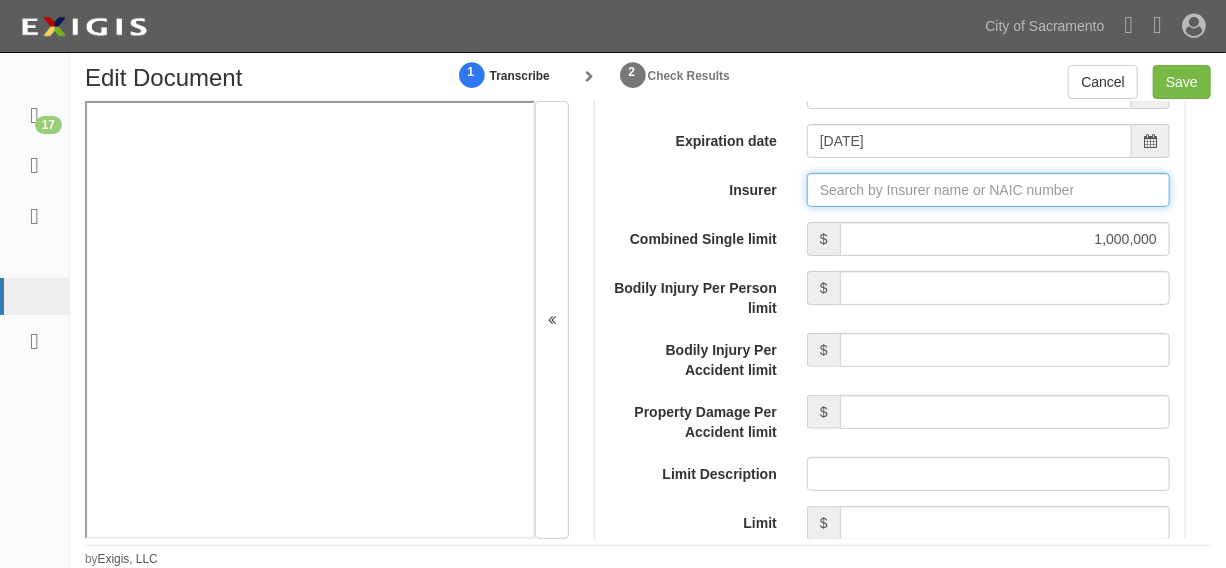 click on "Insurer" at bounding box center [988, 242] 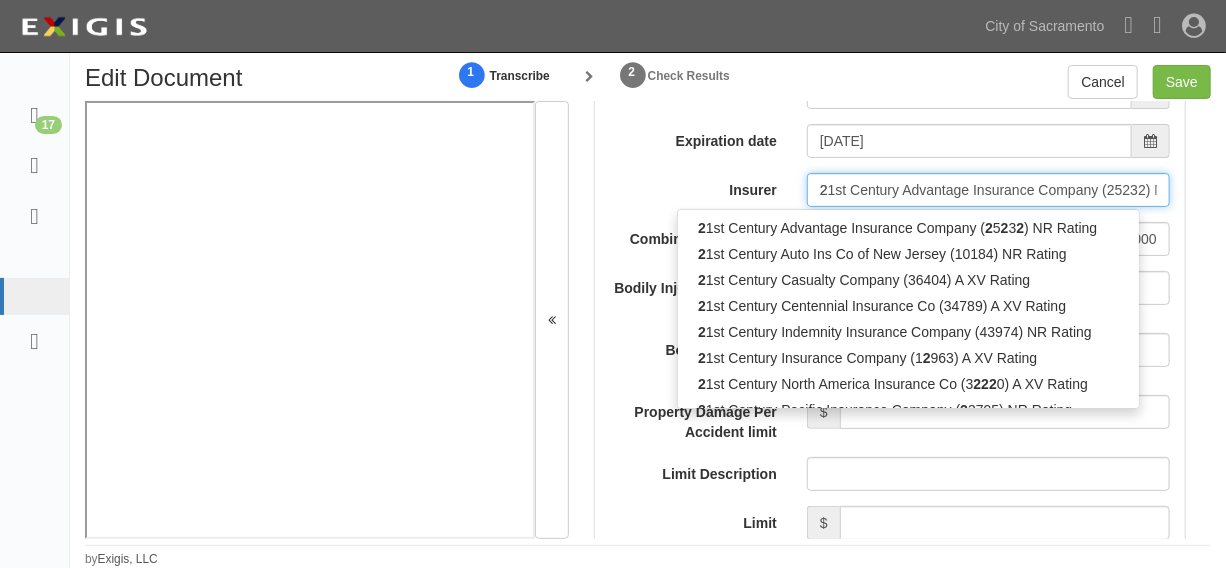 type 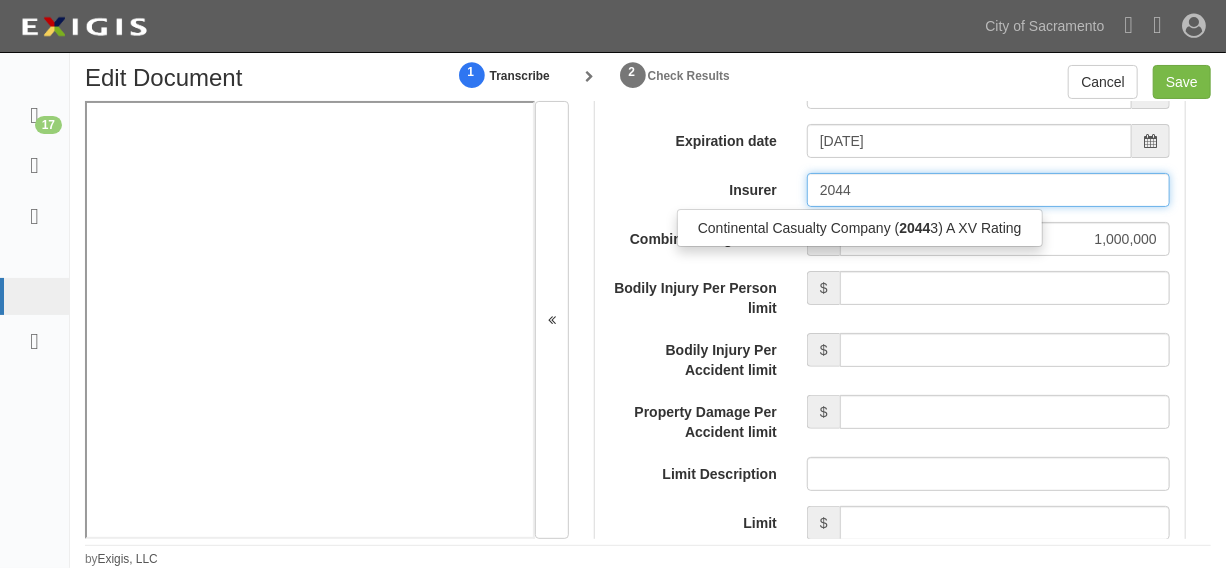 drag, startPoint x: 965, startPoint y: 277, endPoint x: 883, endPoint y: 307, distance: 87.31552 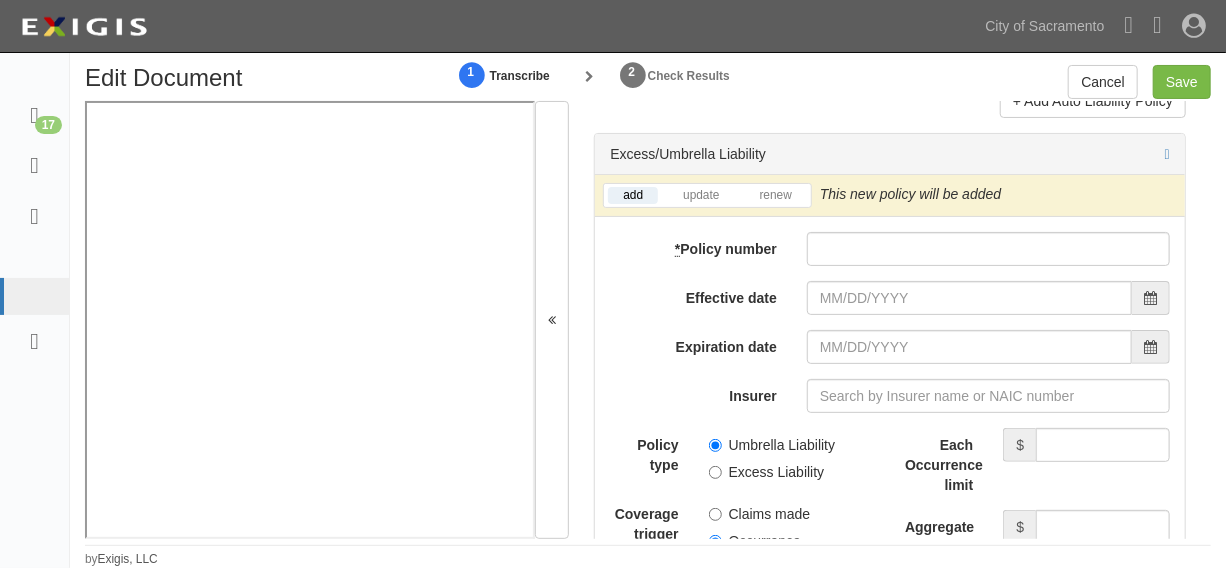 scroll, scrollTop: 4577, scrollLeft: 0, axis: vertical 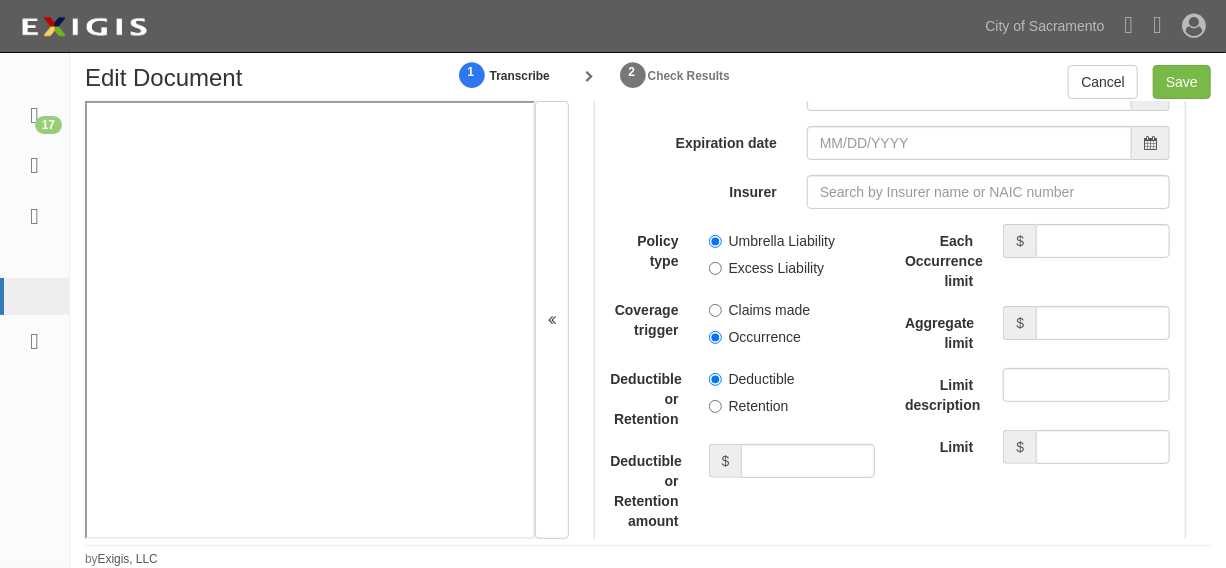 type on "Continental Casualty Company (20443) A XV Rating" 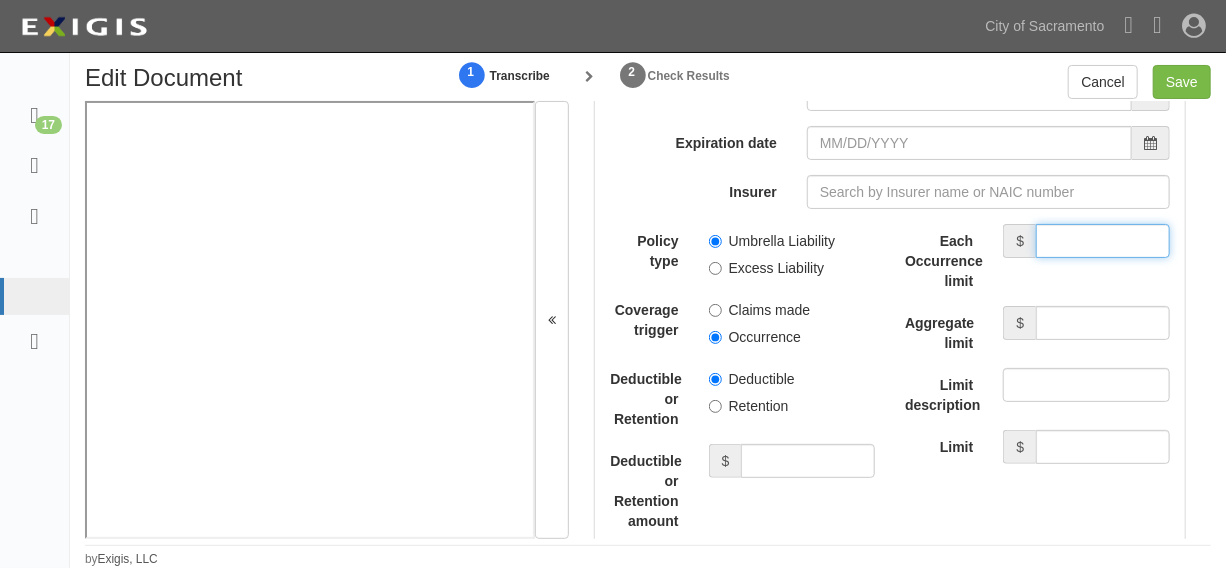 click on "Each Occurrence limit" at bounding box center (1103, 293) 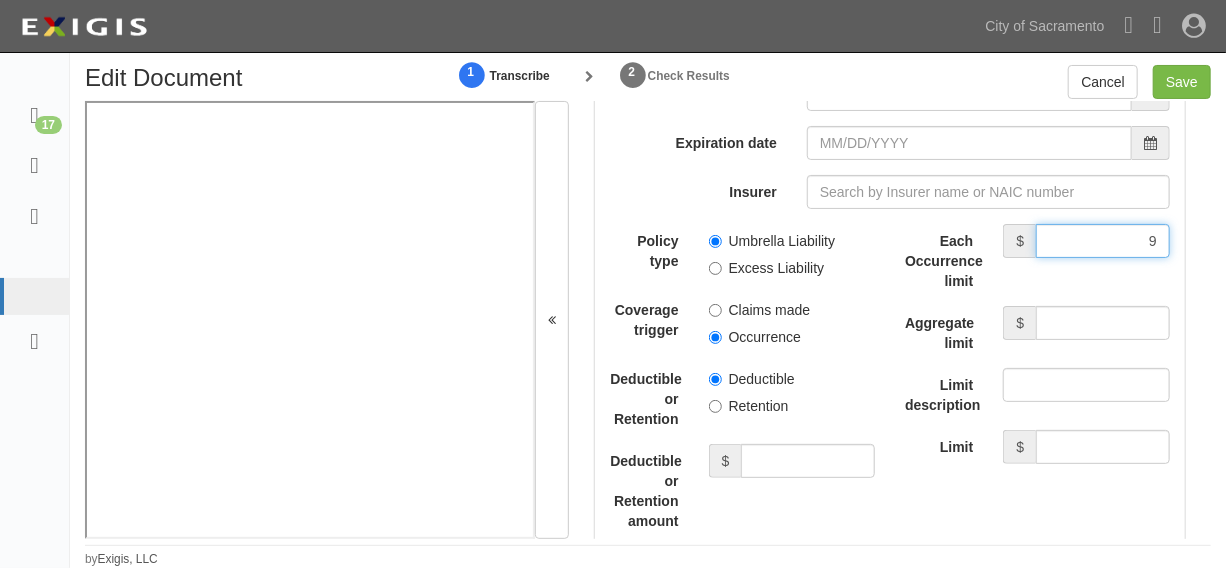type on "9,000,000" 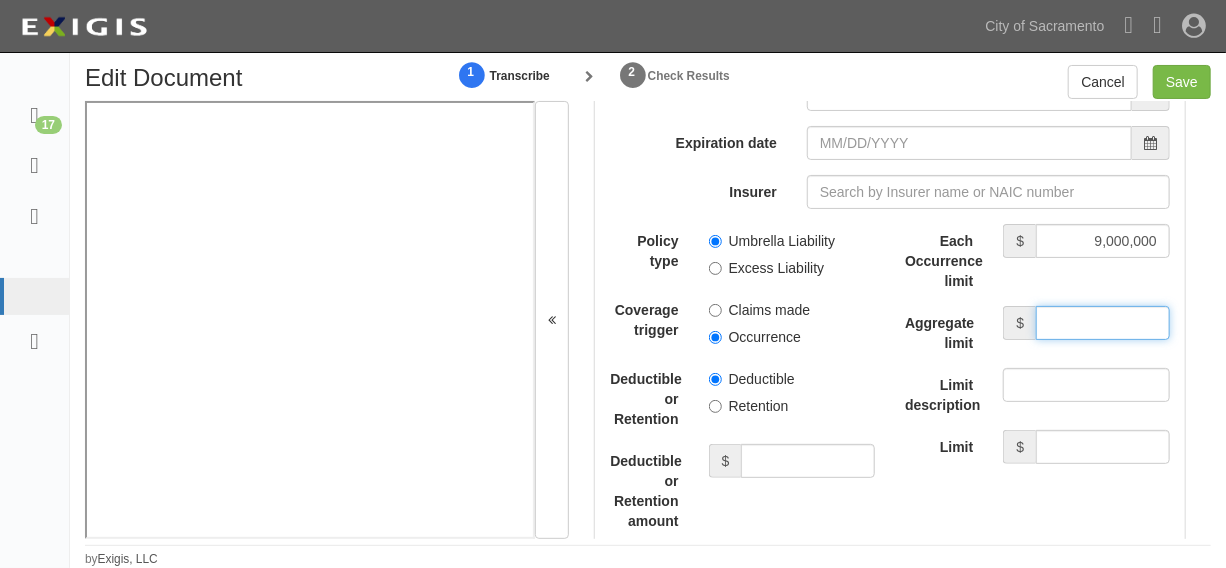 click on "Aggregate limit" at bounding box center (1103, 375) 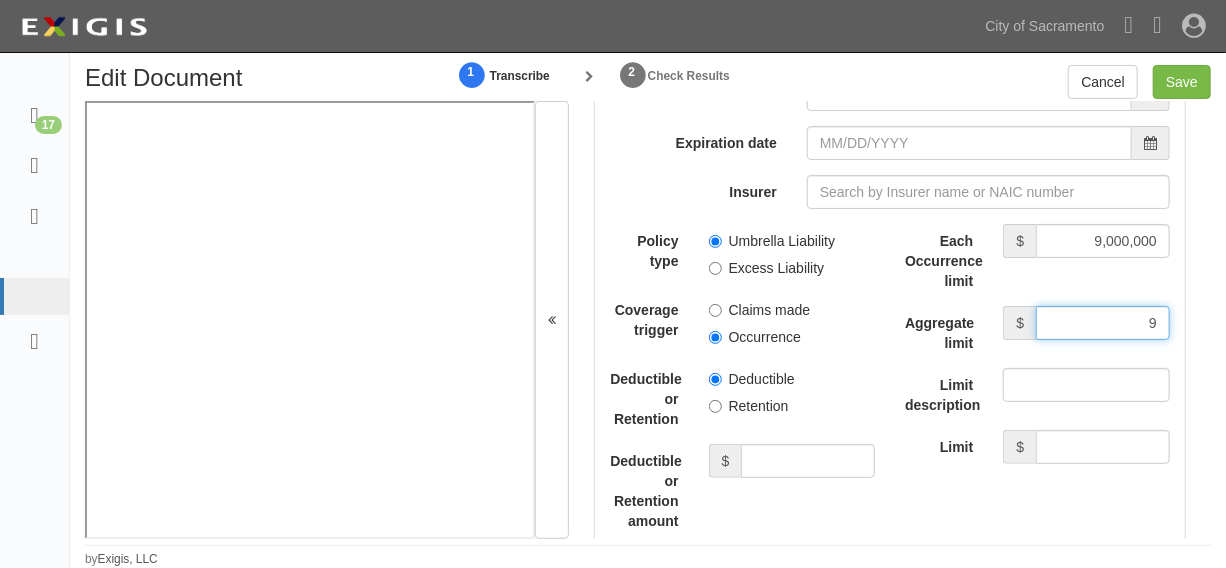 type on "9,000,000" 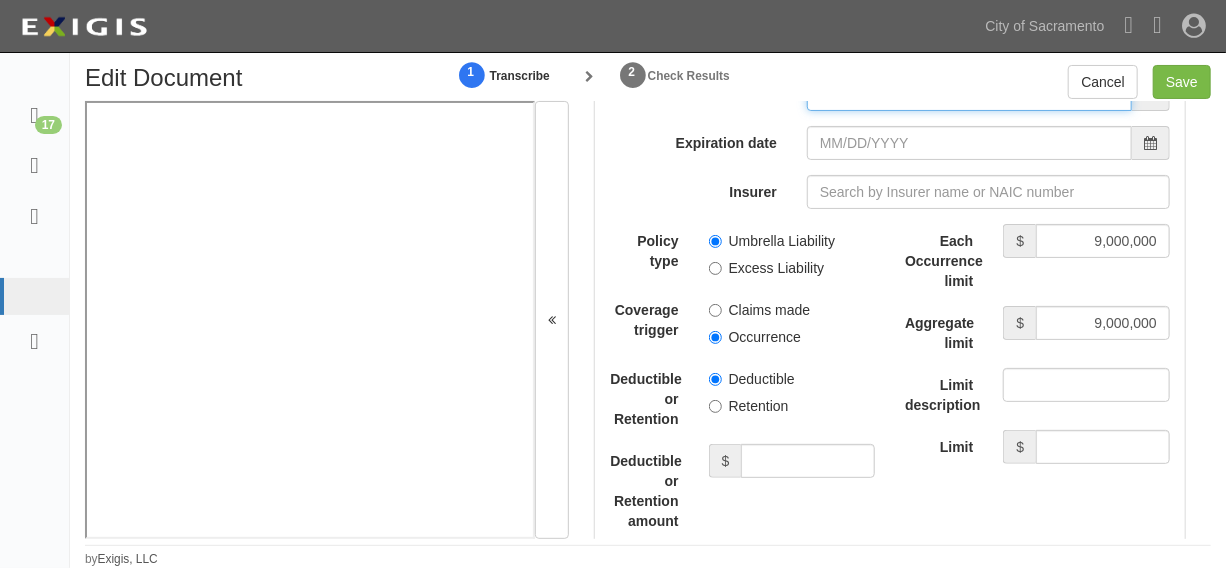 click on "Effective date" at bounding box center [969, 146] 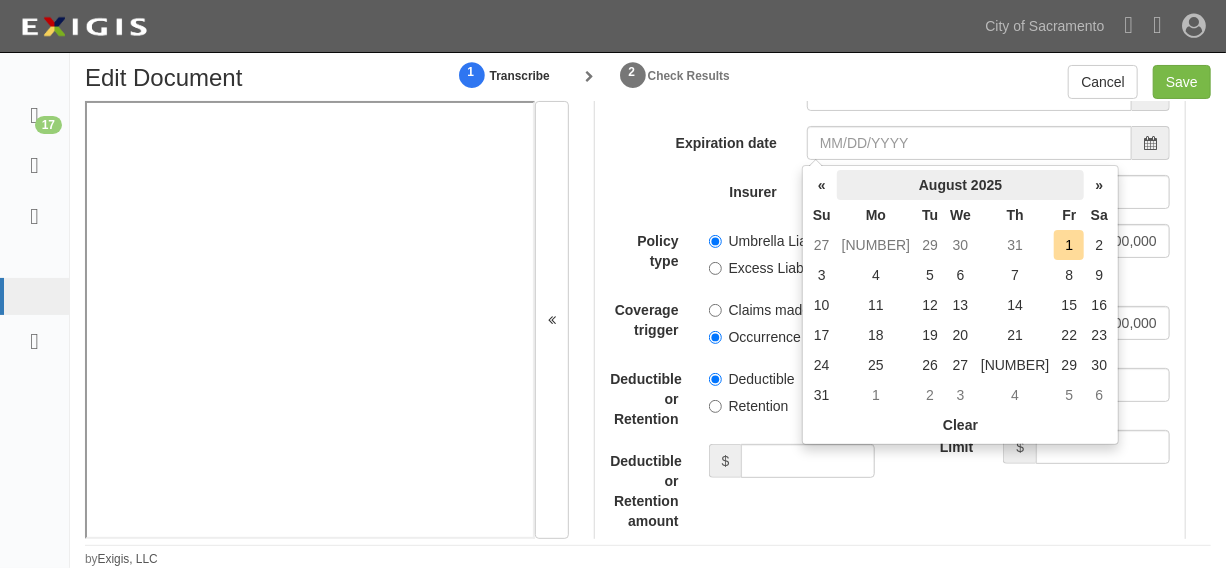 click on "August 2025" at bounding box center (912, 185) 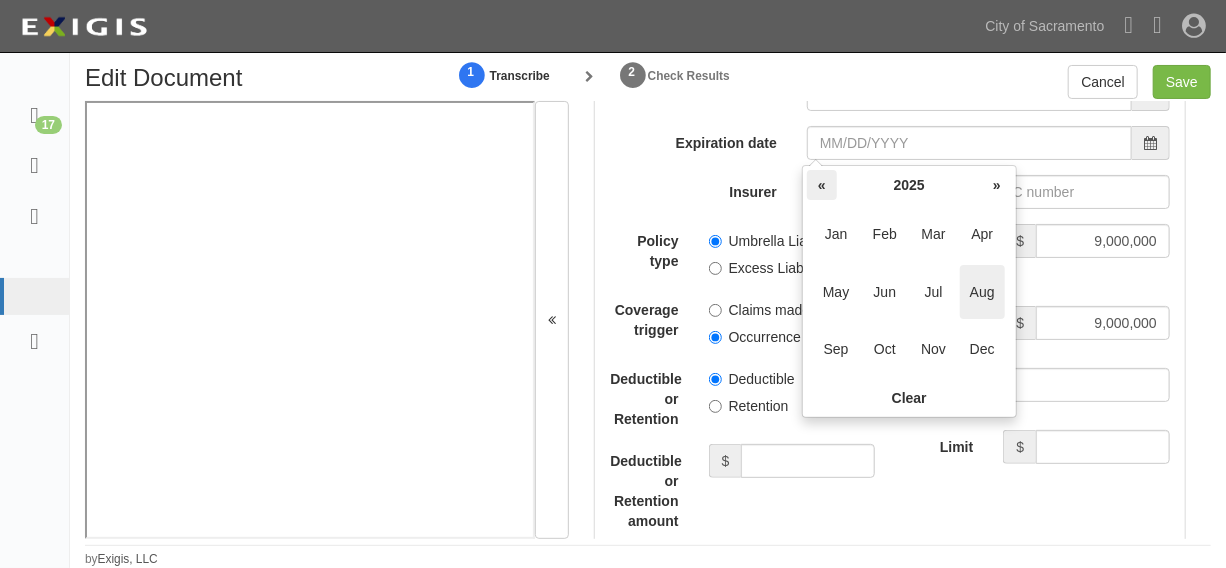 click on "«" at bounding box center [822, 185] 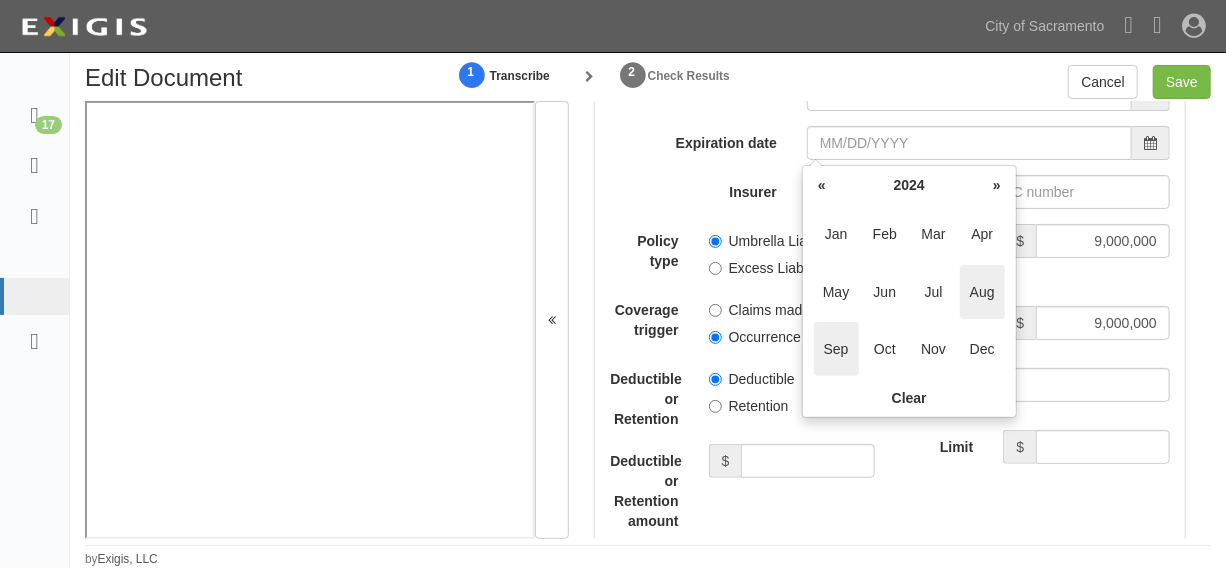 click on "Sep" at bounding box center (836, 349) 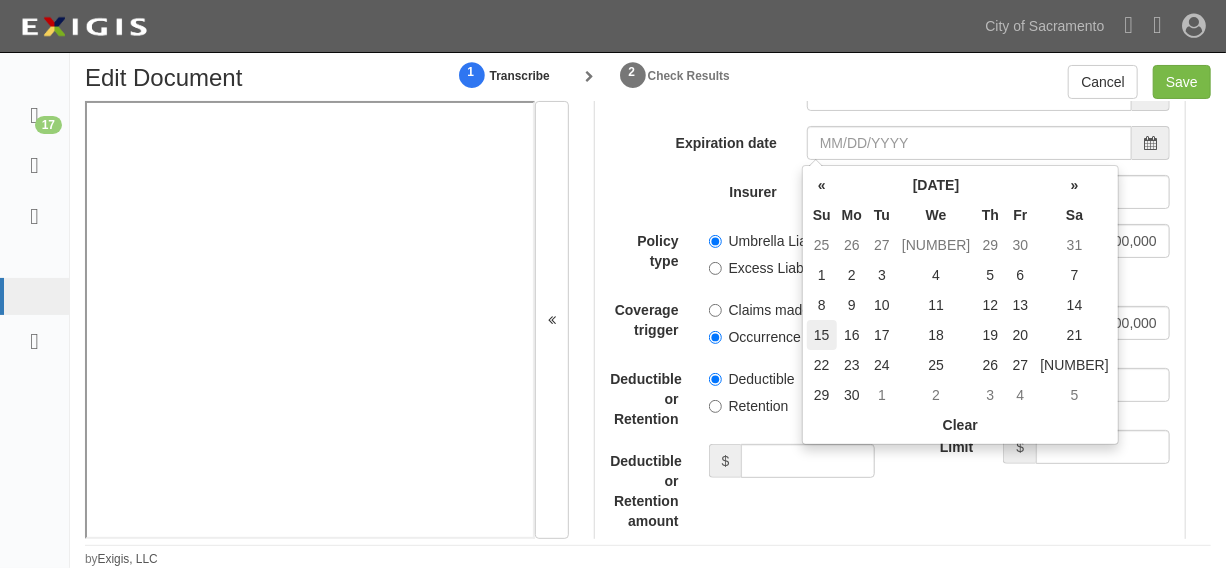 click on "15" at bounding box center [822, 335] 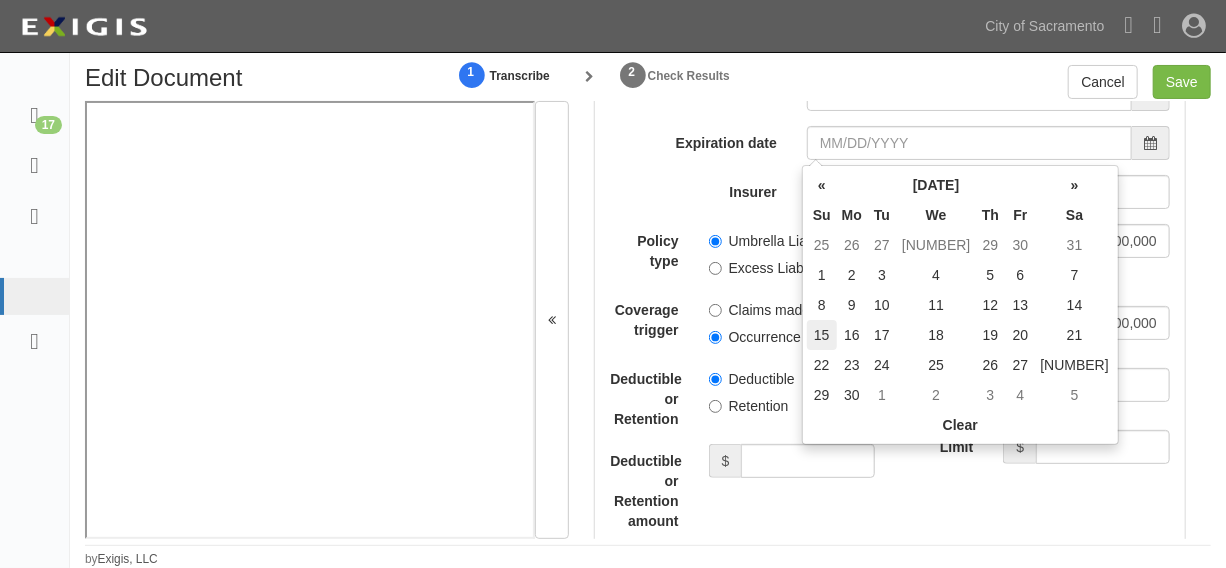 type on "[DATE]" 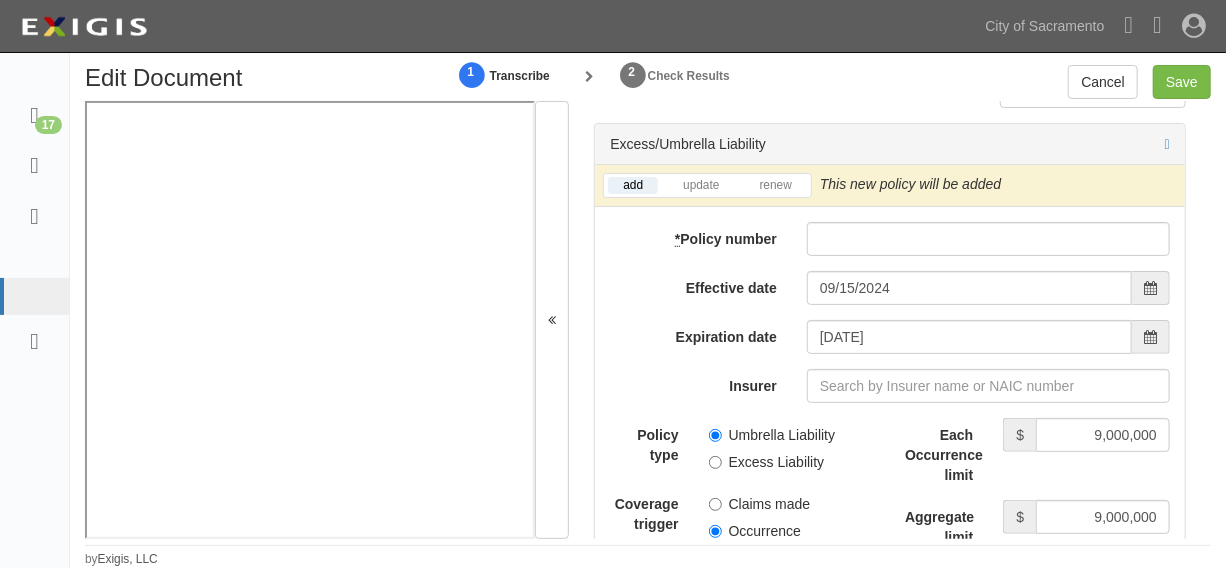 scroll, scrollTop: 4426, scrollLeft: 0, axis: vertical 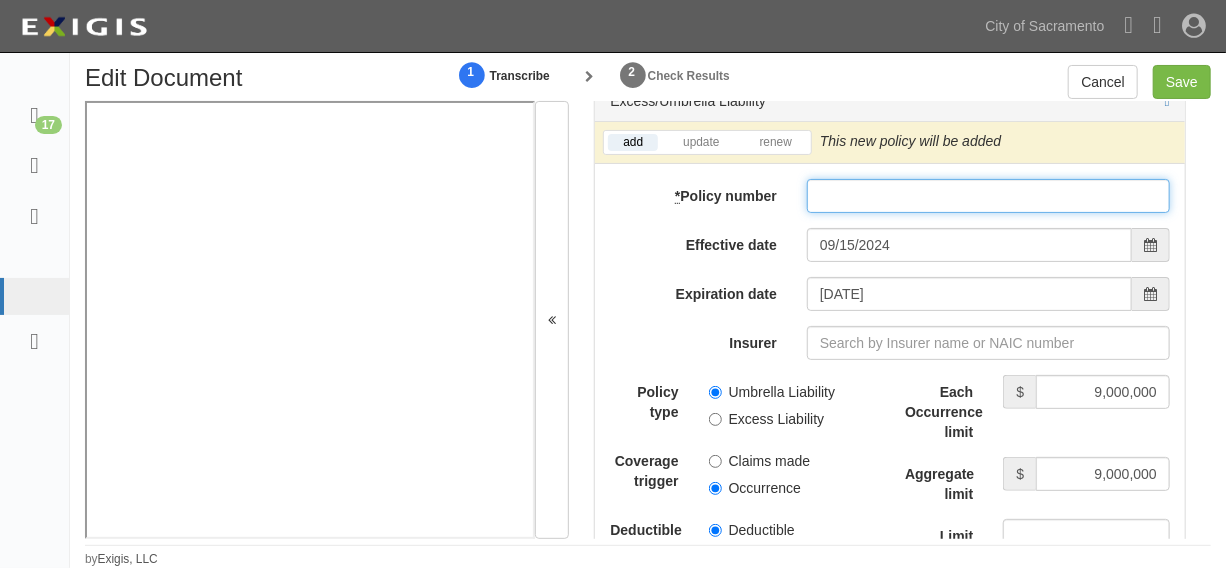 click on "*  Policy number" at bounding box center (988, 248) 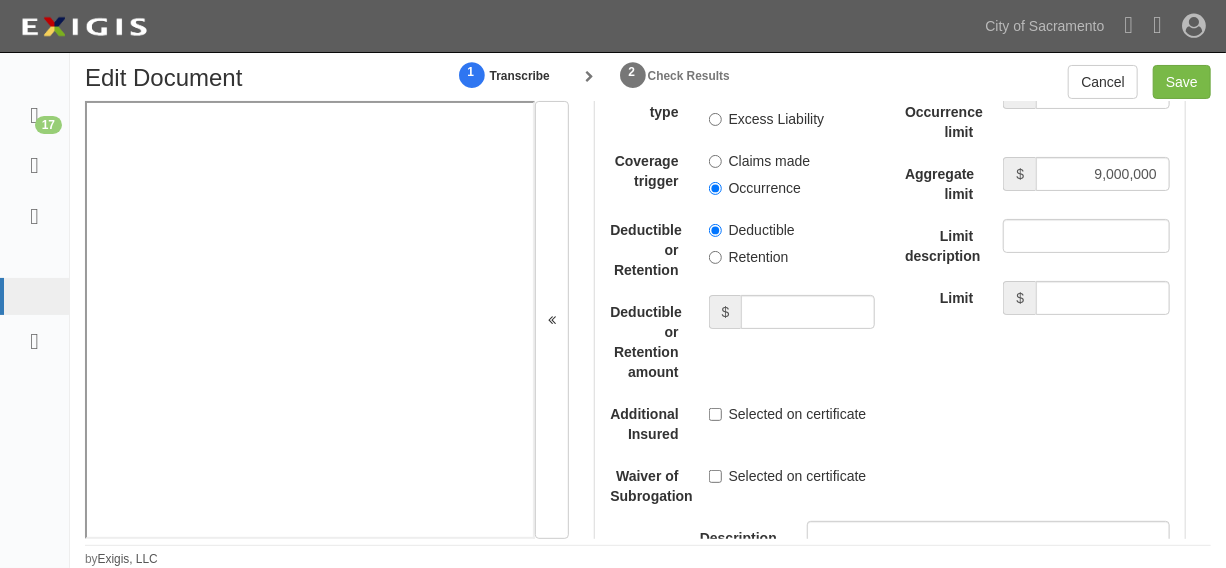 scroll, scrollTop: 4729, scrollLeft: 0, axis: vertical 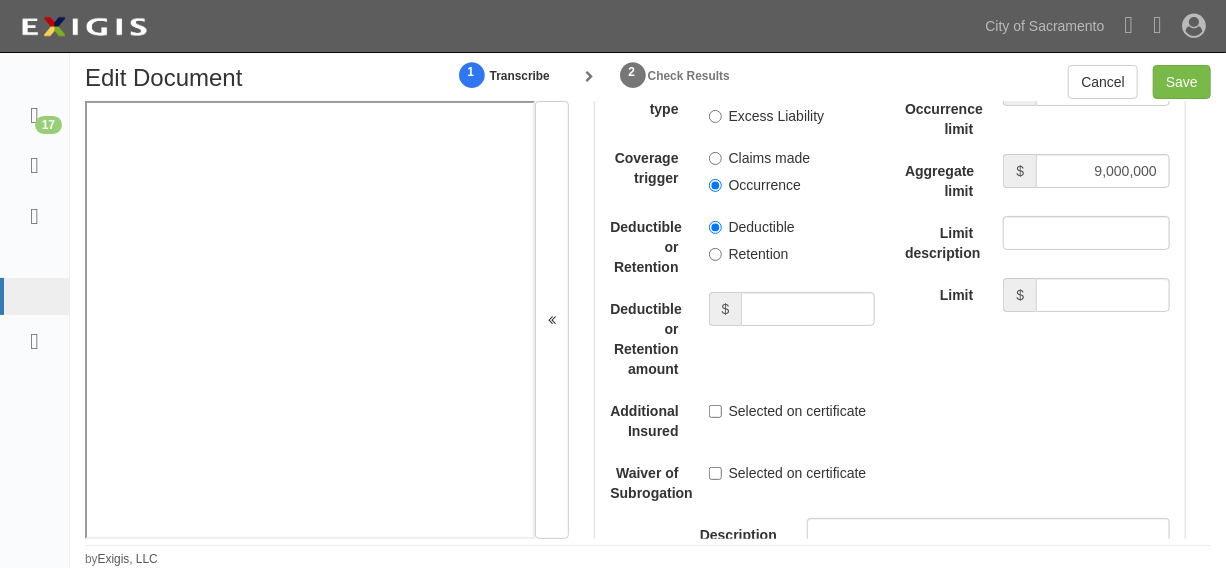 type on "7040283234" 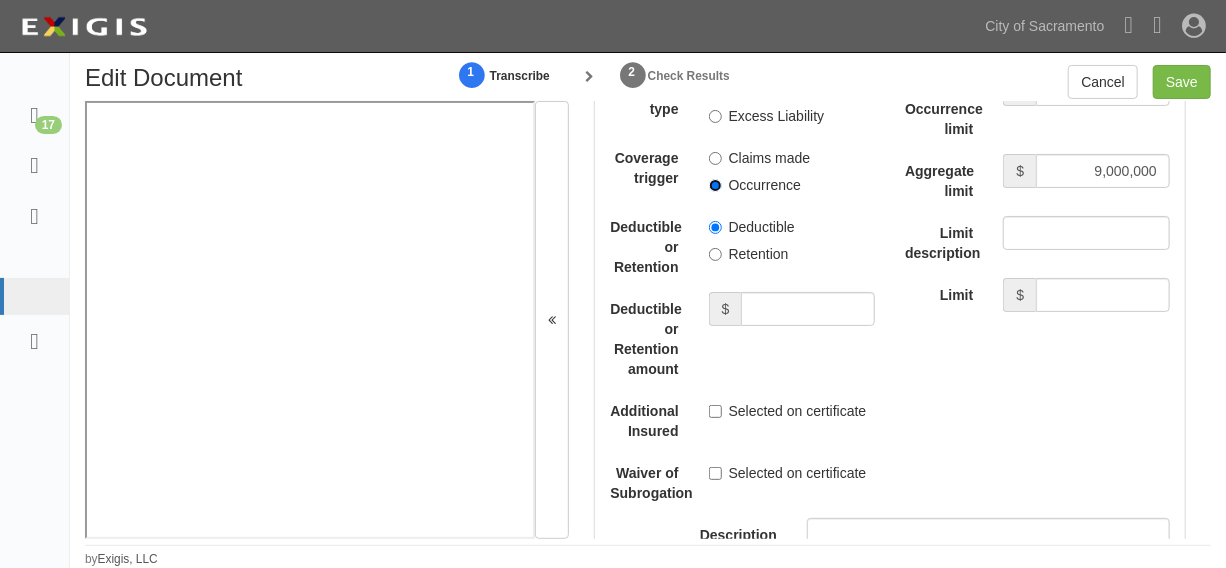 click on "Occurrence" at bounding box center (715, 237) 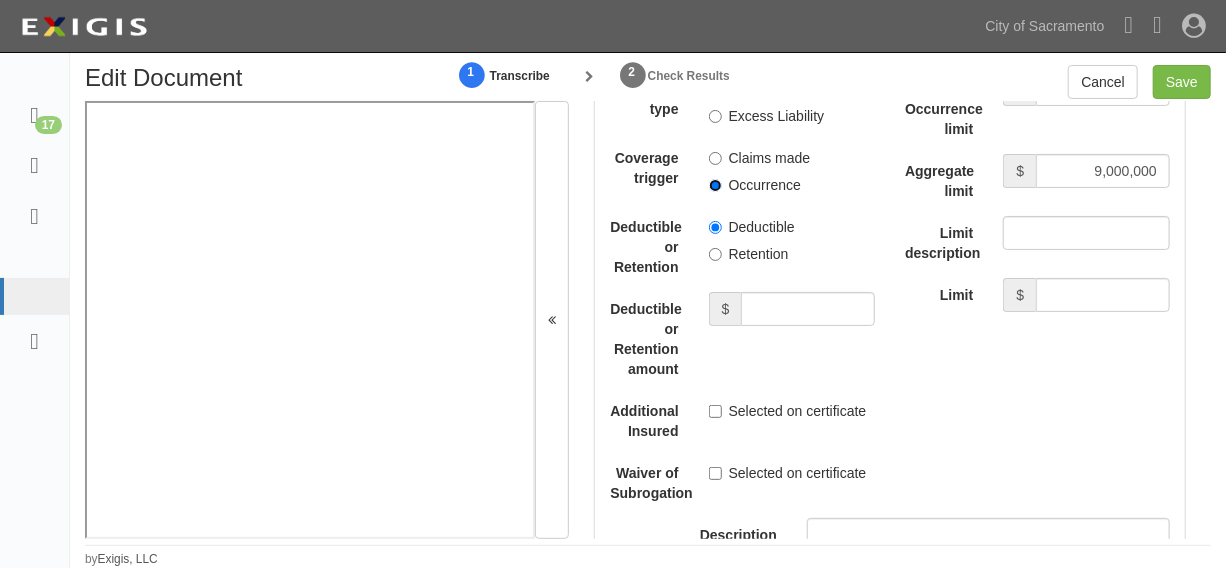 radio on "true" 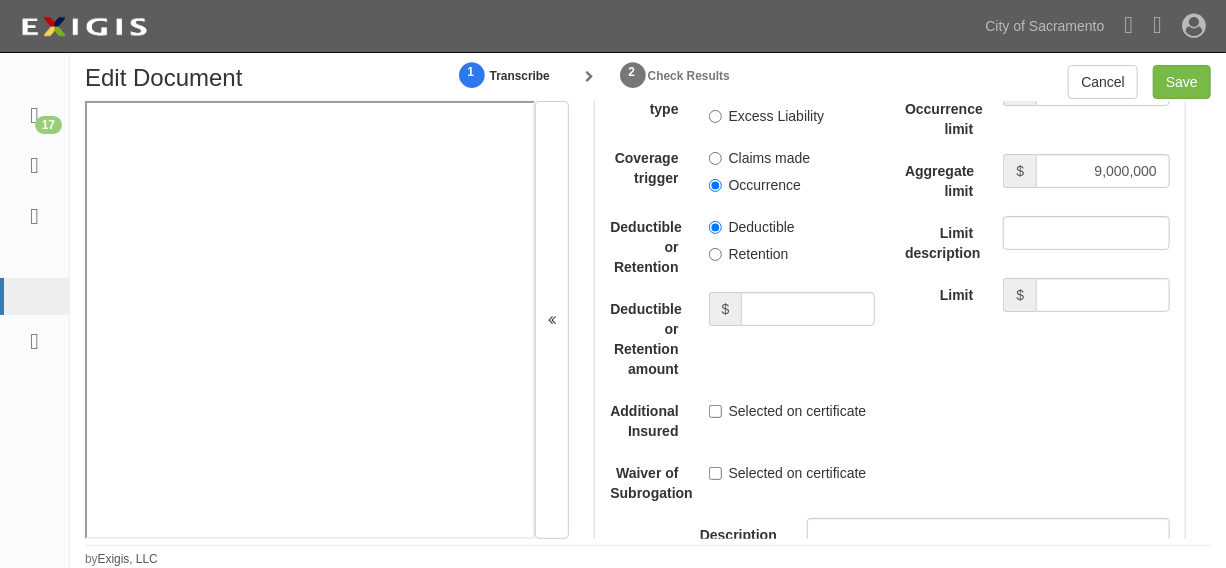 click on "Excess Liability" at bounding box center (767, 168) 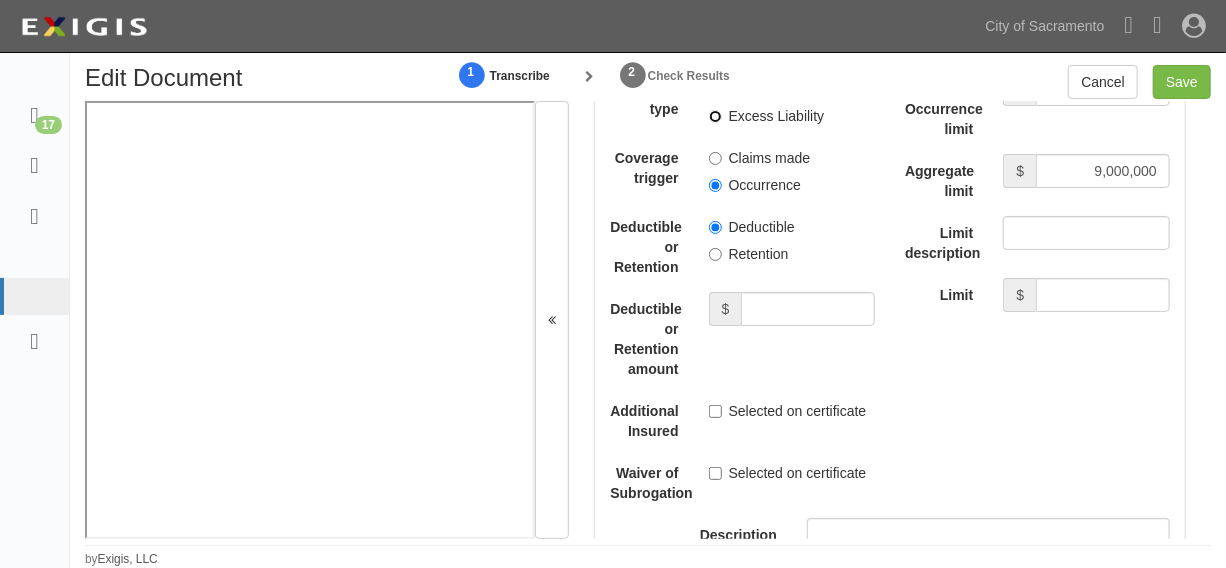 click on "Excess Liability" at bounding box center (715, 168) 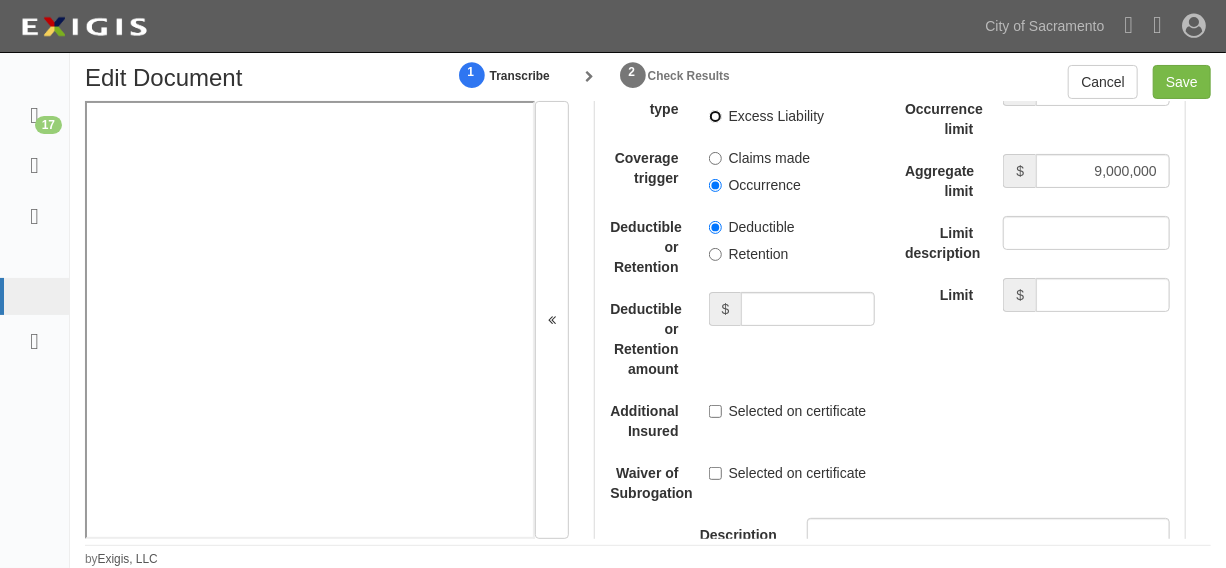 radio on "true" 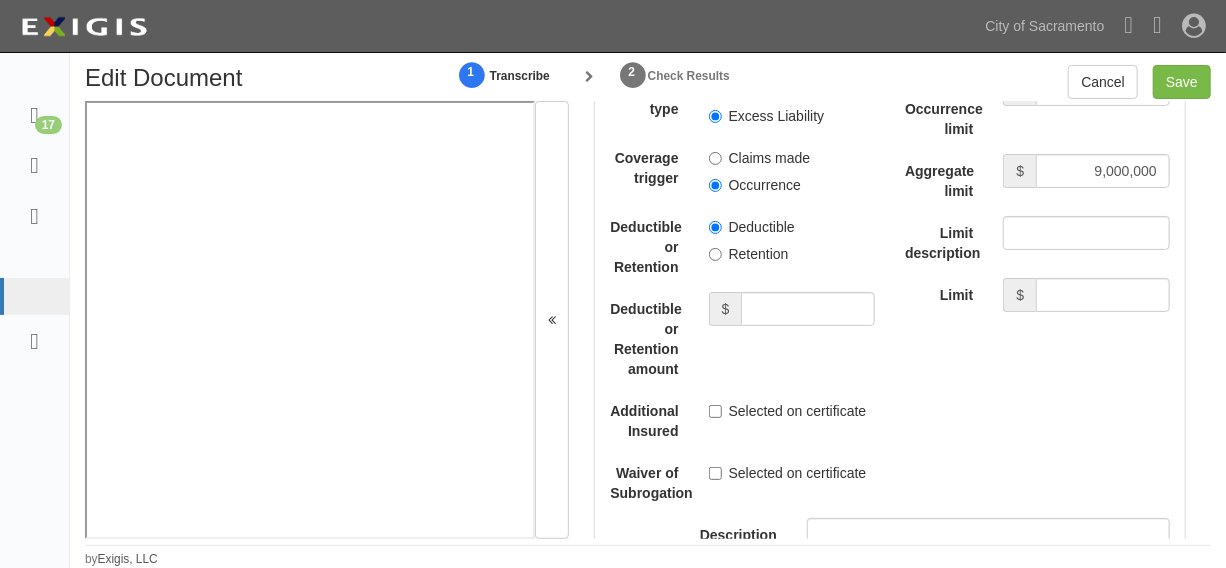 click on "Claims made" at bounding box center [760, 210] 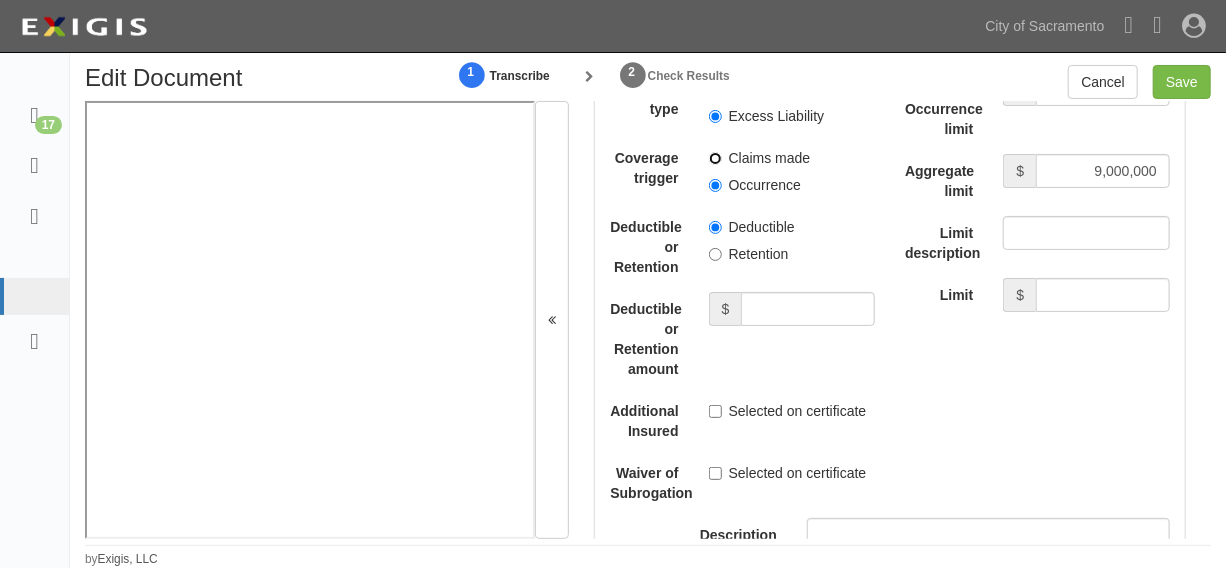 click on "Claims made" at bounding box center (715, 210) 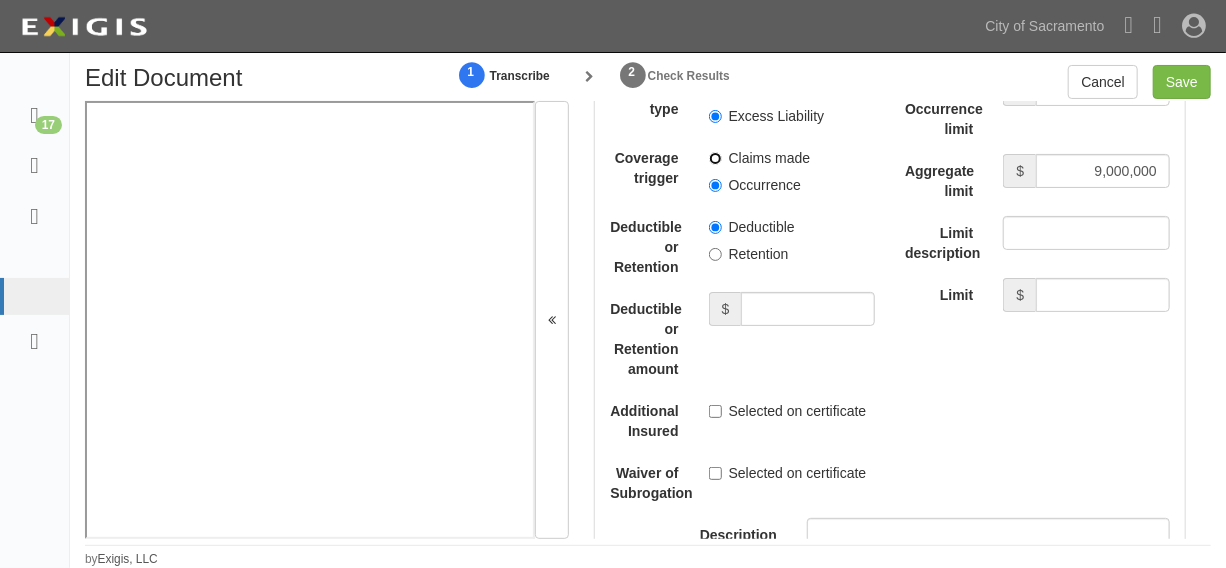 radio on "true" 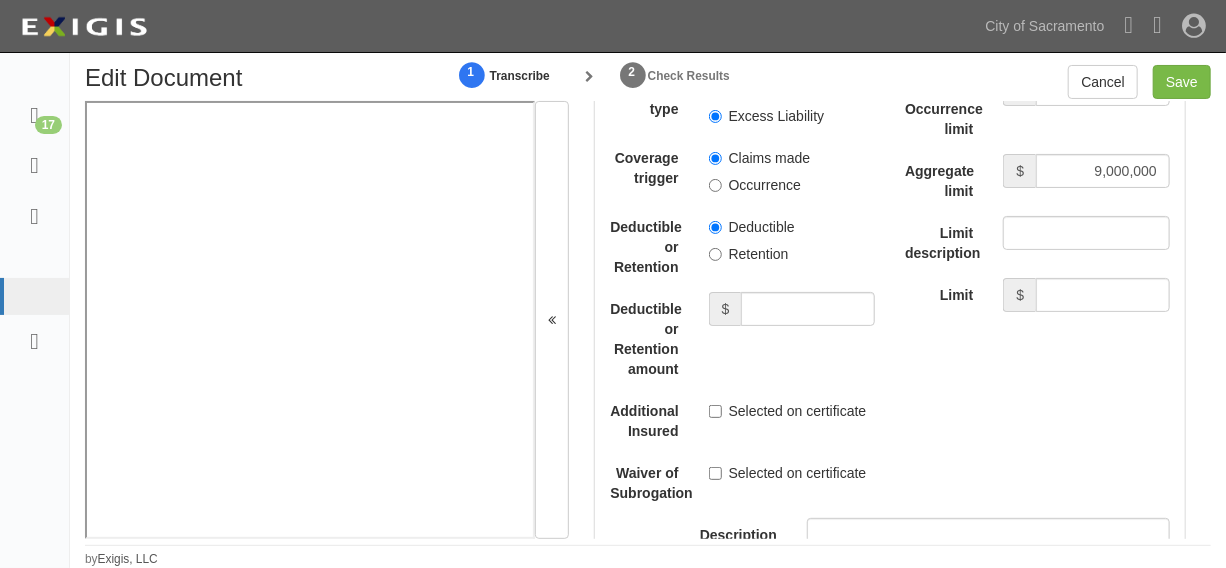 scroll, scrollTop: 4577, scrollLeft: 0, axis: vertical 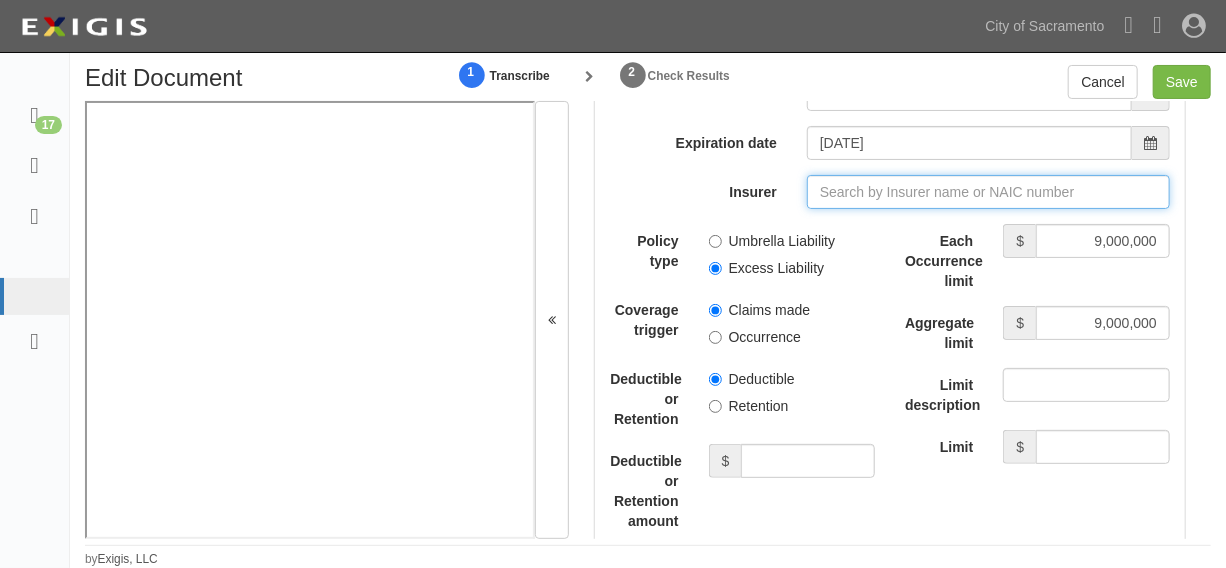 click on "Insurer" at bounding box center [988, 244] 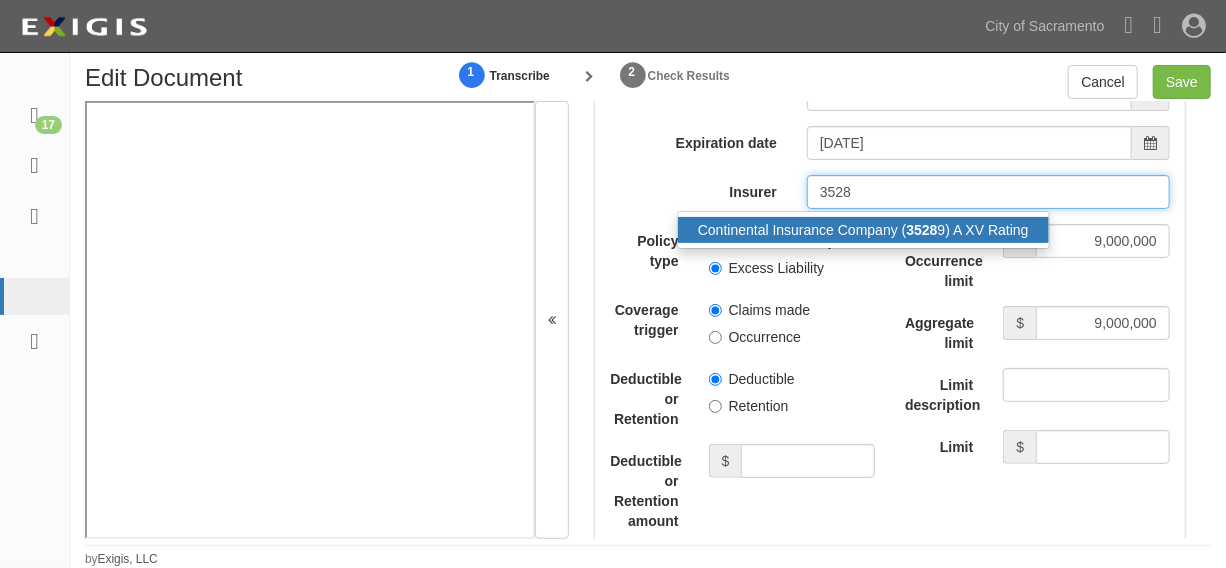 click on "3528" at bounding box center (921, 282) 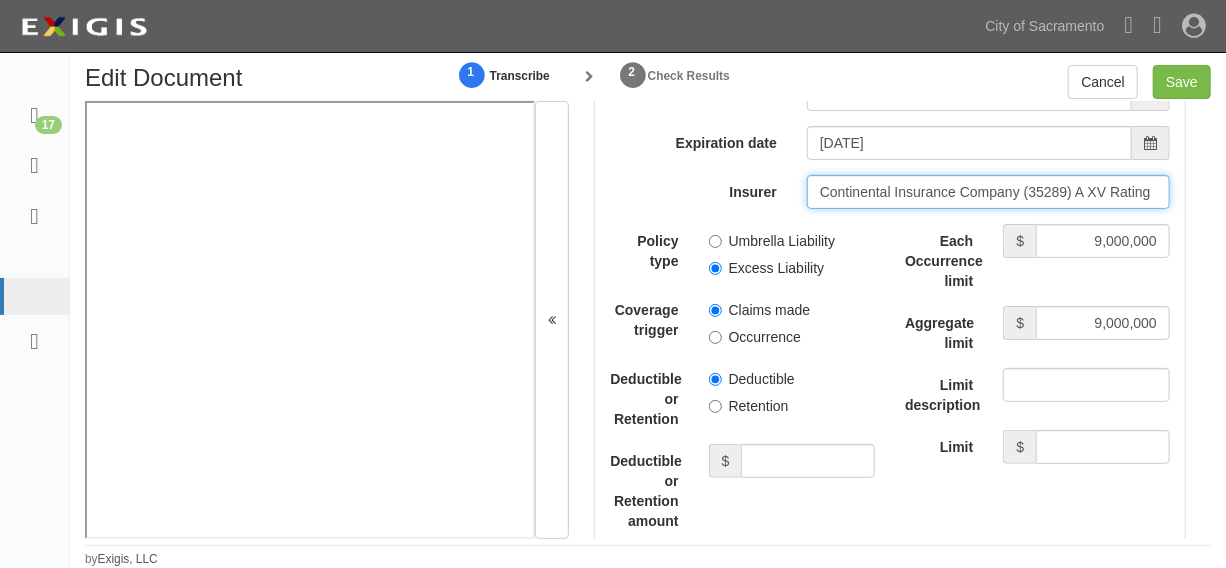 type on "Continental Insurance Company (35289) A XV Rating" 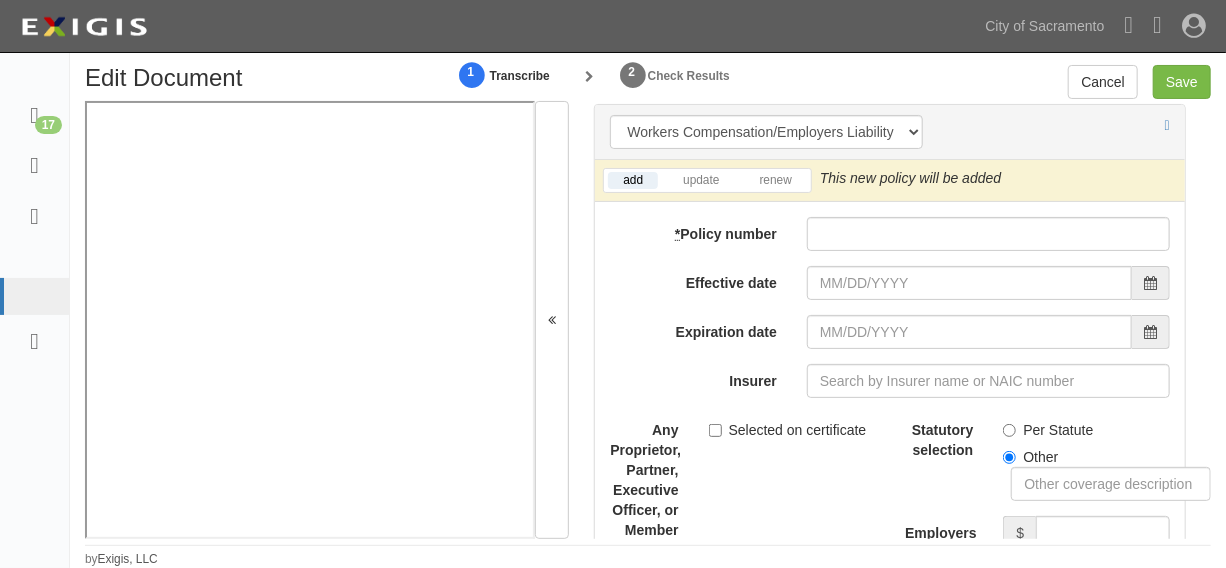 scroll, scrollTop: 5486, scrollLeft: 0, axis: vertical 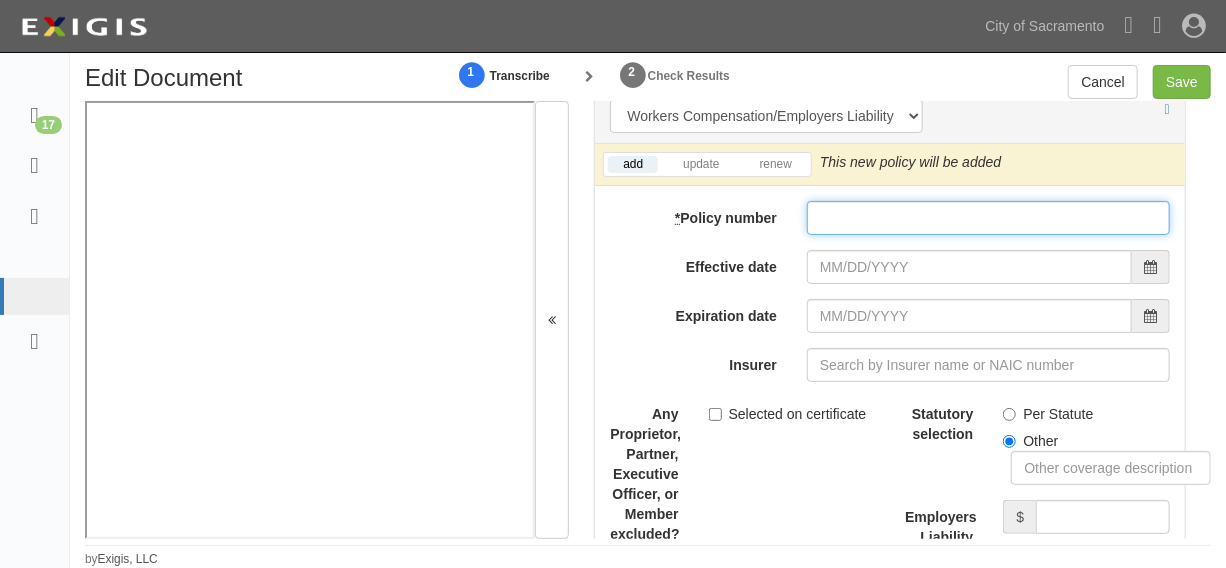 click on "*  Policy number" at bounding box center (988, 270) 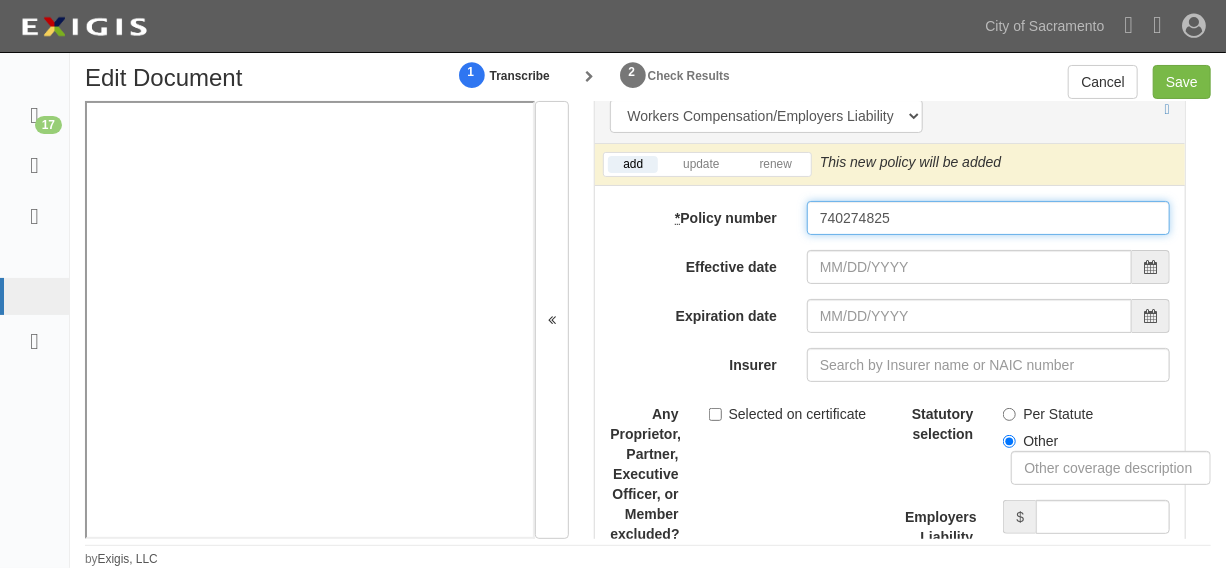 type on "740274825" 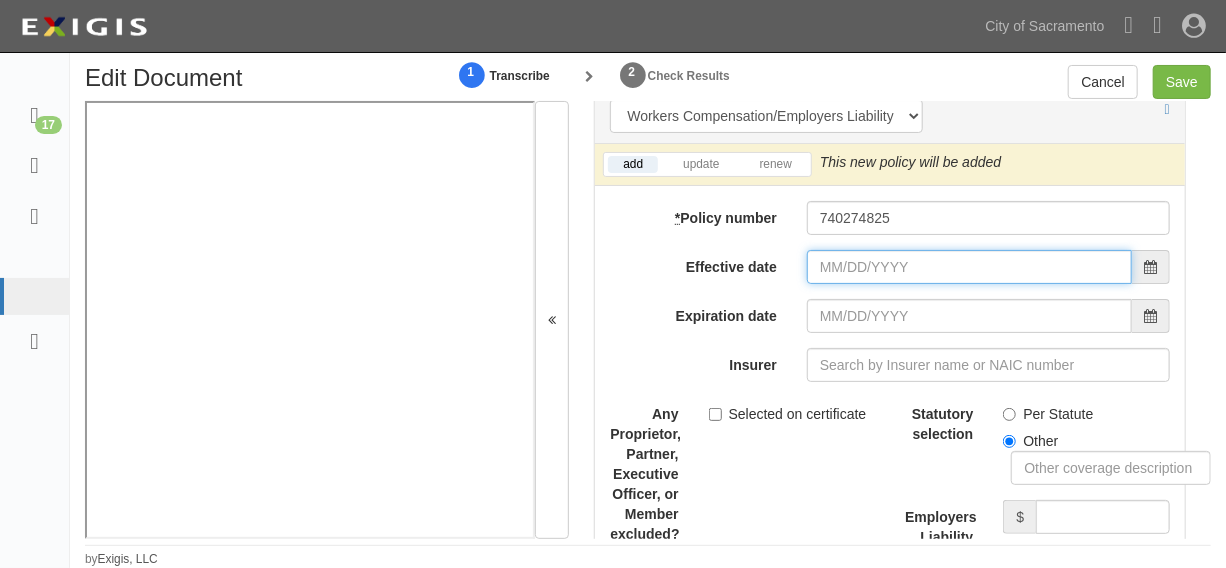 click on "Effective date" at bounding box center (969, 319) 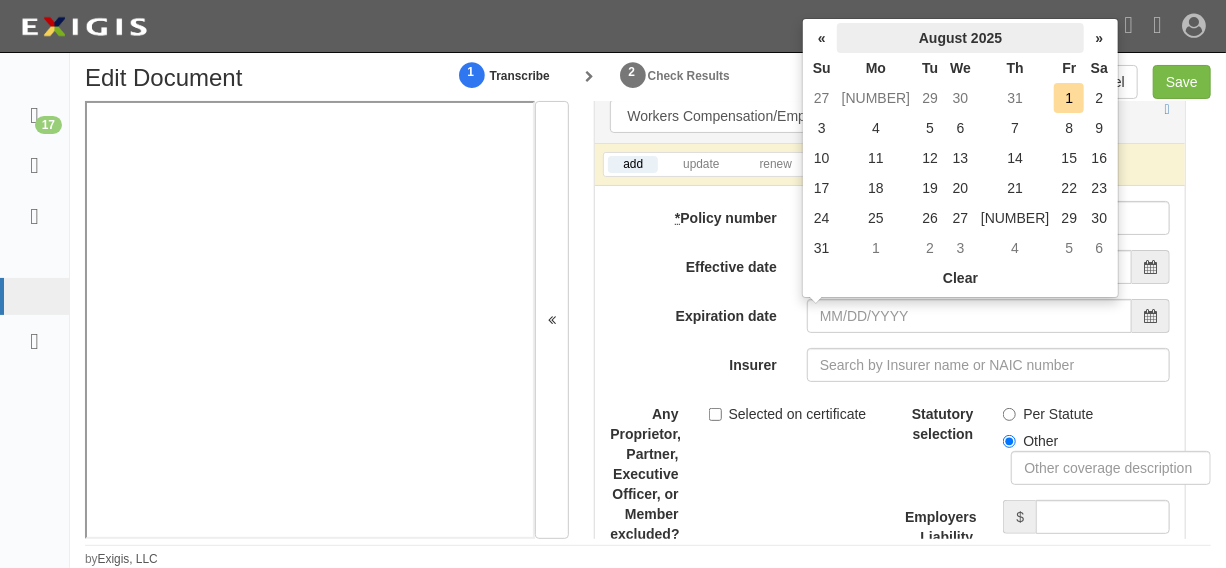 click on "August 2025" at bounding box center [912, 38] 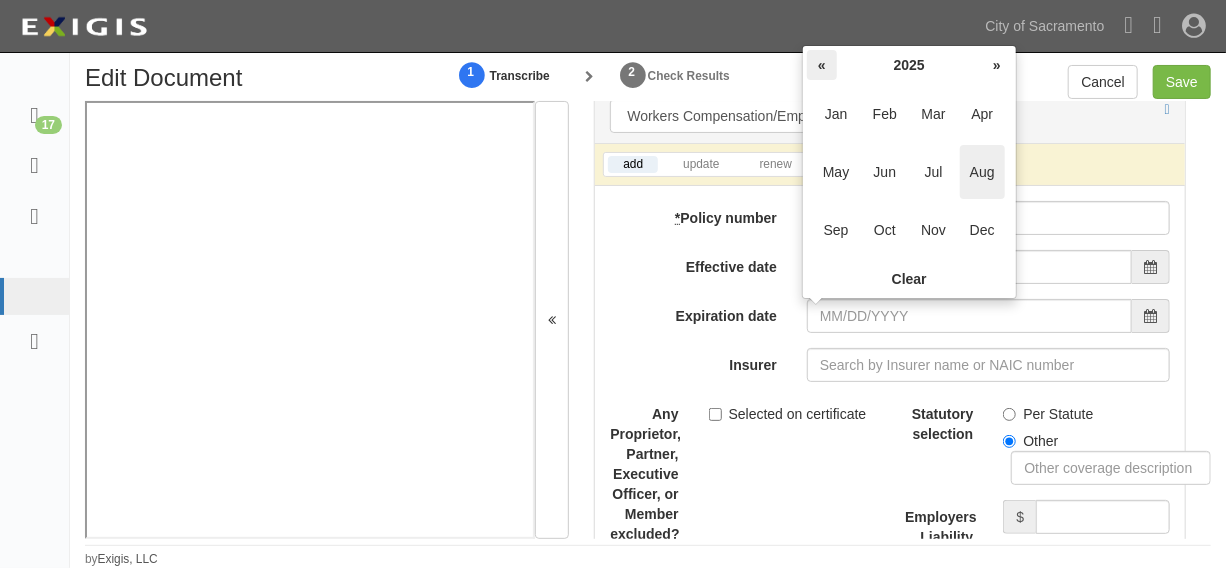 click on "«" at bounding box center [822, 65] 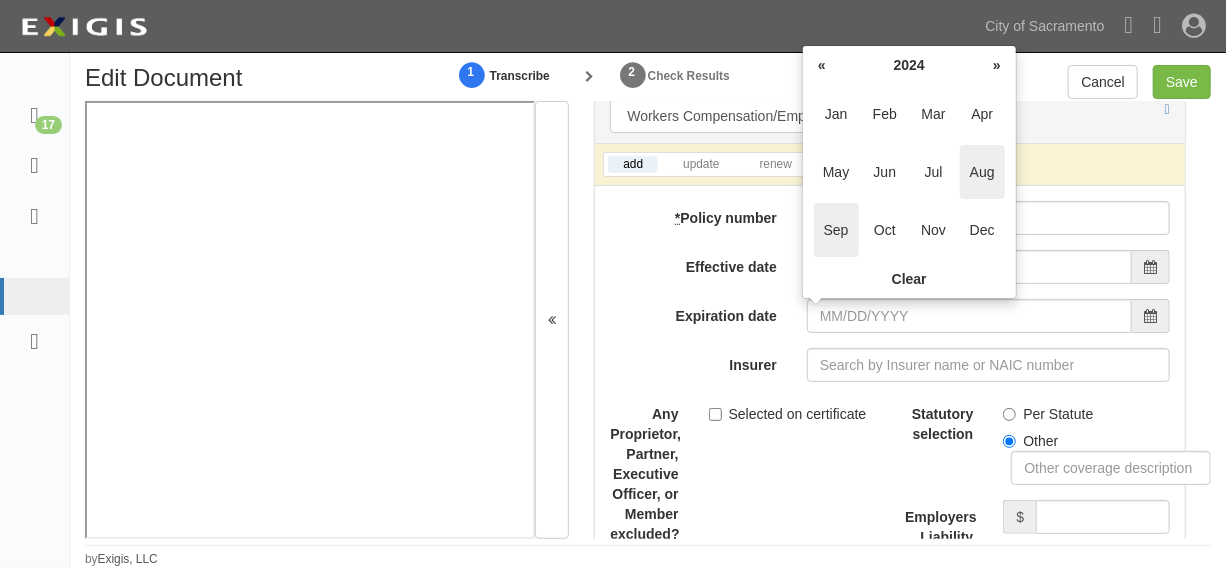 click on "Sep" at bounding box center [836, 230] 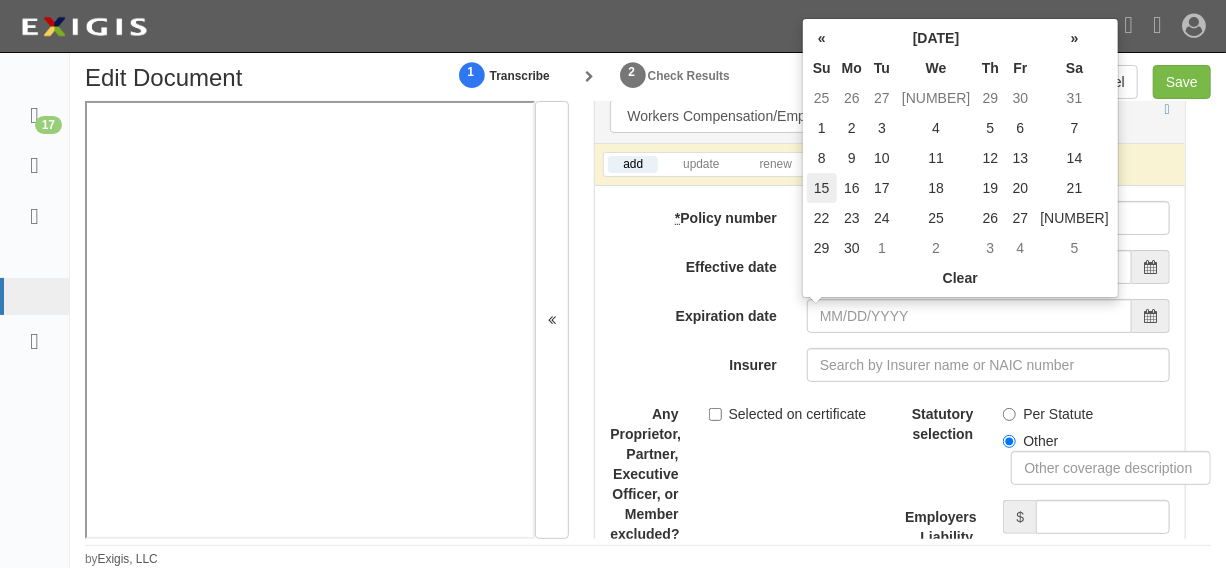 click on "15" at bounding box center [822, 188] 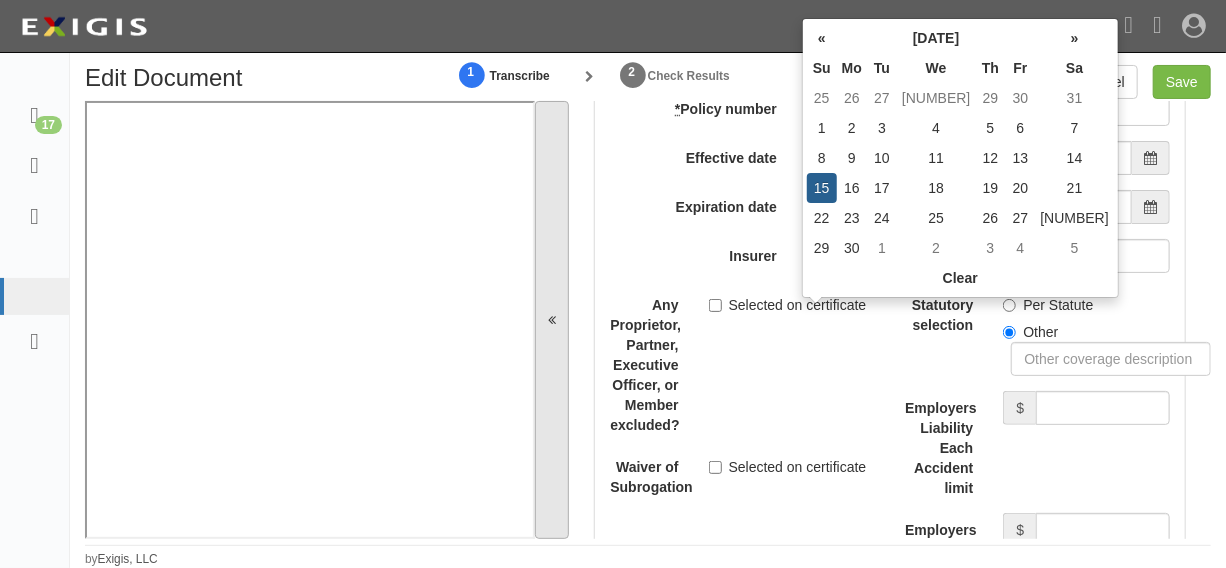 scroll, scrollTop: 5638, scrollLeft: 0, axis: vertical 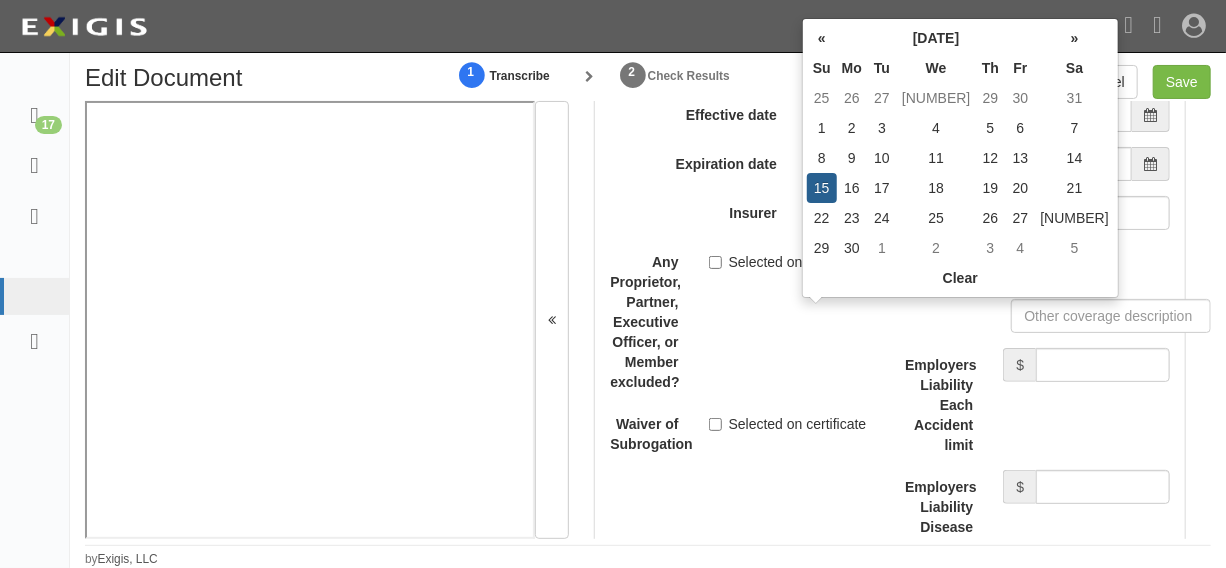 click on "Per Statute" at bounding box center (1048, 314) 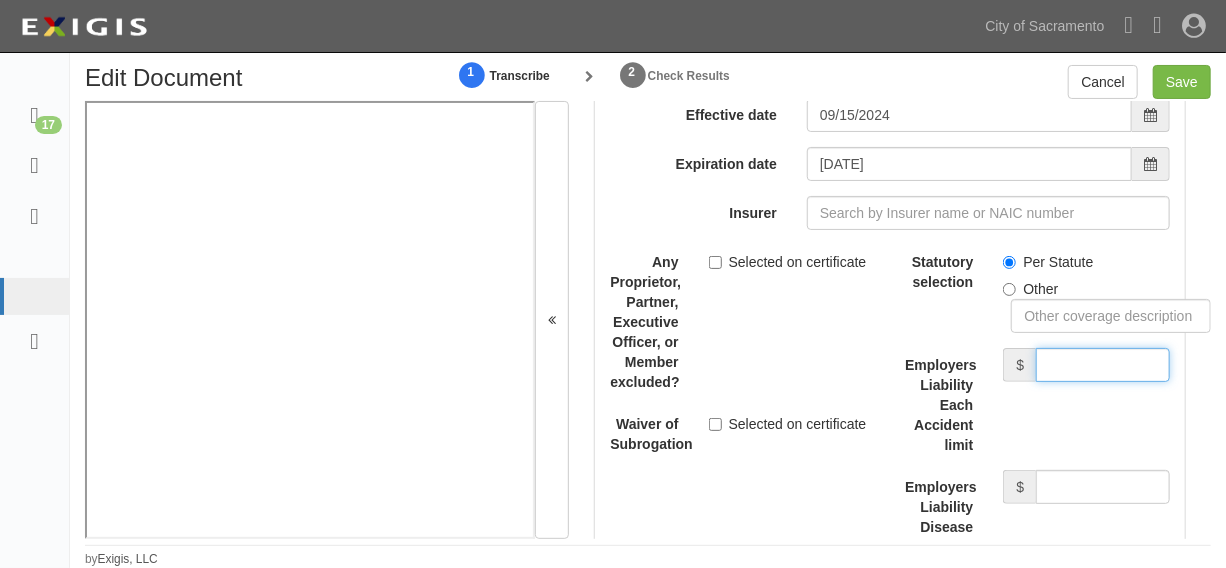 click on "Employers Liability Each Accident limit" at bounding box center (1103, 417) 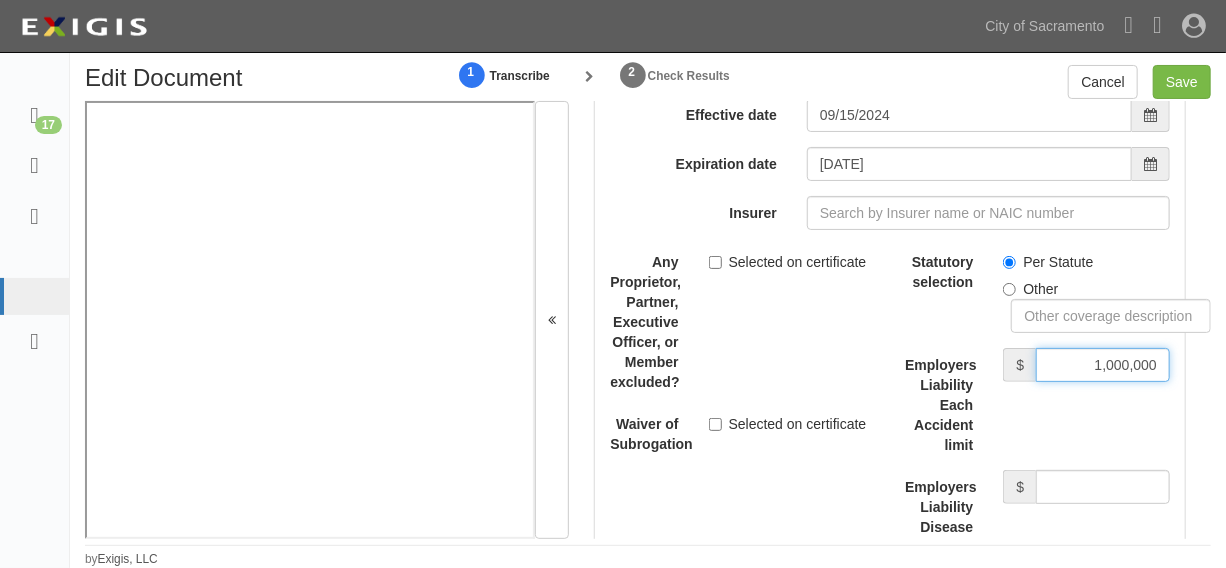 scroll, scrollTop: 5790, scrollLeft: 0, axis: vertical 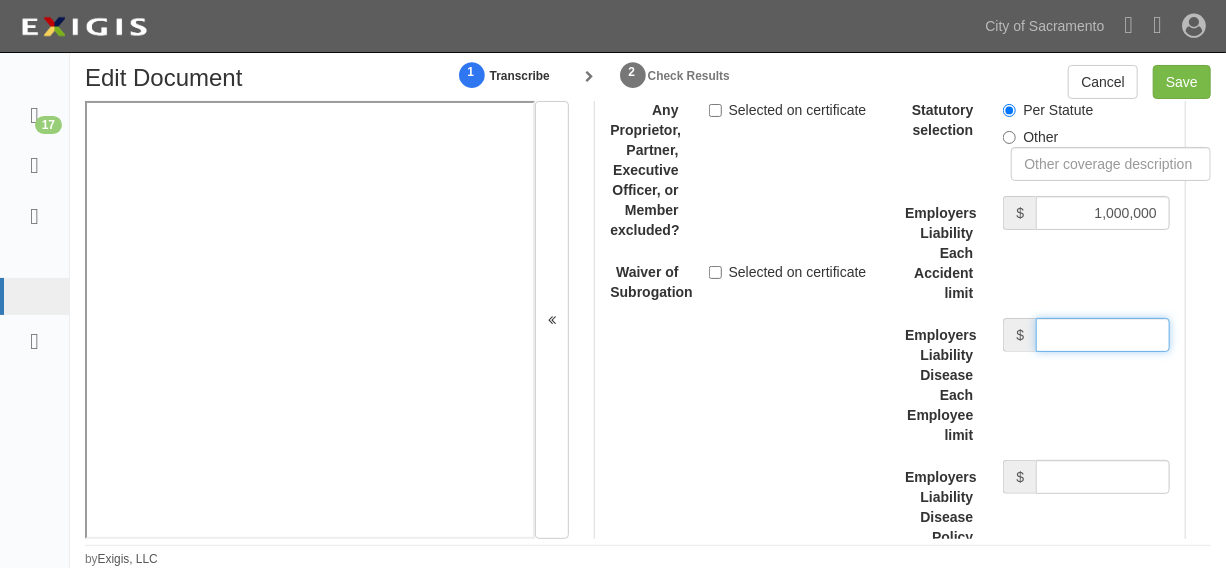 click on "Employers Liability Disease Each Employee limit" at bounding box center (1103, 387) 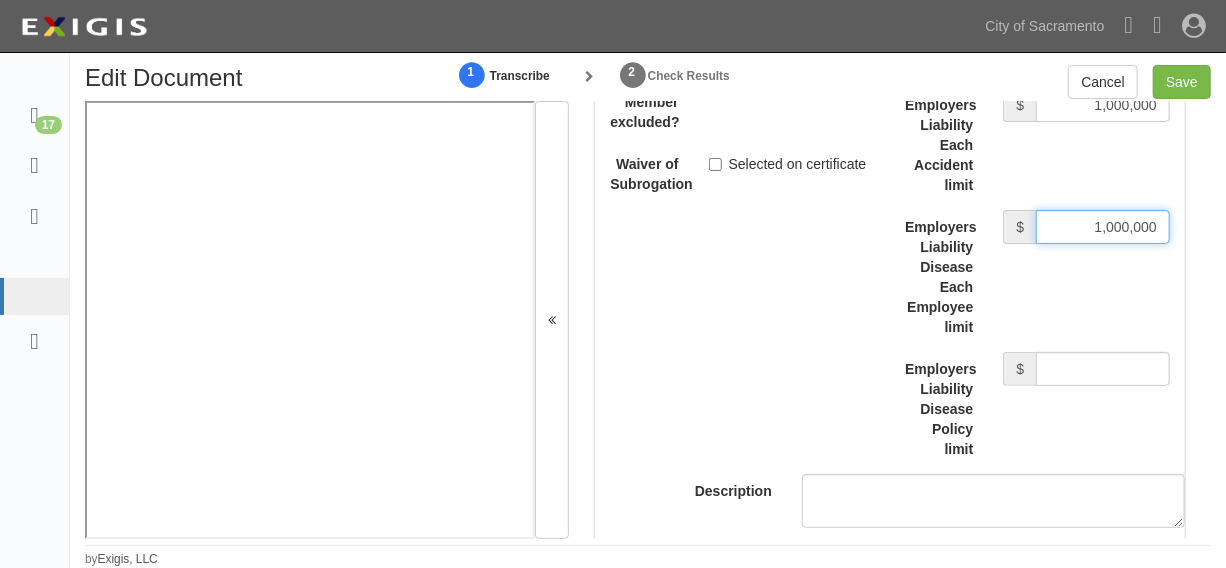 scroll, scrollTop: 5940, scrollLeft: 0, axis: vertical 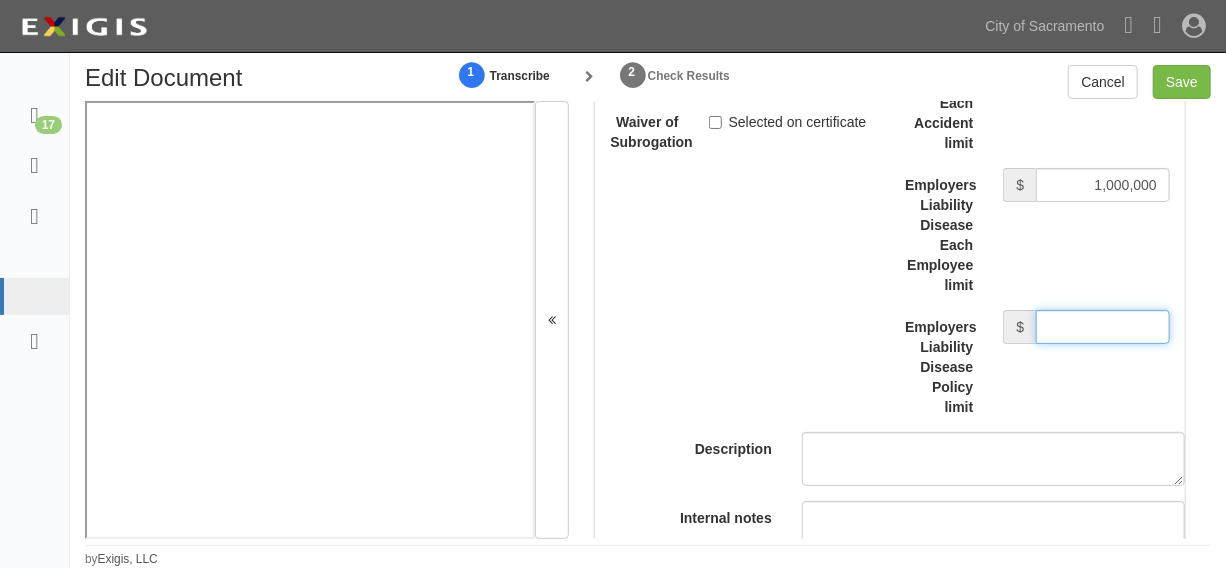 click on "Employers Liability Disease Policy limit" at bounding box center [1103, 379] 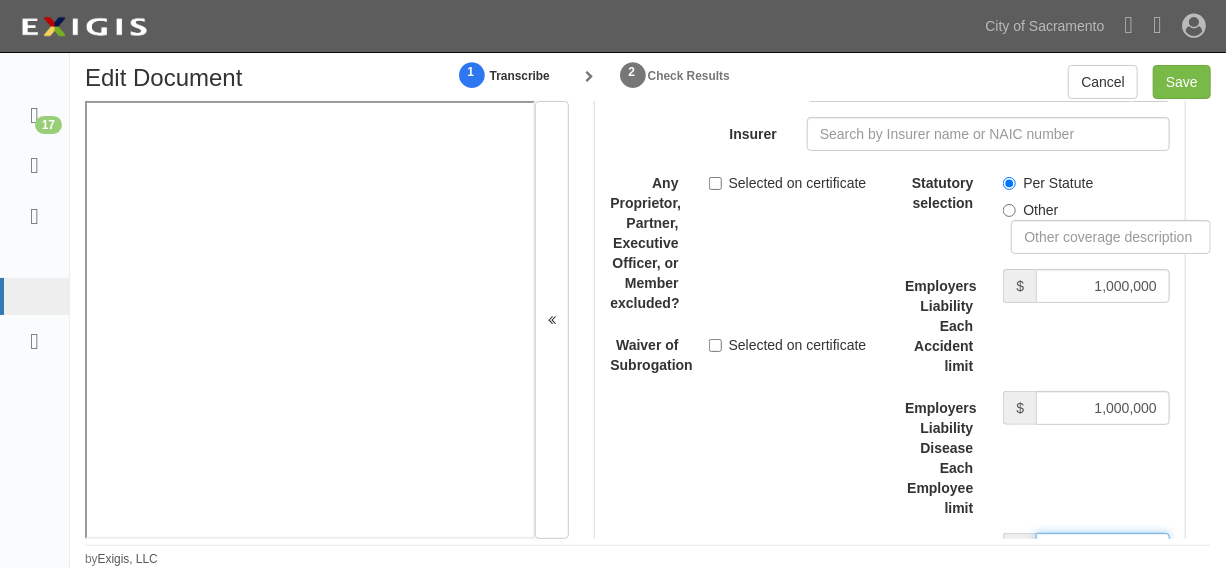 scroll, scrollTop: 5638, scrollLeft: 0, axis: vertical 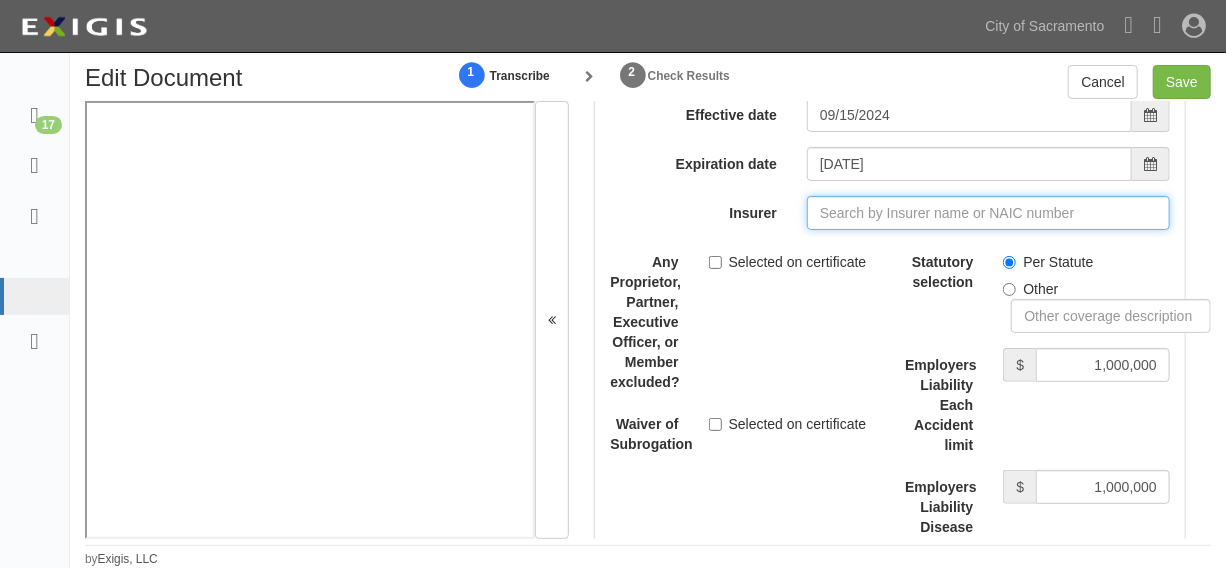 click on "Insurer" at bounding box center (988, 265) 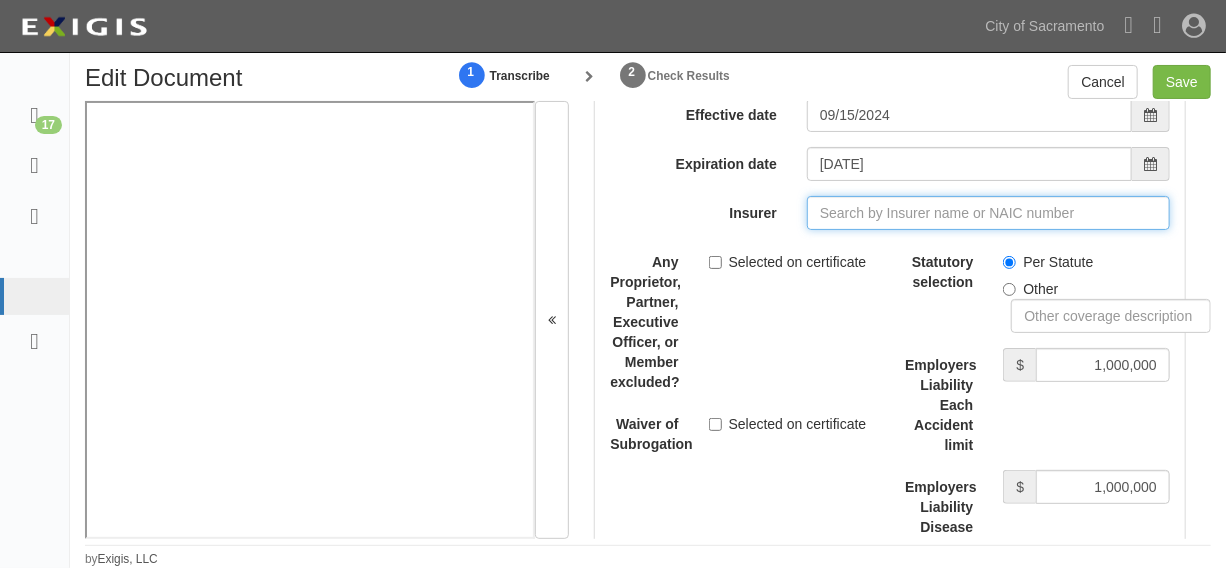 type on "2" 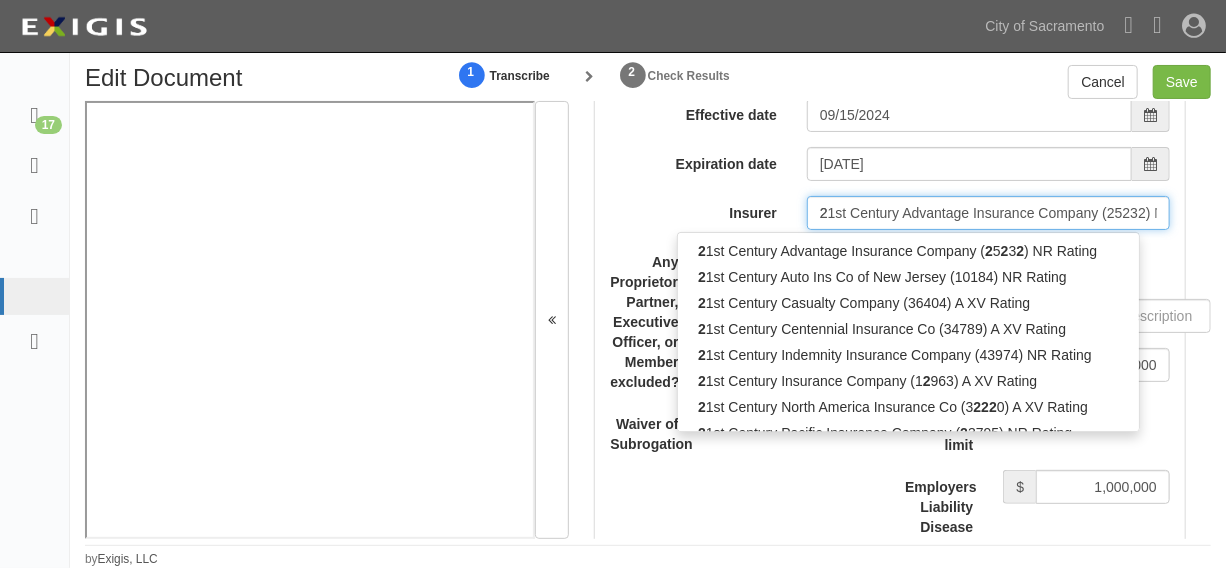 type 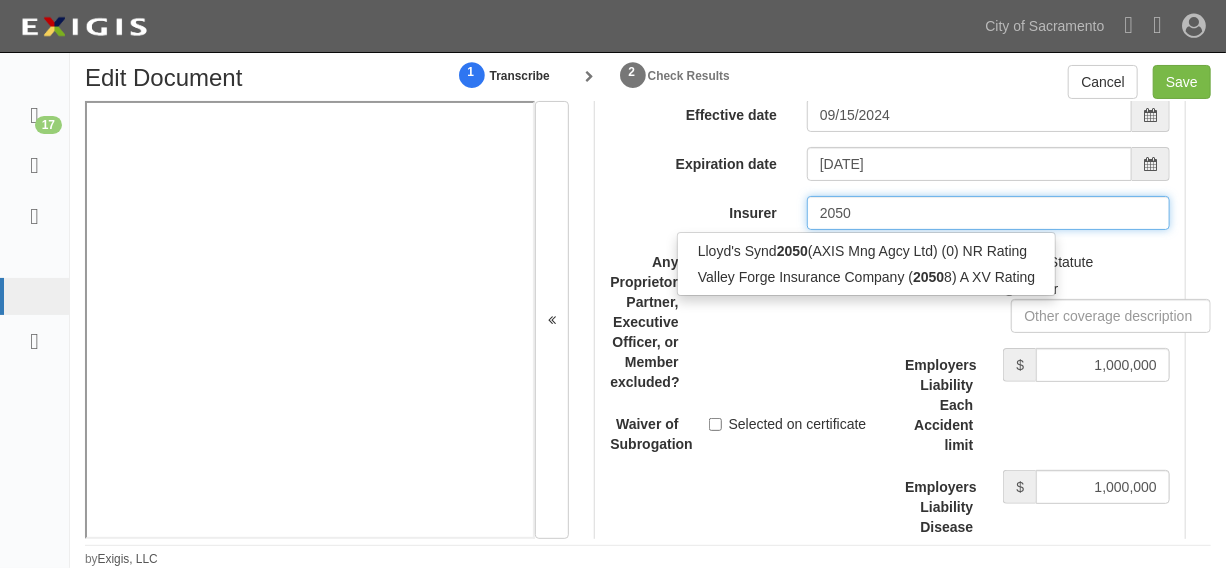 click on "Lloyd's Synd  2050  (AXIS Mng Agcy Ltd) (0) NR Rating" at bounding box center [867, 303] 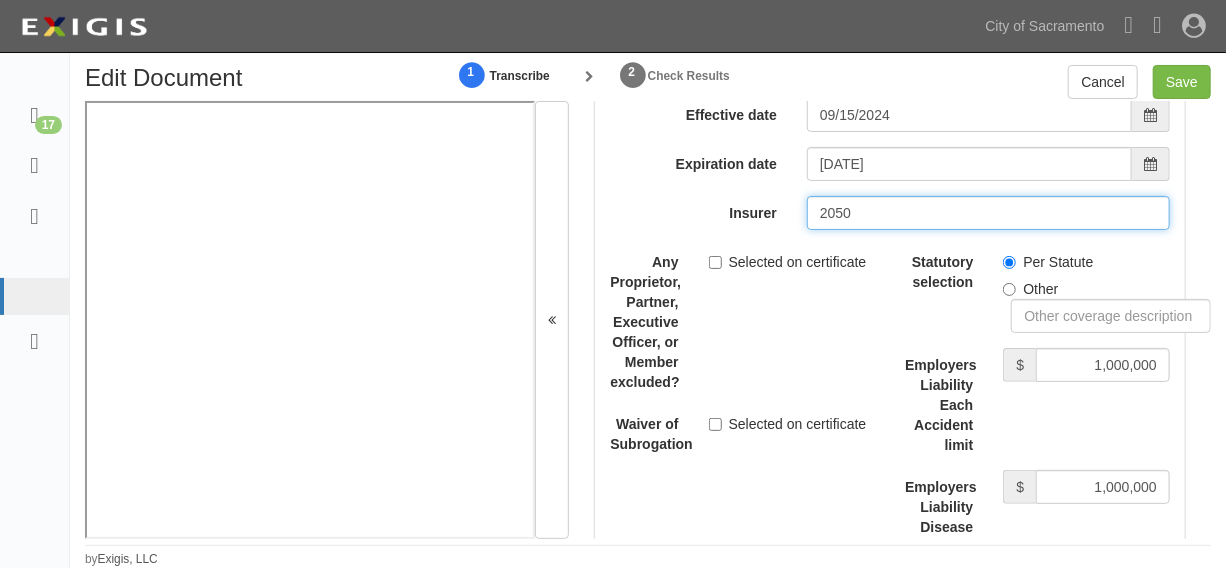 type on "Lloyd's Synd 2050 (AXIS Mng Agcy Ltd) (0) NR Rating" 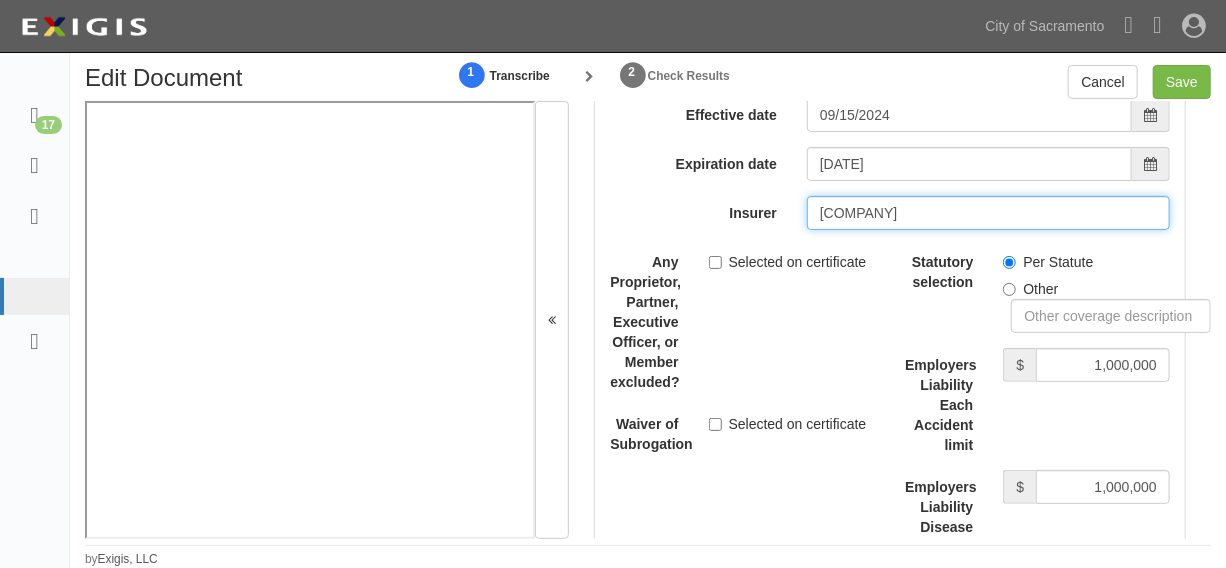 type 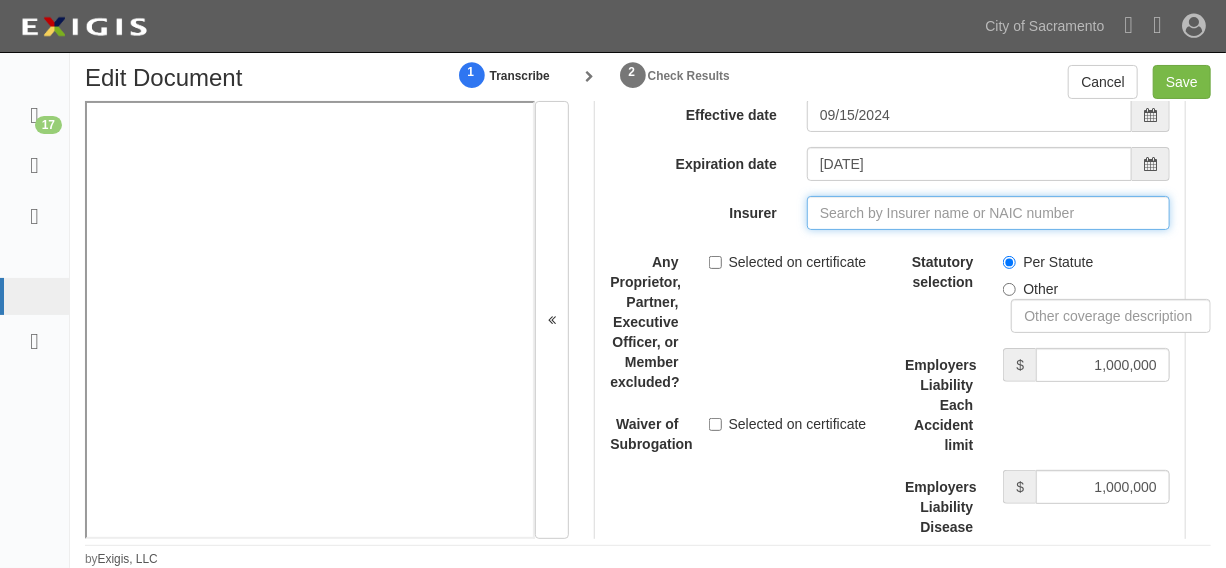 type on "21st Century Advantage Insurance Company (25232) NR Rating" 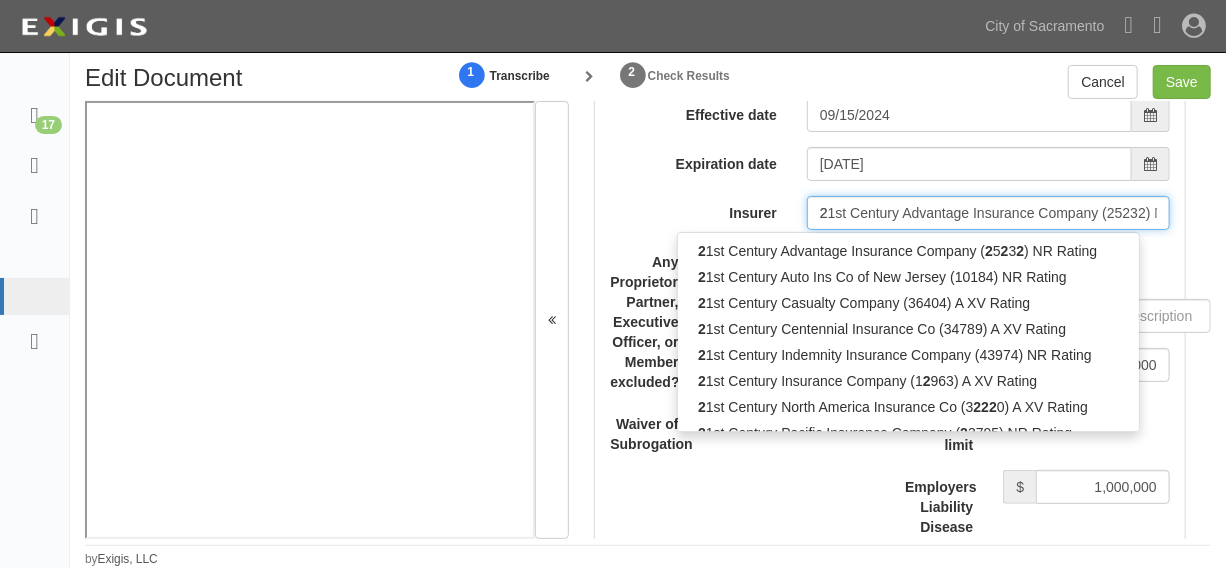 type 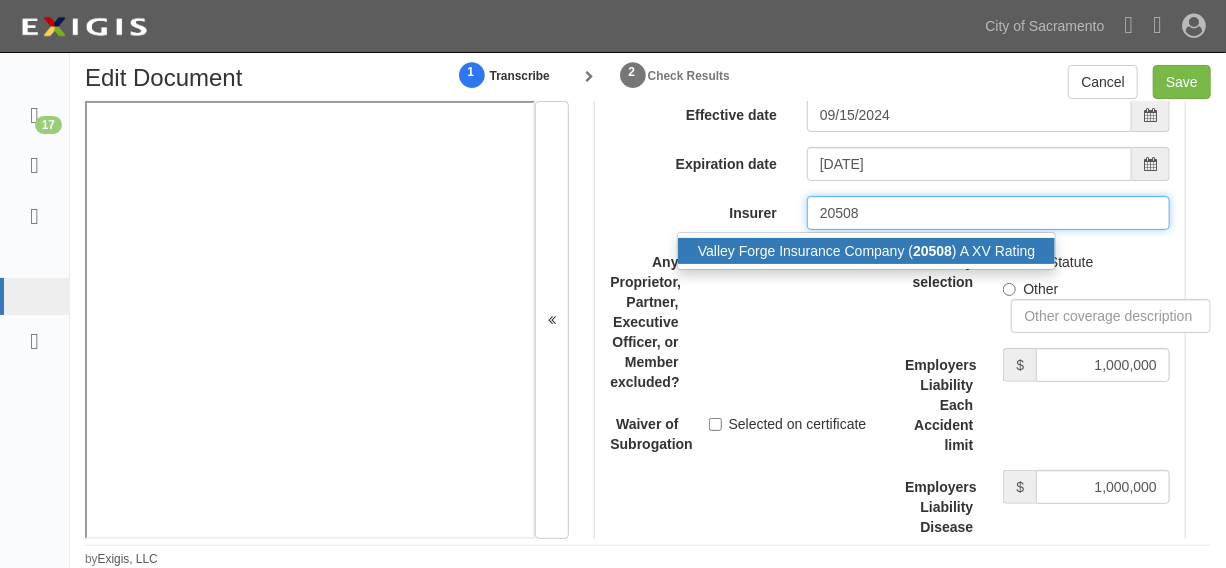 click on "Valley Forge Insurance Company ( 20508 ) A XV Rating" at bounding box center [867, 303] 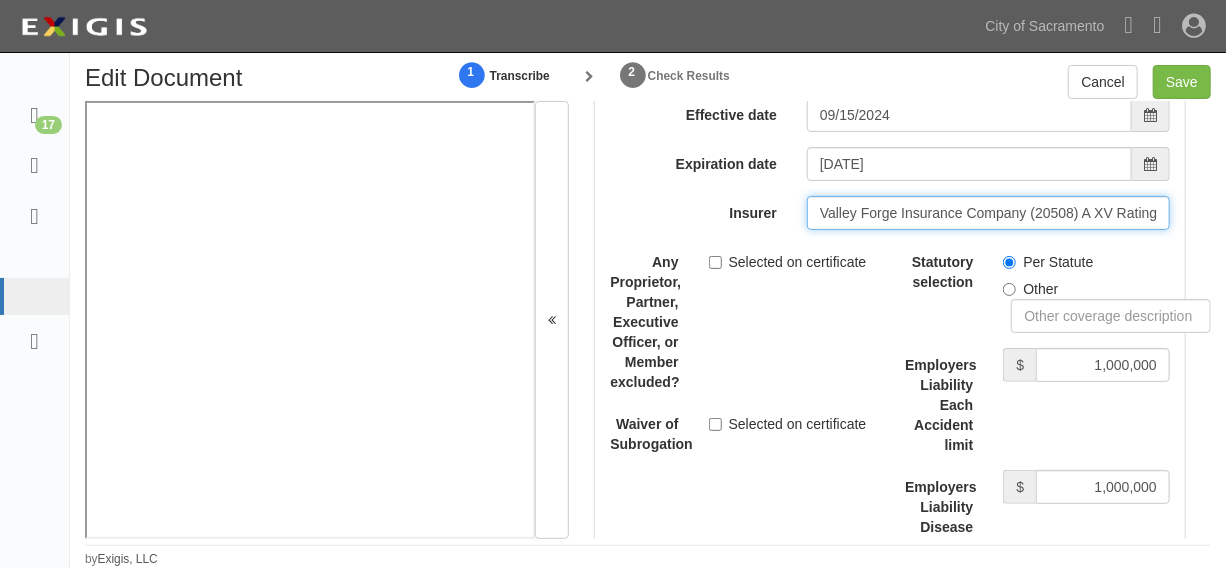 type on "Valley Forge Insurance Company (20508) A XV Rating" 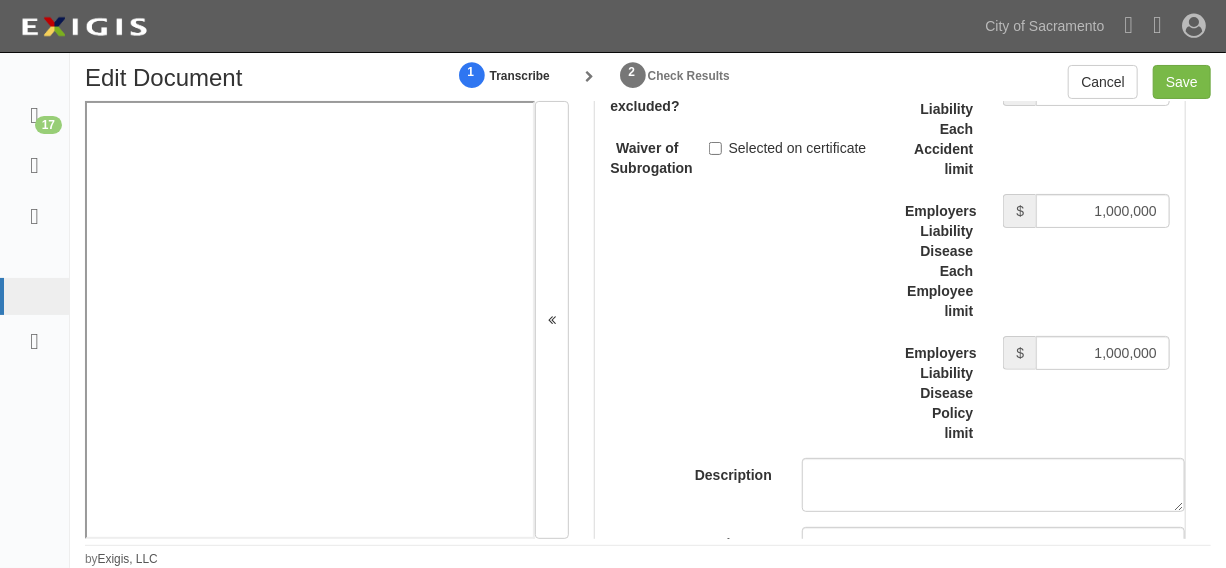 scroll, scrollTop: 5940, scrollLeft: 0, axis: vertical 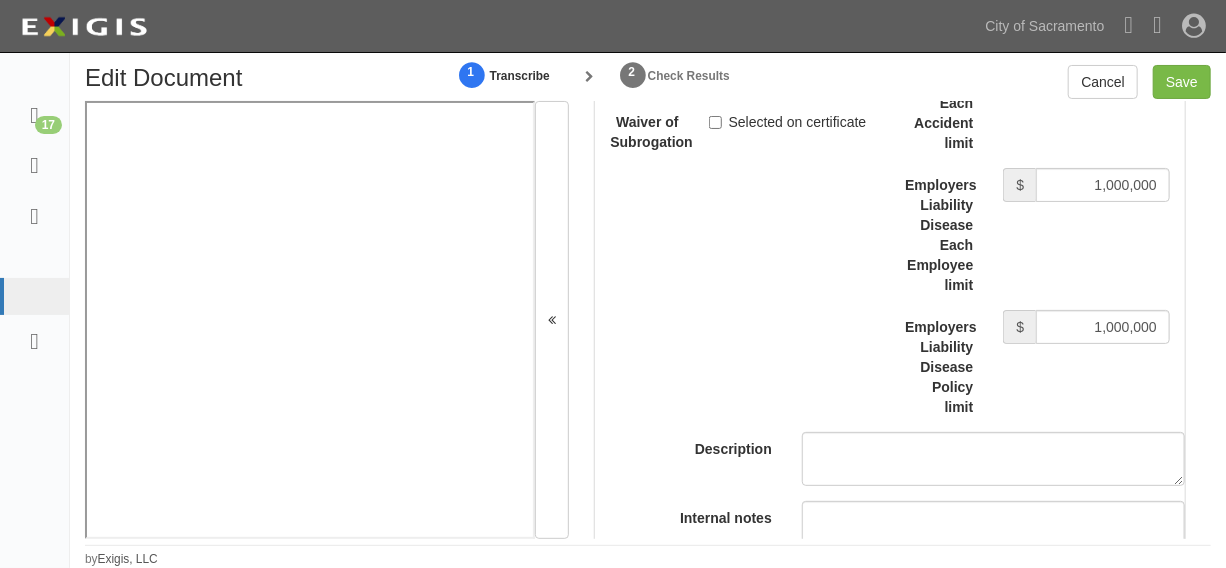 click on "Selected on certificate" at bounding box center [788, 174] 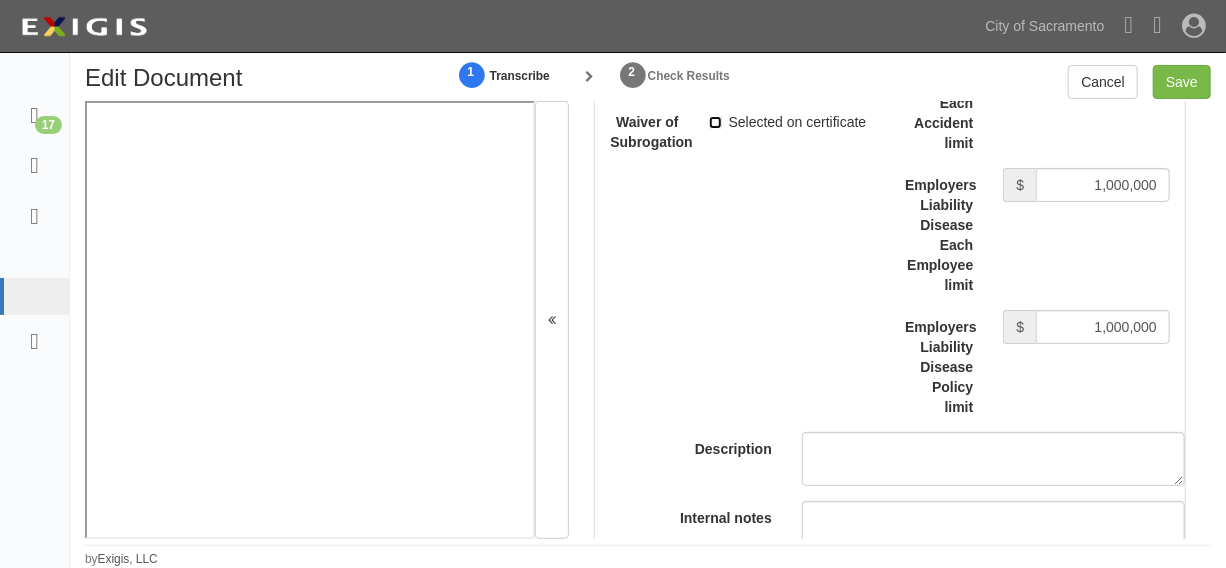 click on "Selected on certificate" at bounding box center [715, 174] 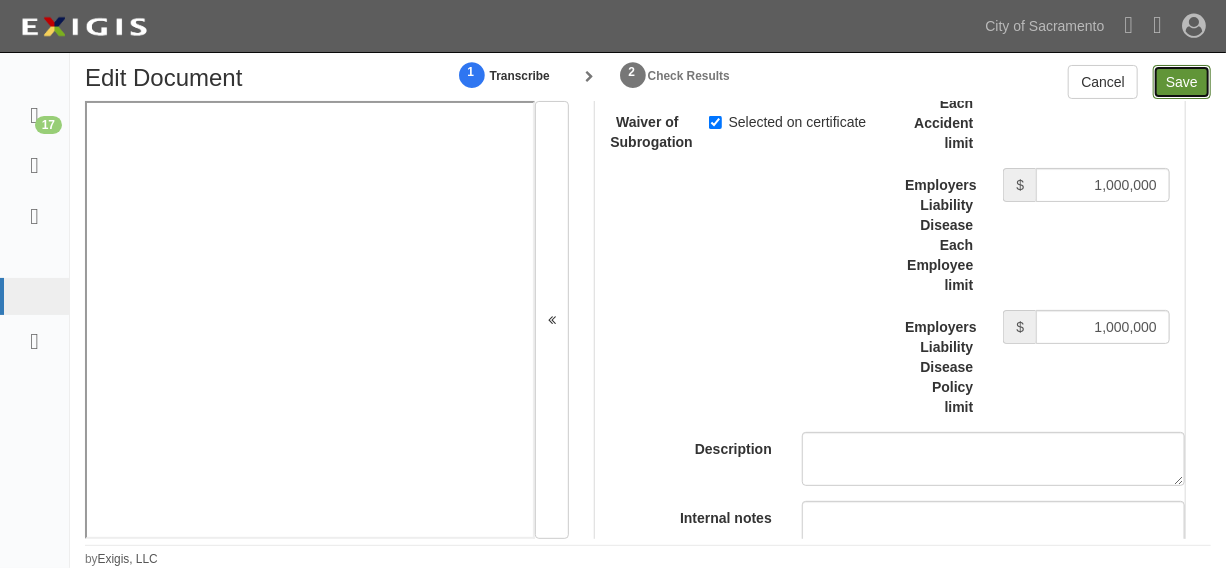 click on "Save" at bounding box center [1182, 82] 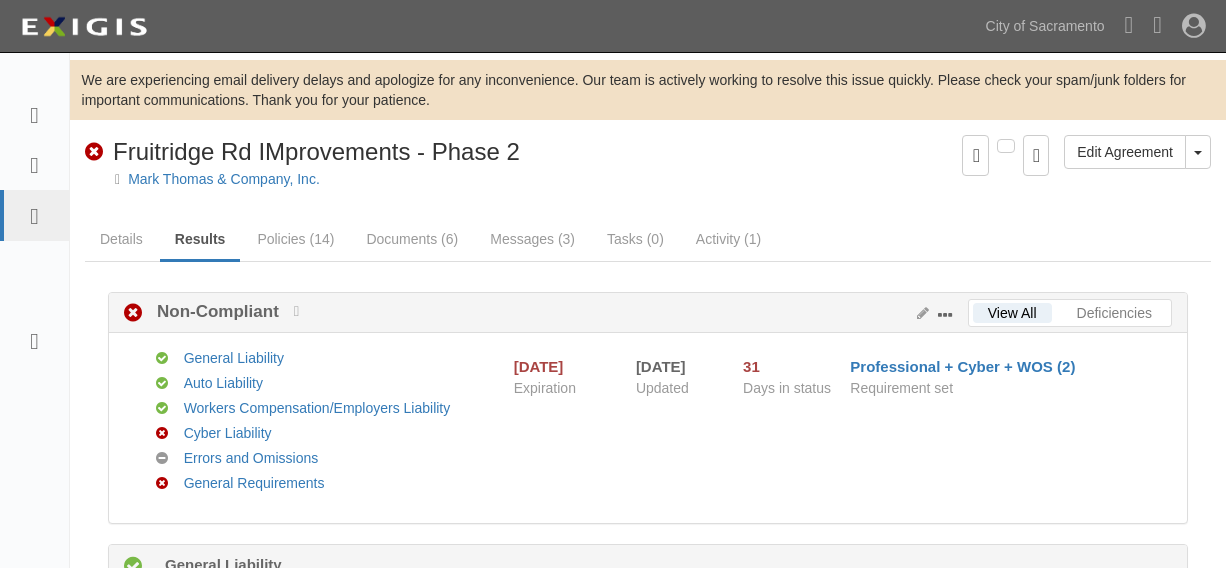 scroll, scrollTop: 0, scrollLeft: 0, axis: both 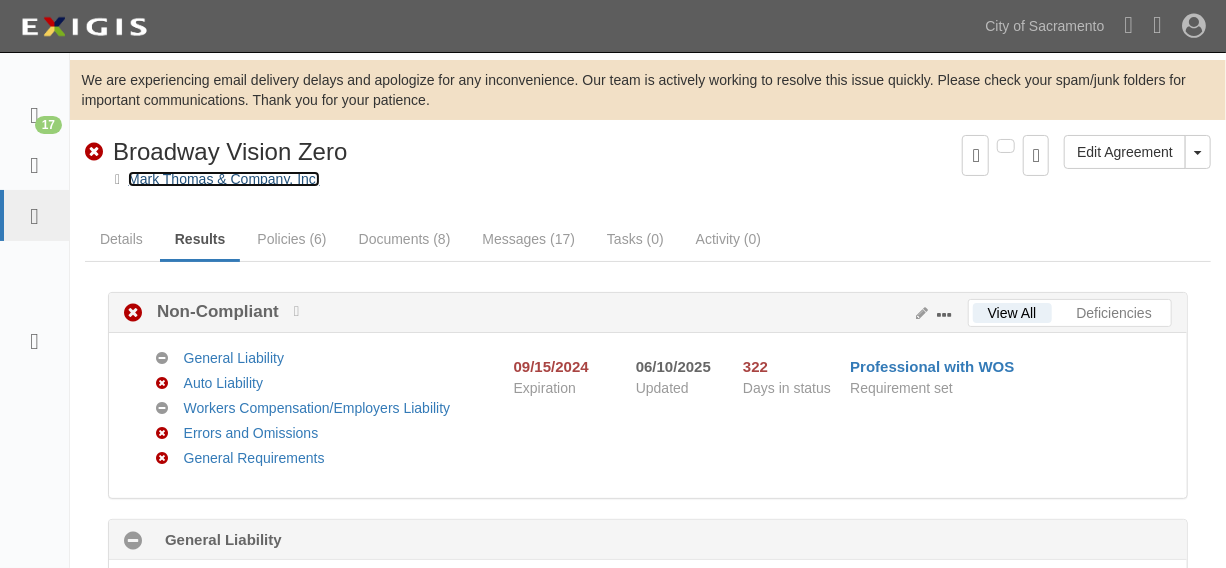 click on "Mark Thomas & Company, Inc." at bounding box center [224, 179] 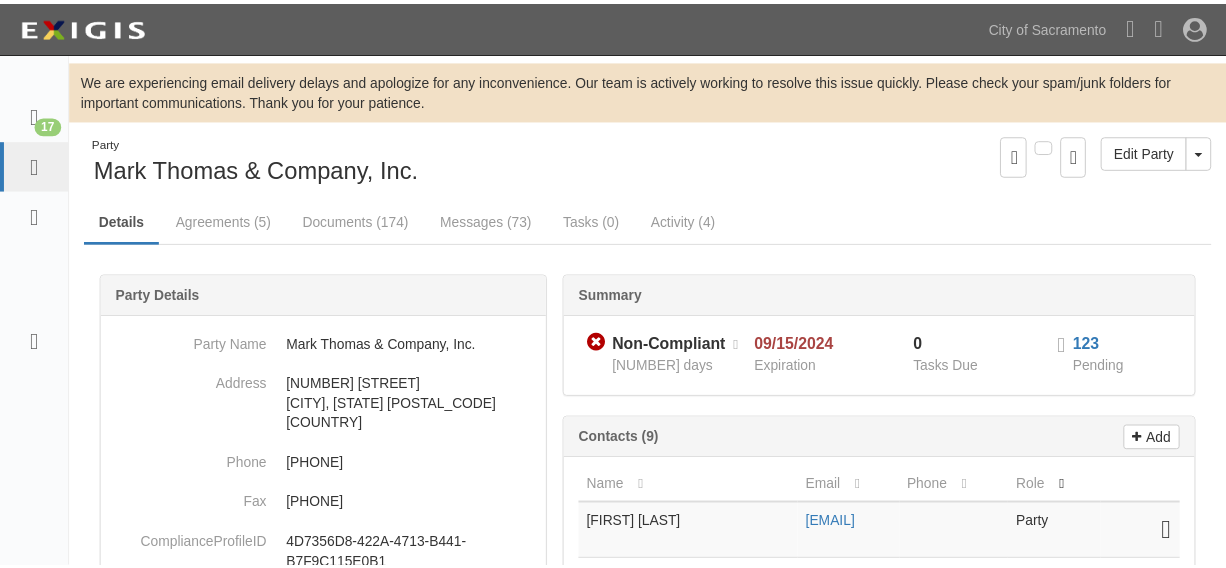 scroll, scrollTop: 0, scrollLeft: 0, axis: both 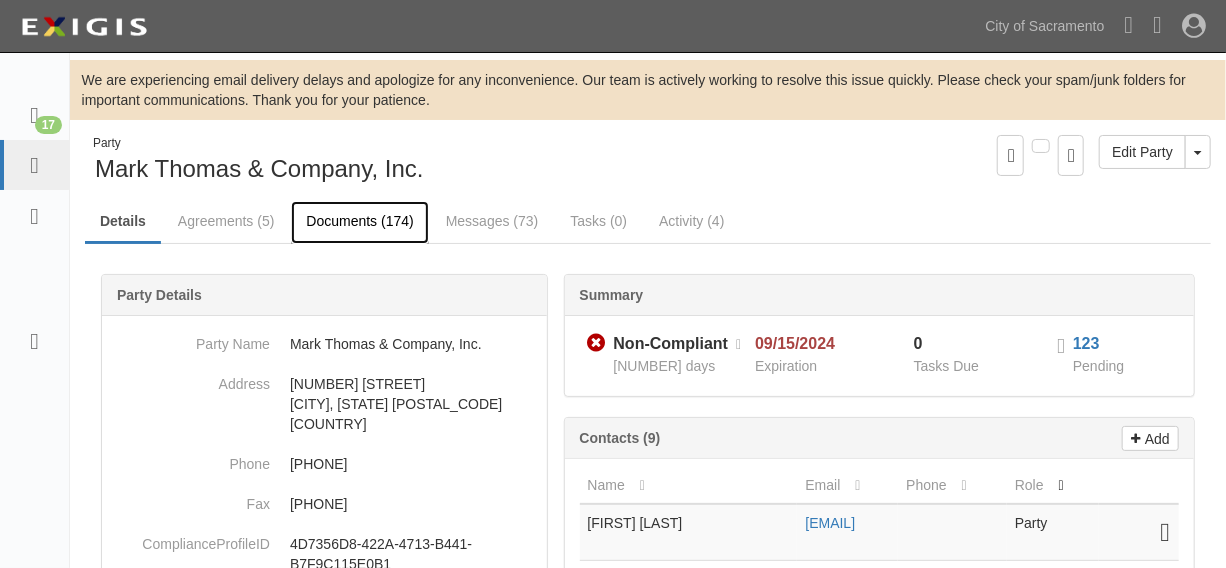 click on "Documents (174)" at bounding box center (359, 222) 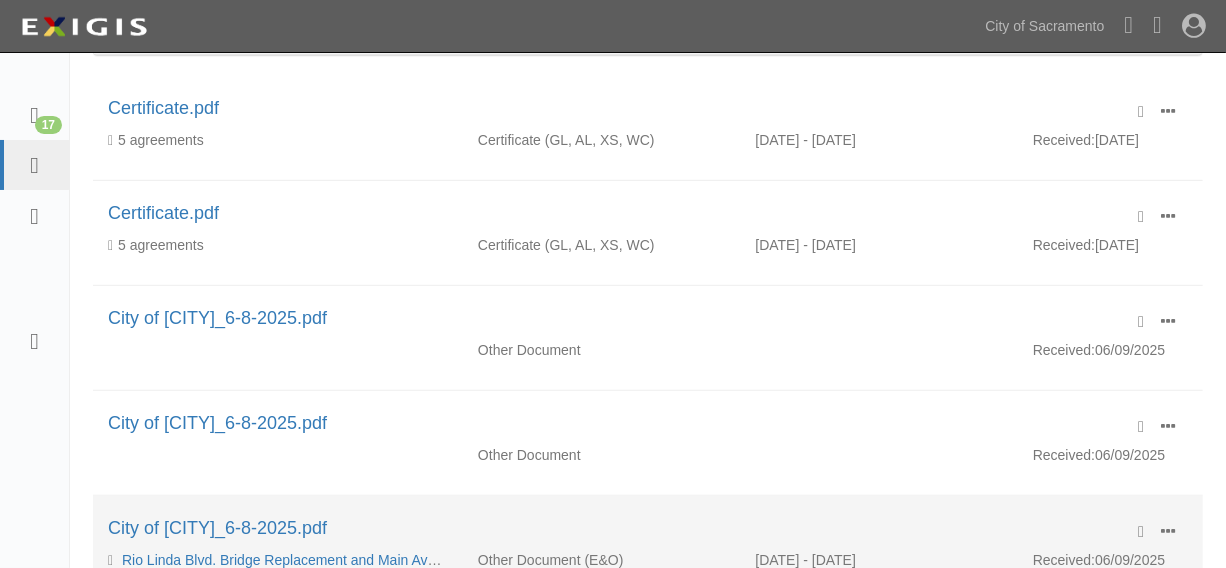 scroll, scrollTop: 0, scrollLeft: 0, axis: both 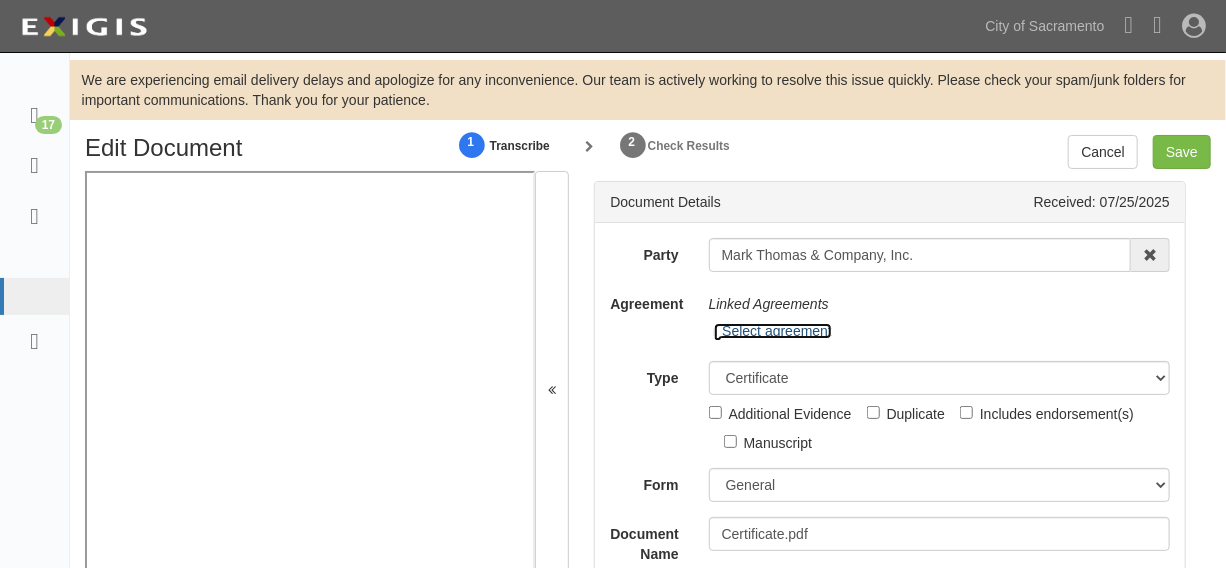 click on "Select agreement" at bounding box center (773, 331) 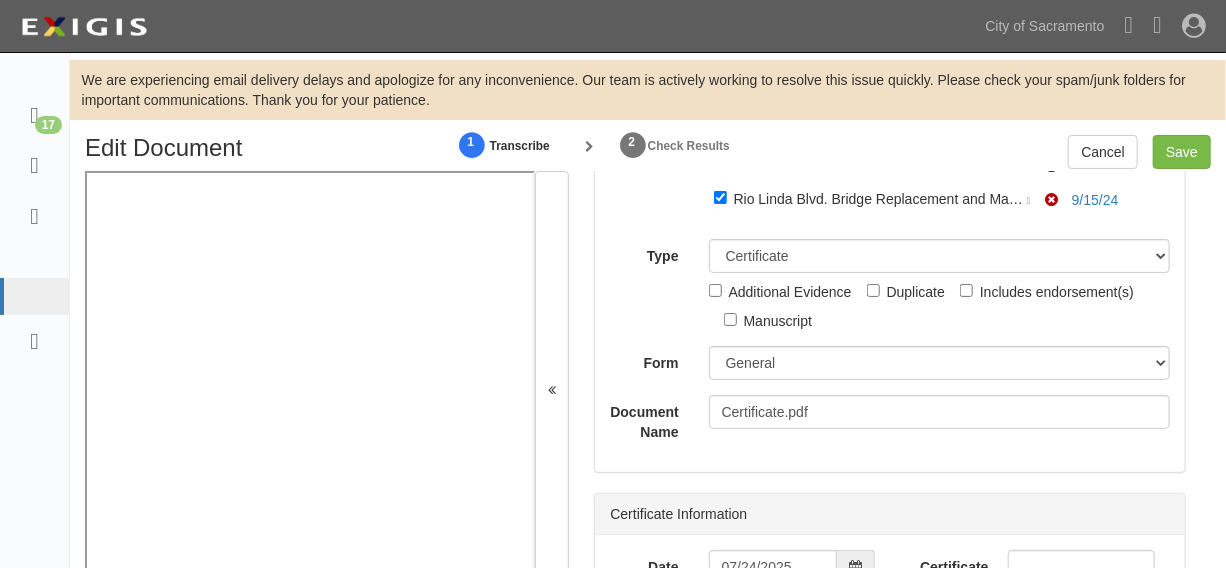 scroll, scrollTop: 606, scrollLeft: 0, axis: vertical 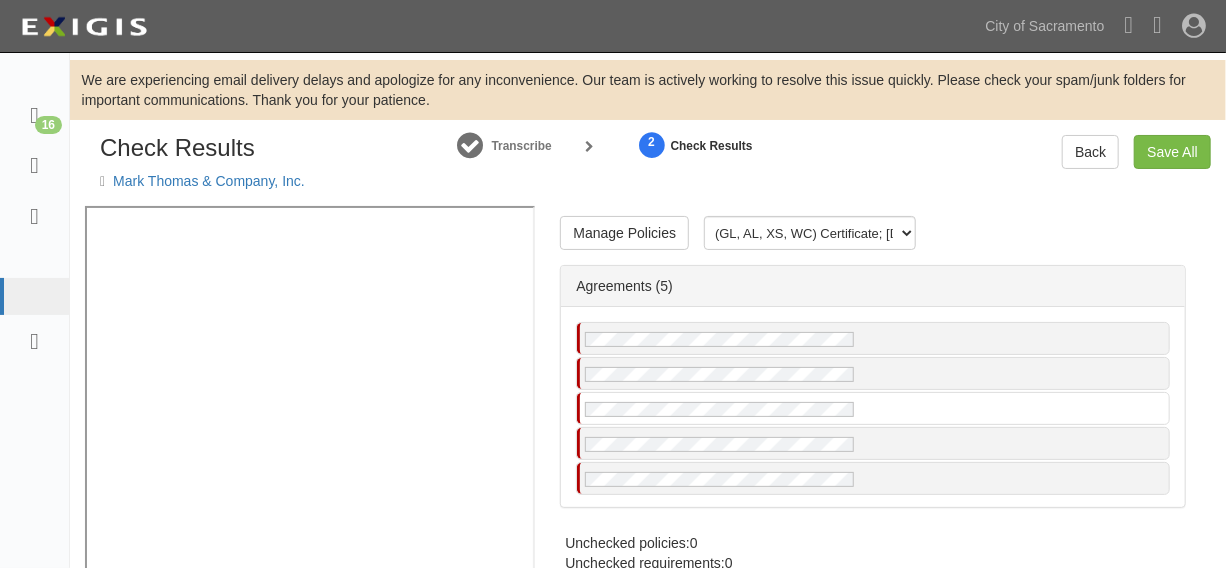 radio on "true" 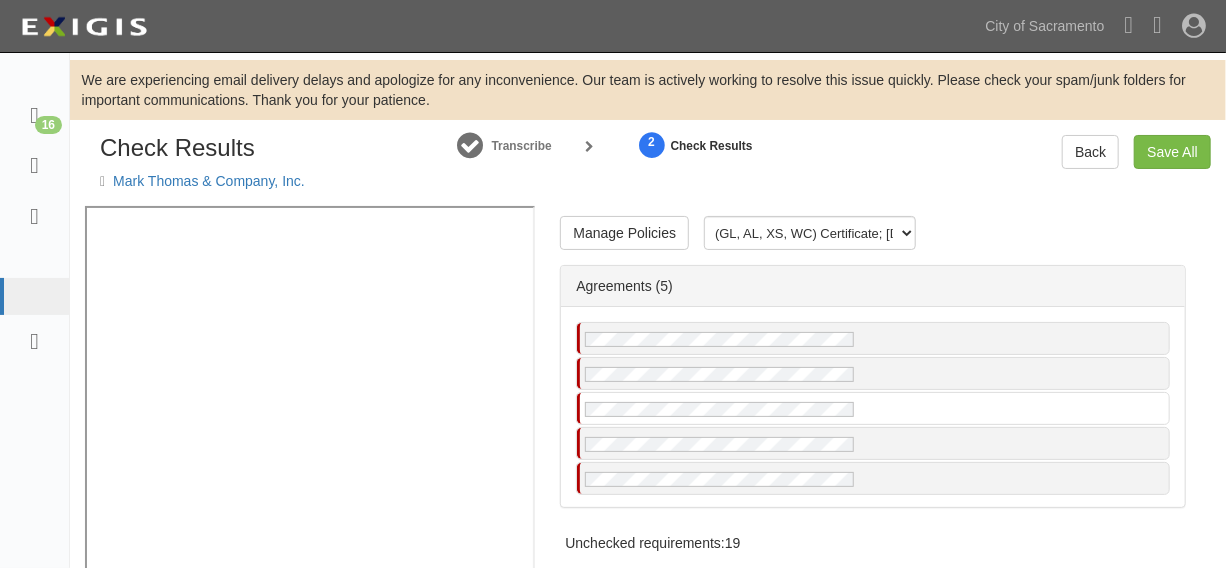 scroll, scrollTop: 93, scrollLeft: 0, axis: vertical 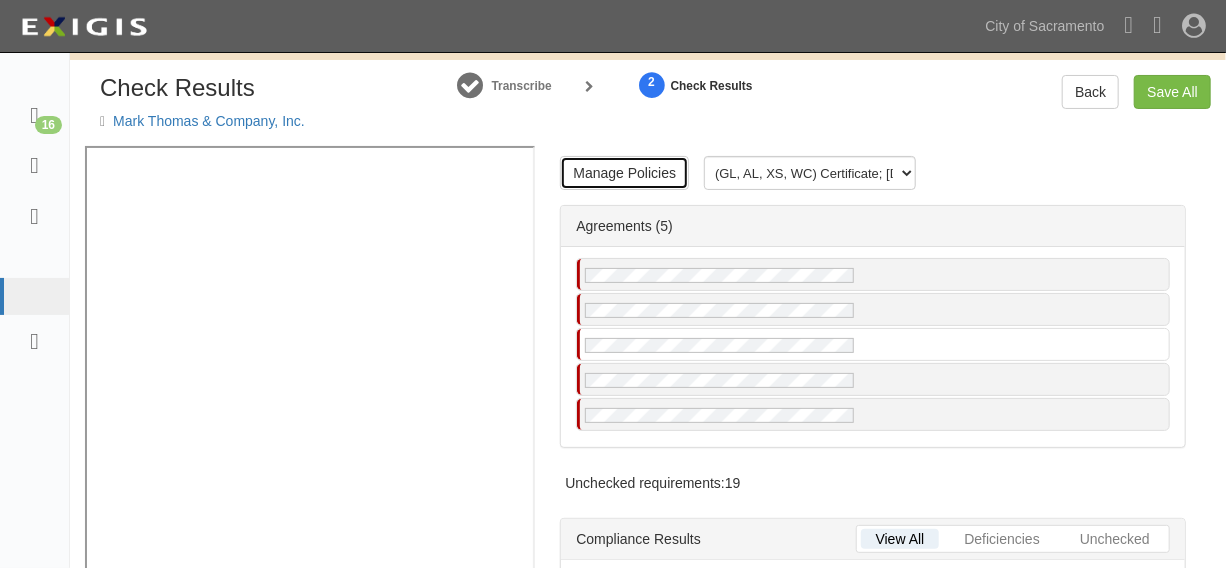 click on "Manage Policies" at bounding box center [624, 173] 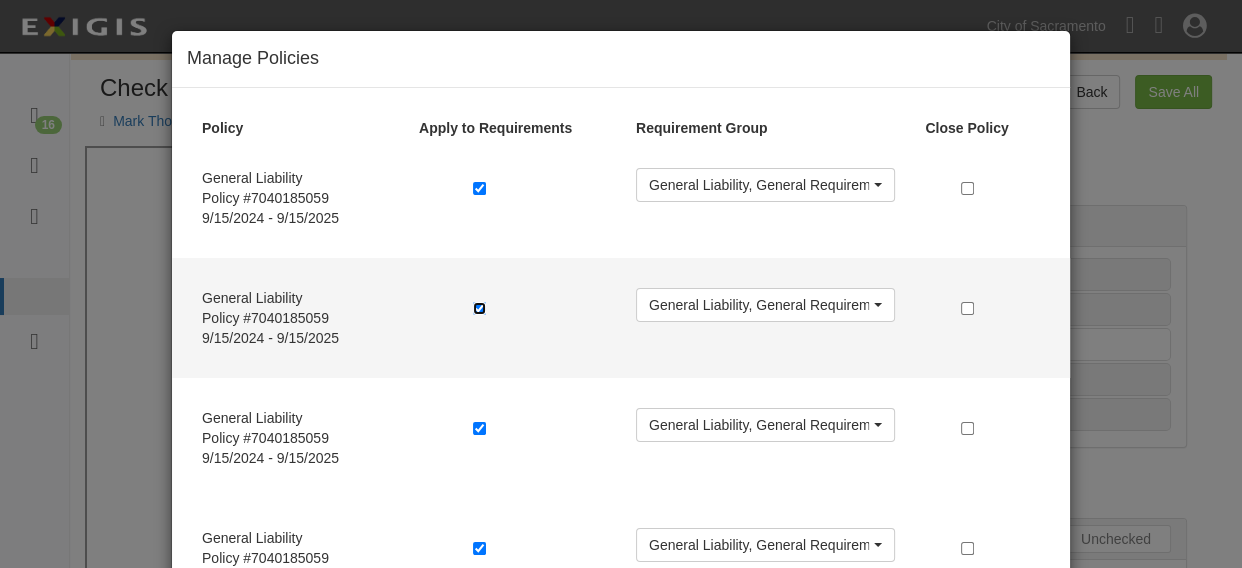 click at bounding box center [479, 328] 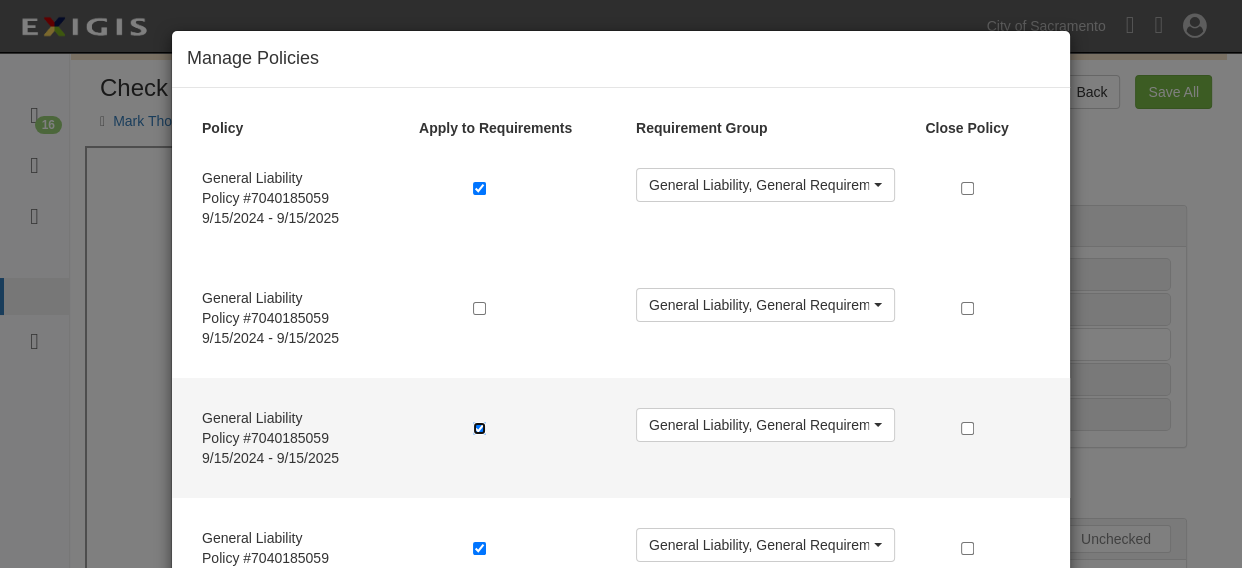 click at bounding box center (479, 468) 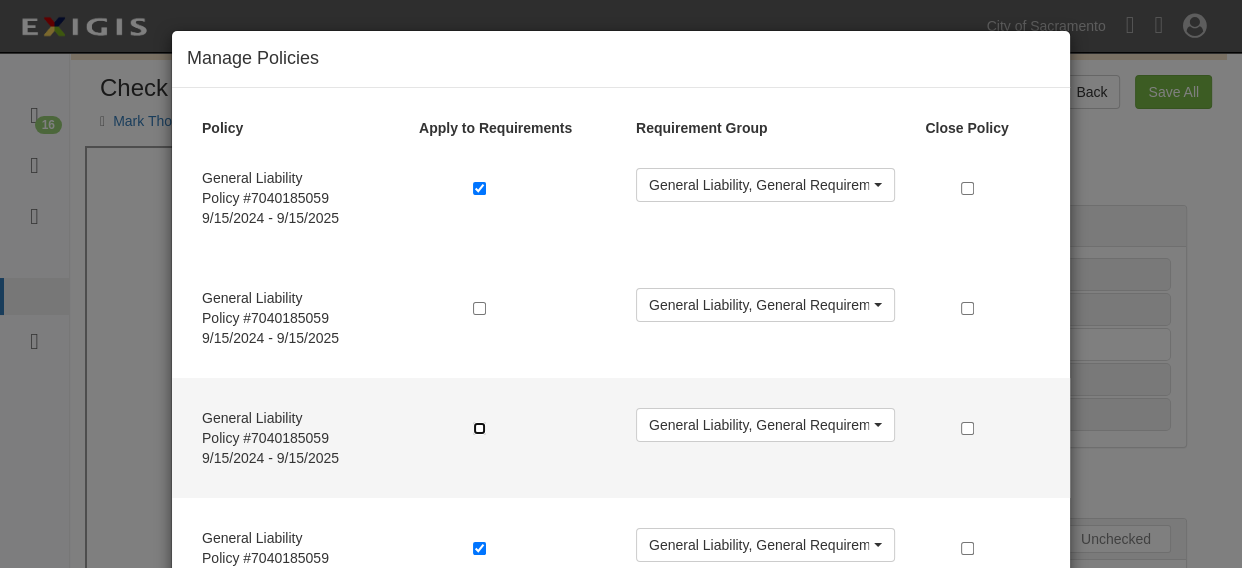 scroll, scrollTop: 151, scrollLeft: 0, axis: vertical 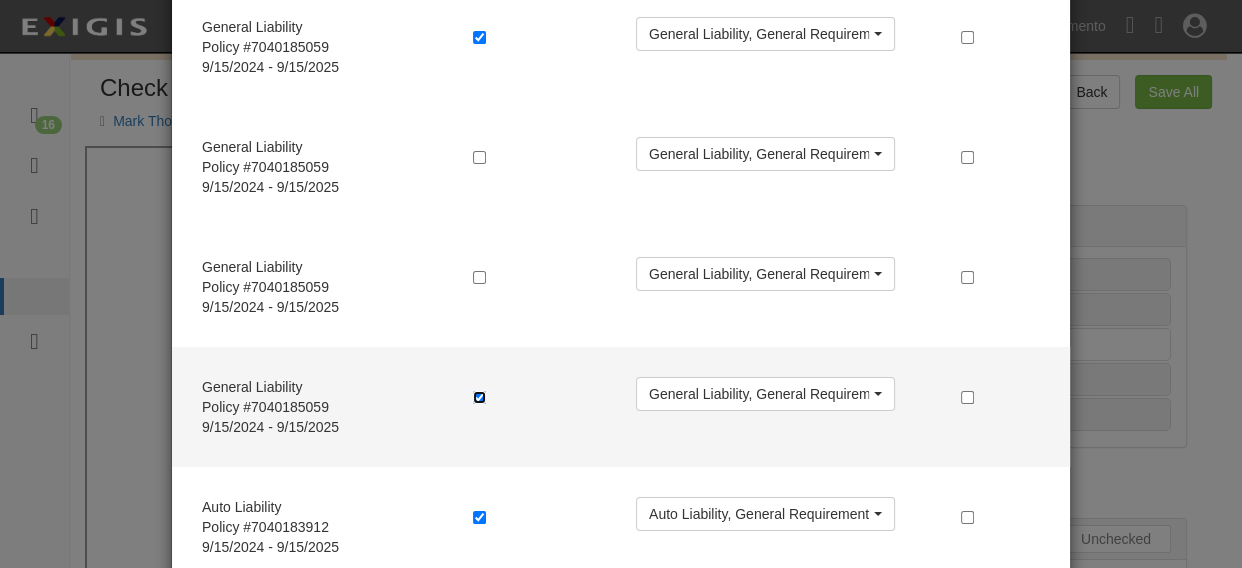 click at bounding box center (479, 457) 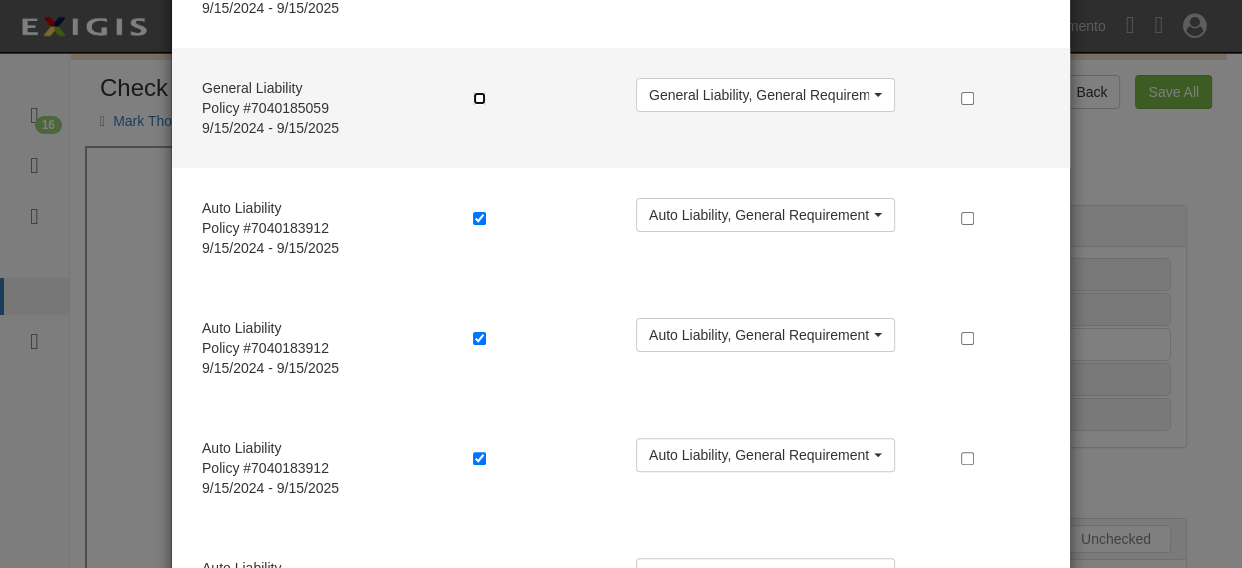 scroll, scrollTop: 454, scrollLeft: 0, axis: vertical 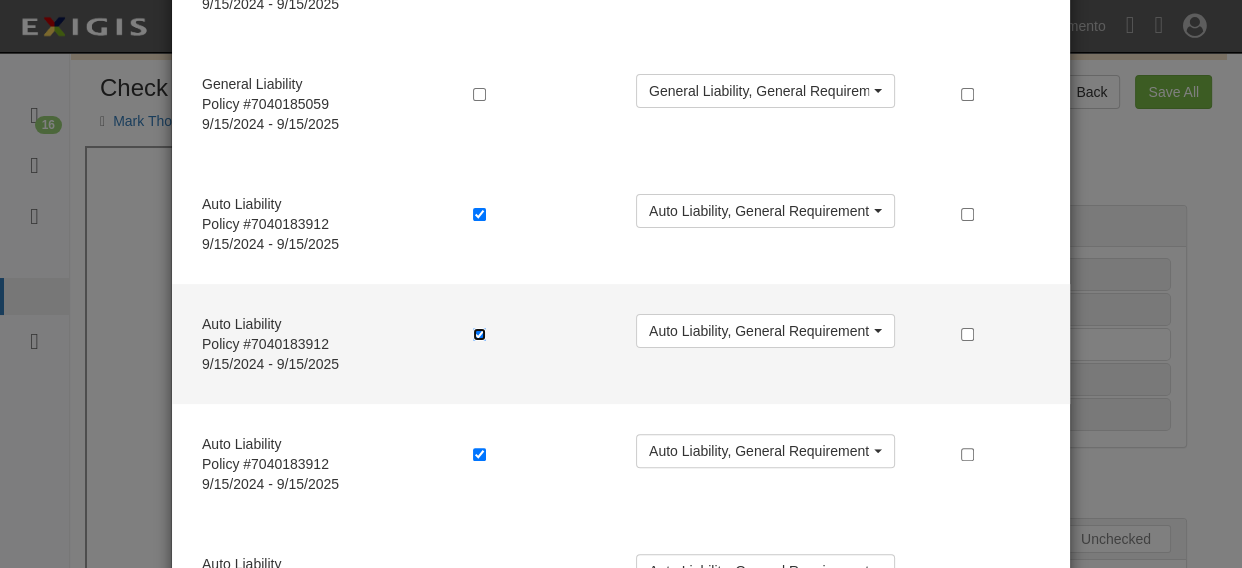 click at bounding box center (479, 434) 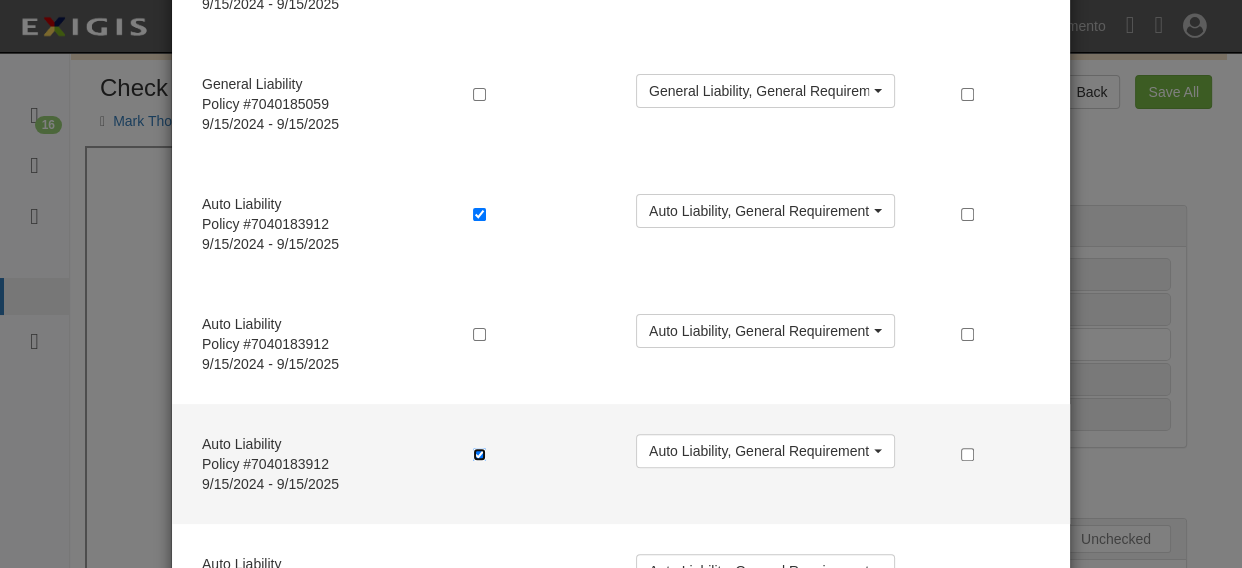 click at bounding box center (479, 574) 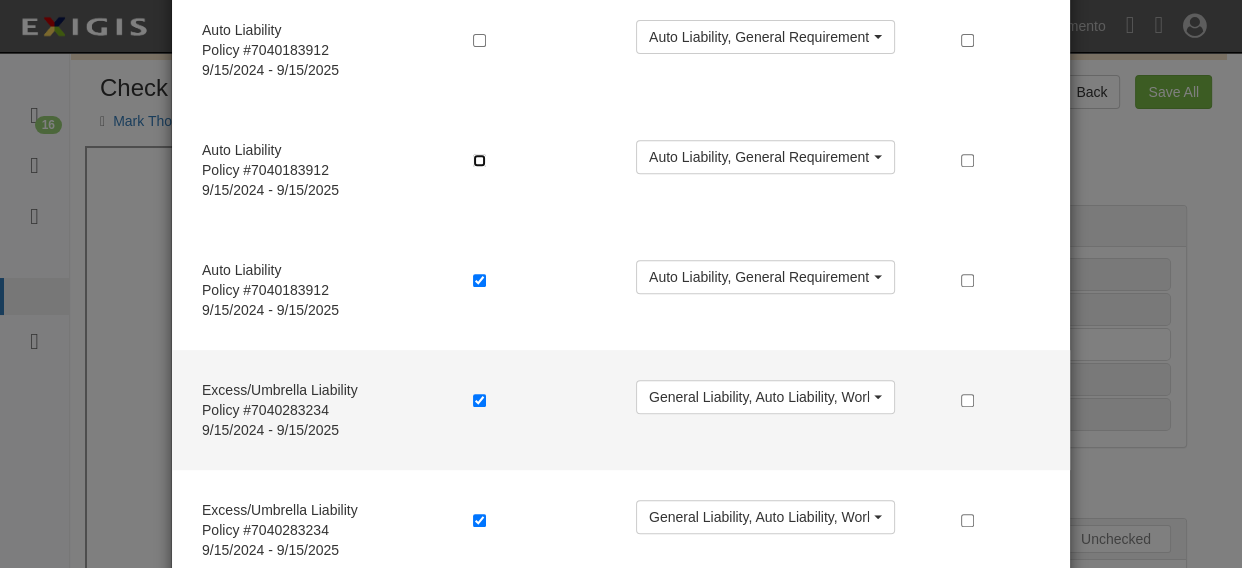 scroll, scrollTop: 757, scrollLeft: 0, axis: vertical 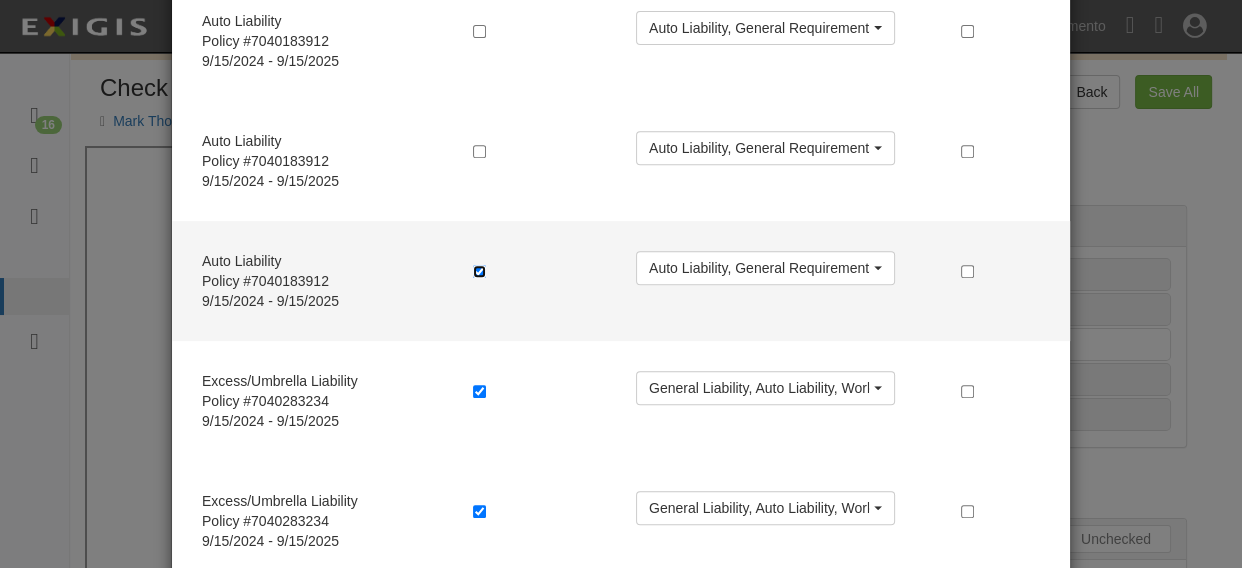 click at bounding box center (479, 411) 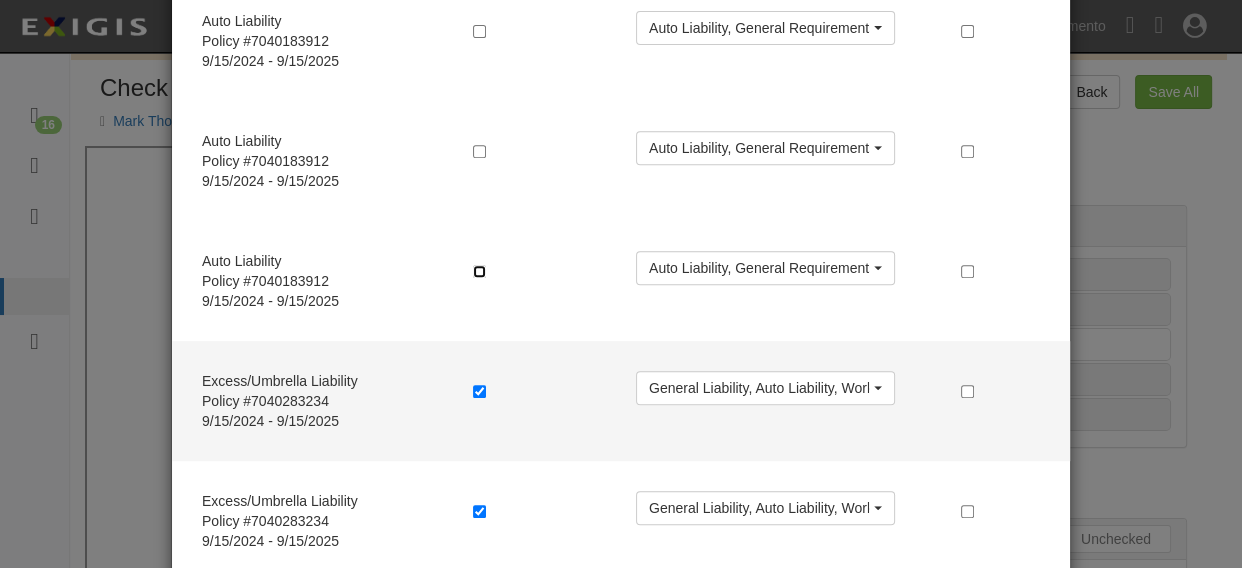 scroll, scrollTop: 909, scrollLeft: 0, axis: vertical 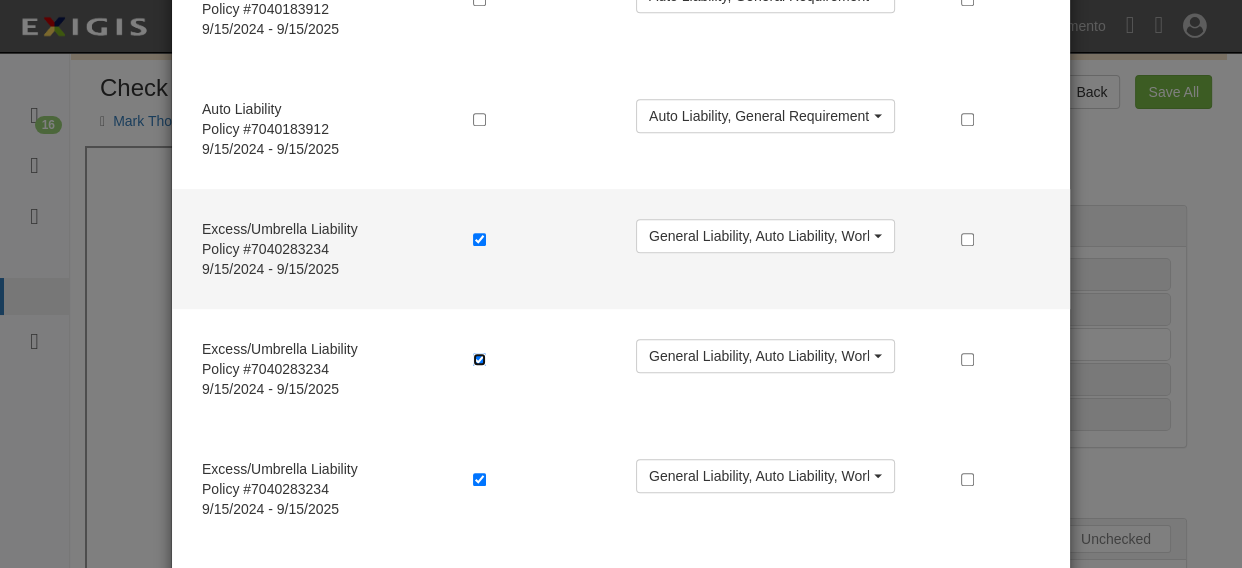 click at bounding box center [479, 539] 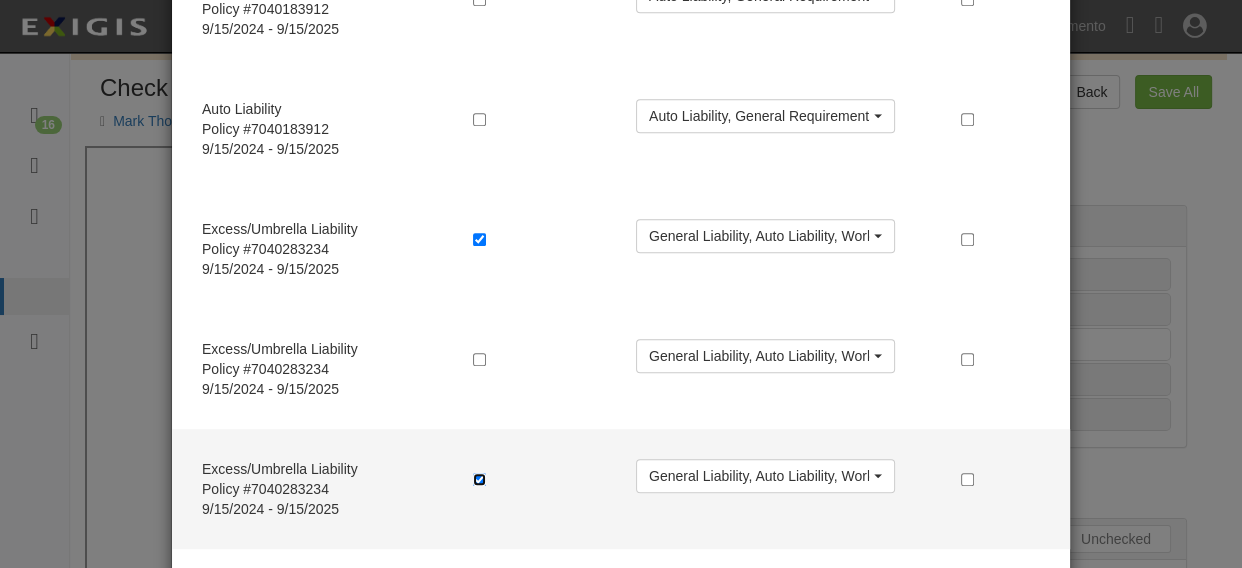 click at bounding box center [479, 679] 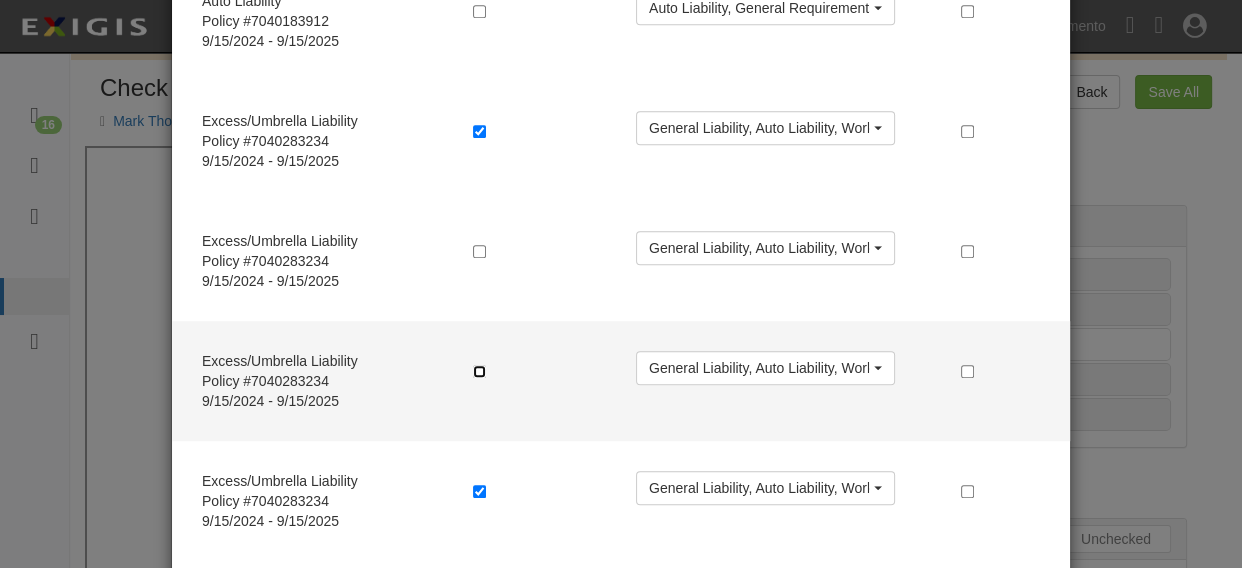 scroll, scrollTop: 1060, scrollLeft: 0, axis: vertical 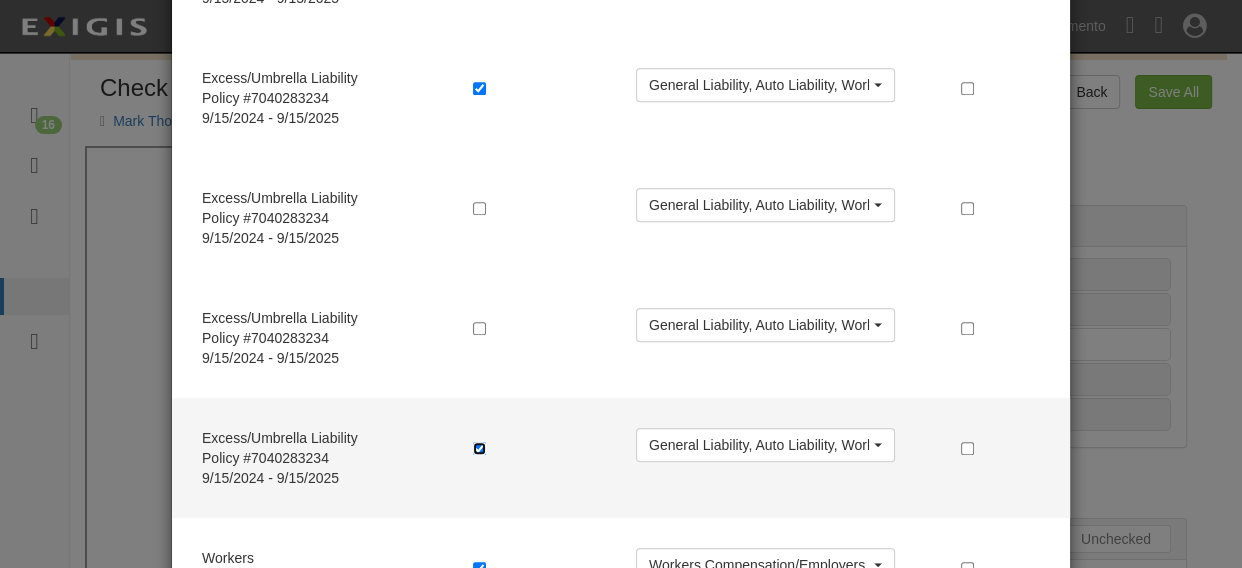 click at bounding box center [479, 668] 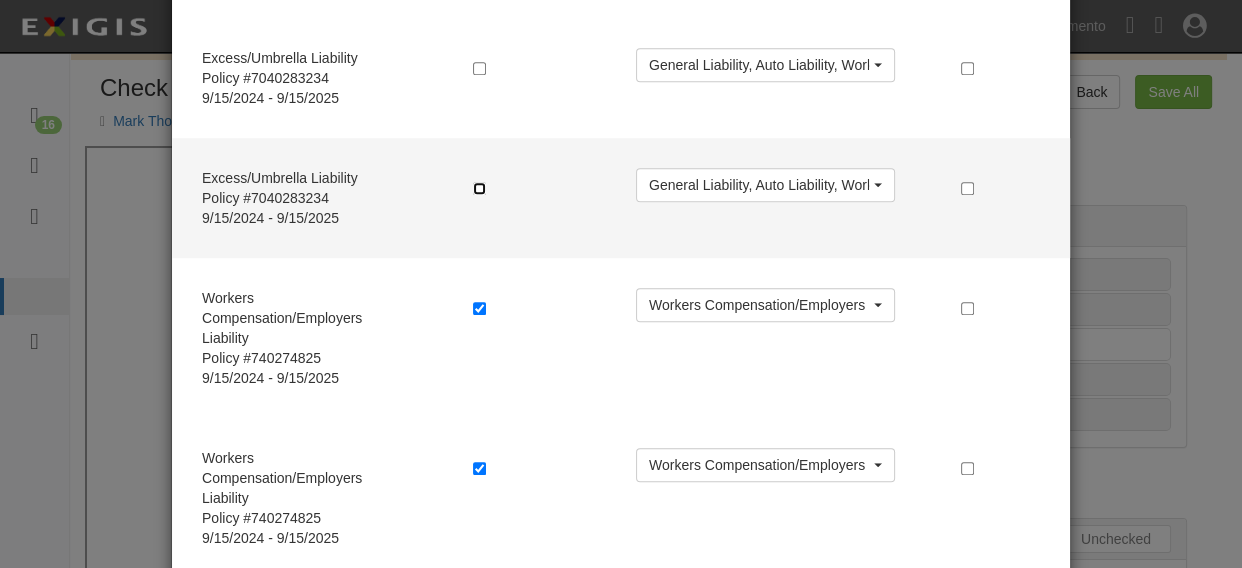 scroll, scrollTop: 1363, scrollLeft: 0, axis: vertical 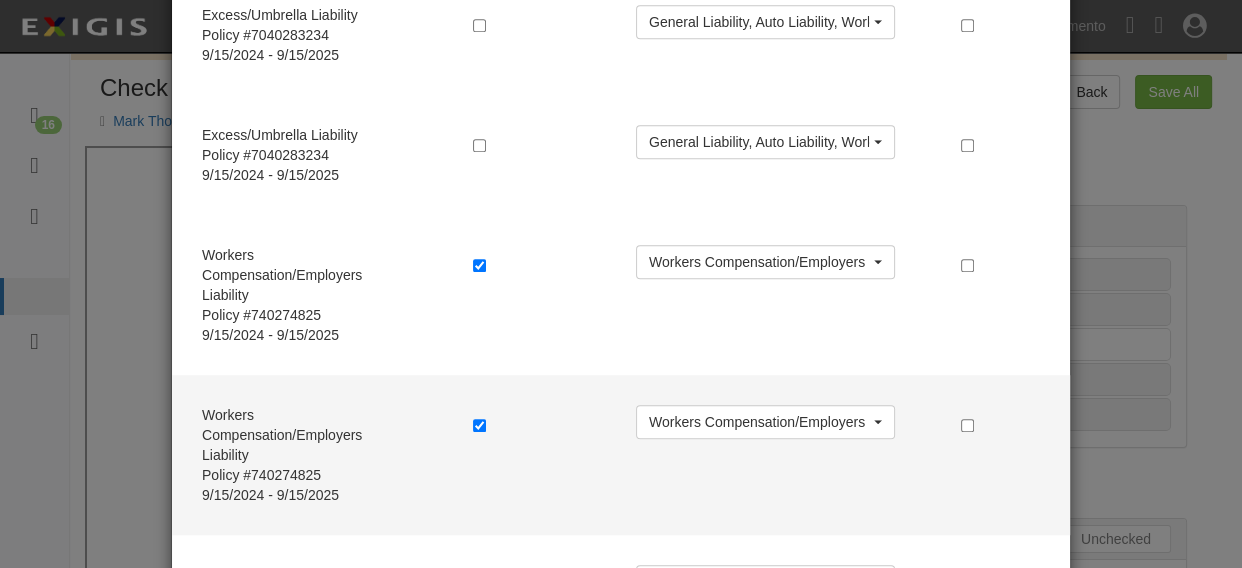 click at bounding box center (483, 685) 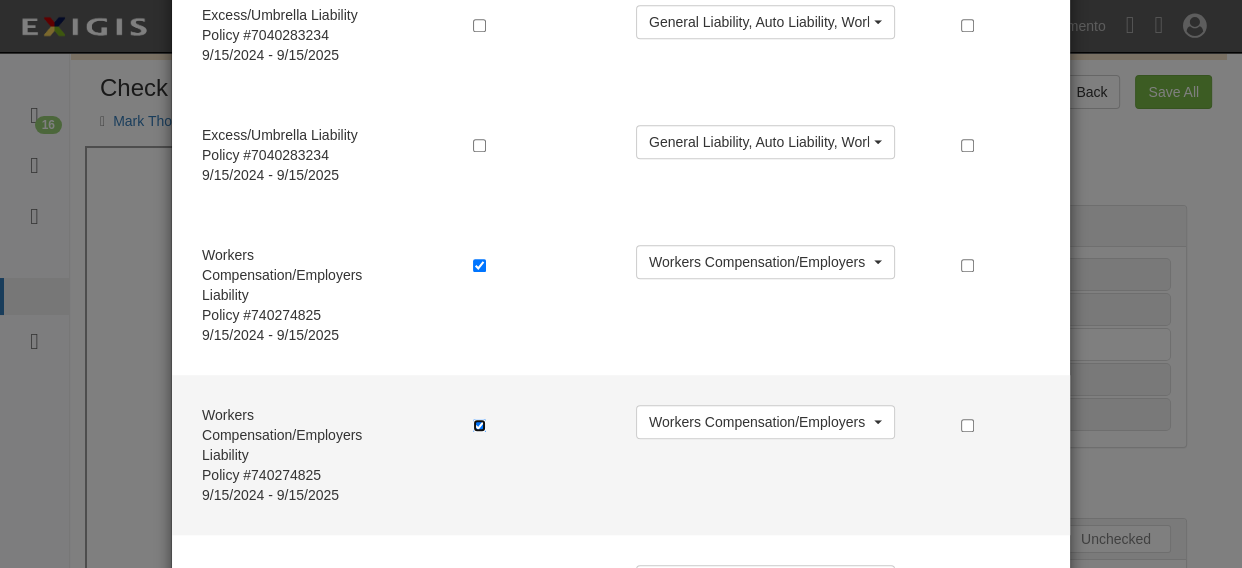 click at bounding box center (479, 685) 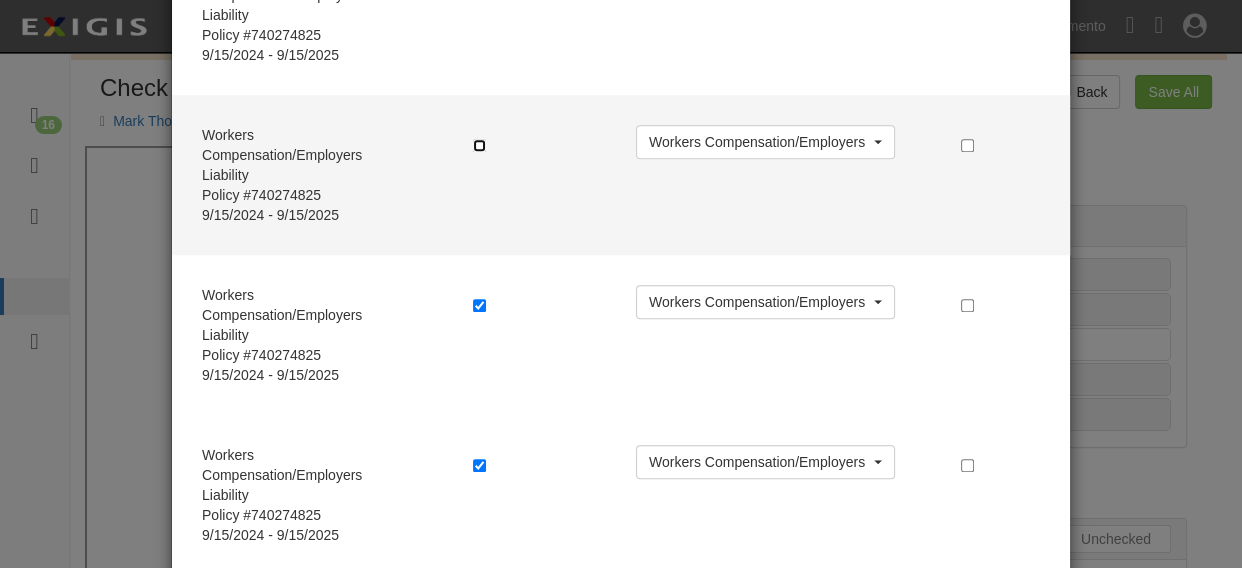scroll, scrollTop: 1666, scrollLeft: 0, axis: vertical 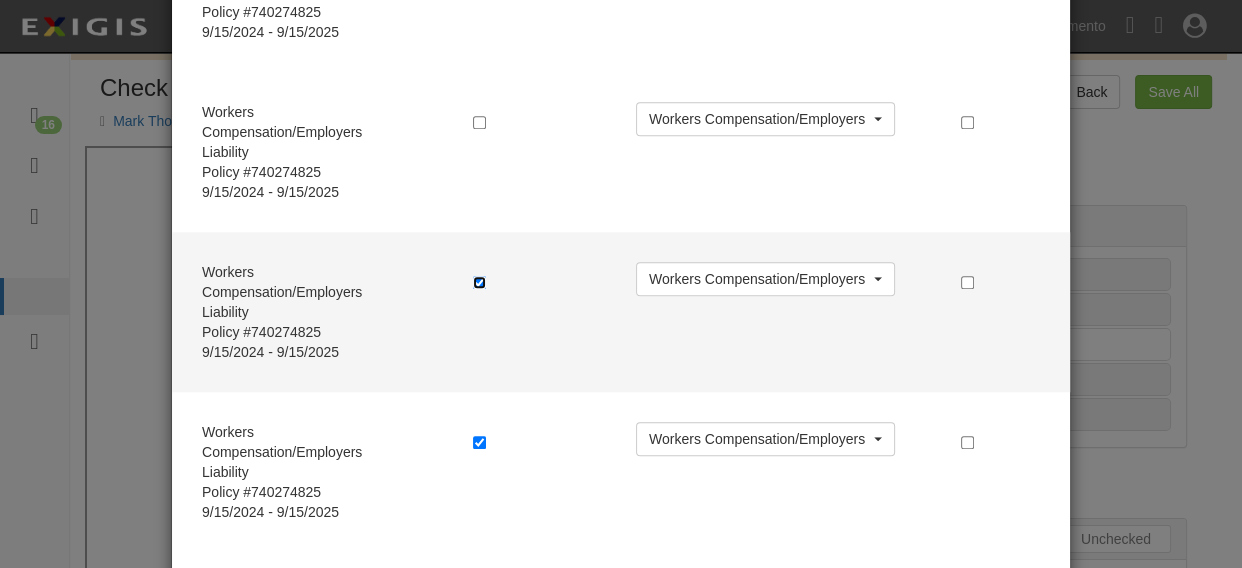 click at bounding box center [479, 562] 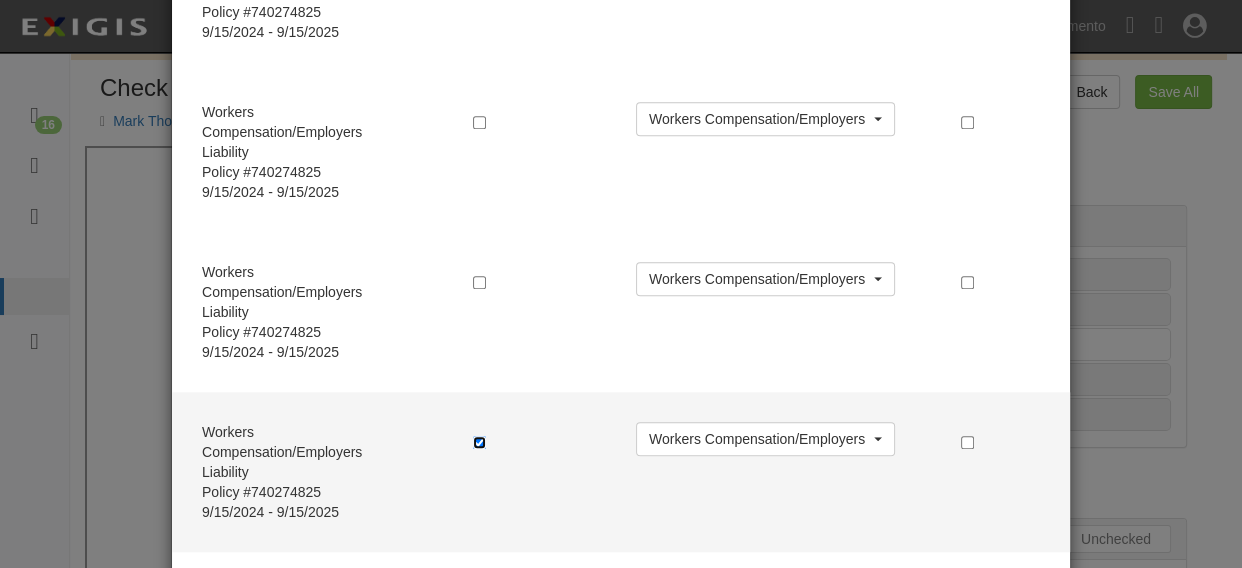 click at bounding box center (479, 742) 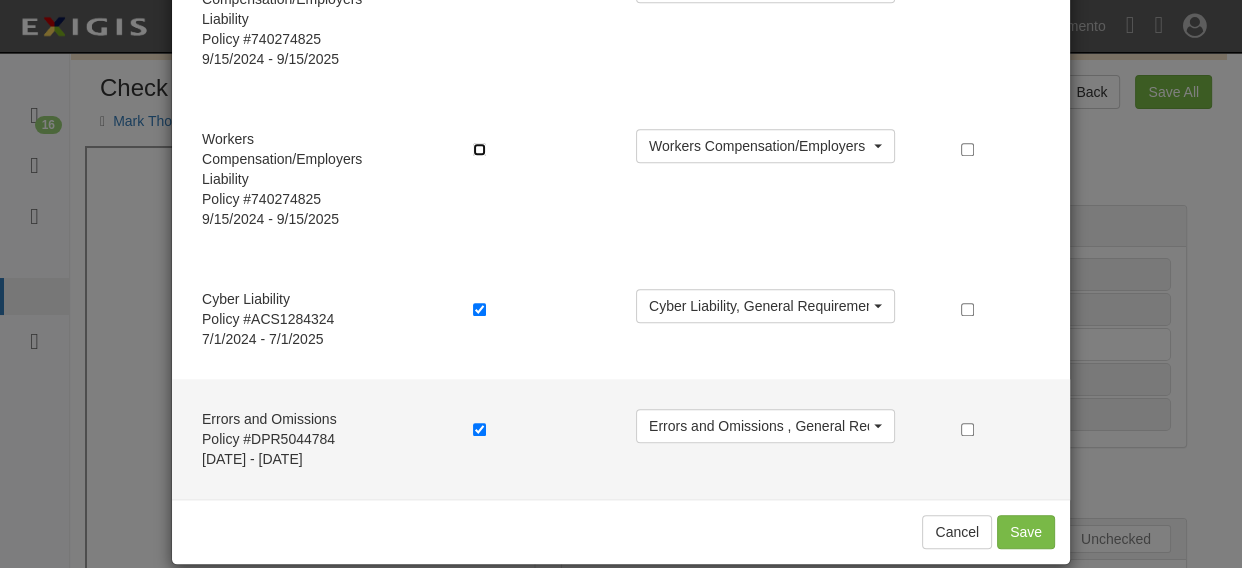 scroll, scrollTop: 1970, scrollLeft: 0, axis: vertical 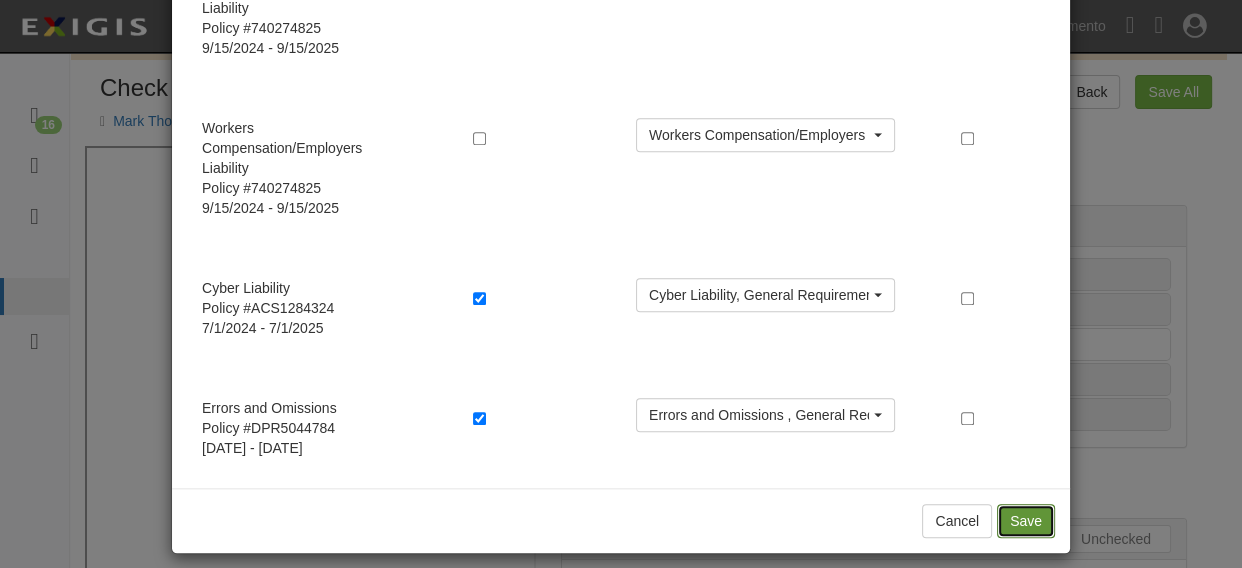click on "Save" at bounding box center (1026, 841) 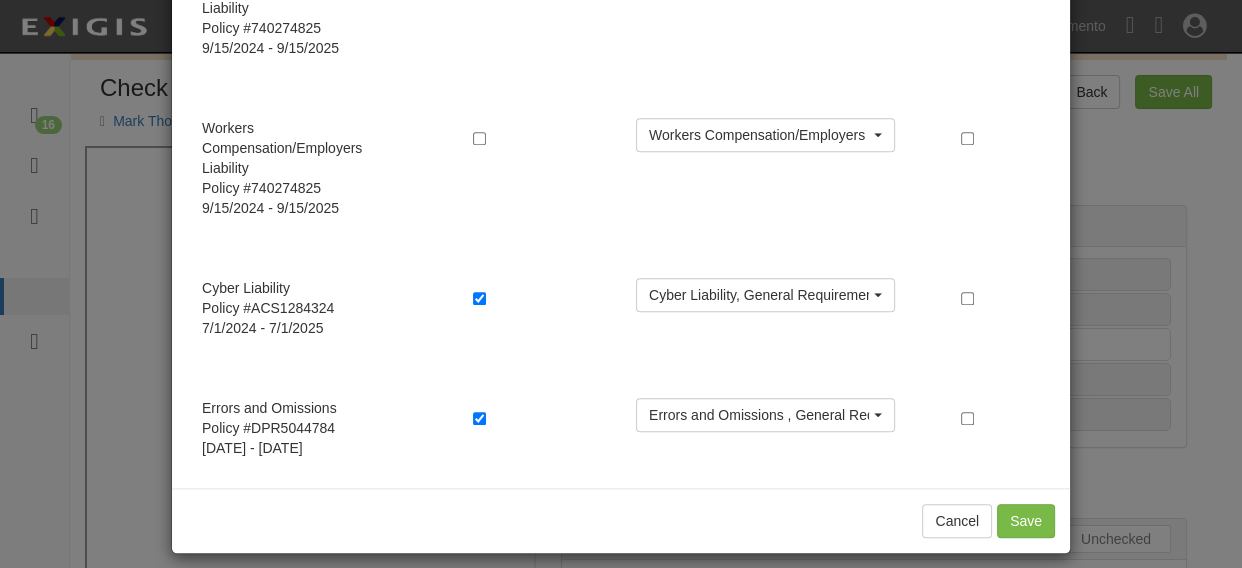 click at bounding box center (310, 359) 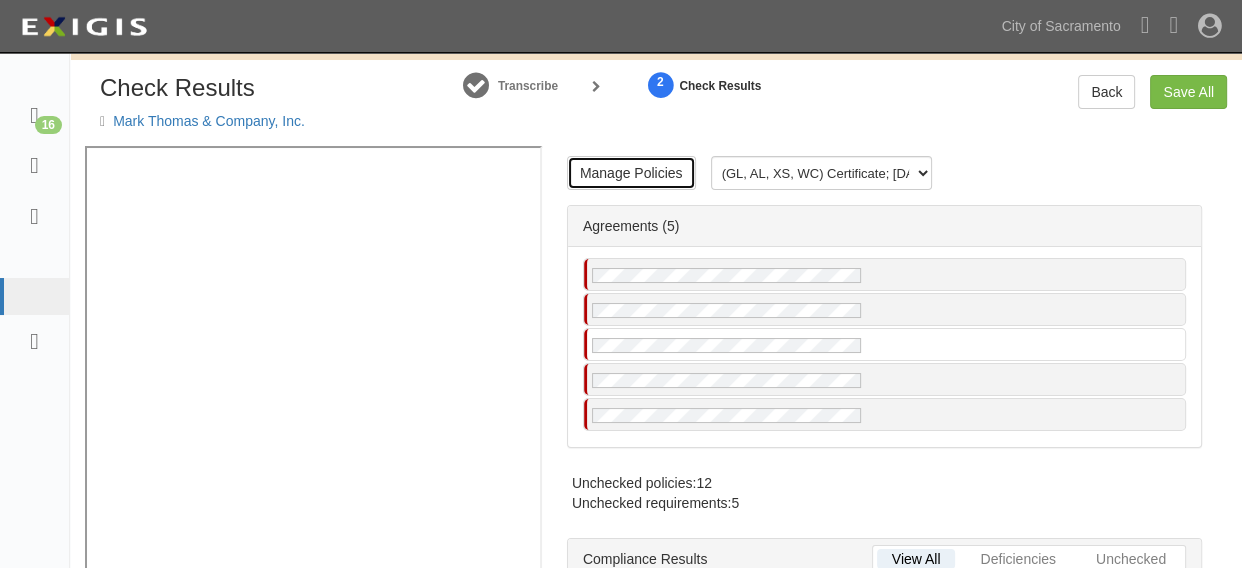 click on "Manage Policies" at bounding box center (631, 173) 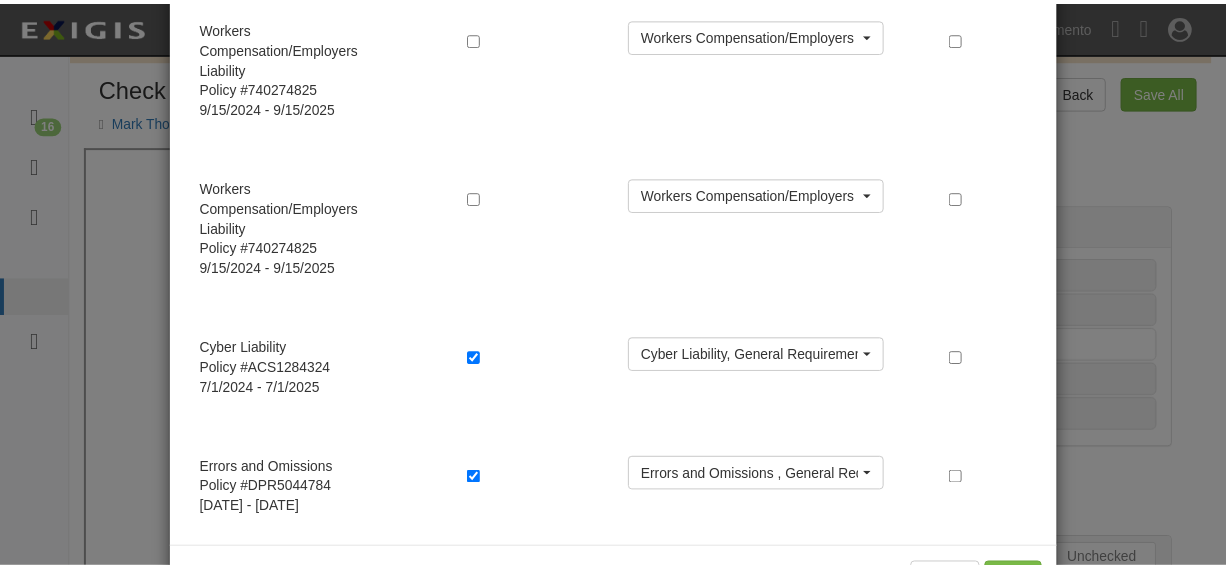 scroll, scrollTop: 1984, scrollLeft: 0, axis: vertical 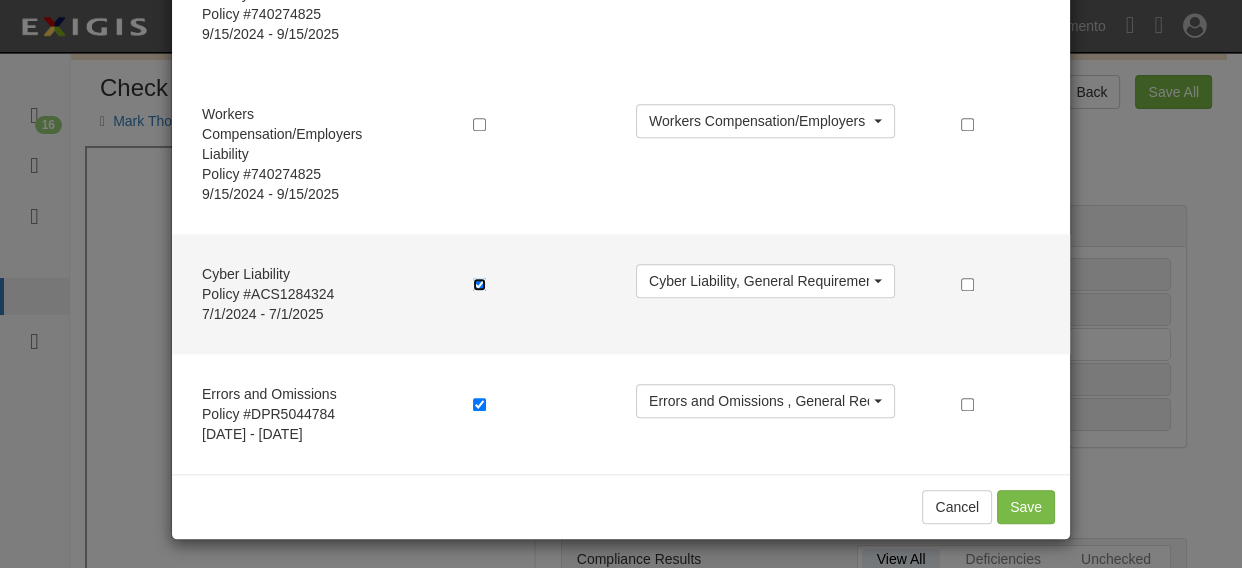 click at bounding box center [479, 604] 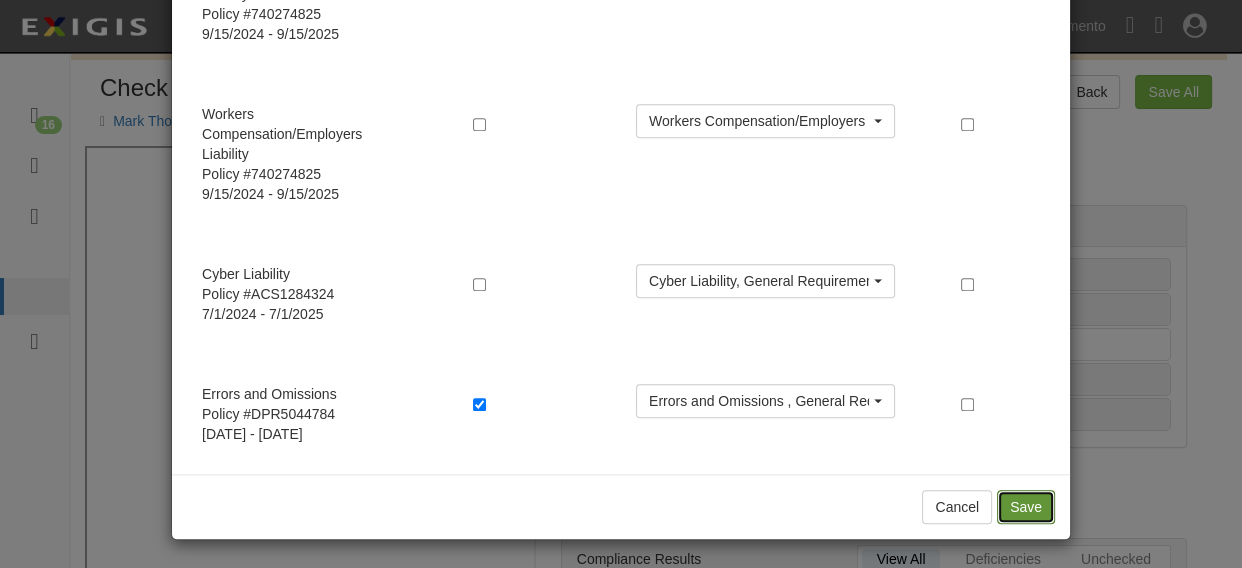 click on "Save" at bounding box center (1026, 827) 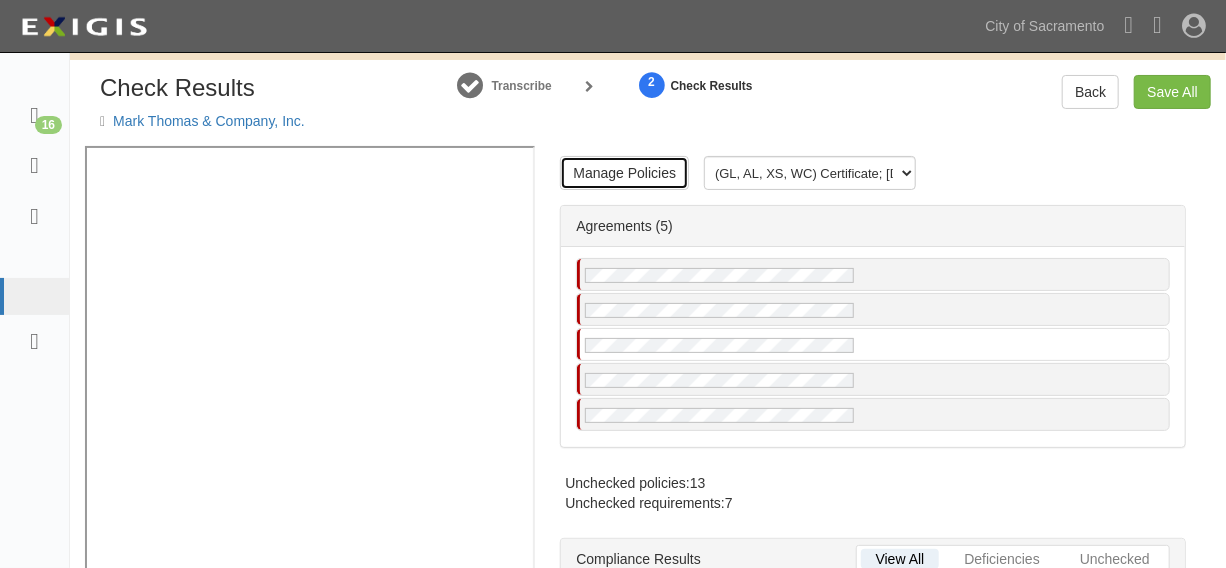 scroll, scrollTop: 0, scrollLeft: 0, axis: both 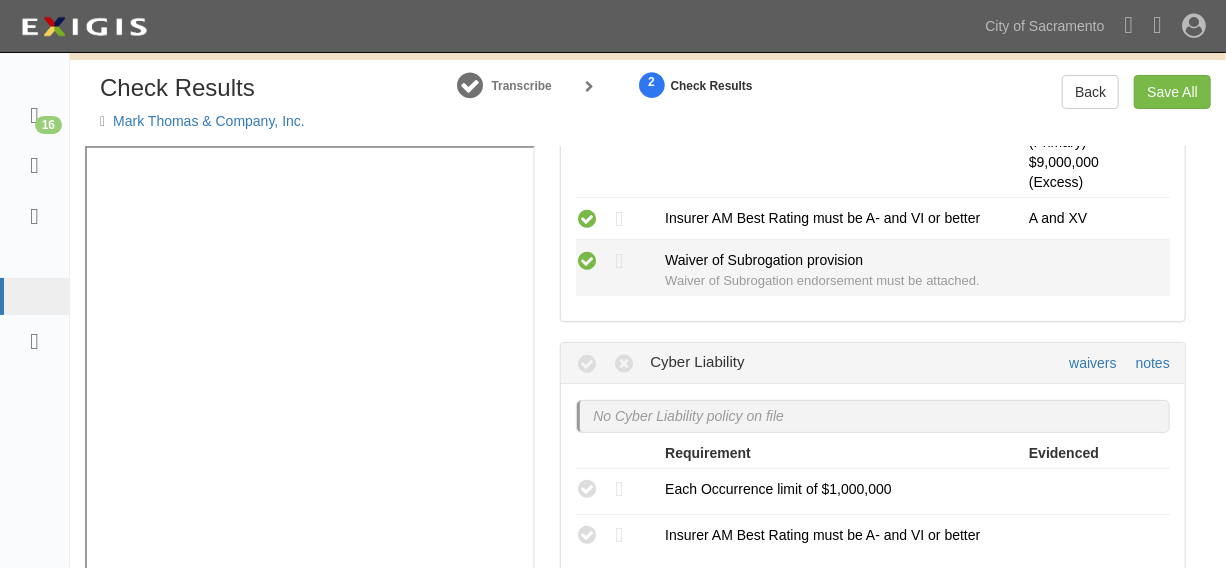 click at bounding box center [587, 260] 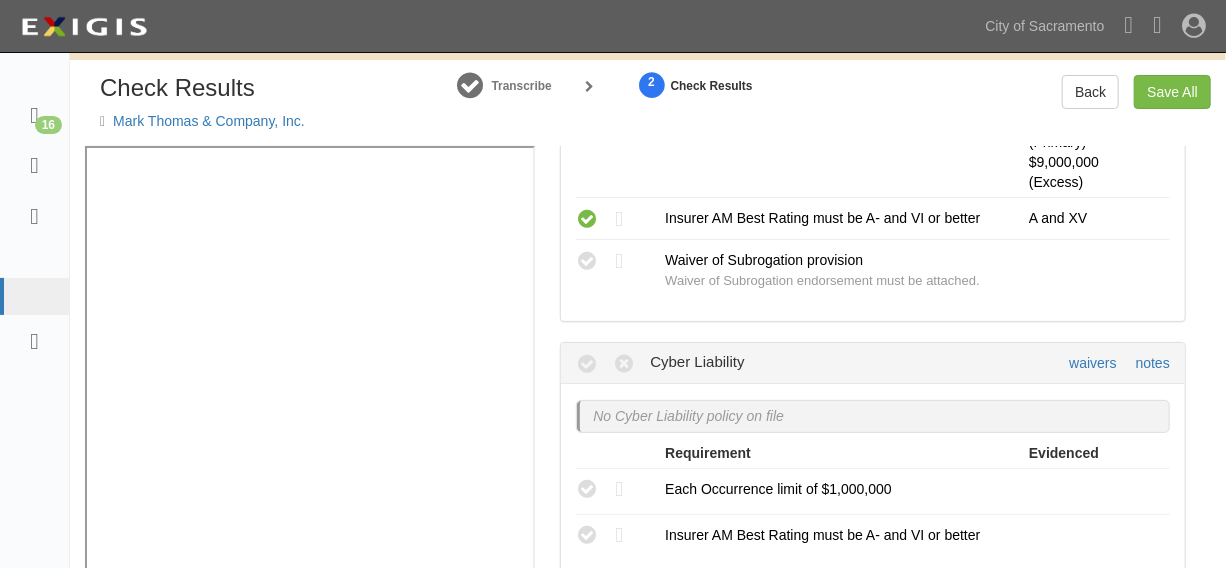 radio on "true" 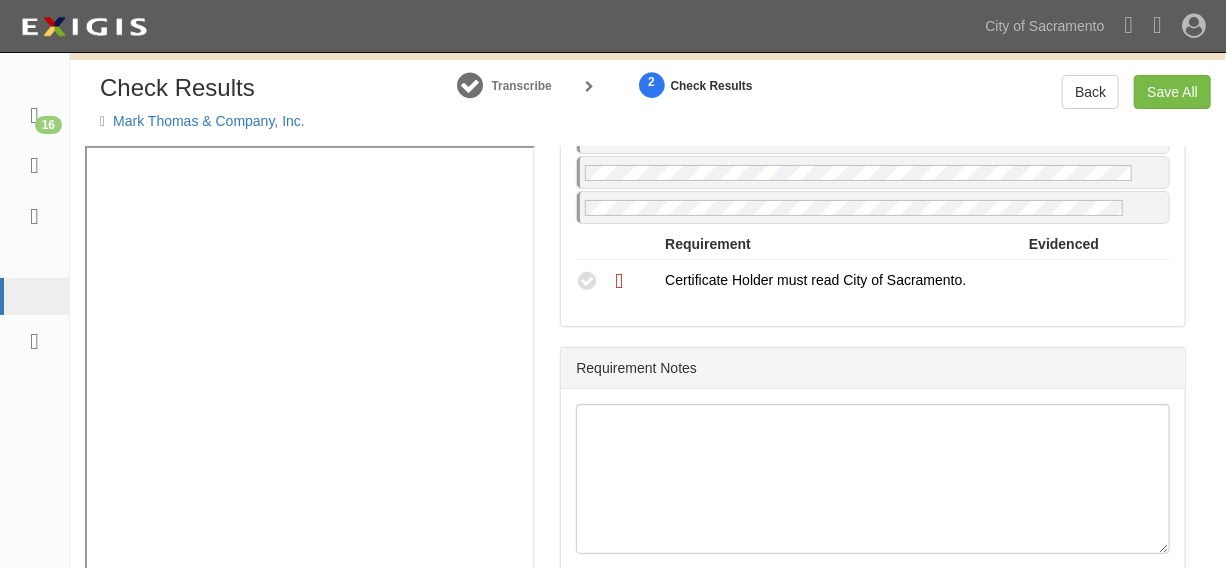 scroll, scrollTop: 2879, scrollLeft: 0, axis: vertical 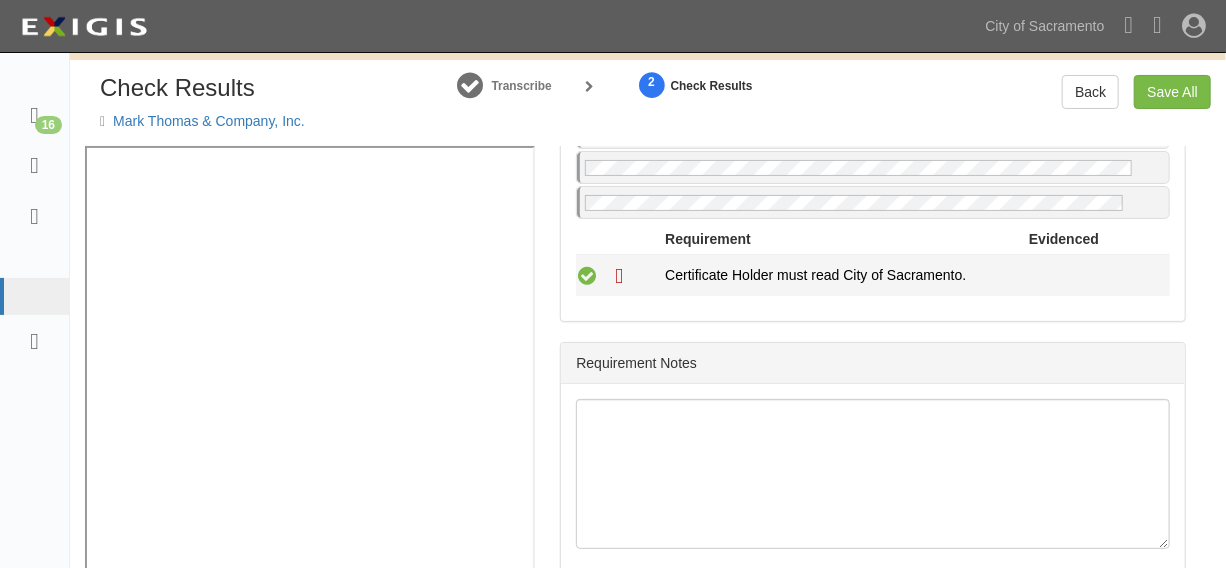 click at bounding box center (587, 275) 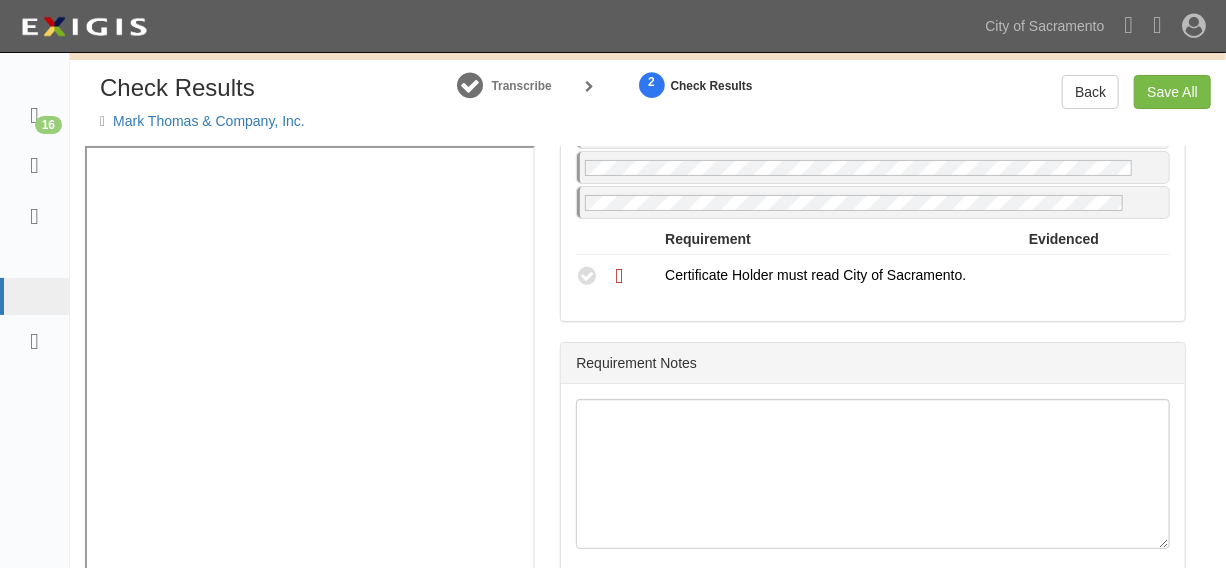 radio on "true" 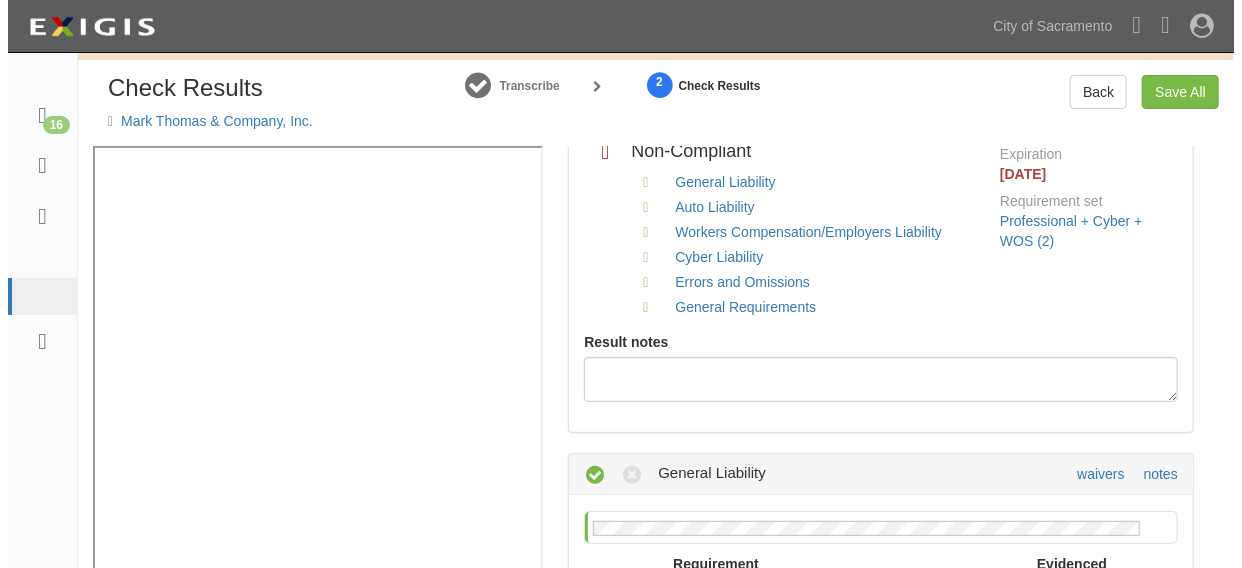 scroll, scrollTop: 151, scrollLeft: 0, axis: vertical 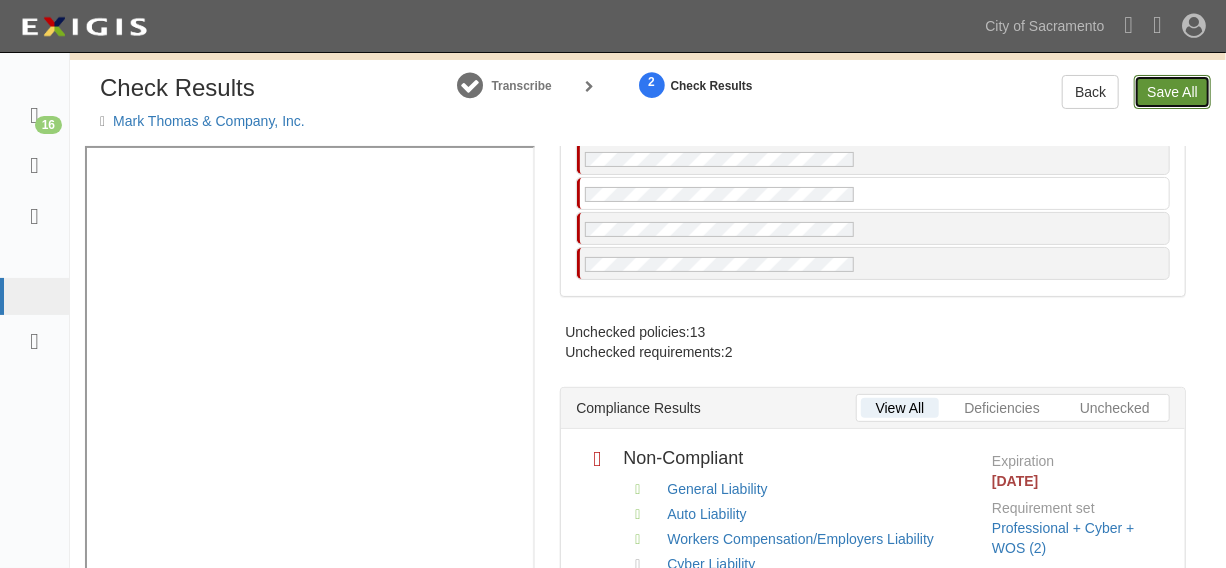 click on "Save All" at bounding box center [1172, 92] 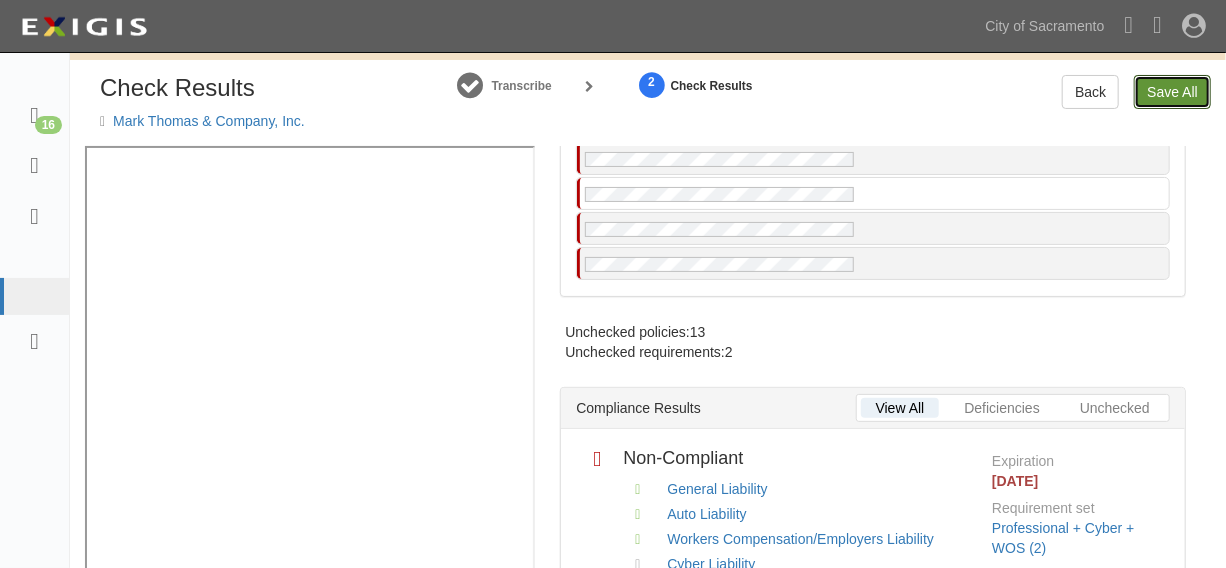 radio on "false" 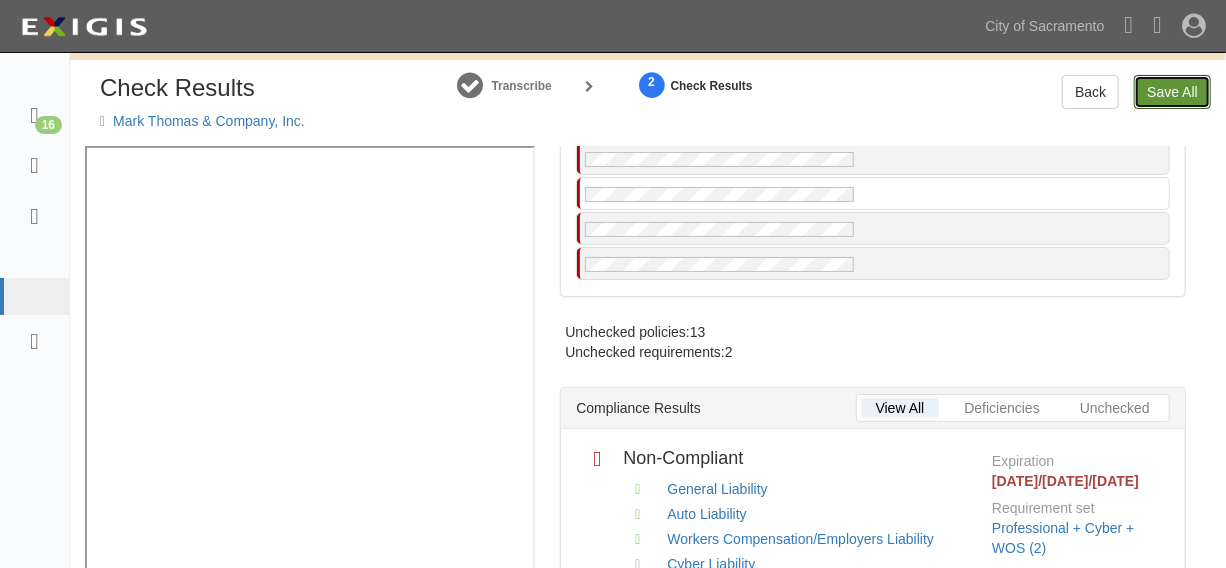 radio on "true" 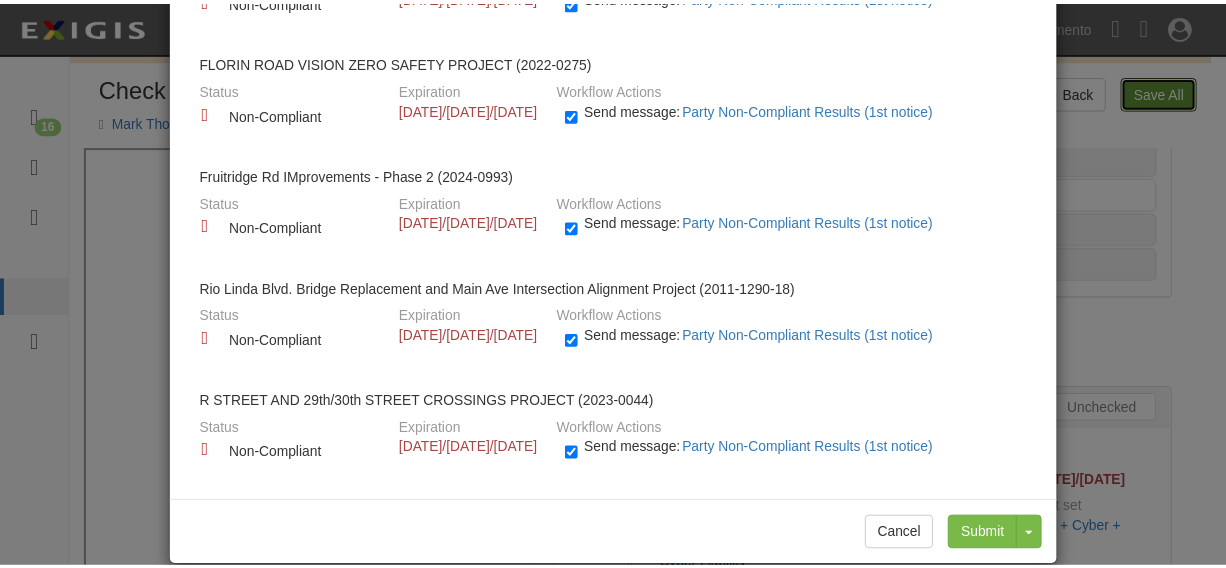 scroll, scrollTop: 240, scrollLeft: 0, axis: vertical 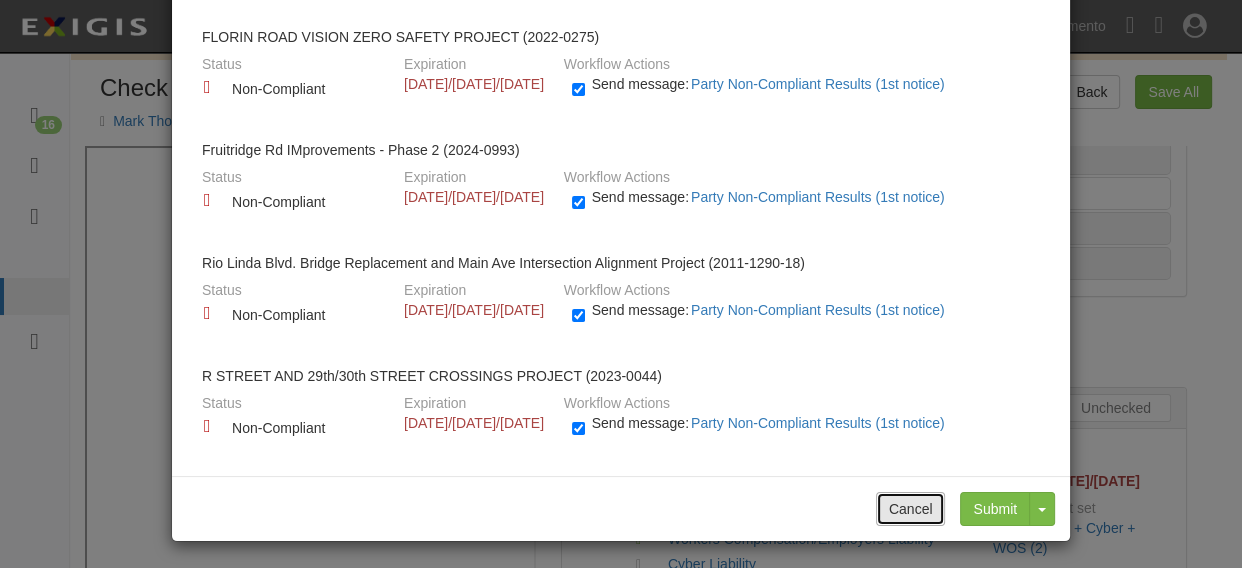 click on "Cancel" at bounding box center (911, 509) 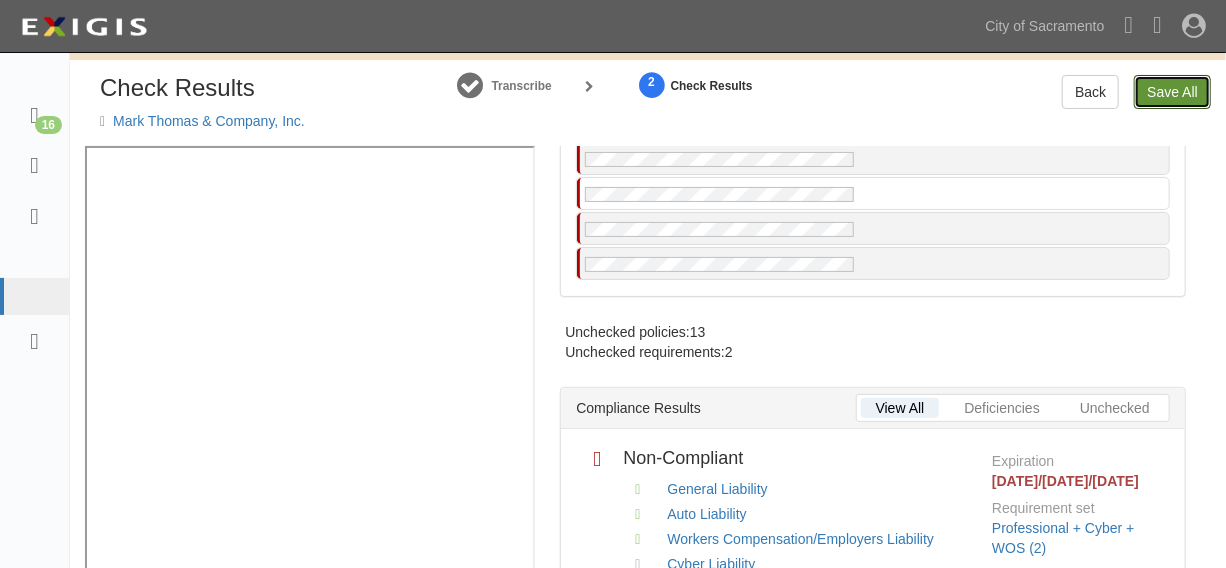 scroll, scrollTop: 0, scrollLeft: 0, axis: both 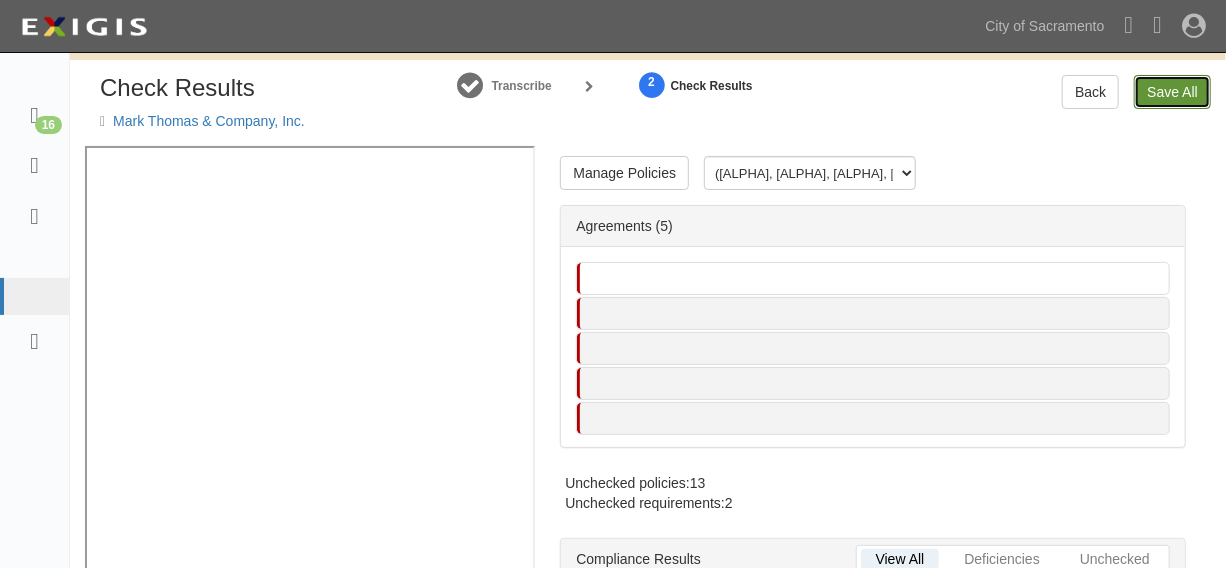 click on "Save All" at bounding box center [1172, 92] 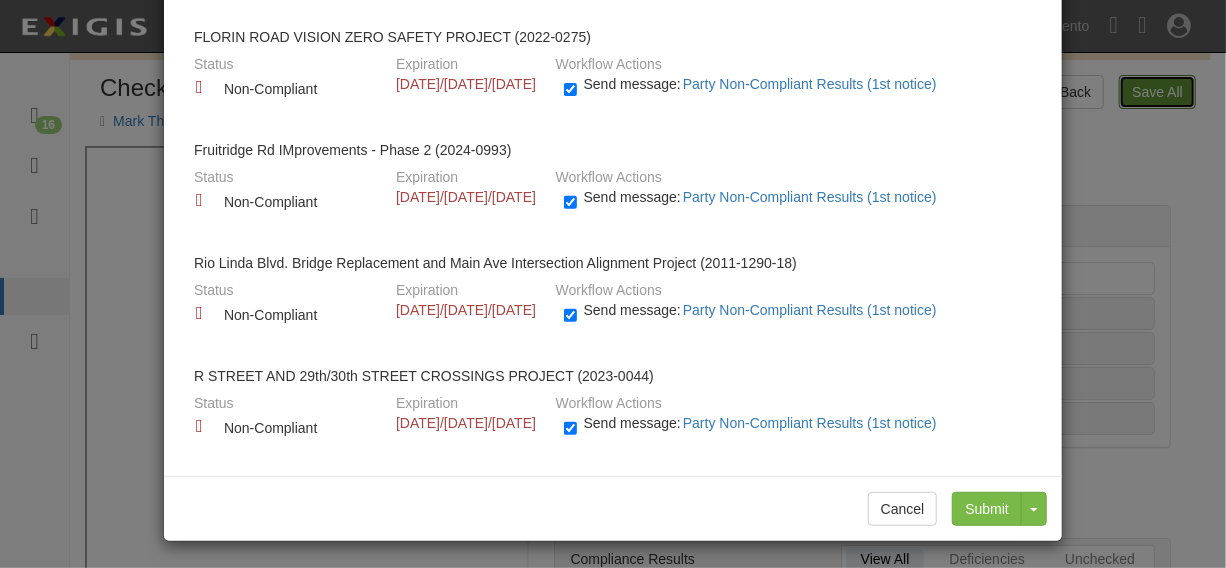 radio on "false" 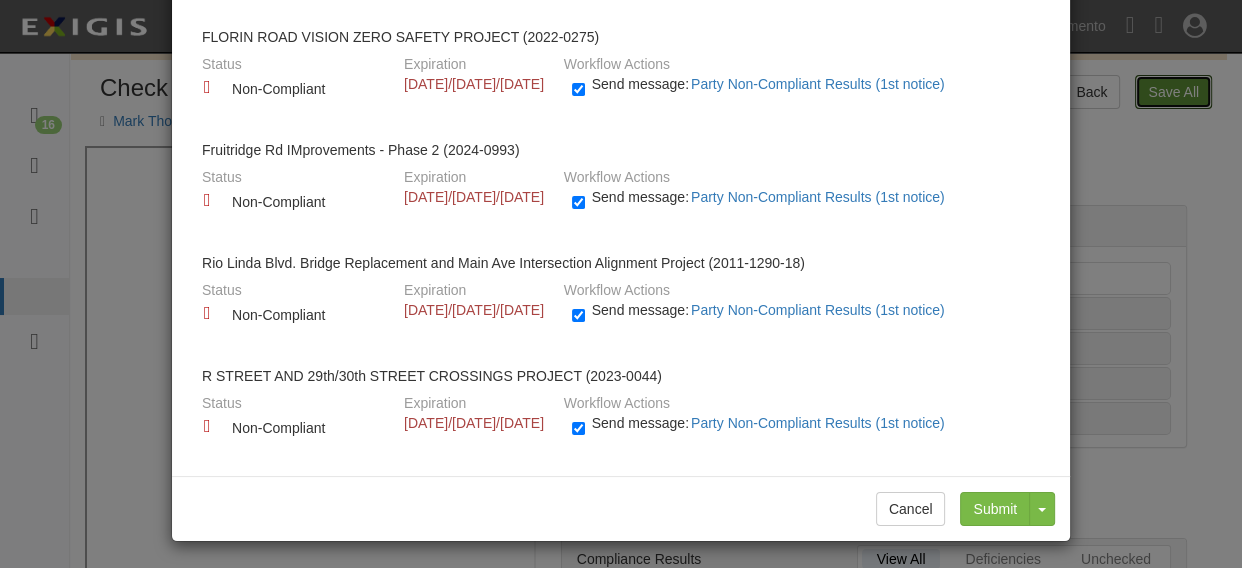 scroll, scrollTop: 0, scrollLeft: 0, axis: both 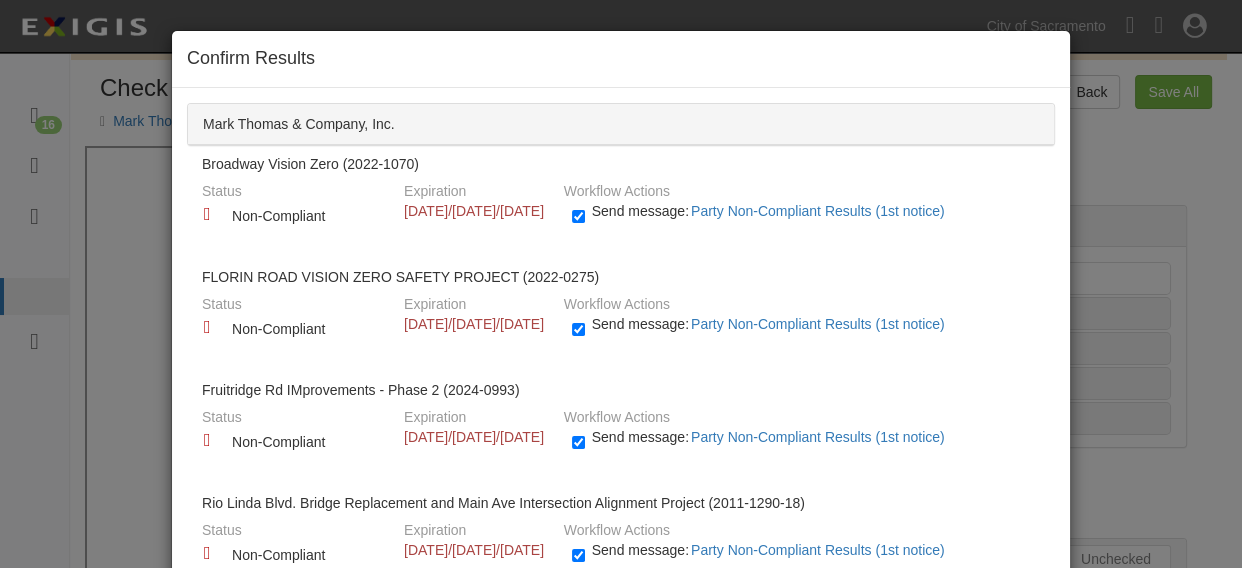 click on "Send message:  Party Non-Compliant Results (1st notice)" at bounding box center (772, 211) 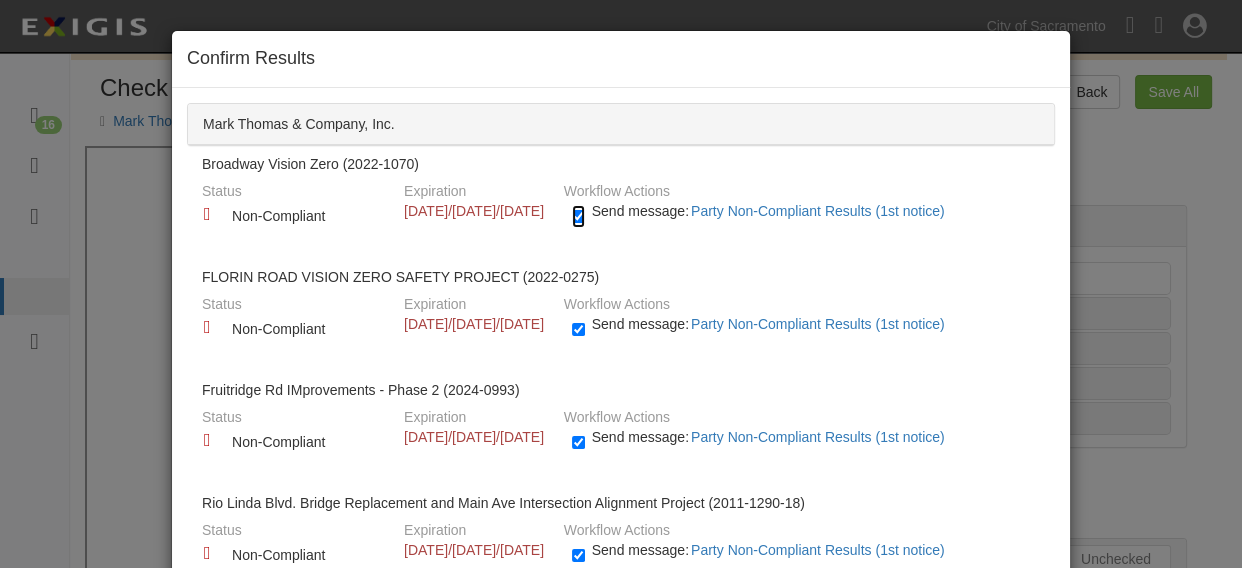 click on "Send message:  Party Non-Compliant Results (1st notice)" at bounding box center (578, 216) 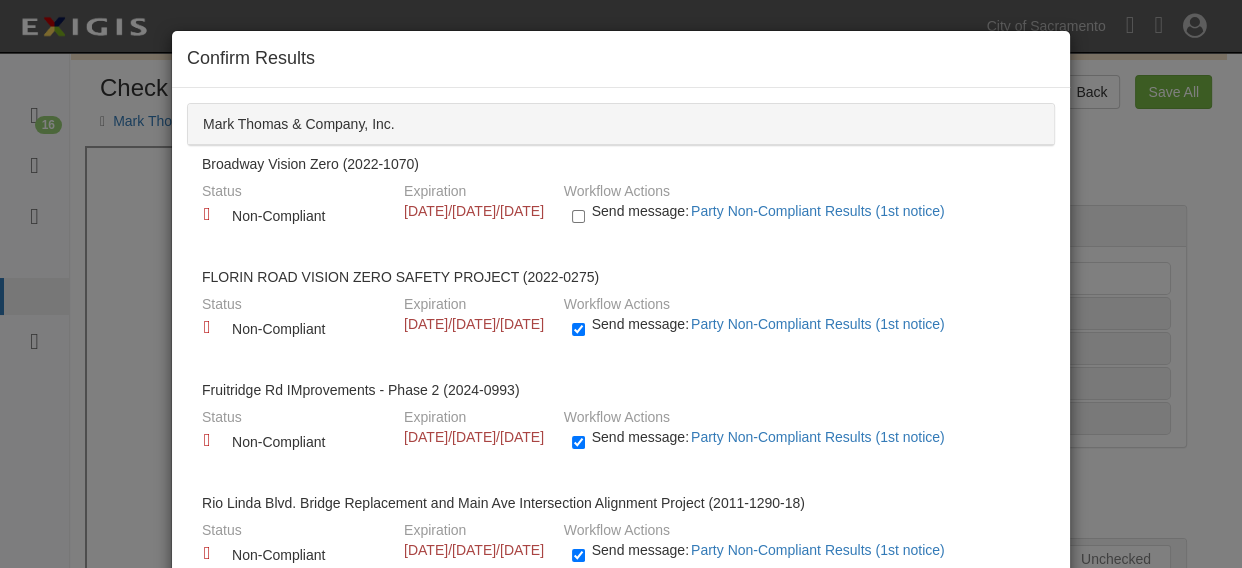 click on "Send message:  Party Non-Compliant Results (1st notice)" at bounding box center (772, 324) 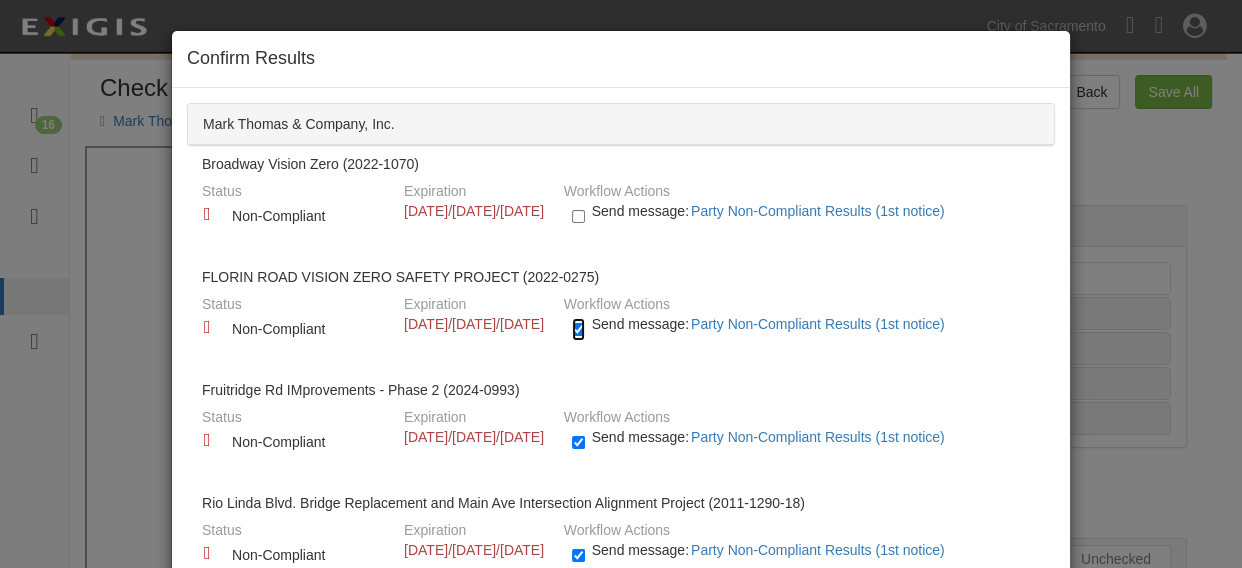 click on "Send message:  Party Non-Compliant Results (1st notice)" at bounding box center [578, 329] 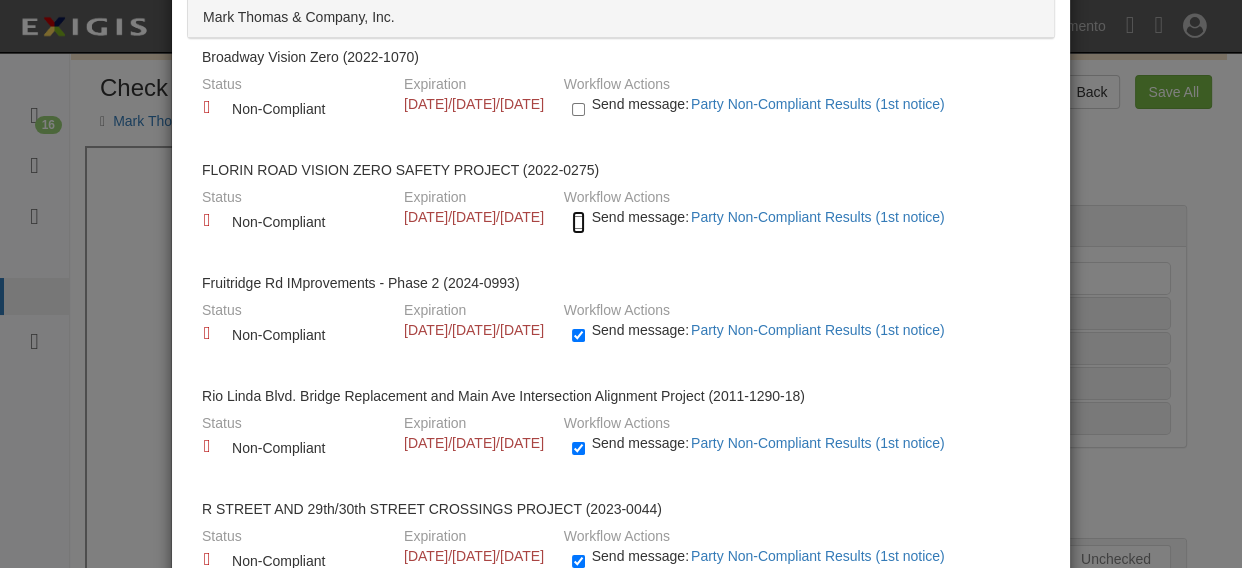scroll, scrollTop: 151, scrollLeft: 0, axis: vertical 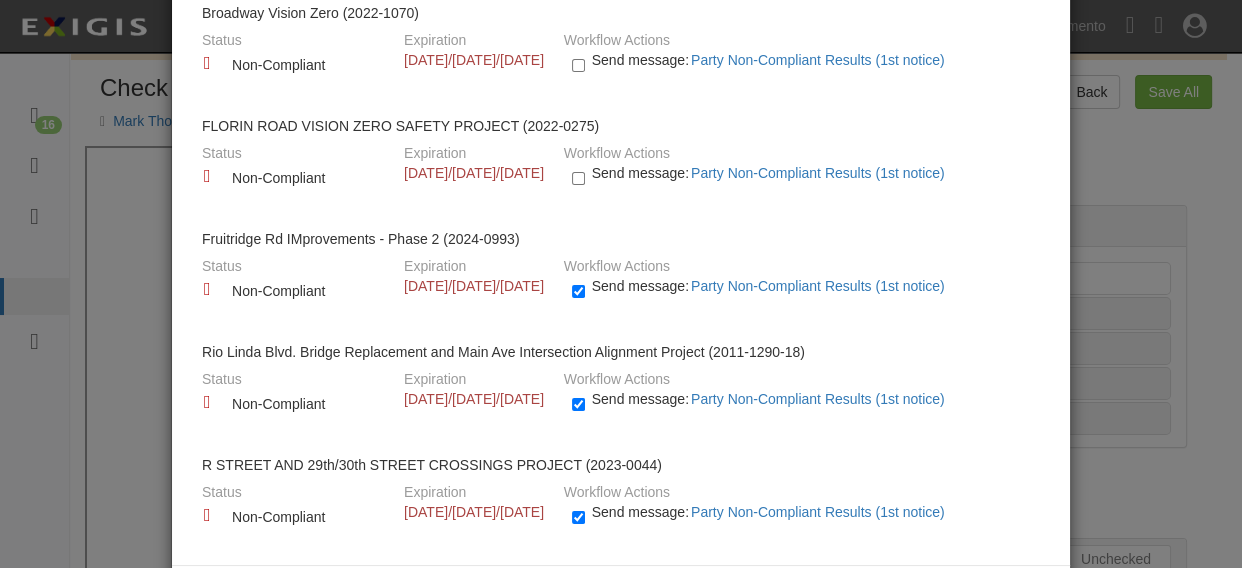click on "Send message:  Party Non-Compliant Results (1st notice)" at bounding box center [772, 399] 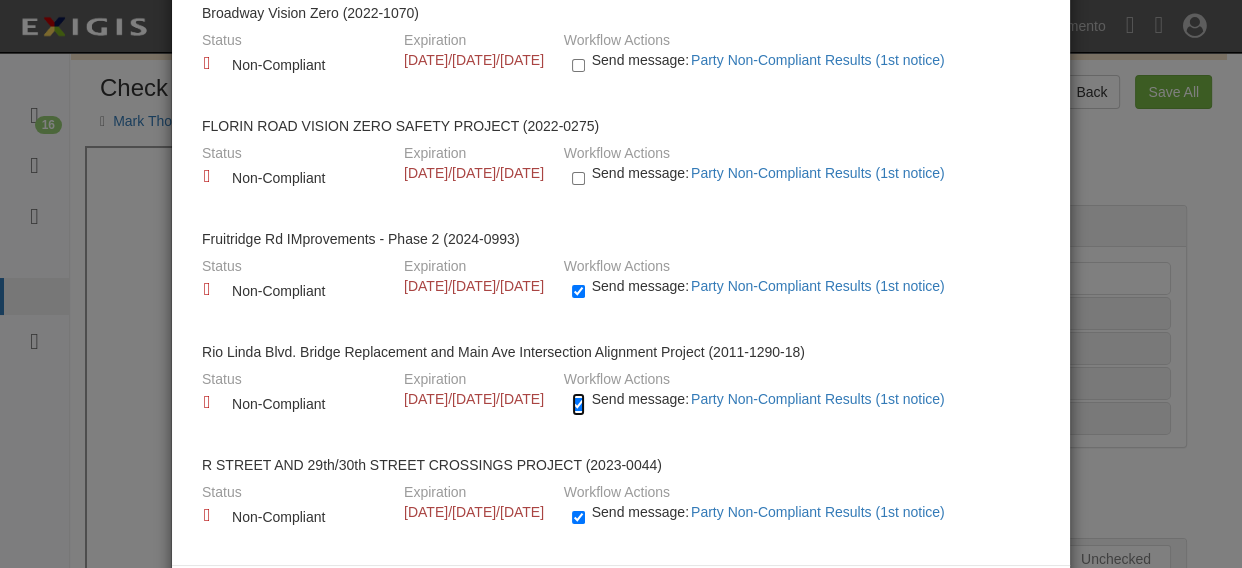 click on "Send message:  Party Non-Compliant Results (1st notice)" at bounding box center [578, 404] 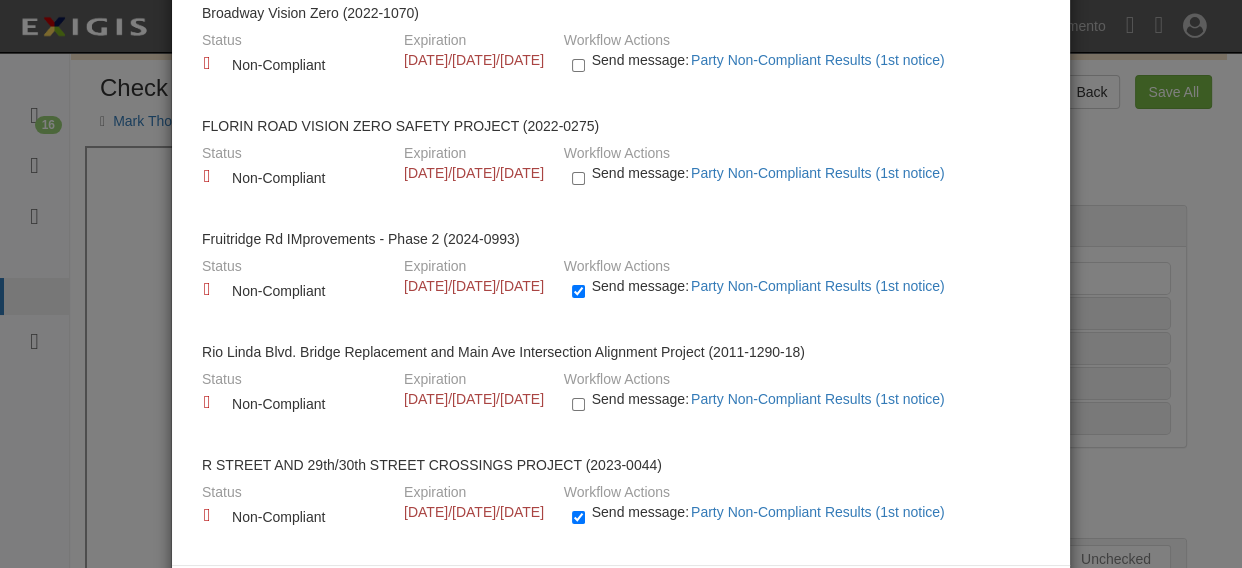 click on "Send message:  Party Non-Compliant Results (1st notice)" at bounding box center [772, 512] 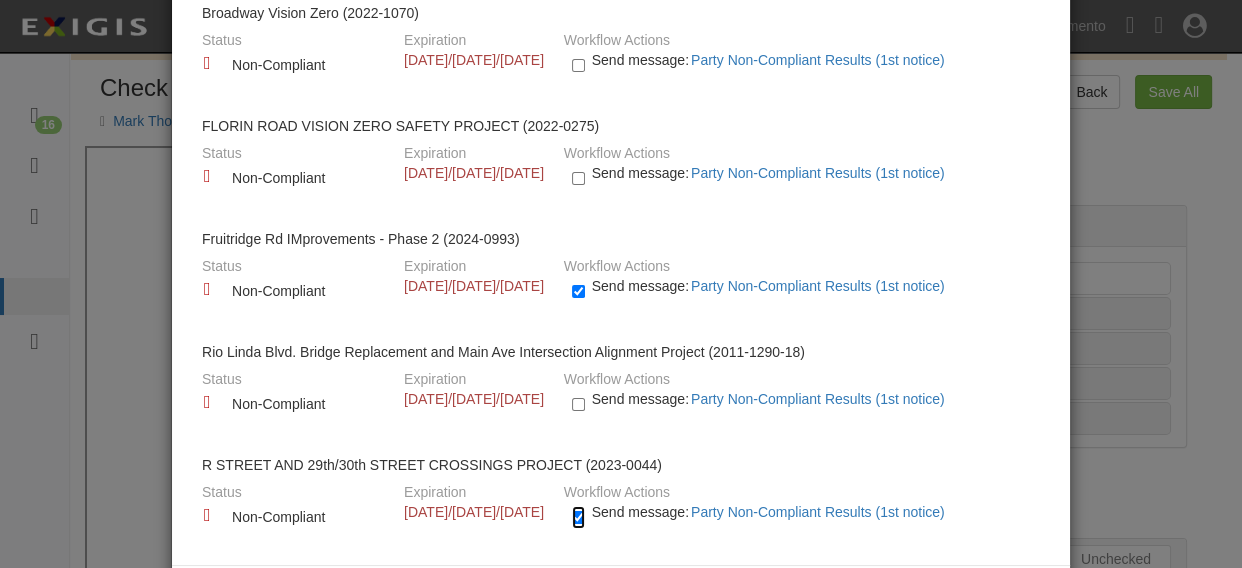 click on "Send message:  Party Non-Compliant Results (1st notice)" at bounding box center [578, 517] 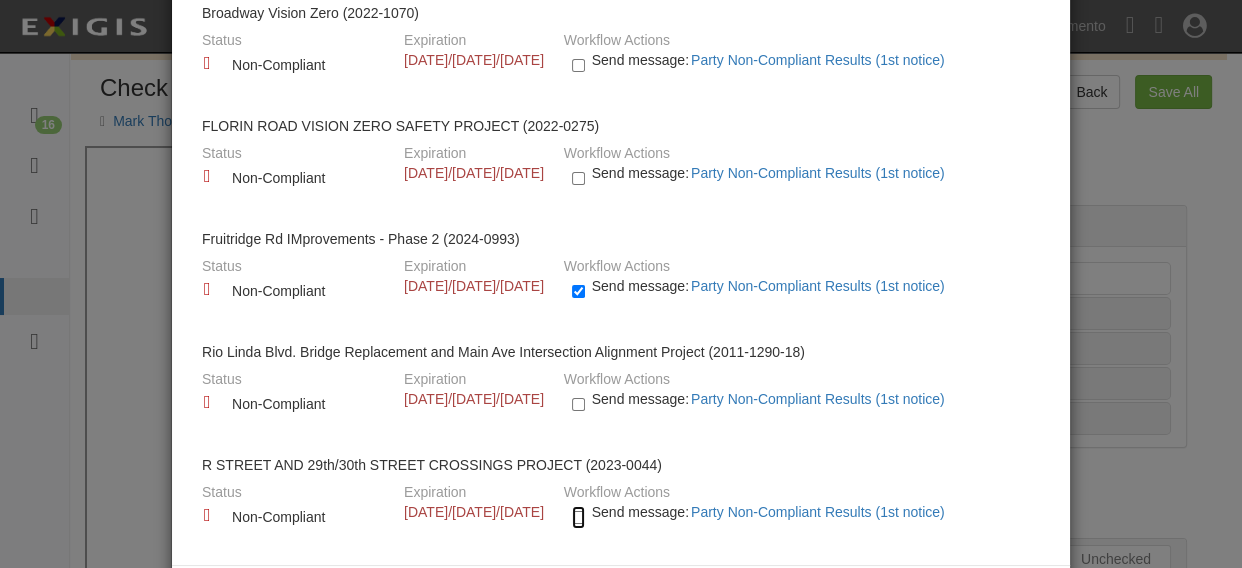 scroll, scrollTop: 240, scrollLeft: 0, axis: vertical 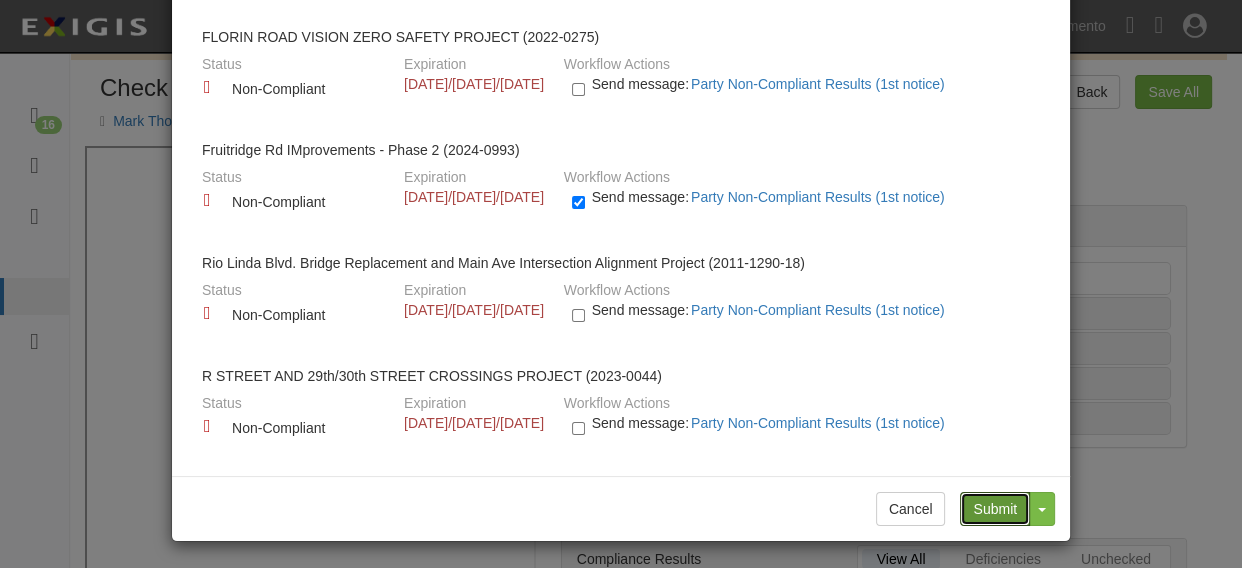 click on "Submit" at bounding box center [995, 509] 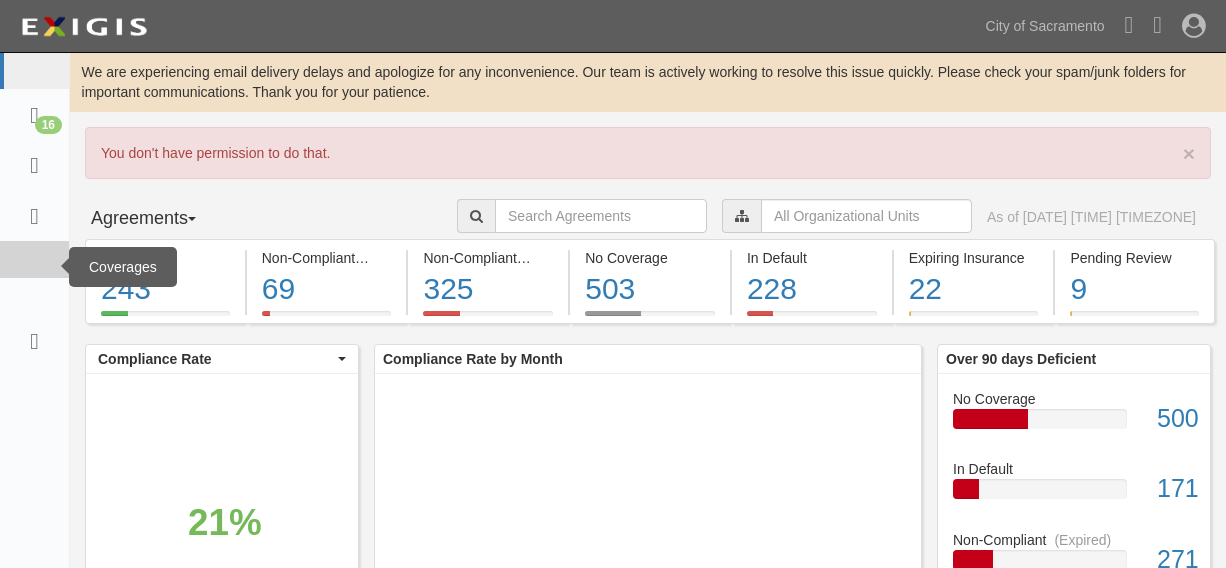 scroll, scrollTop: 0, scrollLeft: 0, axis: both 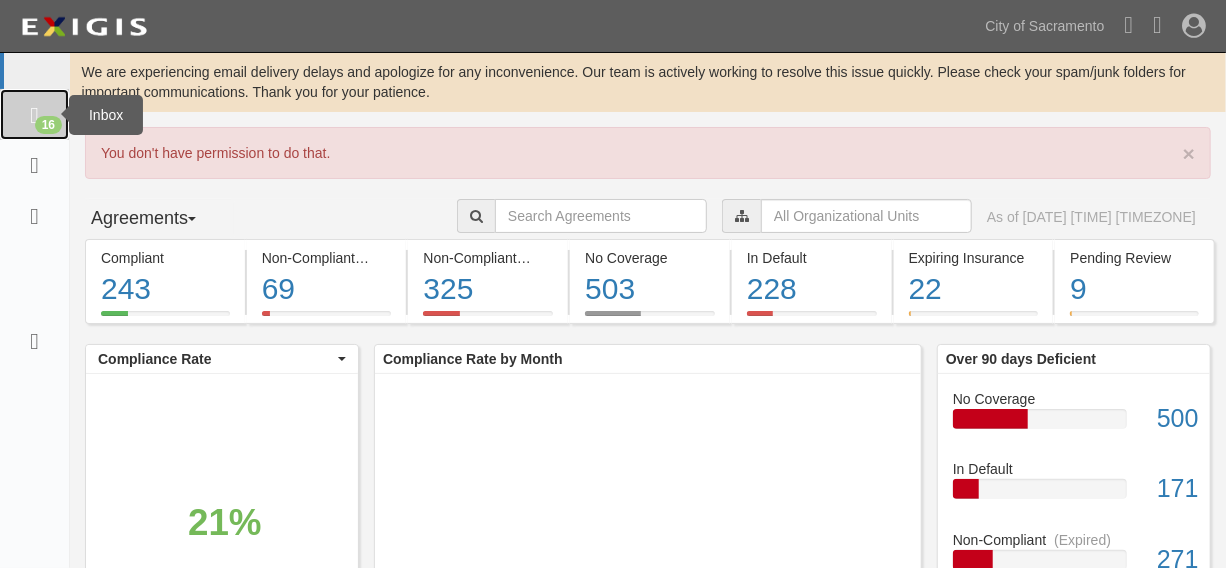 click on "16" at bounding box center (48, 125) 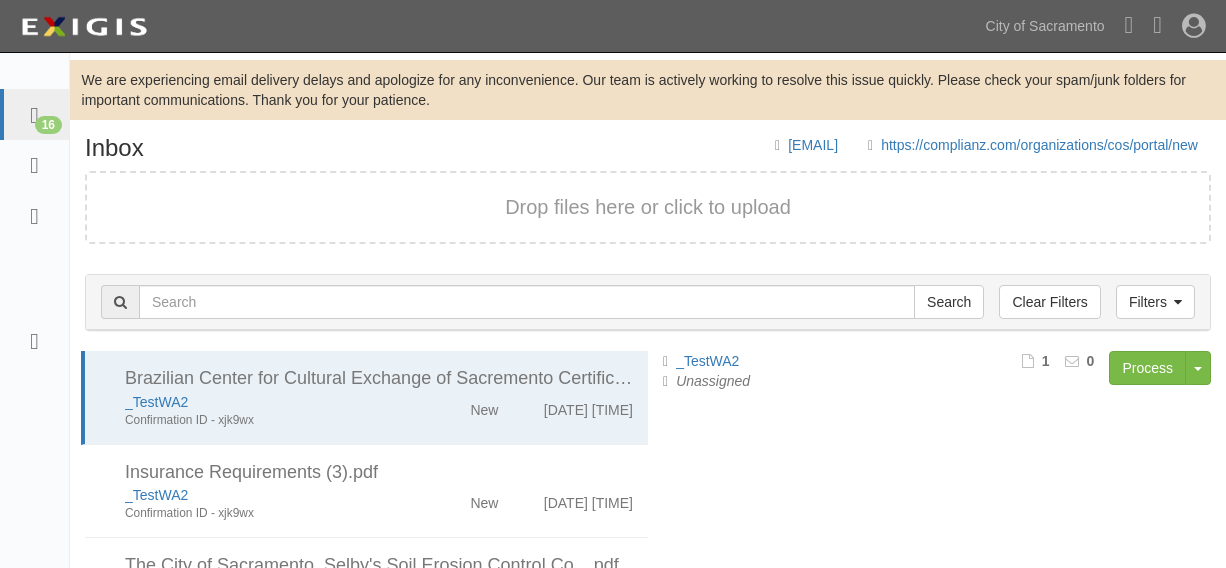 scroll, scrollTop: 0, scrollLeft: 0, axis: both 